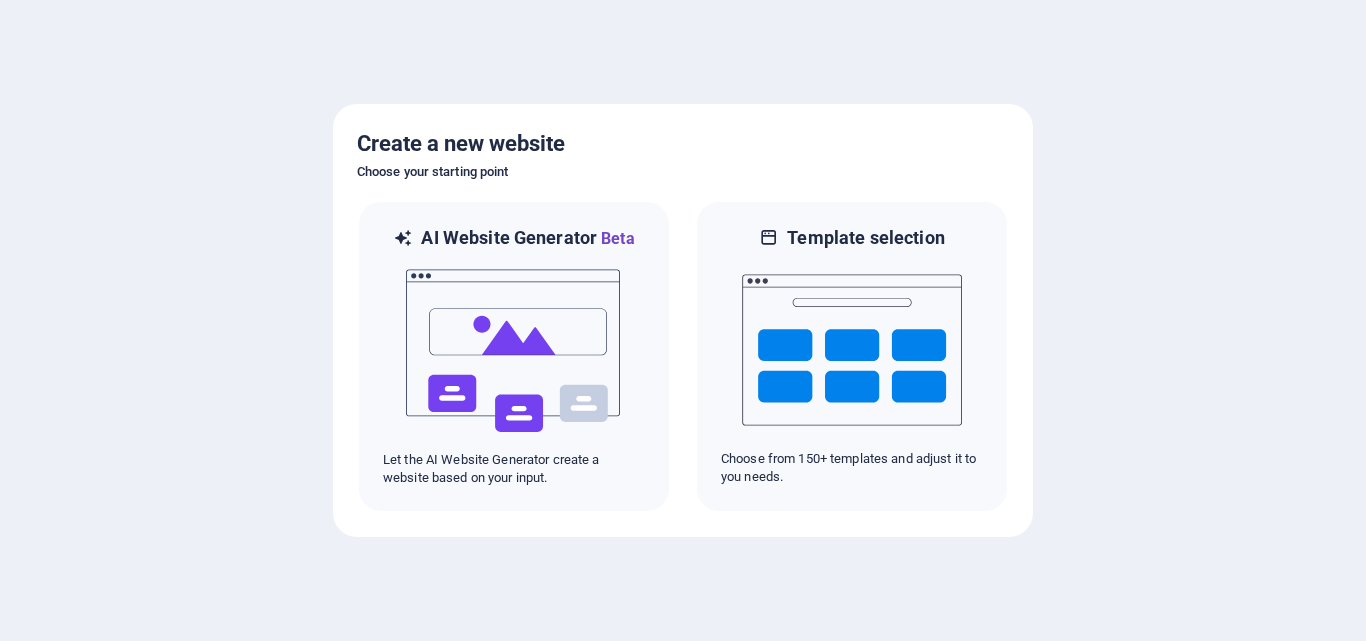 scroll, scrollTop: 0, scrollLeft: 0, axis: both 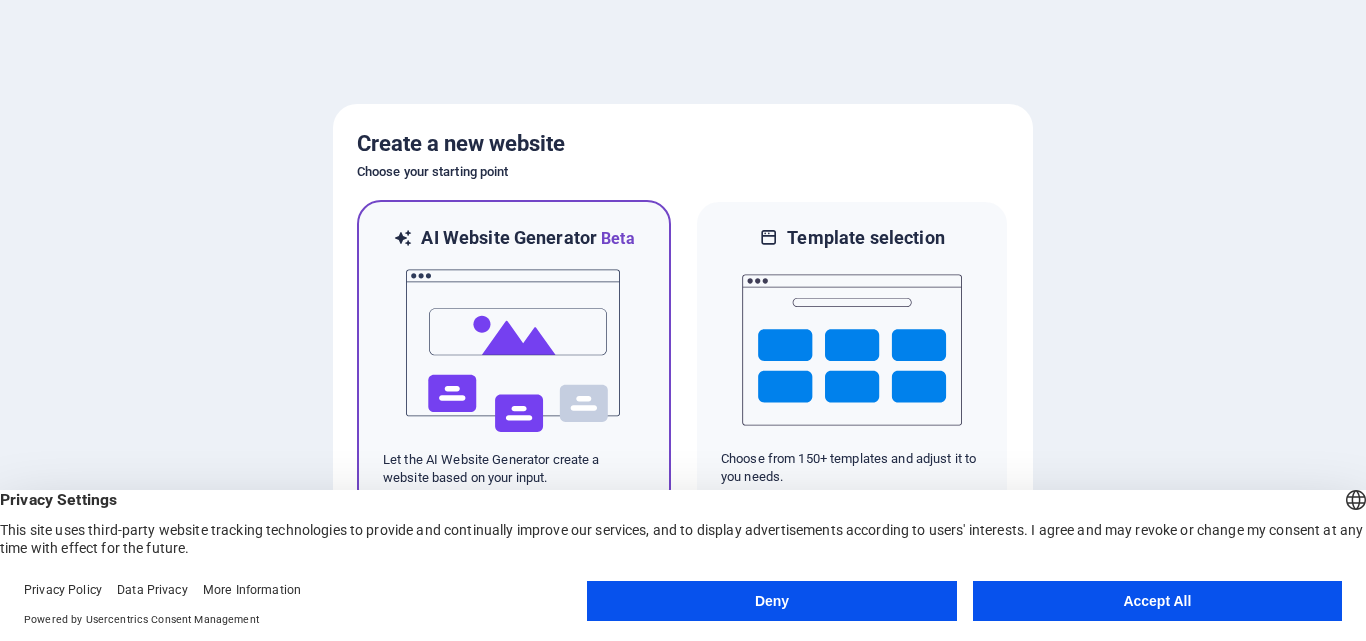 click on "AI Website Generator  Beta" at bounding box center [527, 238] 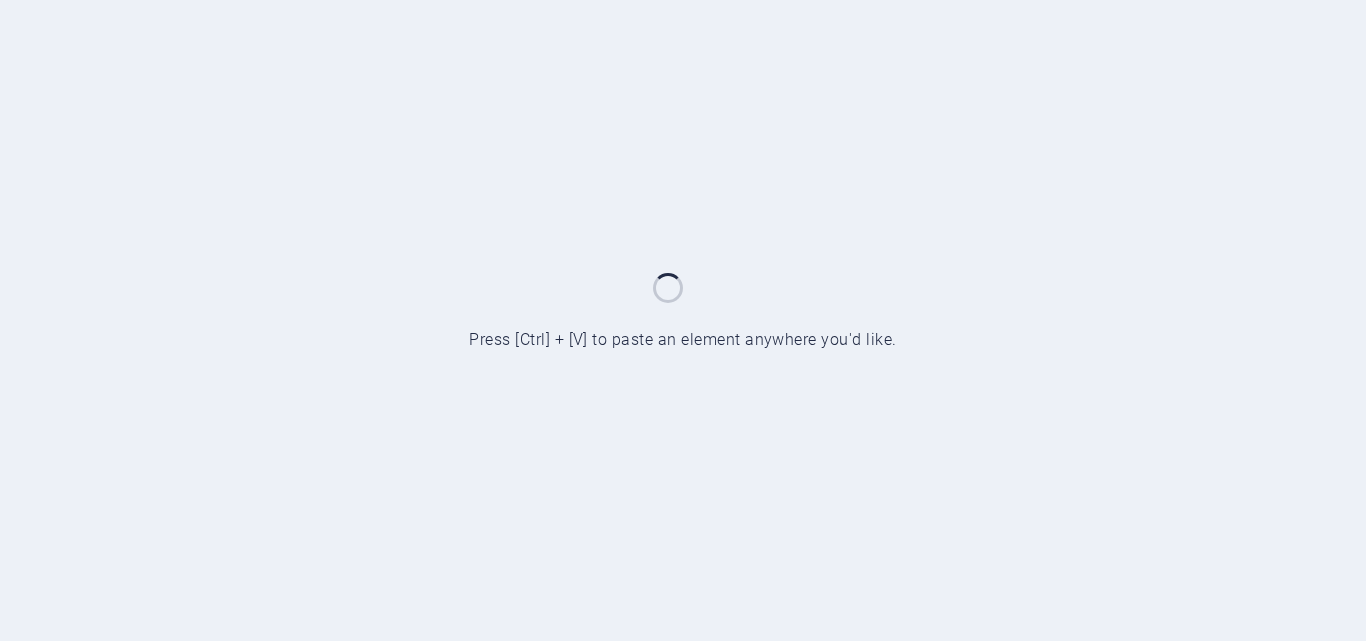 scroll, scrollTop: 0, scrollLeft: 0, axis: both 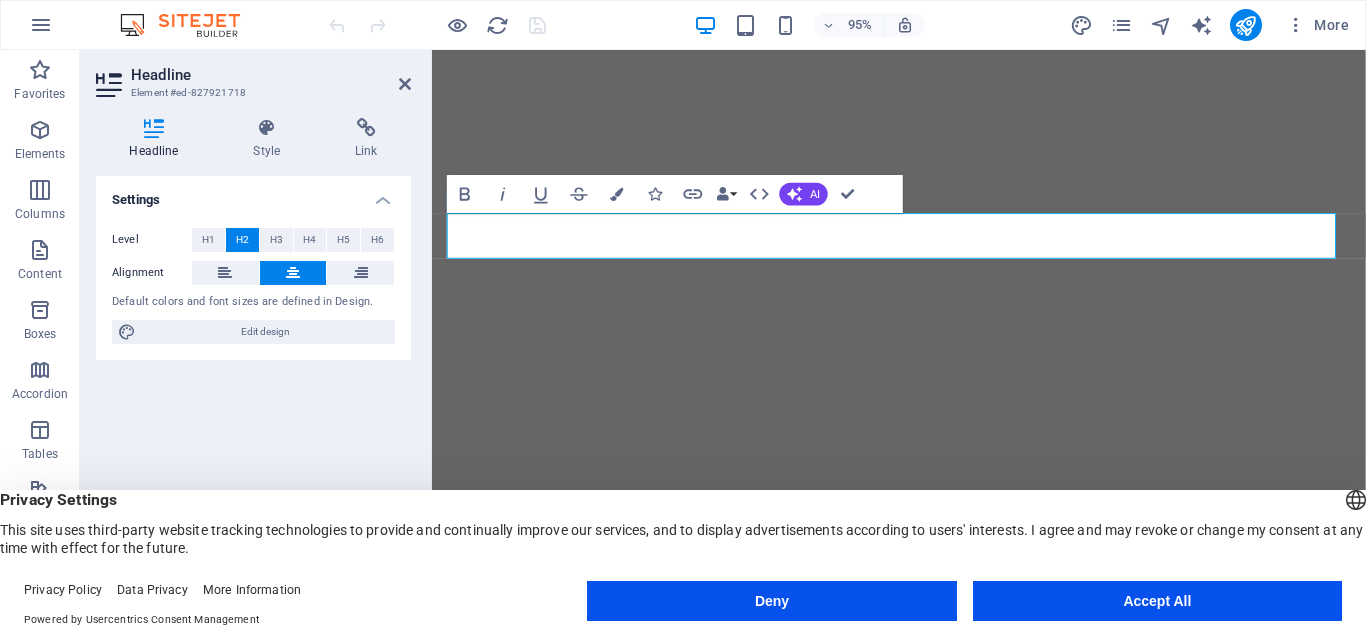 click on "Privacy Settings" at bounding box center (683, 500) 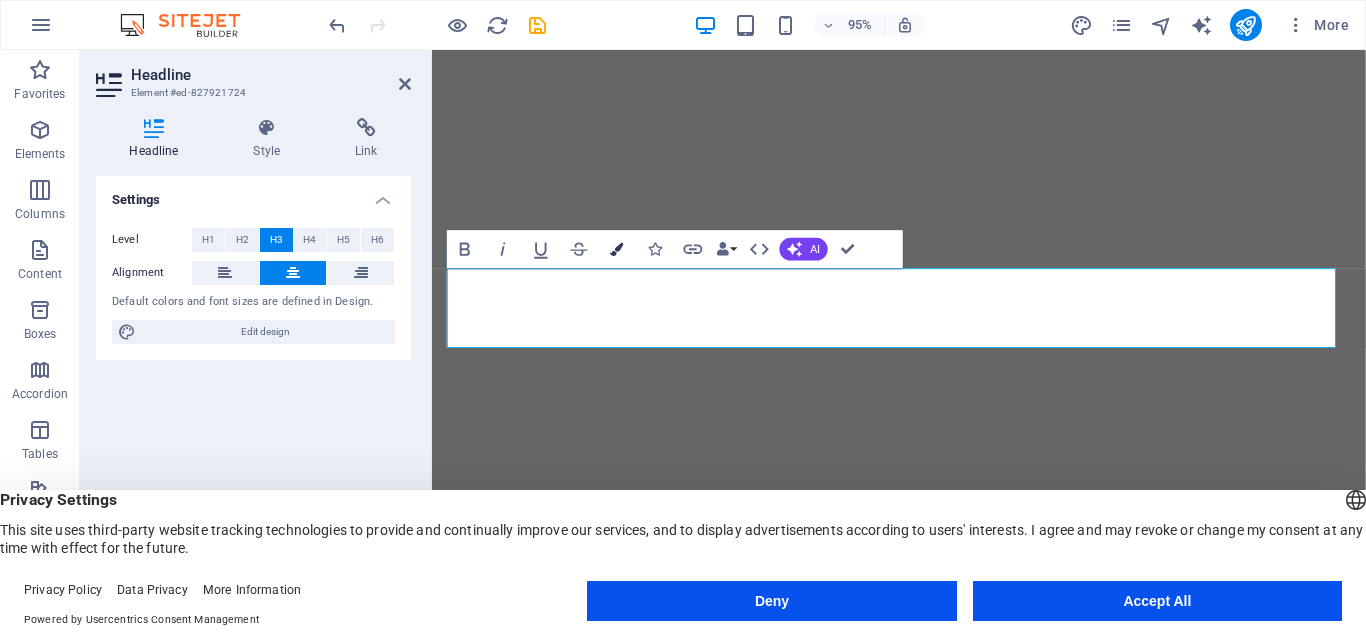 click at bounding box center [617, 249] 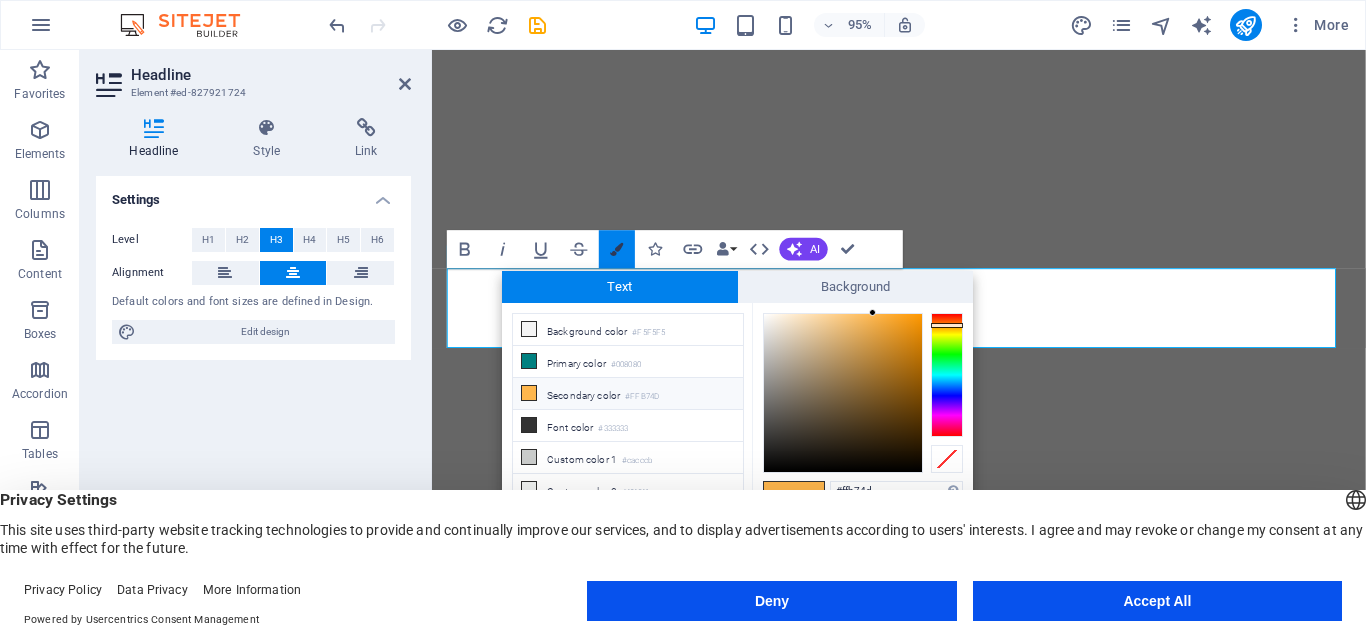 click at bounding box center (617, 249) 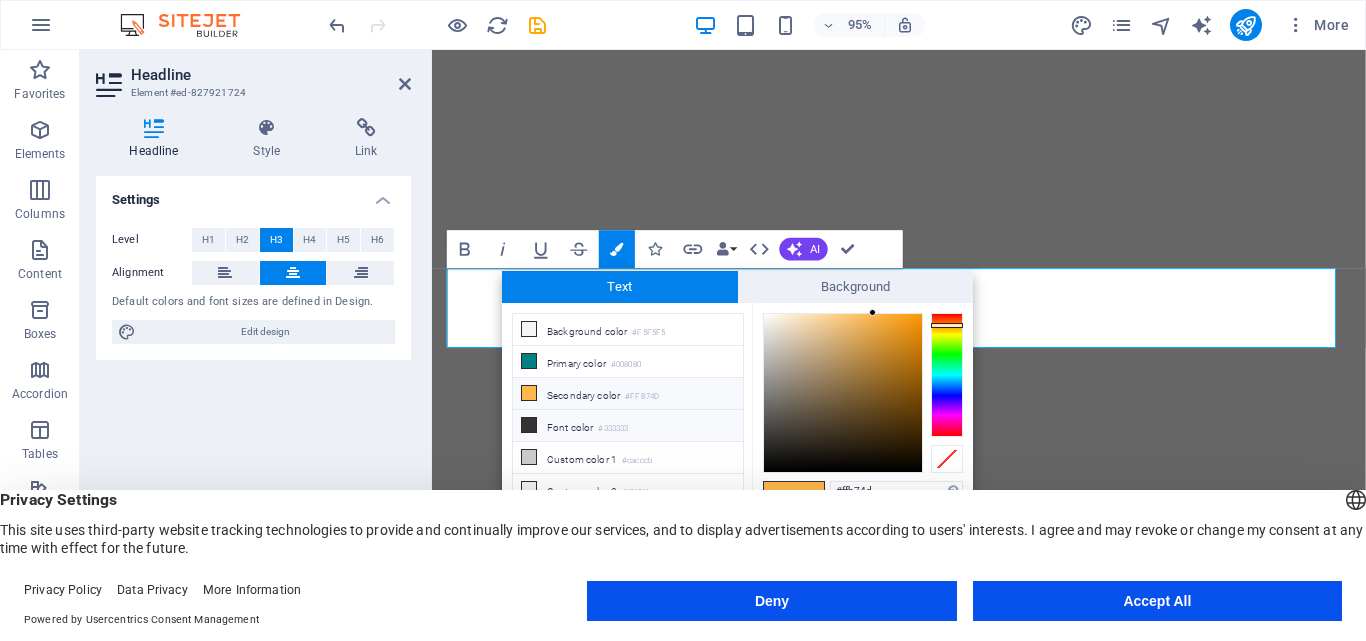 click on "Font color
#333333" at bounding box center [628, 426] 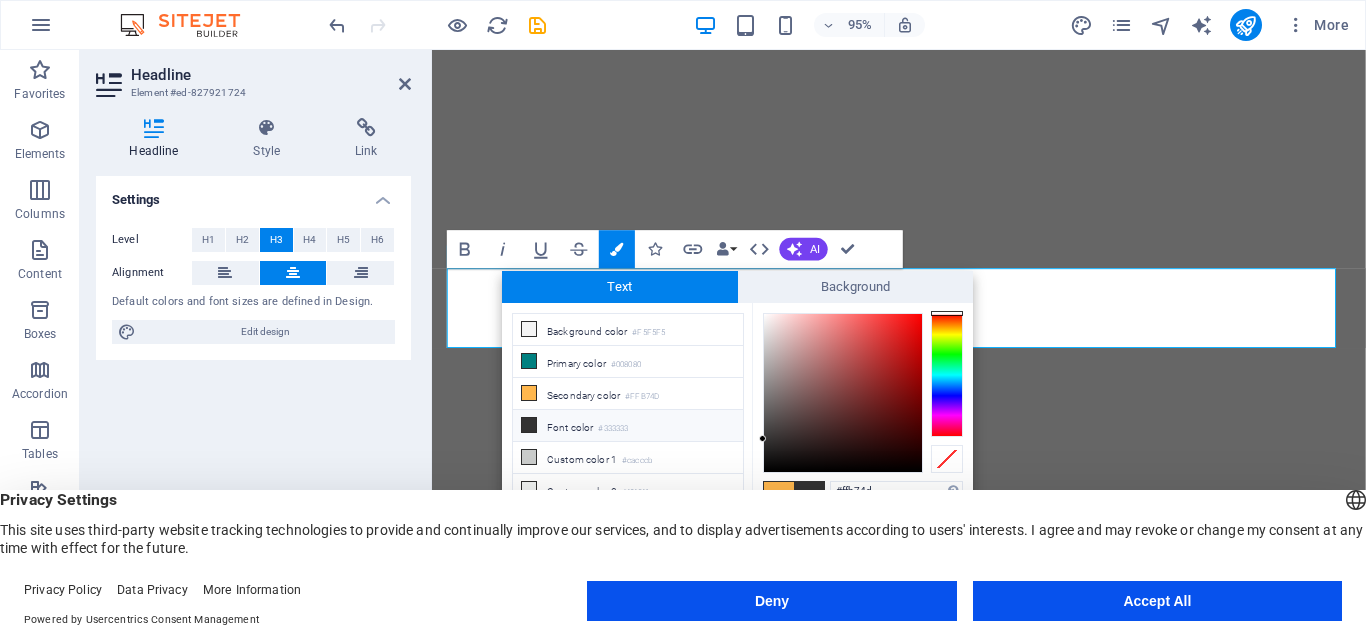 type on "#333333" 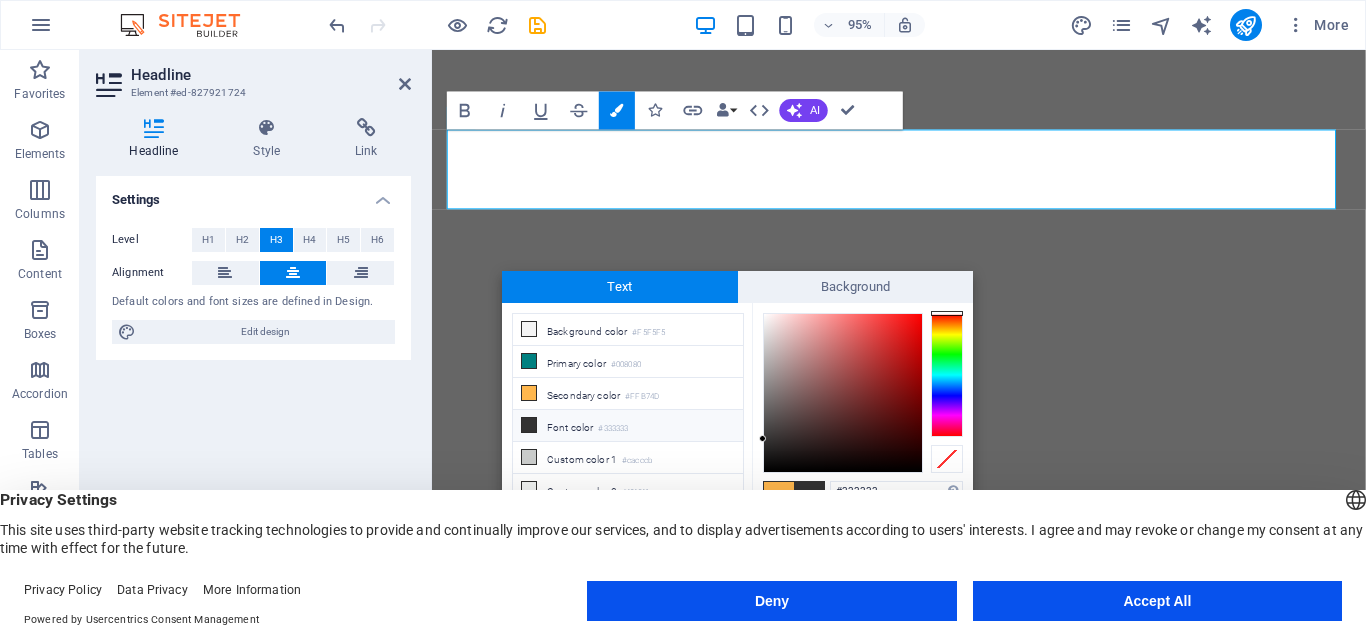 click on "Font color
#333333" at bounding box center [628, 426] 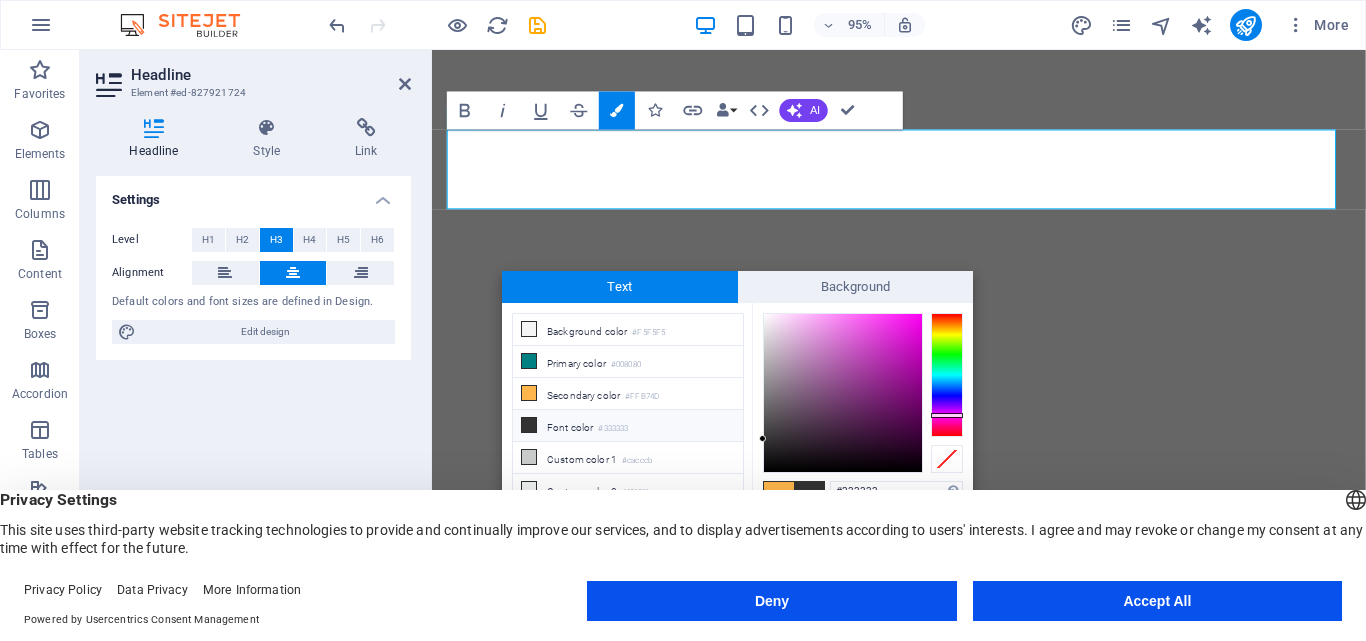drag, startPoint x: 943, startPoint y: 374, endPoint x: 949, endPoint y: 415, distance: 41.4367 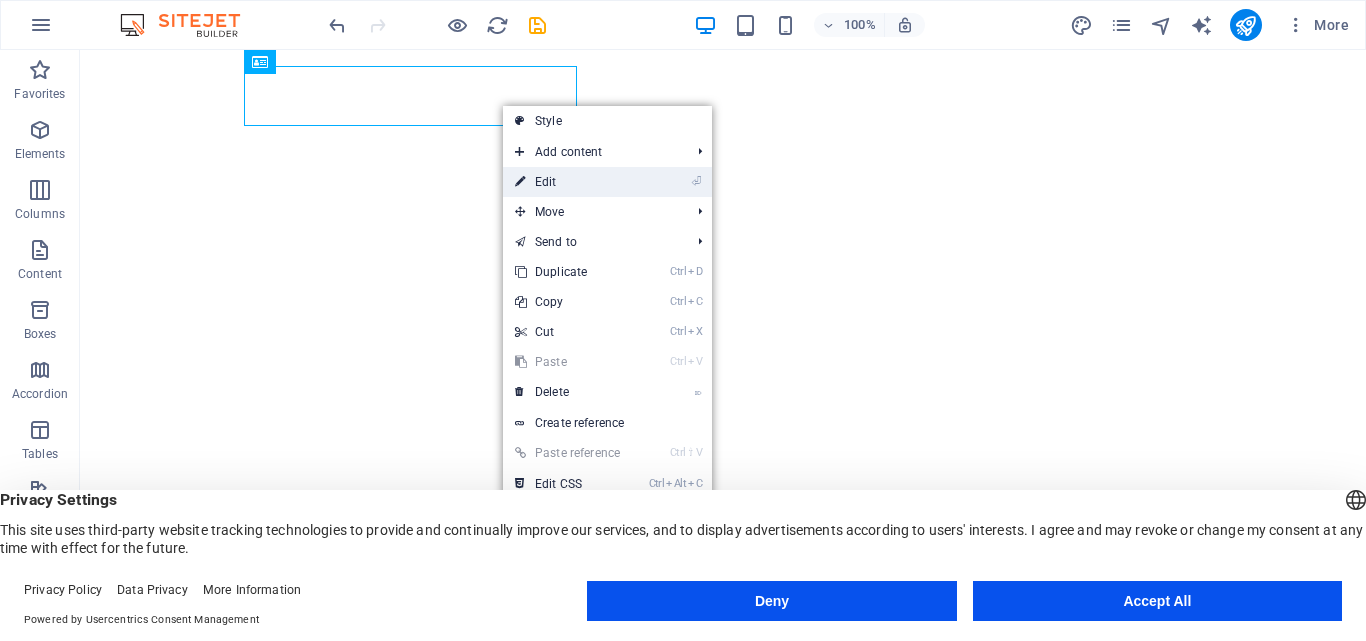 click on "⏎  Edit" at bounding box center [570, 182] 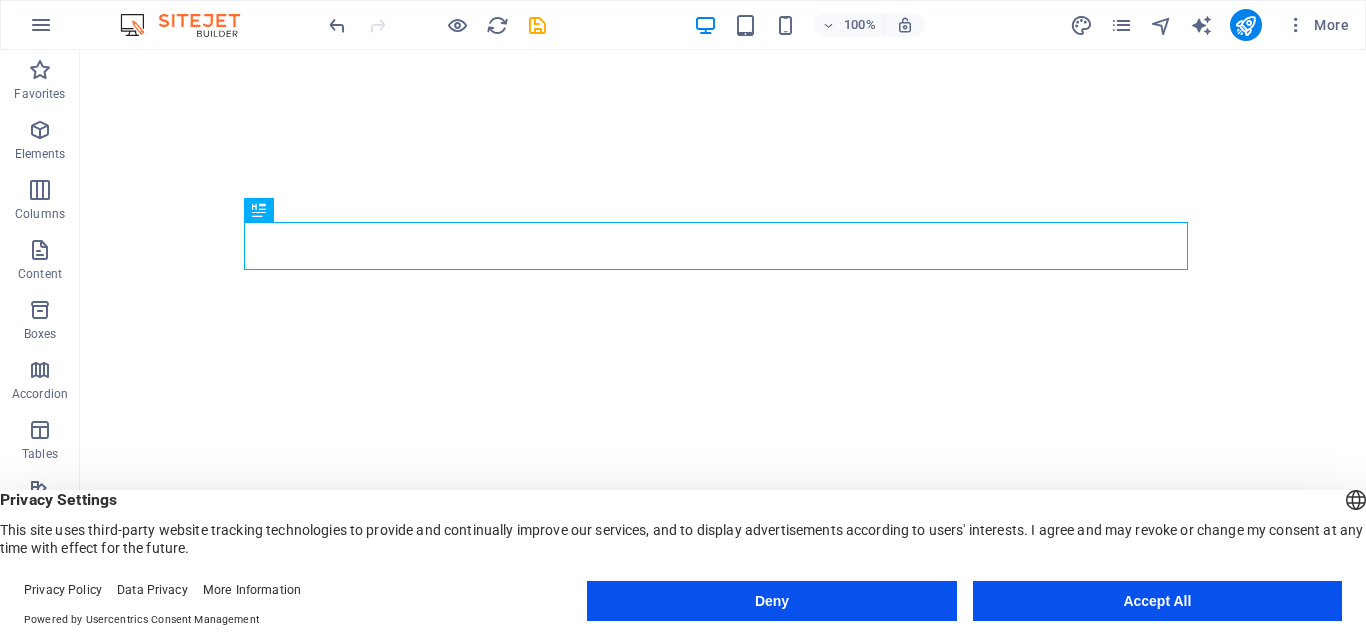 click on "English
Deutsch
Privacy Settings
This site uses third-party website tracking technologies to provide and continually improve our services, and to display advertisements according to users' interests. I agree and may revoke or change my consent at any time with effect for the future." at bounding box center (683, 523) 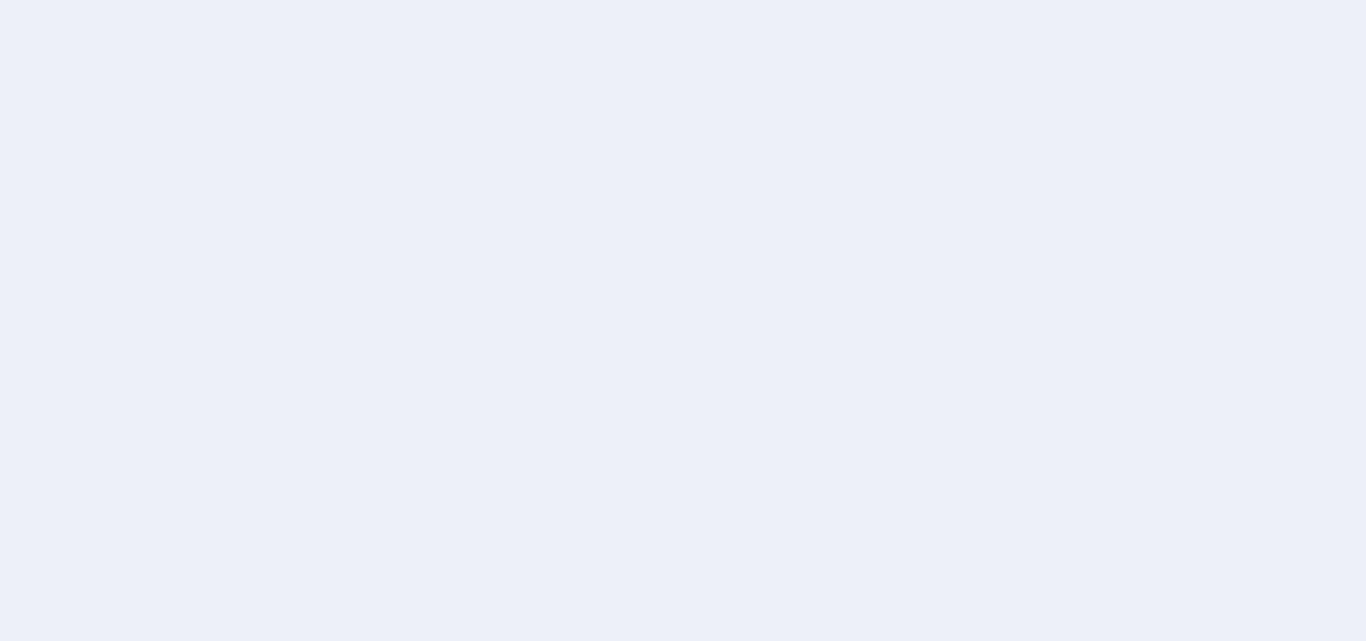 scroll, scrollTop: 0, scrollLeft: 0, axis: both 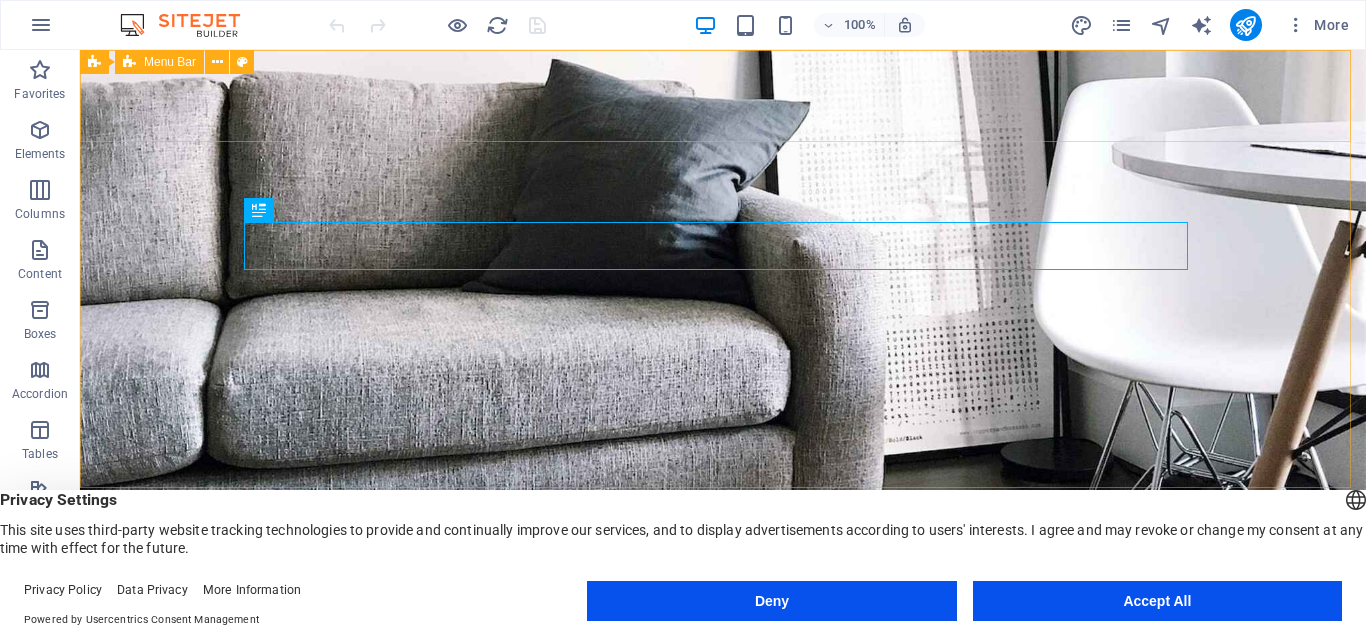 click on "Menu Bar" at bounding box center (170, 62) 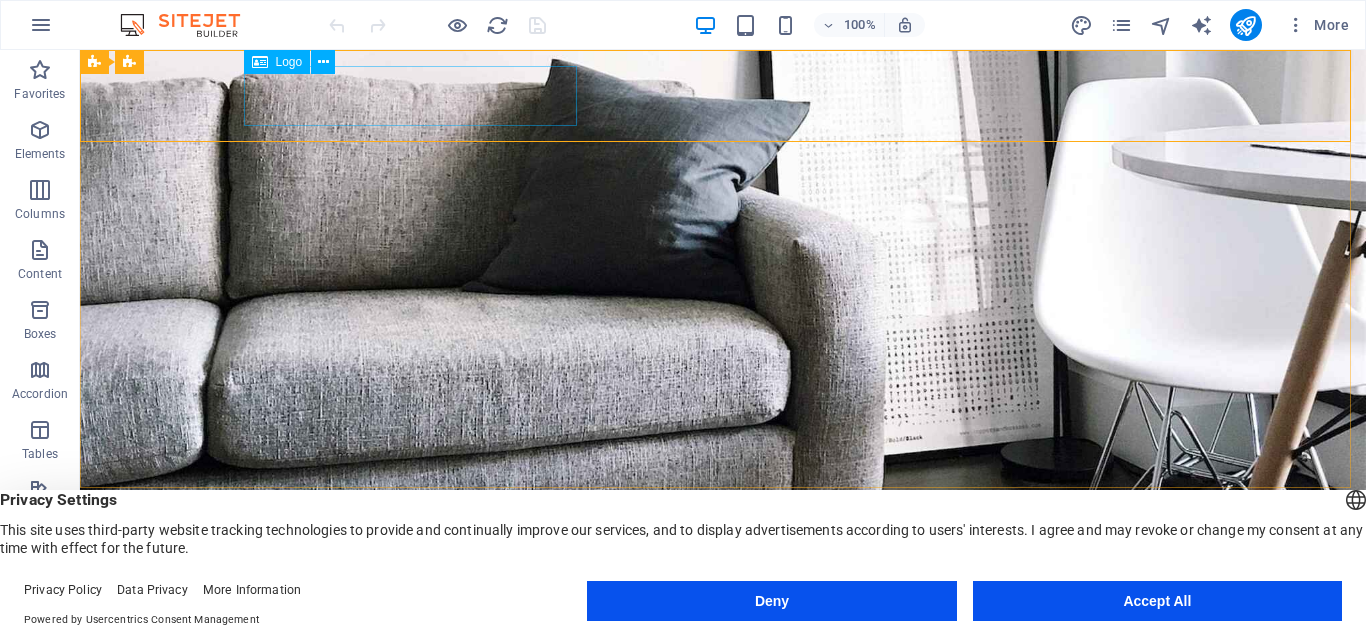 click on "Logo" at bounding box center [289, 62] 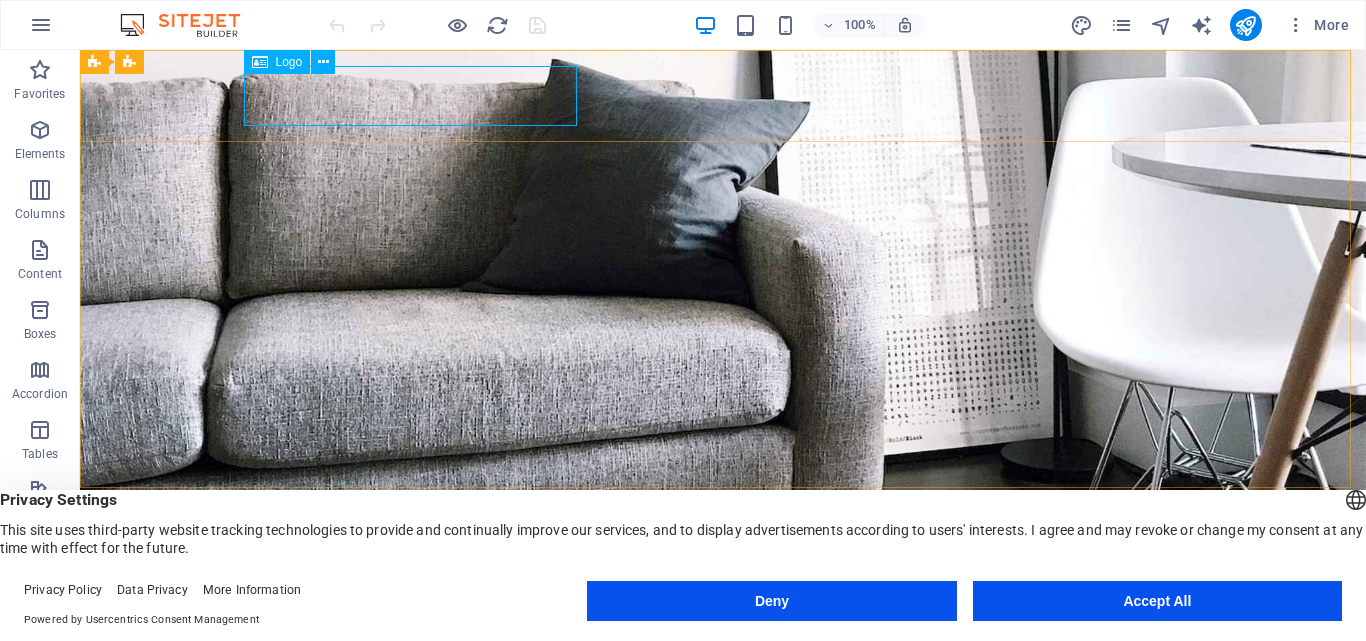 click on "Logo" at bounding box center [289, 62] 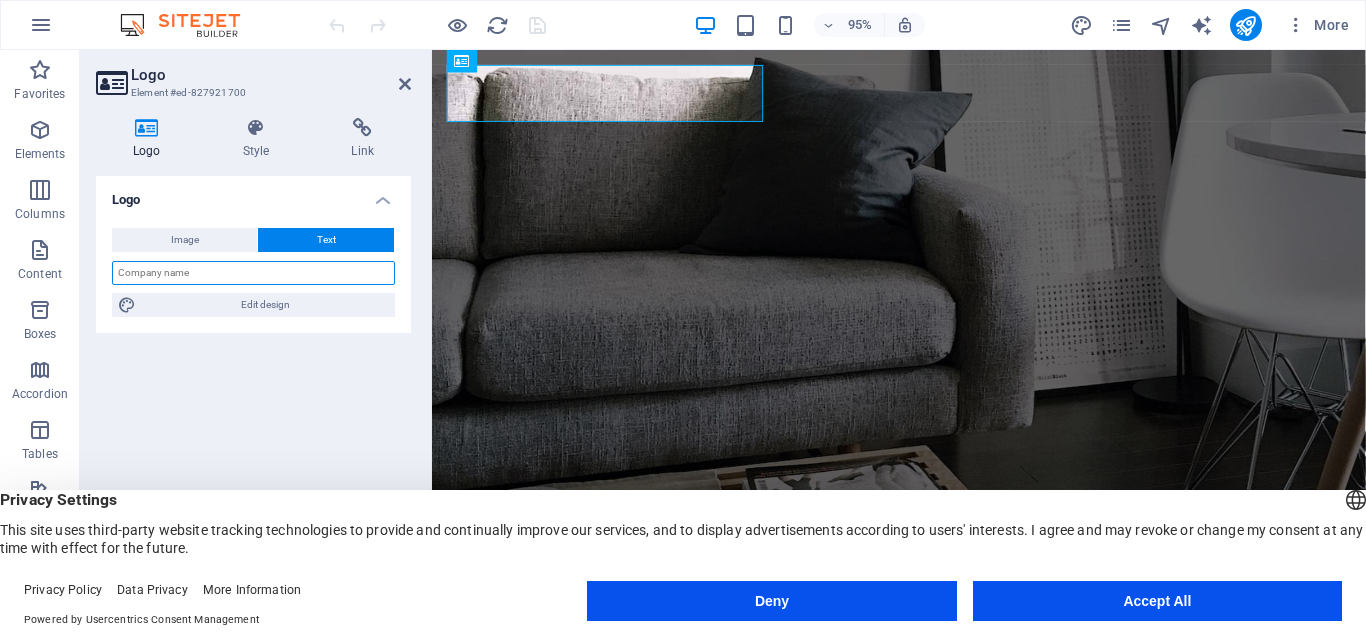 click at bounding box center [253, 273] 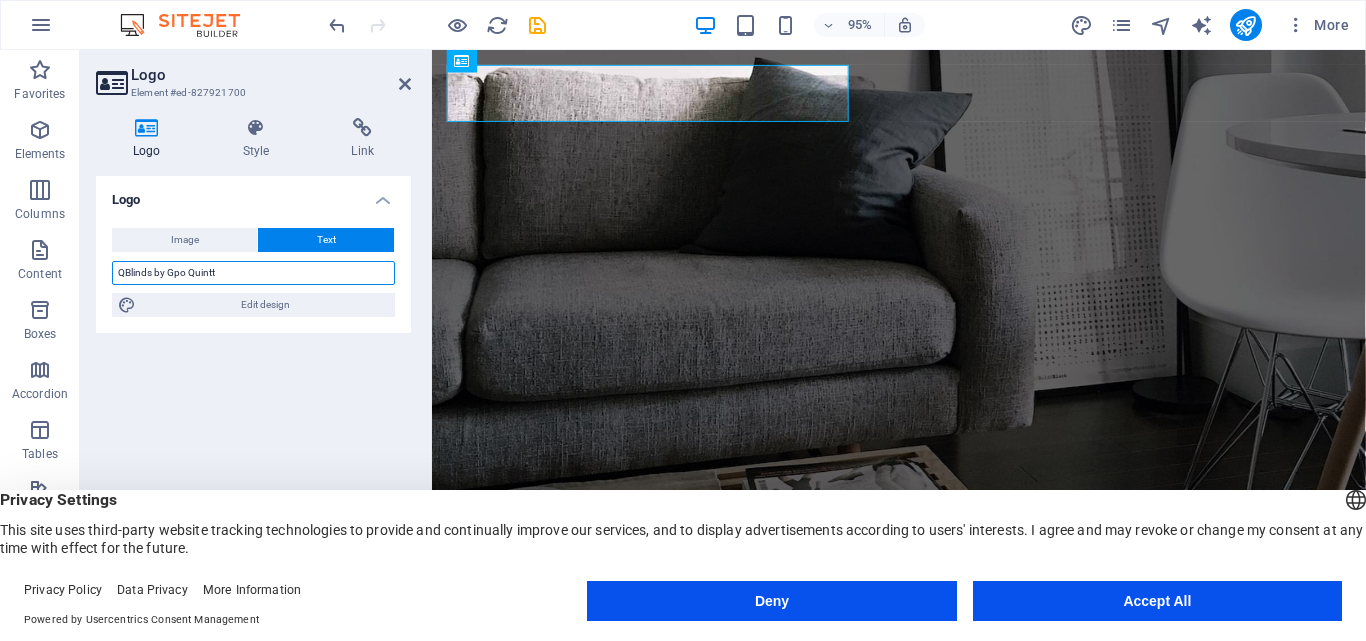 type on "QBlinds by Gpo Quintt" 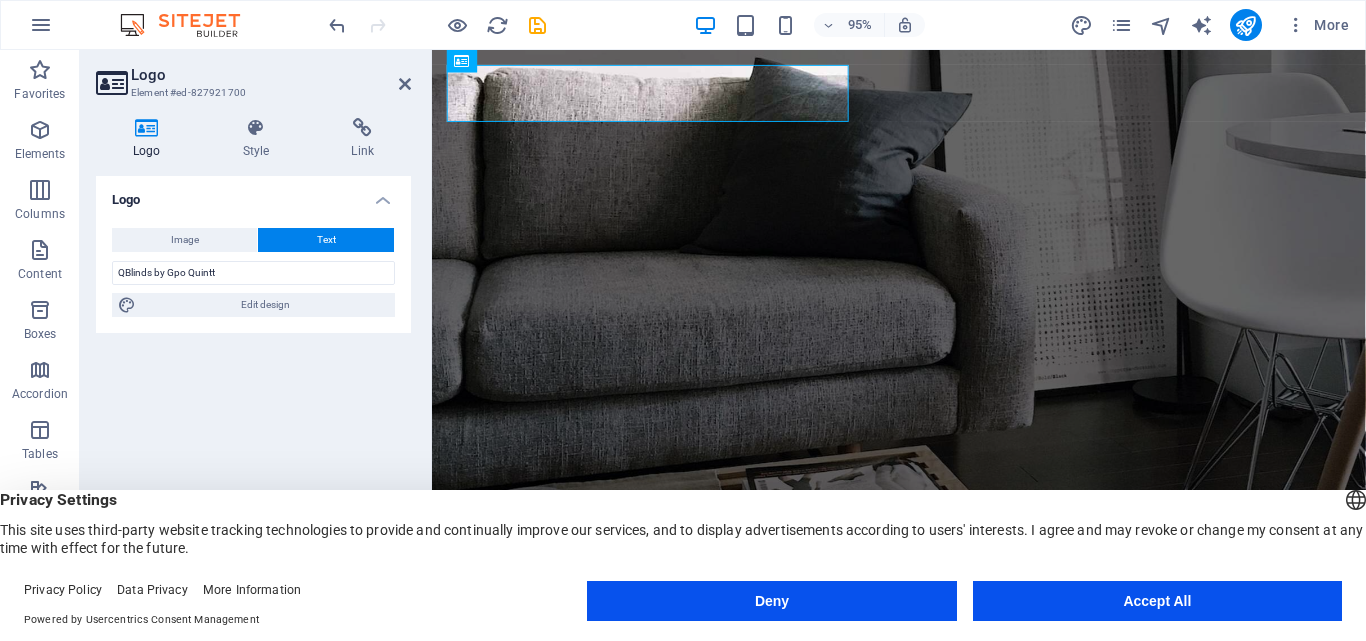 click on "Logo Image Text Drag files here, click to choose files or select files from Files or our free stock photos & videos Select files from the file manager, stock photos, or upload file(s) Upload Width 200 Default auto px rem % em vh vw Fit image Automatically fit image to a fixed width and height Height Default auto px Alignment Lazyload Loading images after the page loads improves page speed. Responsive Automatically load retina image and smartphone optimized sizes. Lightbox Use as headline The image will be wrapped in an H1 headline tag. Useful for giving alternative text the weight of an H1 headline, e.g. for the logo. Leave unchecked if uncertain. Optimized Images are compressed to improve page speed. Position Direction Custom X offset 50 px rem % vh vw Y offset 50 px rem % vh vw QBlinds by Gpo Quintt Edit design Text Float No float Image left Image right Determine how text should behave around the image. Text Alternative text Image caption Paragraph Format Normal Heading 1 Heading 2 Heading 3 Heading 4 Code" at bounding box center (253, 384) 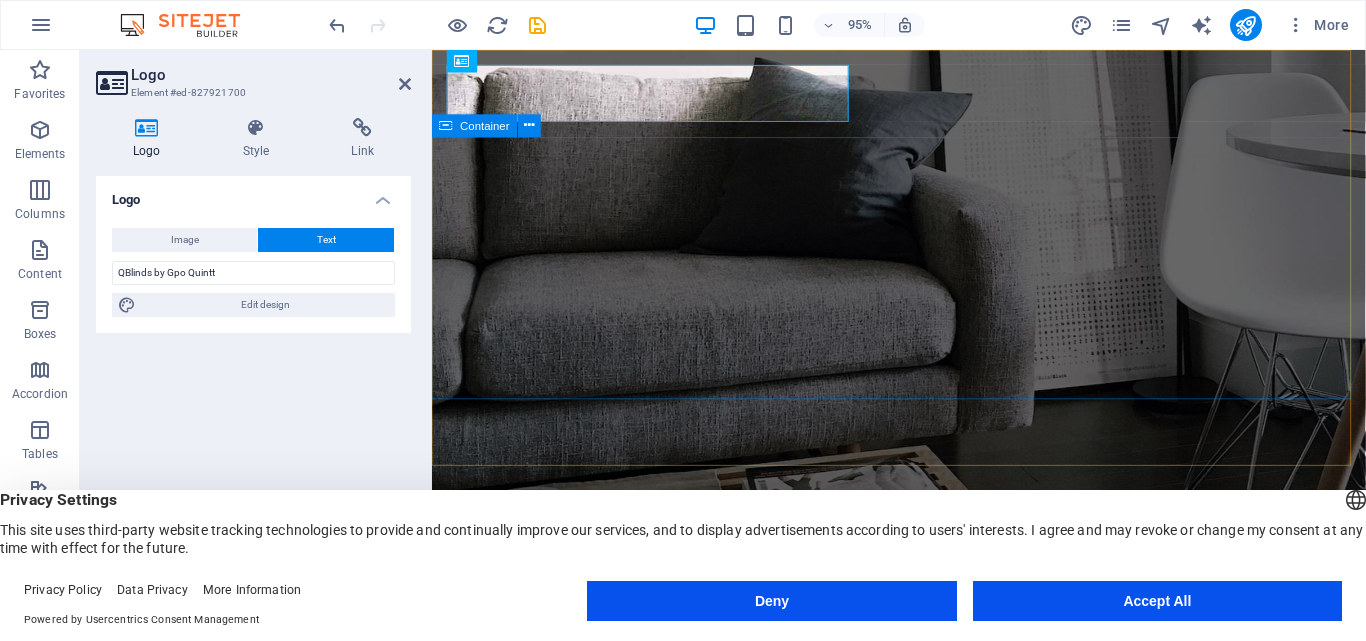 click on "Bienvenido a QBlinds by Quintt Protección Solar para tus Espacios" at bounding box center (923, 881) 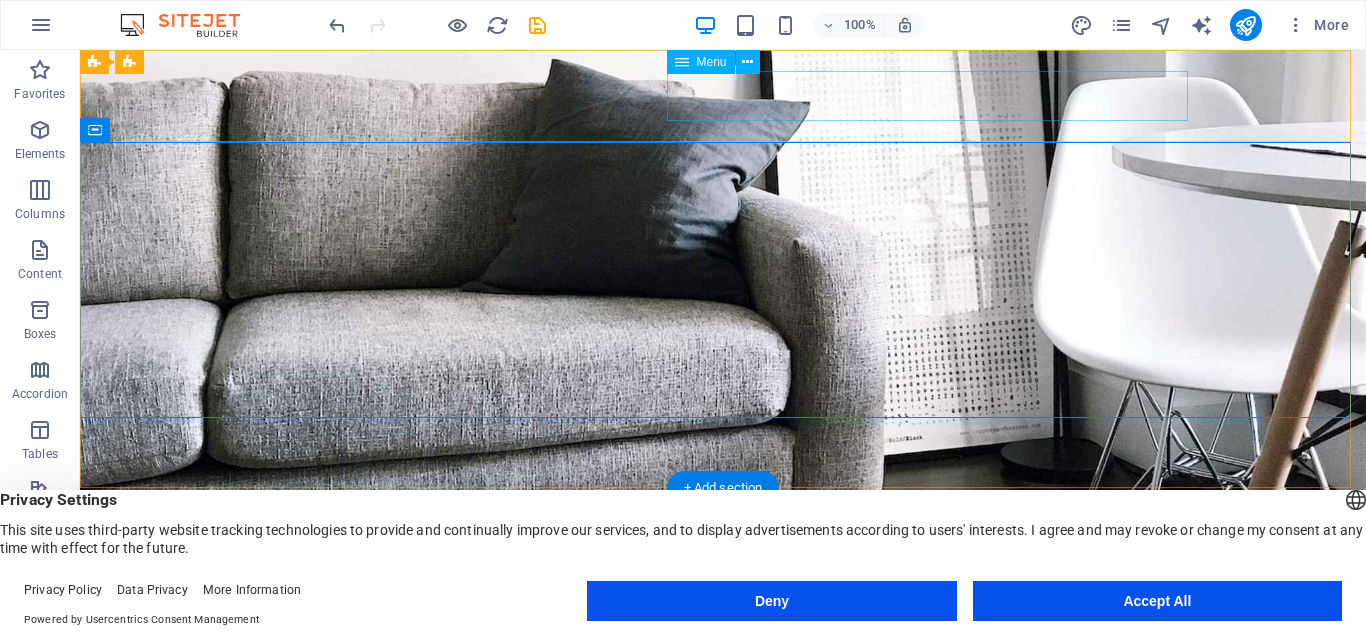 click on "Inicio Nosotros Equipo Contacto" at bounding box center [723, 702] 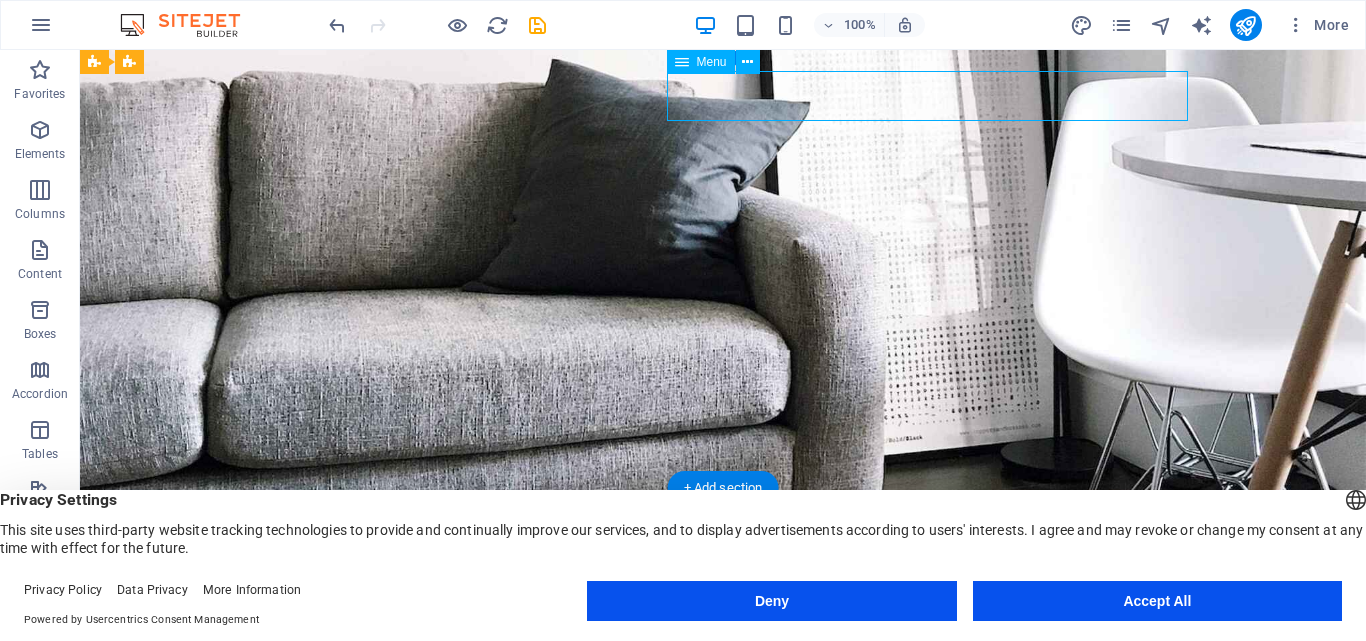 click on "Inicio Nosotros Equipo Contacto" at bounding box center (723, 702) 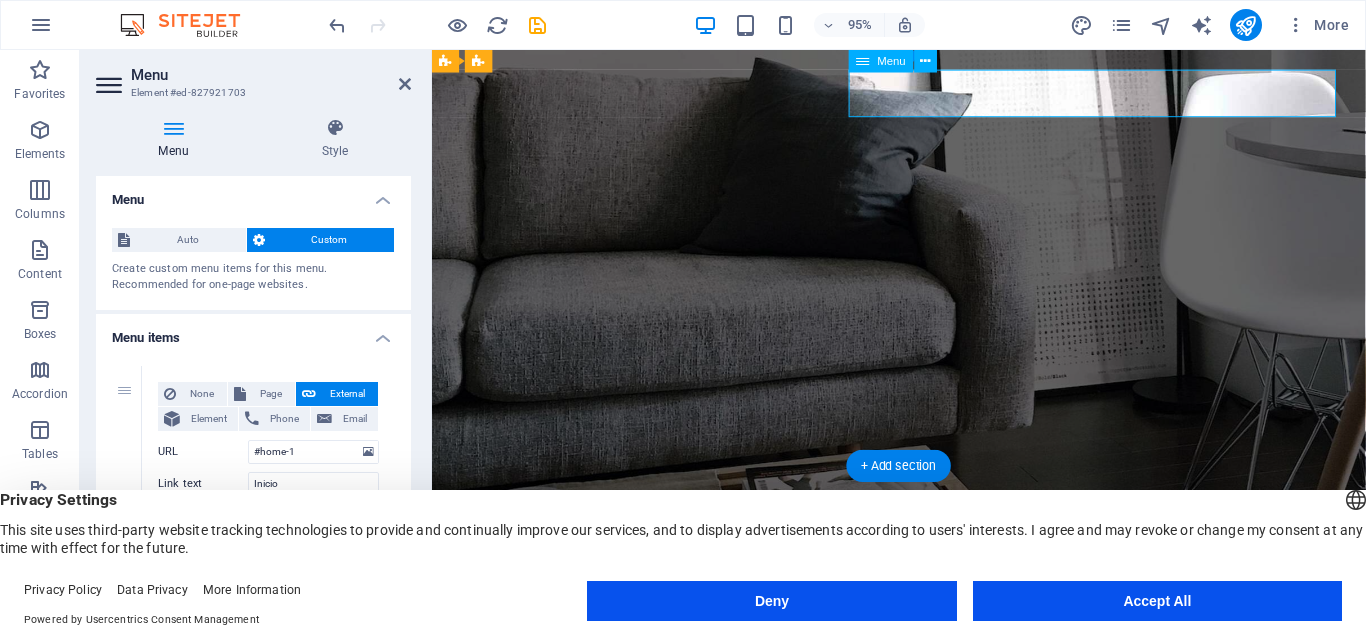 click on "Inicio Nosotros Equipo Contacto" at bounding box center [924, 702] 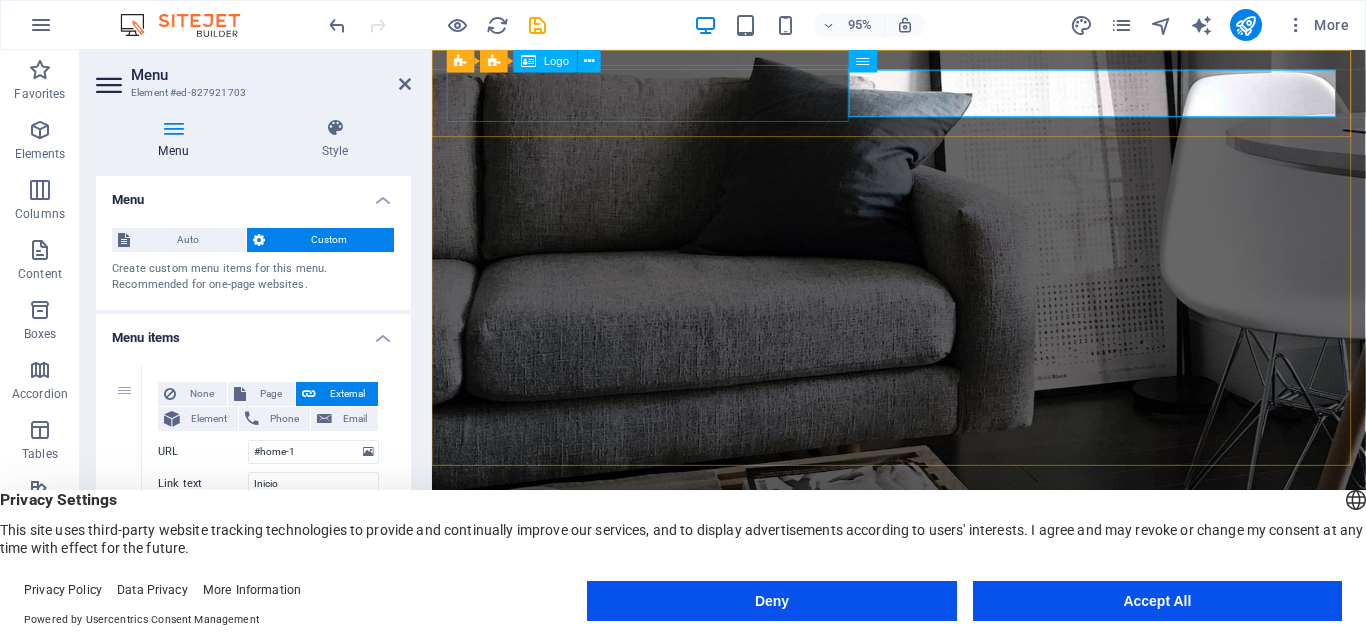click on "QBlinds by Gpo Quintt" at bounding box center (924, 647) 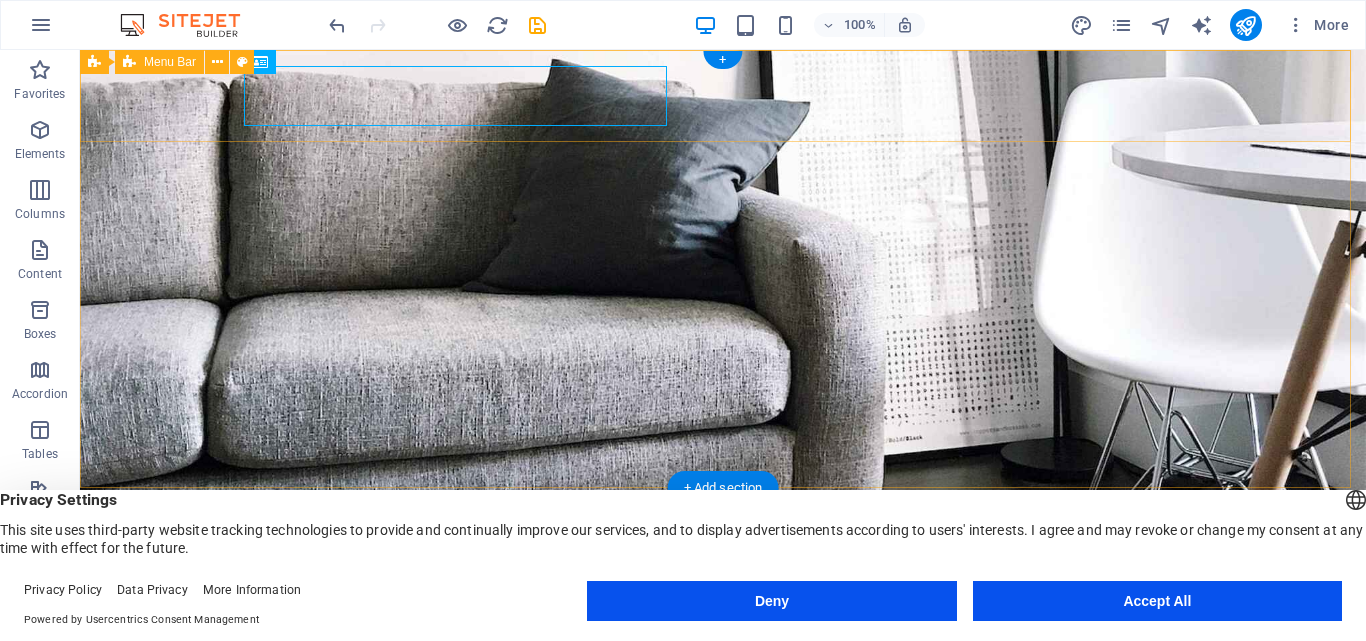 click on "QBlinds by Gpo Quintt Inicio Nosotros Equipo Contacto" at bounding box center [723, 672] 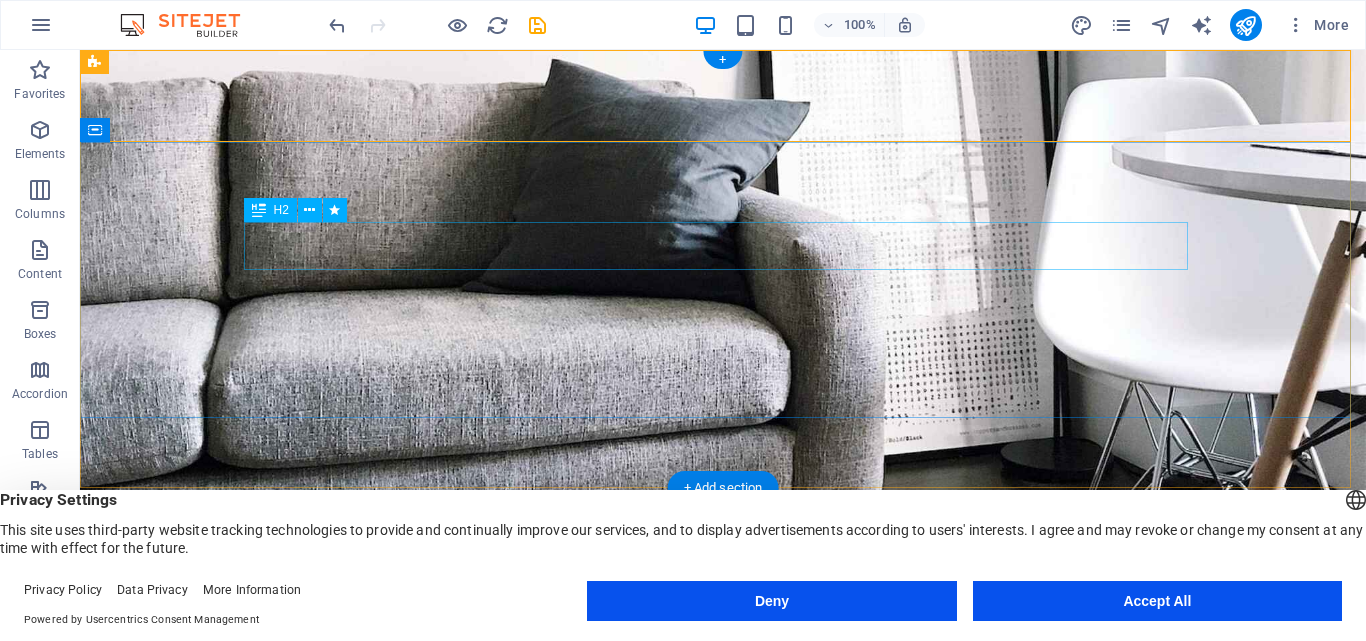 click on "Bienvenido a QBlinds by Quintt" at bounding box center [723, 847] 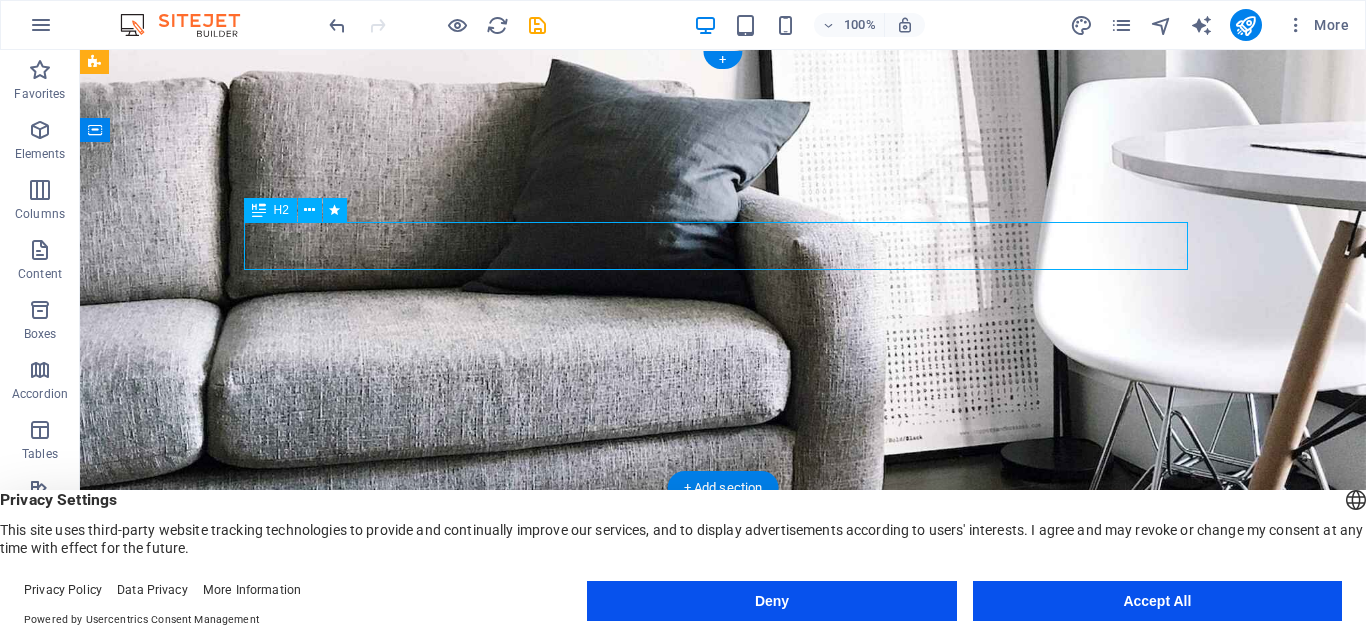 click on "Bienvenido a QBlinds by Quintt" at bounding box center [723, 847] 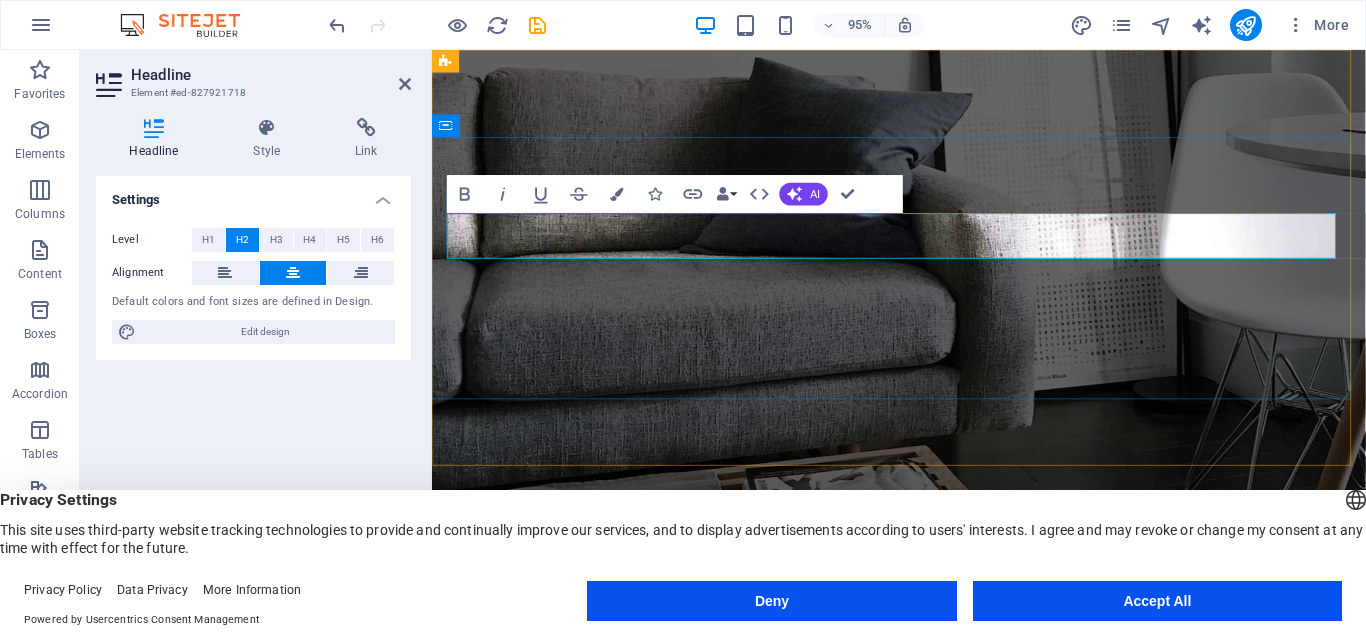 click on "Bienvenido a QBlinds by Quintt" at bounding box center [924, 847] 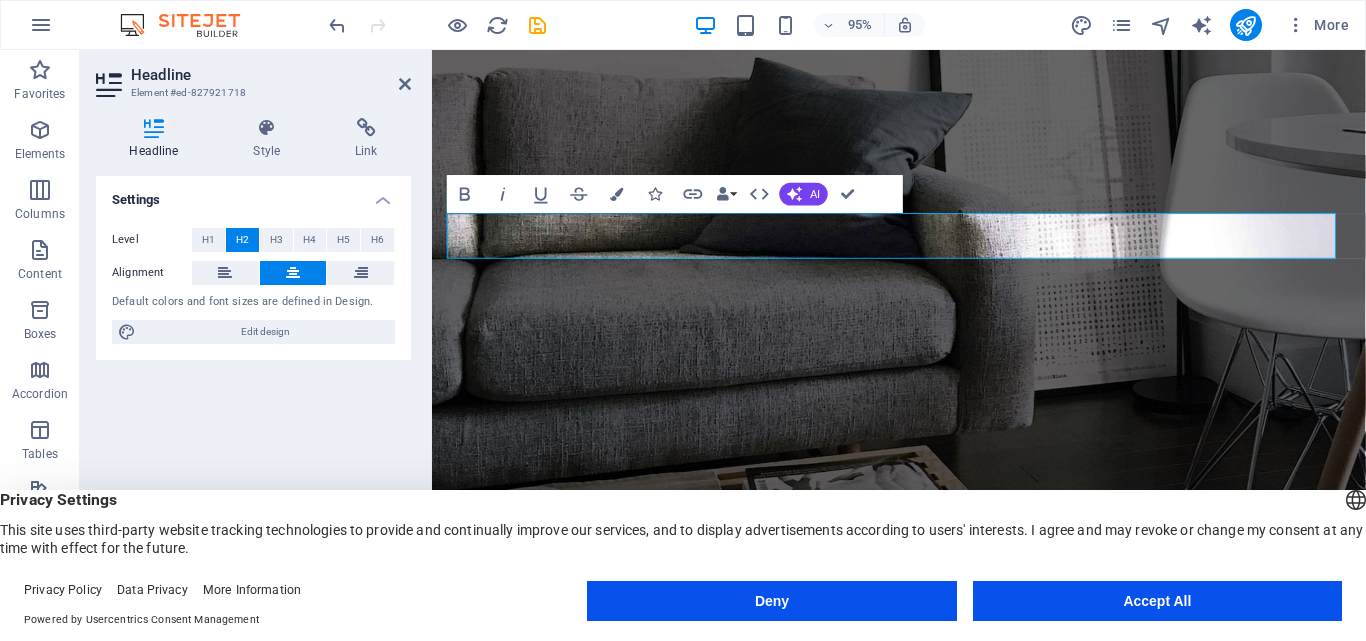 click on "Headline Style Link Settings Level H1 H2 H3 H4 H5 H6 Alignment Default colors and font sizes are defined in Design. Edit design Banner Element Layout How this element expands within the layout (Flexbox). Size Default auto px % 1/1 1/2 1/3 1/4 1/5 1/6 1/7 1/8 1/9 1/10 Grow Shrink Order Container layout Visible Visible Opacity 100 % Overflow Spacing Margin Default auto px % rem vw vh Custom Custom auto px % rem vw vh auto px % rem vw vh auto px % rem vw vh auto px % rem vw vh Padding Default px rem % vh vw Custom Custom px rem % vh vw px rem % vh vw px rem % vh vw px rem % vh vw Border Style              - Width 1 auto px rem % vh vw Custom Custom 1 auto px rem % vh vw 1 auto px rem % vh vw 1 auto px rem % vh vw 1 auto px rem % vh vw  - Color Round corners Default px rem % vh vw Custom Custom px rem % vh vw px rem % vh vw px rem % vh vw px rem % vh vw Shadow Default None Outside Inside Color X offset 0 px rem vh vw Y offset 0 px rem vh vw Blur 0 px rem % vh vw Spread 0 px rem vh vw Text Shadow Default" at bounding box center [253, 355] 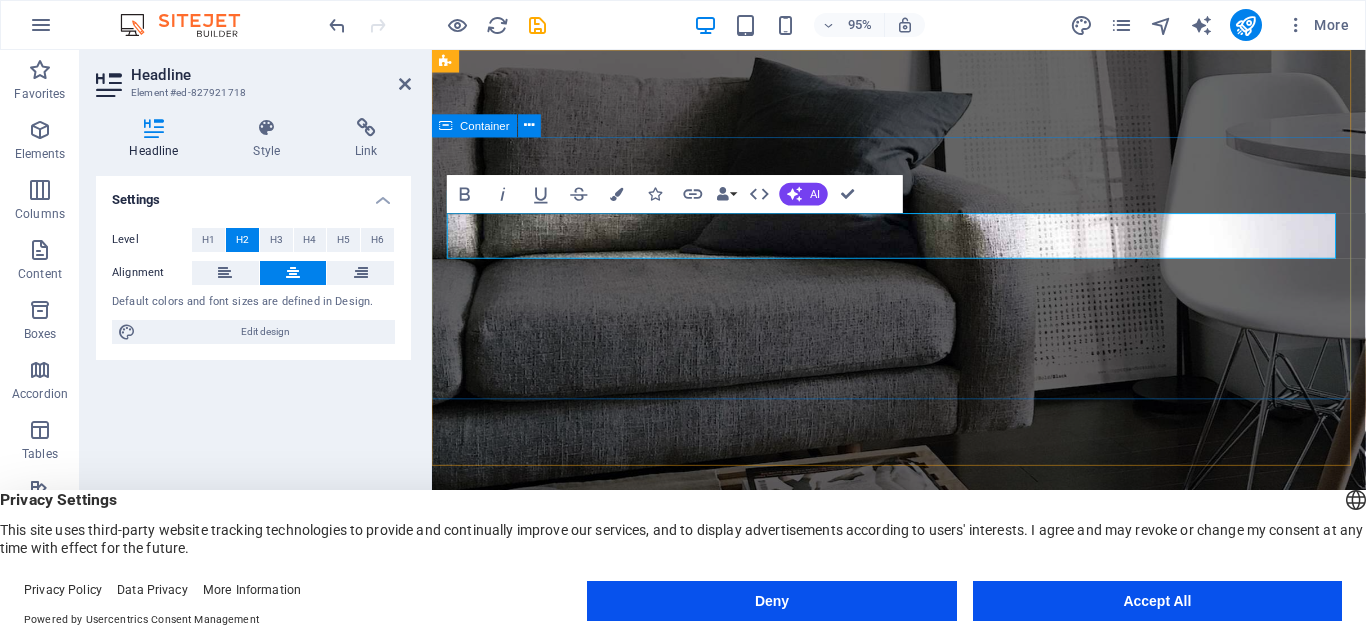 click on "Bienvenido a QBlinds Protección Solar para tus Espacios" at bounding box center [923, 881] 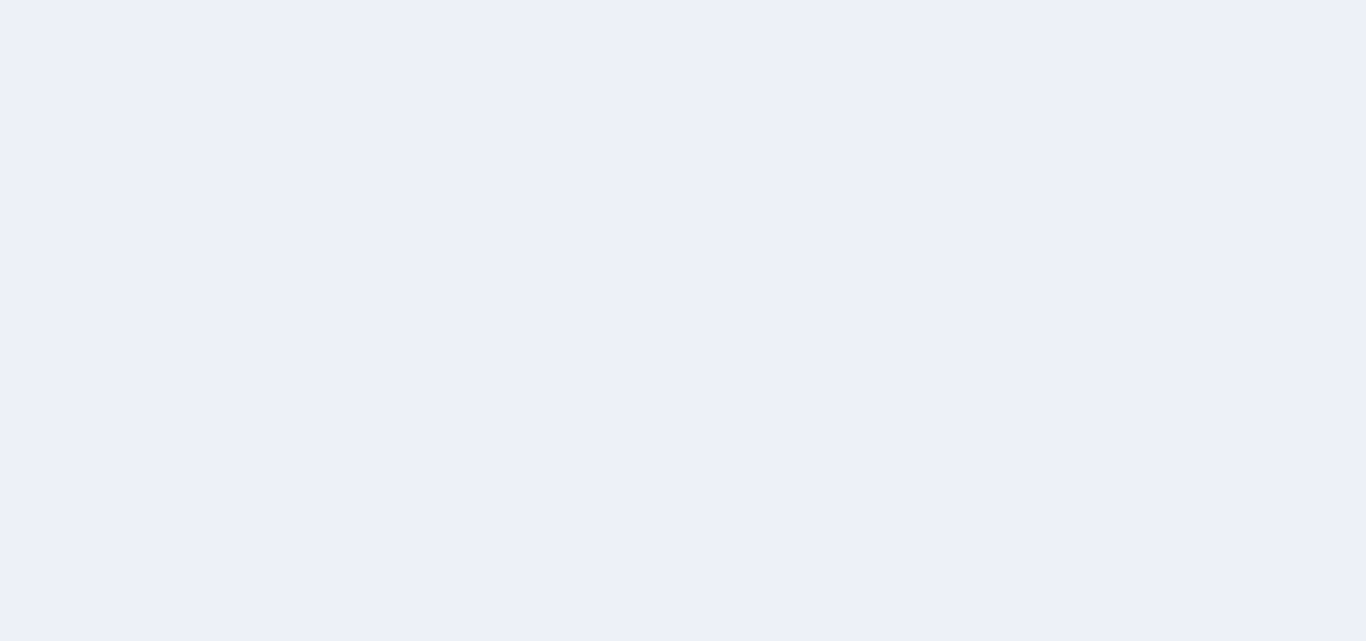 scroll, scrollTop: 0, scrollLeft: 0, axis: both 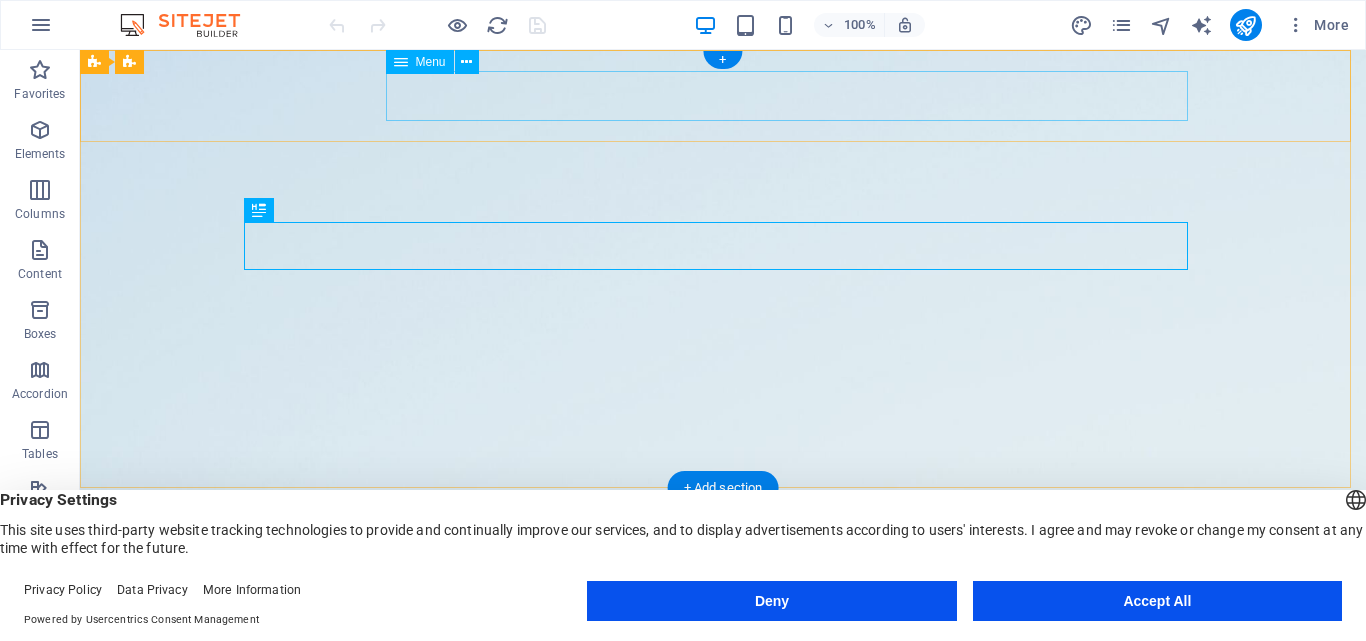 click on "Inicio Nosotros Servicios Testimonios Galería" at bounding box center (723, 680) 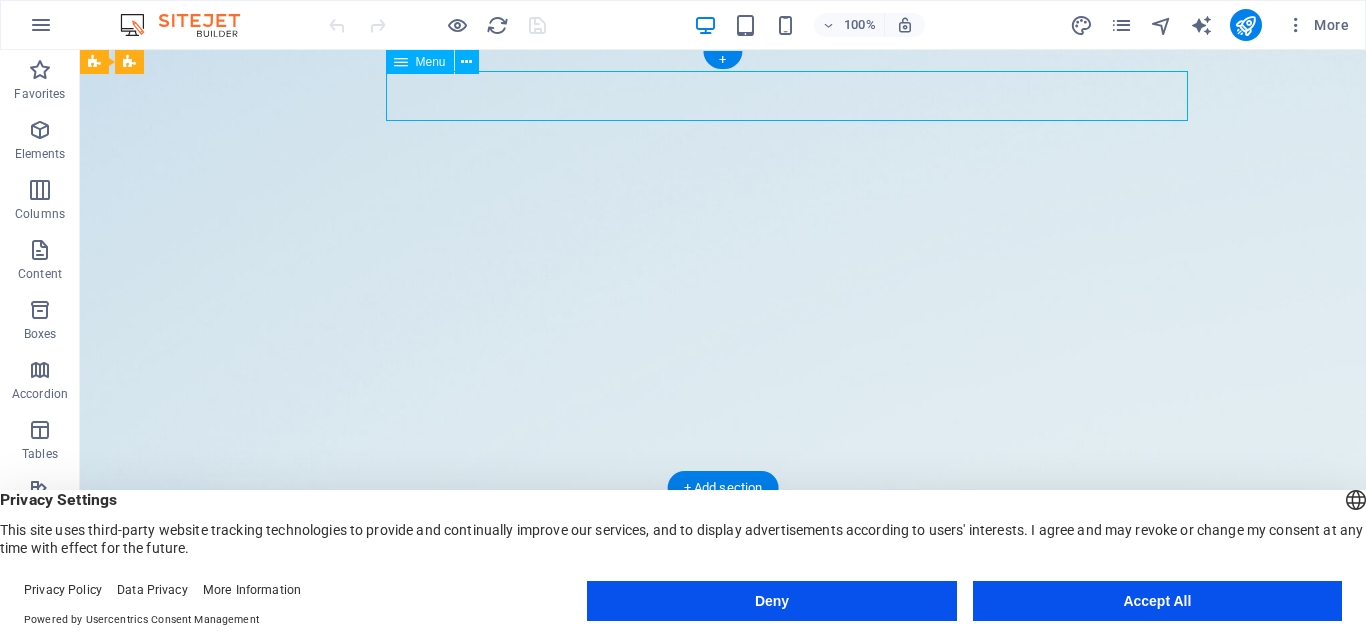 click on "Inicio Nosotros Servicios Testimonios Galería" at bounding box center [723, 680] 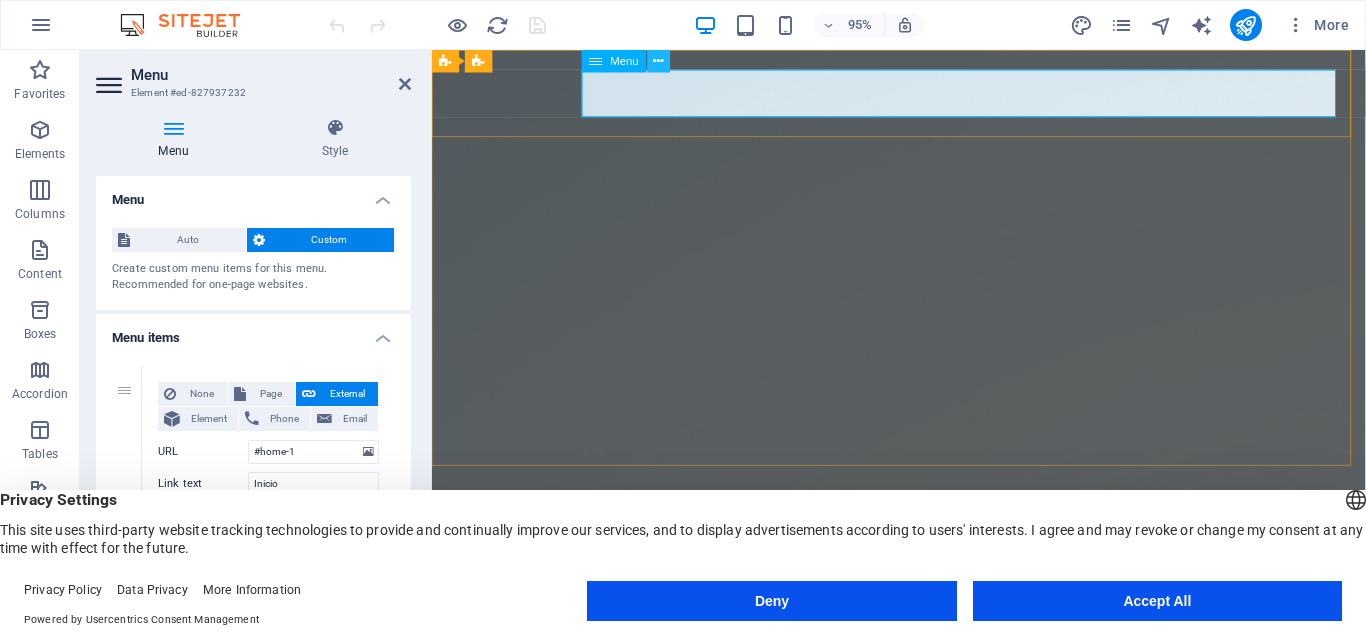click at bounding box center (659, 61) 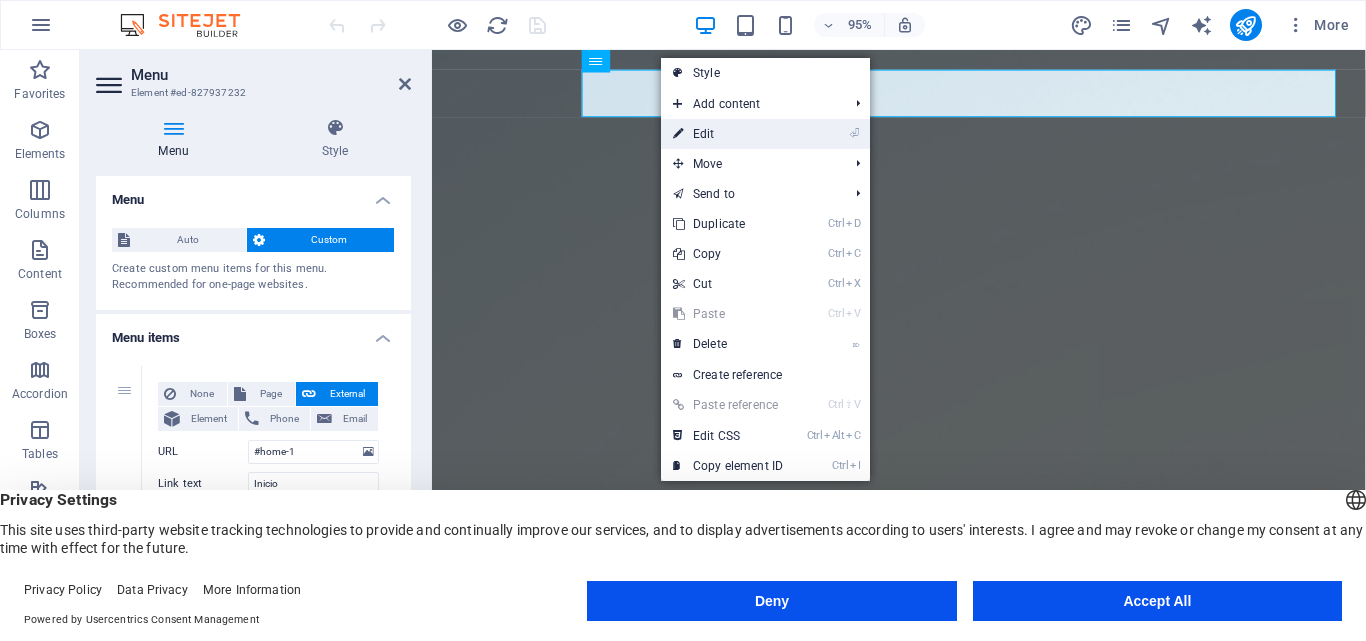 click on "⏎  Edit" at bounding box center (728, 134) 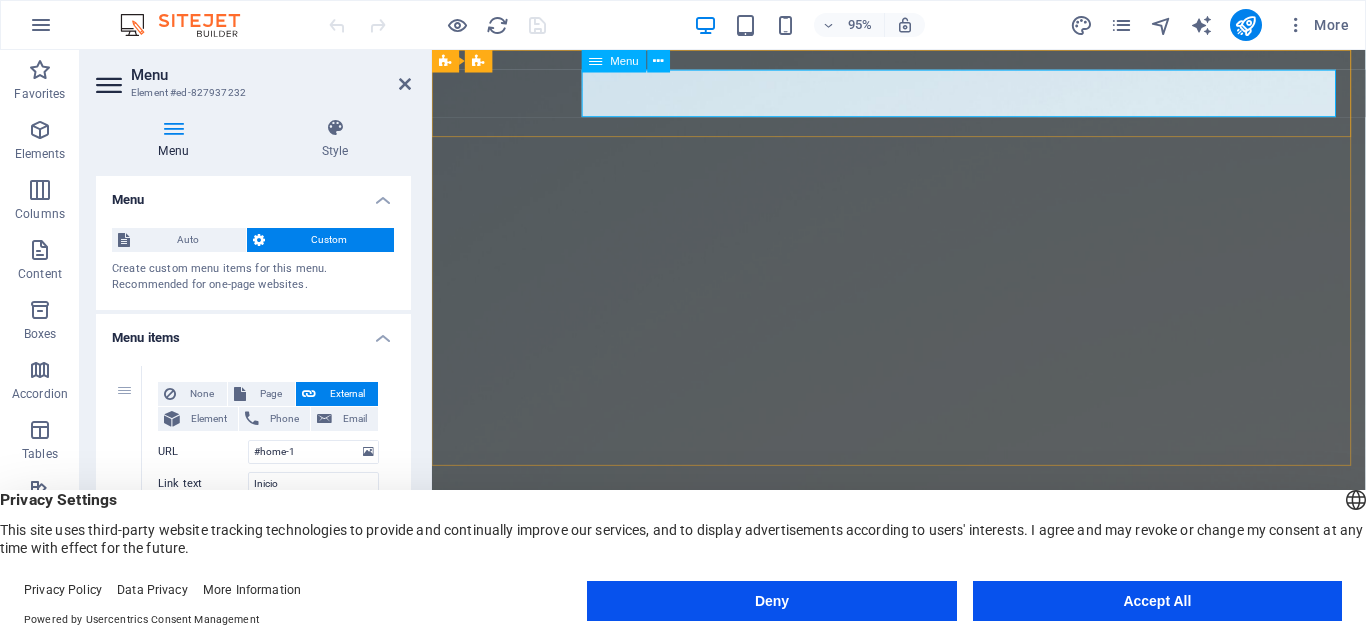 click on "Inicio Nosotros Servicios Testimonios Galería" at bounding box center (924, 680) 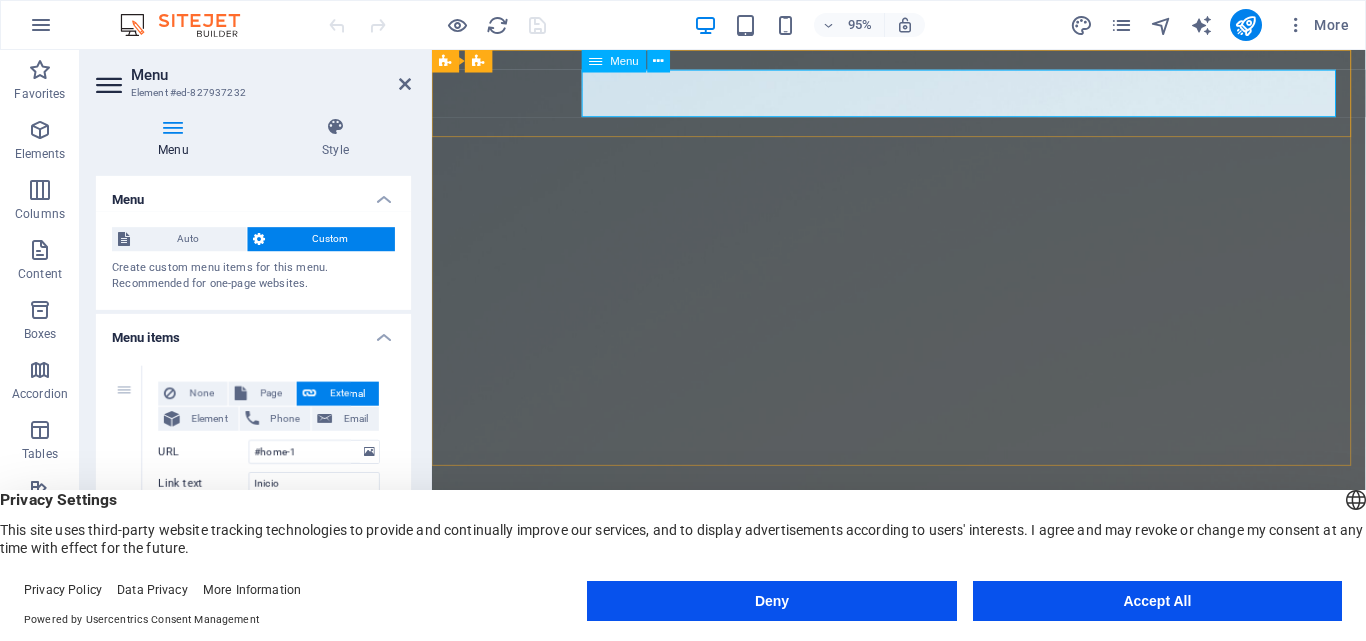 click on "Inicio Nosotros Servicios Testimonios Galería" at bounding box center (924, 680) 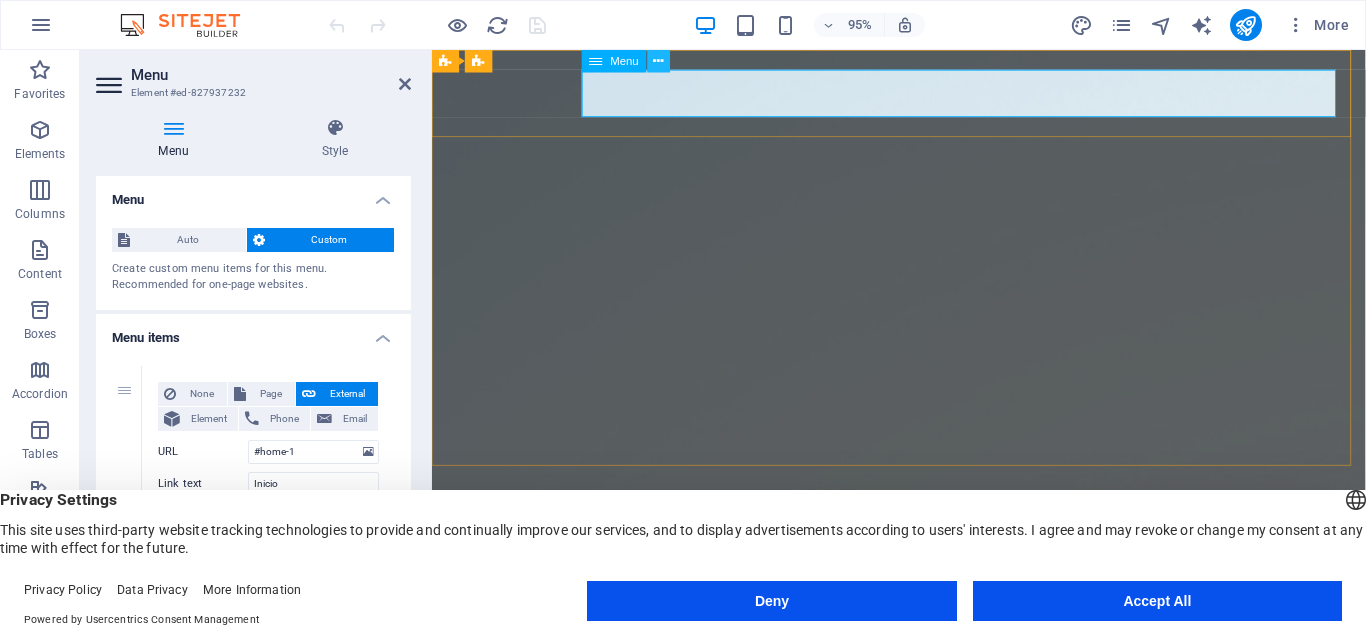 click at bounding box center [659, 61] 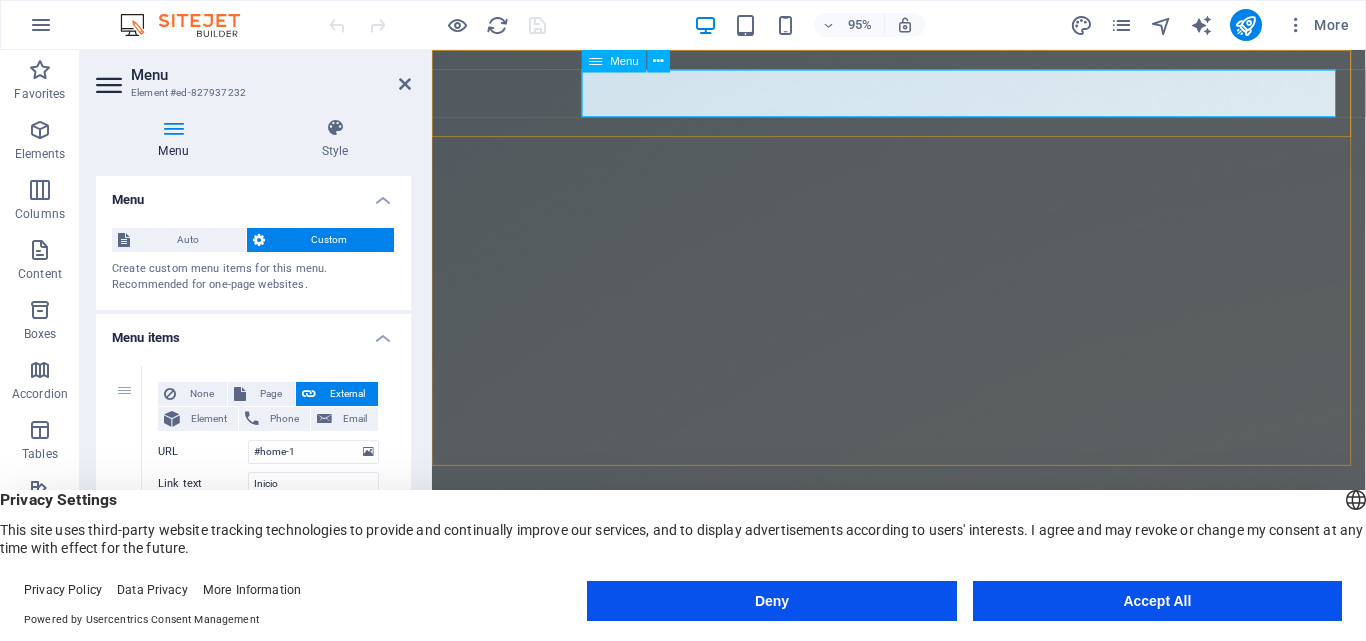 click on "Inicio Nosotros Servicios Testimonios Galería" at bounding box center (924, 680) 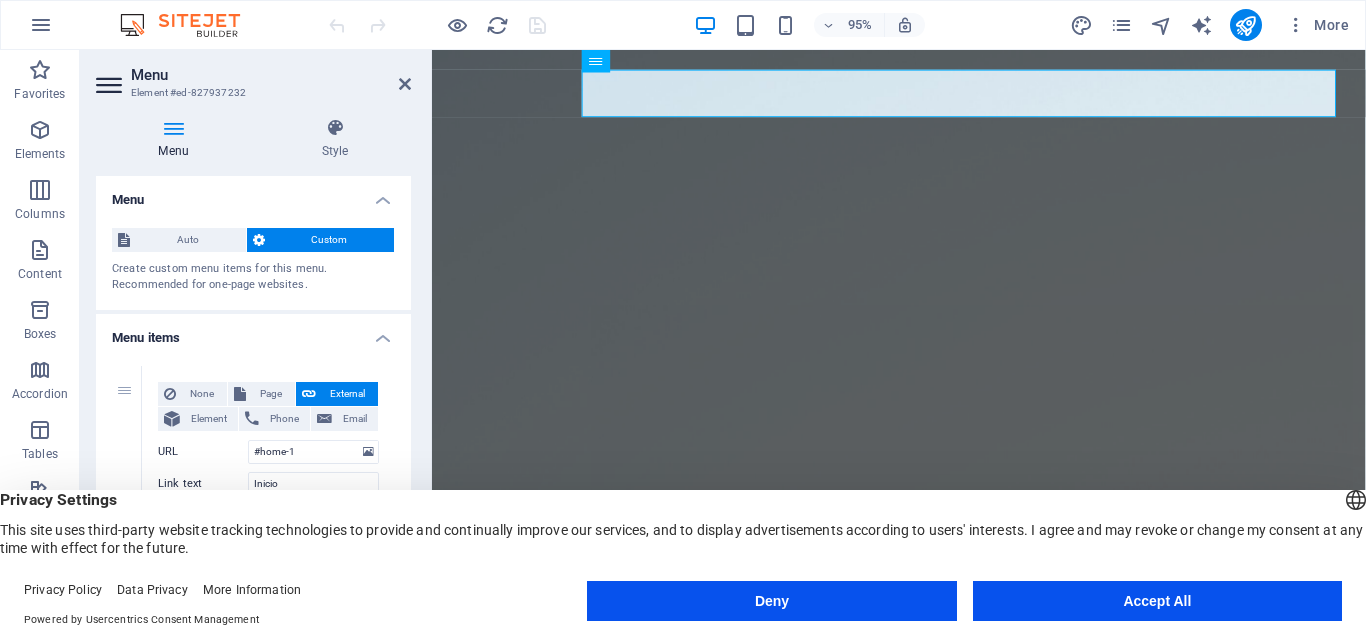 click on "Custom" at bounding box center [330, 240] 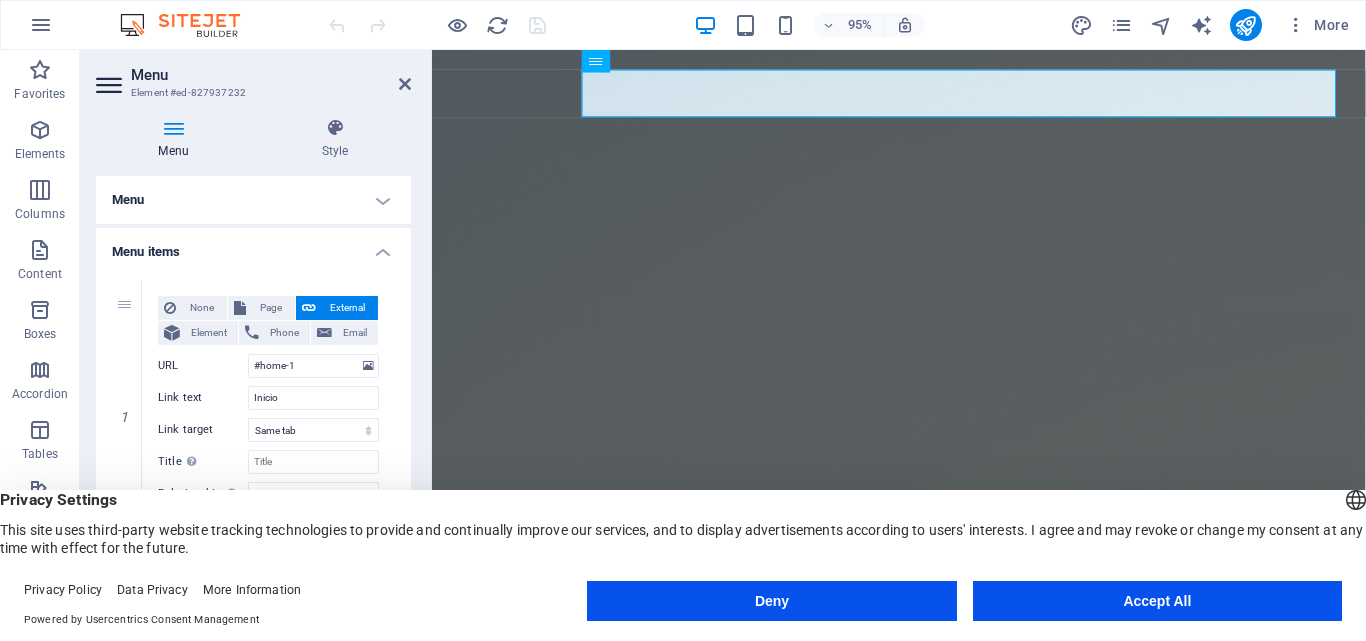 click on "Menu" at bounding box center [253, 200] 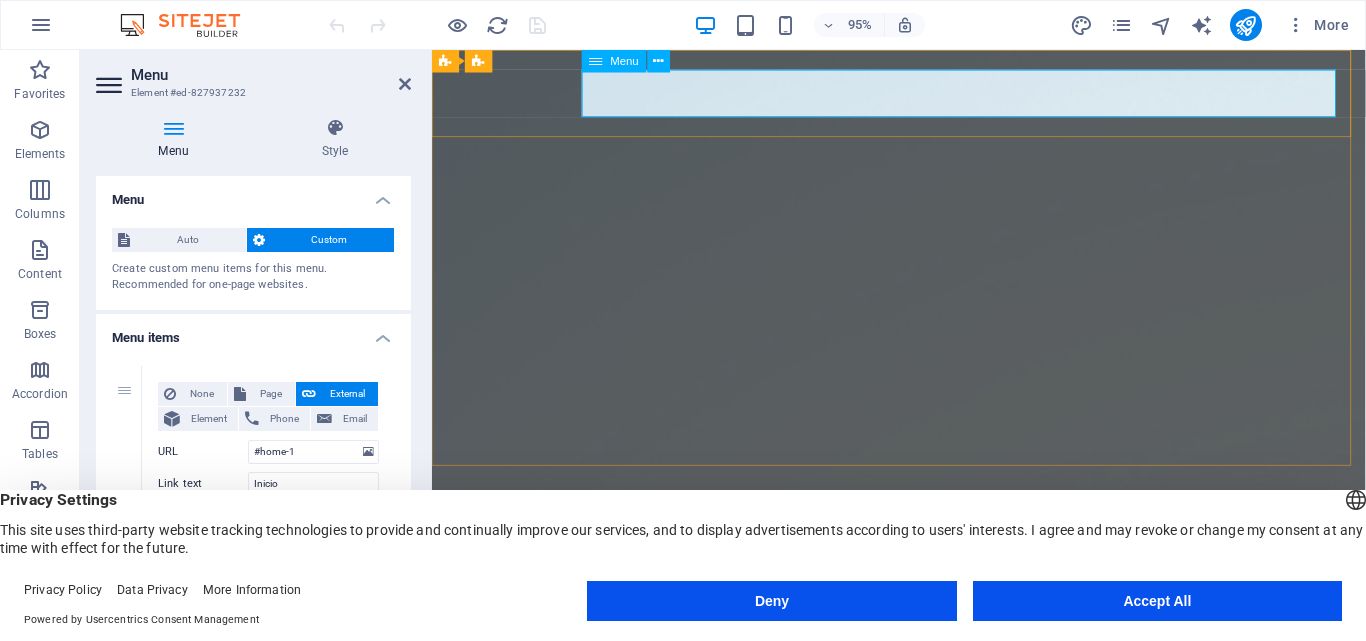 click on "Menu" at bounding box center [625, 61] 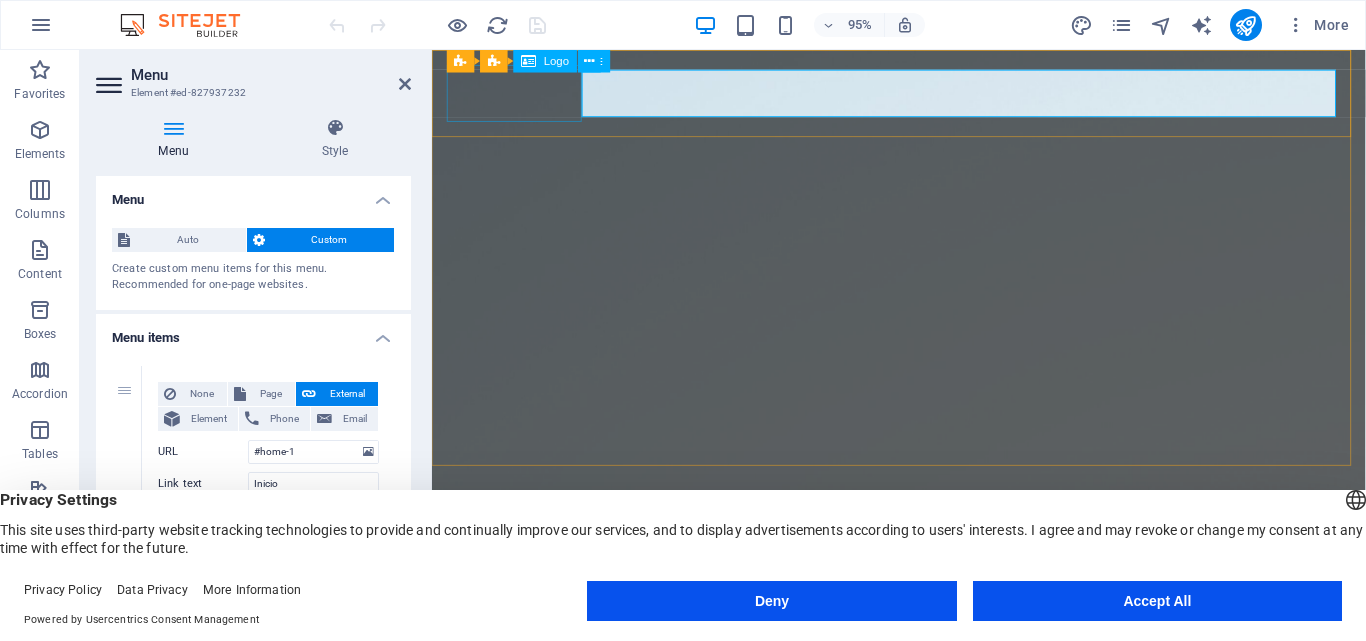 click on "QBlinds" at bounding box center (924, 625) 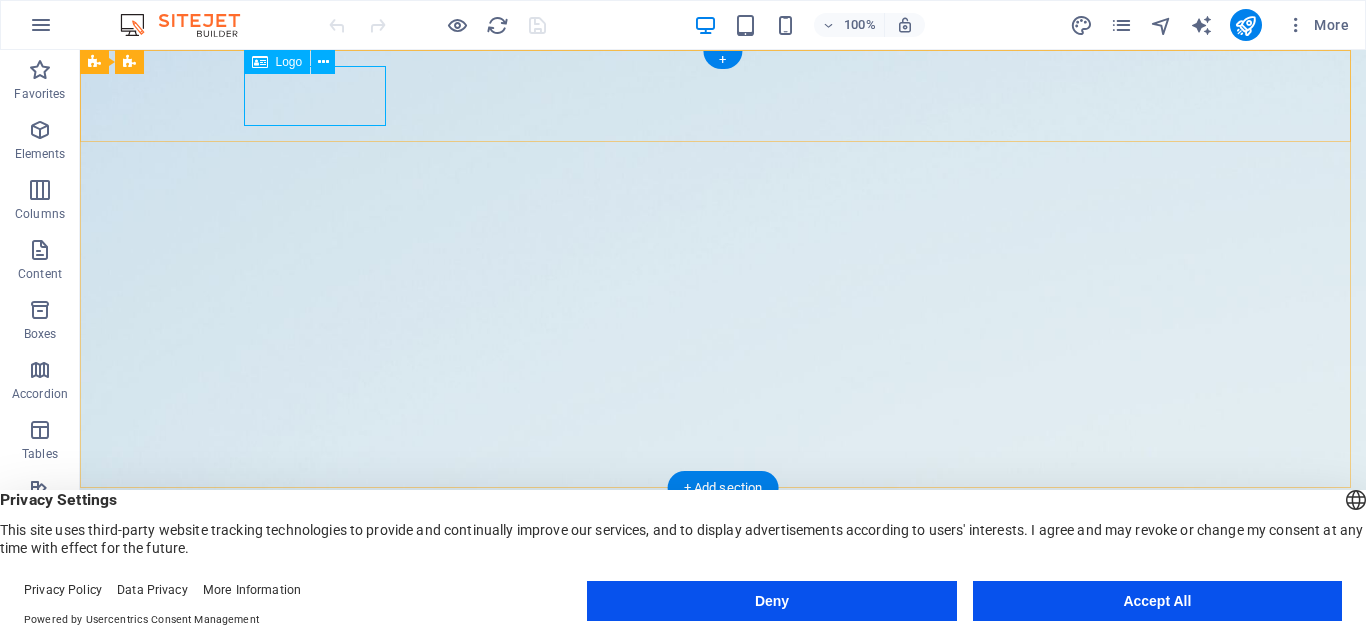 click on "QBlinds" at bounding box center (723, 625) 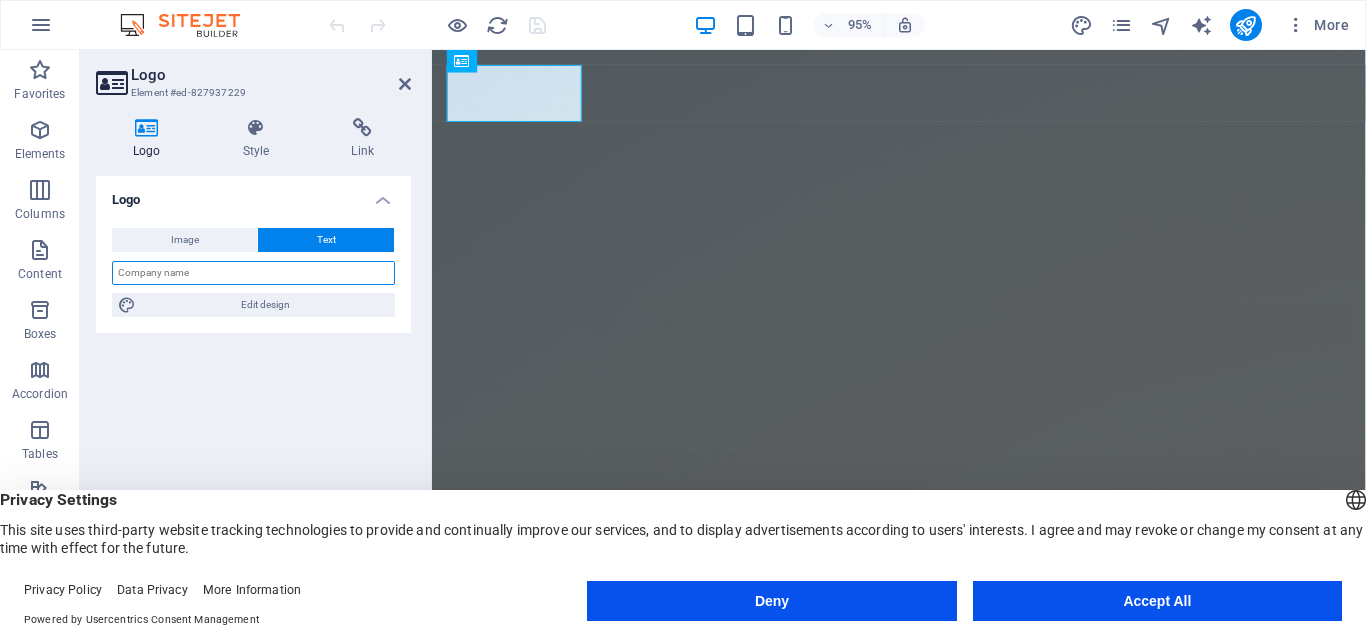 click at bounding box center [253, 273] 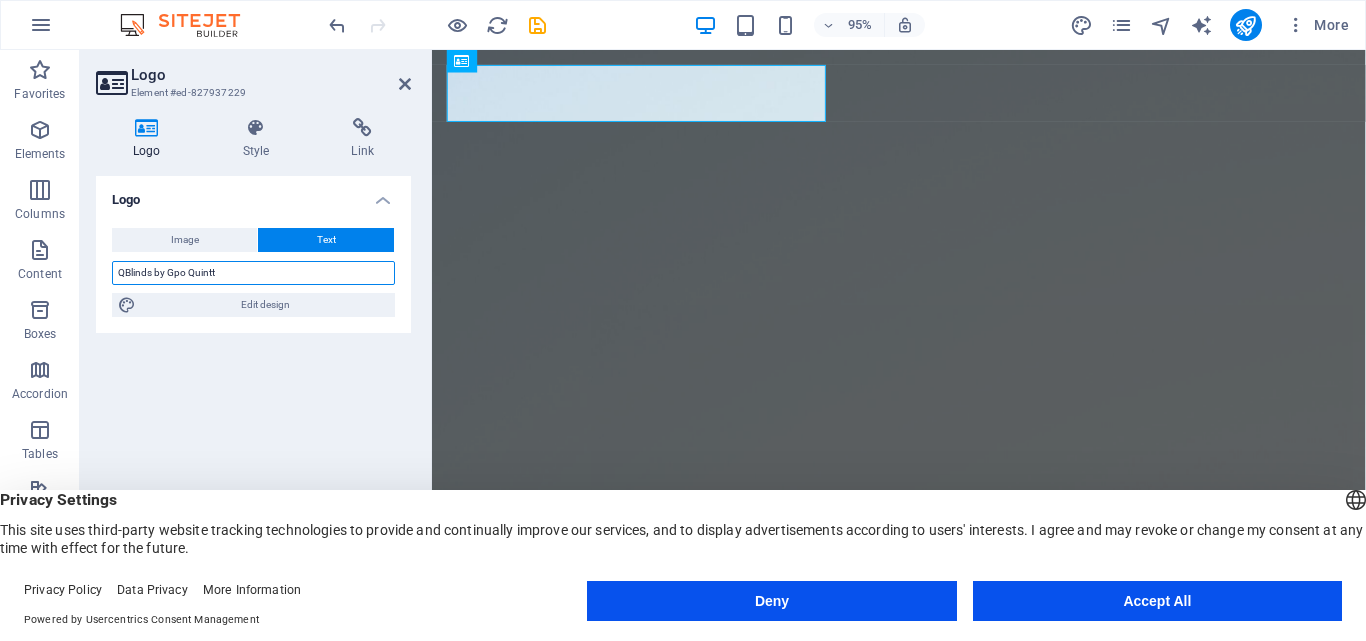 type on "QBlinds by Gpo Quintt" 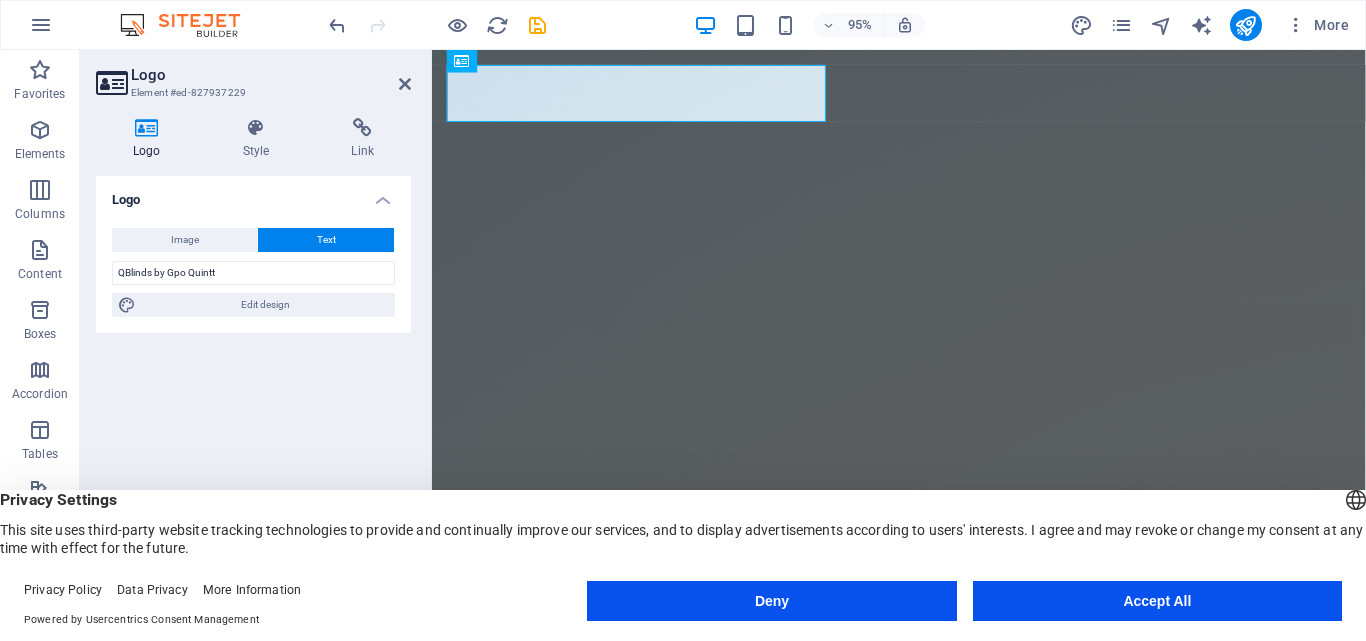 click on "Logo Style Link Logo Image Text Drag files here, click to choose files or select files from Files or our free stock photos & videos Select files from the file manager, stock photos, or upload file(s) Upload Width 200 Default auto px rem % em vh vw Fit image Automatically fit image to a fixed width and height Height Default auto px Alignment Lazyload Loading images after the page loads improves page speed. Responsive Automatically load retina image and smartphone optimized sizes. Lightbox Use as headline The image will be wrapped in an H1 headline tag. Useful for giving alternative text the weight of an H1 headline, e.g. for the logo. Leave unchecked if uncertain. Optimized Images are compressed to improve page speed. Position Direction Custom X offset 50 px rem % vh vw Y offset 50 px rem % vh vw QBlinds by Gpo Quintt Edit design Text Float No float Image left Image right Determine how text should behave around the image. Text Alternative text Image caption Paragraph Format Normal Heading 1 Heading 2 Heading 3" at bounding box center (253, 355) 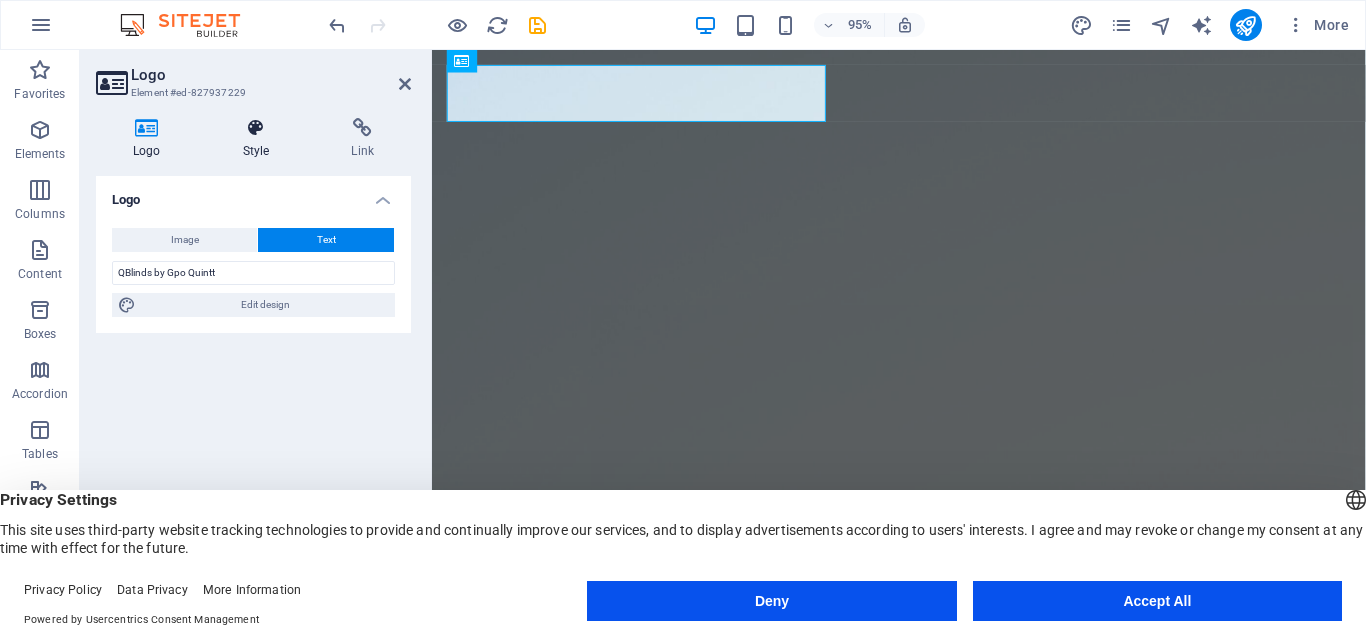 click on "Style" at bounding box center [260, 139] 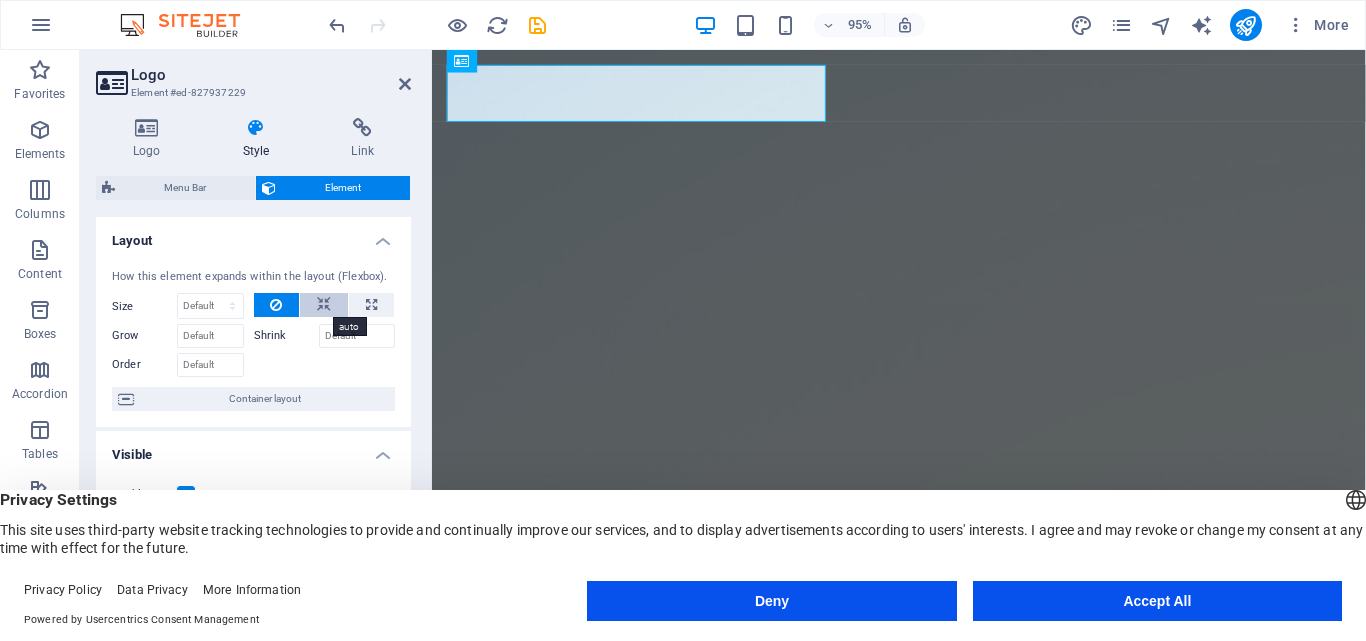 click at bounding box center (324, 305) 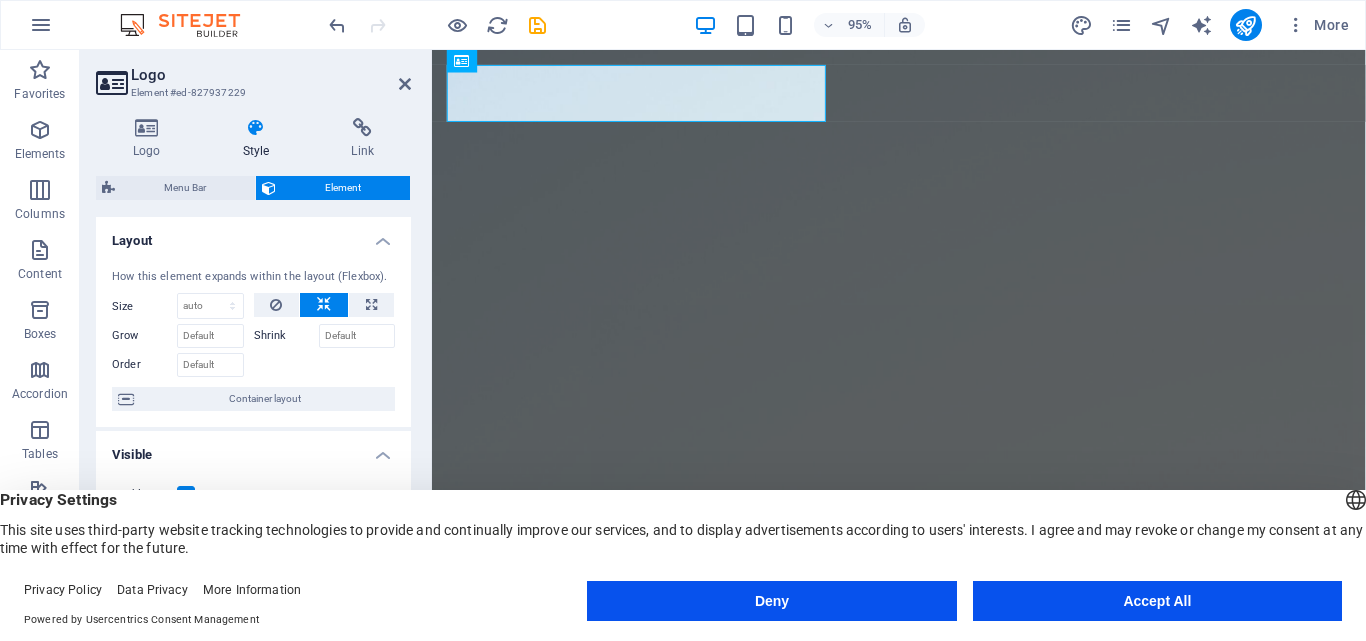 click on "Size" at bounding box center [144, 306] 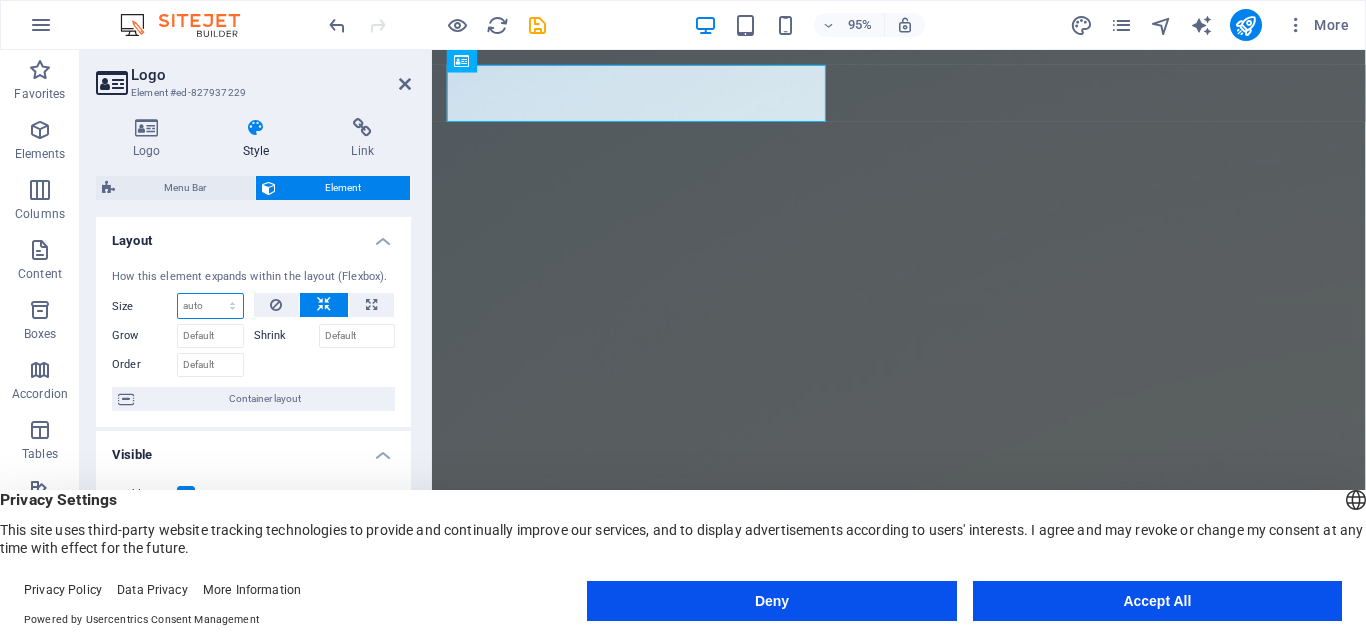 click on "Default auto px % 1/1 1/2 1/3 1/4 1/5 1/6 1/7 1/8 1/9 1/10" at bounding box center [210, 306] 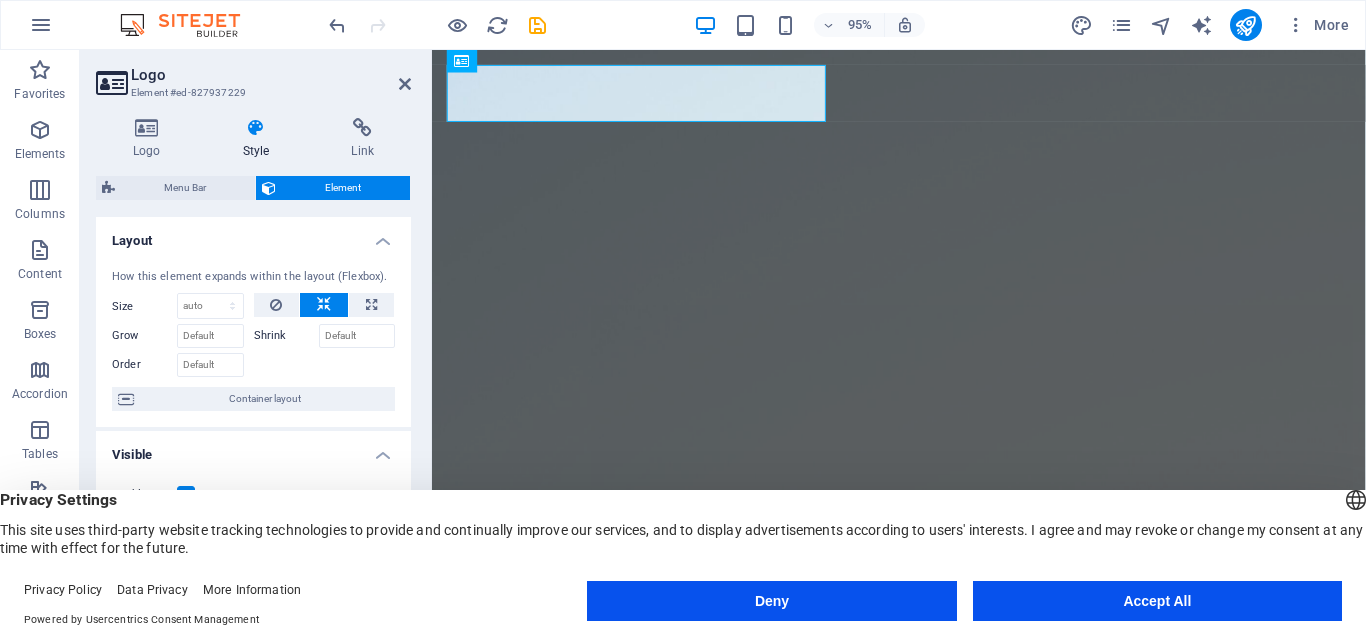click on "Layout" at bounding box center (253, 235) 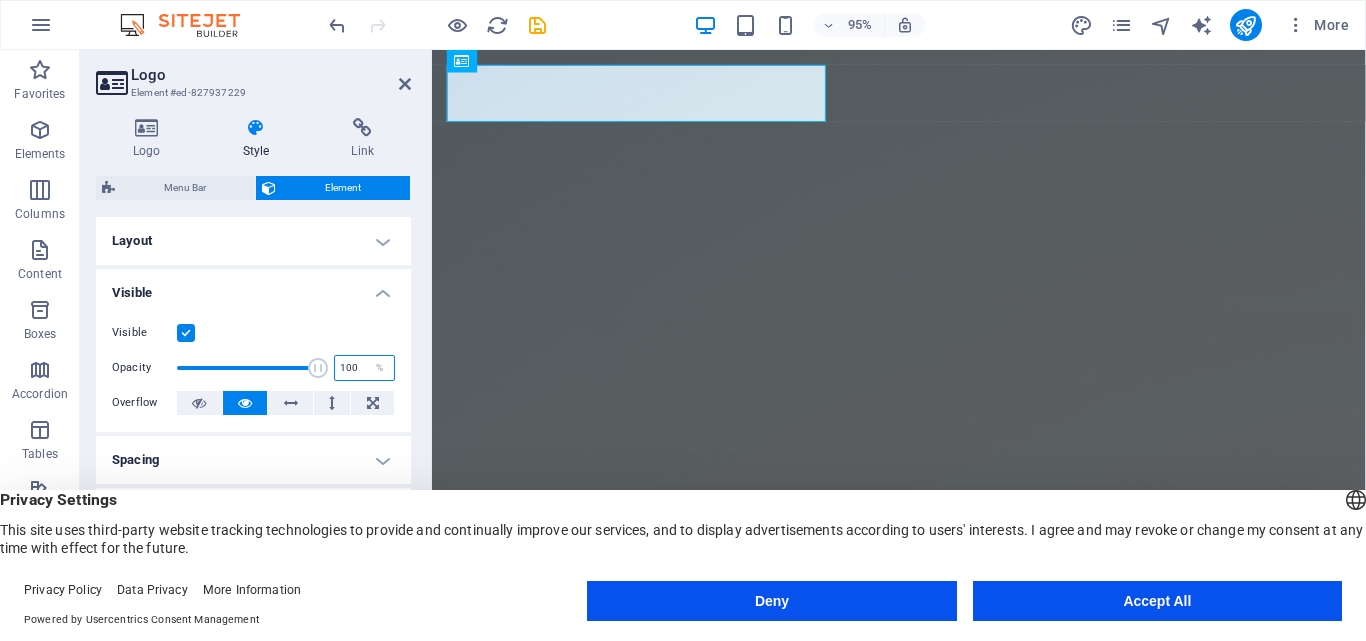 click on "100" at bounding box center [364, 368] 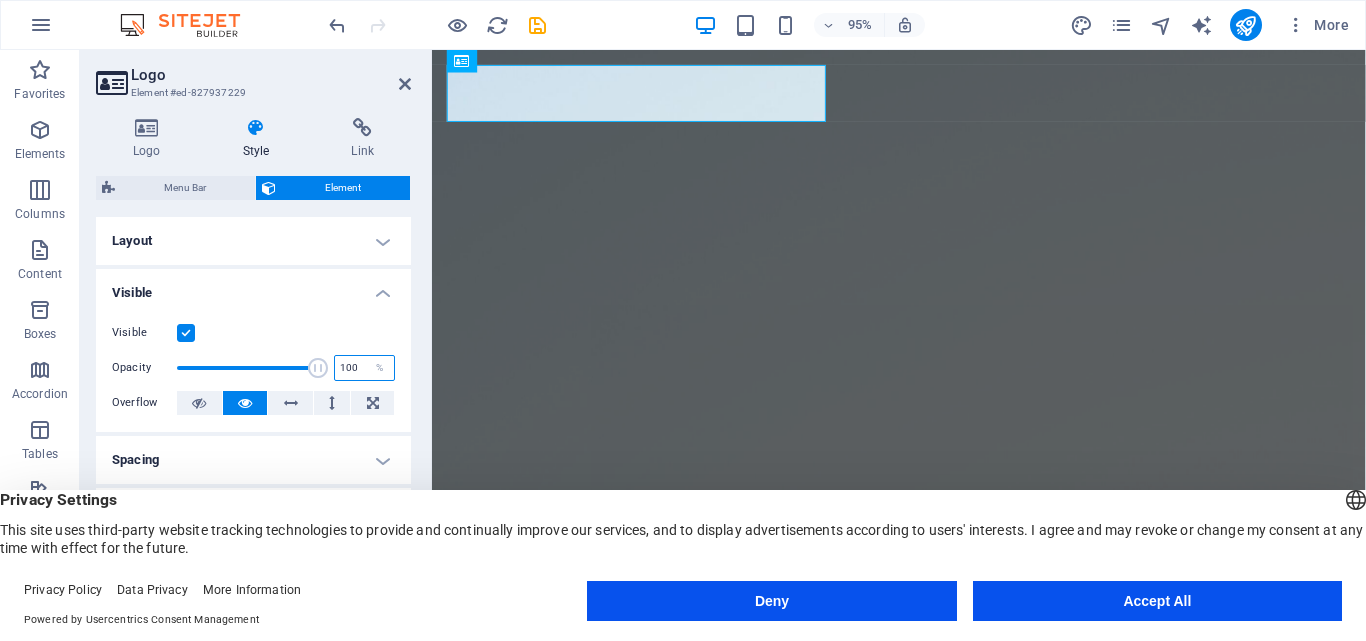 click on "100" at bounding box center [364, 368] 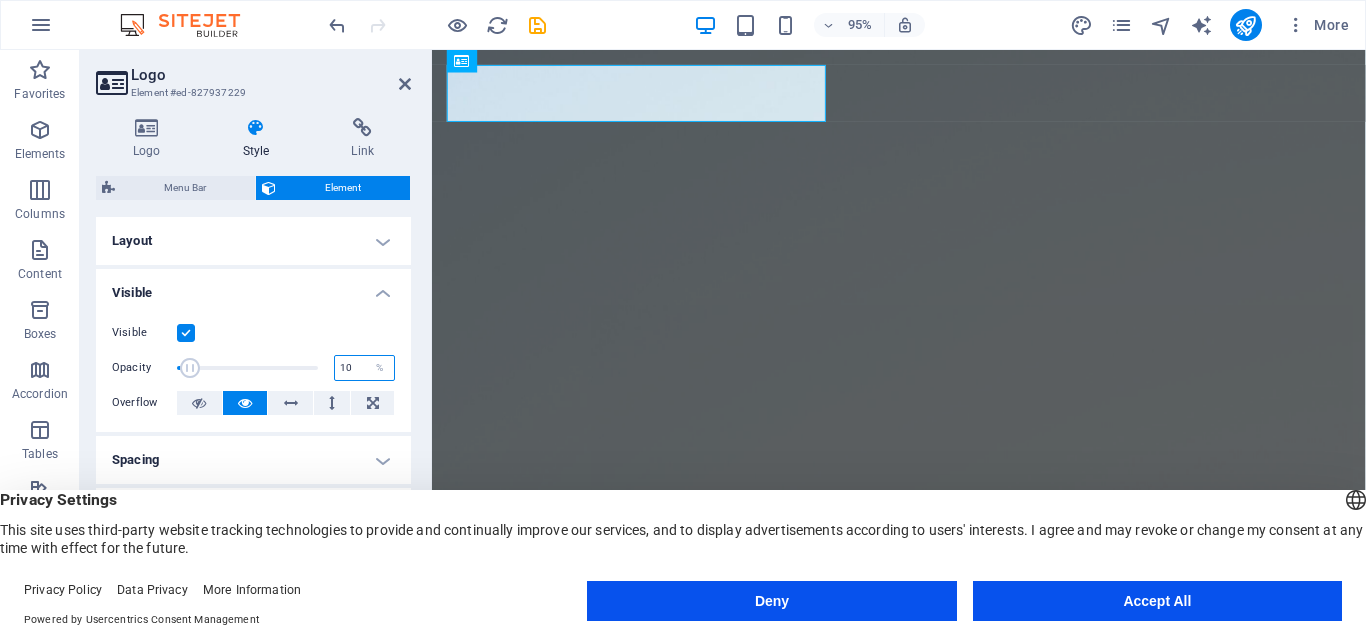 type on "1" 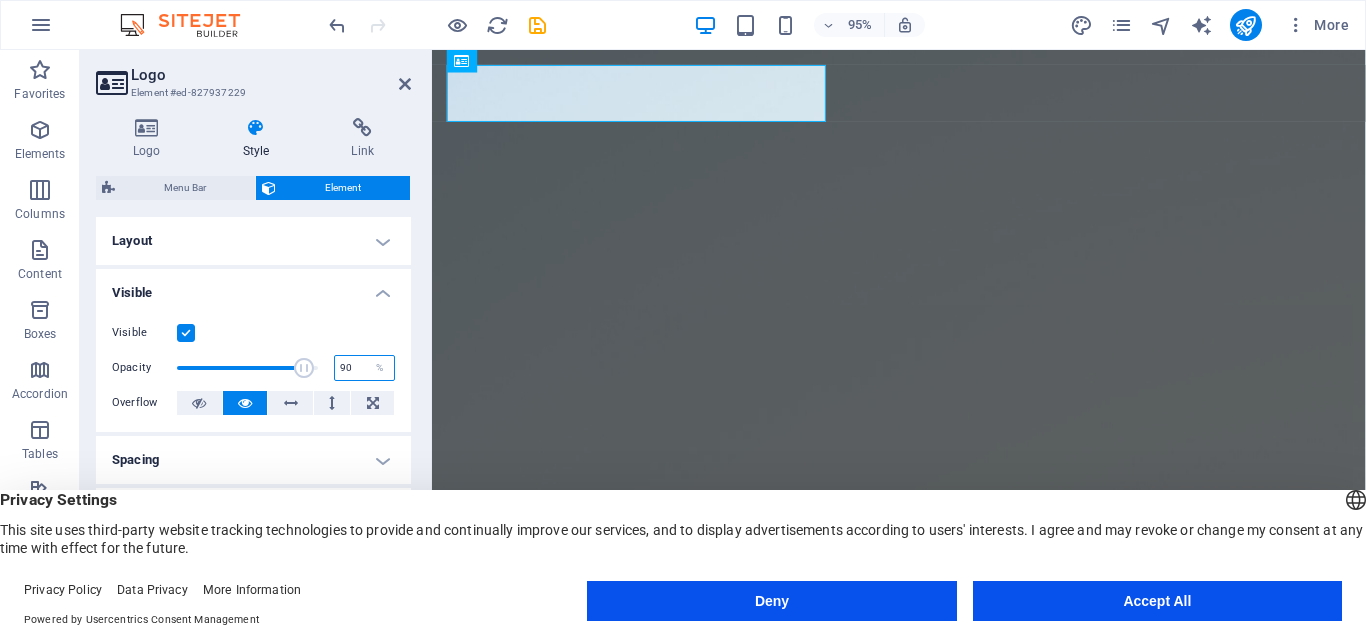 type on "90" 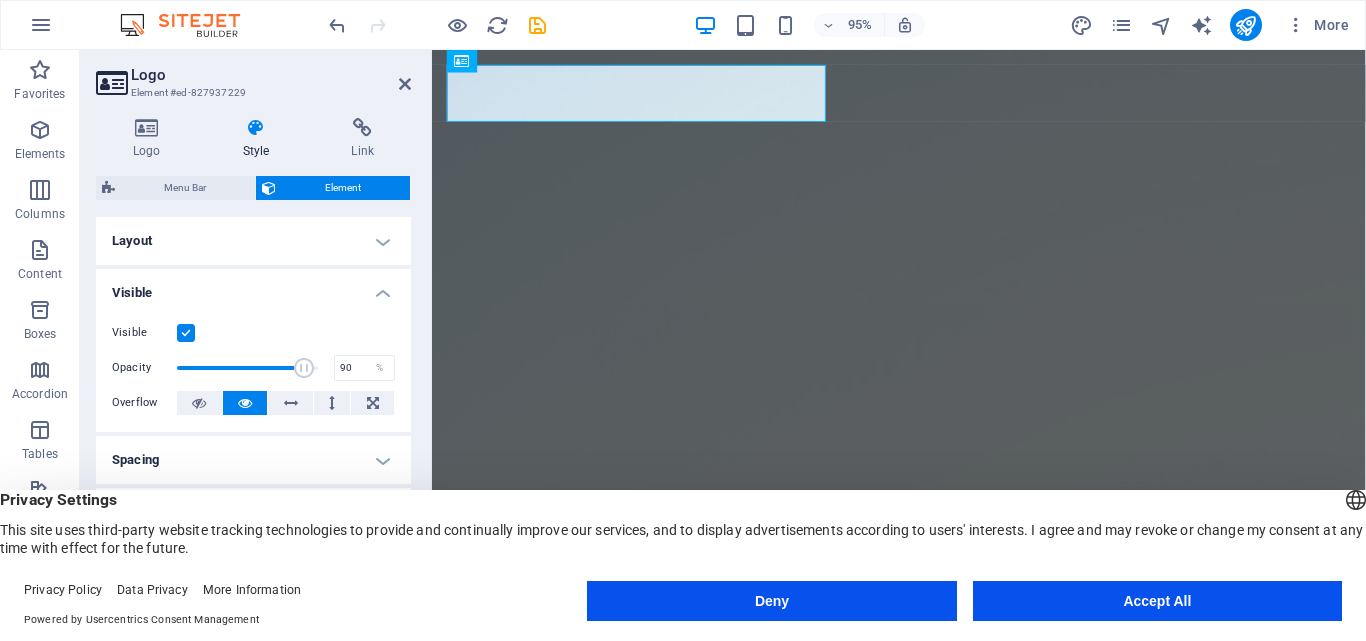 click on "Visible Opacity 90 % Overflow" at bounding box center [253, 368] 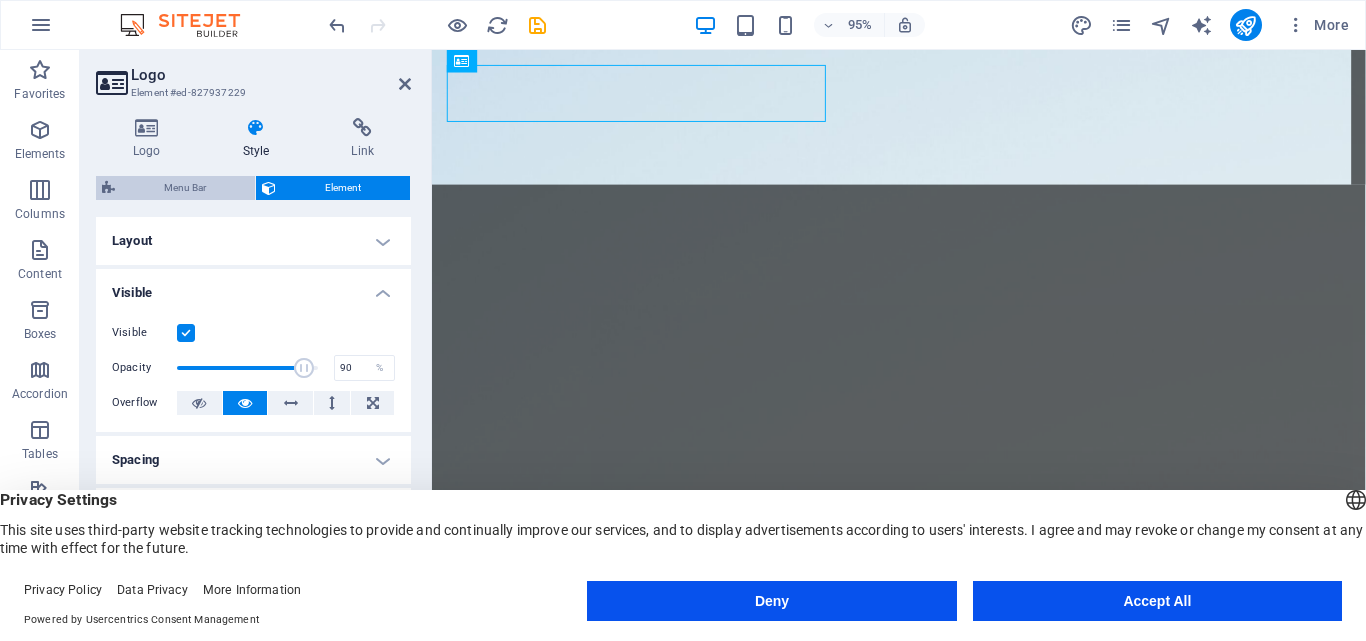 click on "Menu Bar" at bounding box center (185, 188) 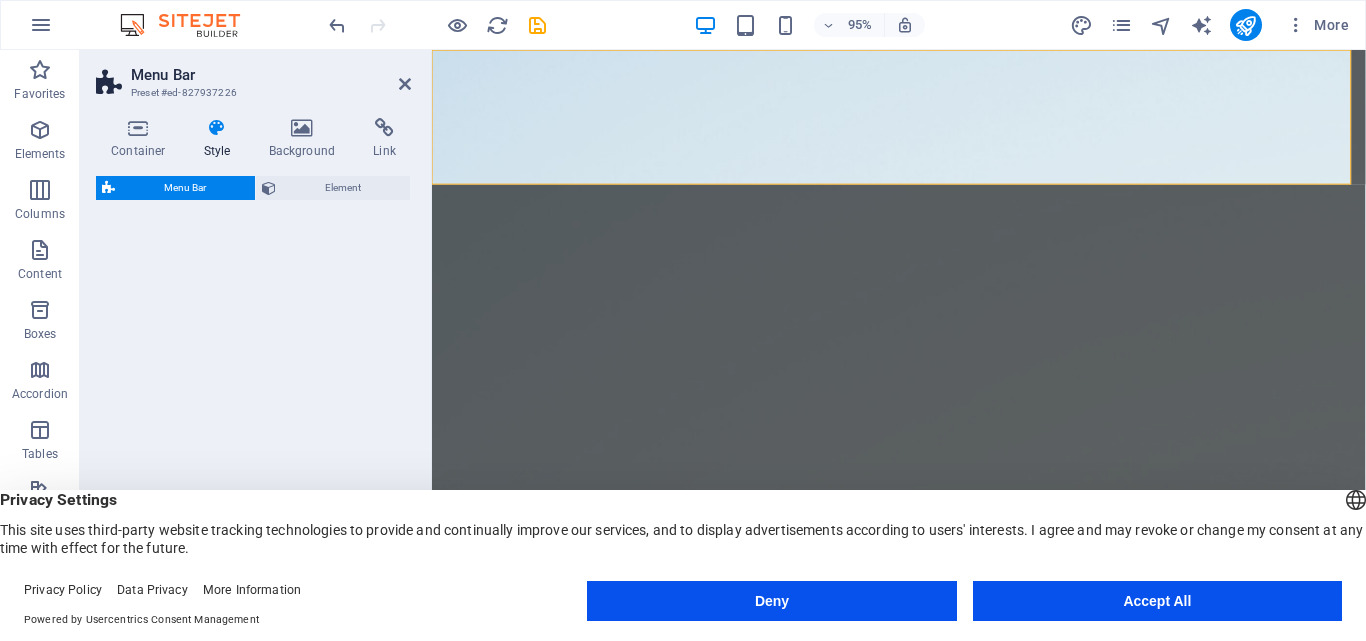 select on "rem" 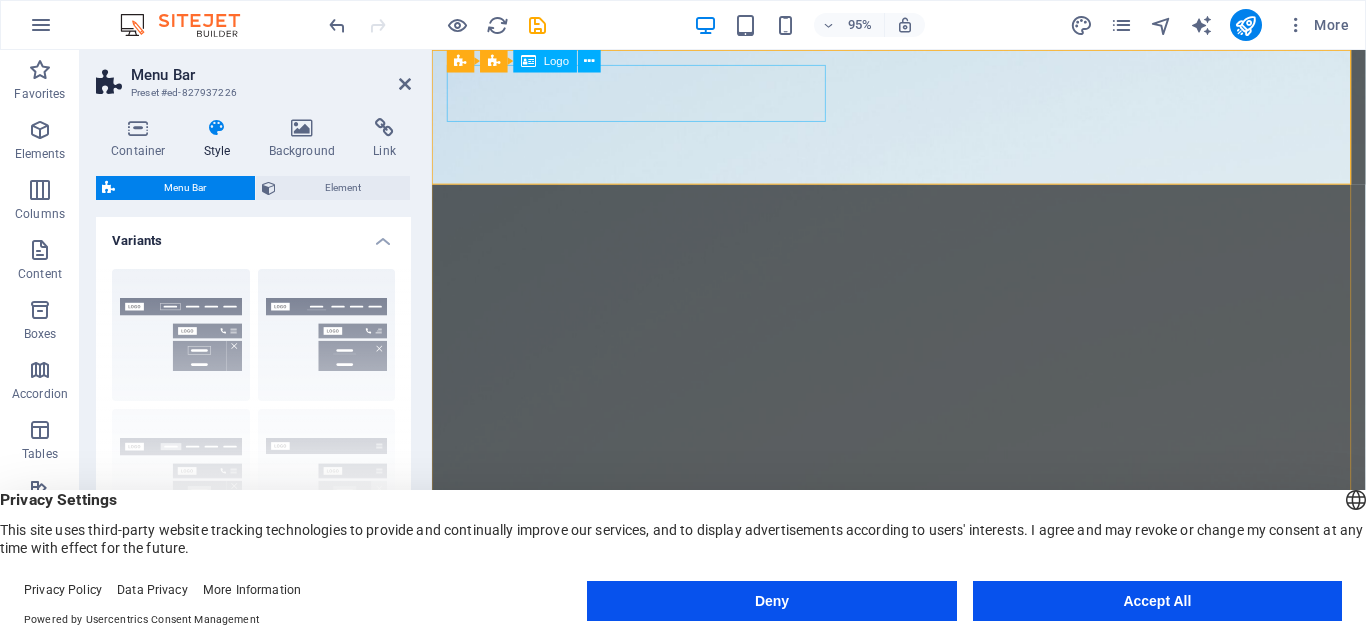 click on "QBlinds by Gpo Quintt" at bounding box center [924, 659] 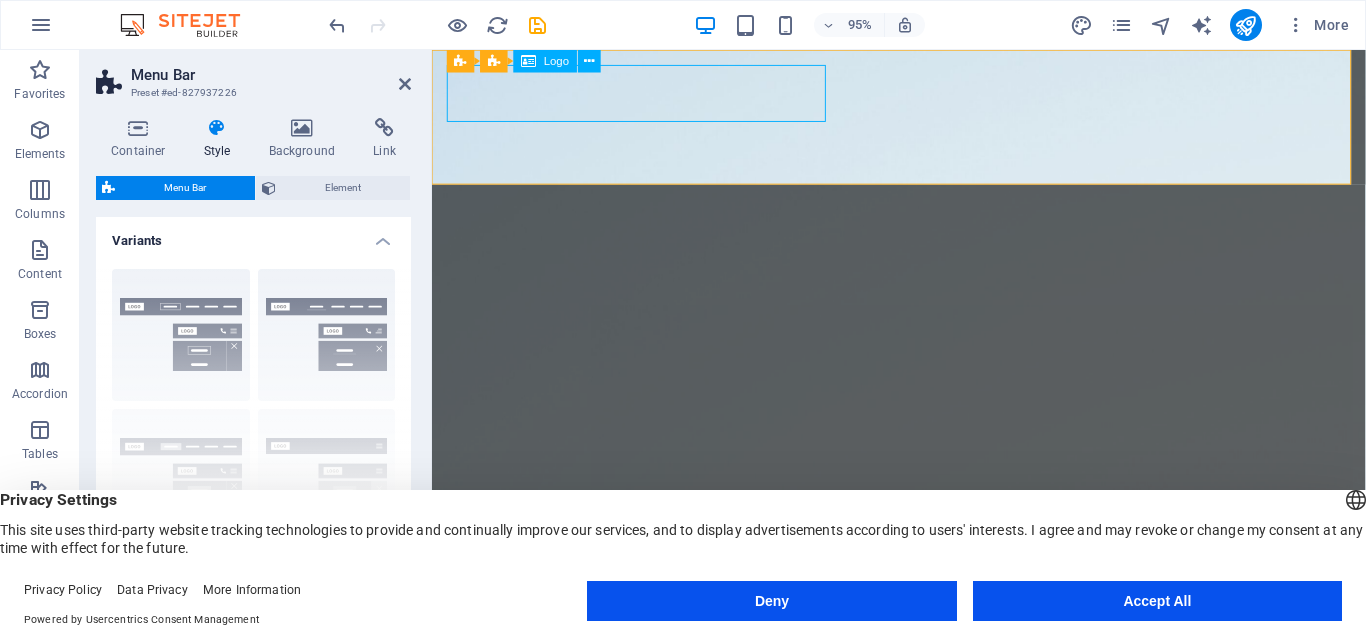 click on "QBlinds by Gpo Quintt" at bounding box center (924, 659) 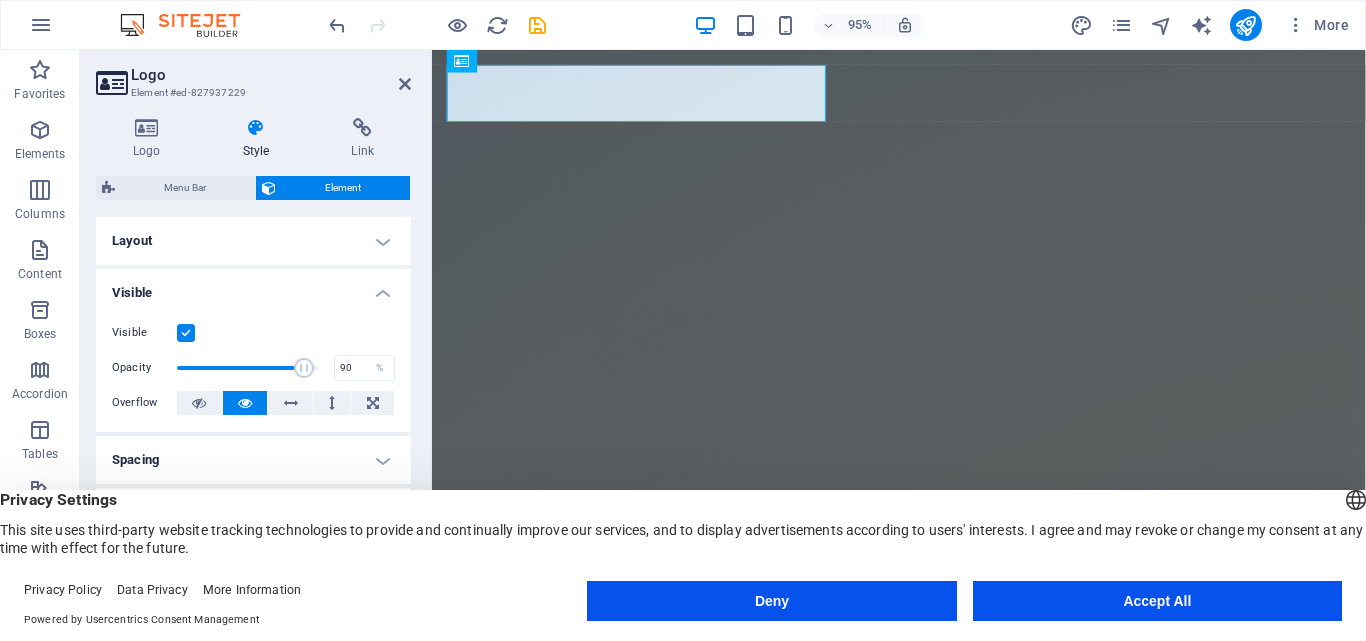 click on "Style" at bounding box center (260, 139) 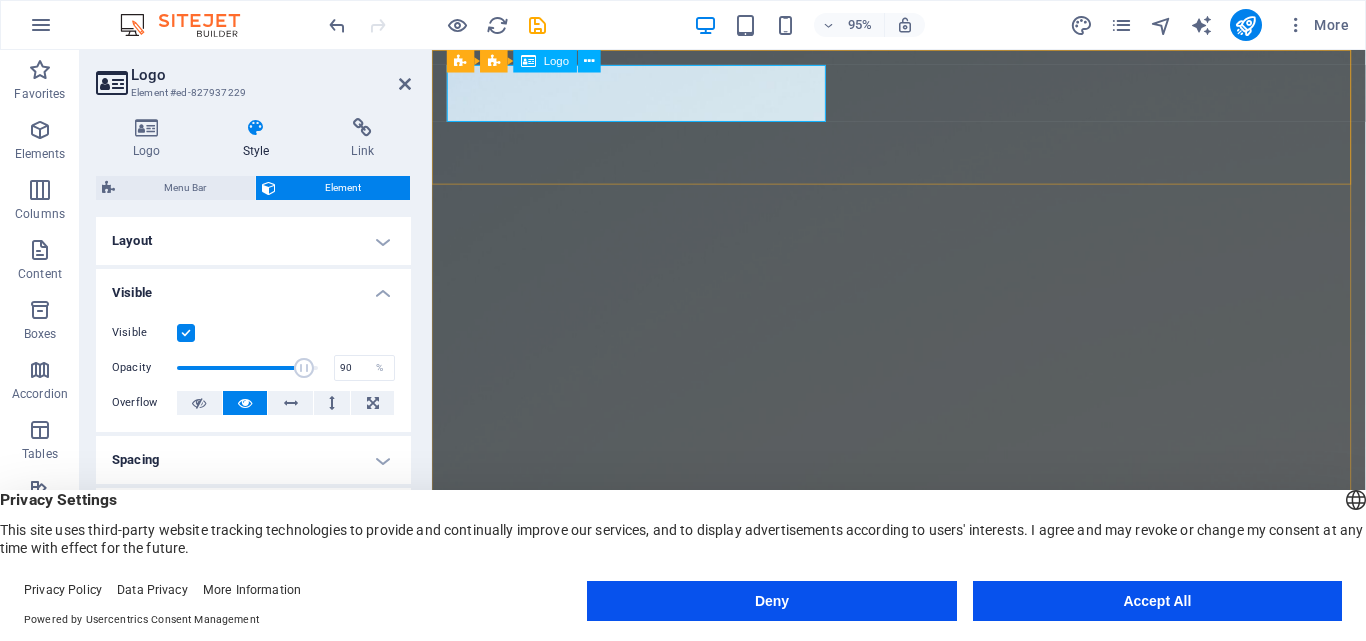 click on "QBlinds by Gpo Quintt" at bounding box center (924, 659) 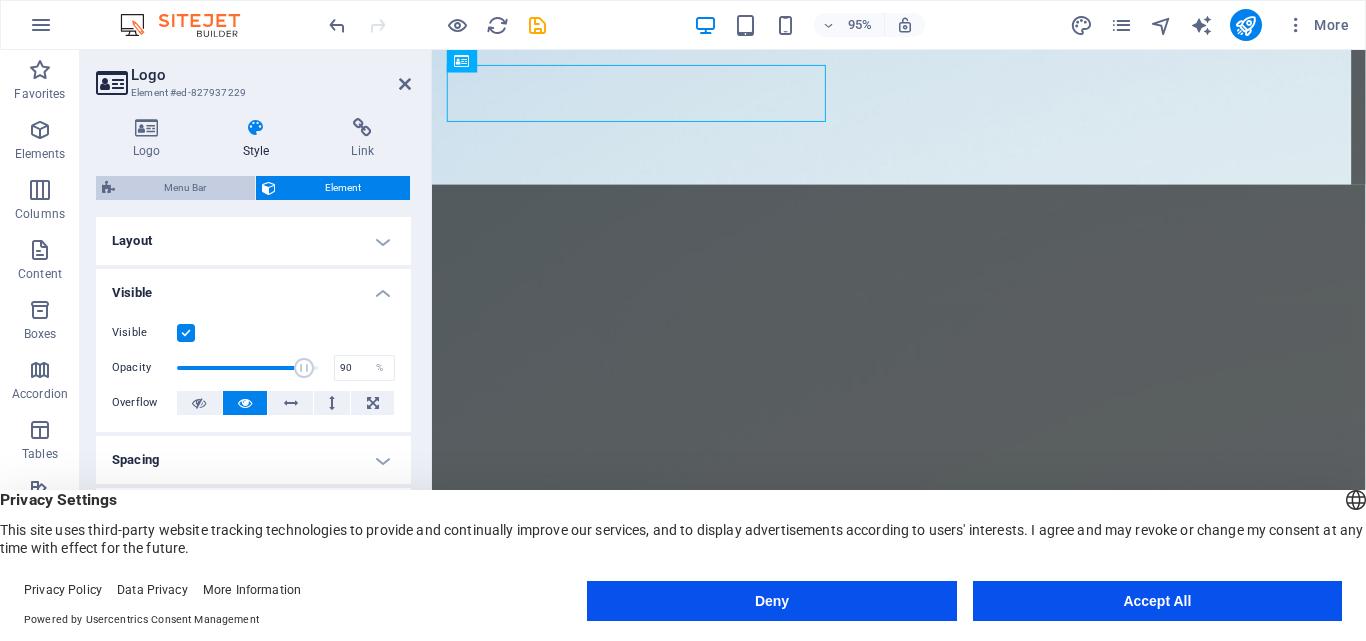 click on "Menu Bar" at bounding box center (185, 188) 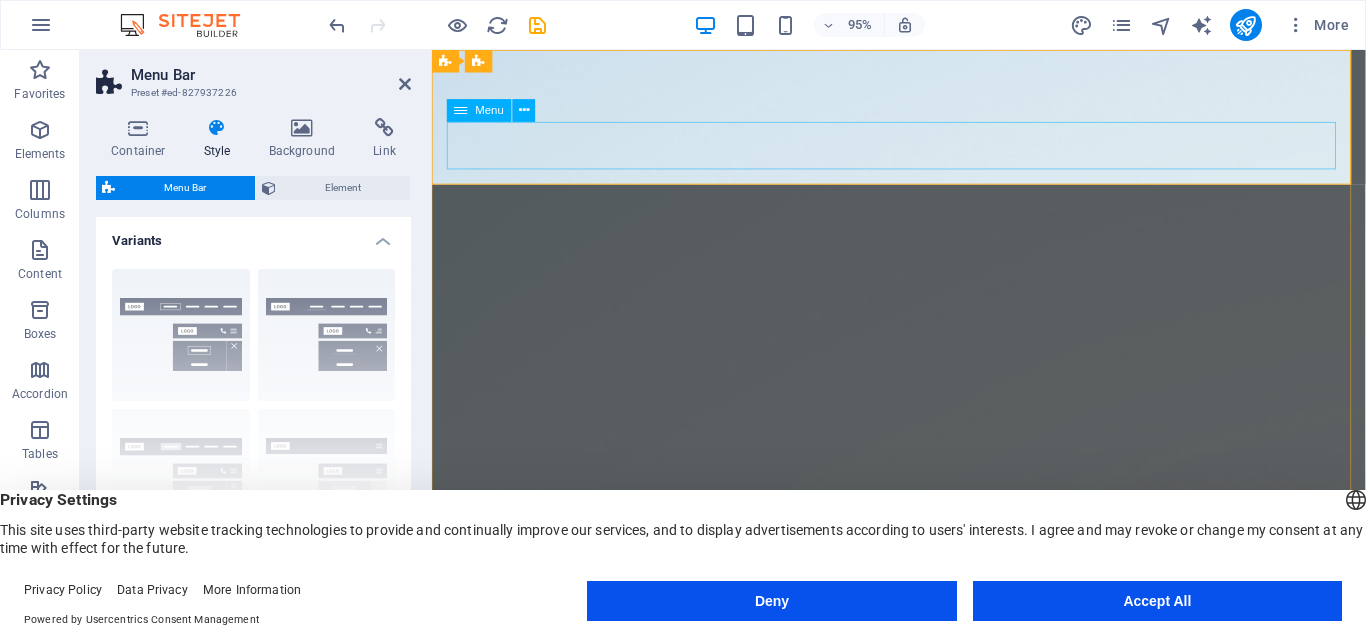 click on "Inicio Nosotros Servicios Testimonios Galería" at bounding box center (924, 714) 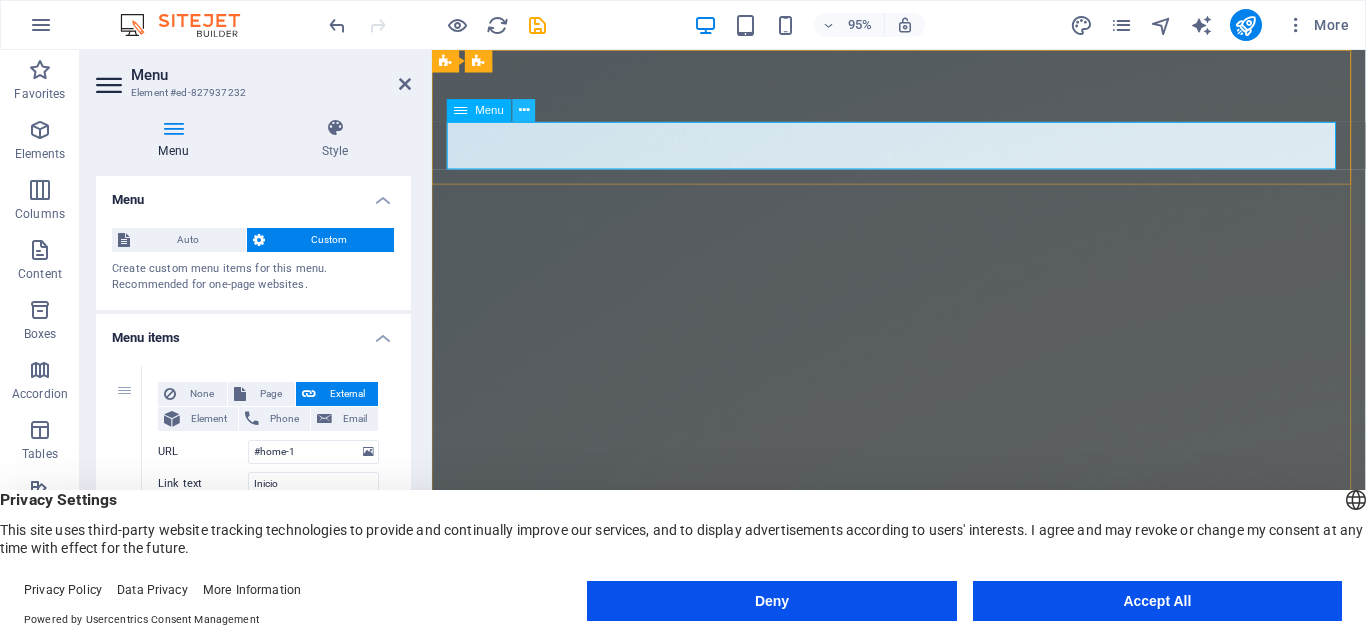 click at bounding box center [524, 111] 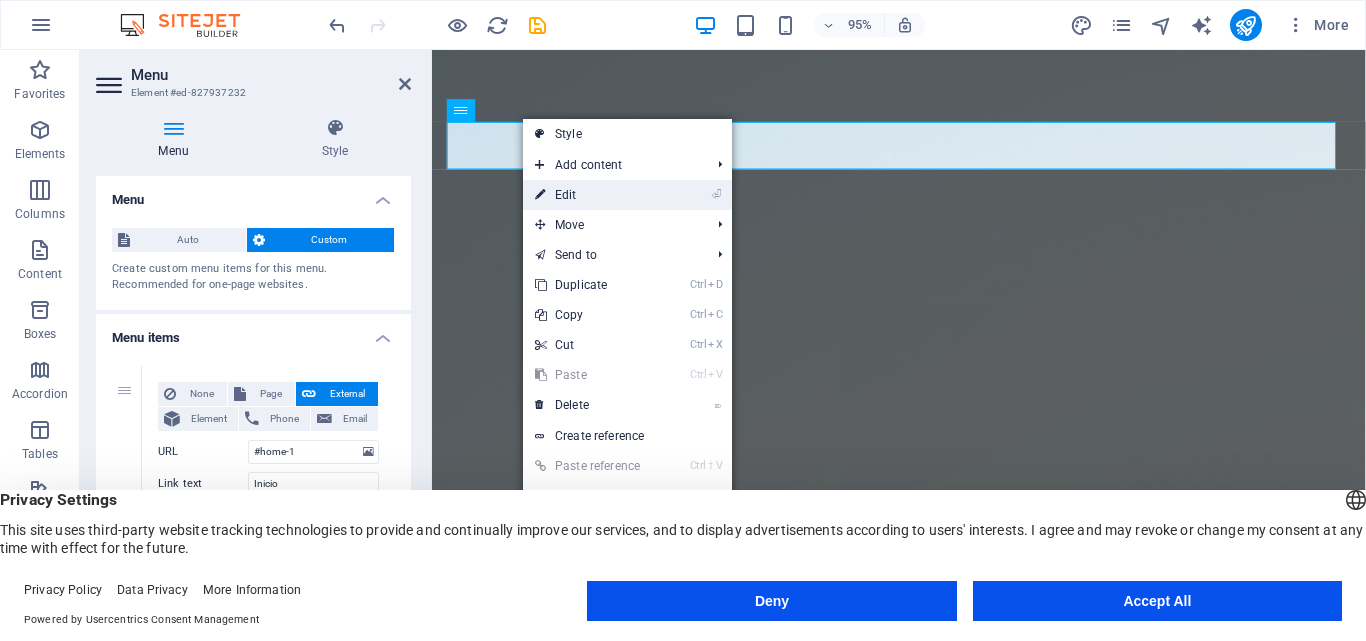 click on "⏎  Edit" at bounding box center (590, 195) 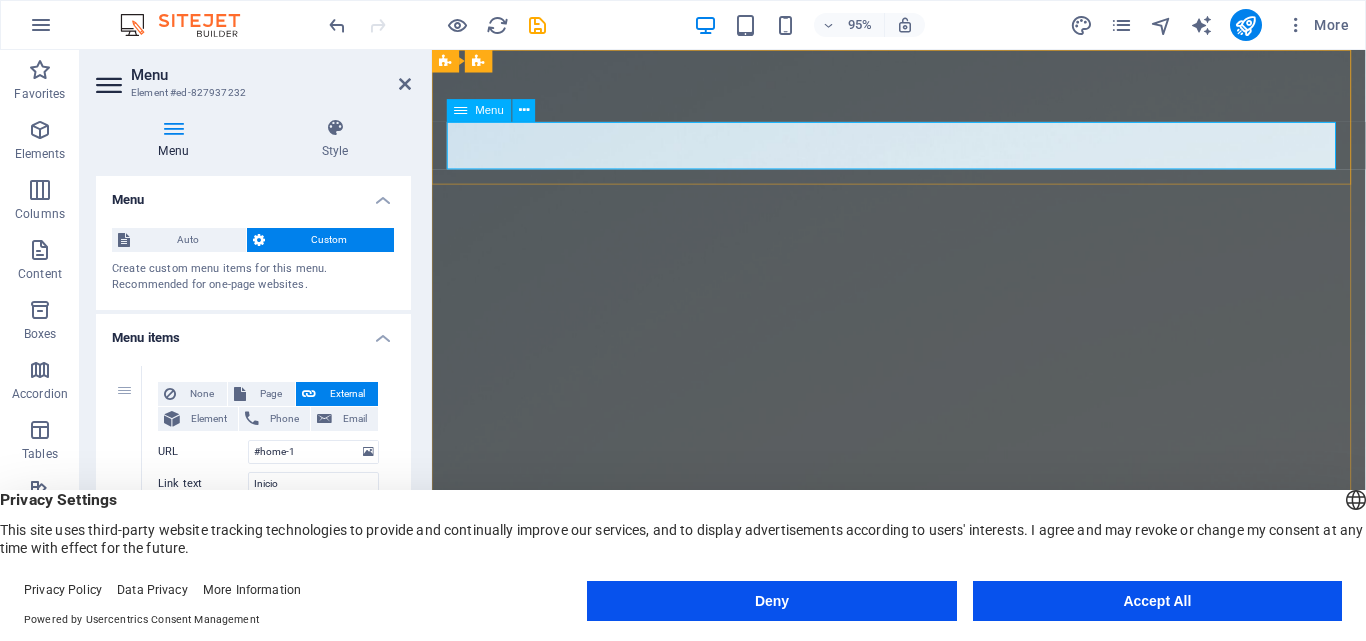click on "Inicio Nosotros Servicios Testimonios Galería" at bounding box center (924, 714) 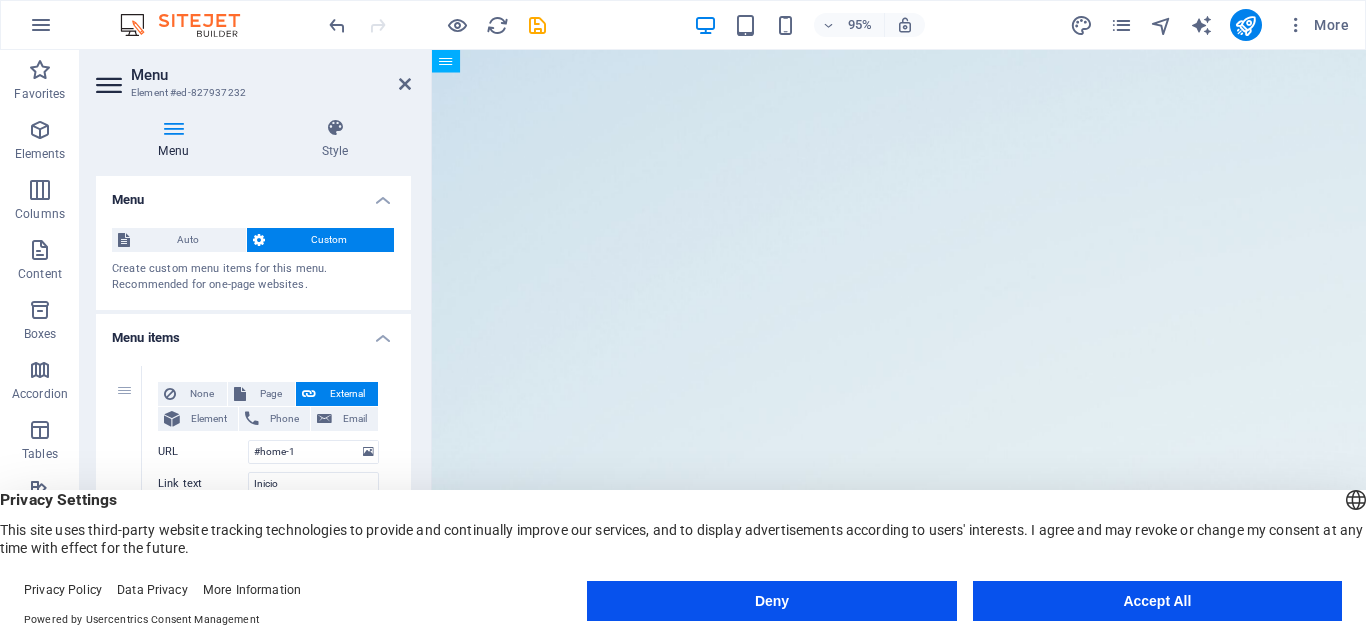 drag, startPoint x: 917, startPoint y: 161, endPoint x: 553, endPoint y: 153, distance: 364.0879 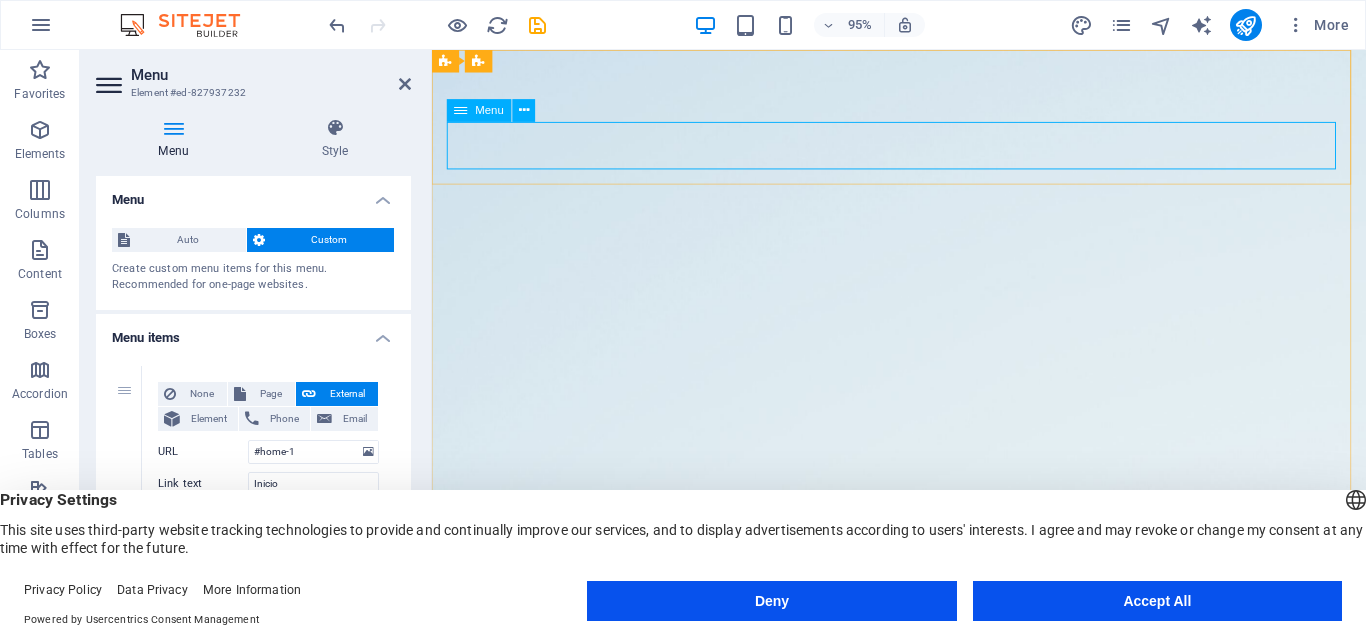 click on "Inicio Nosotros Servicios Testimonios Galería" at bounding box center [924, 727] 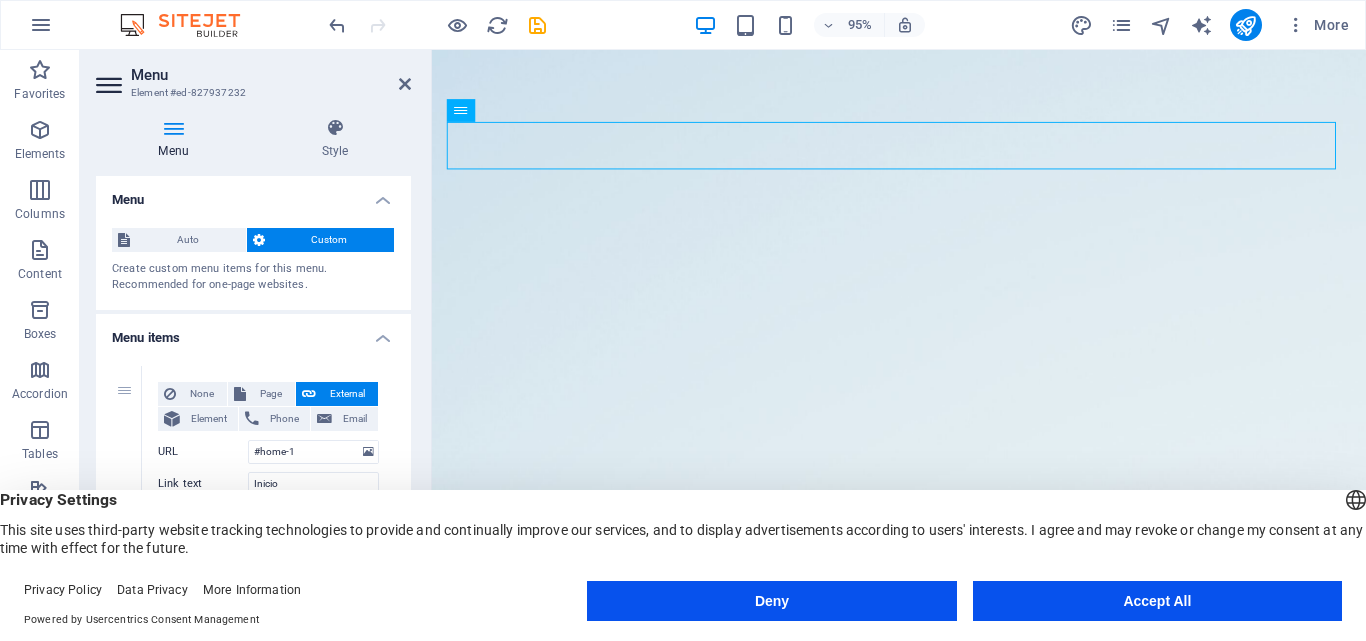 click on "Custom" at bounding box center [330, 240] 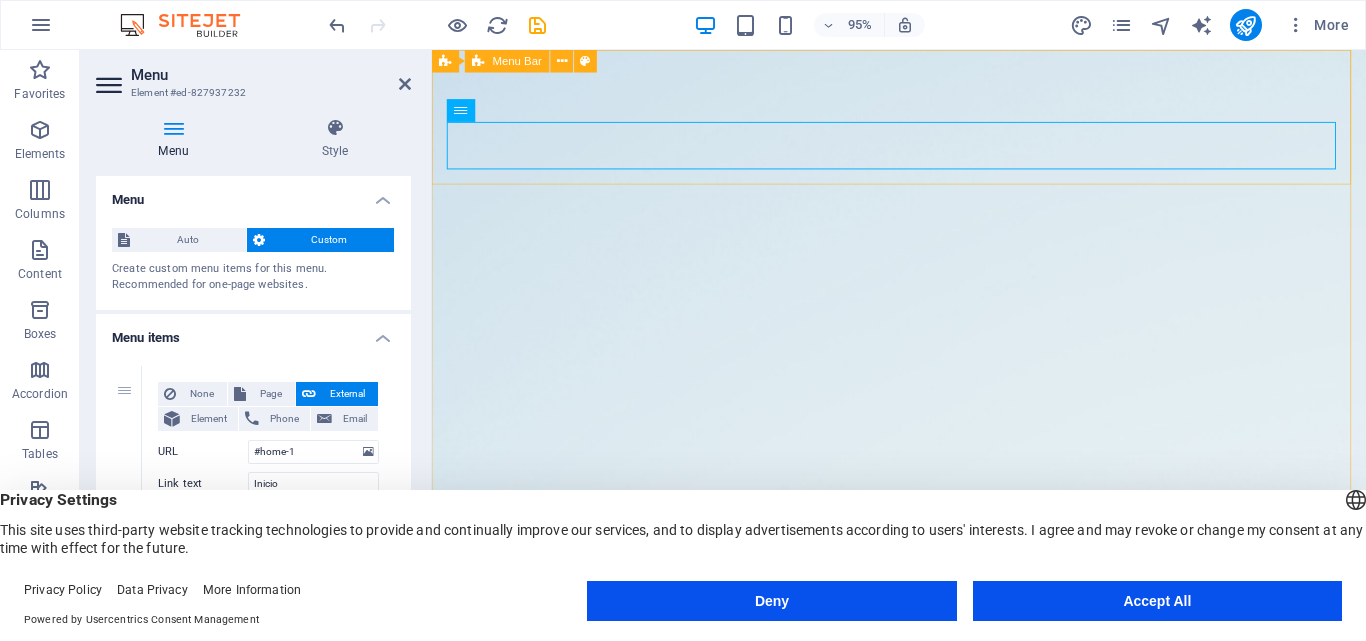 click on "Menu Bar" at bounding box center [517, 61] 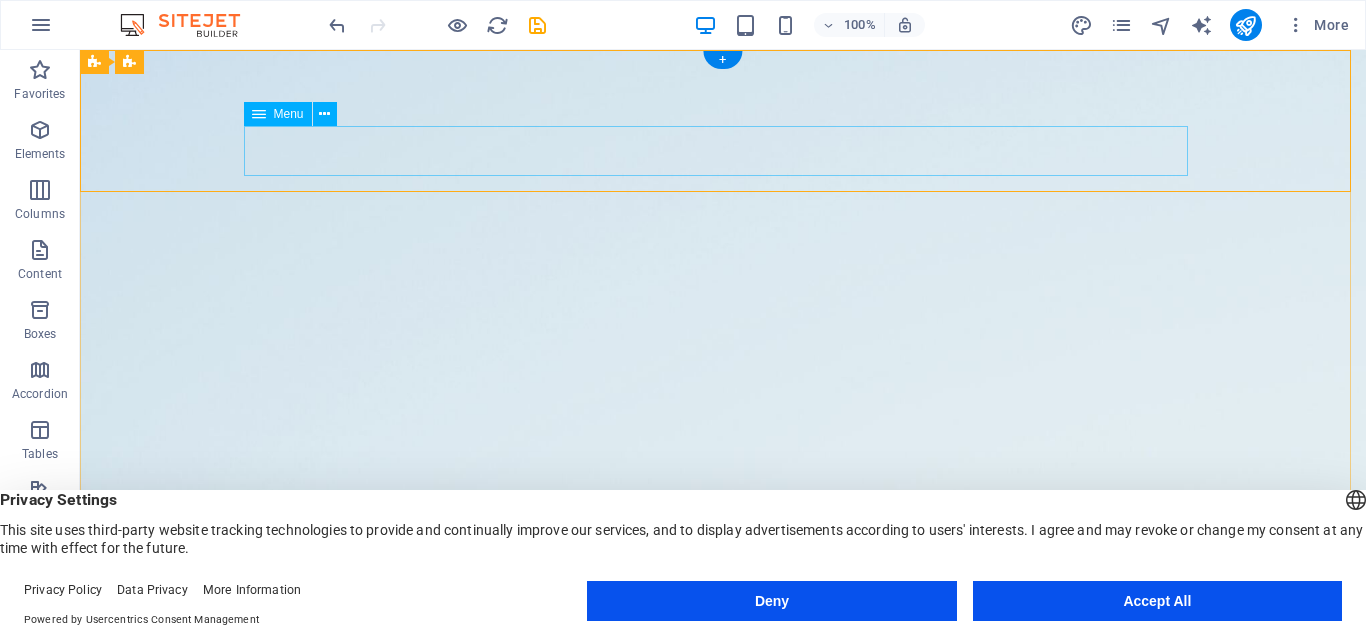 click on "Inicio Nosotros Servicios Testimonios Galería" at bounding box center [723, 727] 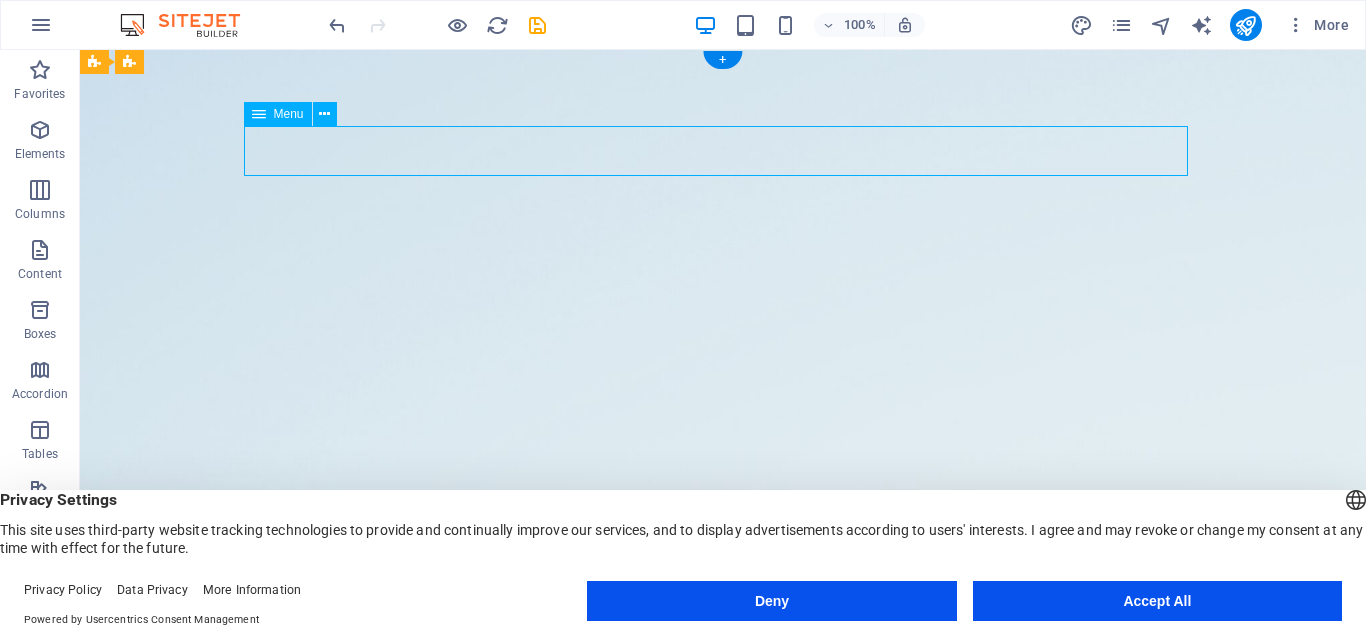 click on "Inicio Nosotros Servicios Testimonios Galería" at bounding box center [723, 727] 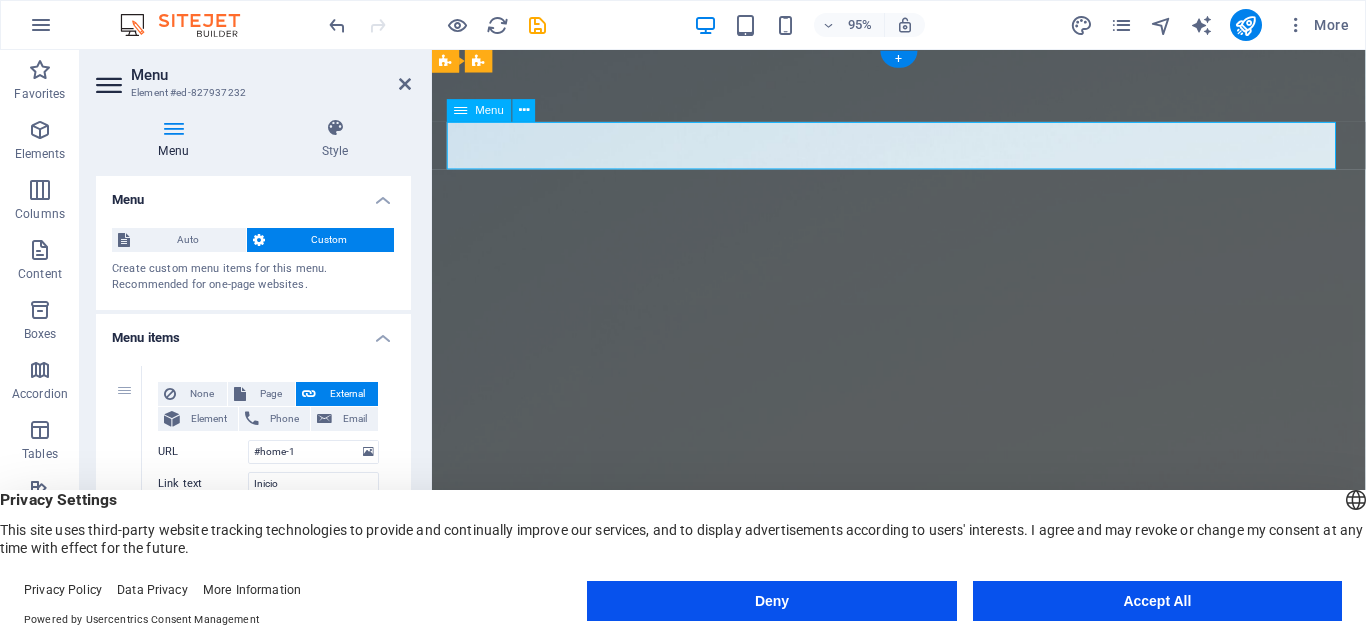 click on "Inicio Nosotros Servicios Testimonios Galería" at bounding box center [924, 727] 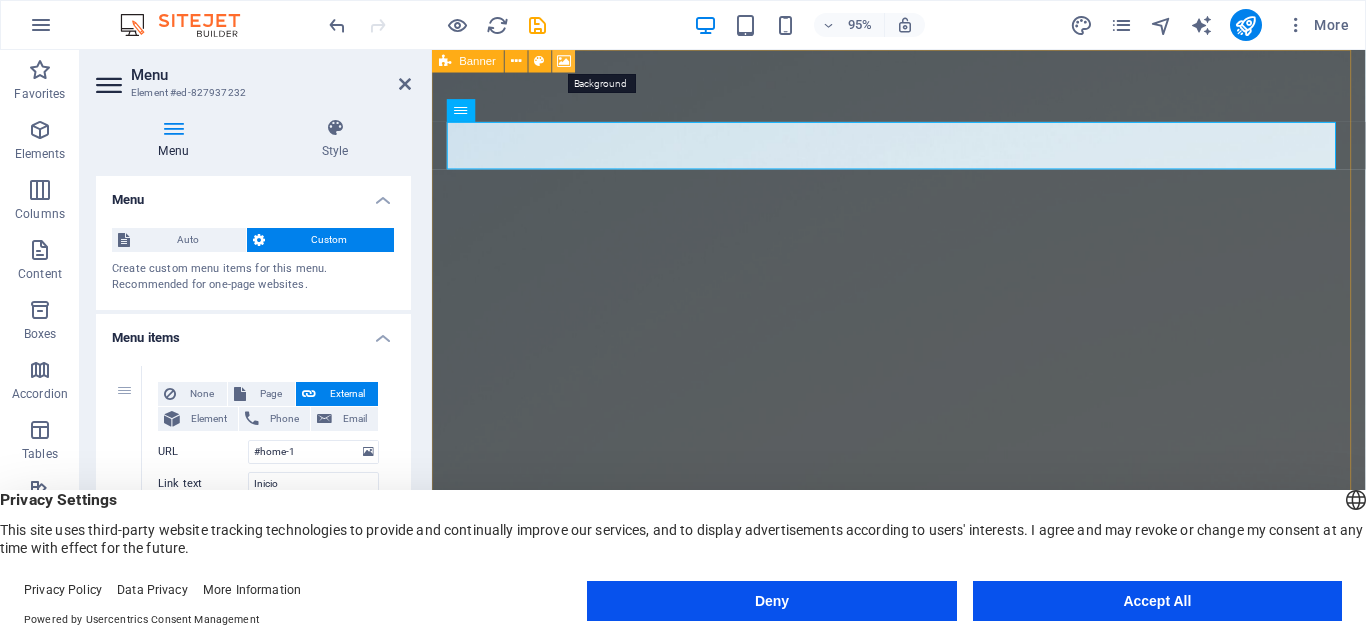 click at bounding box center [564, 61] 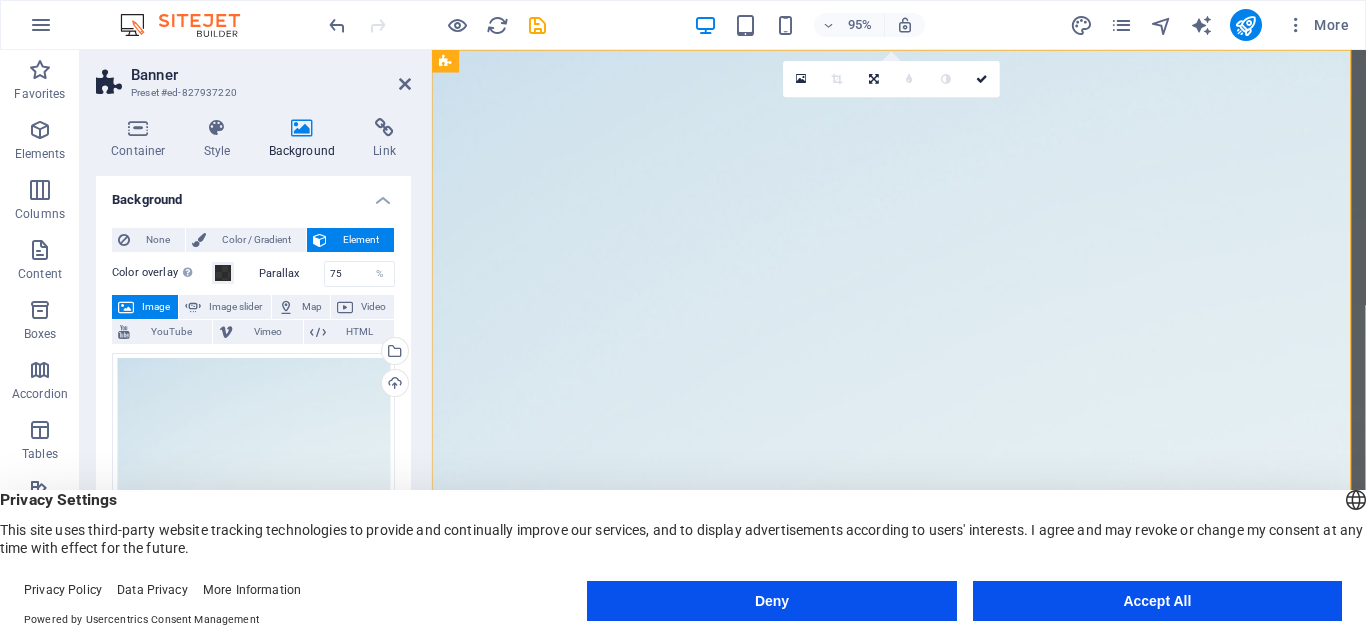 click on "Image" at bounding box center (156, 307) 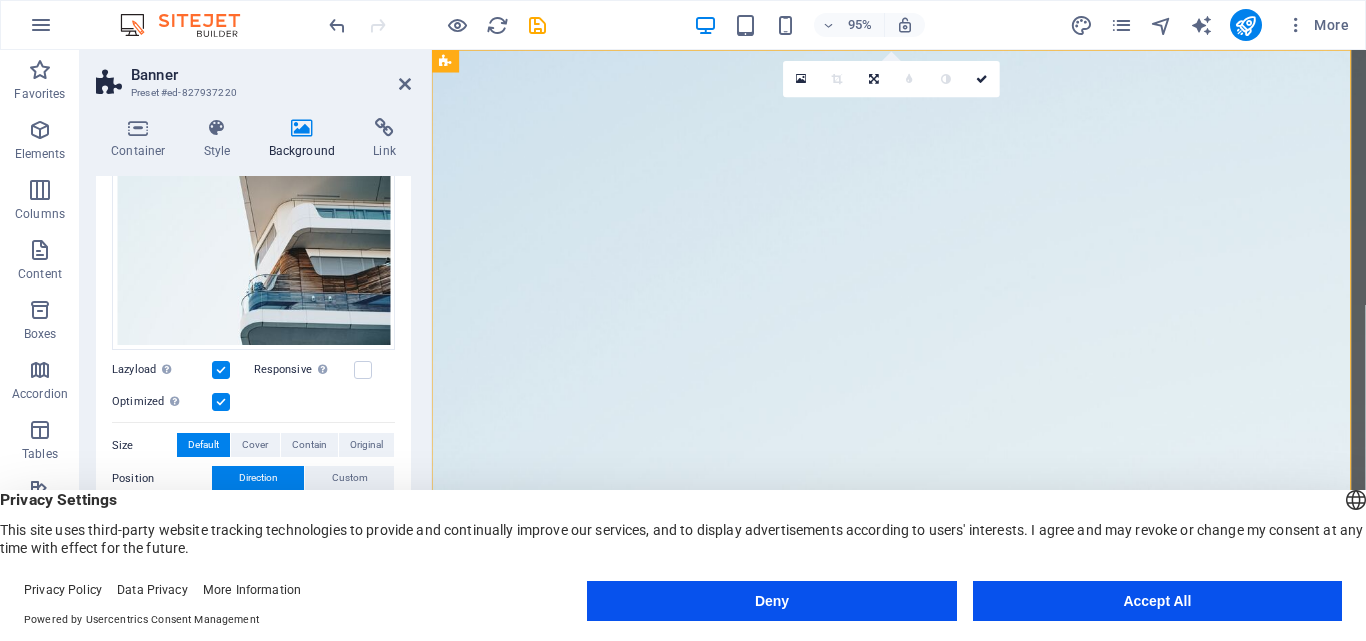 scroll, scrollTop: 330, scrollLeft: 0, axis: vertical 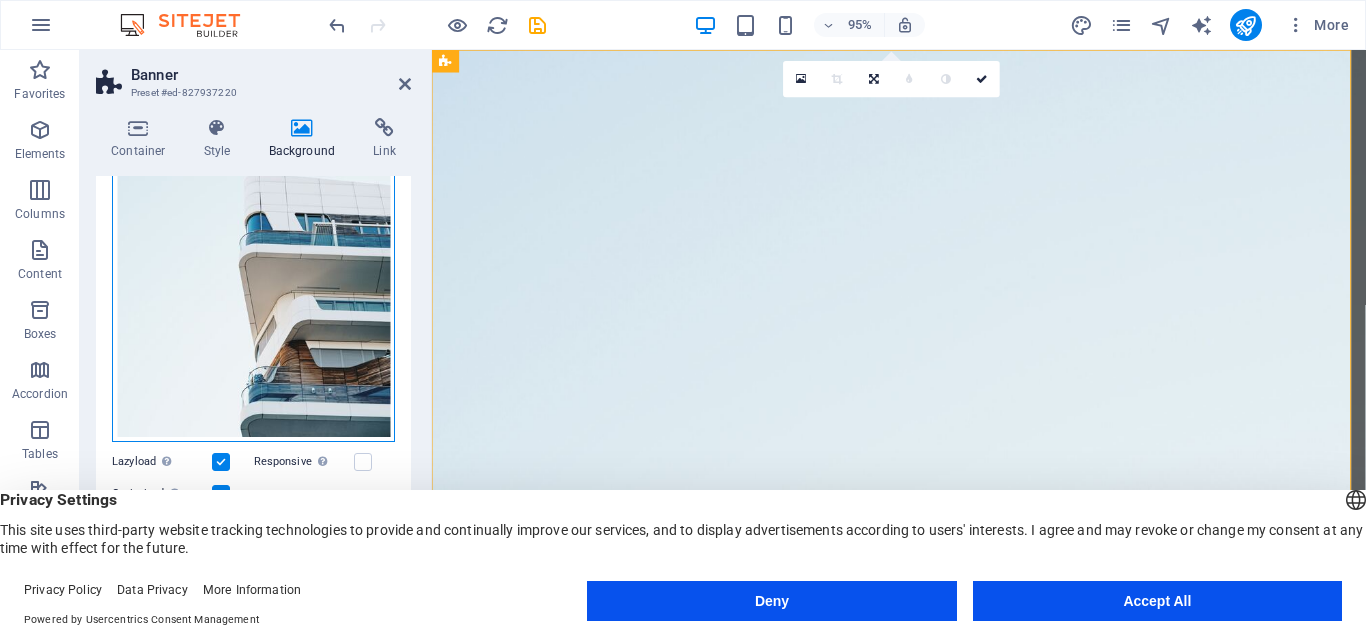 click on "Drag files here, click to choose files or select files from Files or our free stock photos & videos" at bounding box center (253, 233) 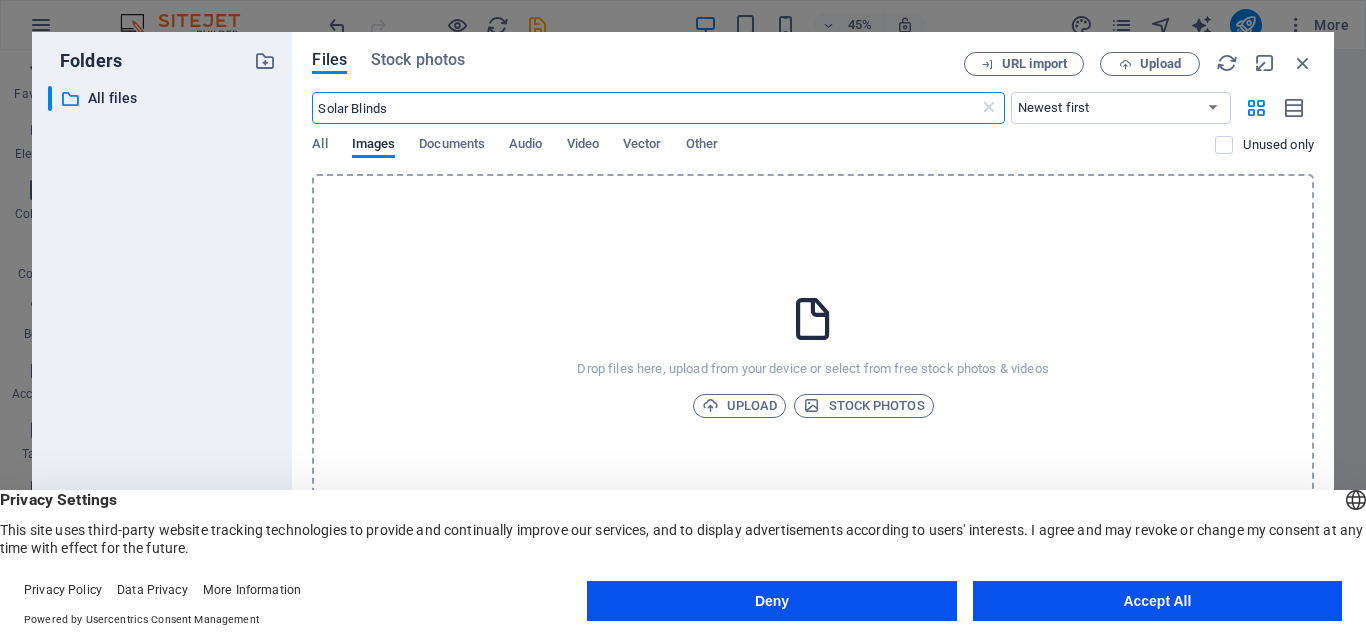 type on "Solar Blinds" 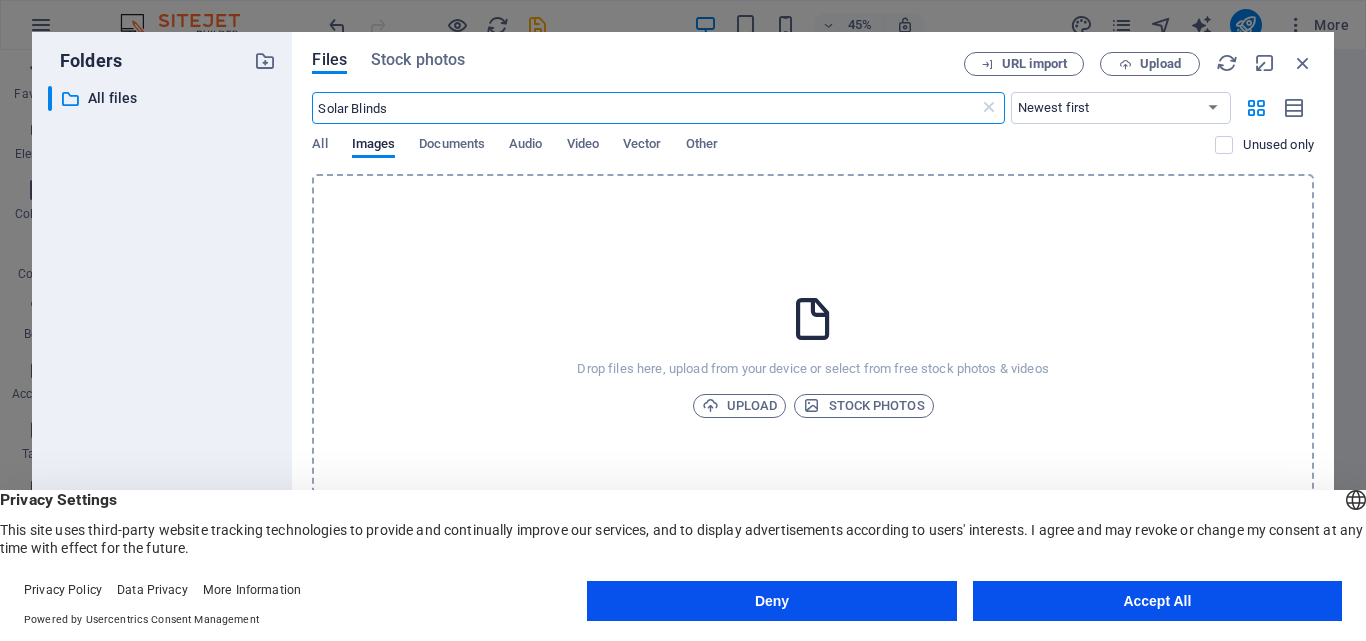 click on "Solar Blinds" at bounding box center [645, 108] 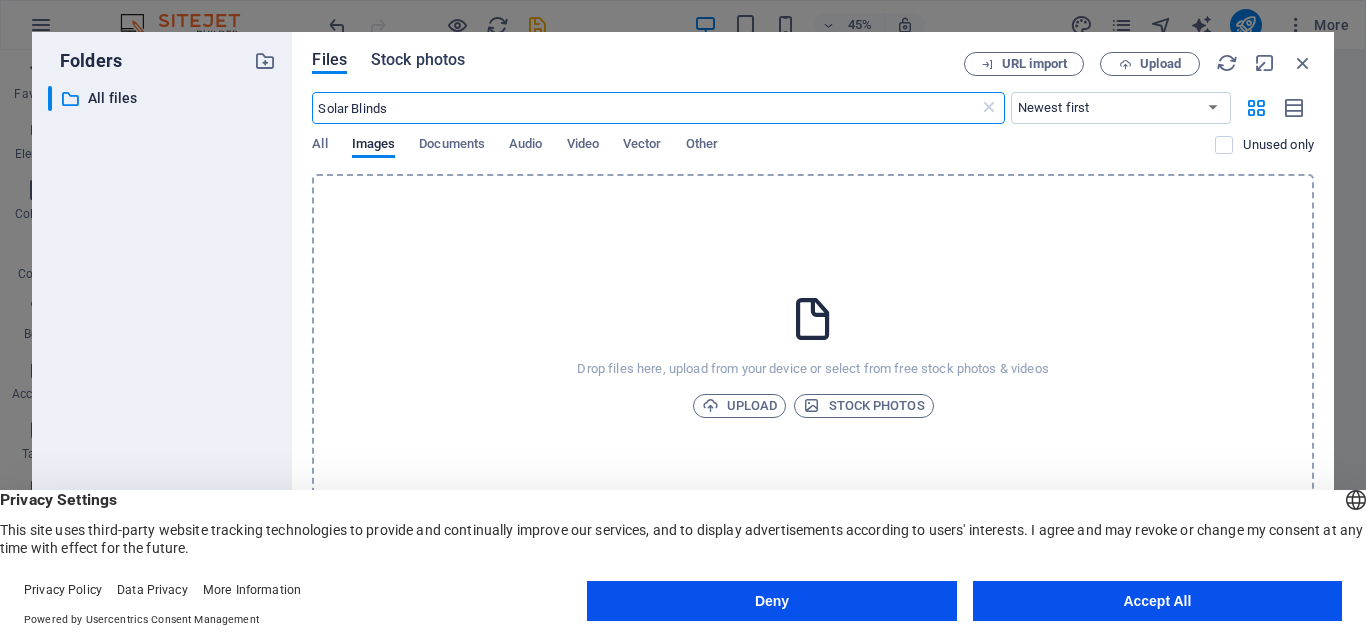 click on "Stock photos" at bounding box center (418, 60) 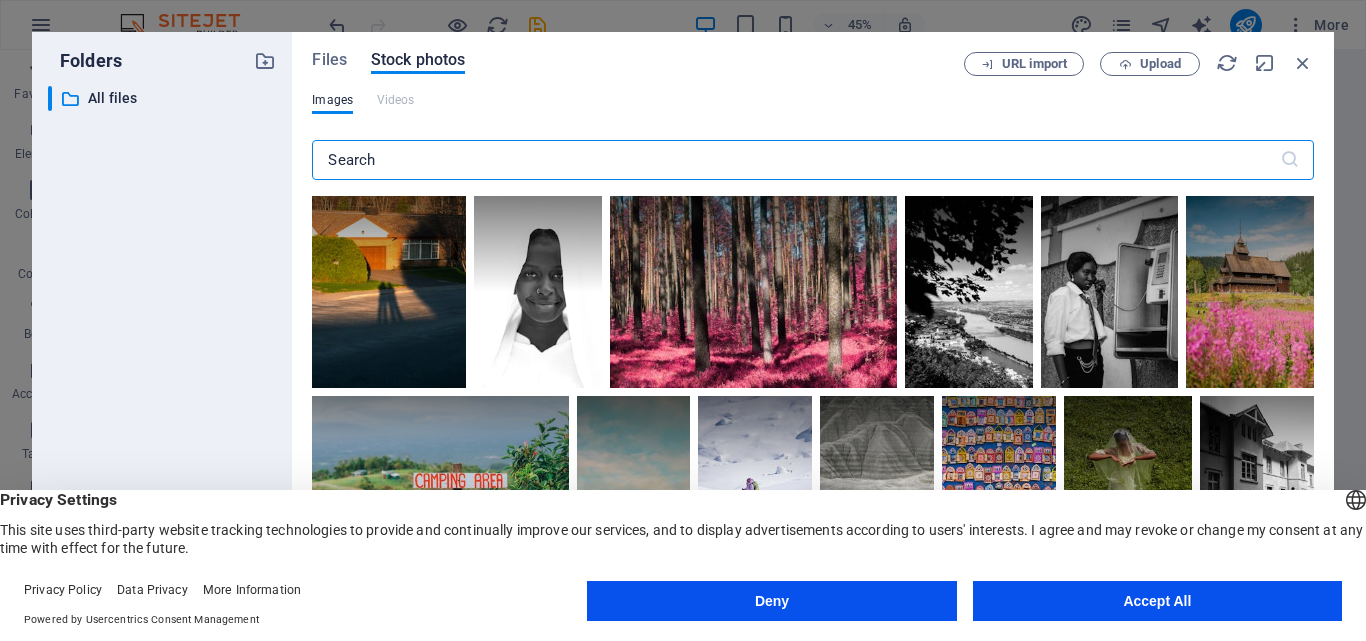 click at bounding box center (795, 160) 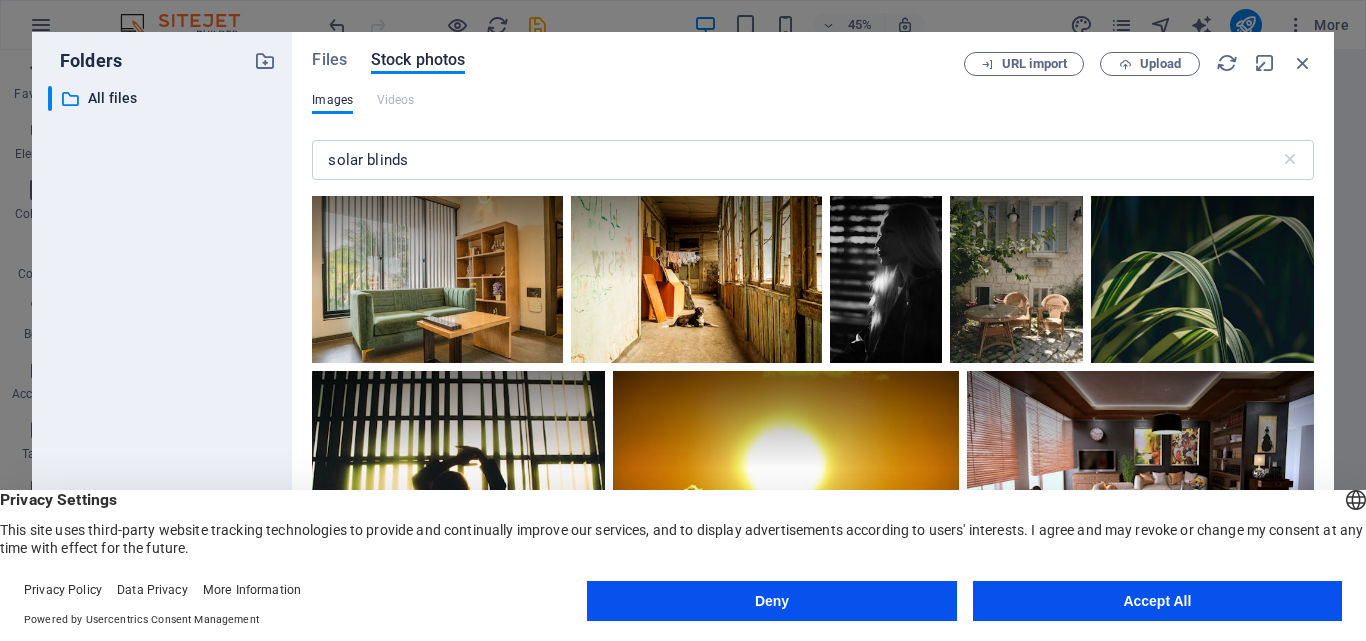 drag, startPoint x: 49, startPoint y: 104, endPoint x: 50, endPoint y: 141, distance: 37.01351 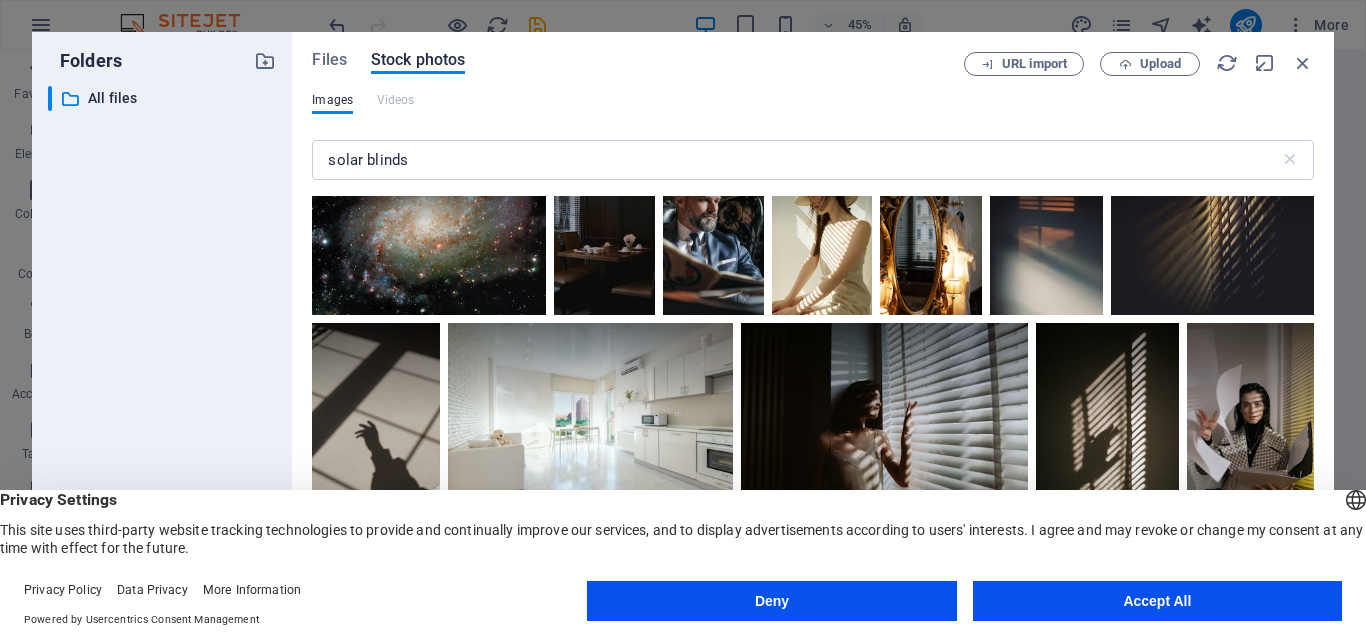scroll, scrollTop: 1045, scrollLeft: 0, axis: vertical 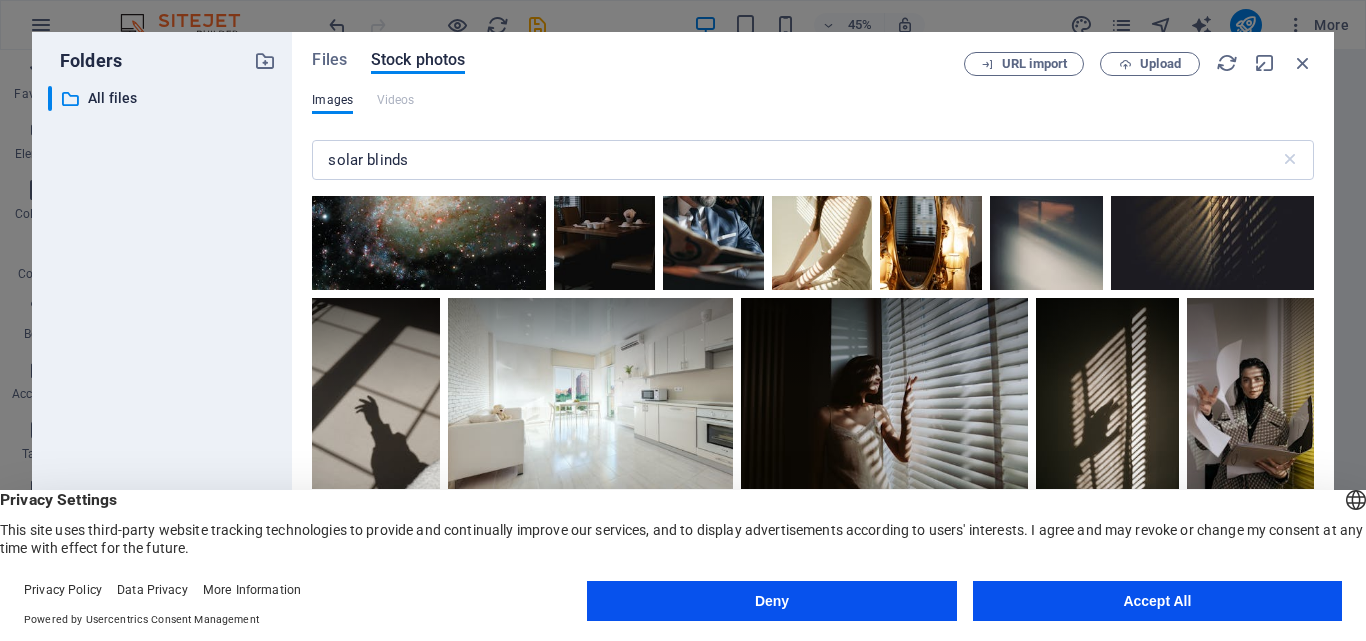 drag, startPoint x: 1183, startPoint y: 401, endPoint x: 599, endPoint y: 64, distance: 674.25885 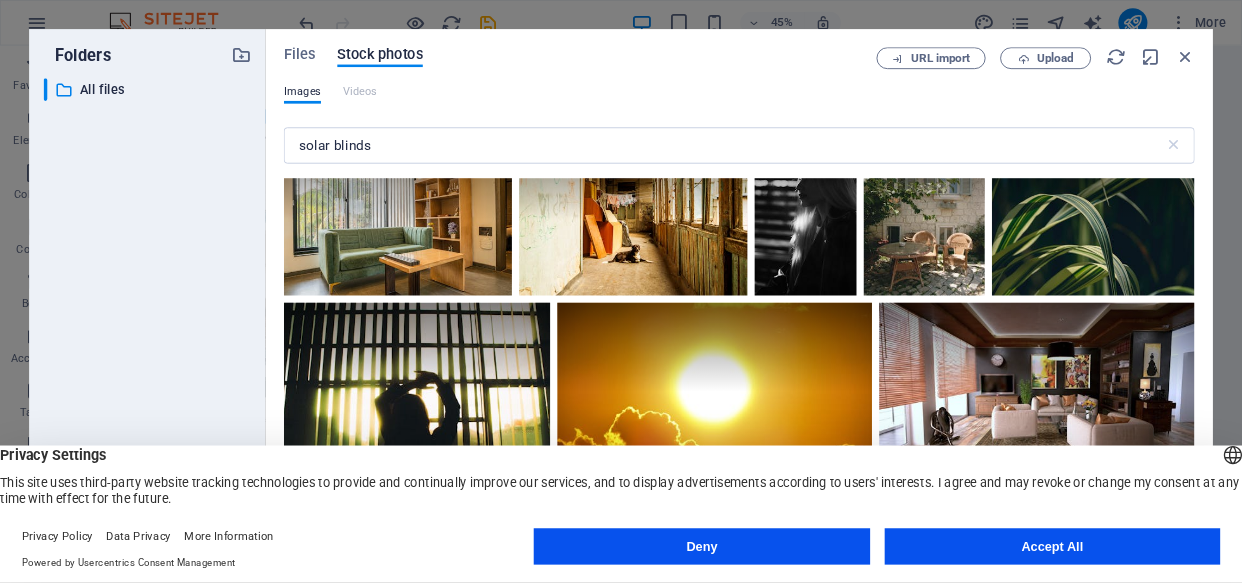 scroll, scrollTop: 212, scrollLeft: 0, axis: vertical 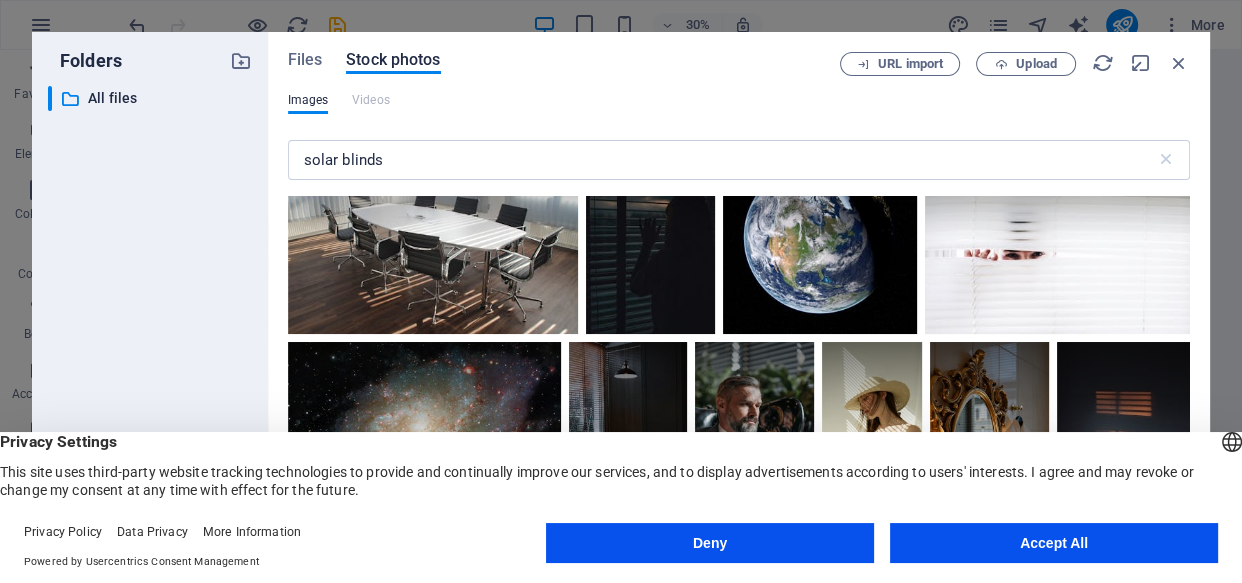 click at bounding box center [650, 237] 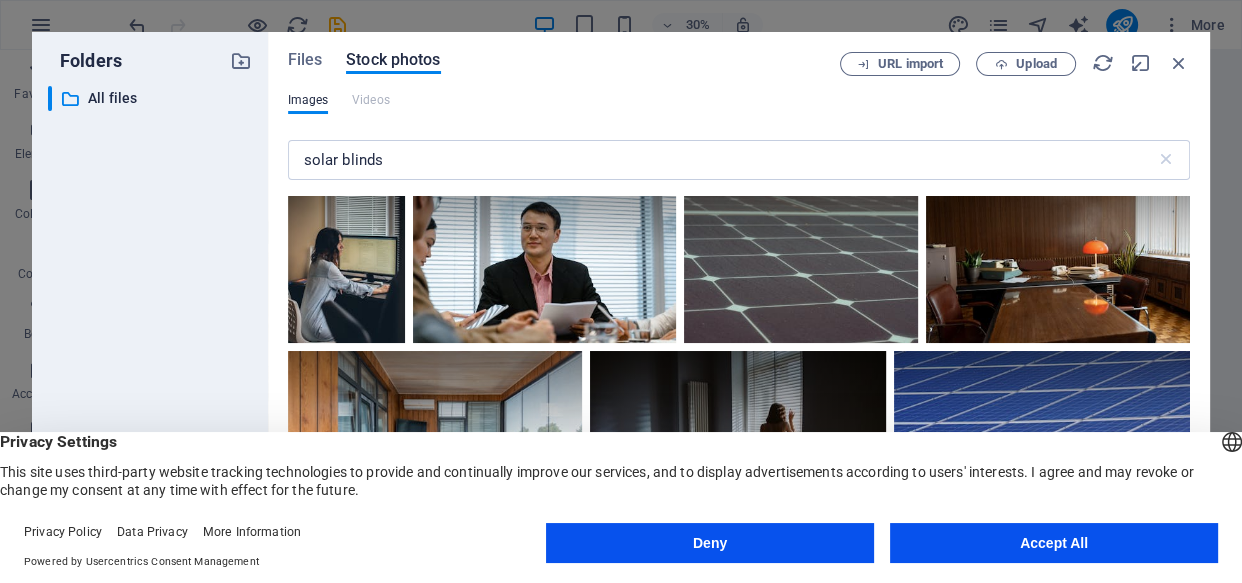 scroll, scrollTop: 2154, scrollLeft: 0, axis: vertical 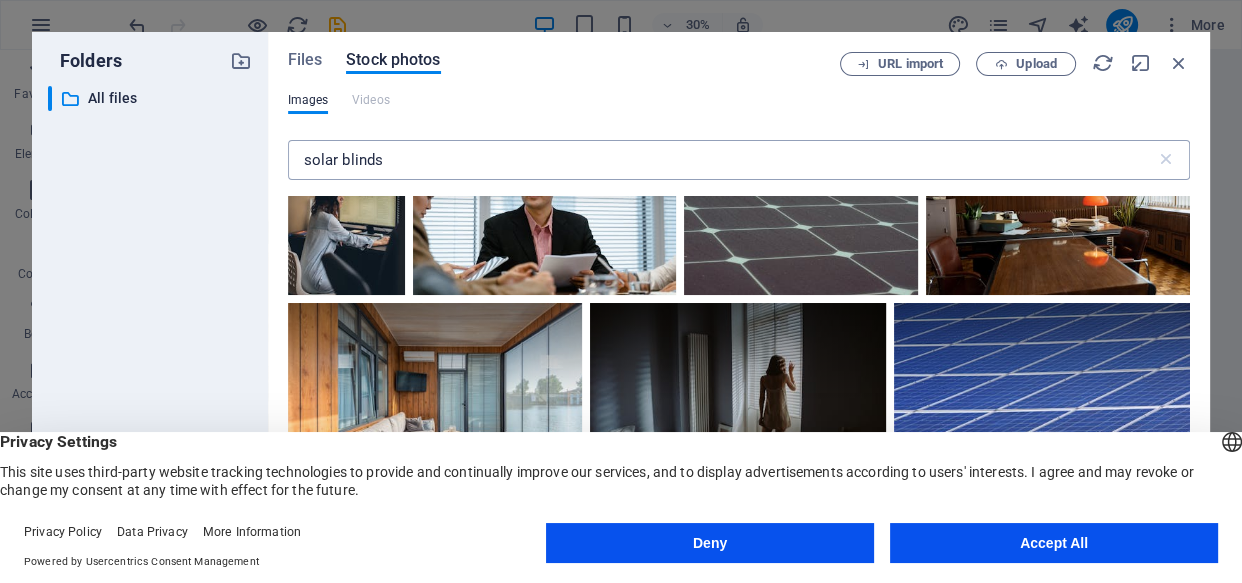 drag, startPoint x: 666, startPoint y: 326, endPoint x: 650, endPoint y: 178, distance: 148.86235 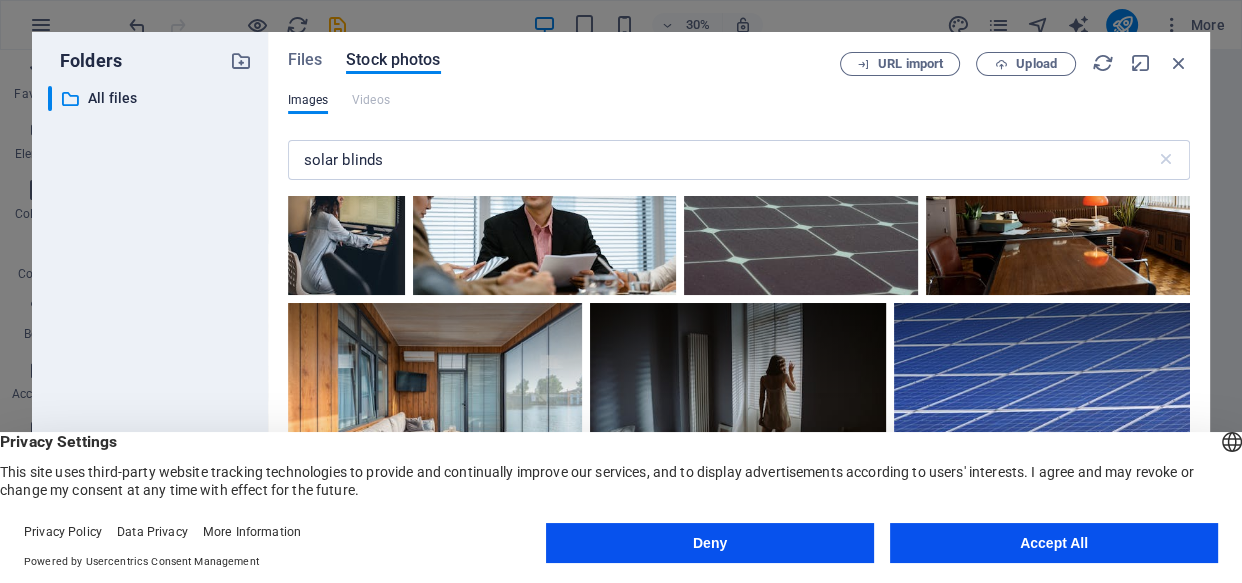 drag, startPoint x: 650, startPoint y: 178, endPoint x: 601, endPoint y: 112, distance: 82.20097 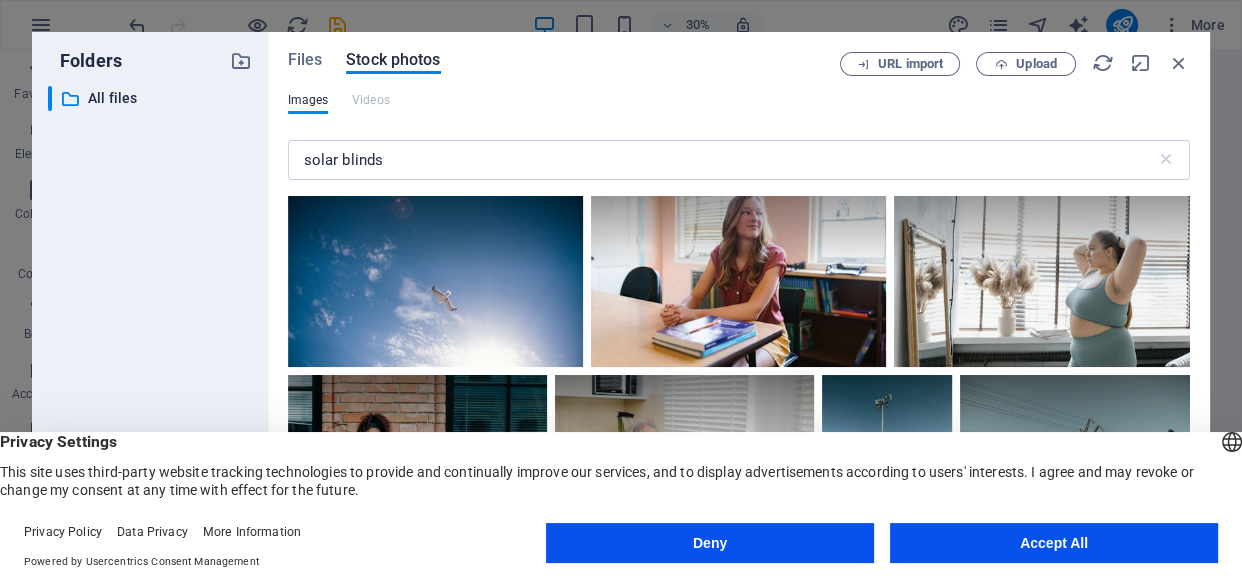 scroll, scrollTop: 6580, scrollLeft: 0, axis: vertical 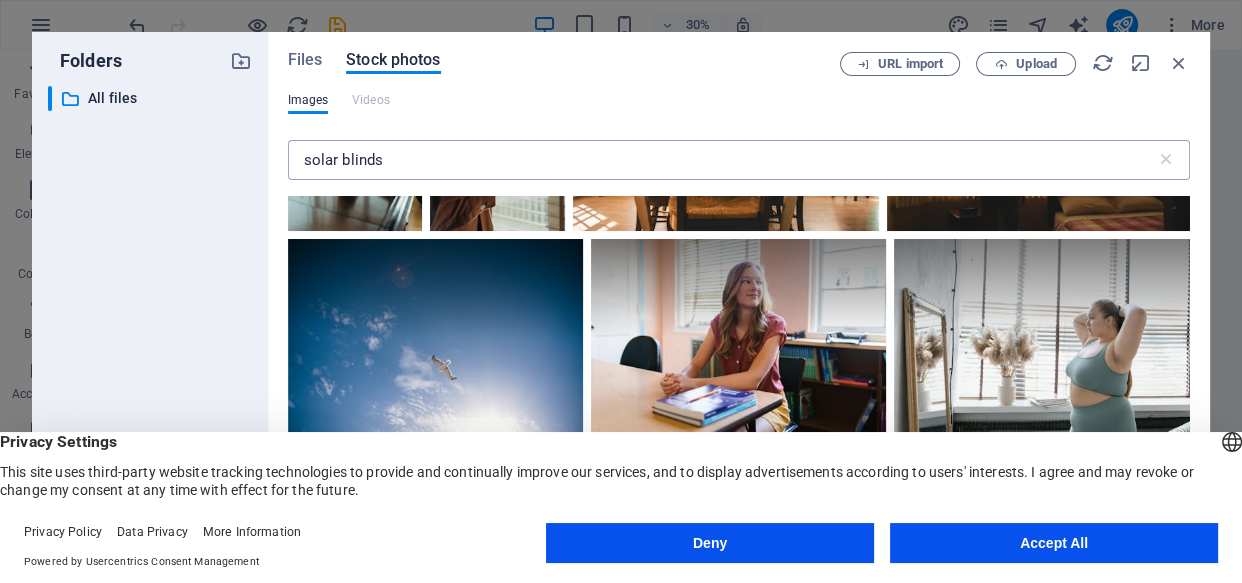 click on "solar blinds" at bounding box center [722, 160] 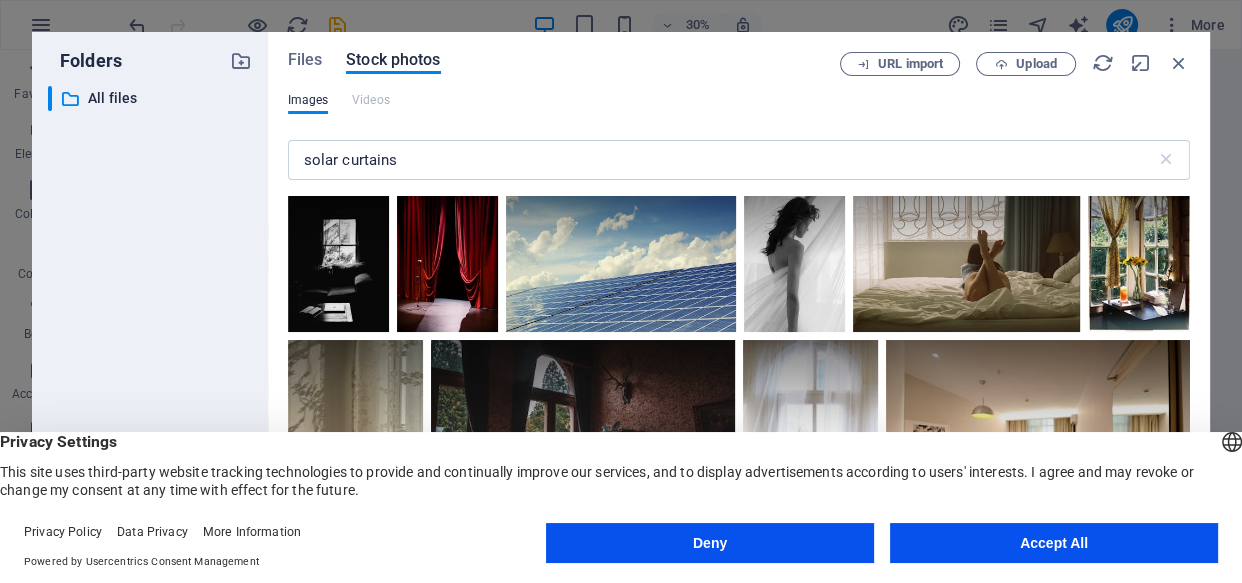 scroll, scrollTop: 1815, scrollLeft: 0, axis: vertical 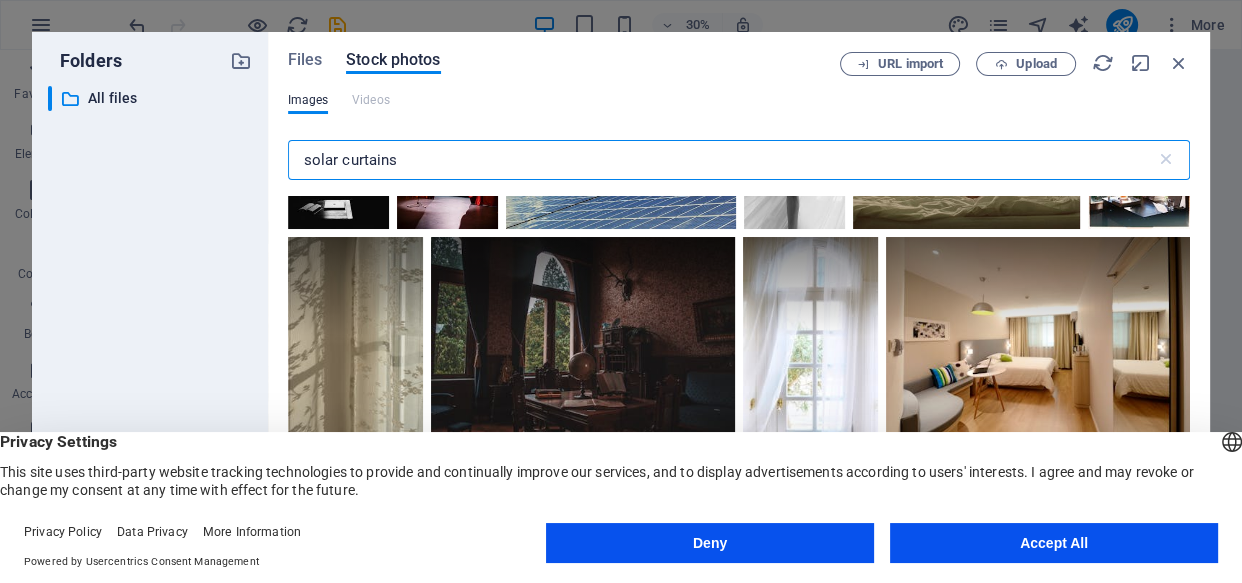 click on "solar curtains" at bounding box center [722, 160] 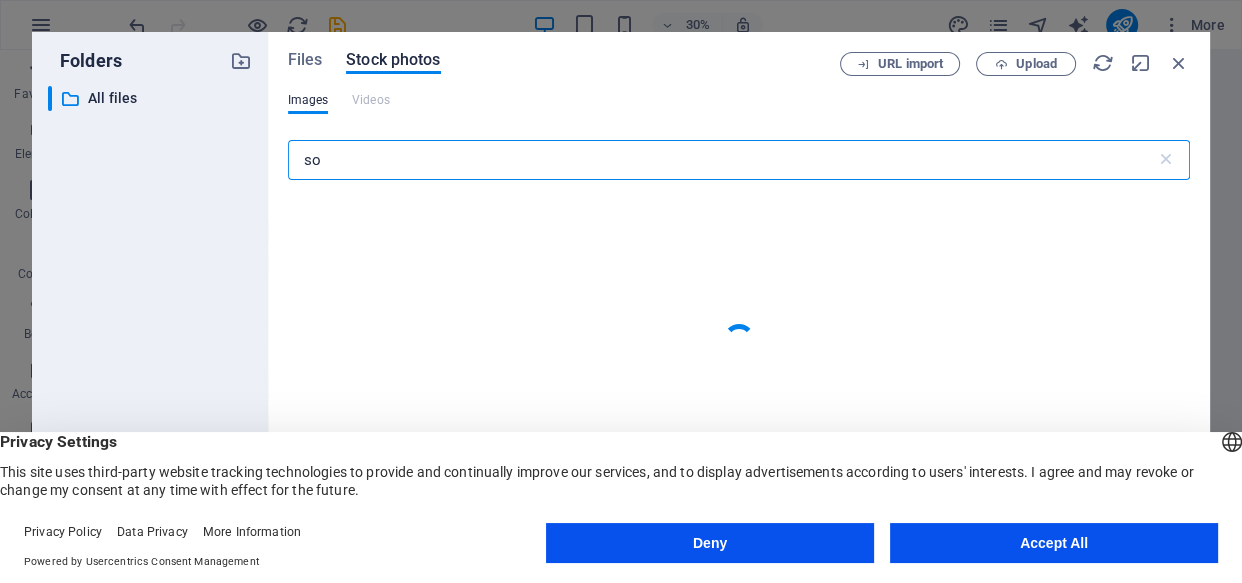 type on "s" 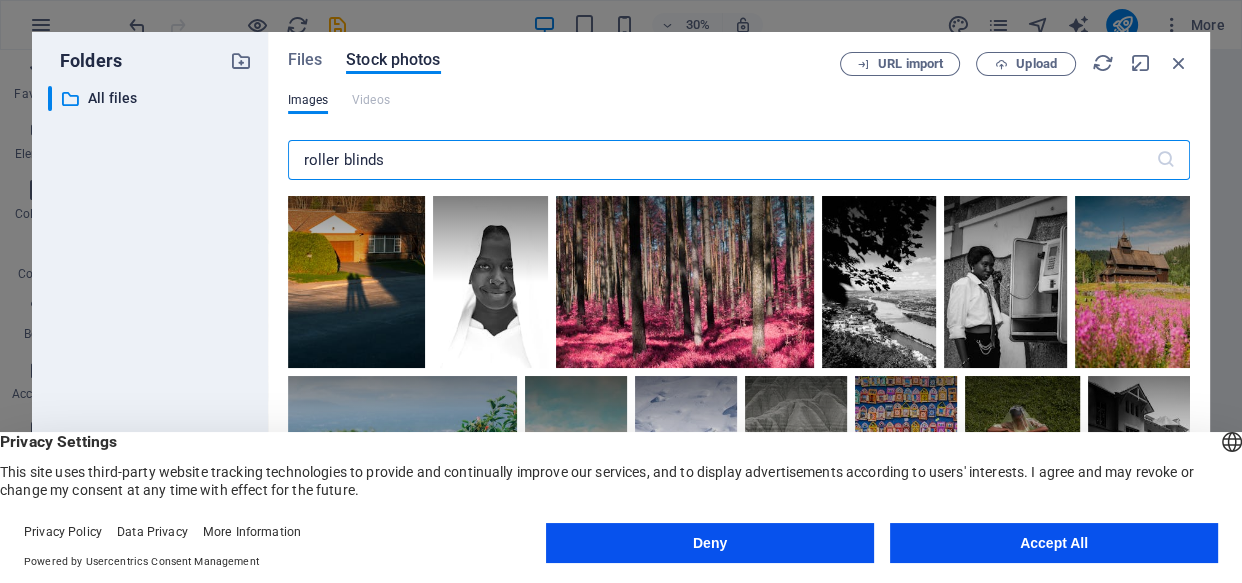 type on "roller blinds" 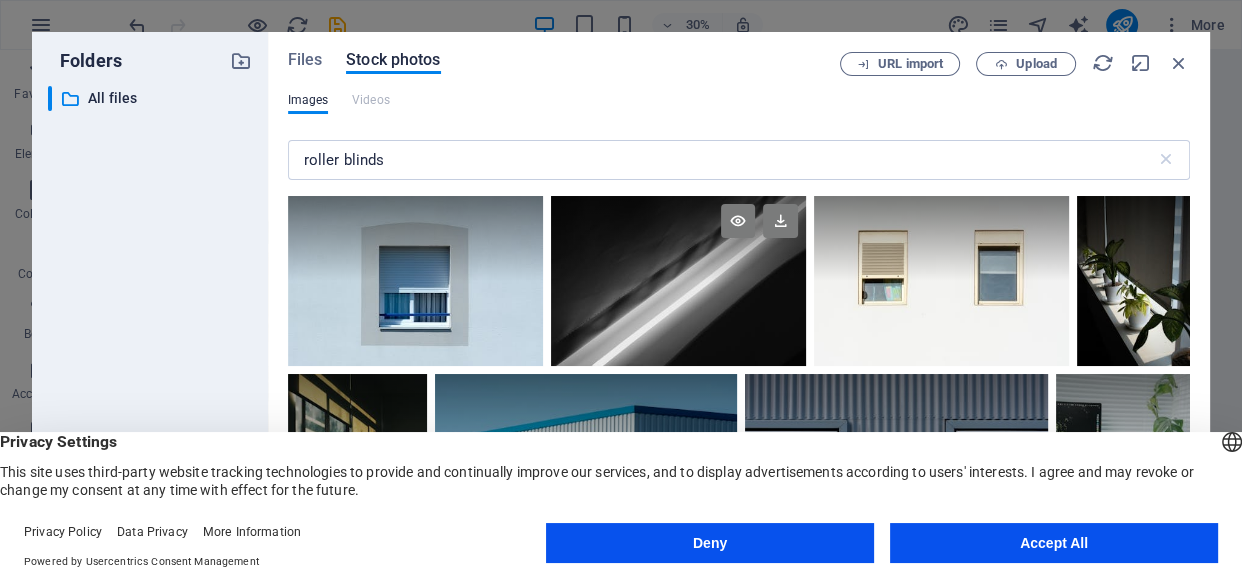 drag, startPoint x: 690, startPoint y: 269, endPoint x: 664, endPoint y: 260, distance: 27.513634 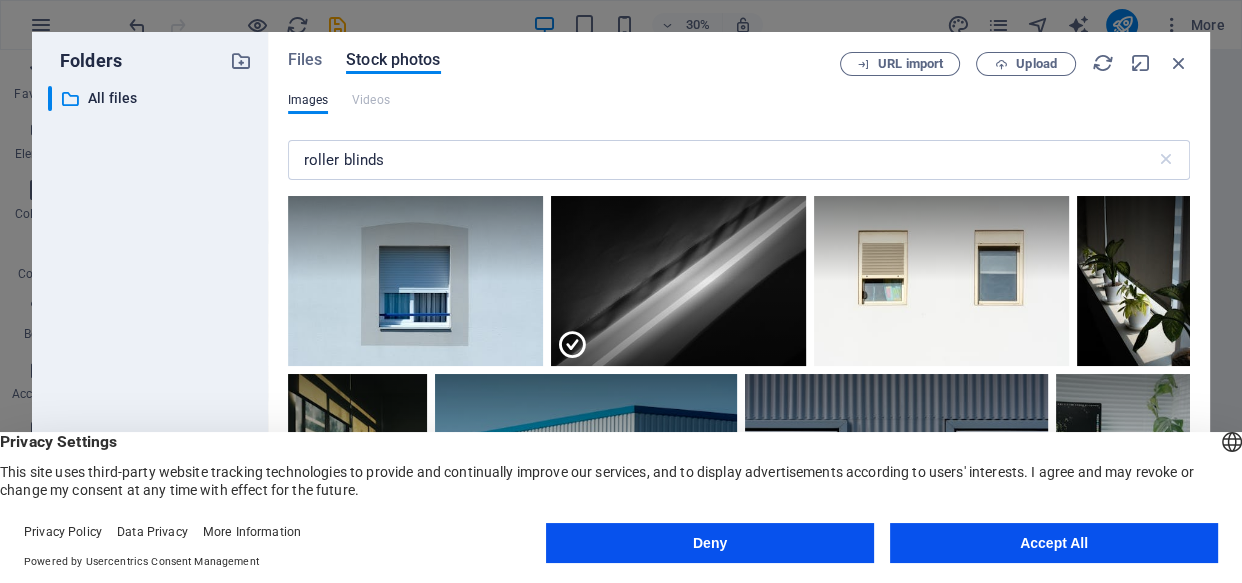 drag, startPoint x: 692, startPoint y: 323, endPoint x: 580, endPoint y: 111, distance: 239.76656 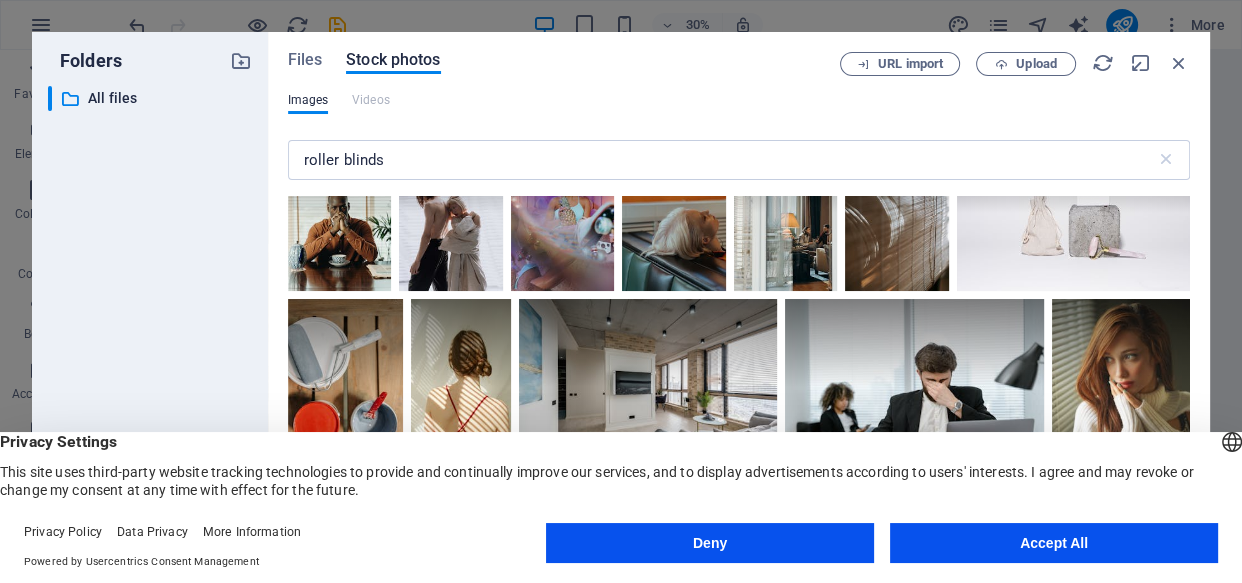 scroll, scrollTop: 4640, scrollLeft: 0, axis: vertical 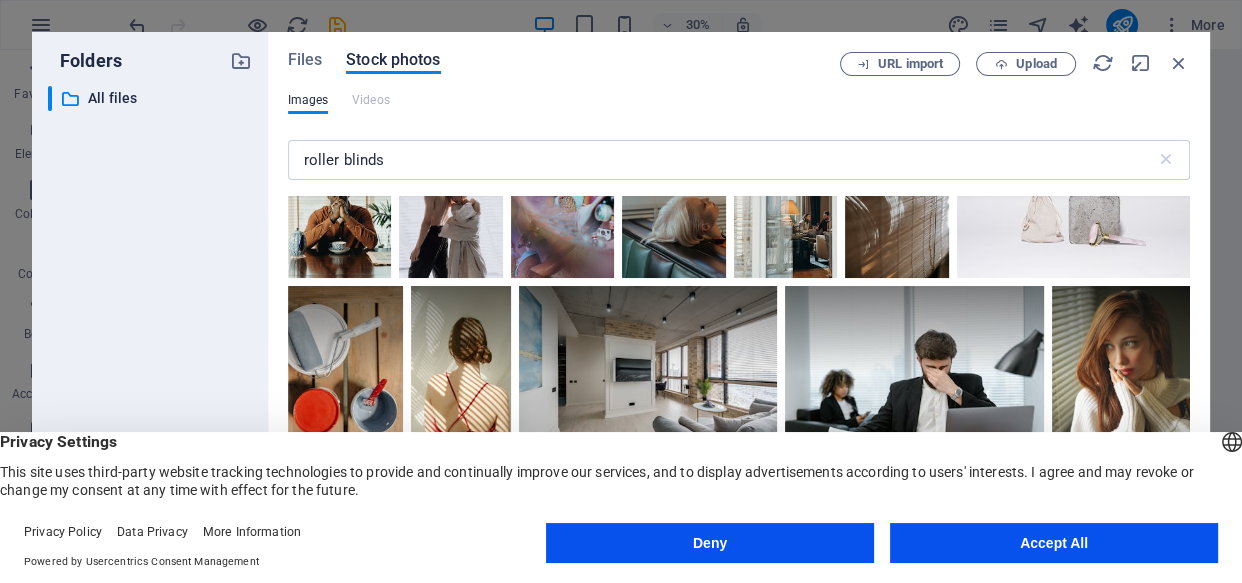 drag, startPoint x: 664, startPoint y: 358, endPoint x: 529, endPoint y: 119, distance: 274.49225 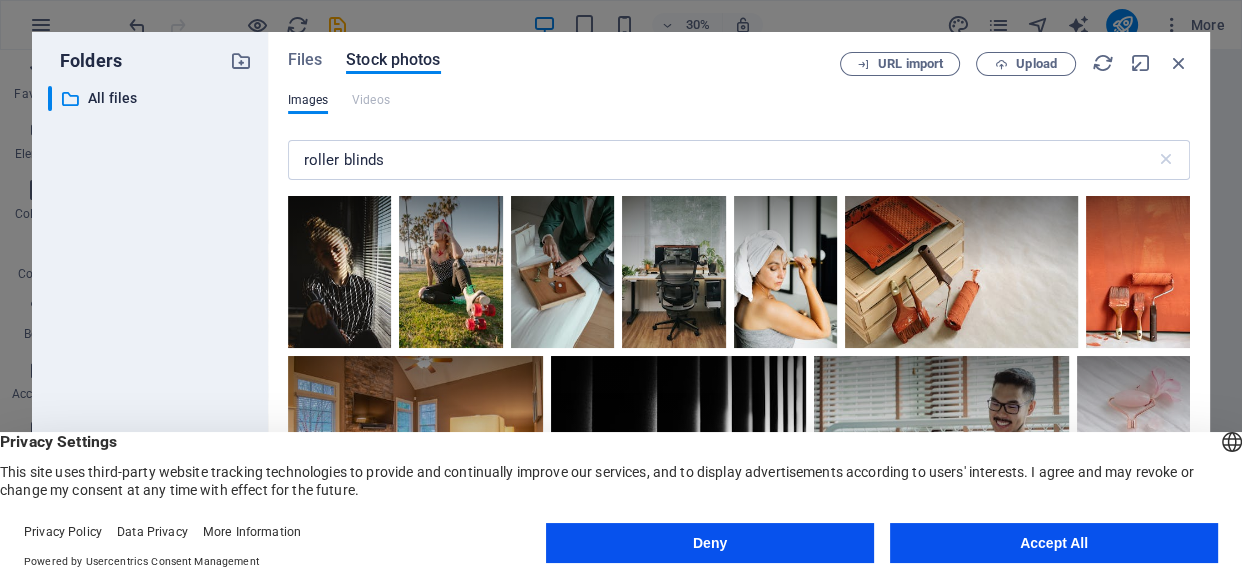 scroll, scrollTop: 3301, scrollLeft: 0, axis: vertical 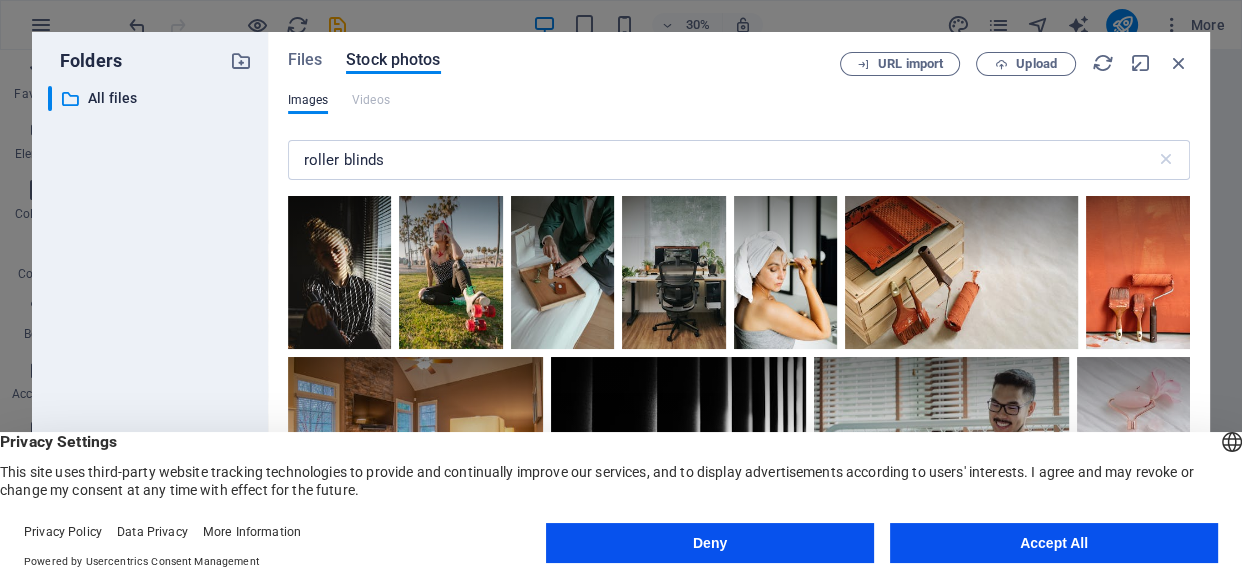click at bounding box center [674, 271] 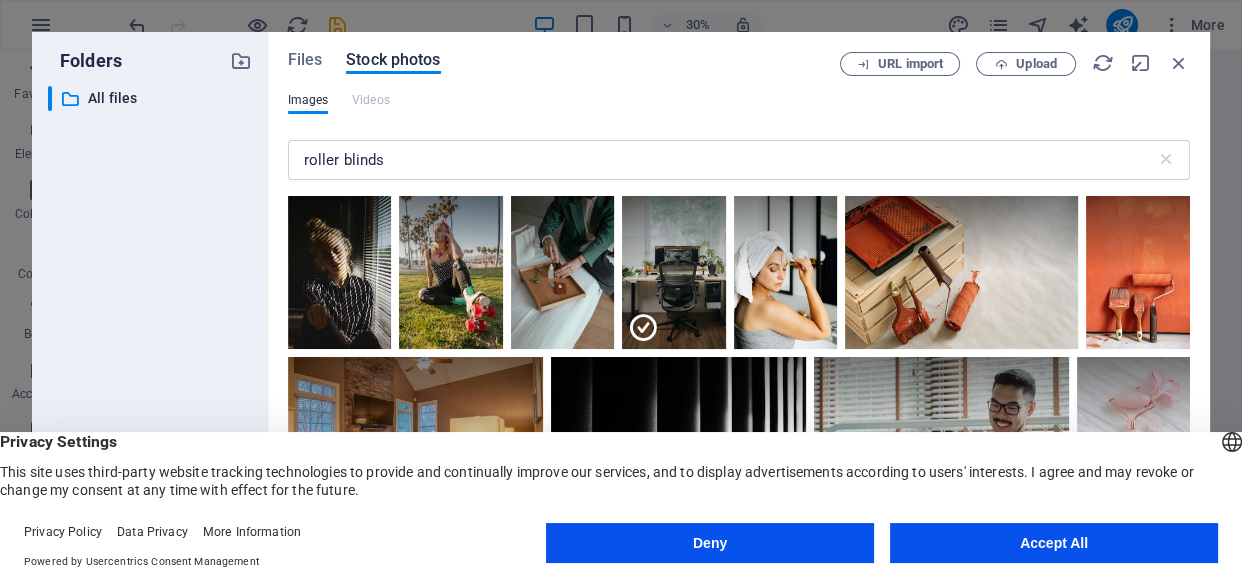 click on "Images Videos" at bounding box center [739, 111] 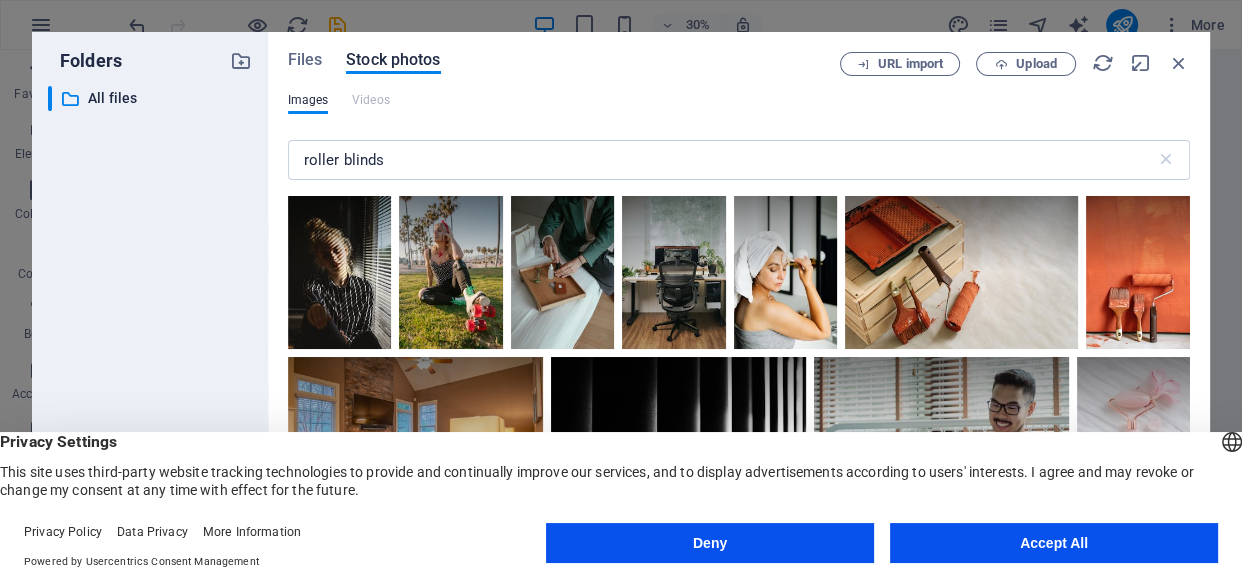 click on "Images Videos" at bounding box center [739, 111] 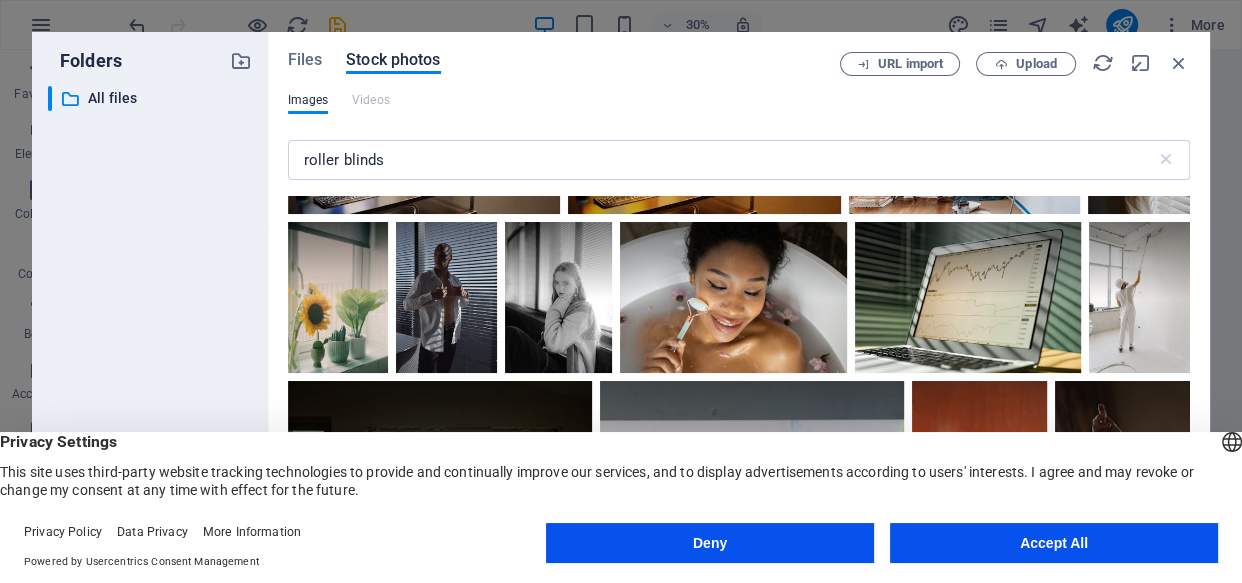 scroll, scrollTop: 6008, scrollLeft: 0, axis: vertical 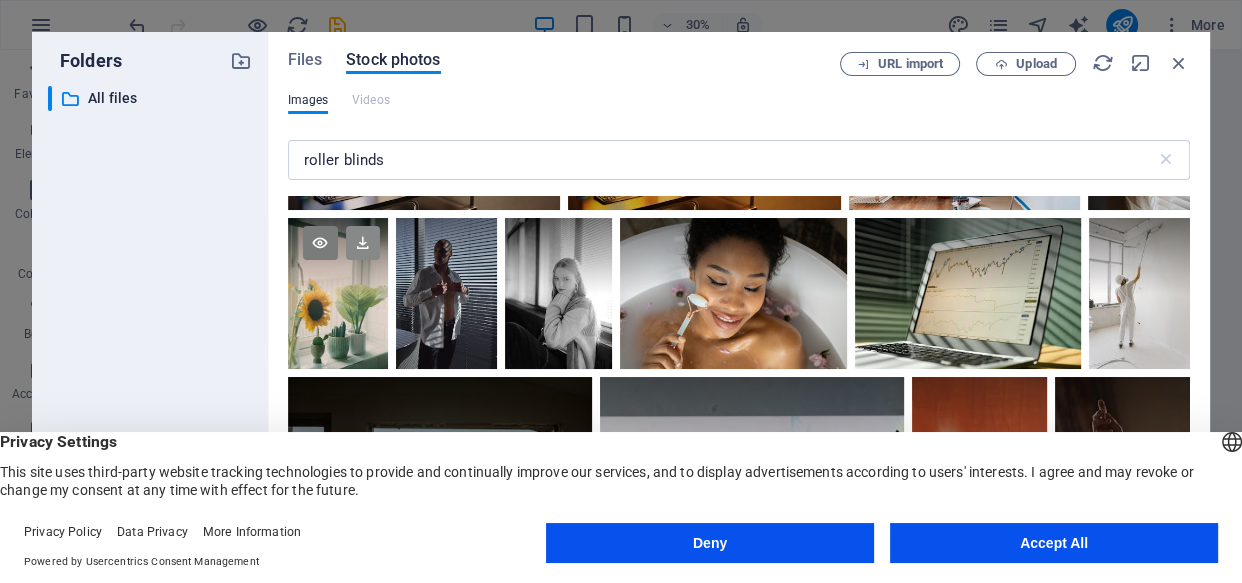 click at bounding box center [363, 243] 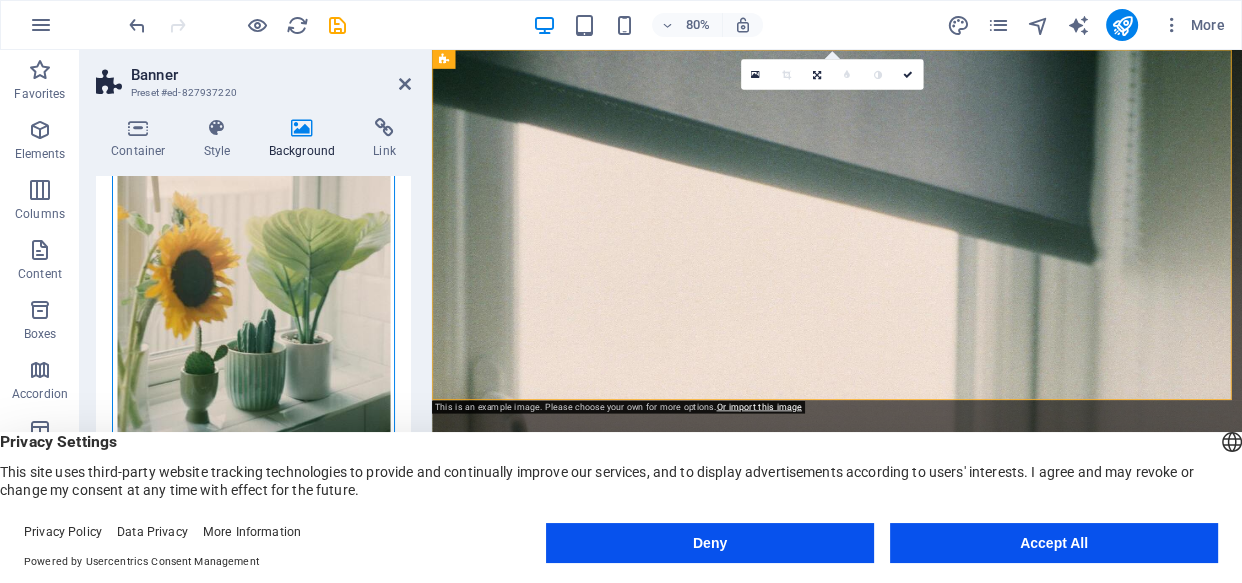 click on "Drag files here, click to choose files or select files from Files or our free stock photos & videos" at bounding box center (253, 234) 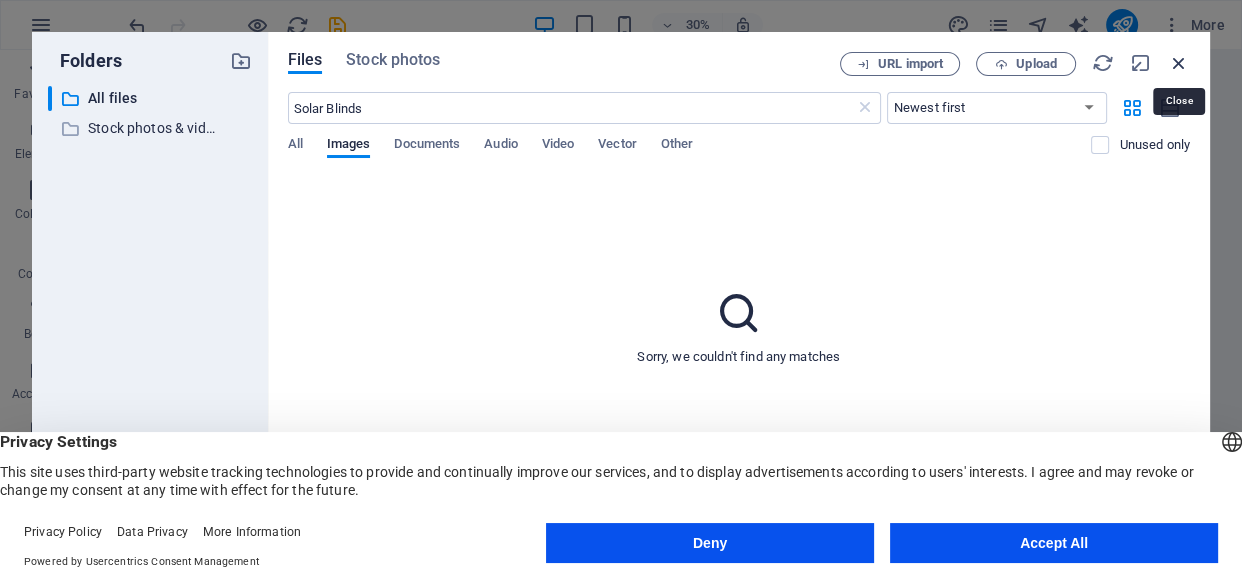 click at bounding box center [1179, 63] 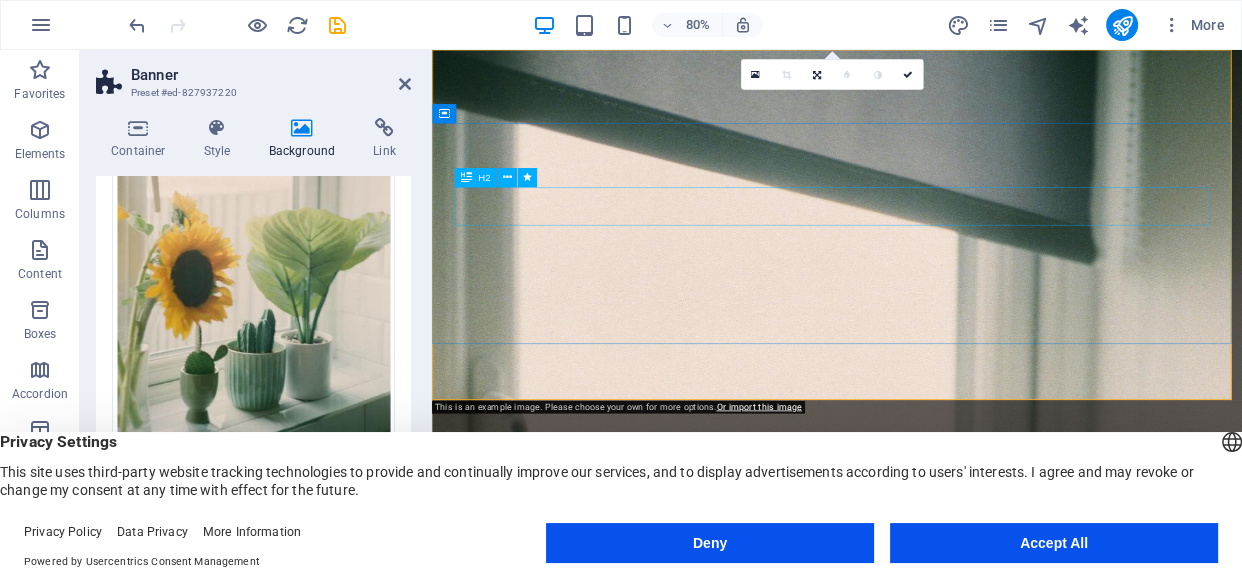 click on "Bienvenido a QBlinds" at bounding box center [939, 875] 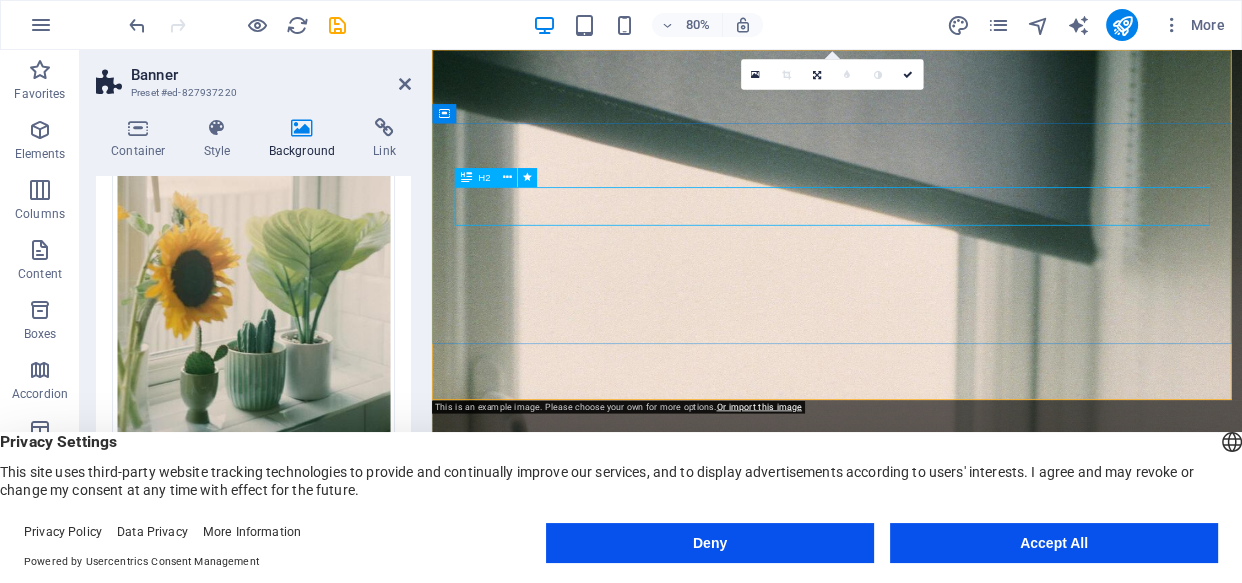 click at bounding box center (465, 177) 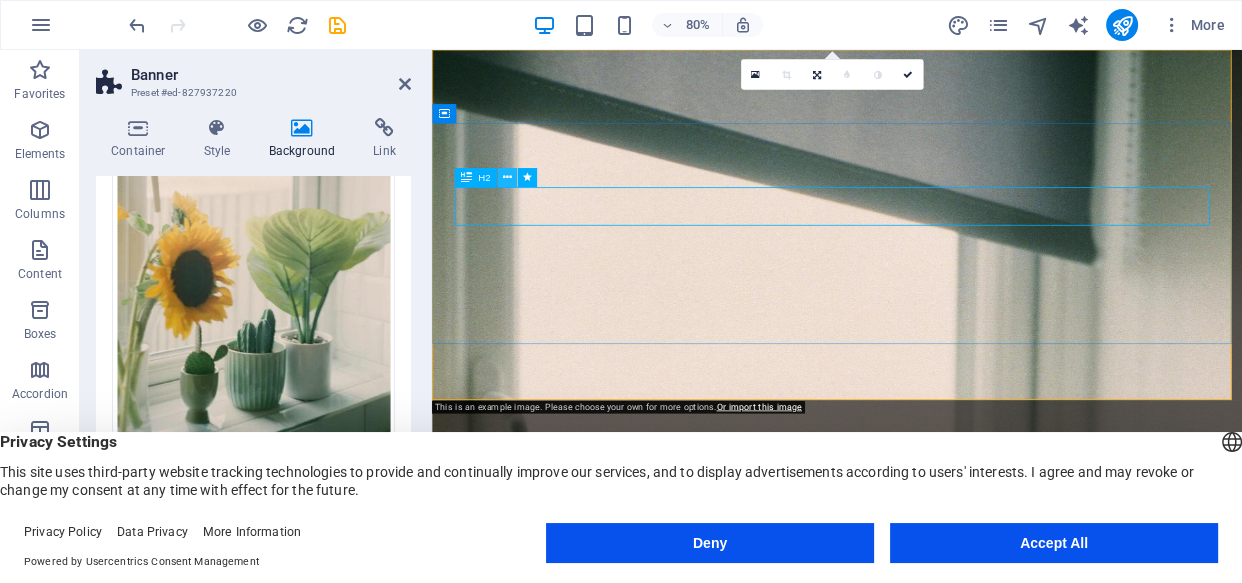 click at bounding box center [507, 178] 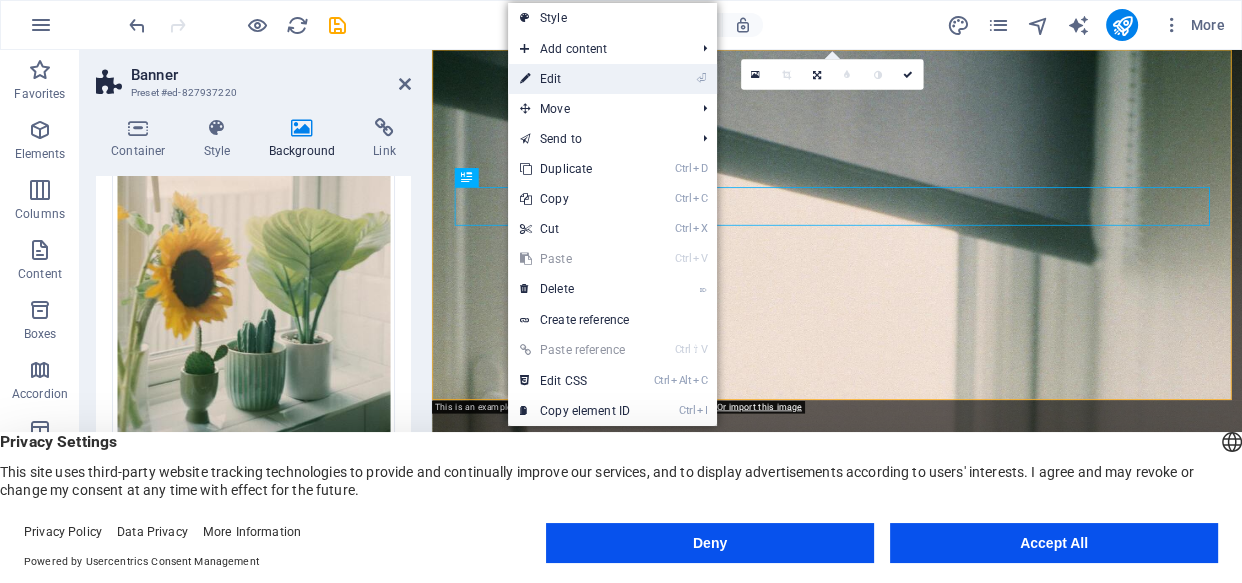 click on "⏎  Edit" at bounding box center (575, 79) 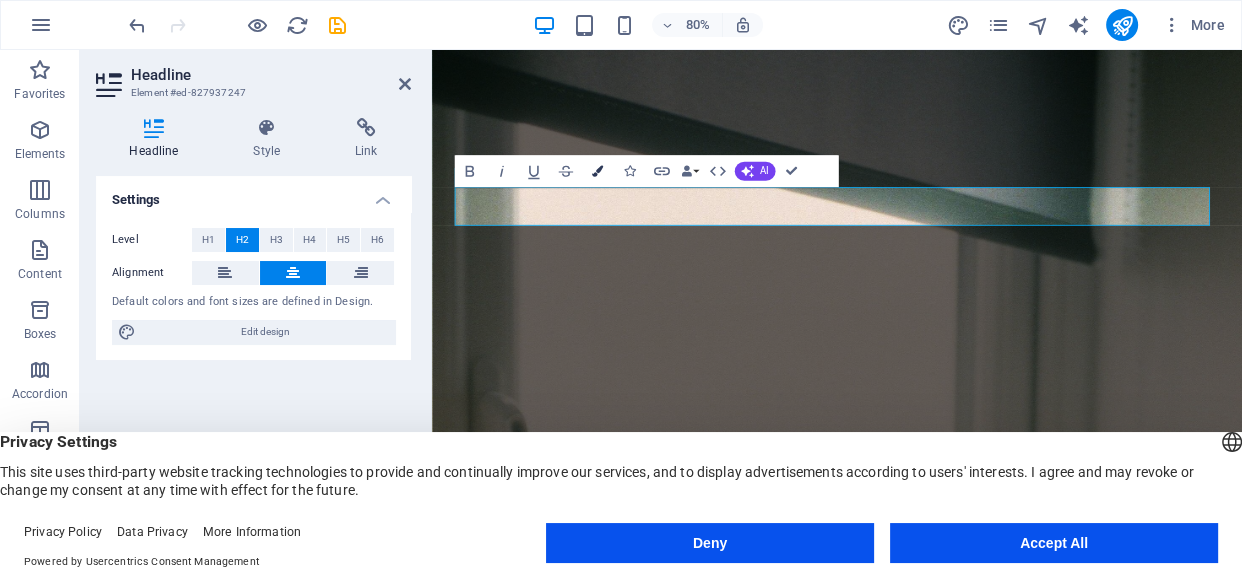 click at bounding box center [597, 171] 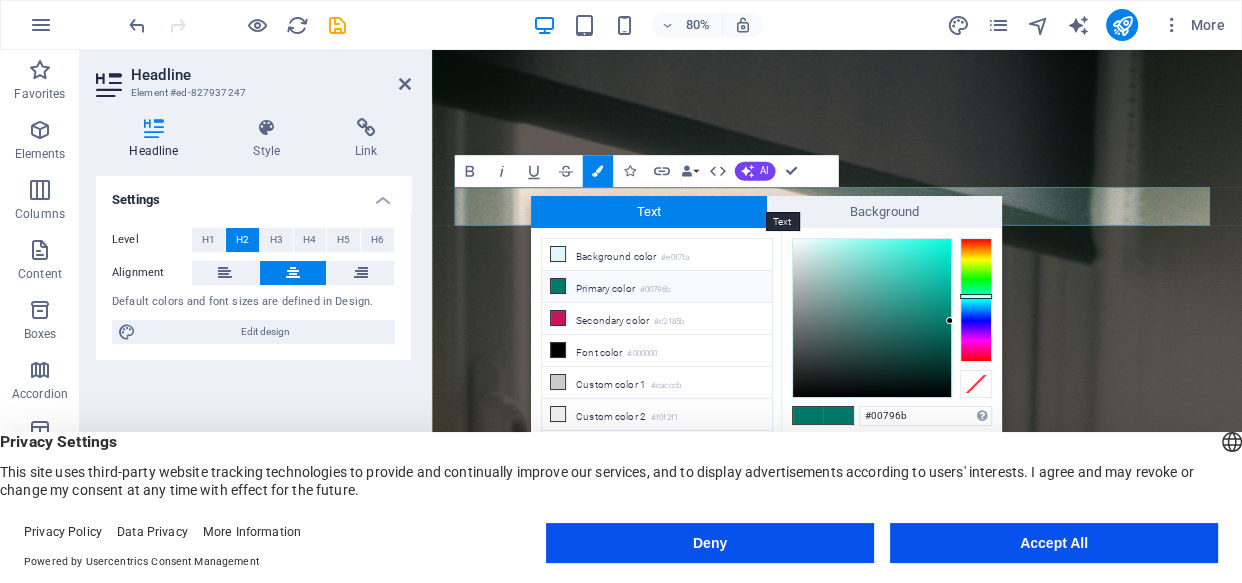 click on "Text" at bounding box center [649, 212] 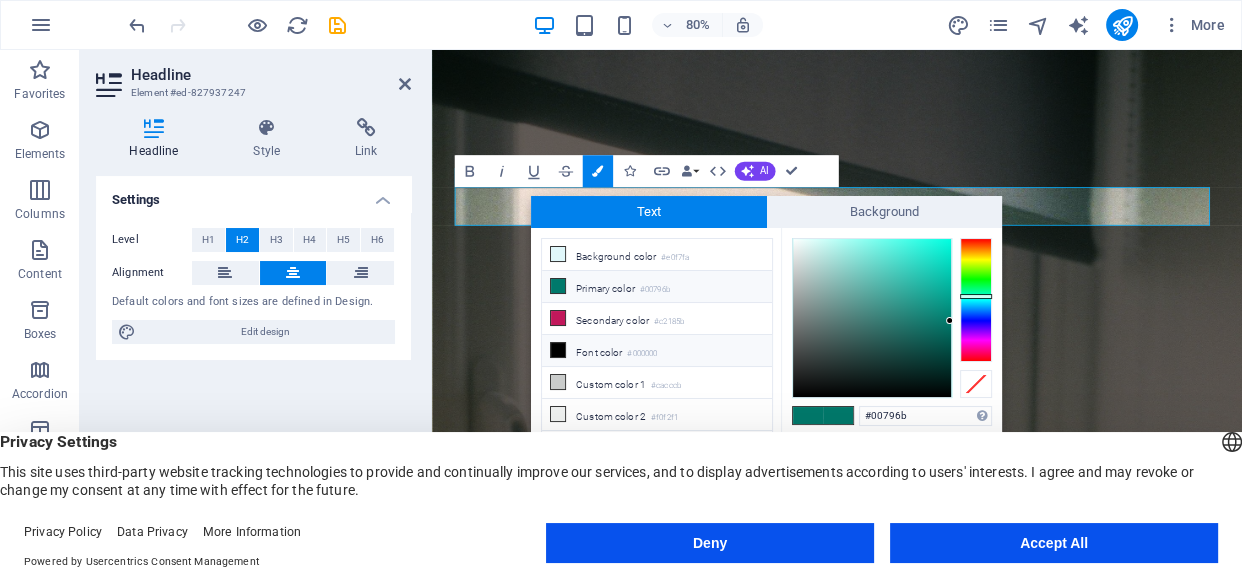 click on "Font color
#000000" at bounding box center (657, 351) 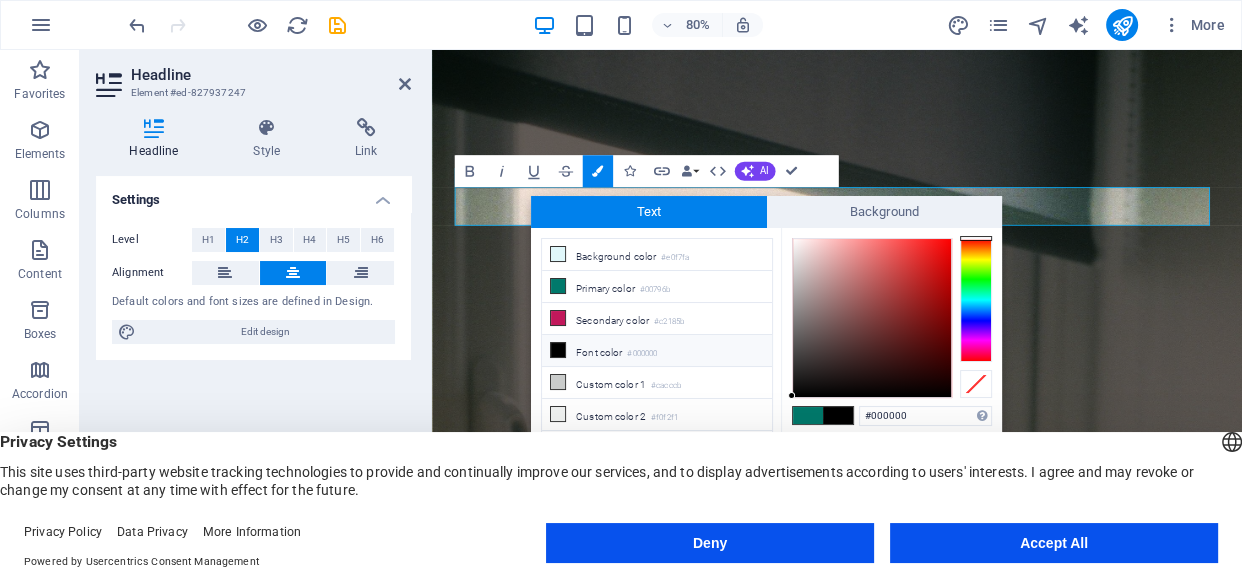 click on "Font color
#000000" at bounding box center (657, 351) 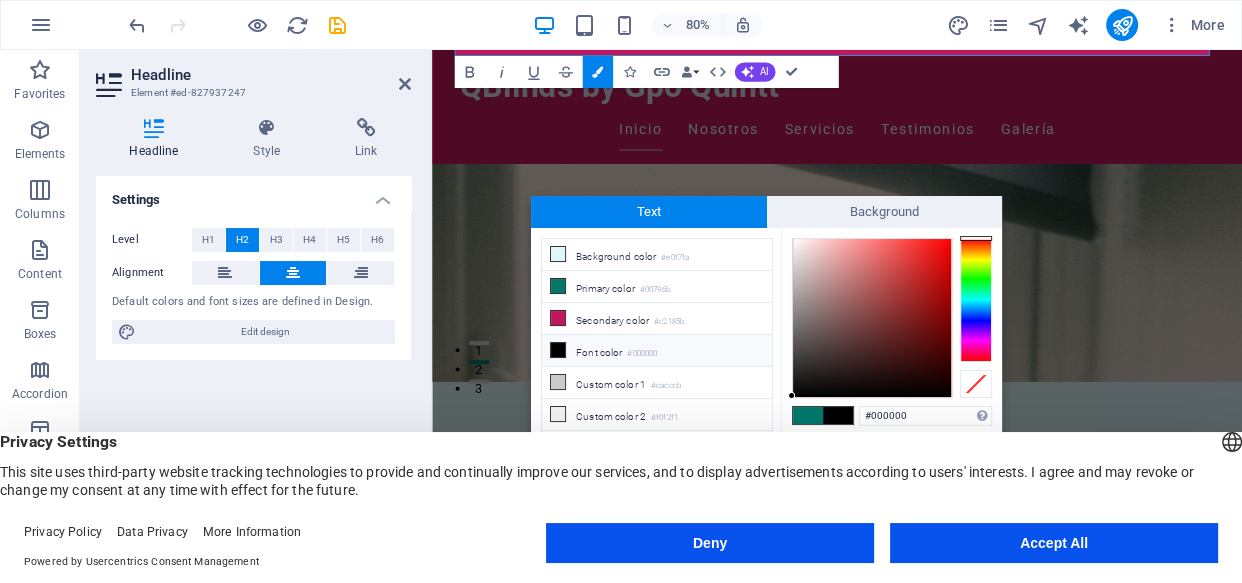 scroll, scrollTop: 110, scrollLeft: 0, axis: vertical 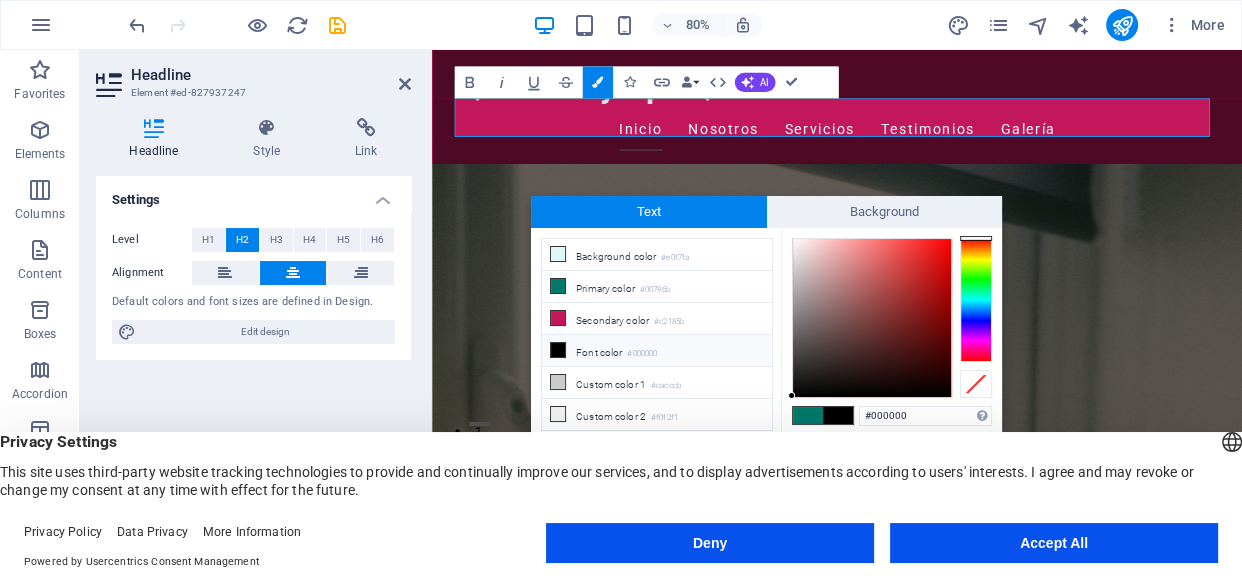 click on "Font color
#000000" at bounding box center [657, 351] 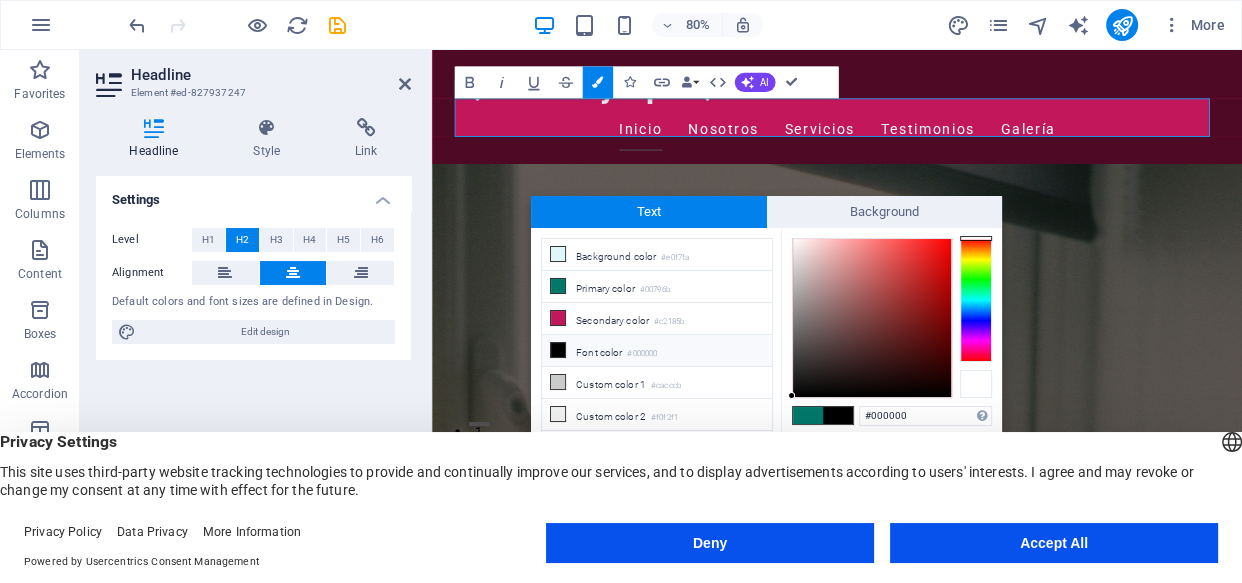 click at bounding box center [976, 384] 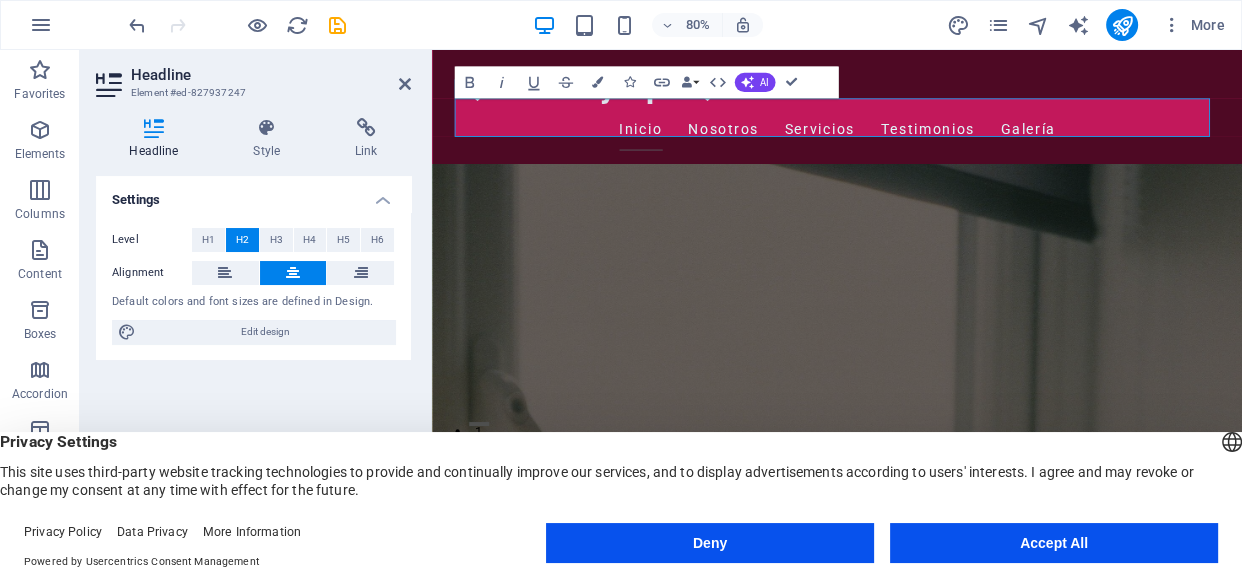 click at bounding box center (938, 253) 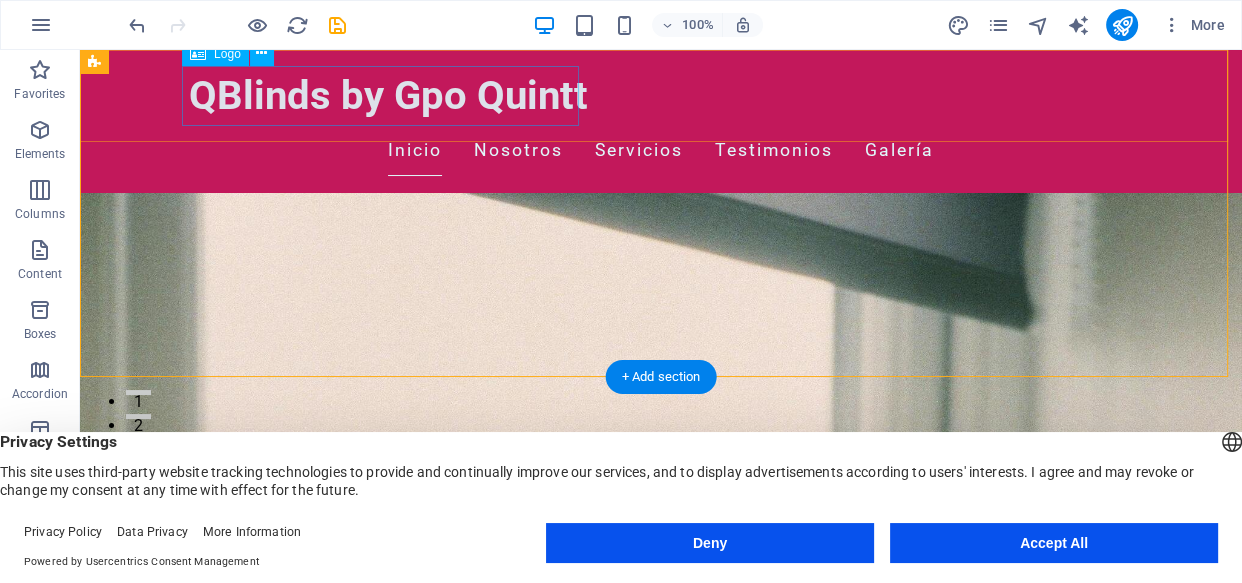 click on "QBlinds by Gpo Quintt" at bounding box center (661, 96) 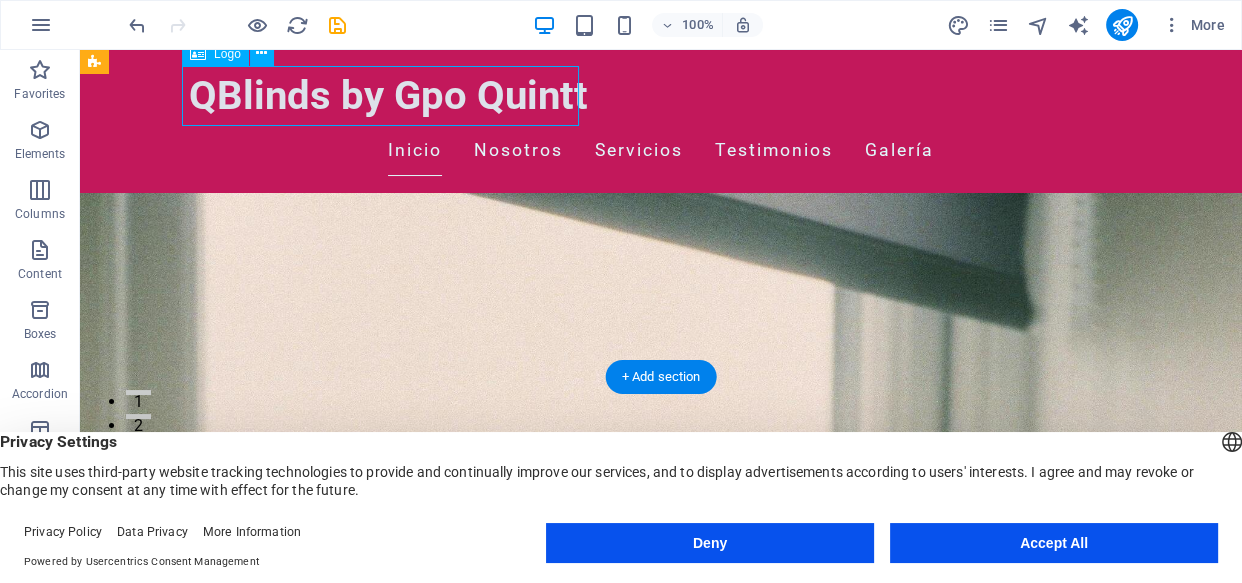 click on "QBlinds by Gpo Quintt" at bounding box center (661, 96) 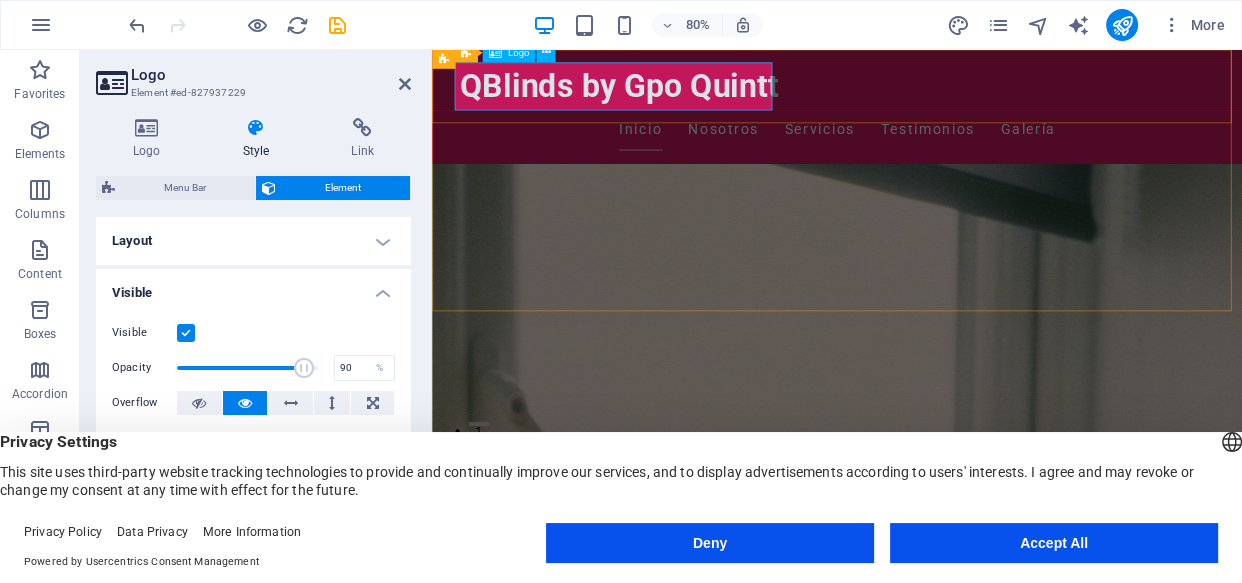 click on "QBlinds by Gpo Quintt" at bounding box center [939, 96] 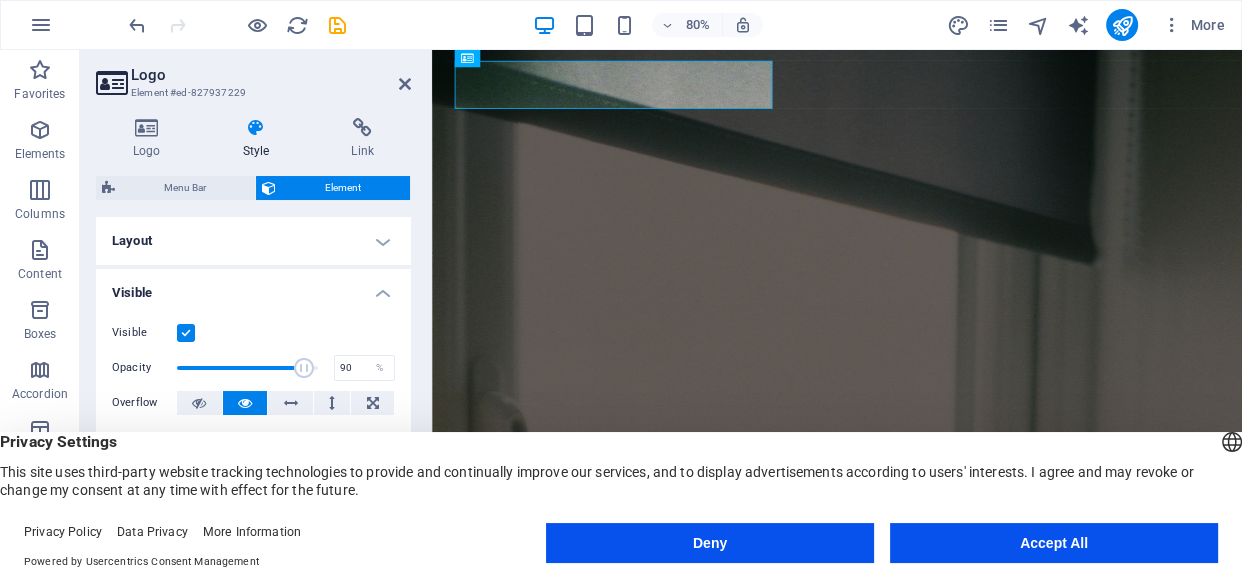 scroll, scrollTop: 0, scrollLeft: 0, axis: both 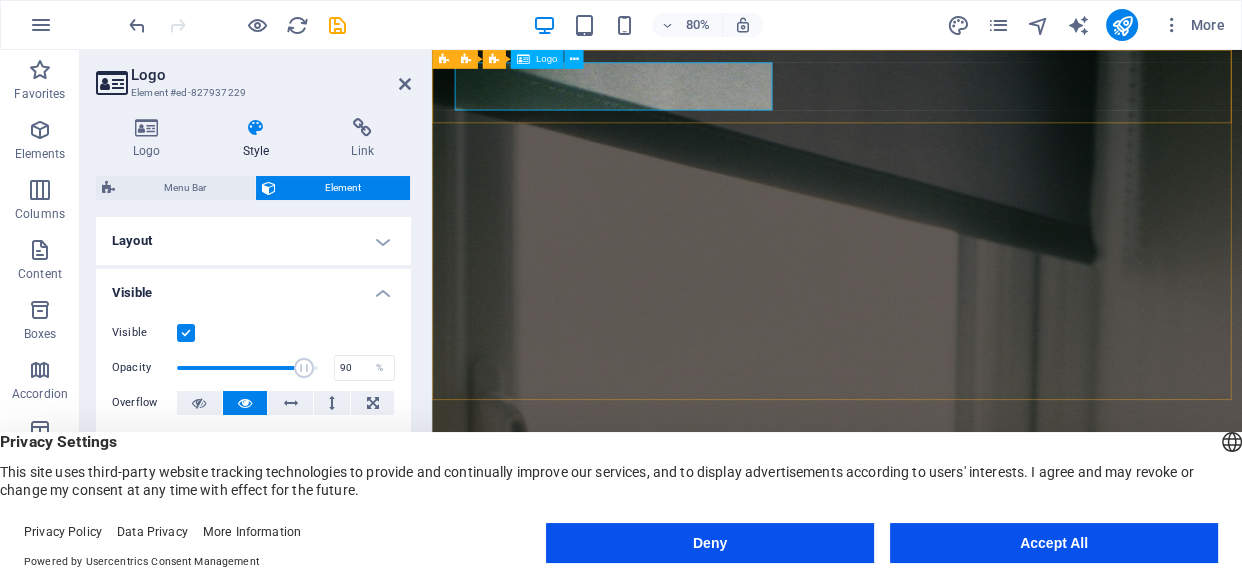click on "QBlinds by Gpo Quintt" at bounding box center [939, 675] 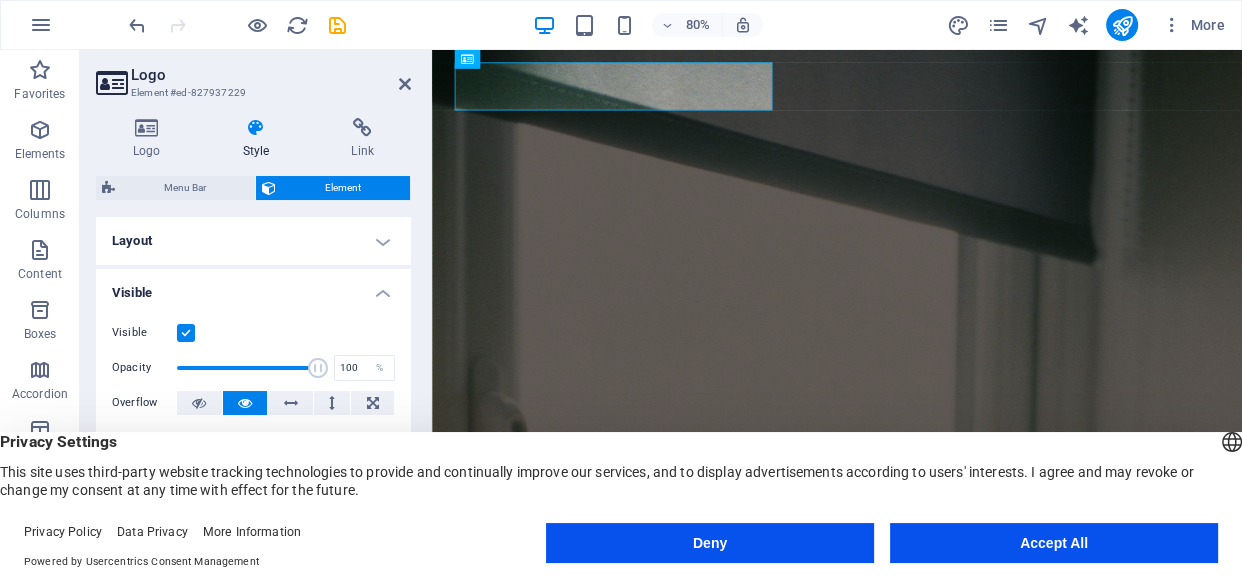 drag, startPoint x: 300, startPoint y: 364, endPoint x: 320, endPoint y: 368, distance: 20.396078 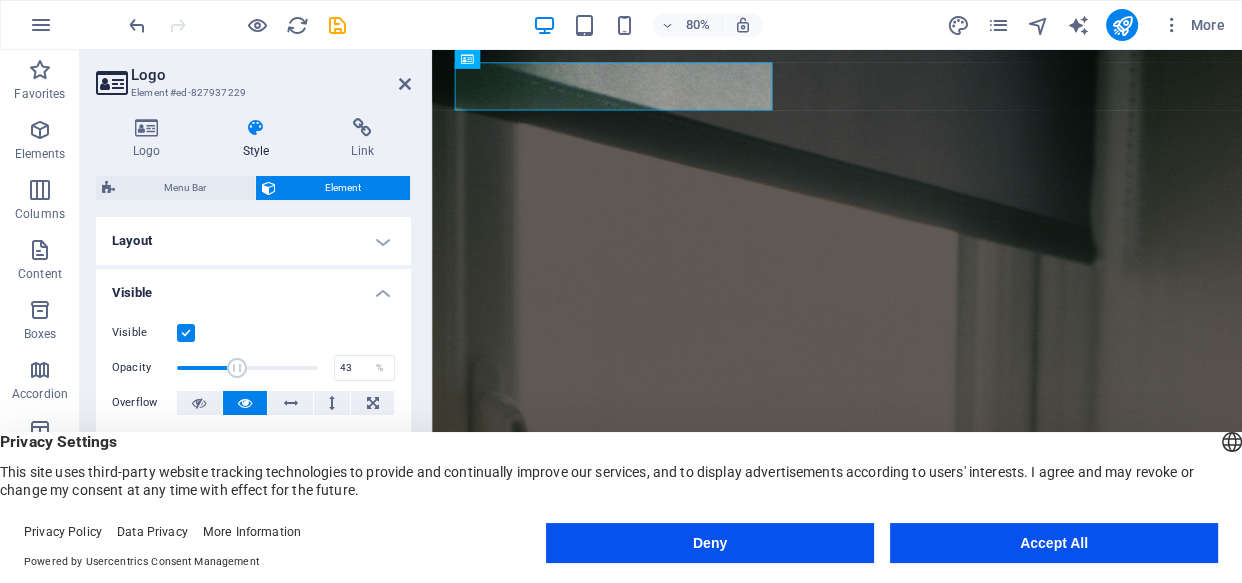 drag, startPoint x: 313, startPoint y: 362, endPoint x: 236, endPoint y: 363, distance: 77.00649 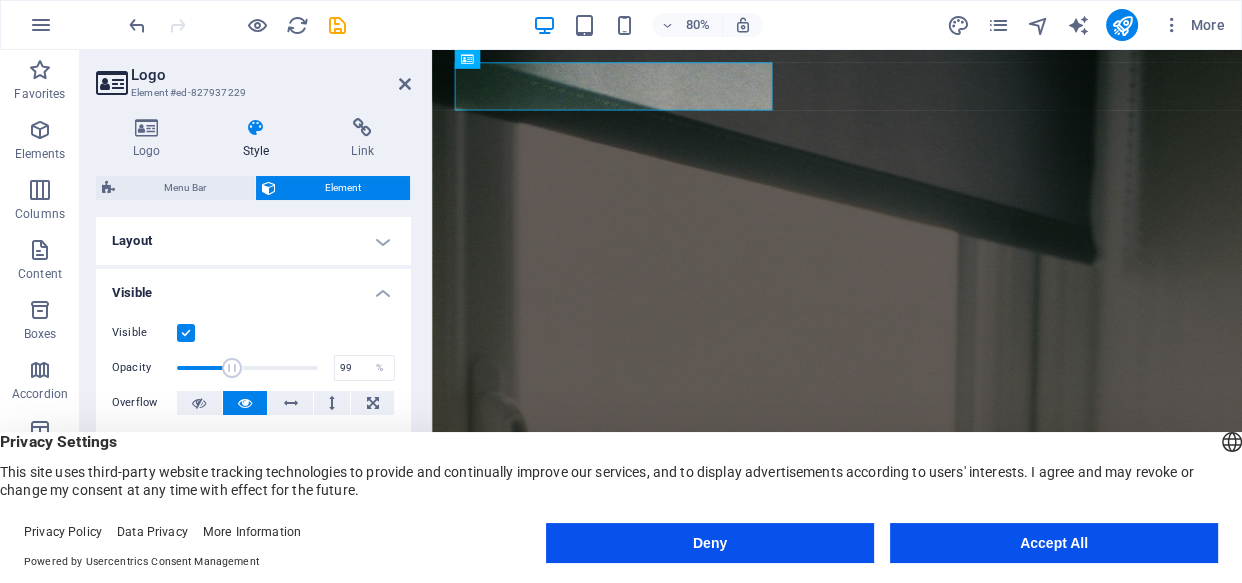type on "100" 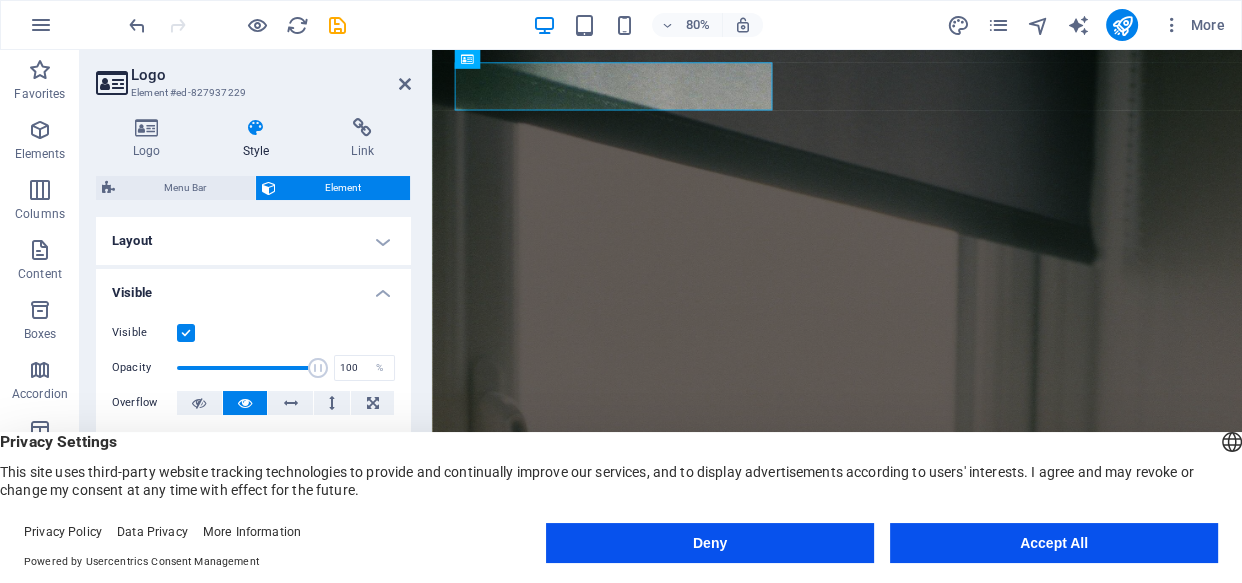 drag, startPoint x: 231, startPoint y: 368, endPoint x: 322, endPoint y: 361, distance: 91.26884 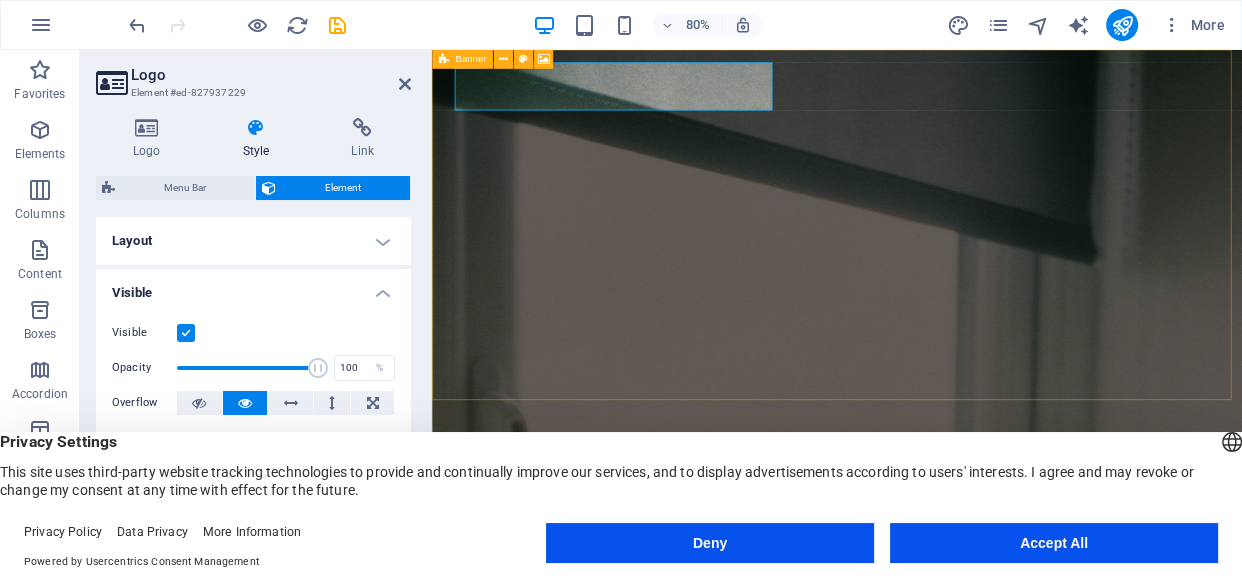 click on "Banner" at bounding box center [470, 60] 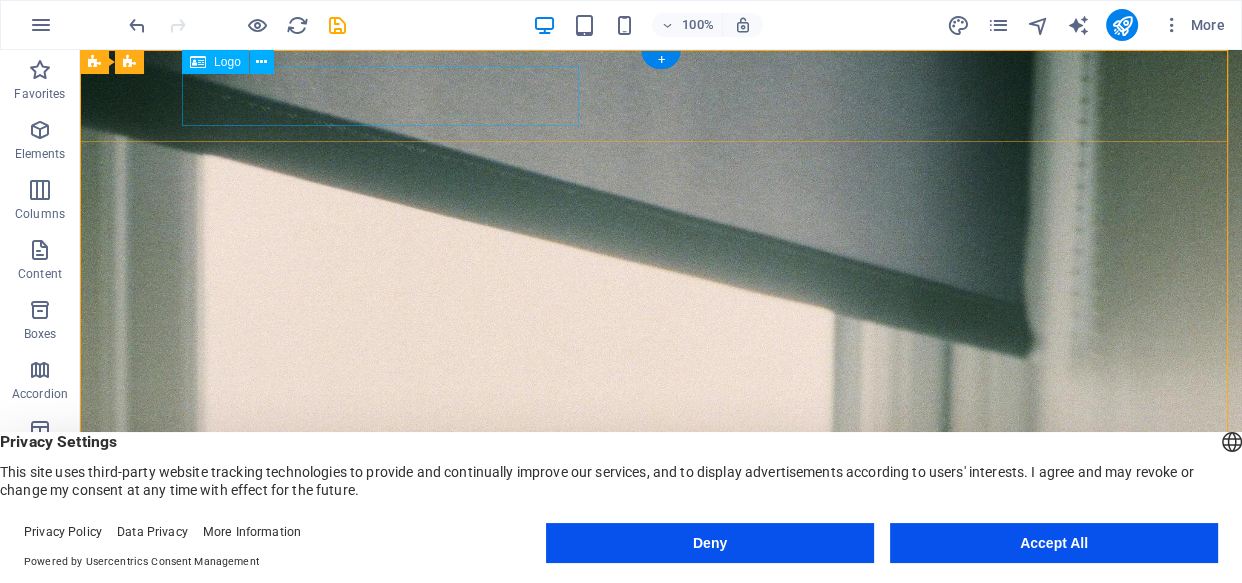 click on "QBlinds by Gpo Quintt" at bounding box center (661, 675) 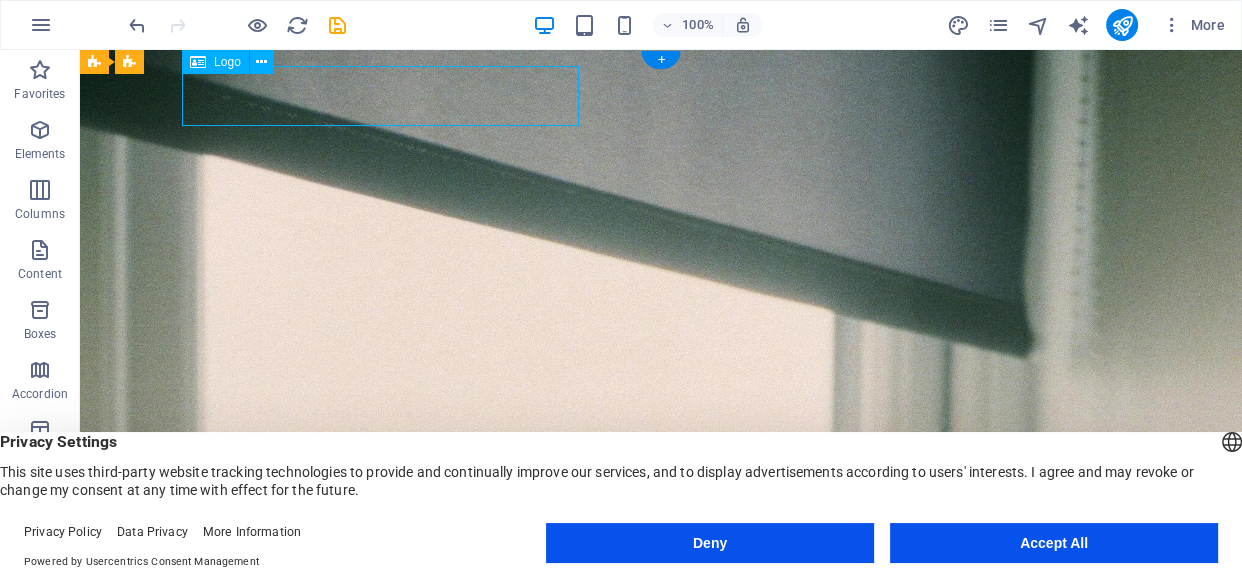 click on "QBlinds by Gpo Quintt" at bounding box center [661, 675] 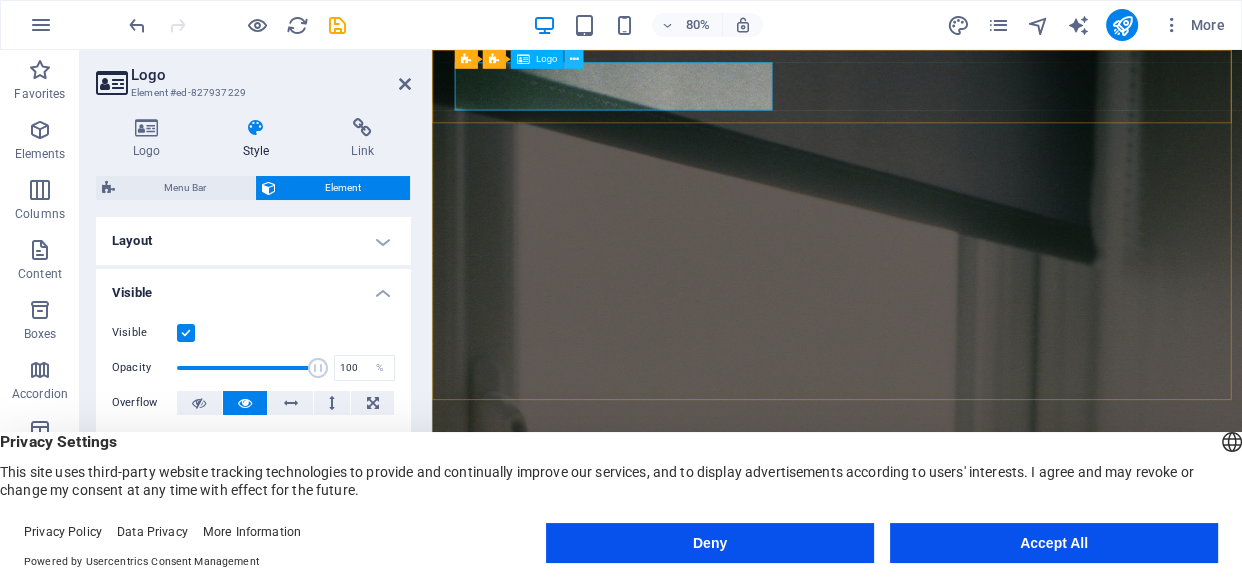 click at bounding box center (573, 59) 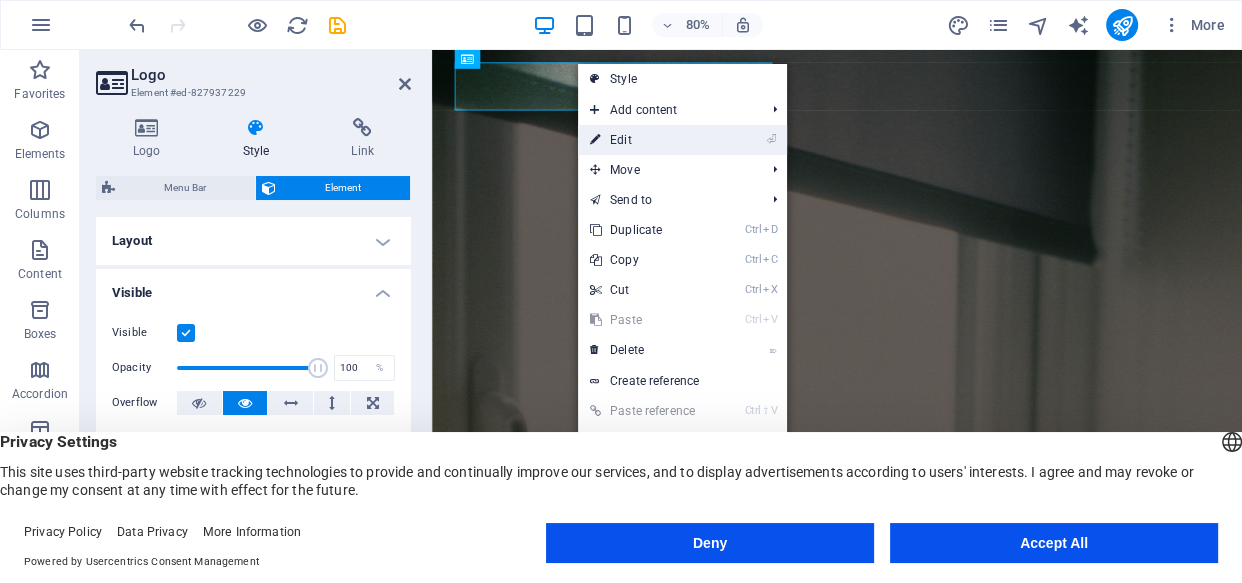 click on "⏎  Edit" at bounding box center (645, 140) 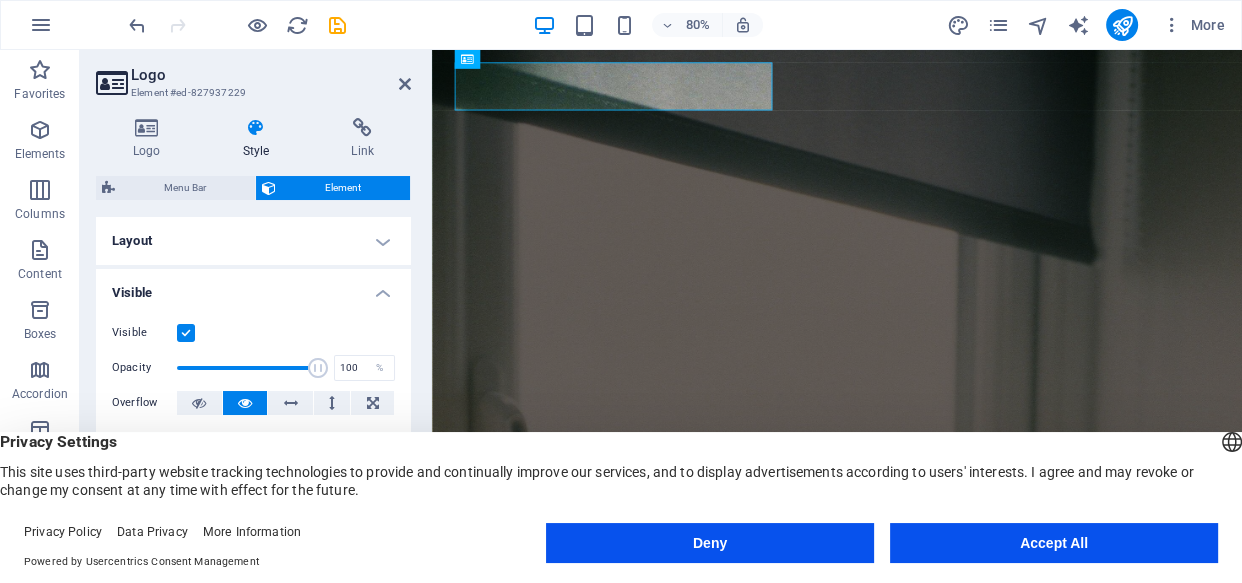 click on "Element" at bounding box center [343, 188] 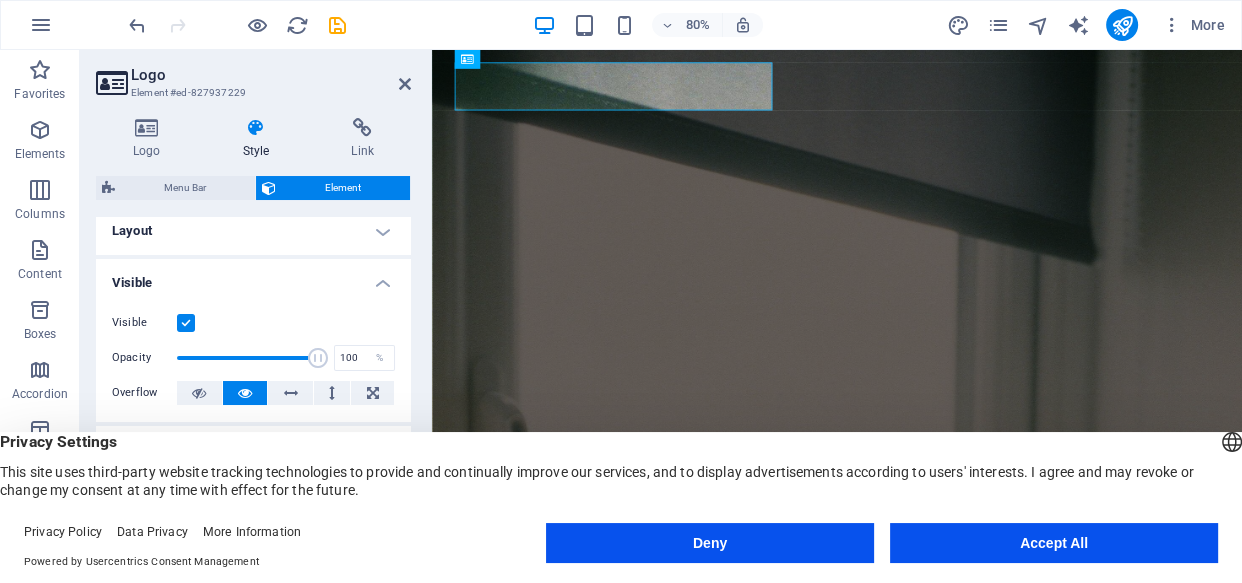 scroll, scrollTop: 0, scrollLeft: 0, axis: both 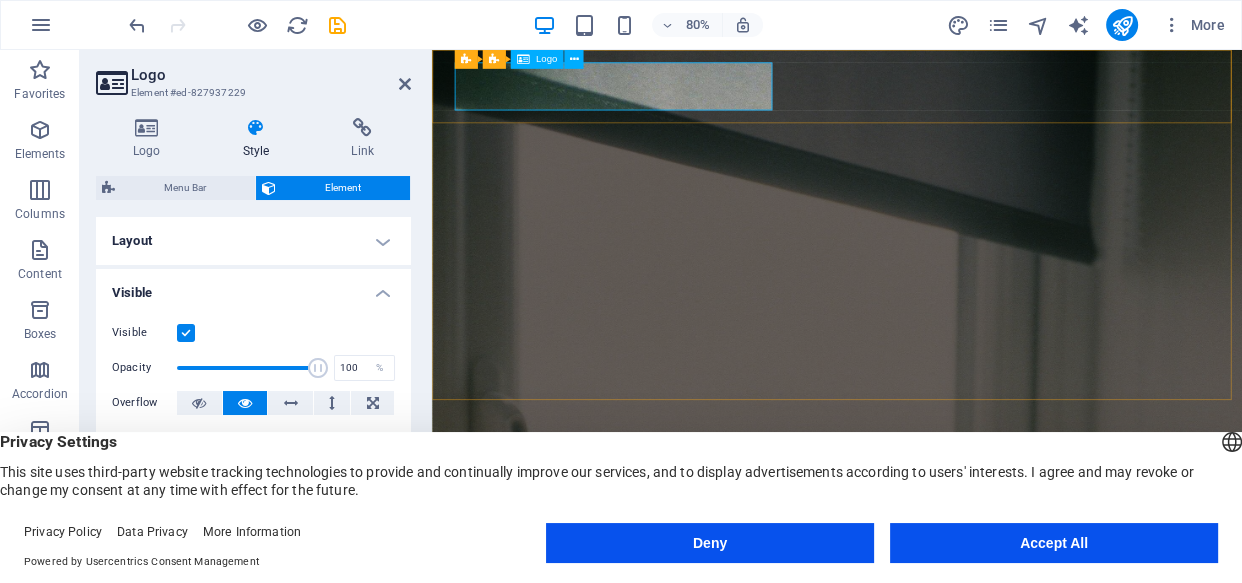 click on "QBlinds by Gpo Quintt" at bounding box center [939, 675] 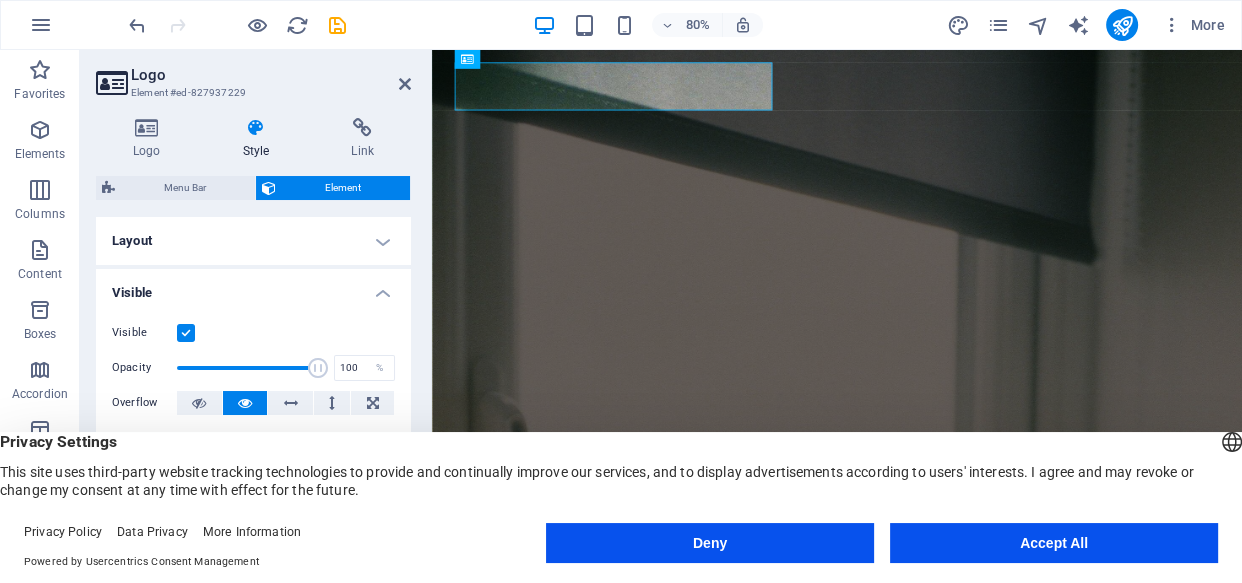 click on "Style" at bounding box center [260, 139] 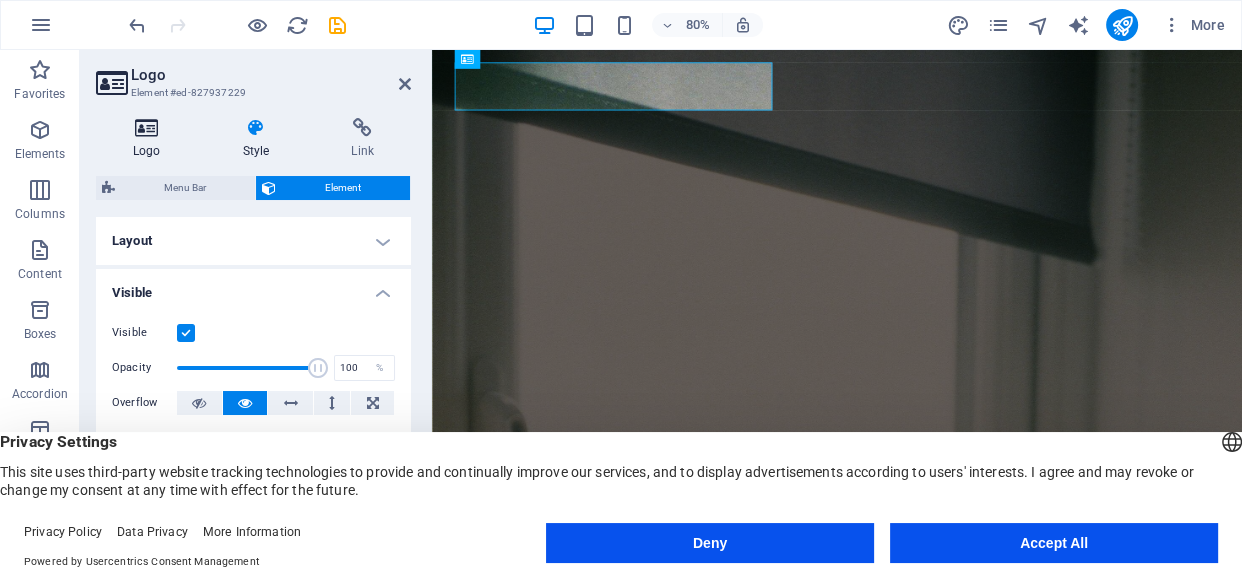 click at bounding box center [147, 128] 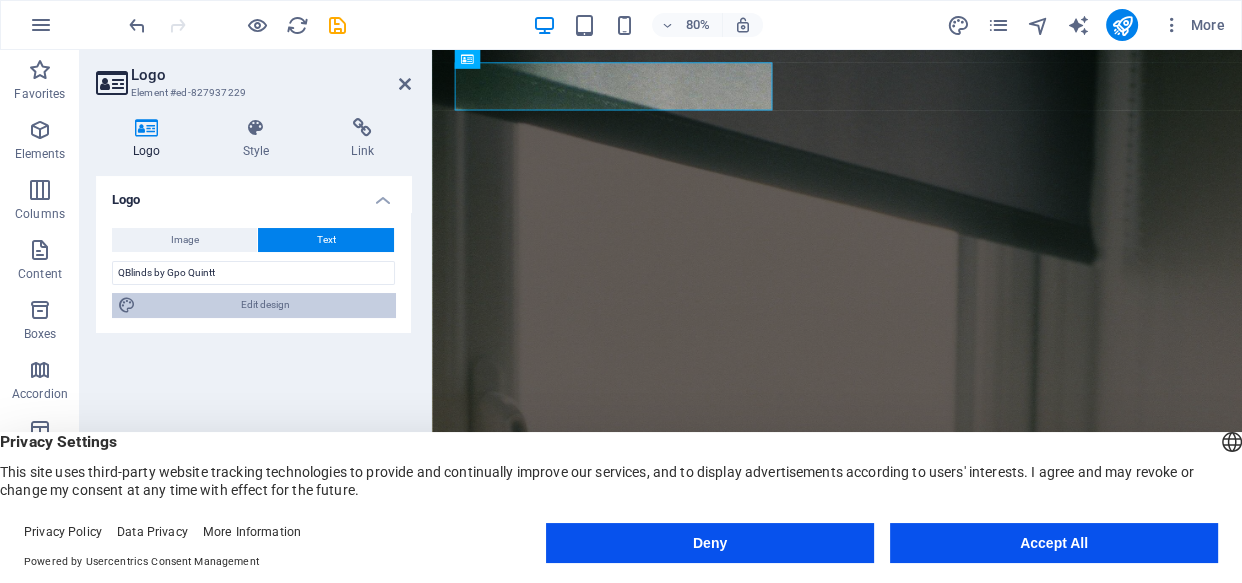 click on "Edit design" at bounding box center (265, 305) 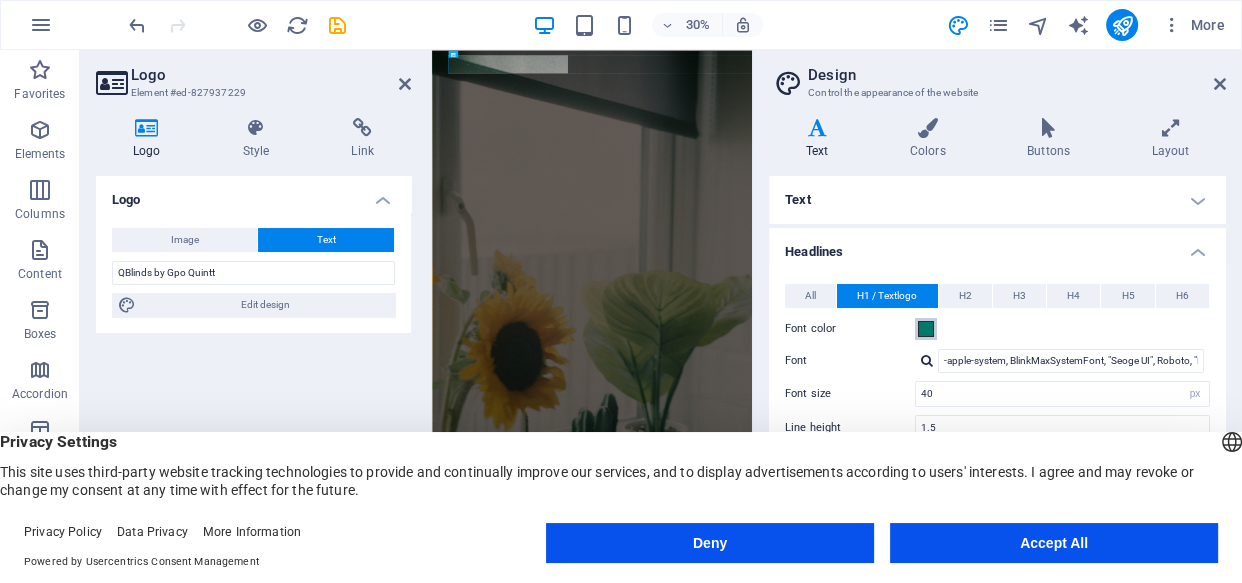 click at bounding box center (926, 329) 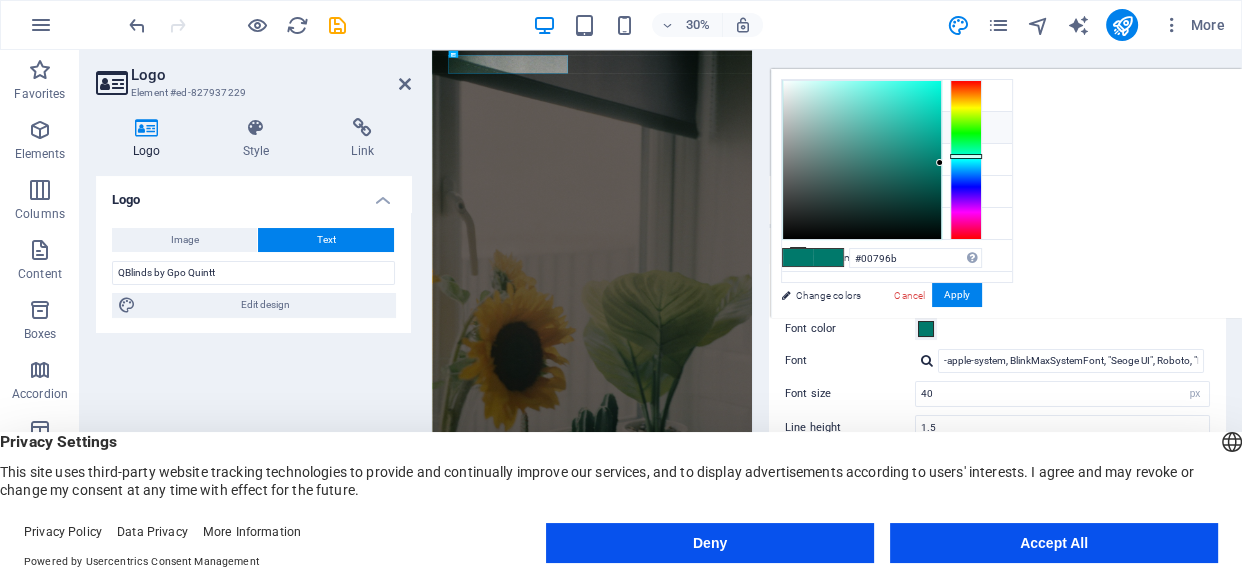 click on "#00796b Supported formats #0852ed rgb(8, 82, 237) rgba(8, 82, 237, 90%) hsv(221,97,93) hsl(221, 93%, 48%) Cancel Apply" at bounding box center (881, 339) 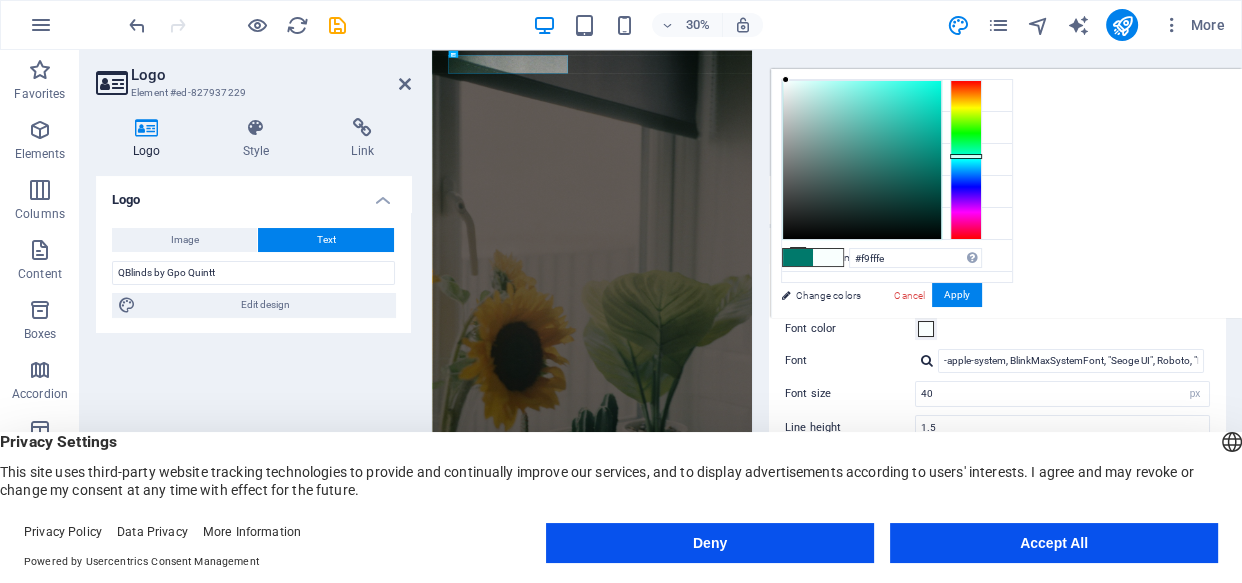 type on "#fafffe" 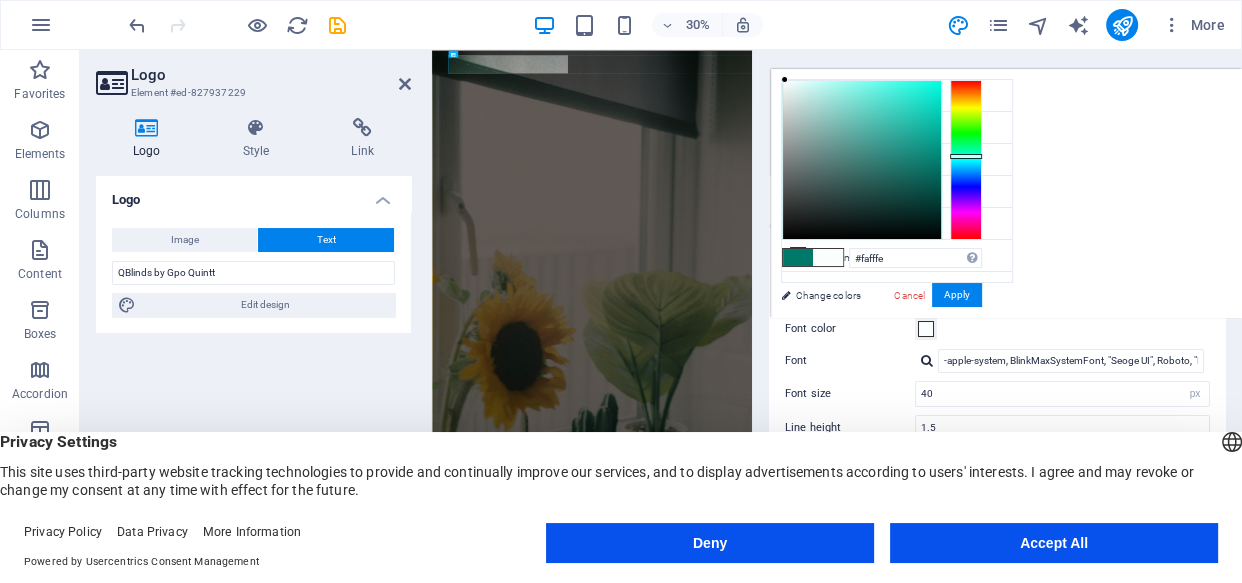 drag, startPoint x: 938, startPoint y: 161, endPoint x: 785, endPoint y: 79, distance: 173.5886 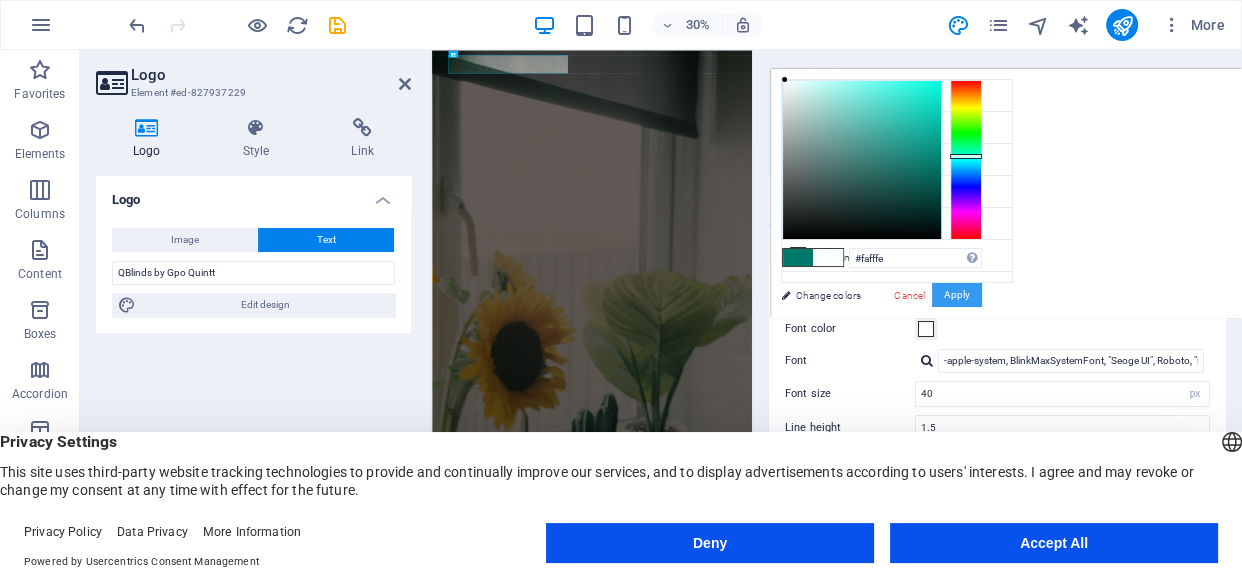 click on "Apply" at bounding box center (957, 295) 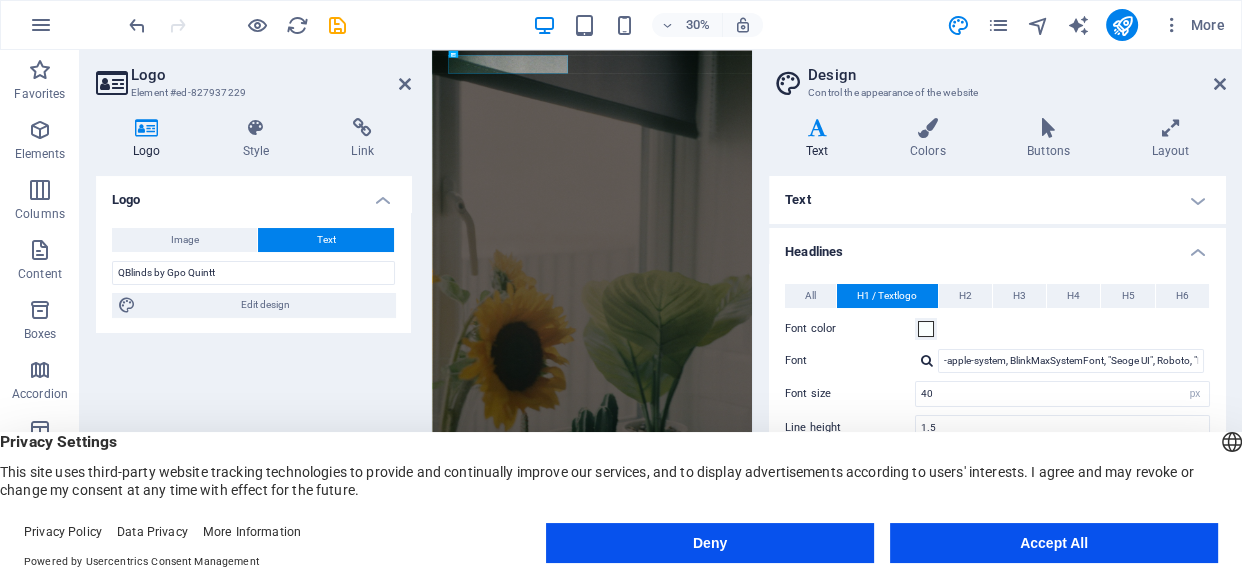 click at bounding box center [817, 128] 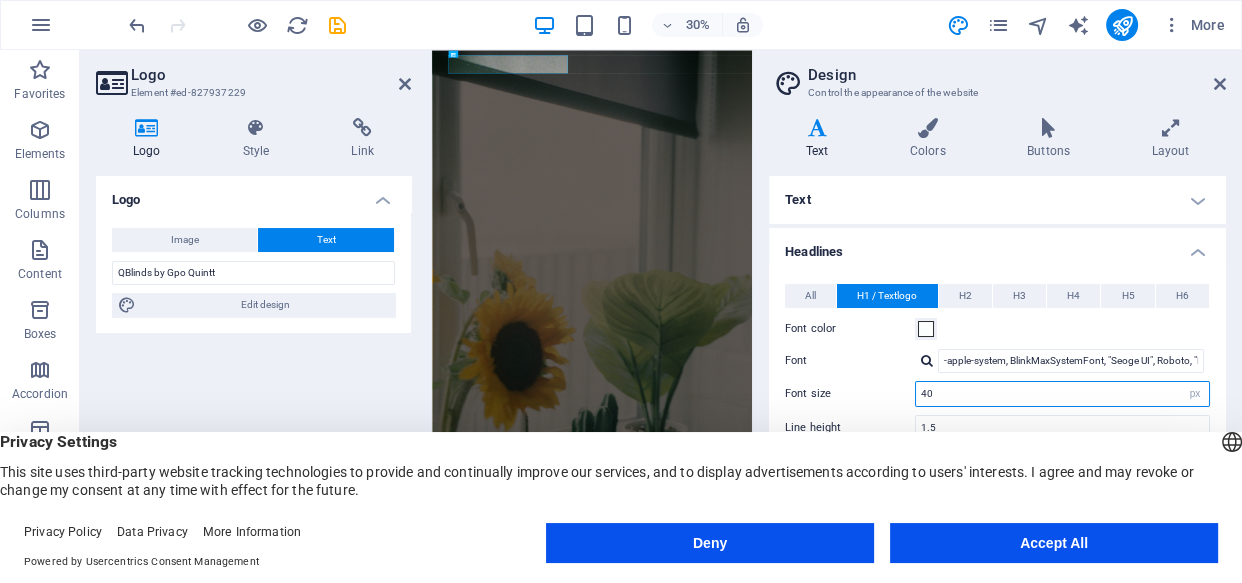 click on "40" at bounding box center [1062, 394] 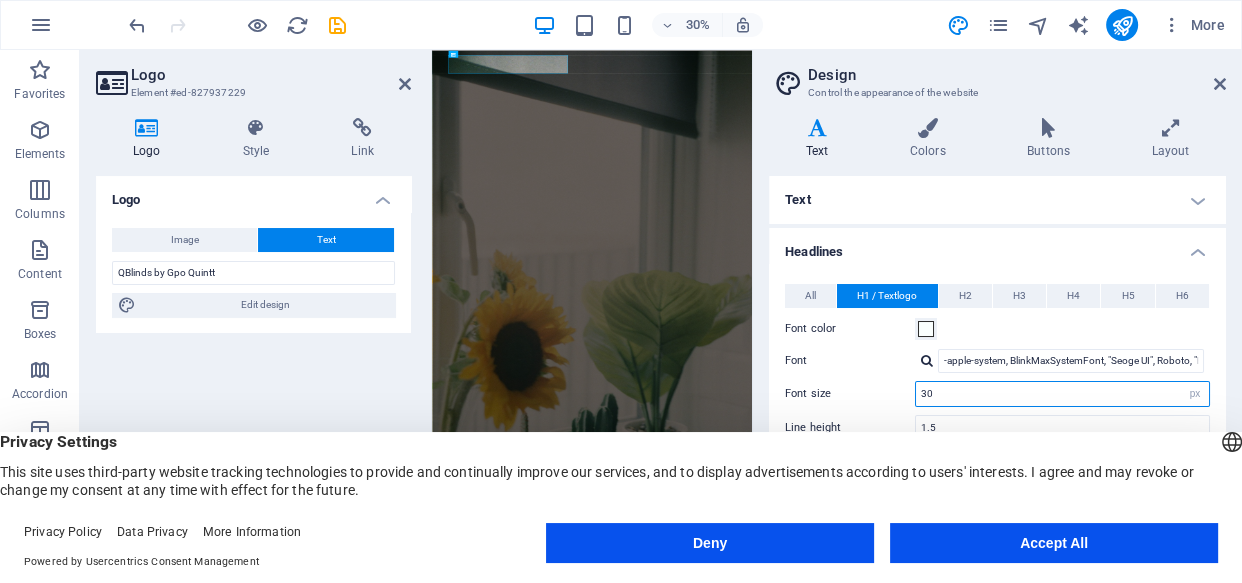 type on "30" 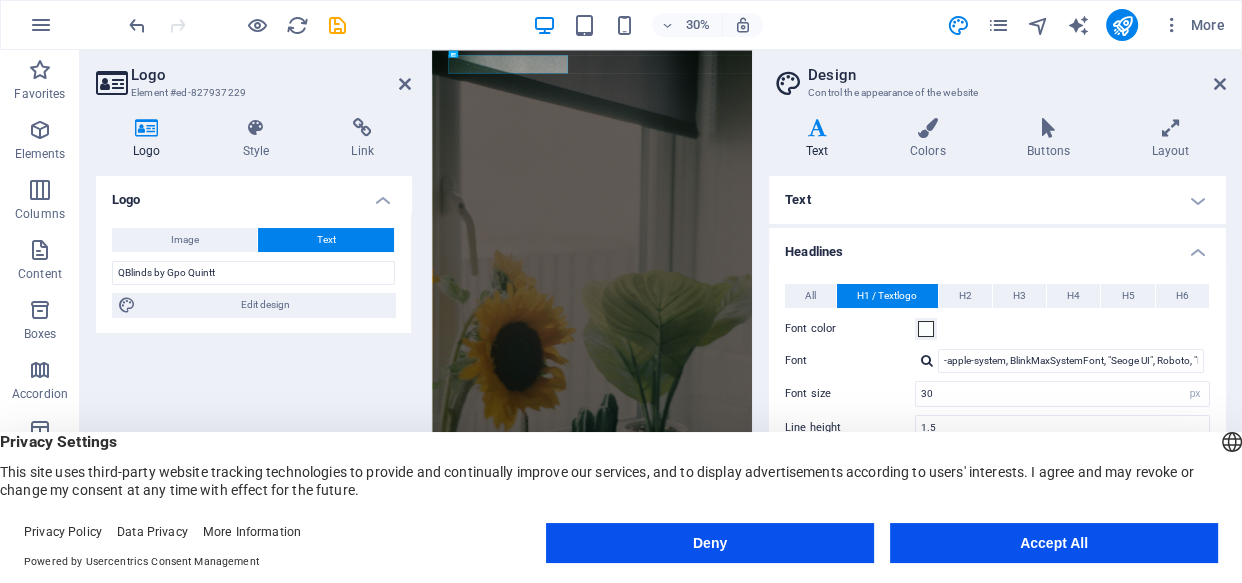 click on "Text" at bounding box center [997, 200] 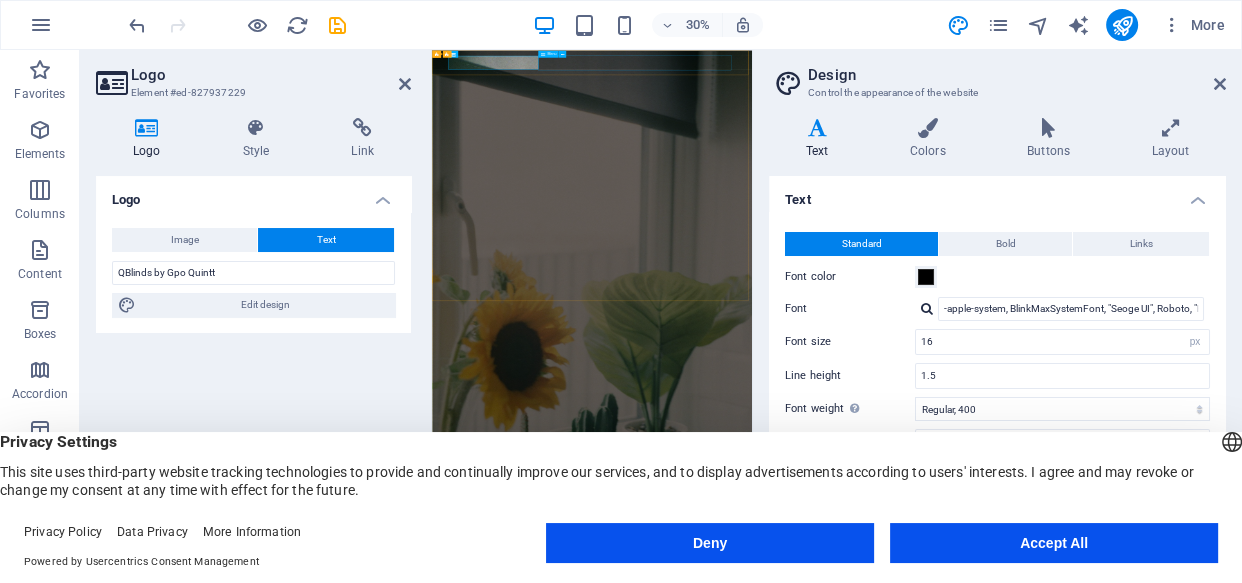 click on "Inicio Nosotros Servicios Testimonios Galería" at bounding box center [966, 1597] 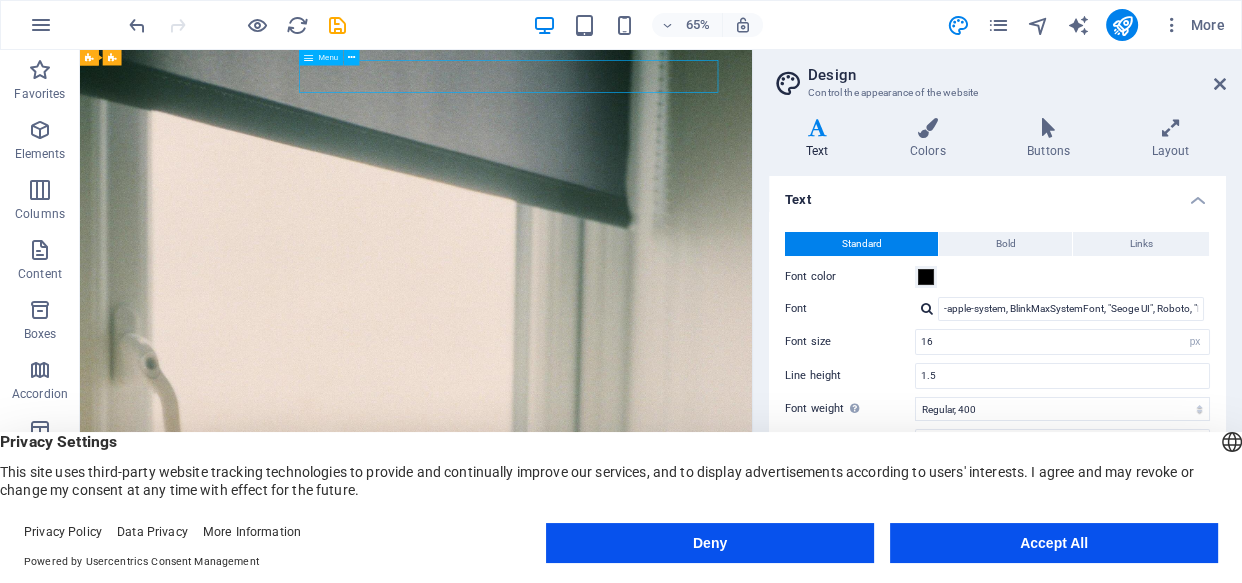 click on "Inicio Nosotros Servicios Testimonios Galería" at bounding box center [597, 1597] 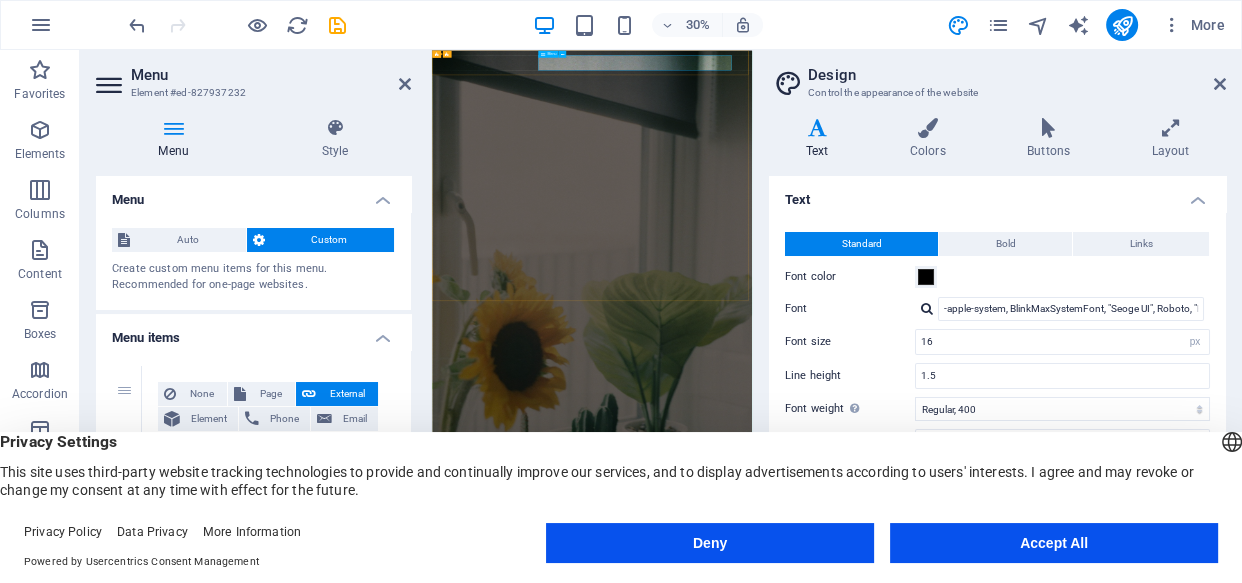 click on "Inicio Nosotros Servicios Testimonios Galería" at bounding box center [966, 1597] 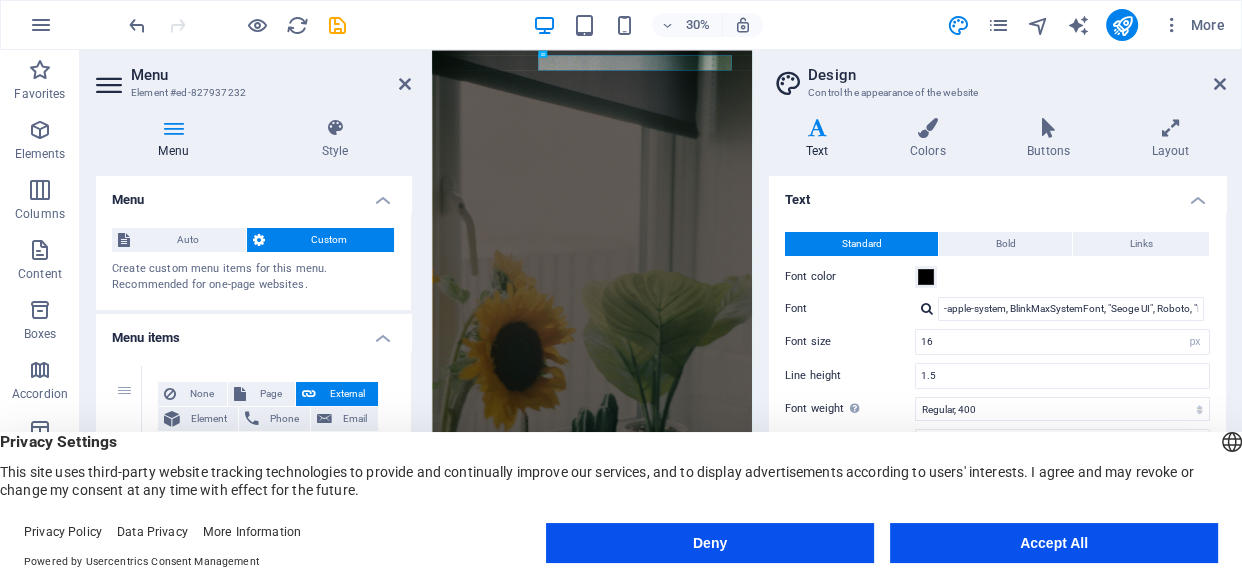 click on "Standard" at bounding box center [862, 244] 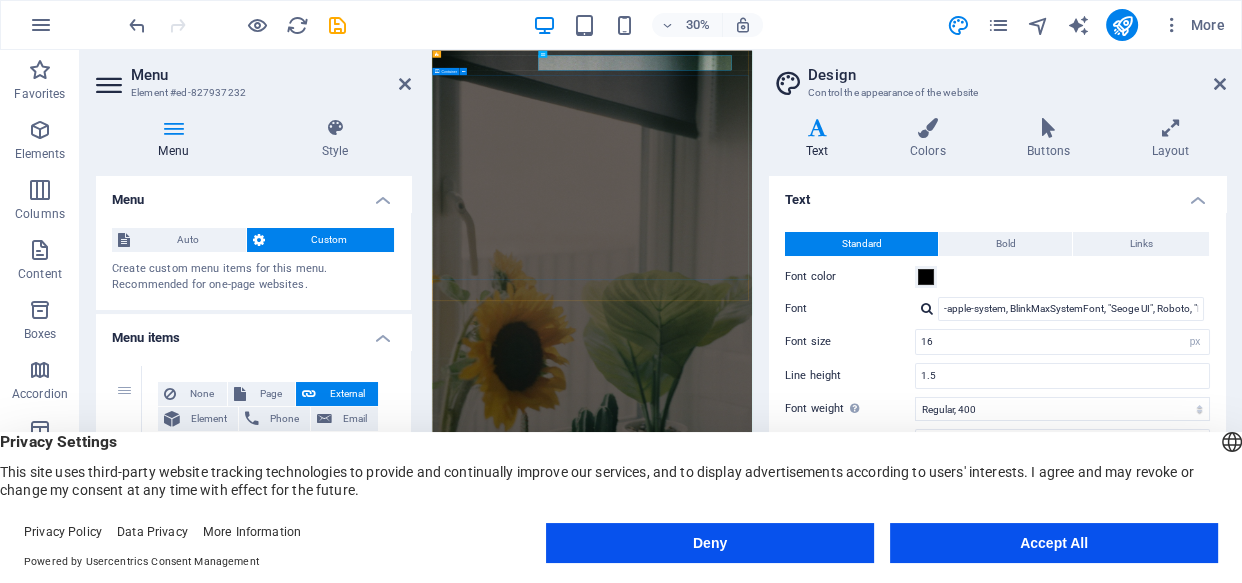 click on "Bienvenido a QBlinds Protección solar con estilo y calidad" at bounding box center (965, 1776) 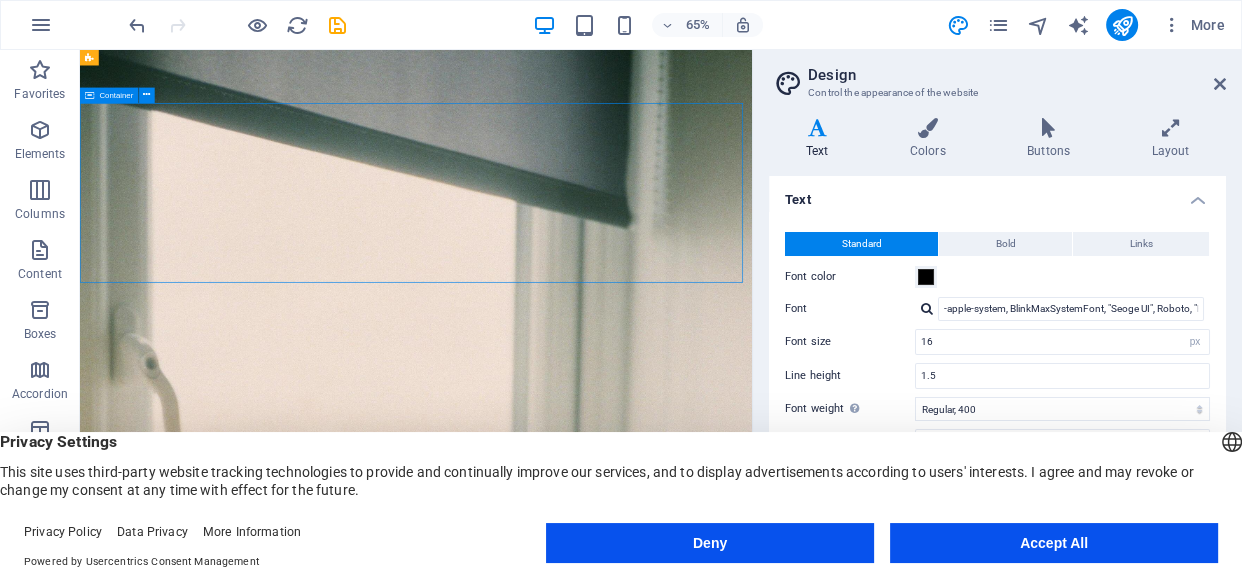 click on "Bienvenido a QBlinds Protección solar con estilo y calidad" at bounding box center [597, 1776] 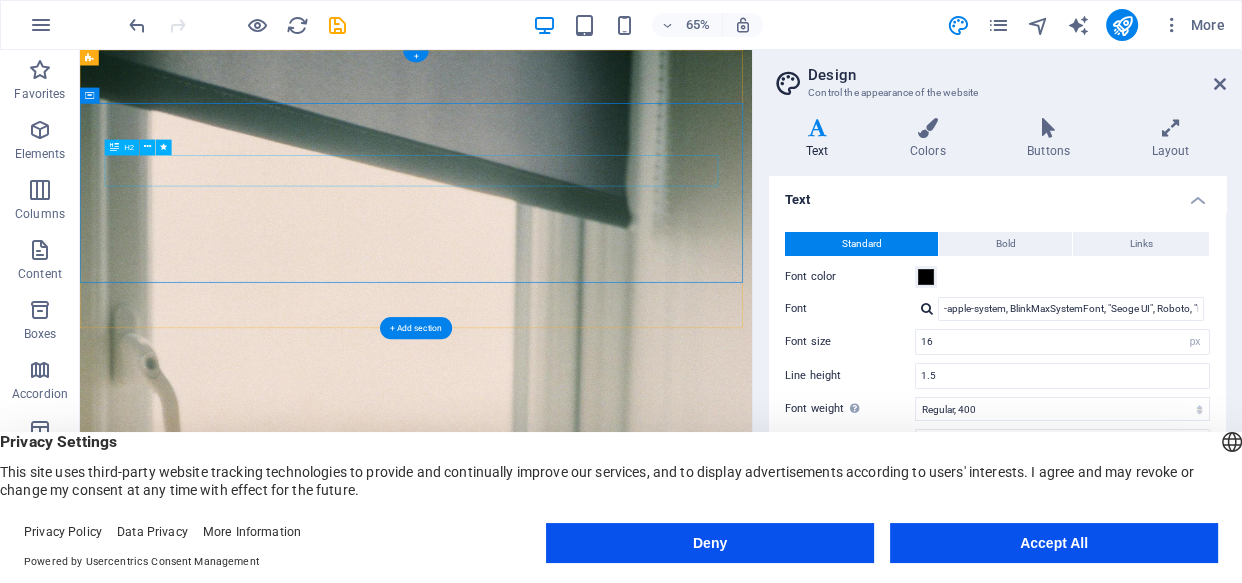 click on "Bienvenido a QBlinds" at bounding box center (597, 1742) 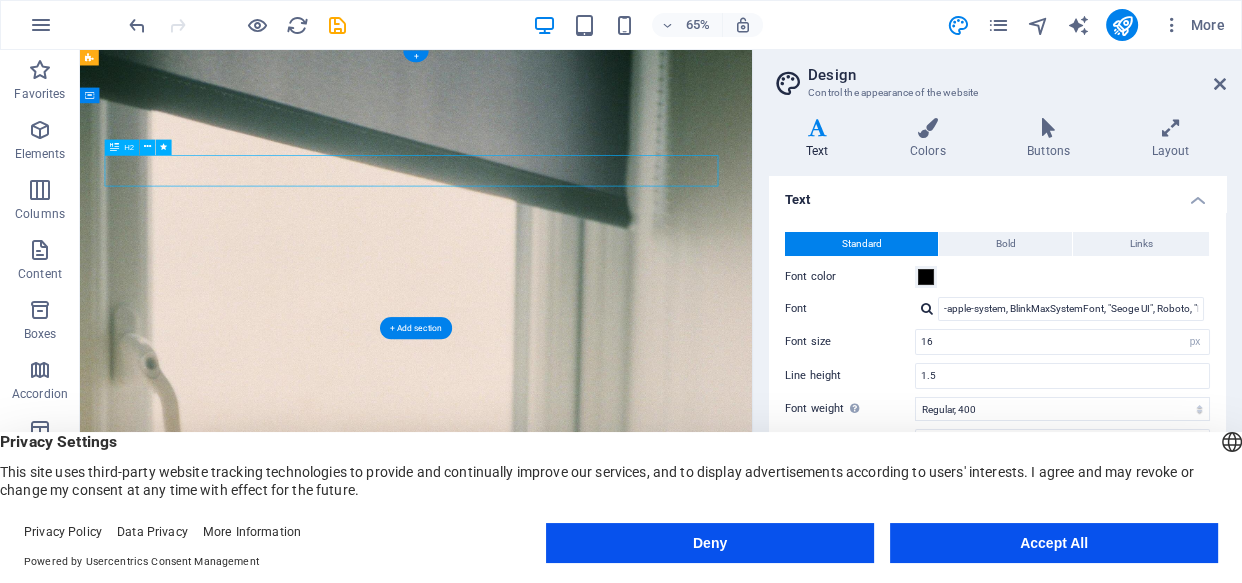click on "Bienvenido a QBlinds" at bounding box center [597, 1742] 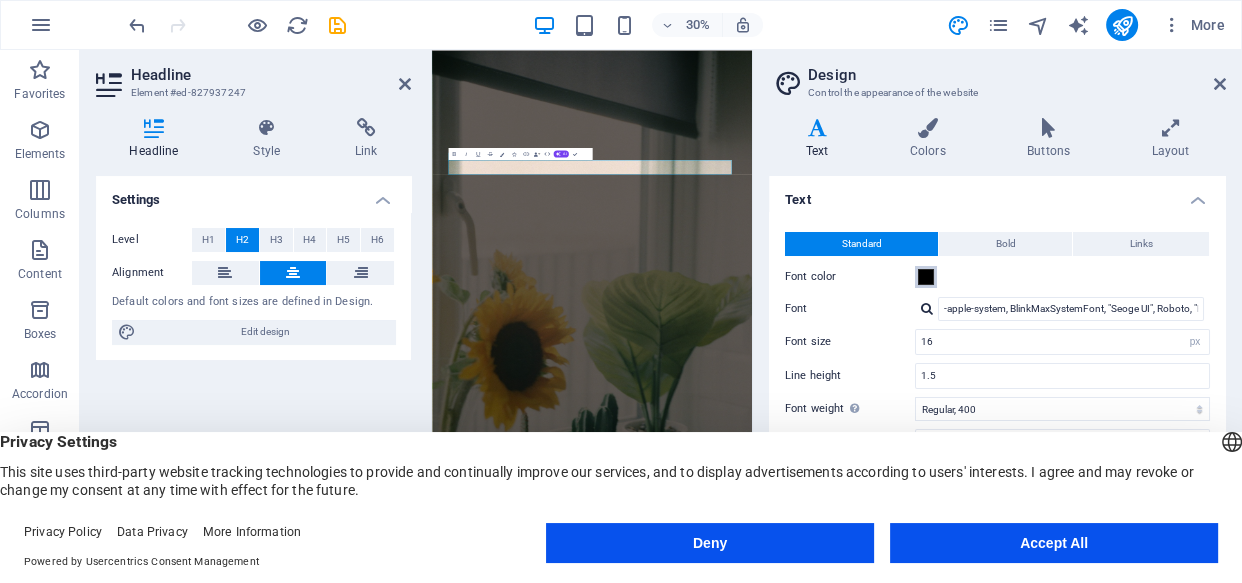 click at bounding box center (926, 277) 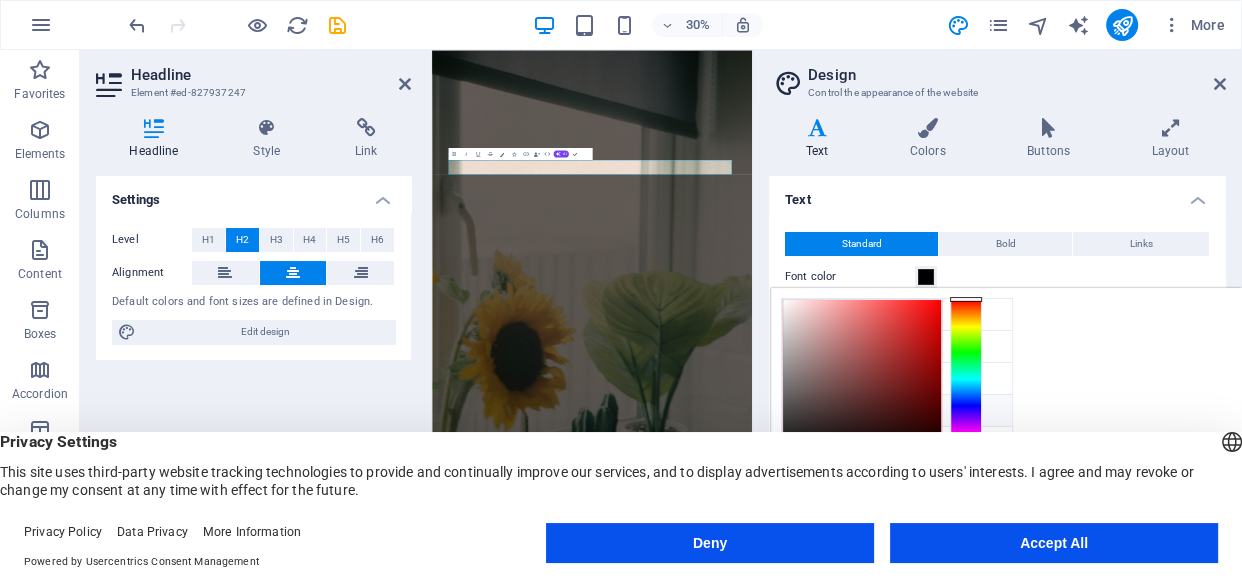 type on "#fbf8f8" 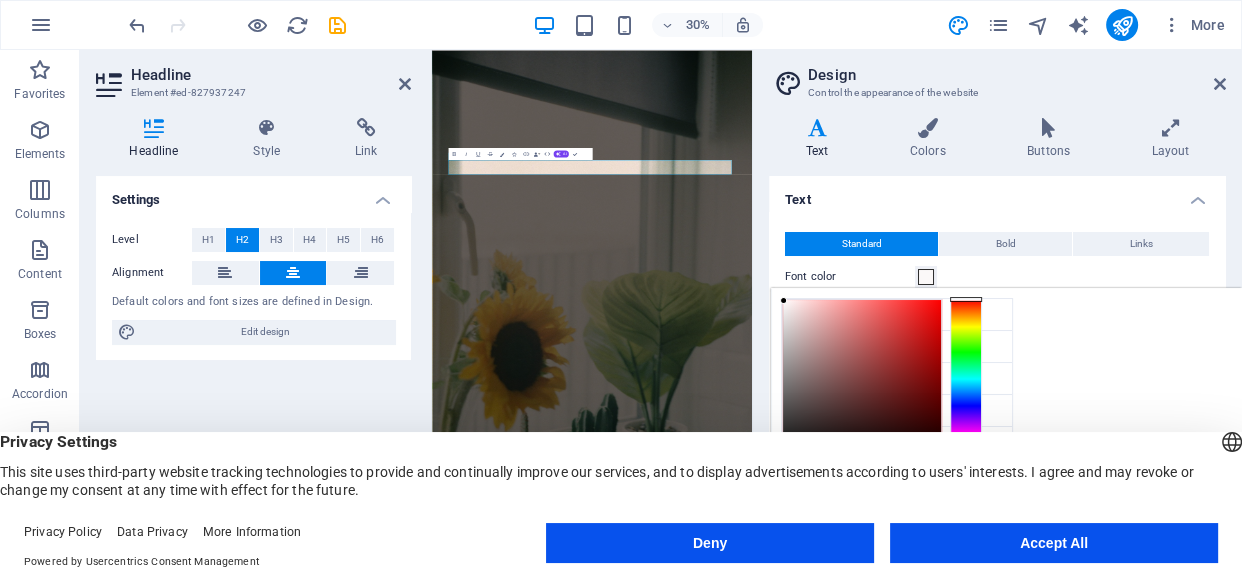 click at bounding box center [862, 379] 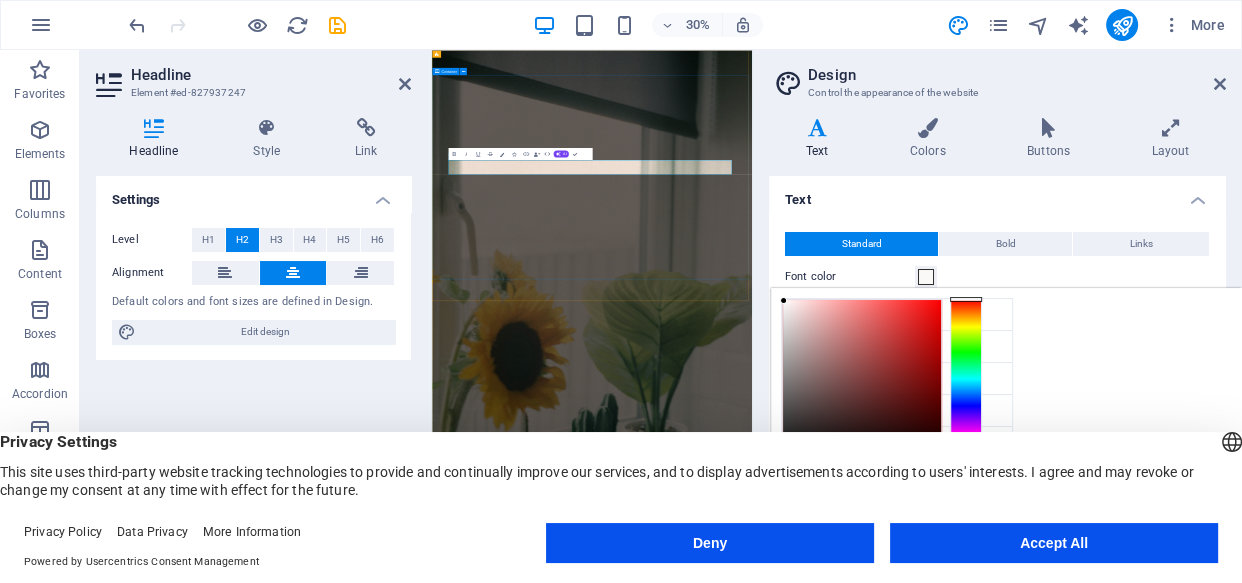 click on "Bienvenido a QBlinds Protección solar con estilo y calidad" at bounding box center [965, 1776] 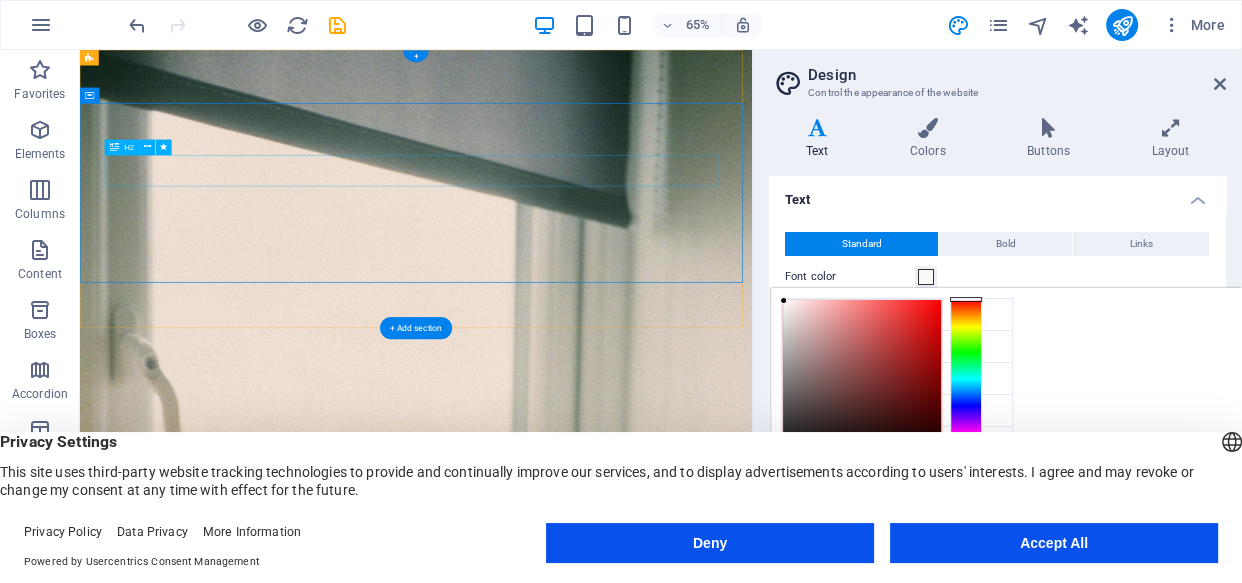 click on "Bienvenido a QBlinds" at bounding box center [597, 1742] 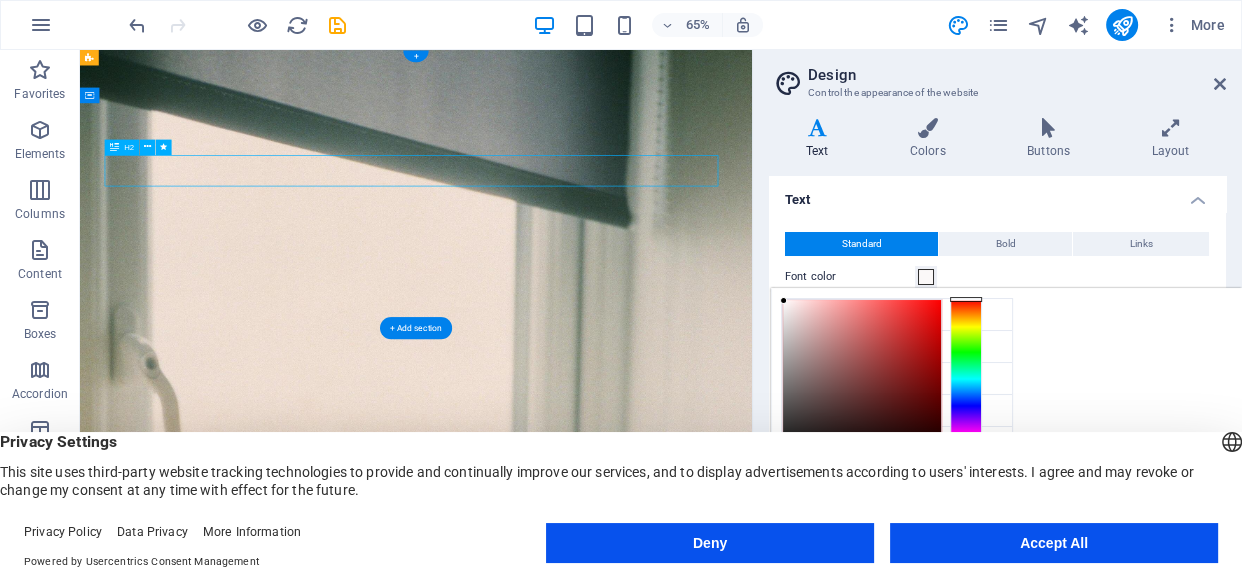 click on "Bienvenido a QBlinds" at bounding box center [597, 1742] 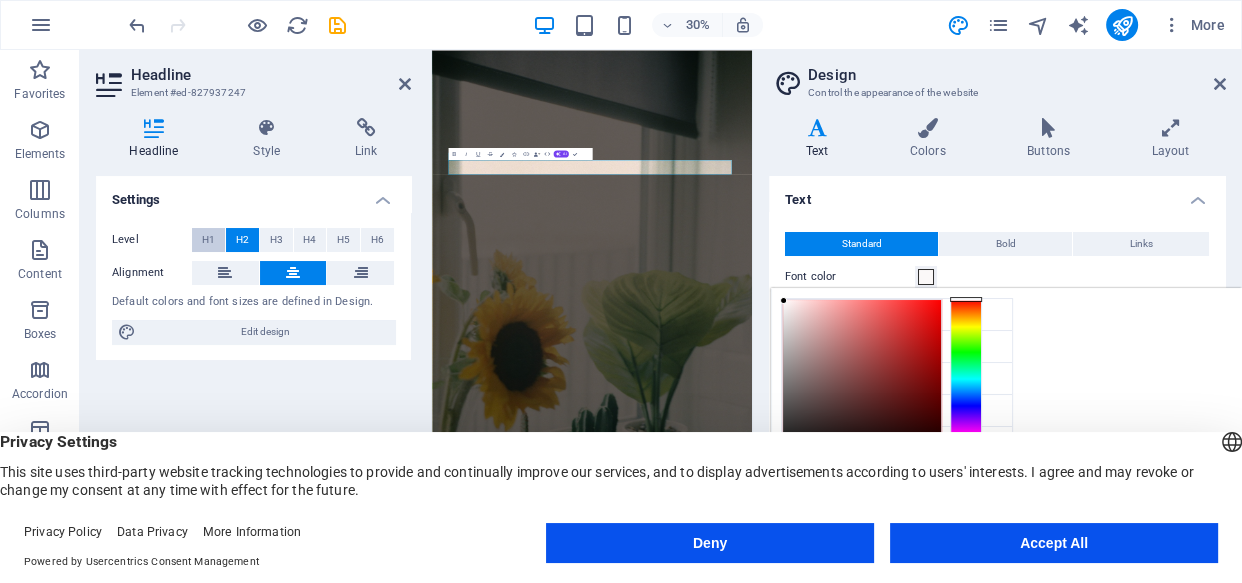 click on "H1" at bounding box center (208, 240) 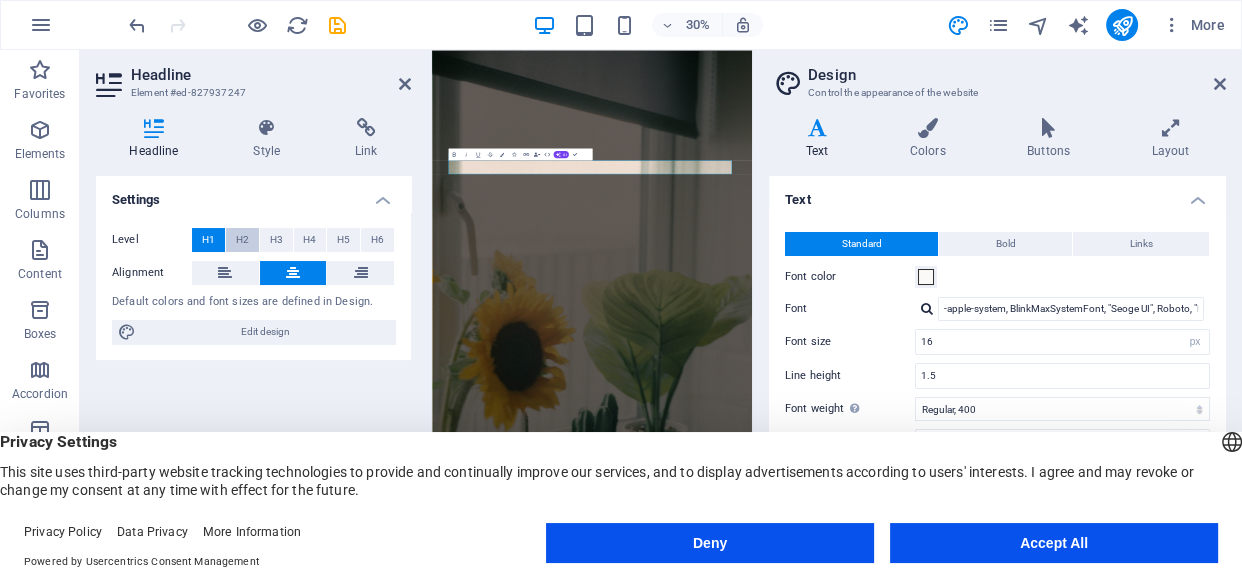 click on "H2" at bounding box center (242, 240) 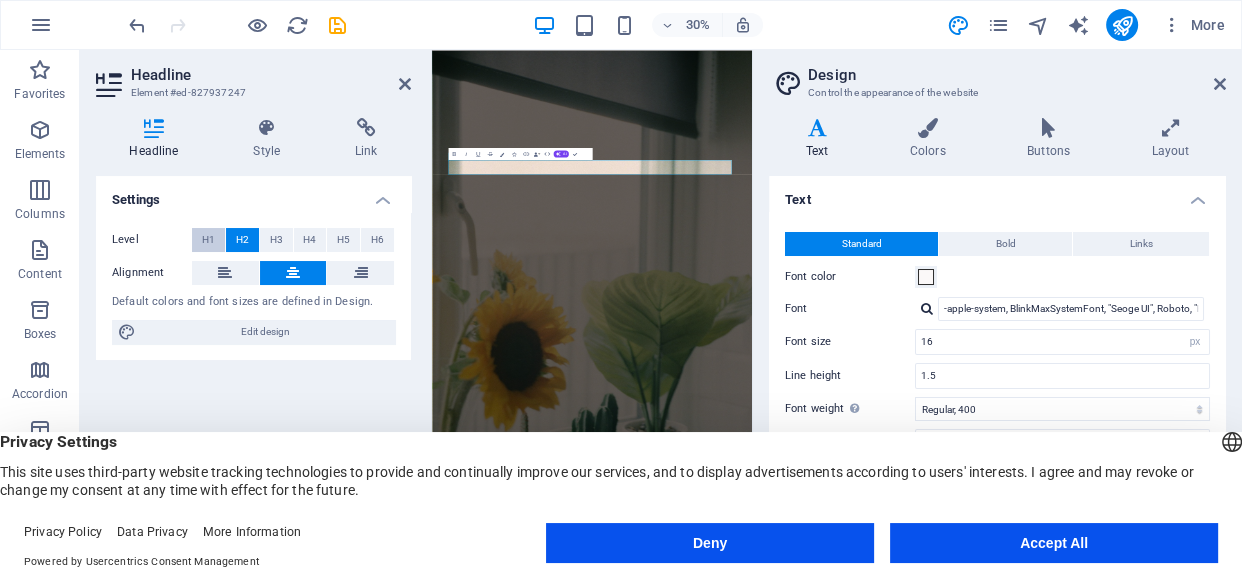 click on "H1" at bounding box center (208, 240) 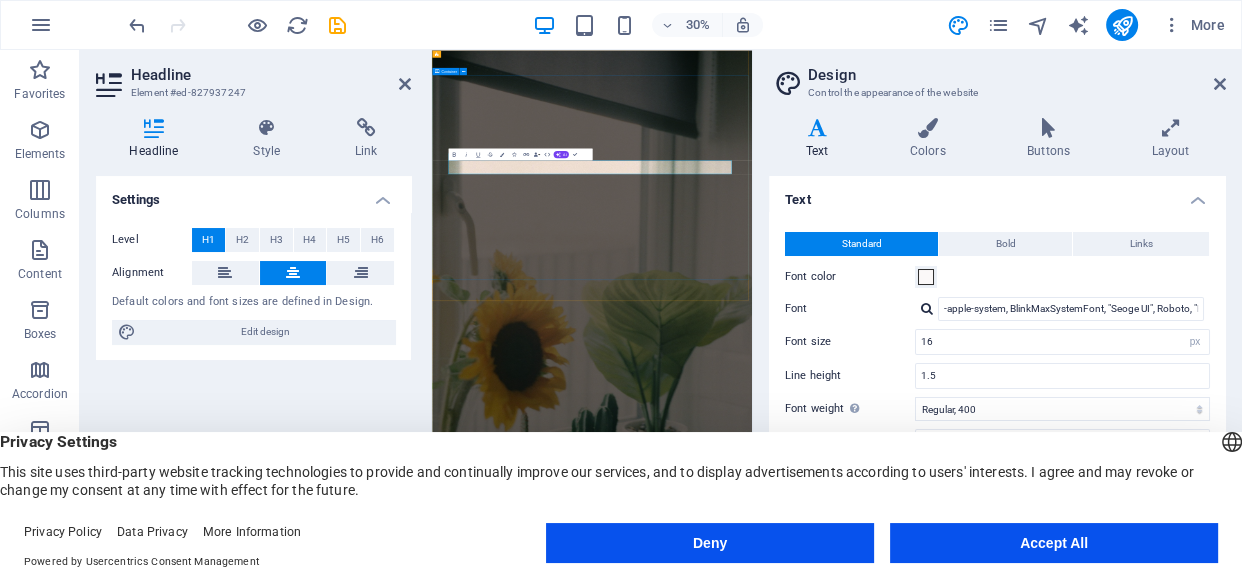 click on "QBlinds by Gpo Quintt Inicio Nosotros Servicios Testimonios Galería Bienvenido a QBlinds Protección solar con estilo y calidad" at bounding box center (965, 1746) 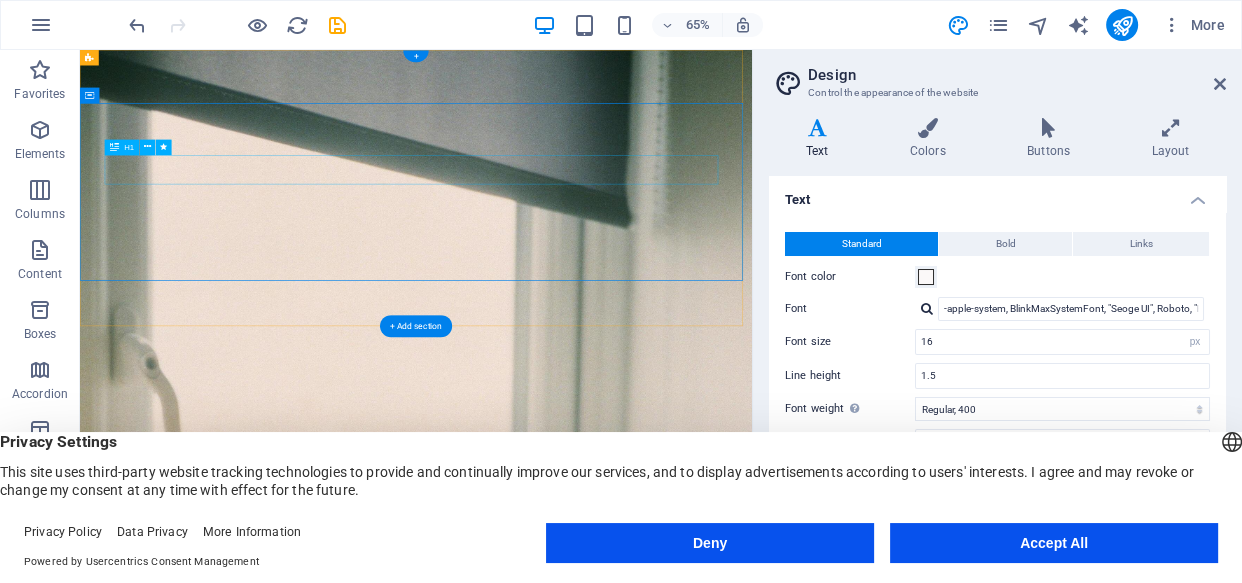 click on "Bienvenido a QBlinds" at bounding box center (597, 1740) 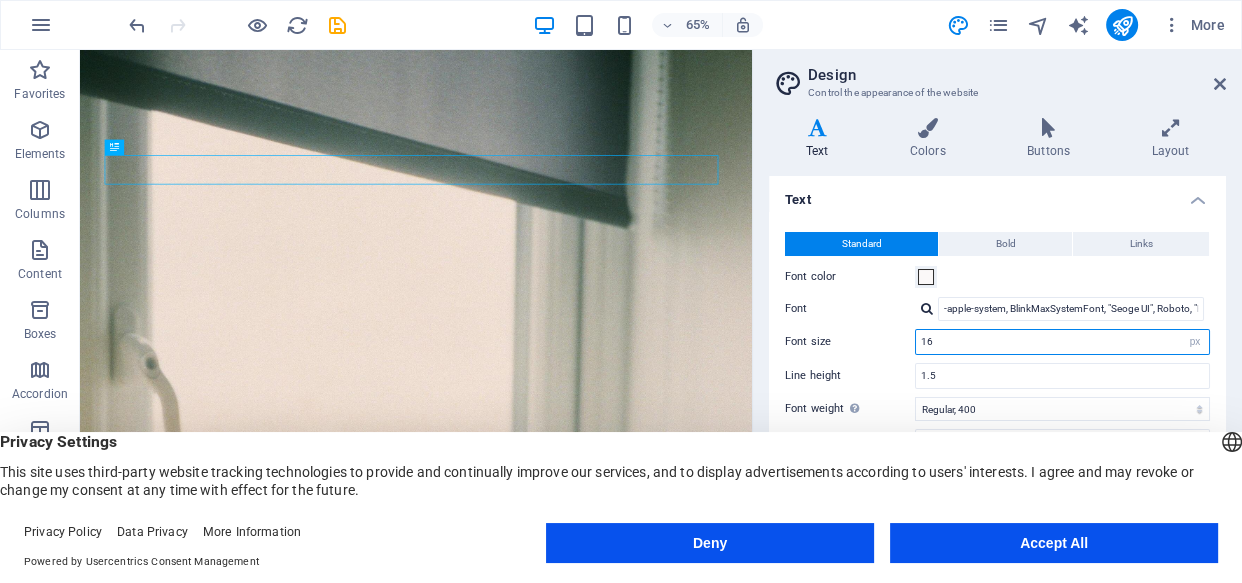 click on "16" at bounding box center [1062, 342] 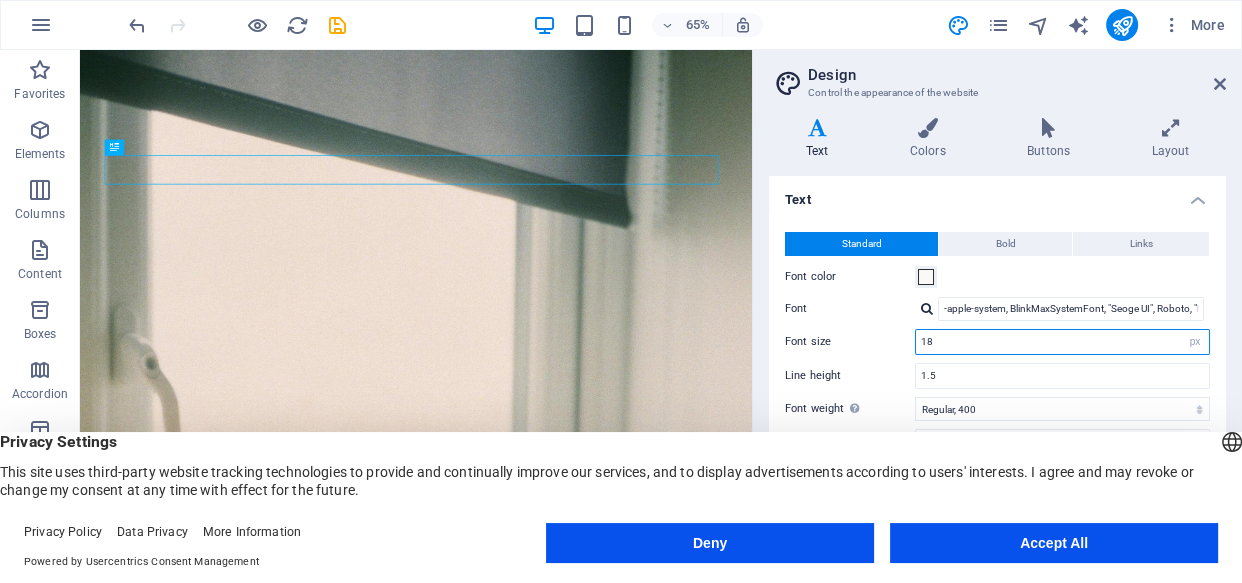 type on "1" 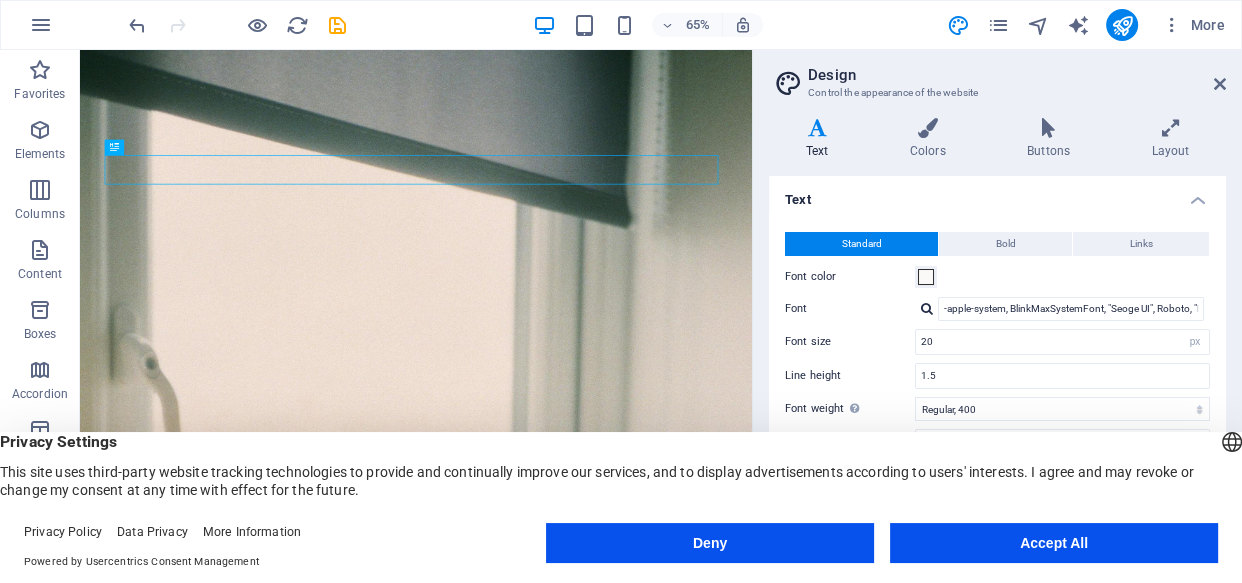 click on "Font" at bounding box center (850, 309) 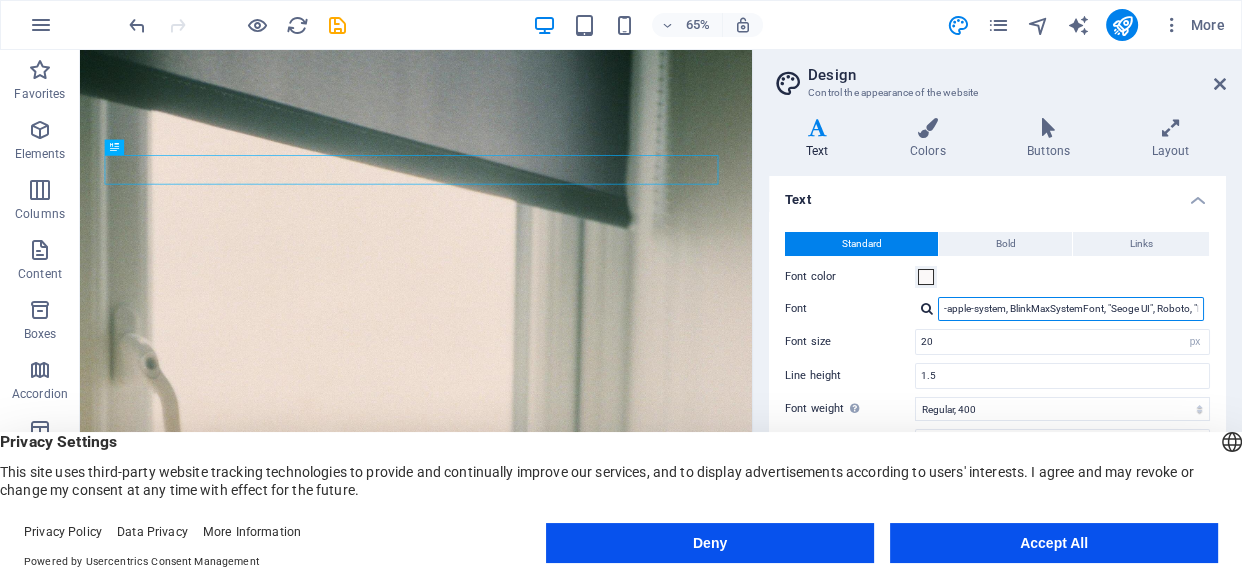 click on "-apple-system, BlinkMaxSystemFont, "Seoge UI", Roboto, "Helvetica Neue", Arial, sans-serif" at bounding box center (1071, 309) 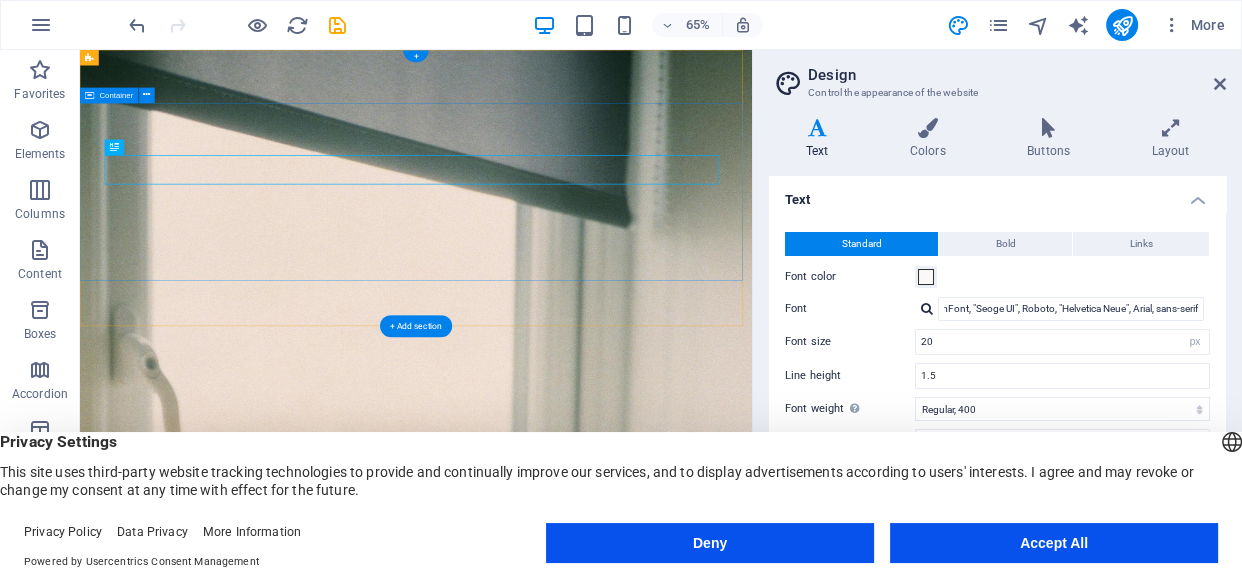 click on "Bienvenido a QBlinds Protección solar con estilo y calidad" at bounding box center (597, 997) 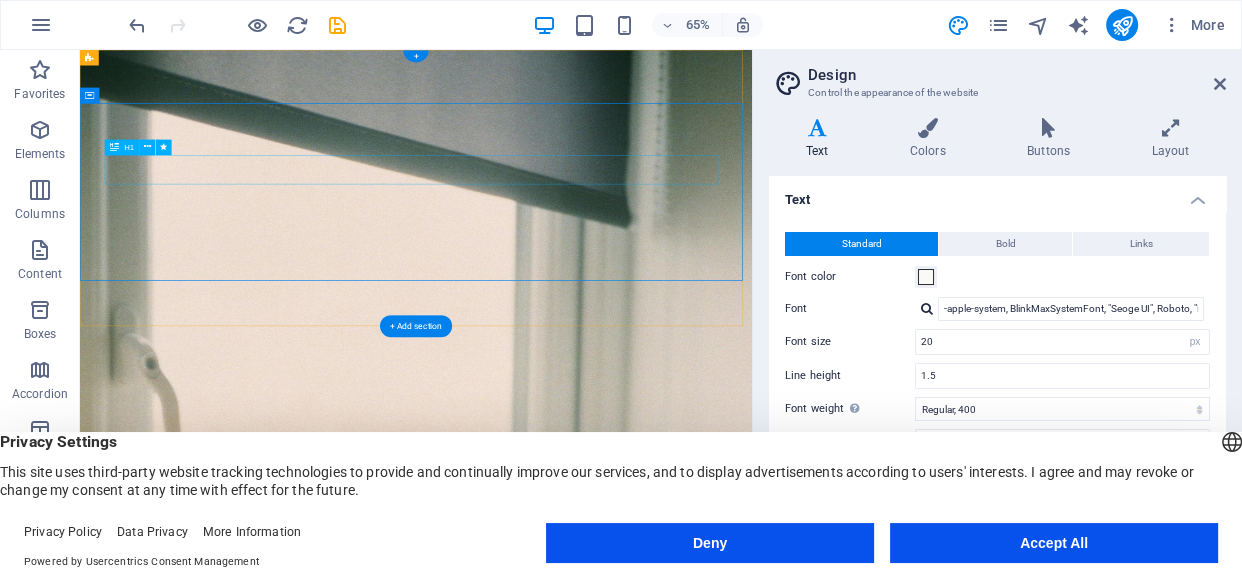 click on "Bienvenido a QBlinds" at bounding box center (597, 963) 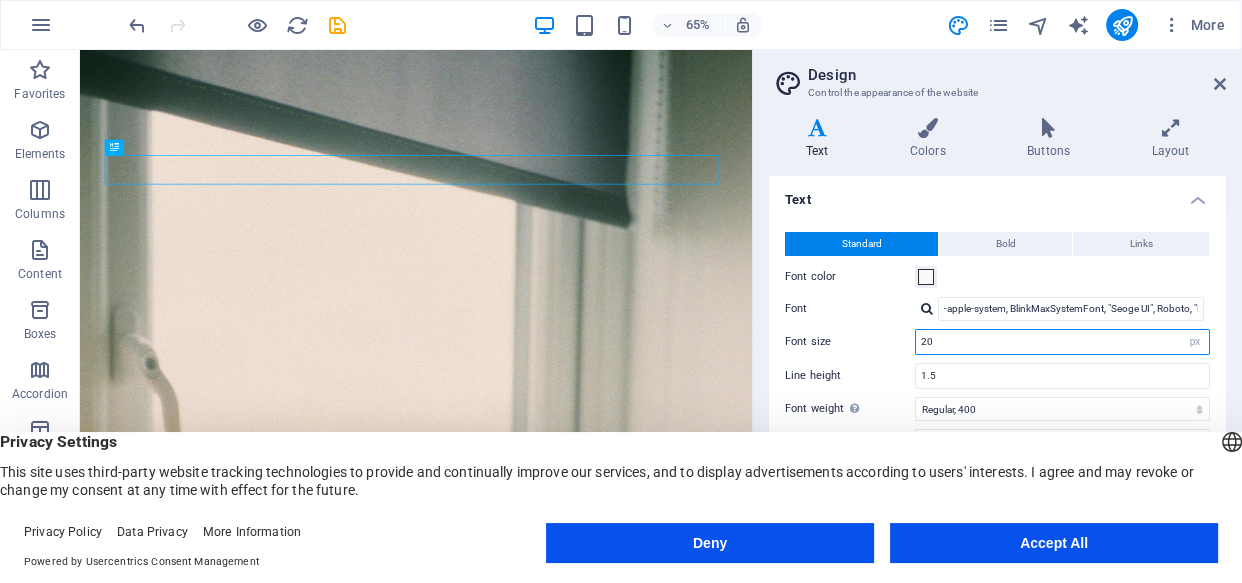 click on "20" at bounding box center (1062, 342) 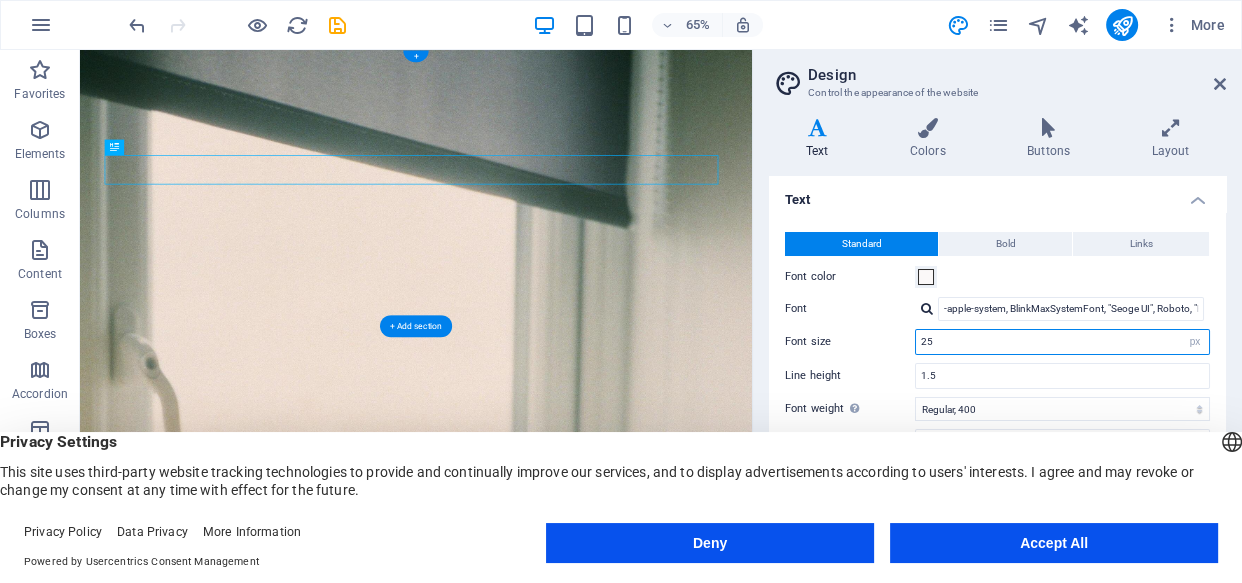 type on "25" 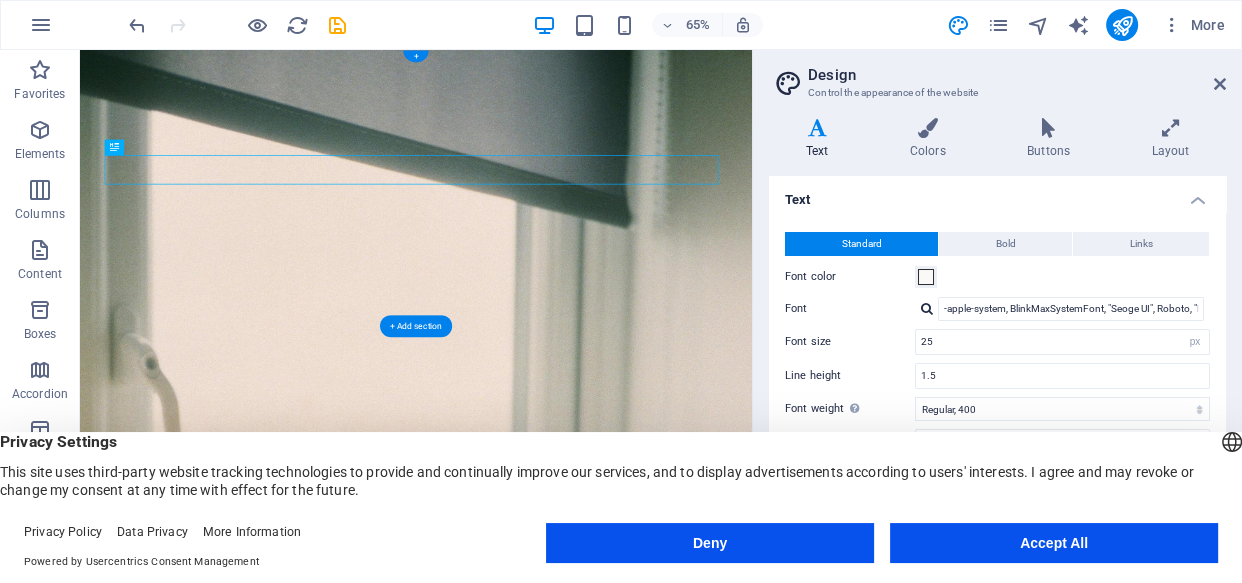 click at bounding box center (597, 435) 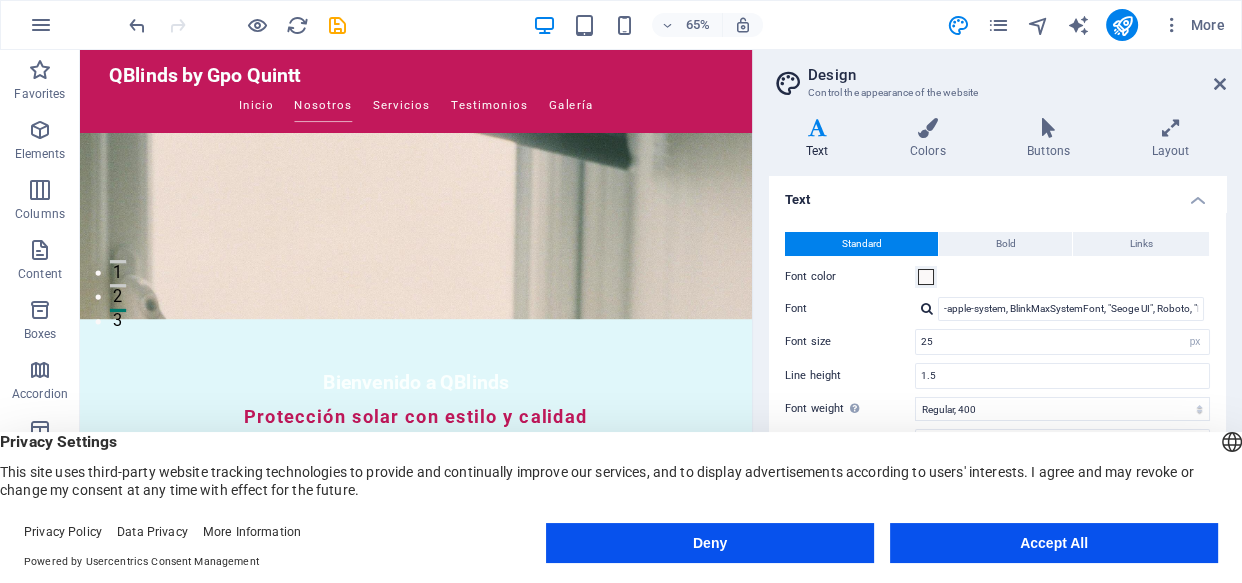 scroll, scrollTop: 0, scrollLeft: 0, axis: both 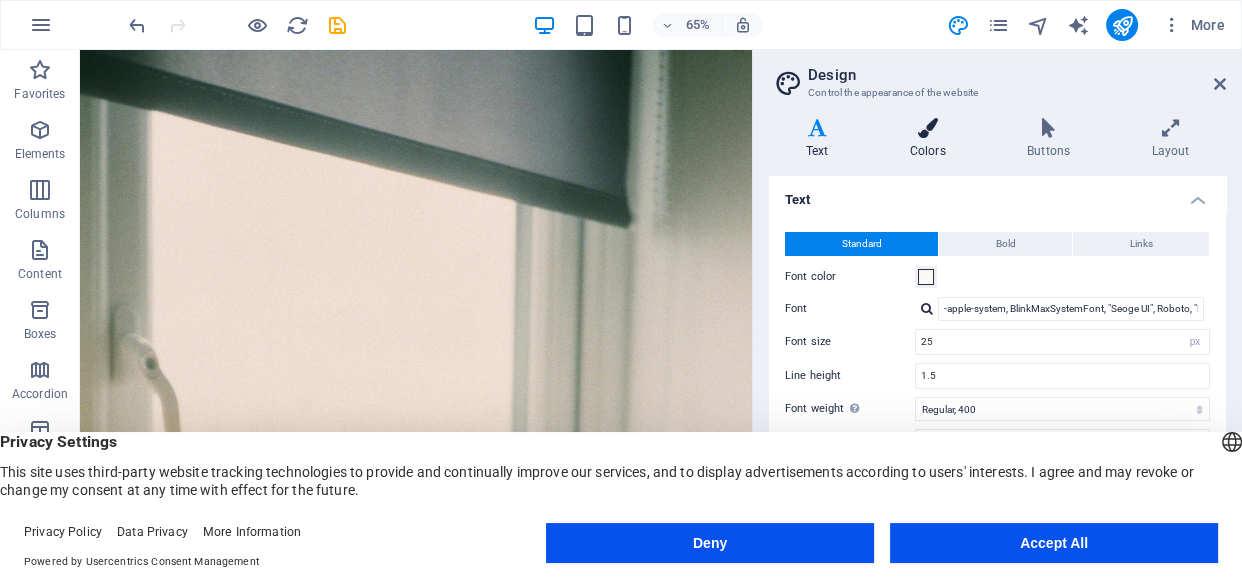 click at bounding box center [927, 128] 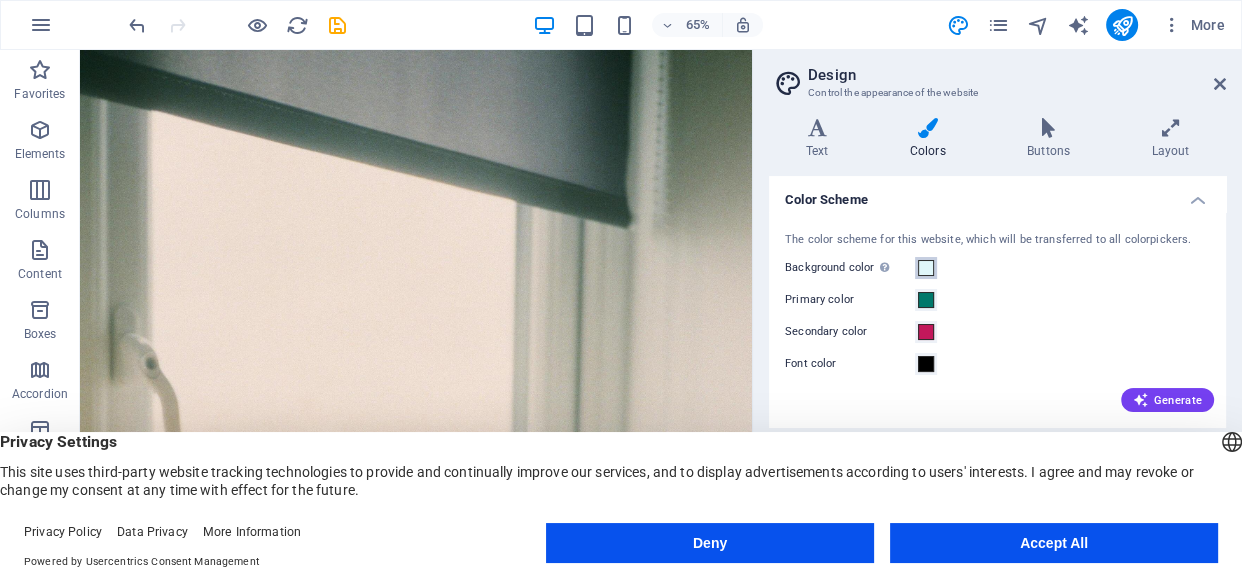 click at bounding box center [926, 268] 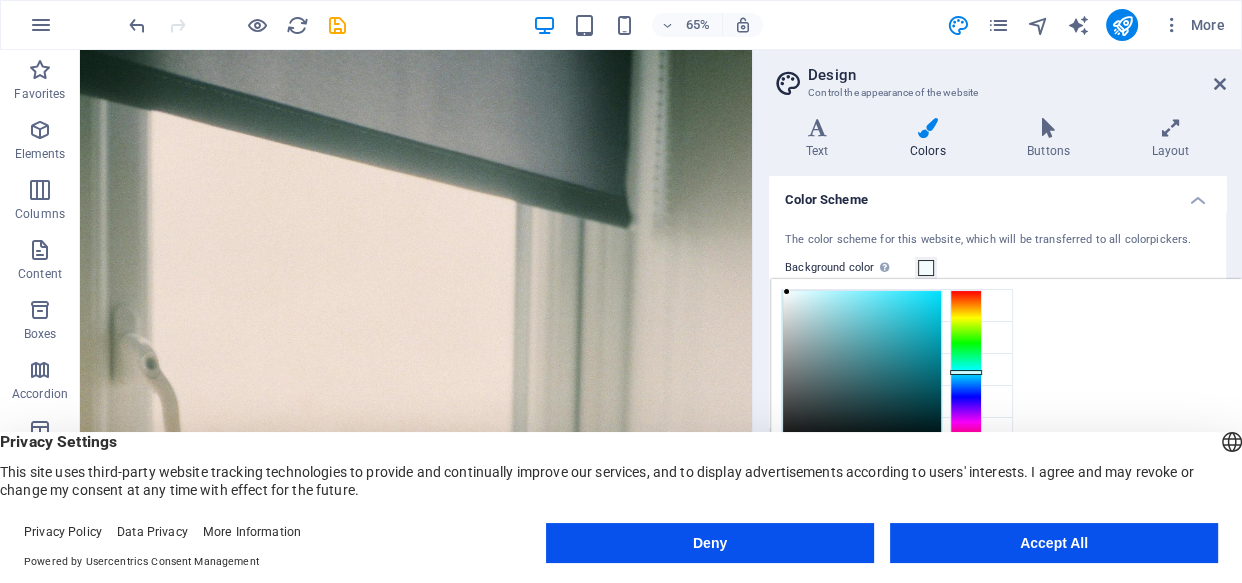 type on "#f7fbfc" 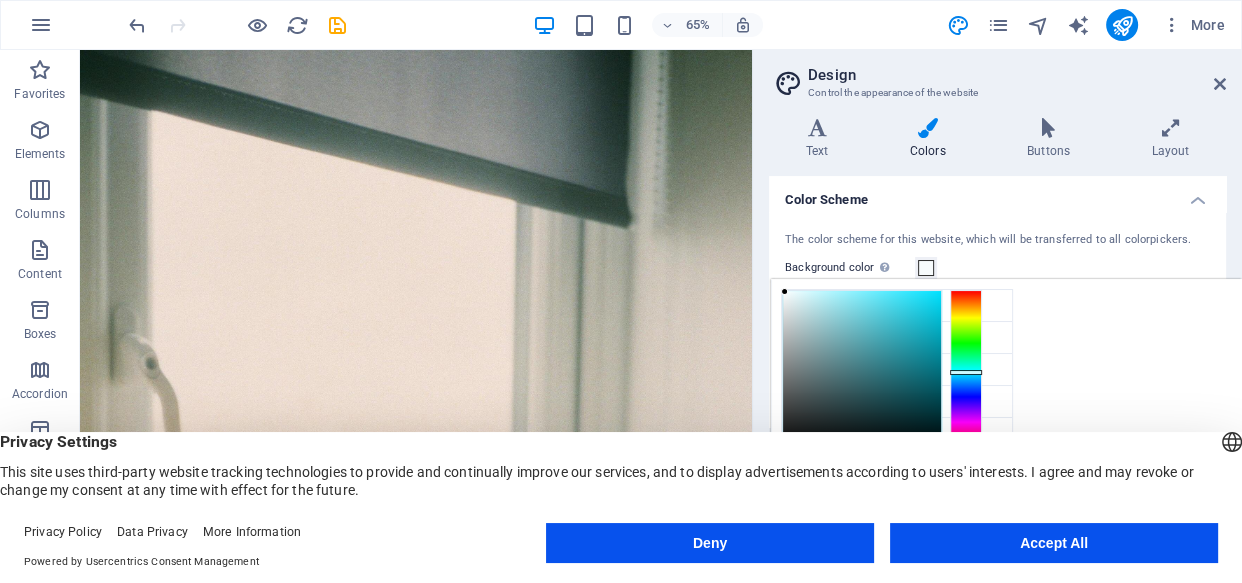 drag, startPoint x: 797, startPoint y: 292, endPoint x: 785, endPoint y: 292, distance: 12 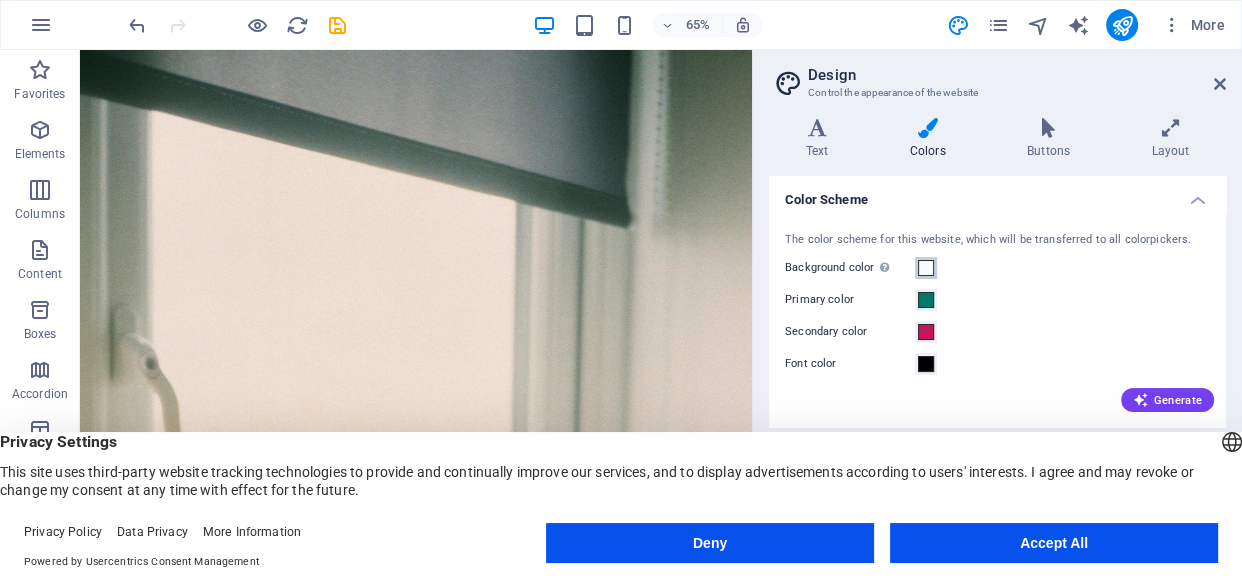 click at bounding box center (926, 268) 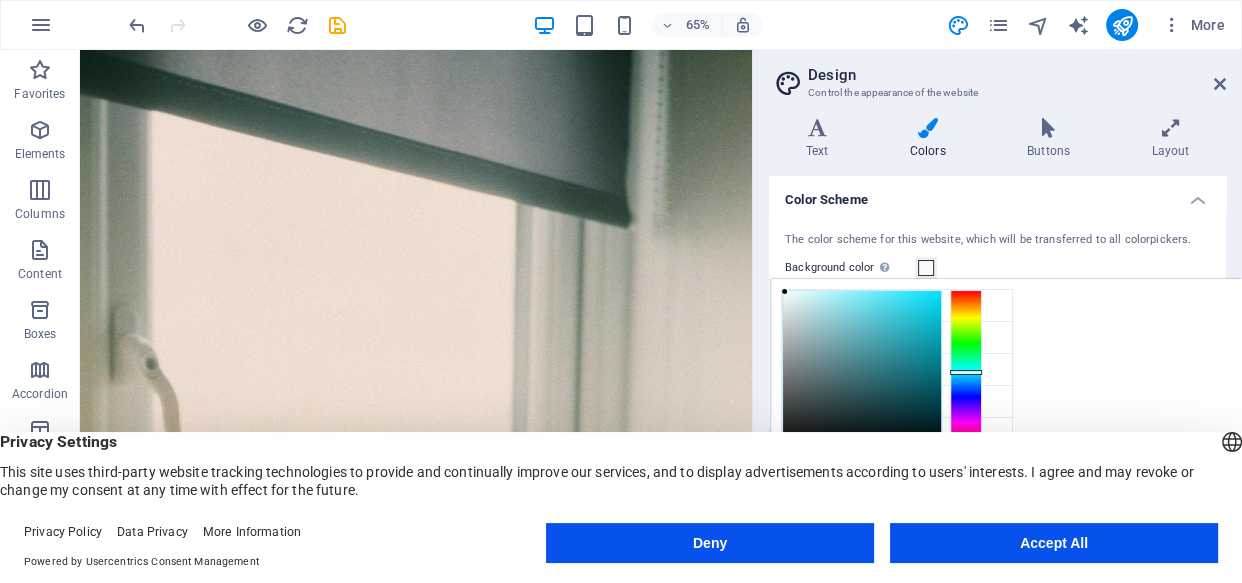 click on "less
Background color
#f7fbfc
Primary color
#00796b
Secondary color
#c2185b
Font color
#f7fbfc" at bounding box center [1006, 403] 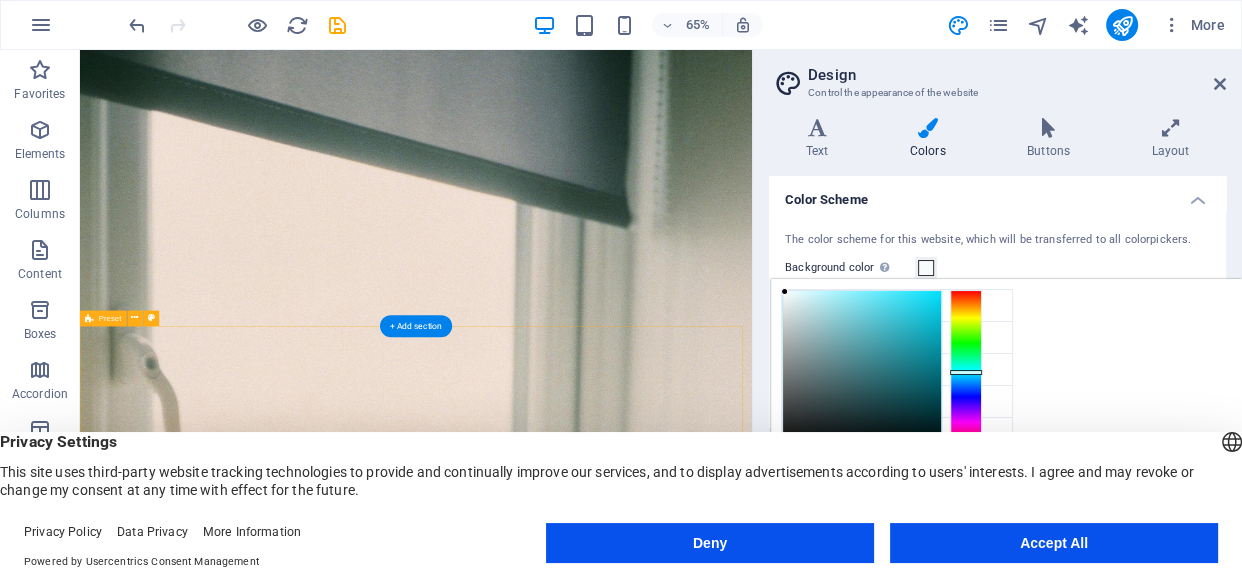 click on "Drop content here or  Add elements  Paste clipboard Sobre QBlinds En QBlinds, somos una empresa dedicada a brindar soluciones de protección solar de alta calidad. Nuestros productos como persianas, cortinas, toldos y motorización están diseñados para satisfacer las necesidades tanto de proyectos residenciales como comerciales. Nos enorgullece ofrecer un servicio personalizado y una calidad excepcional. Conoce más" at bounding box center [597, 1881] 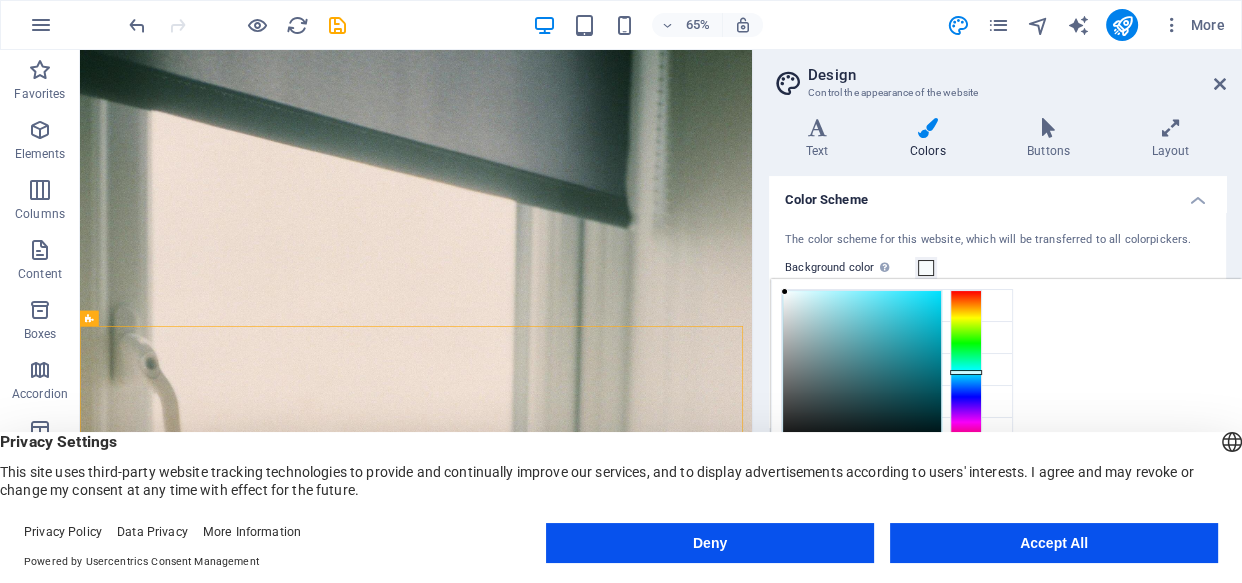 click at bounding box center [927, 128] 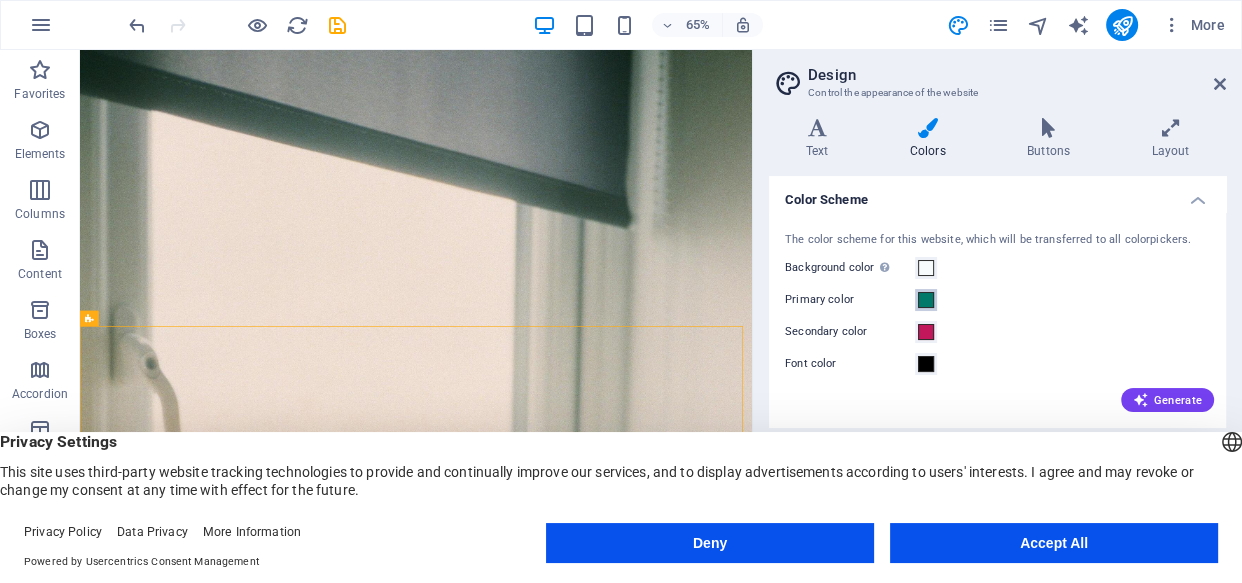 click at bounding box center (926, 300) 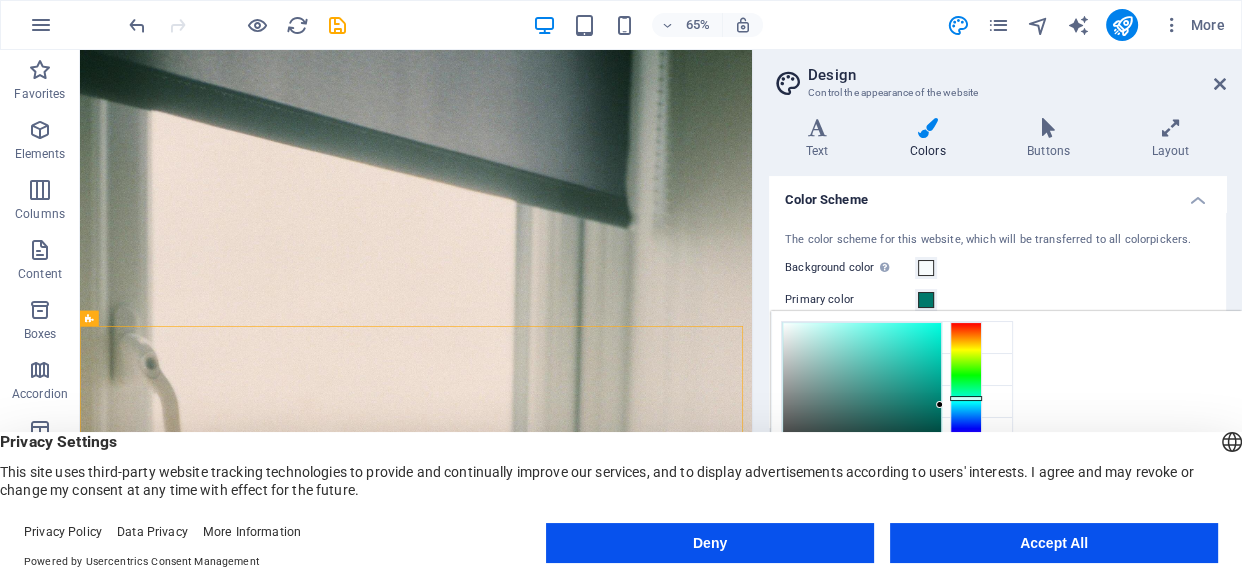 type 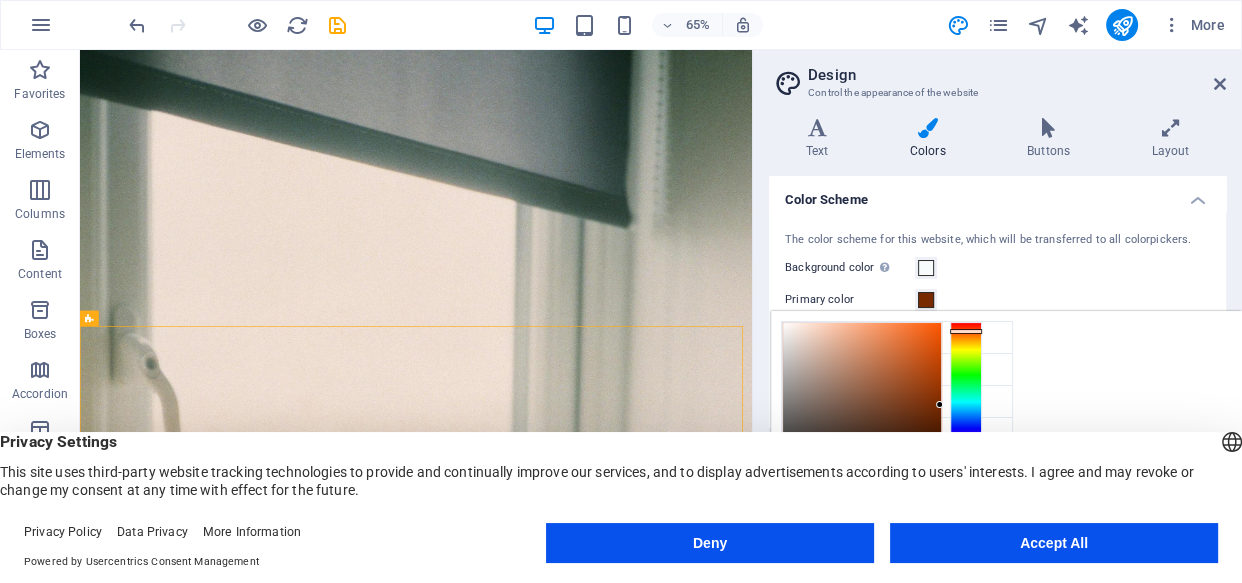 type on "#792500" 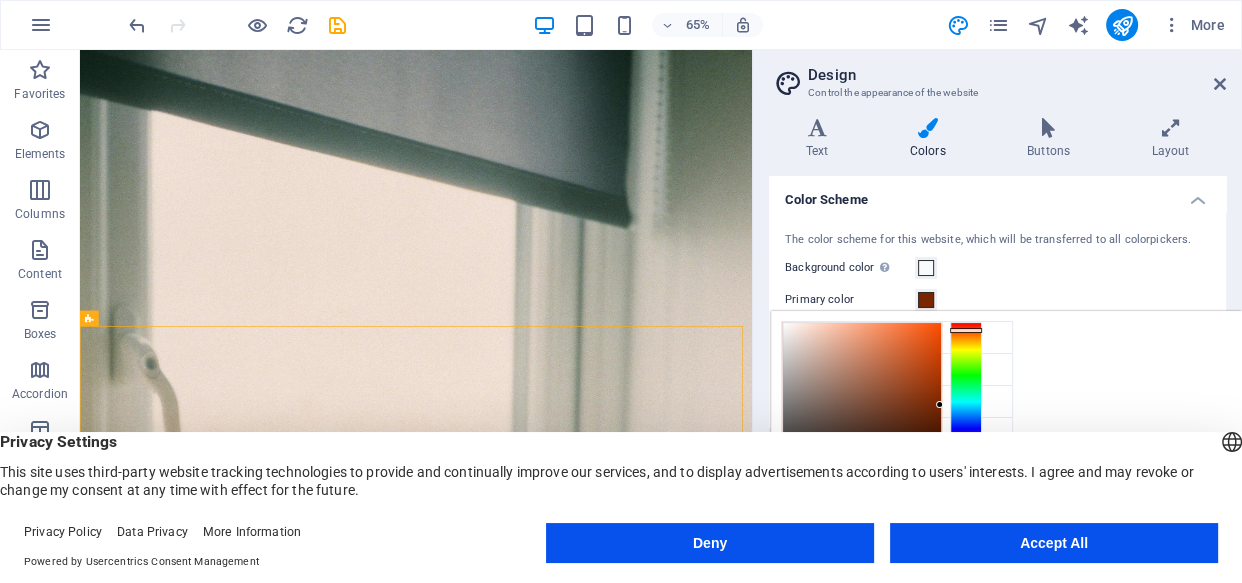 drag, startPoint x: 967, startPoint y: 397, endPoint x: 969, endPoint y: 330, distance: 67.02985 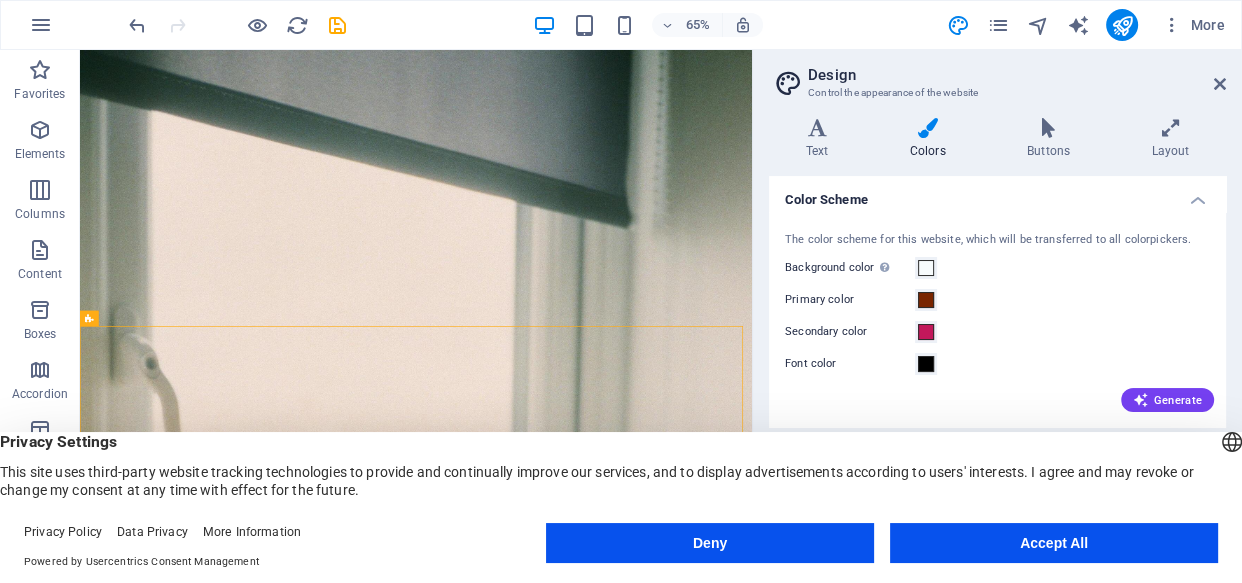 click on "Secondary color" at bounding box center (997, 332) 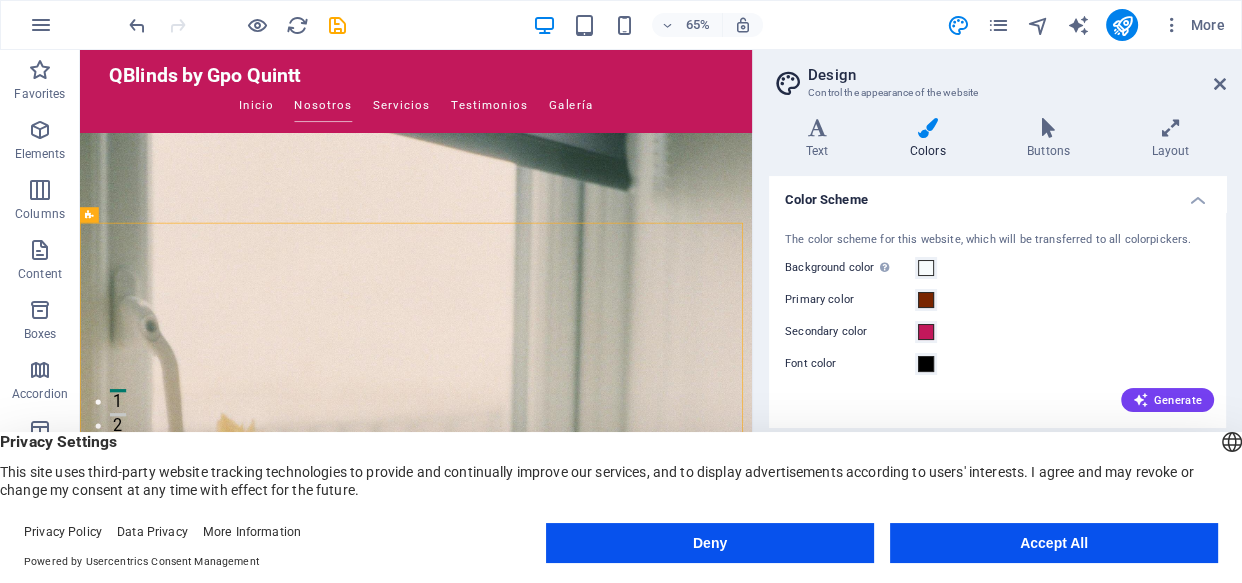 scroll, scrollTop: 252, scrollLeft: 0, axis: vertical 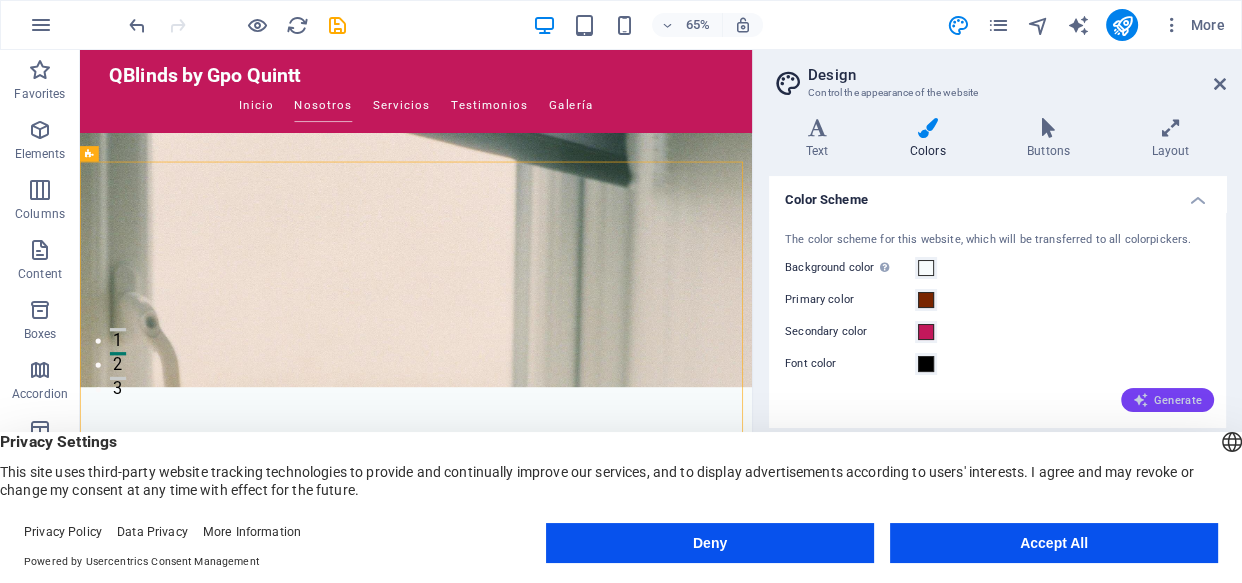 click at bounding box center (1141, 400) 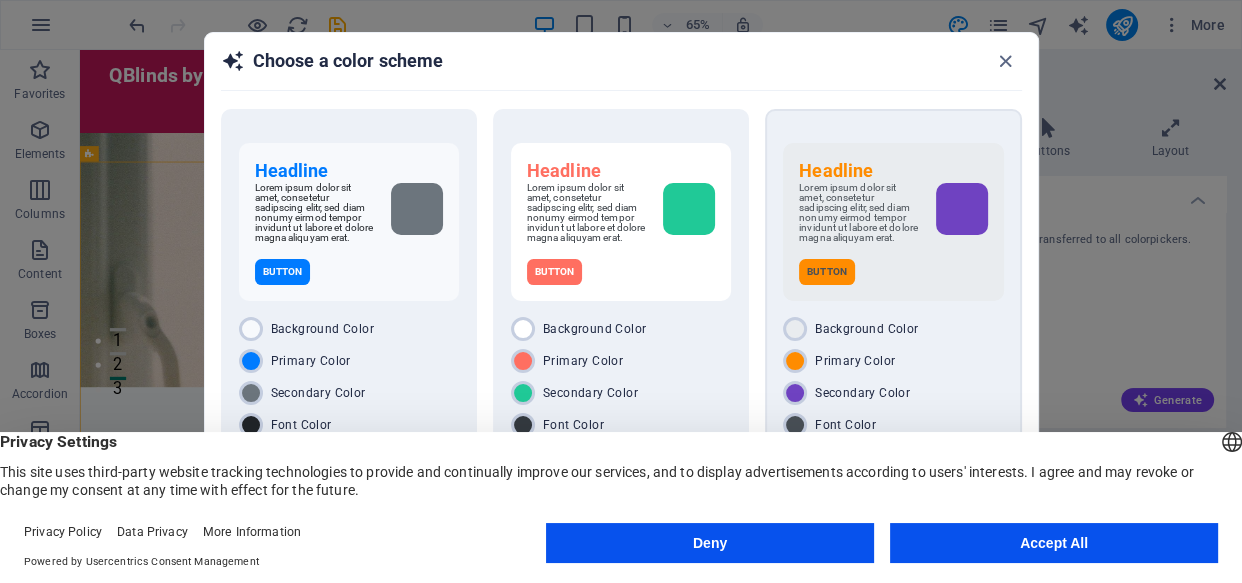click on "Headline Lorem ipsum dolor sit amet, consetetur sadipscing elitr, sed diam nonumy eirmod tempor invidunt ut labore et dolore magna aliquyam erat. Button" at bounding box center [893, 222] 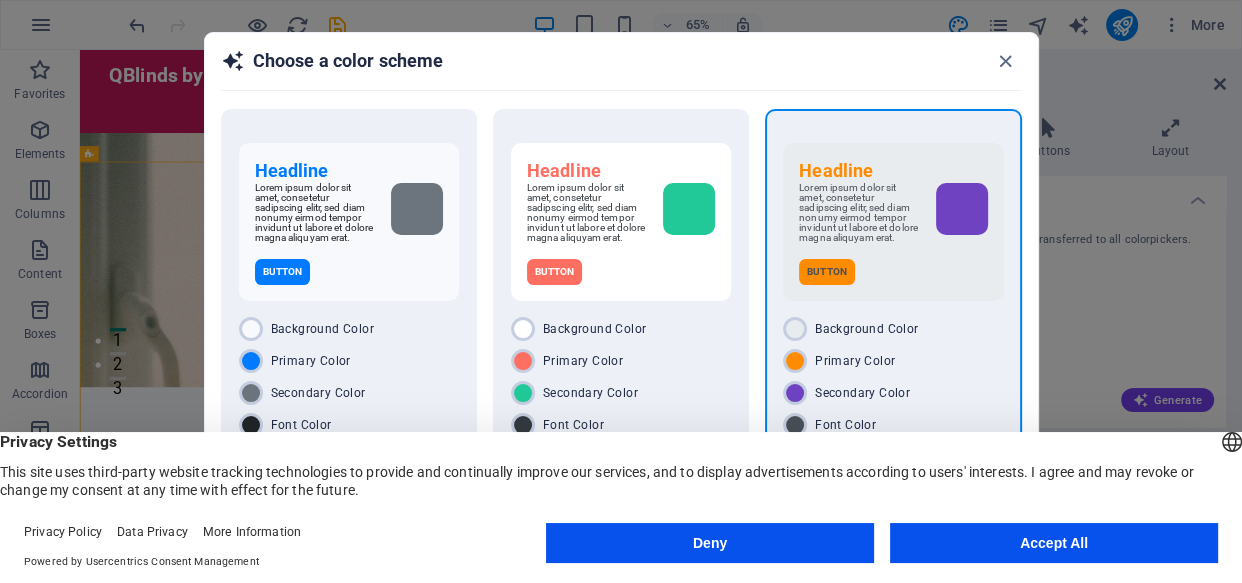 scroll, scrollTop: 77, scrollLeft: 0, axis: vertical 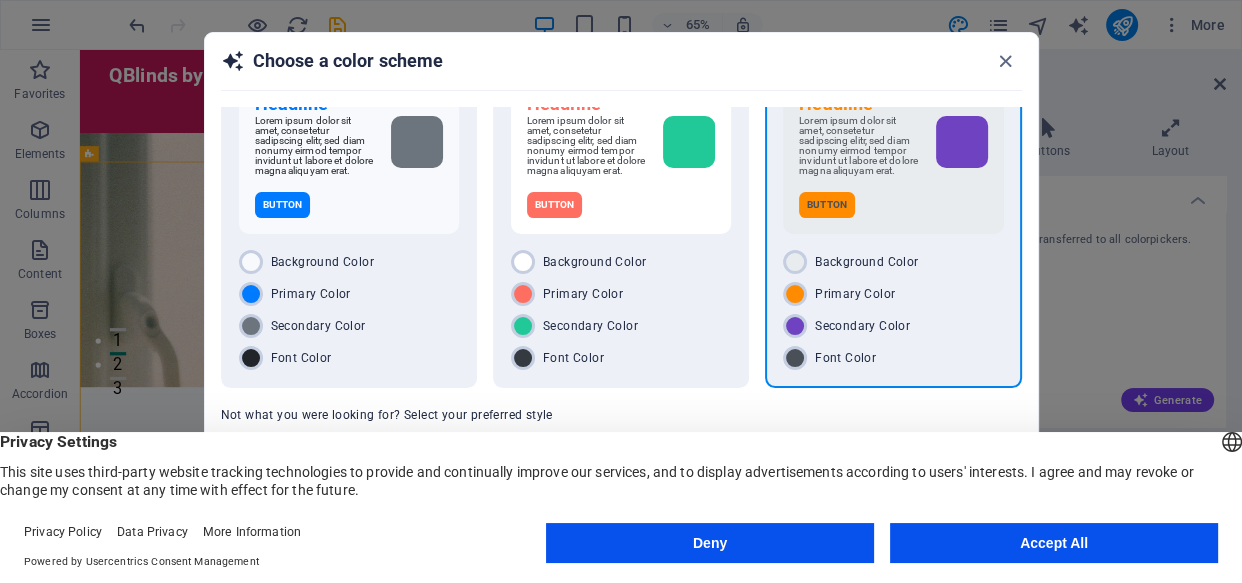 click on "Button" at bounding box center (827, 205) 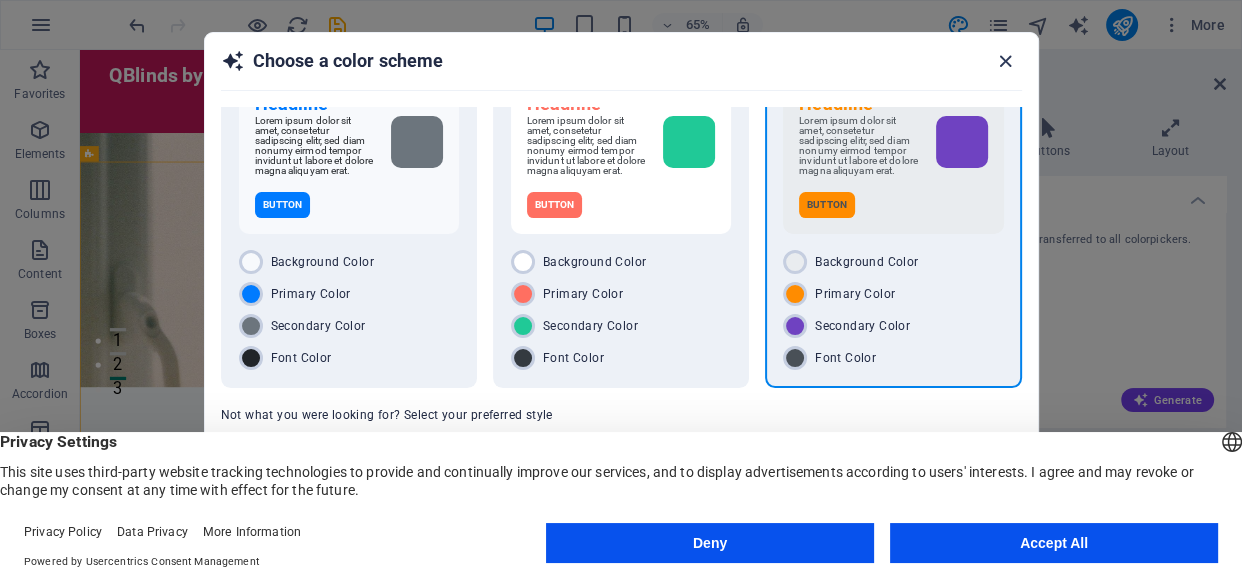 click at bounding box center [1005, 61] 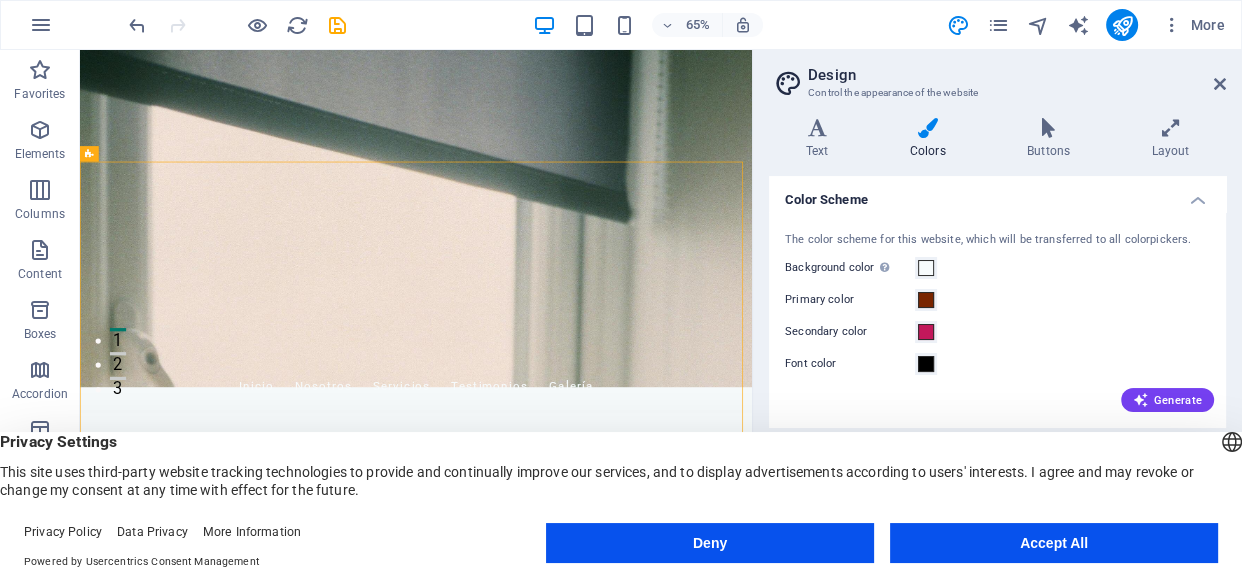 scroll, scrollTop: 0, scrollLeft: 0, axis: both 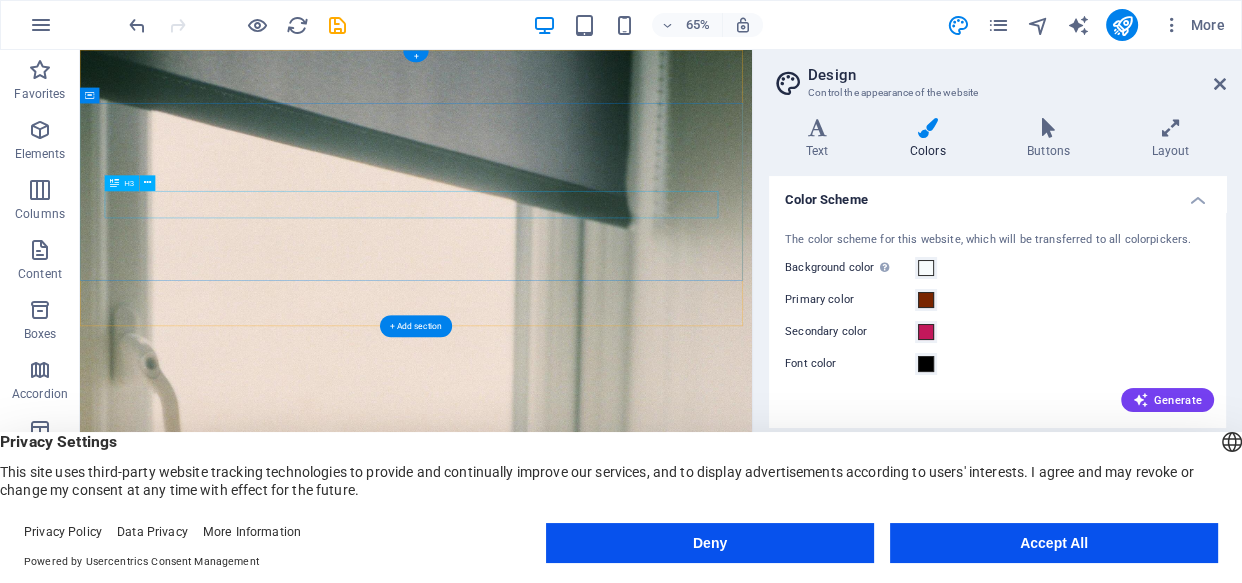 click on "Protección solar con estilo y calidad" at bounding box center (597, 1017) 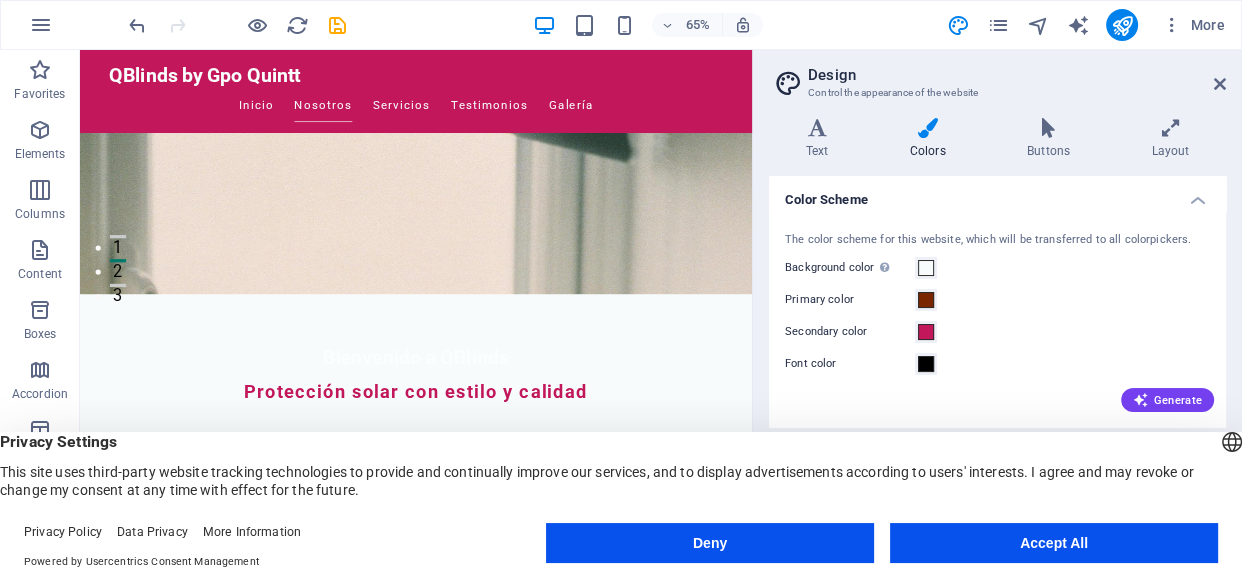 scroll, scrollTop: 509, scrollLeft: 0, axis: vertical 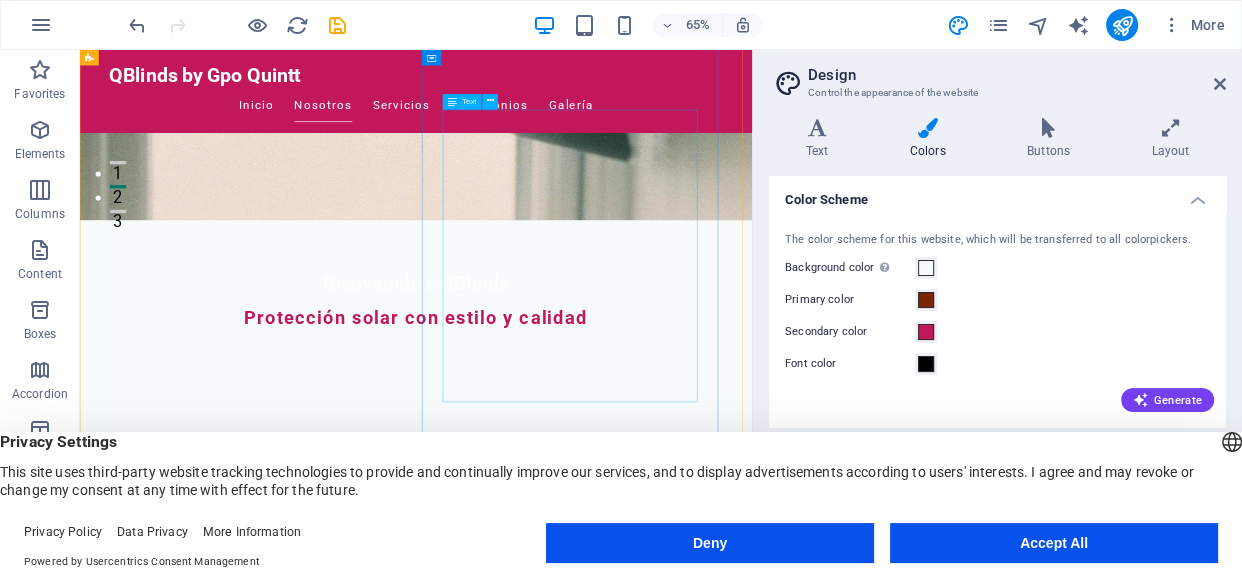 click on "En QBlinds, somos una empresa dedicada a brindar soluciones de protección solar de alta calidad. Nuestros productos como persianas, cortinas, toldos y motorización están diseñados para satisfacer las necesidades tanto de proyectos residenciales como comerciales. Nos enorgullece ofrecer un servicio personalizado y una calidad excepcional." at bounding box center (568, 1727) 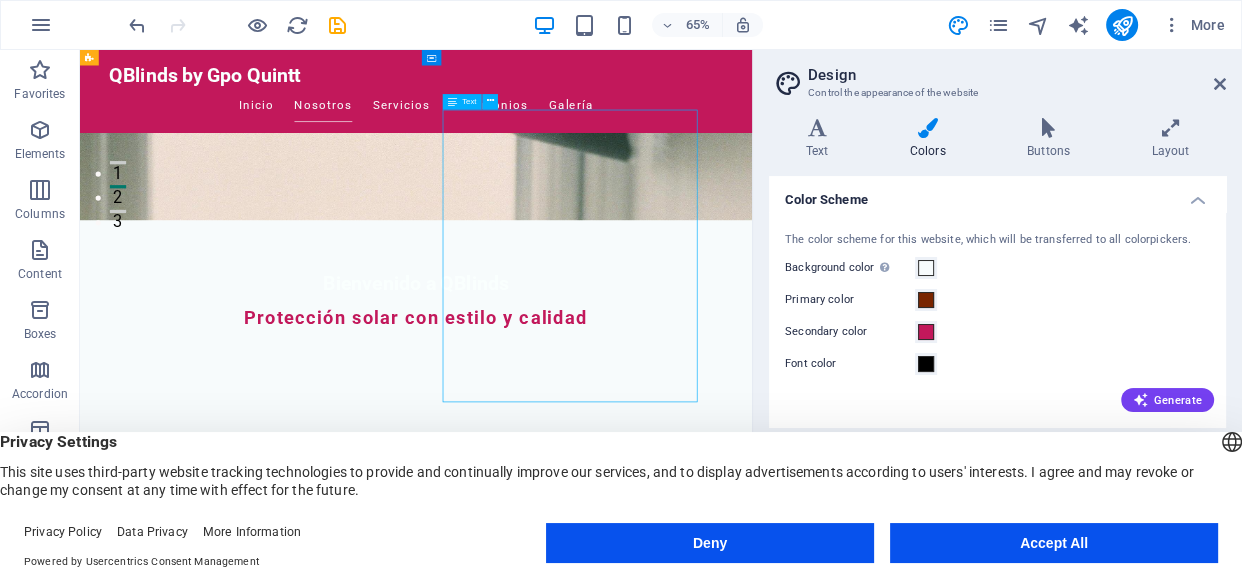 click on "En QBlinds, somos una empresa dedicada a brindar soluciones de protección solar de alta calidad. Nuestros productos como persianas, cortinas, toldos y motorización están diseñados para satisfacer las necesidades tanto de proyectos residenciales como comerciales. Nos enorgullece ofrecer un servicio personalizado y una calidad excepcional." at bounding box center [568, 1727] 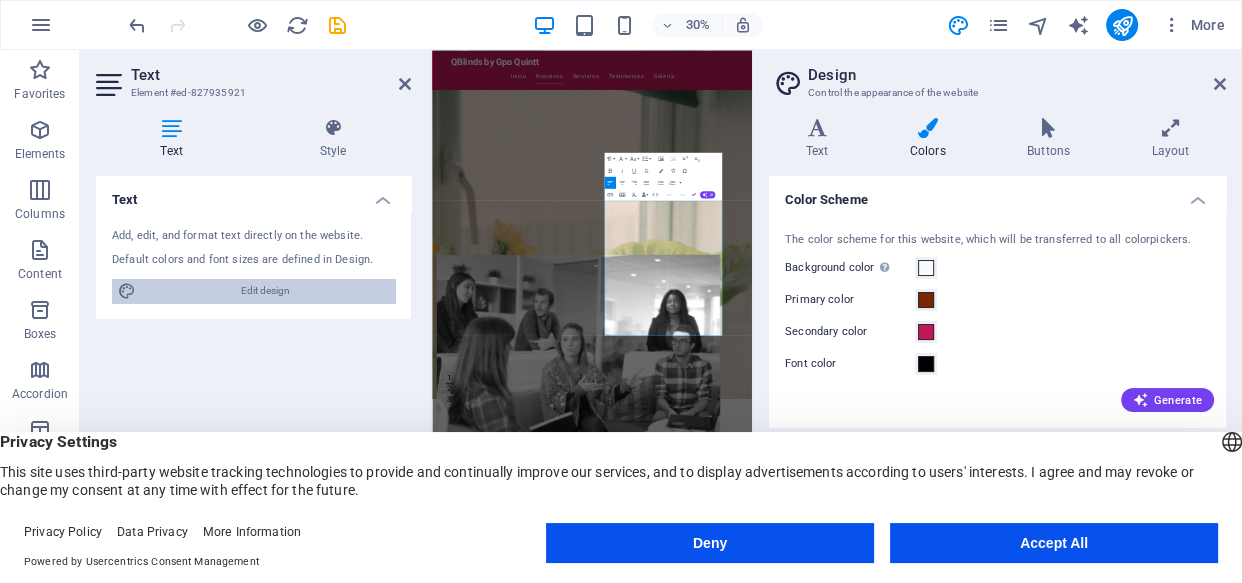 click on "Edit design" at bounding box center [265, 291] 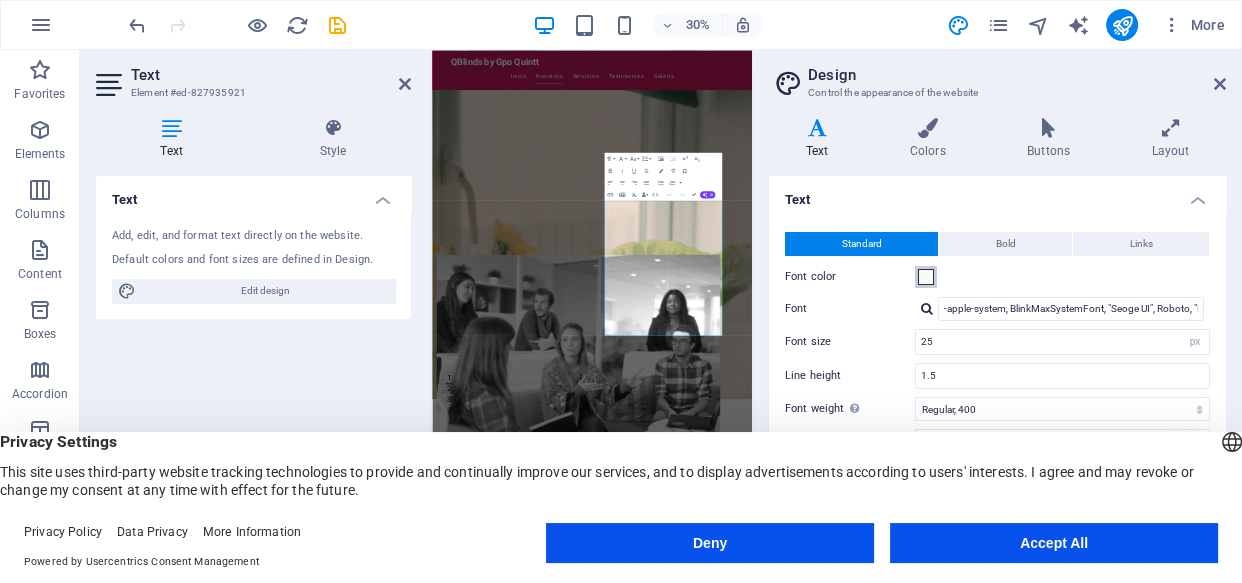 click at bounding box center [926, 277] 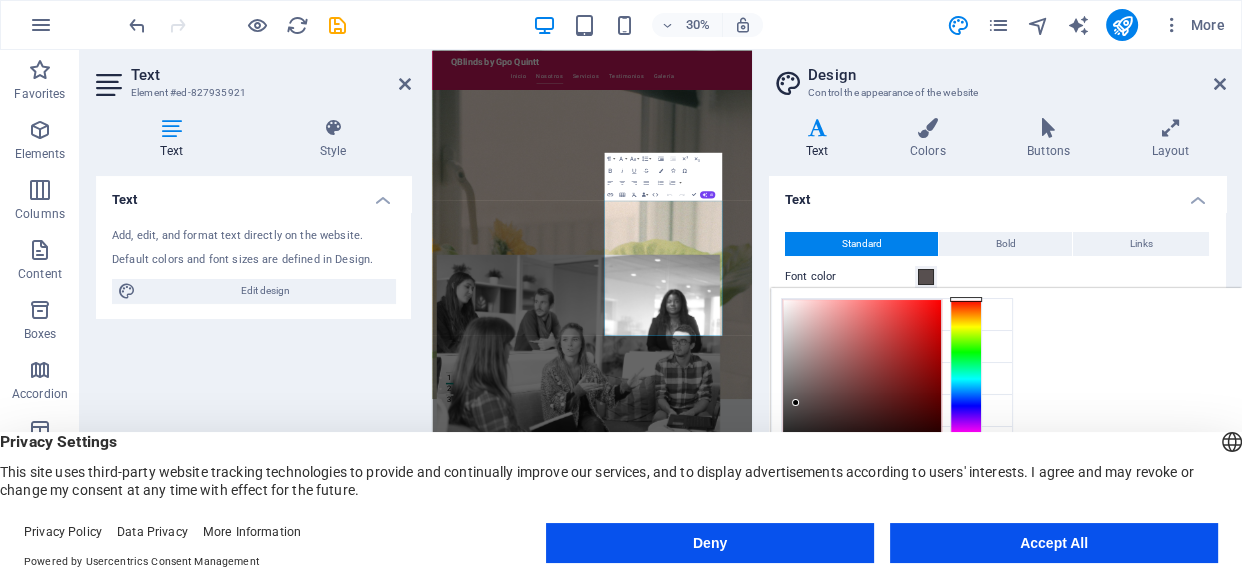 drag, startPoint x: 783, startPoint y: 302, endPoint x: 796, endPoint y: 406, distance: 104.80935 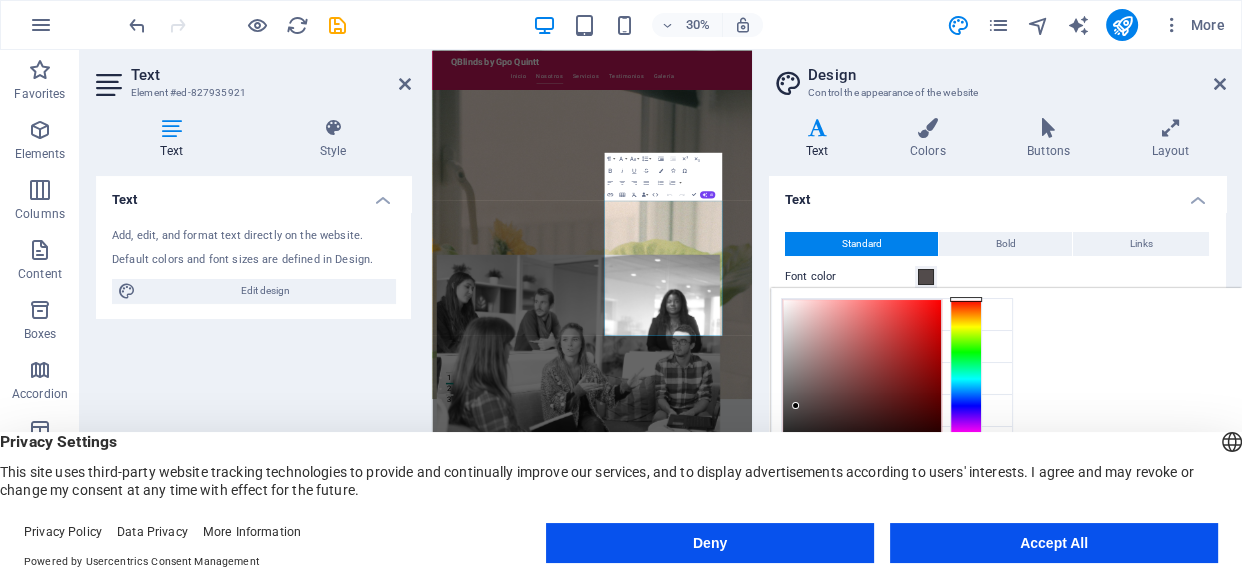 click on "less
Background color
#f7fbfc
Primary color
#00796b
Secondary color
#c2185b
Font color
#524b4b" at bounding box center [1006, 412] 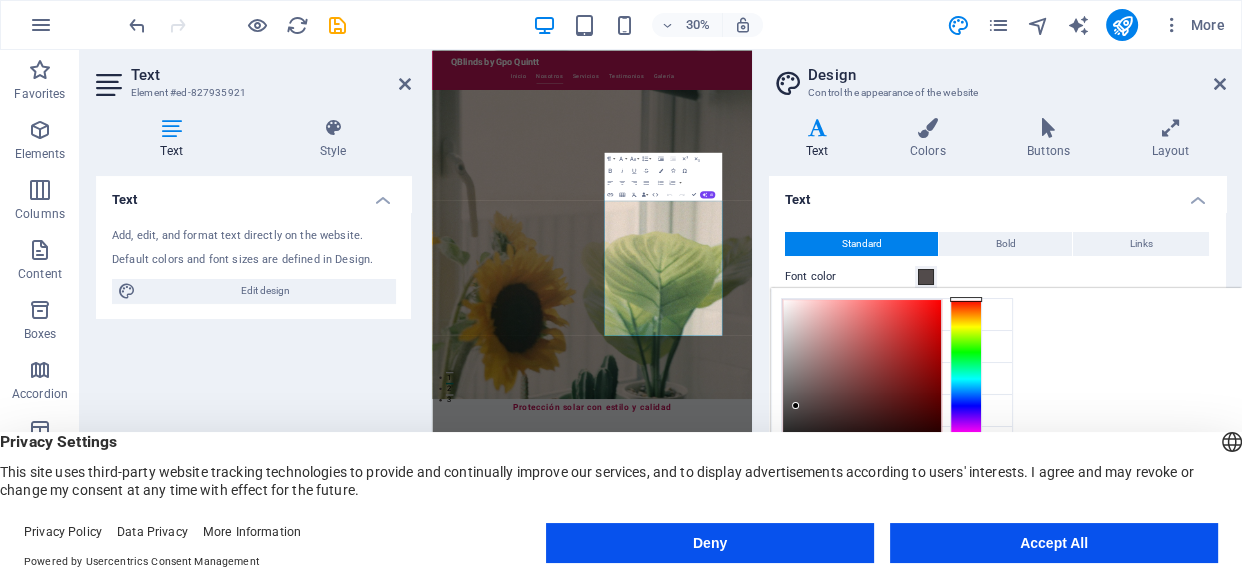 click on "less
Background color
#f7fbfc
Primary color
#00796b
Secondary color
#c2185b
Font color
#524b4b" at bounding box center [1006, 412] 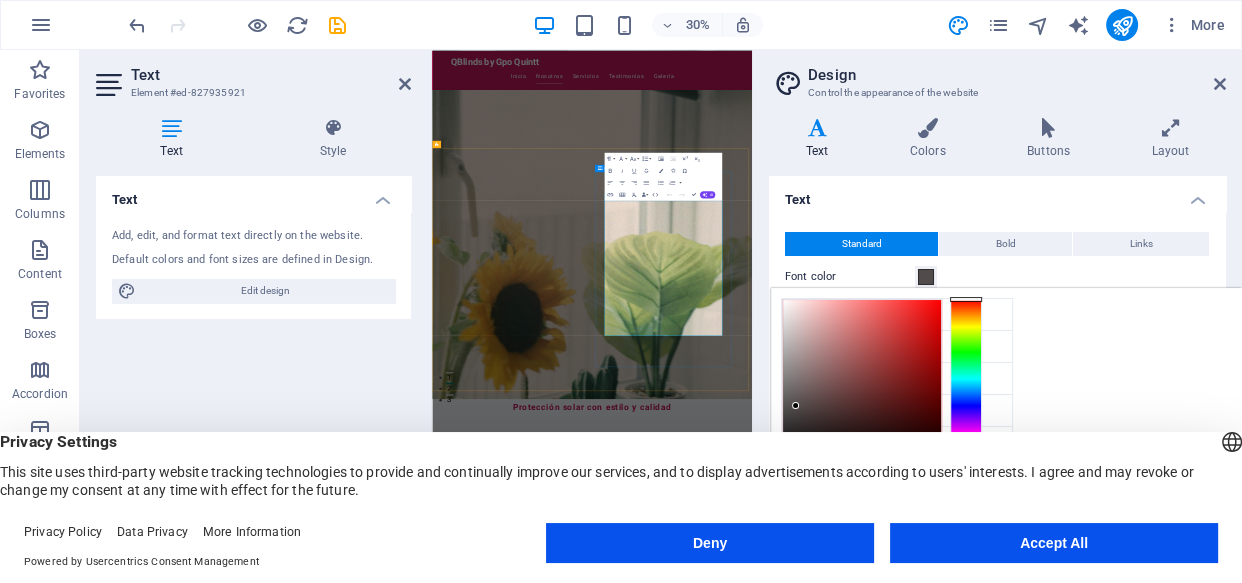 click on "Sobre QBlinds En QBlinds, somos una empresa dedicada a brindar soluciones de protección solar de alta calidad. Nuestros productos como persianas, cortinas, toldos y motorización están diseñados para satisfacer las necesidades tanto de proyectos residenciales como comerciales. Nos enorgullece ofrecer un servicio personalizado y una calidad excepcional. Conoce más" at bounding box center [920, 2507] 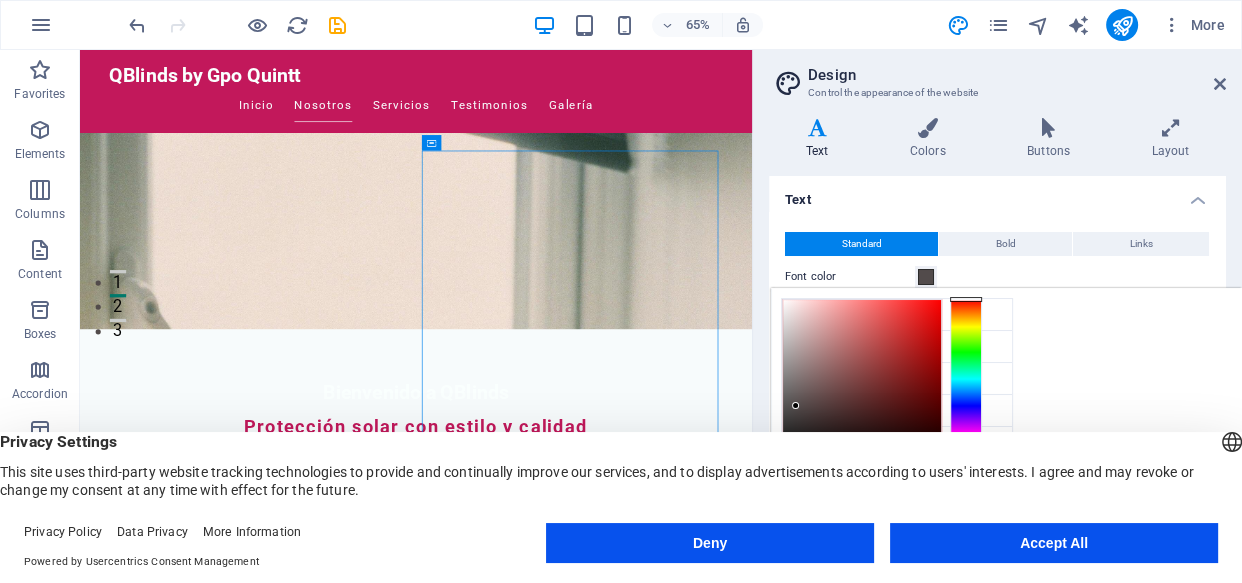 scroll, scrollTop: 350, scrollLeft: 0, axis: vertical 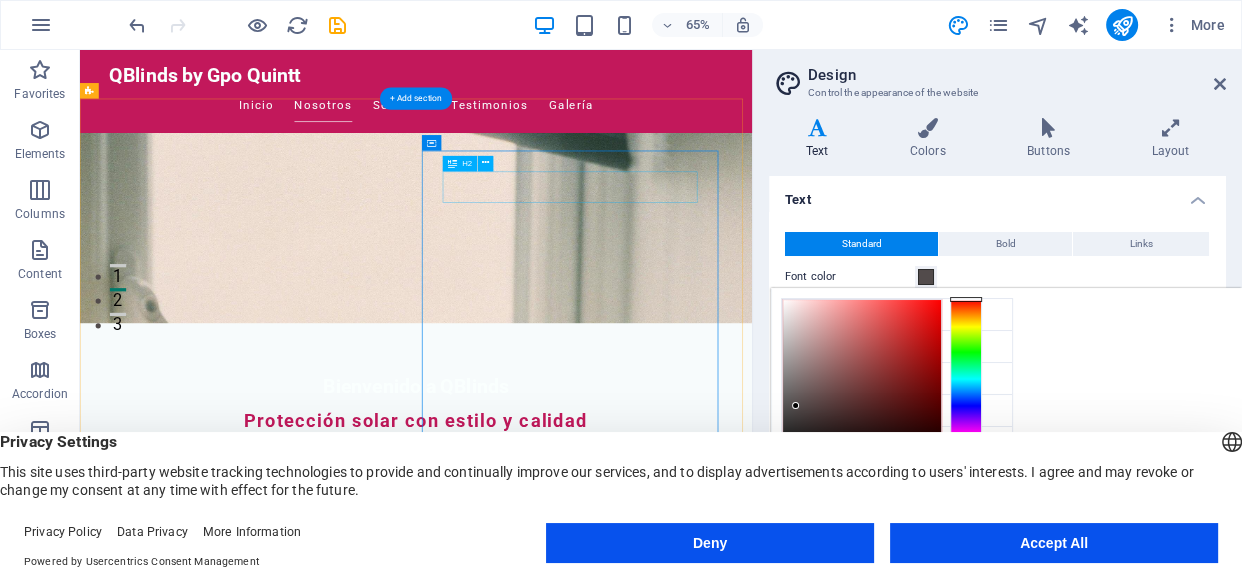 click on "Sobre QBlinds" at bounding box center [568, 1752] 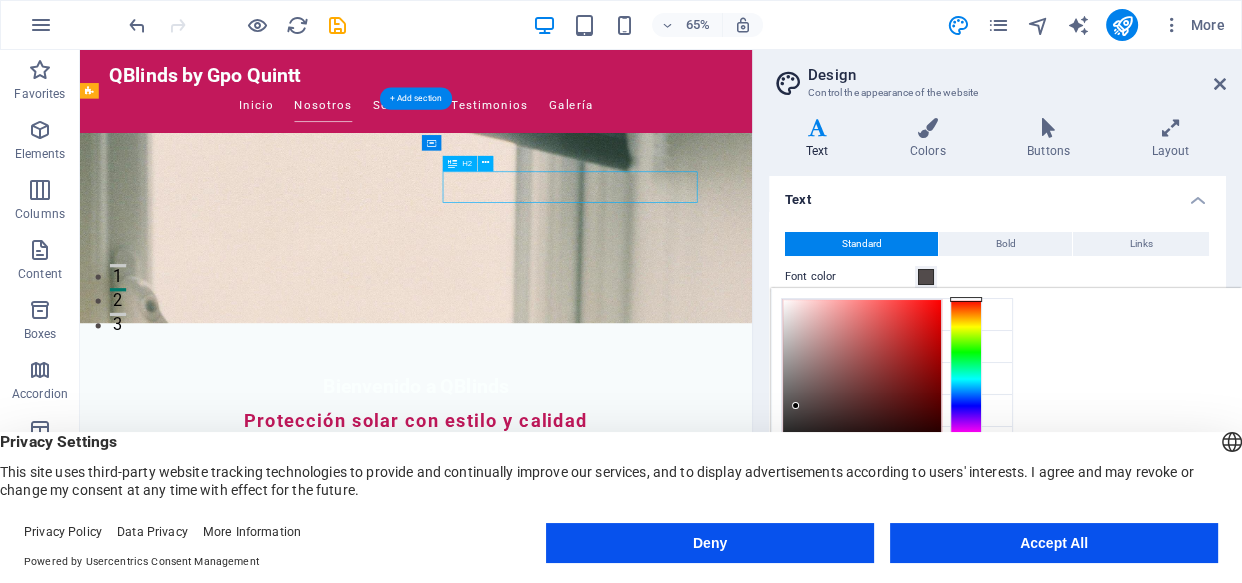 click on "Sobre QBlinds" at bounding box center (568, 1752) 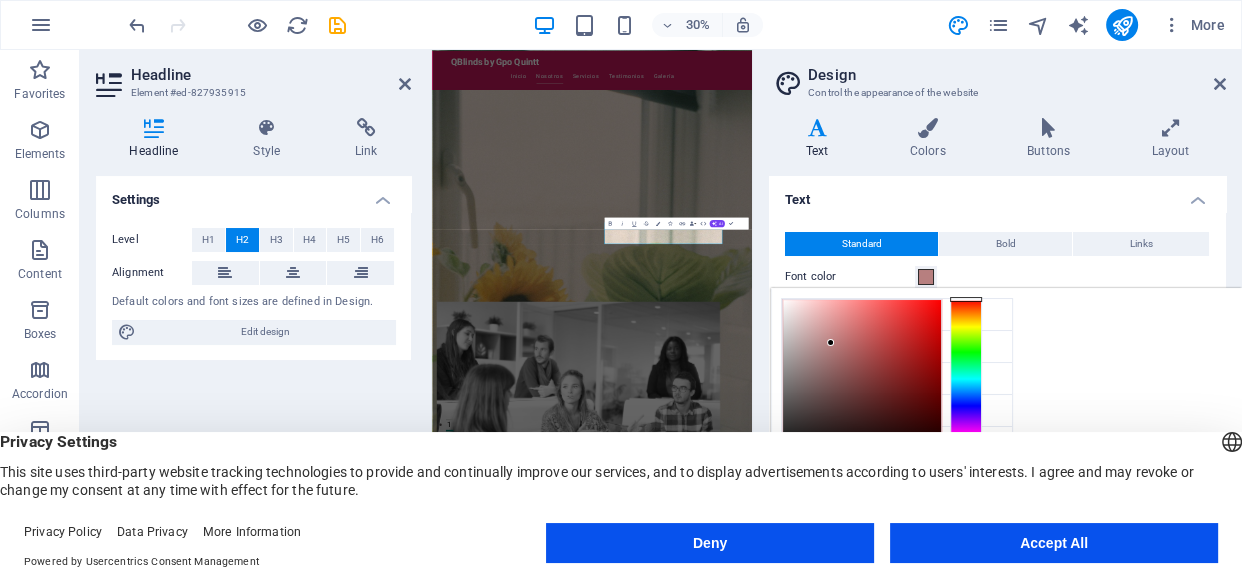 drag, startPoint x: 794, startPoint y: 404, endPoint x: 831, endPoint y: 343, distance: 71.34424 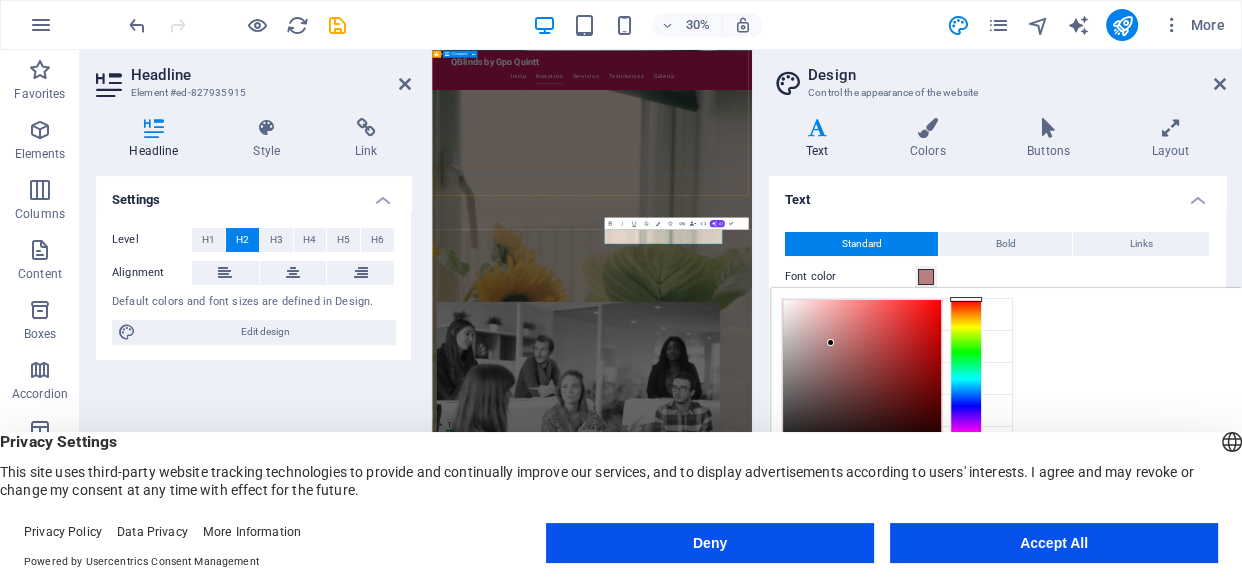 click on "Bienvenido a QBlinds Protección solar con estilo y calidad" at bounding box center (965, 561) 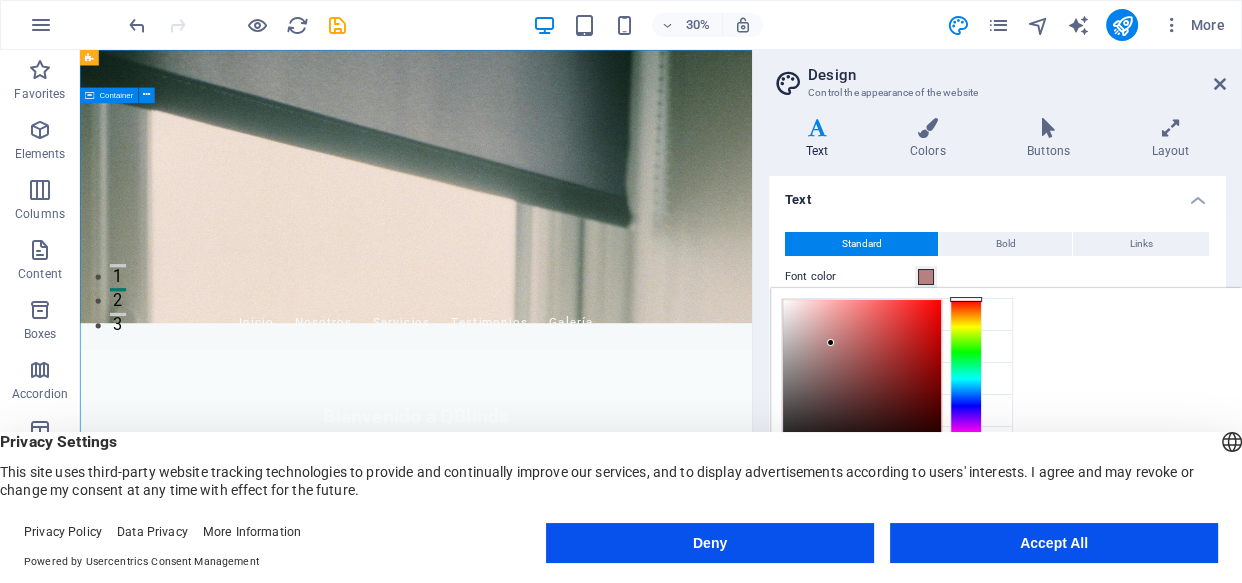 scroll, scrollTop: 0, scrollLeft: 0, axis: both 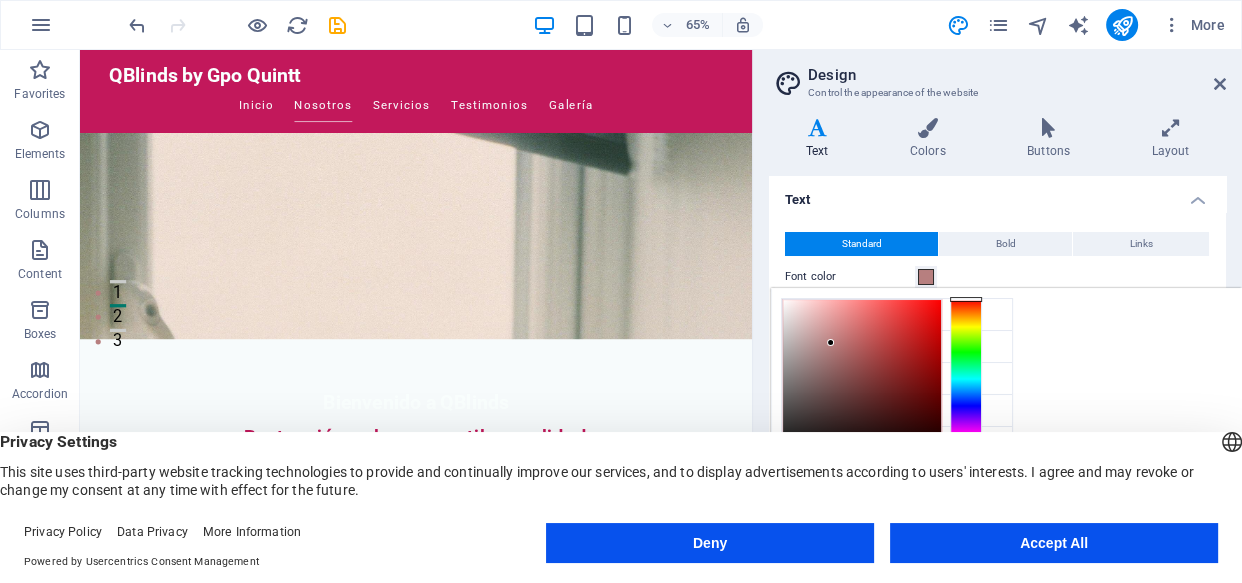 click at bounding box center [926, 277] 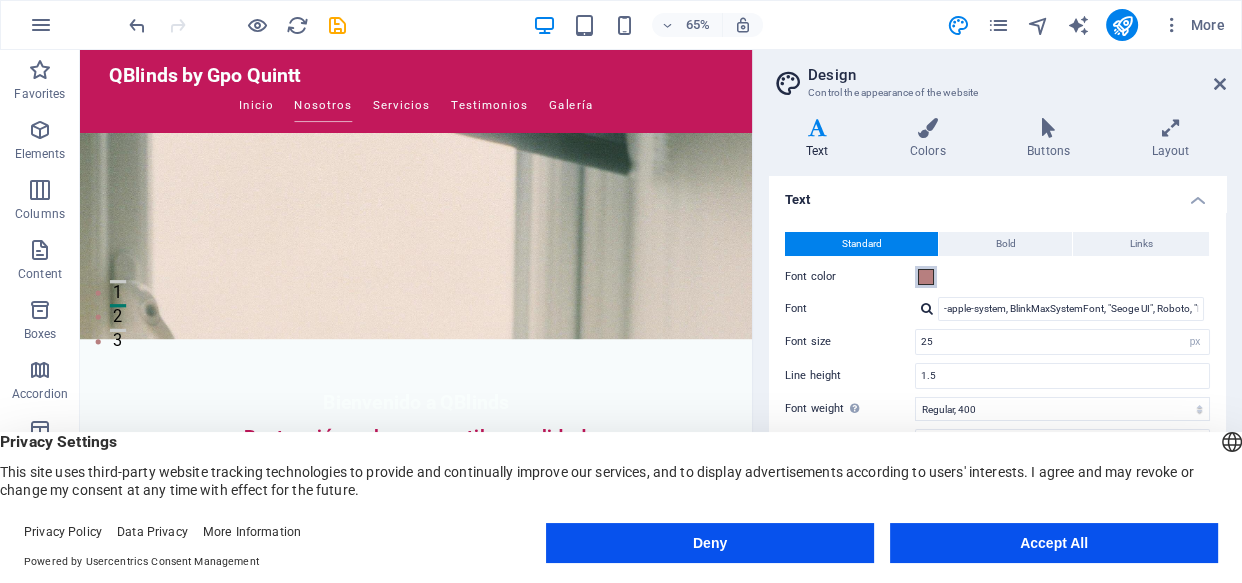 click at bounding box center (926, 277) 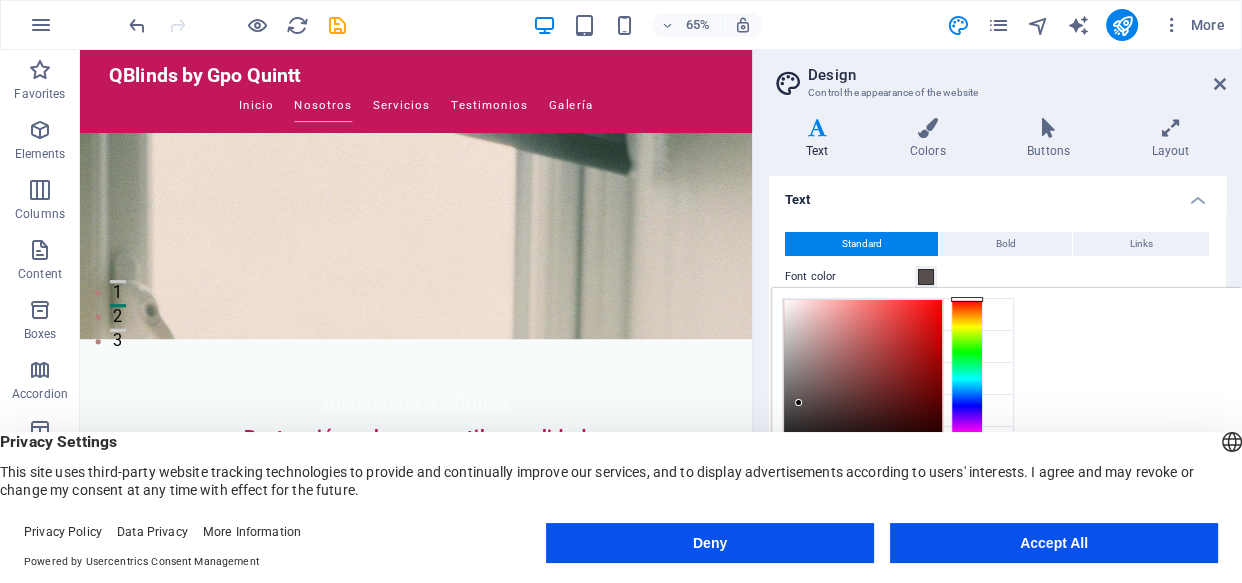 type on "#554c4c" 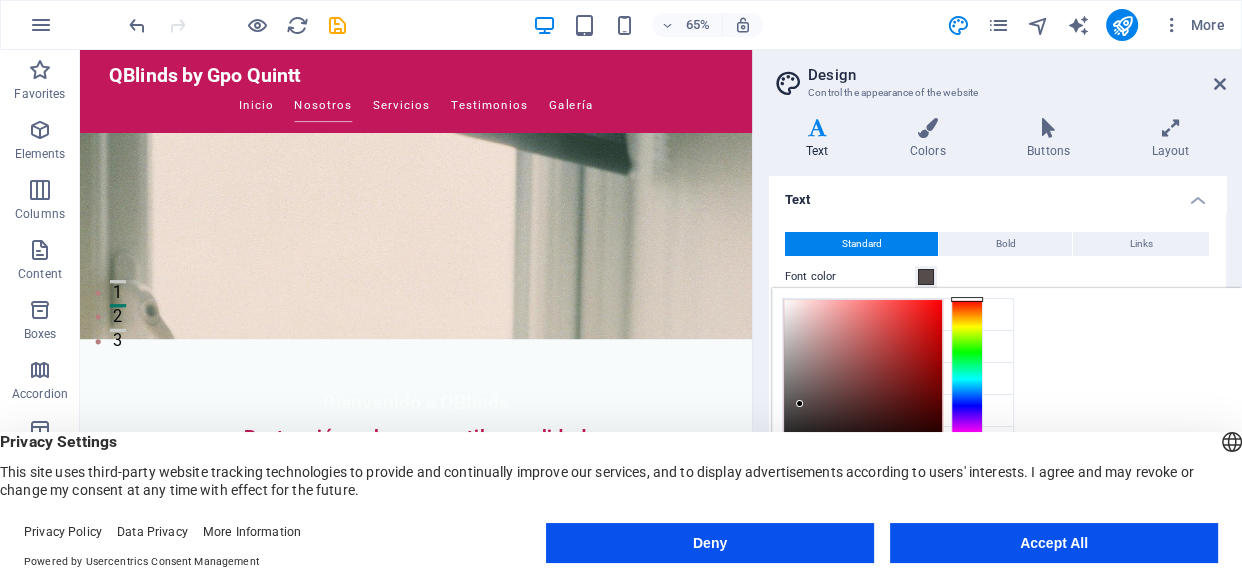 drag, startPoint x: 831, startPoint y: 341, endPoint x: 800, endPoint y: 404, distance: 70.21396 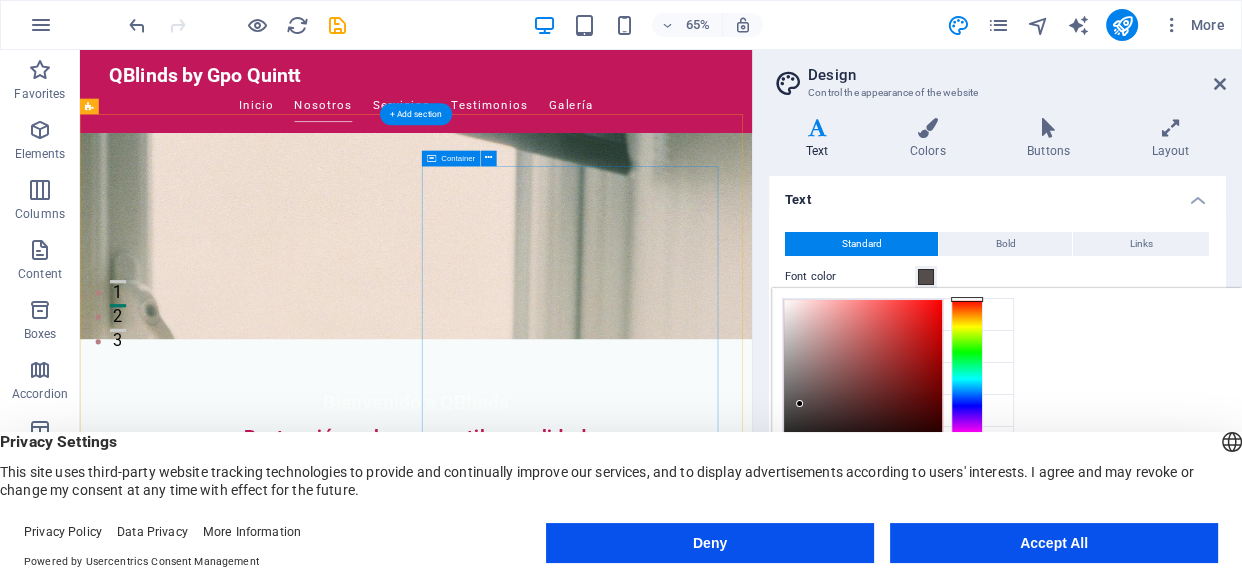 click on "Sobre QBlinds En QBlinds, somos una empresa dedicada a brindar soluciones de protección solar de alta calidad. Nuestros productos como persianas, cortinas, toldos y motorización están diseñados para satisfacer las necesidades tanto de proyectos residenciales como comerciales. Nos enorgullece ofrecer un servicio personalizado y una calidad excepcional. Conoce más" at bounding box center (568, 1913) 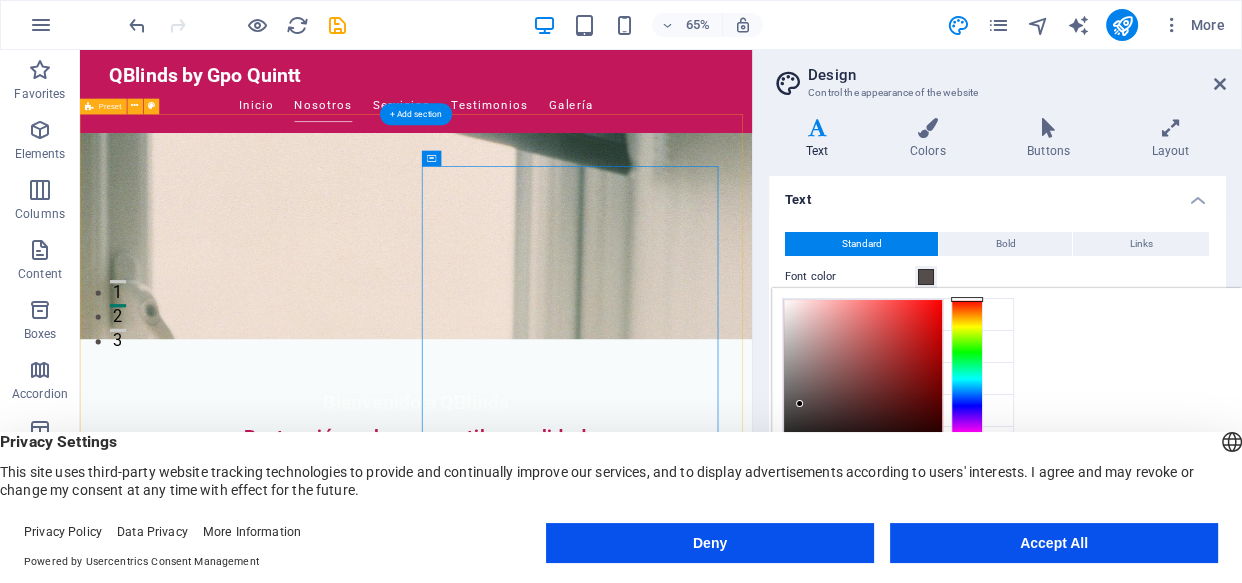 click on "Drop content here or  Add elements  Paste clipboard Sobre QBlinds En QBlinds, somos una empresa dedicada a brindar soluciones de protección solar de alta calidad. Nuestros productos como persianas, cortinas, toldos y motorización están diseñados para satisfacer las necesidades tanto de proyectos residenciales como comerciales. Nos enorgullece ofrecer un servicio personalizado y una calidad excepcional. Conoce más" at bounding box center (597, 1510) 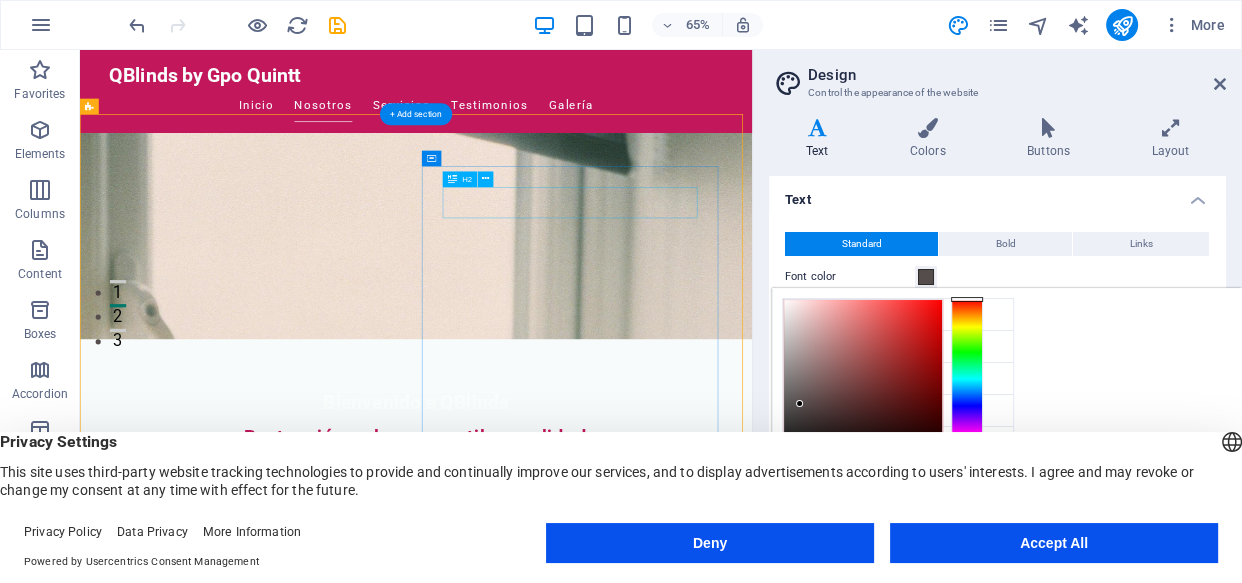 click on "Sobre QBlinds" at bounding box center [568, 1776] 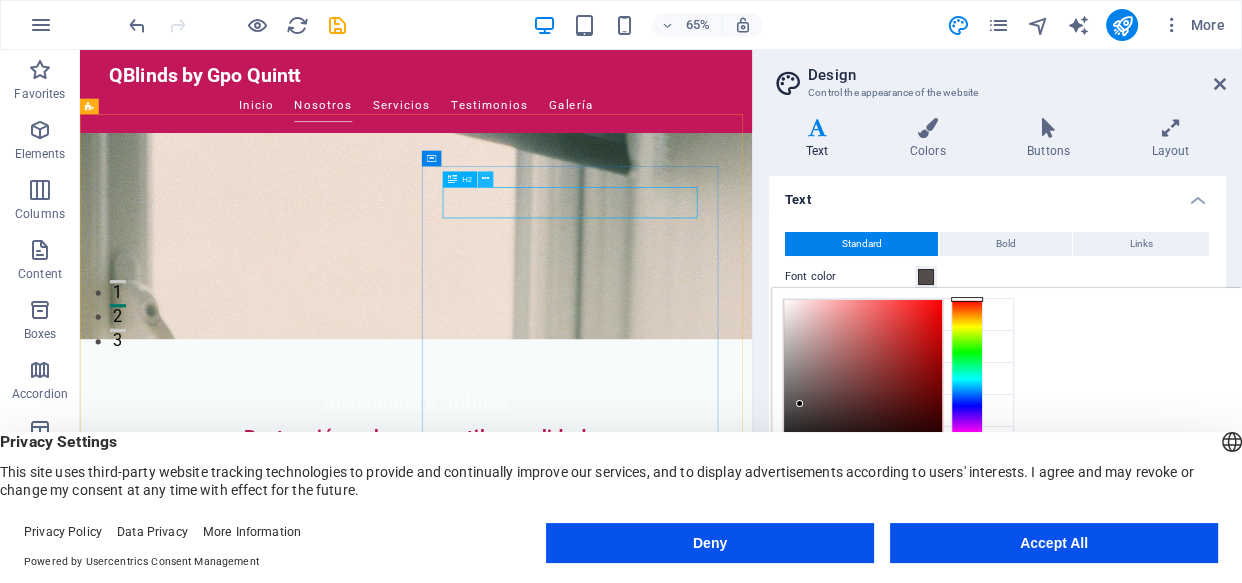 click at bounding box center [485, 179] 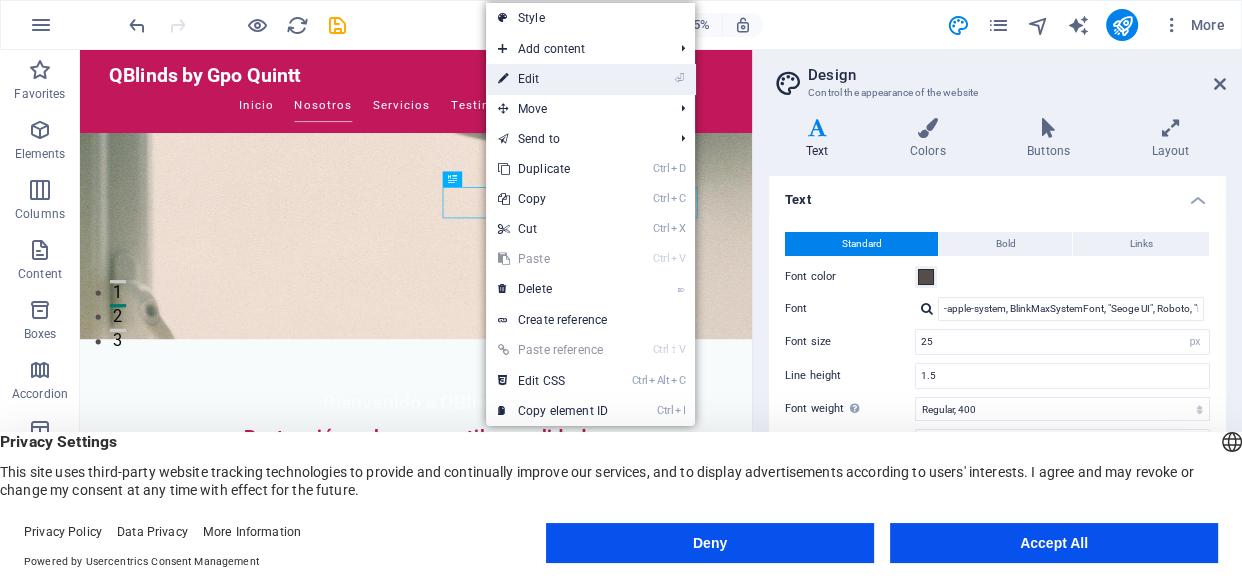 click on "⏎  Edit" at bounding box center (553, 79) 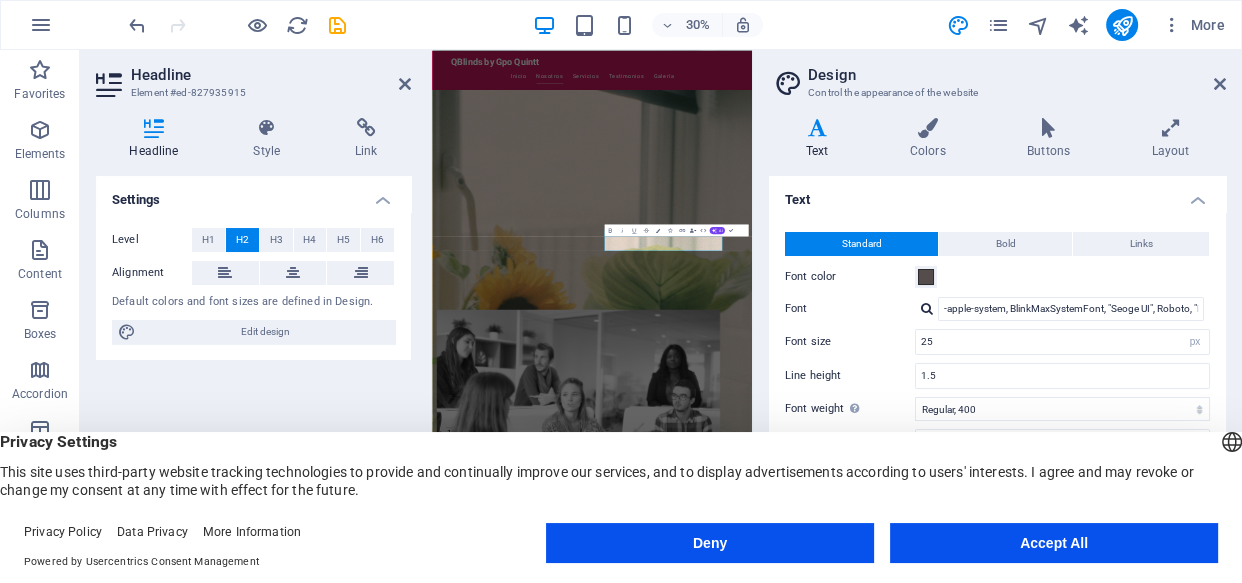 click on "Text" at bounding box center [821, 139] 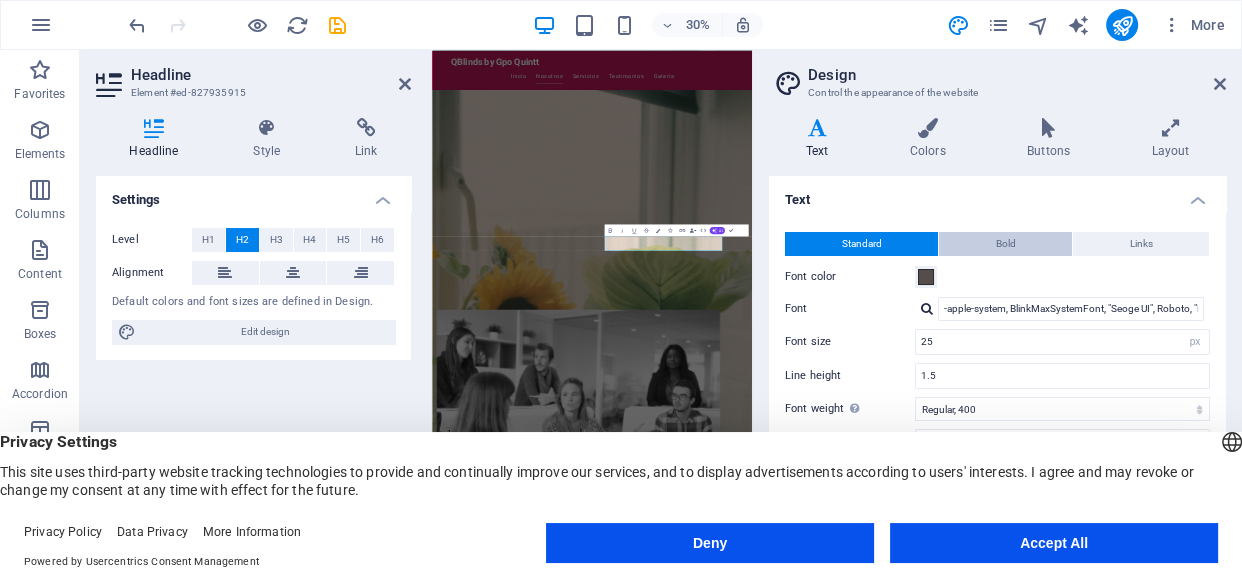 click on "Bold" at bounding box center (1005, 244) 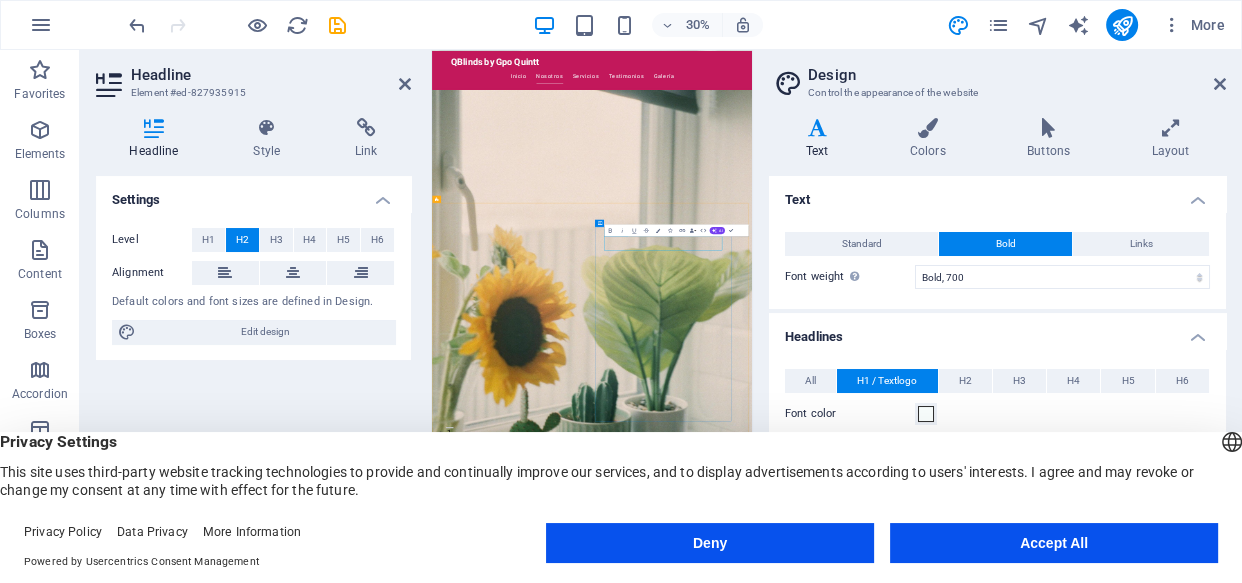 drag, startPoint x: 1246, startPoint y: 683, endPoint x: 1234, endPoint y: 683, distance: 12 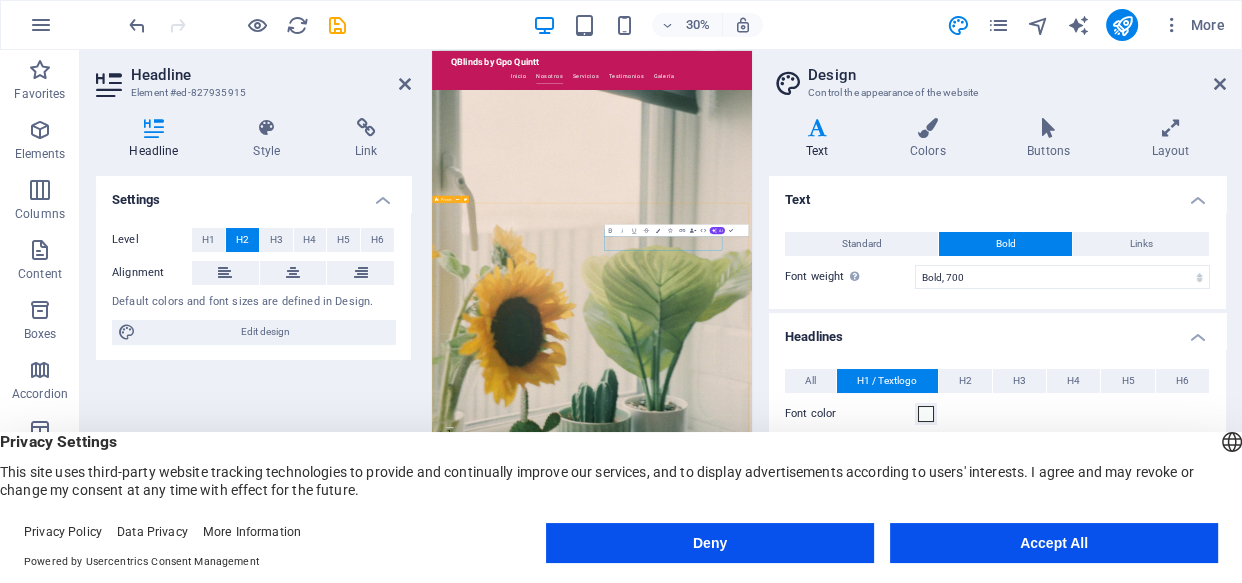 click on "Drop content here or  Add elements  Paste clipboard Sobre QBlinds En QBlinds, somos una empresa dedicada a brindar soluciones de protección solar de alta calidad. Nuestros productos como persianas, cortinas, toldos y motorización están diseñados para satisfacer las necesidades tanto de proyectos residenciales como comerciales. Nos enorgullece ofrecer un servicio personalizado y una calidad excepcional. Conoce más" at bounding box center [965, 2287] 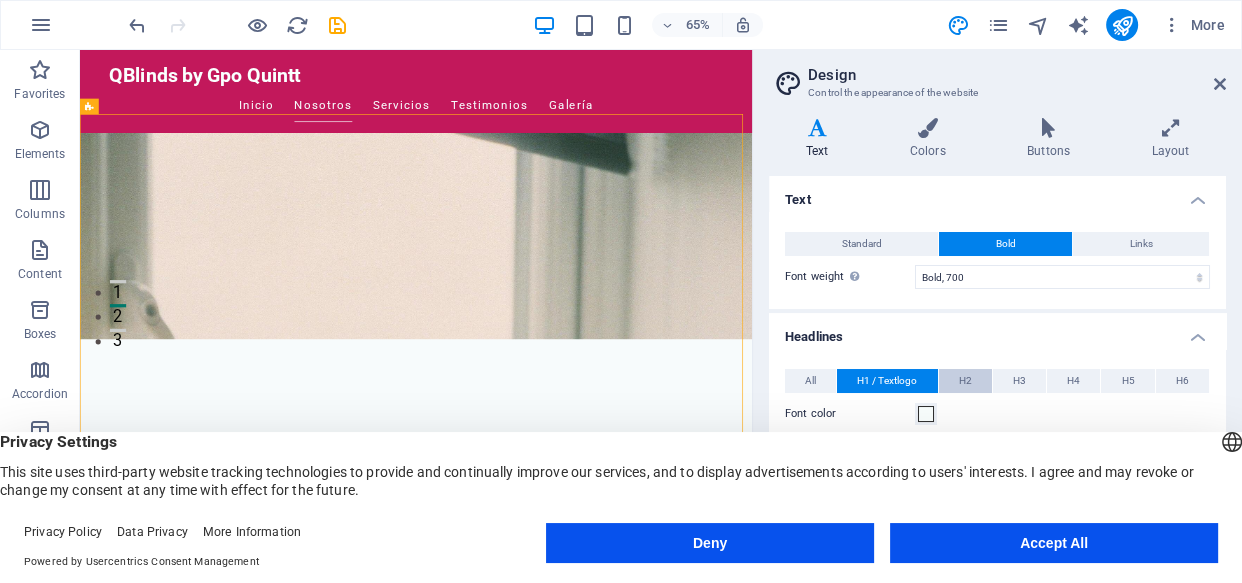 click on "H2" at bounding box center (965, 381) 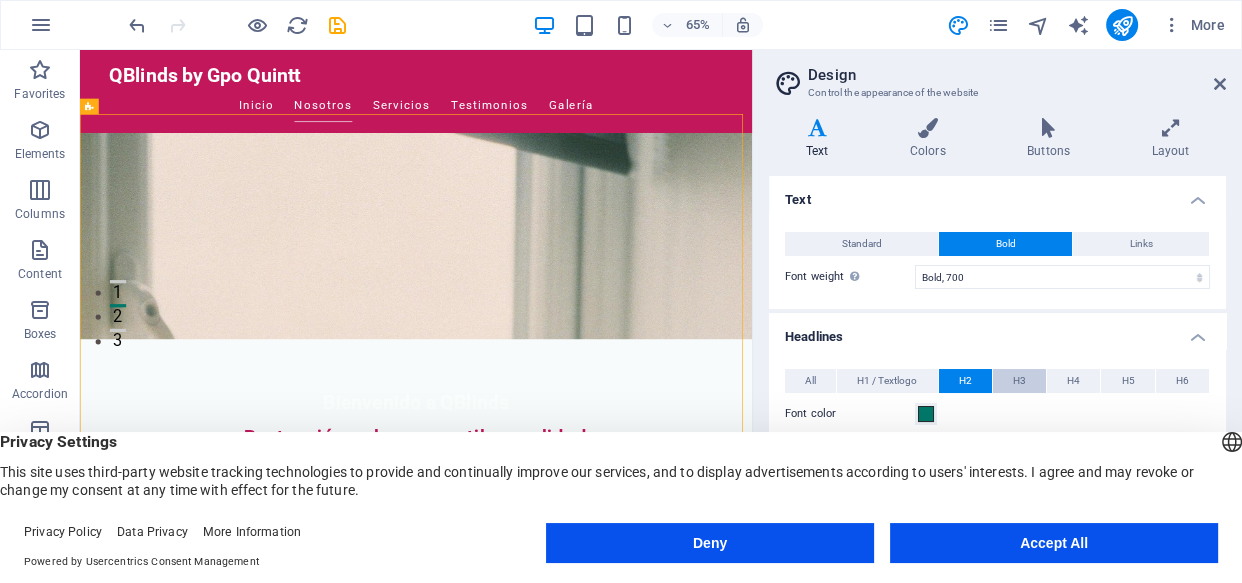 click on "H3" at bounding box center [1019, 381] 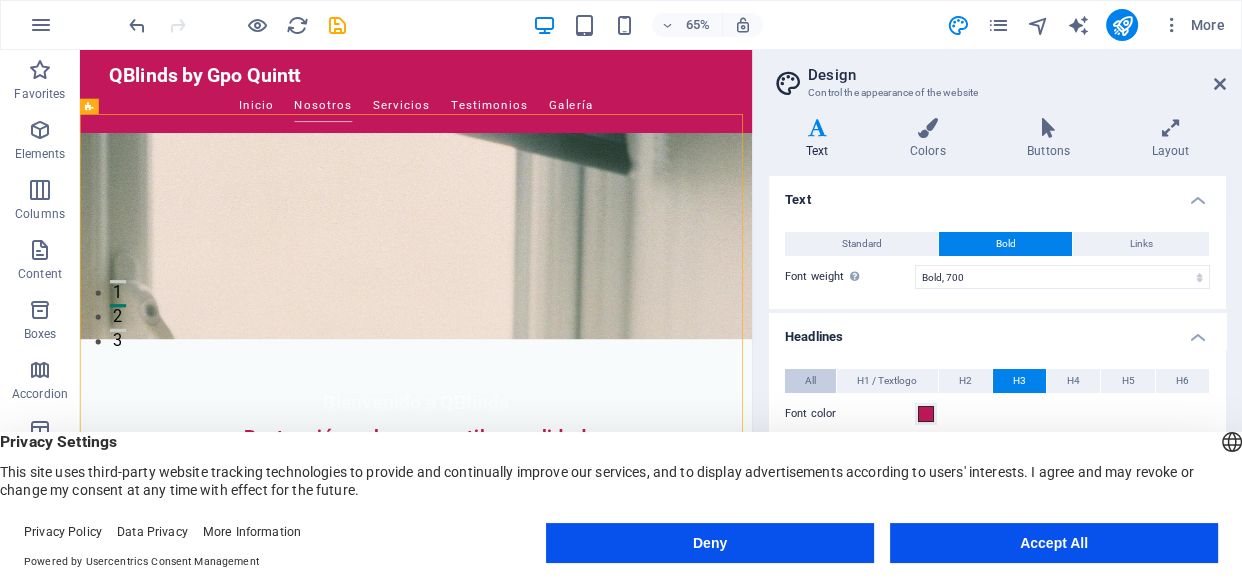 click on "All" at bounding box center [810, 381] 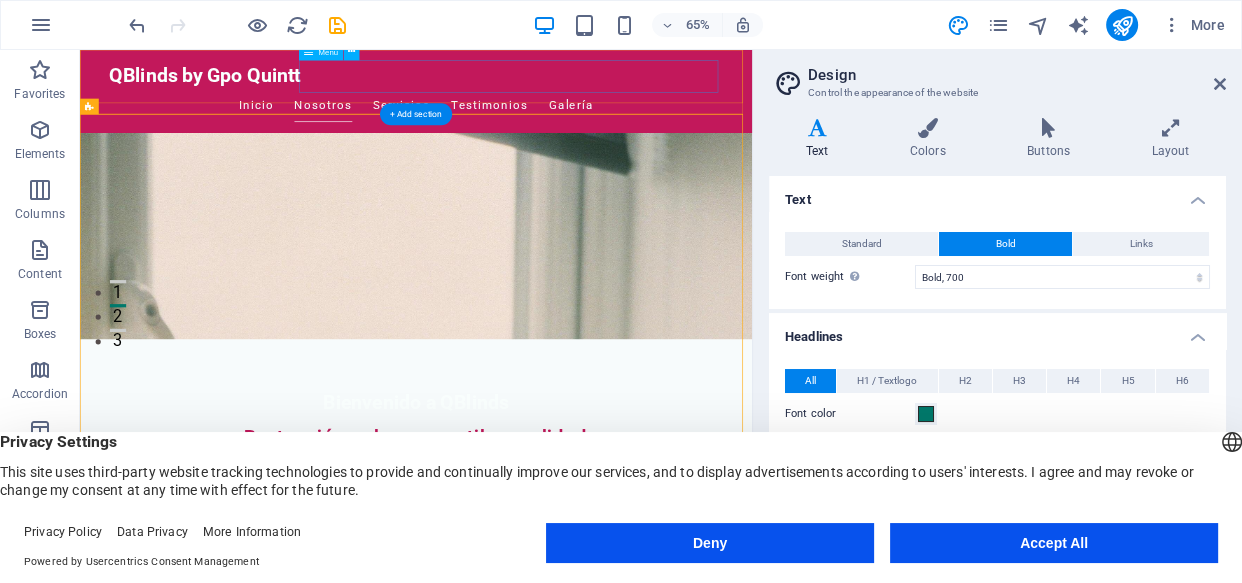click on "Inicio Nosotros Servicios Testimonios Galería" at bounding box center [597, 136] 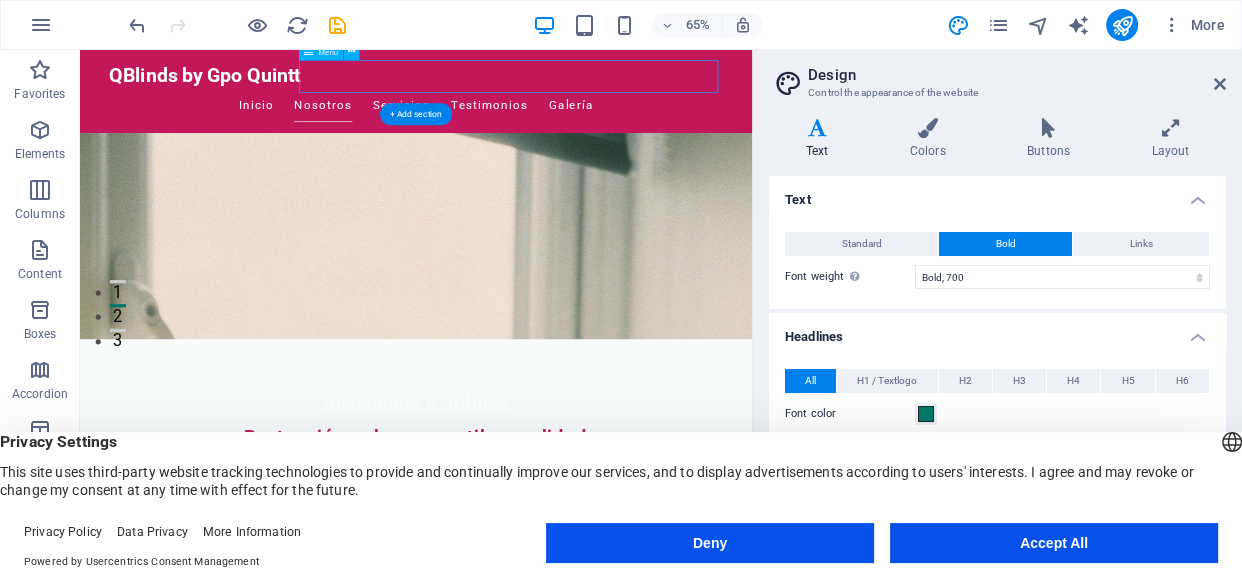 click on "Inicio Nosotros Servicios Testimonios Galería" at bounding box center [597, 136] 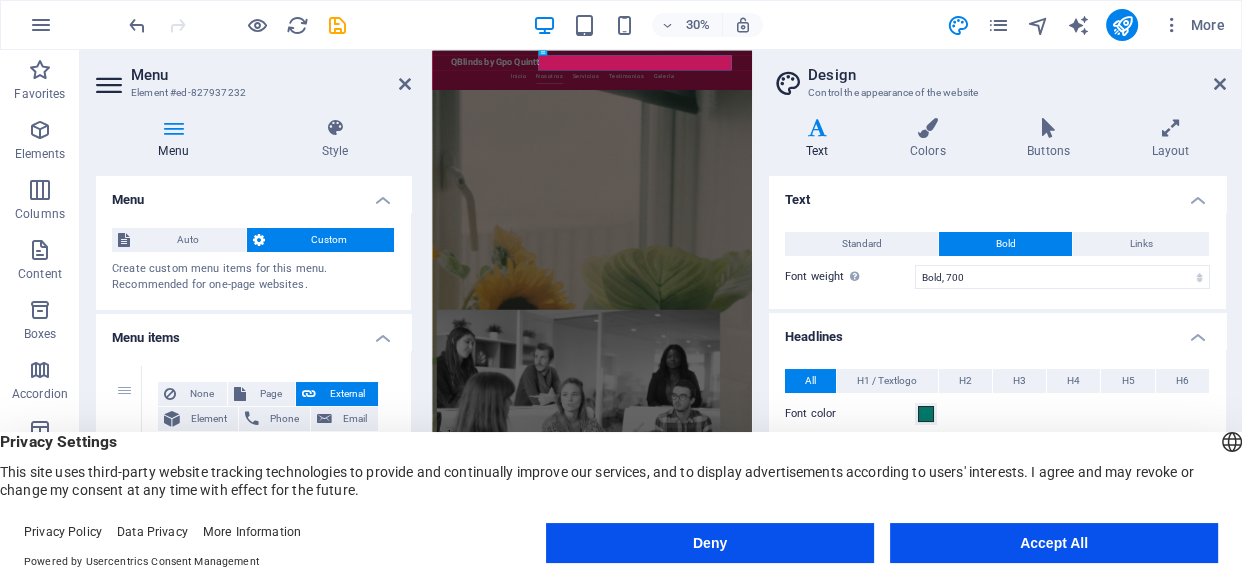 click on "Custom" at bounding box center [330, 240] 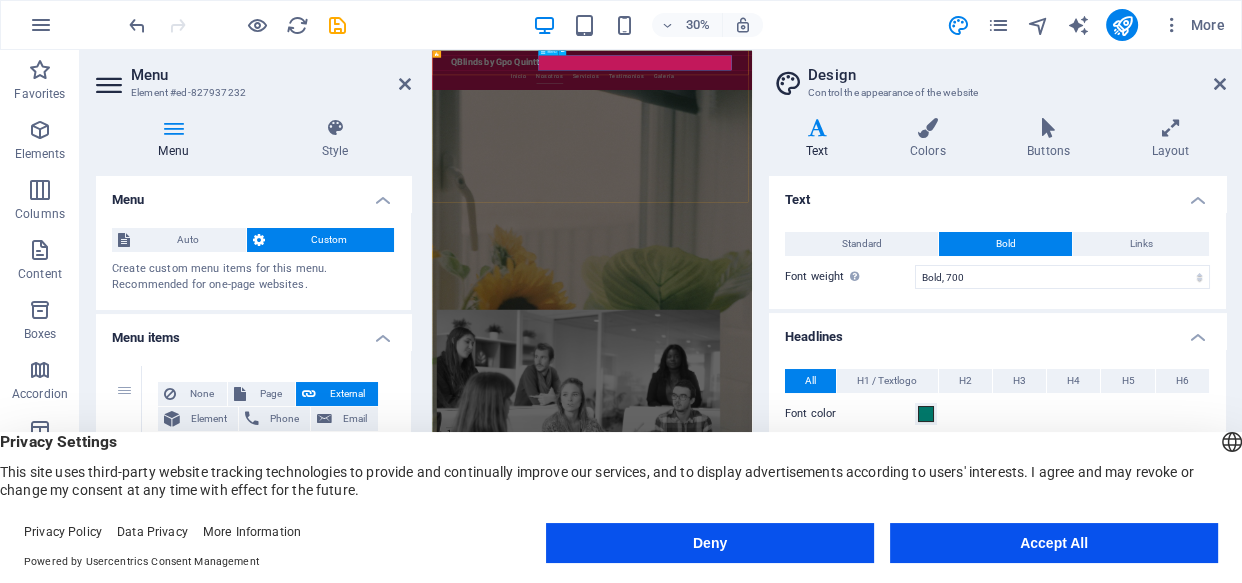 click on "Inicio Nosotros Servicios Testimonios Galería" at bounding box center [966, 136] 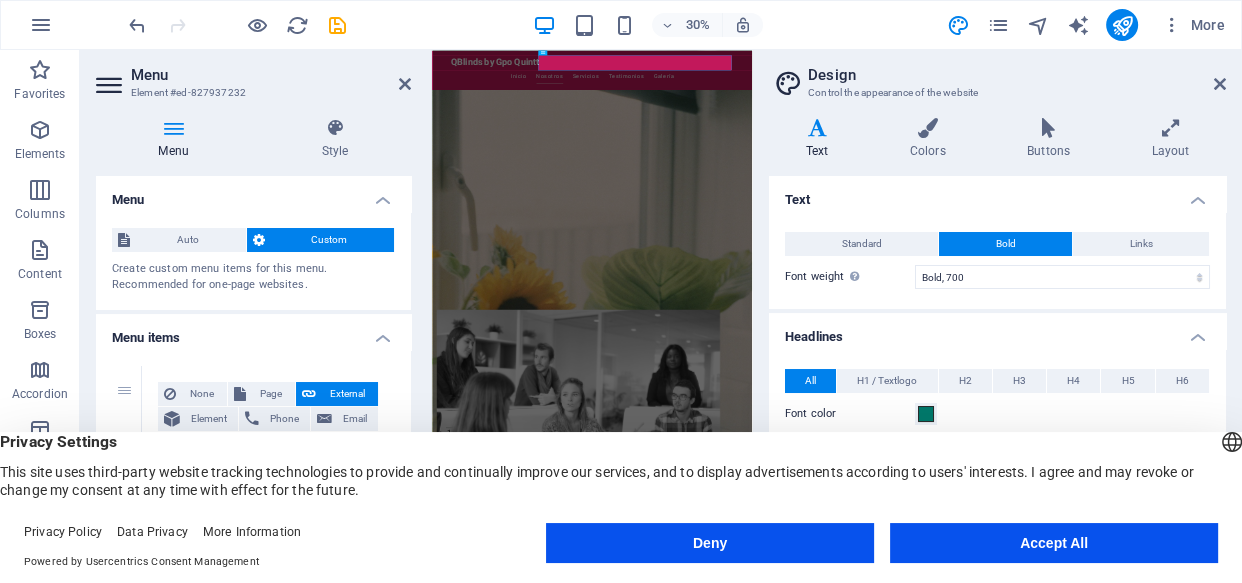 click at bounding box center (173, 128) 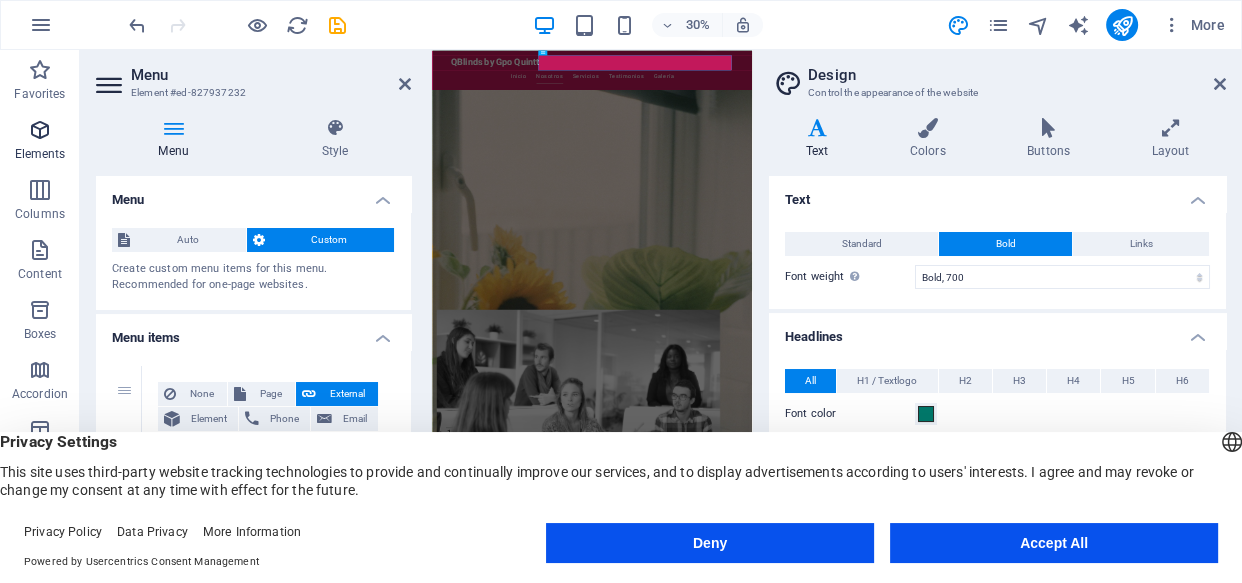 click at bounding box center [40, 130] 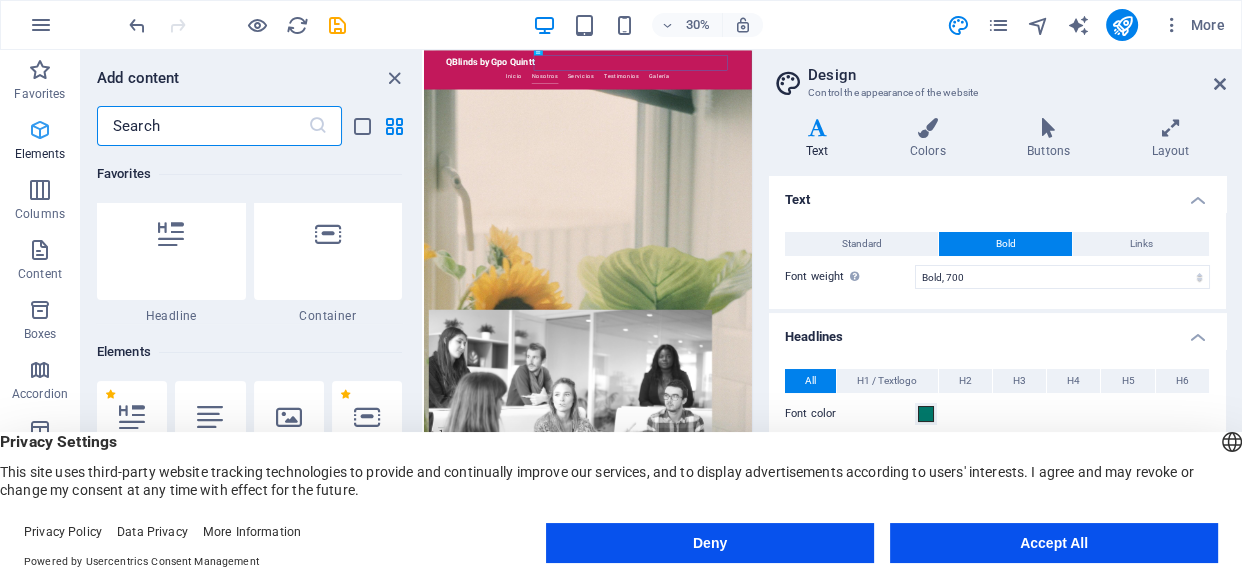 scroll, scrollTop: 212, scrollLeft: 0, axis: vertical 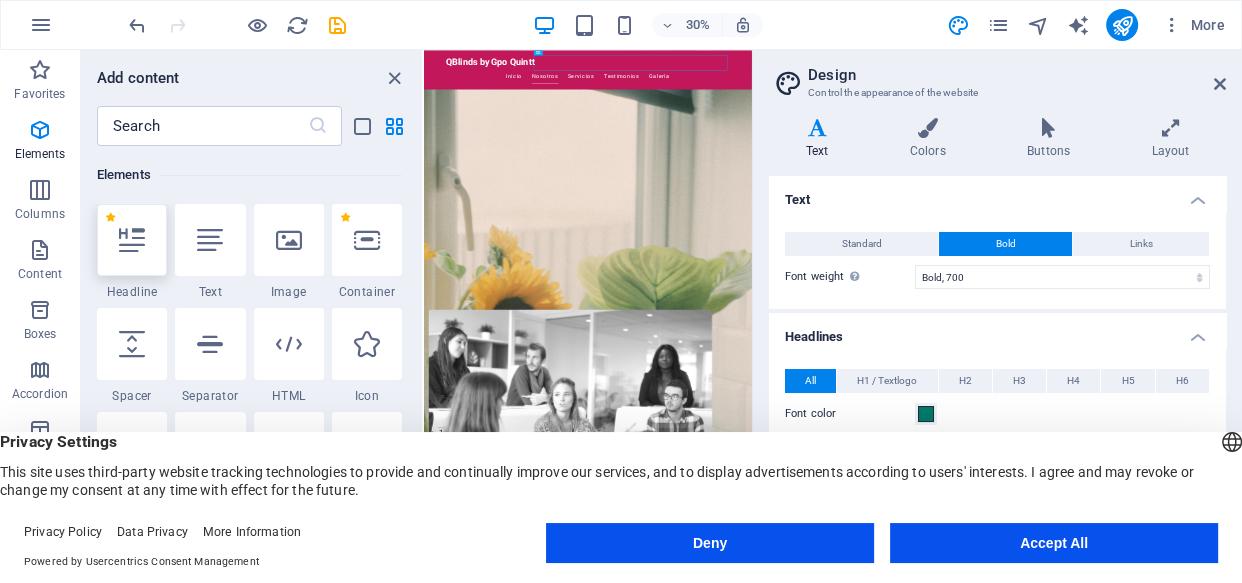 click at bounding box center [132, 240] 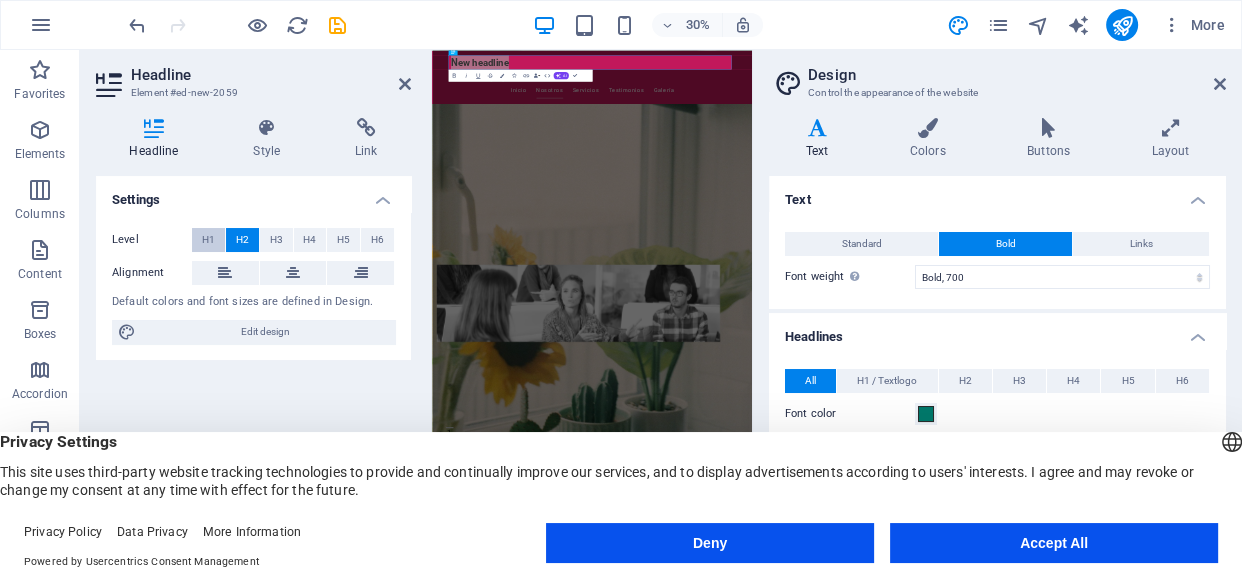 click on "H1" at bounding box center (208, 240) 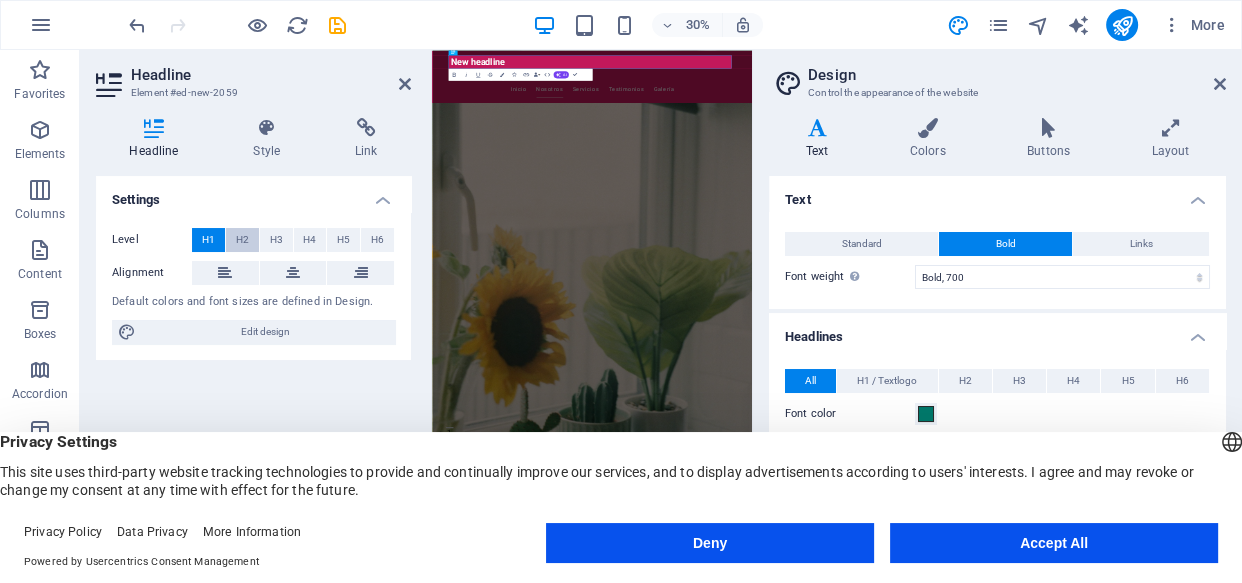 click on "H2" at bounding box center [242, 240] 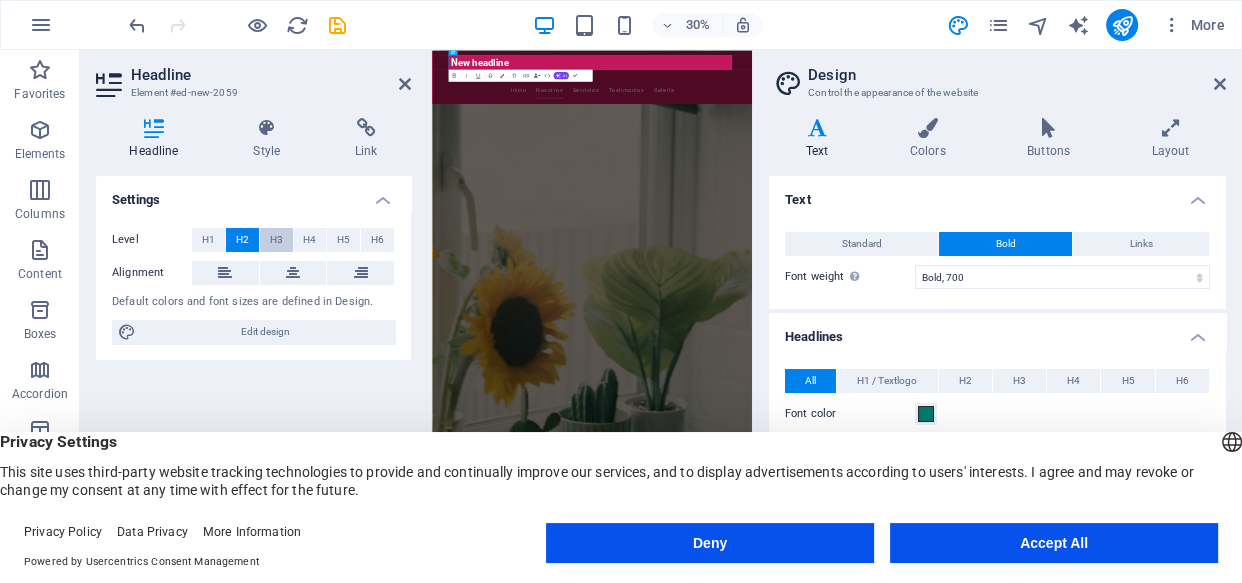click on "H3" at bounding box center (276, 240) 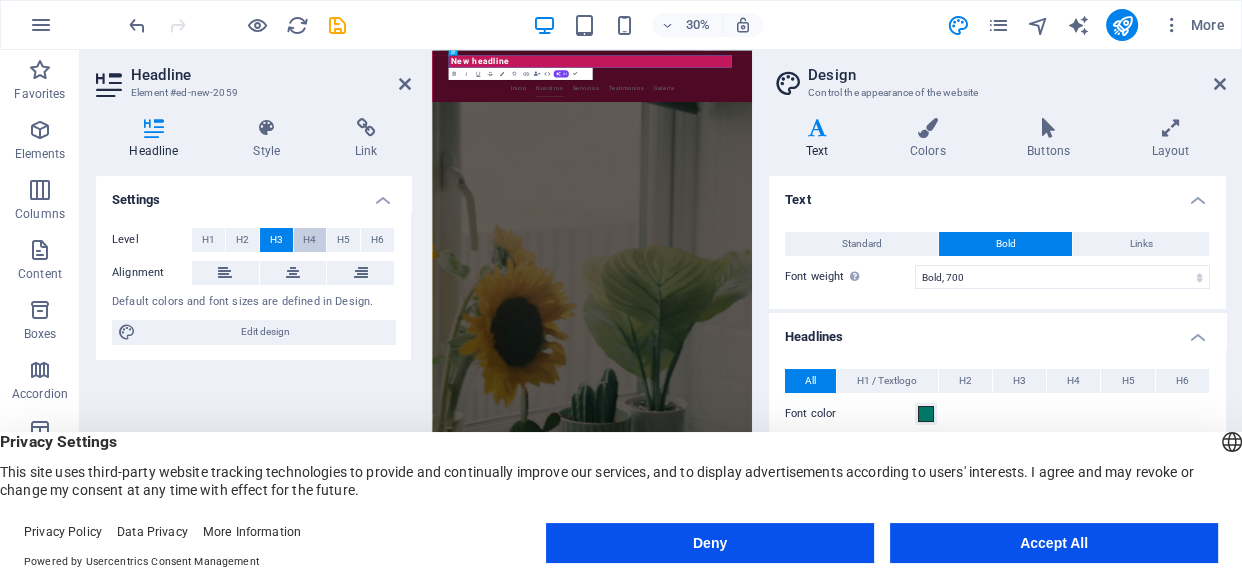 click on "H4" at bounding box center [309, 240] 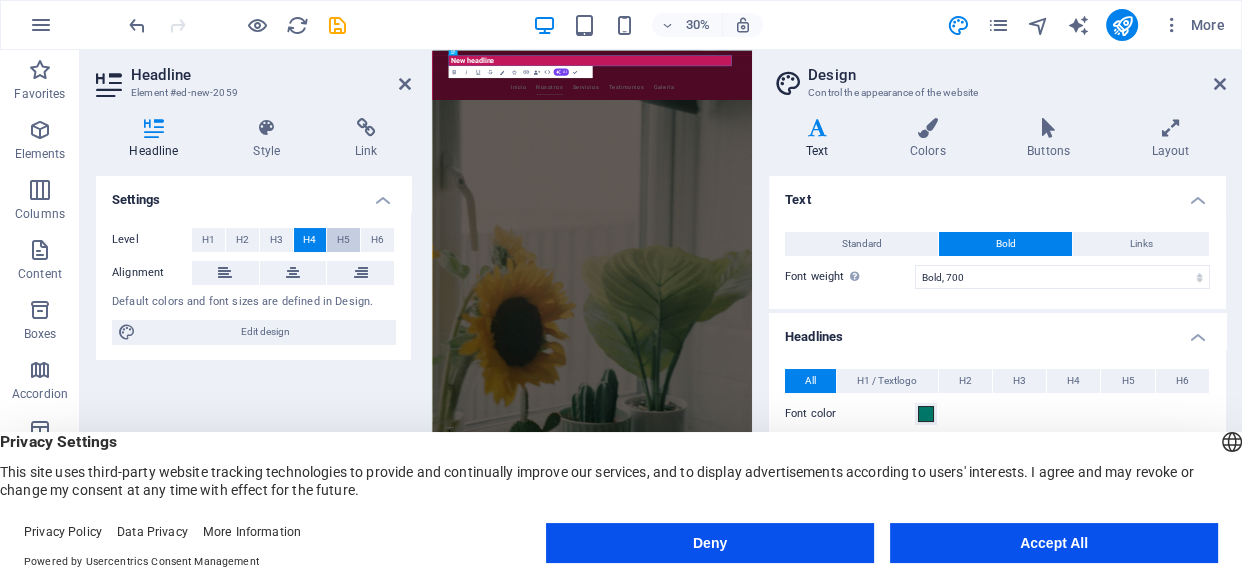 click on "H5" at bounding box center [343, 240] 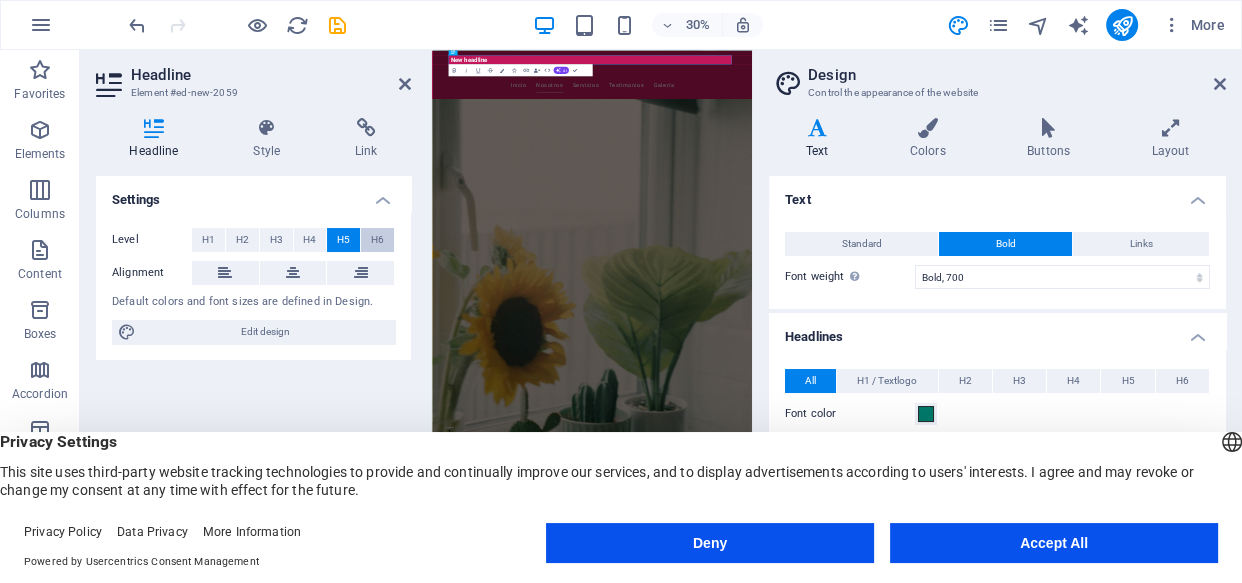 click on "H6" at bounding box center (377, 240) 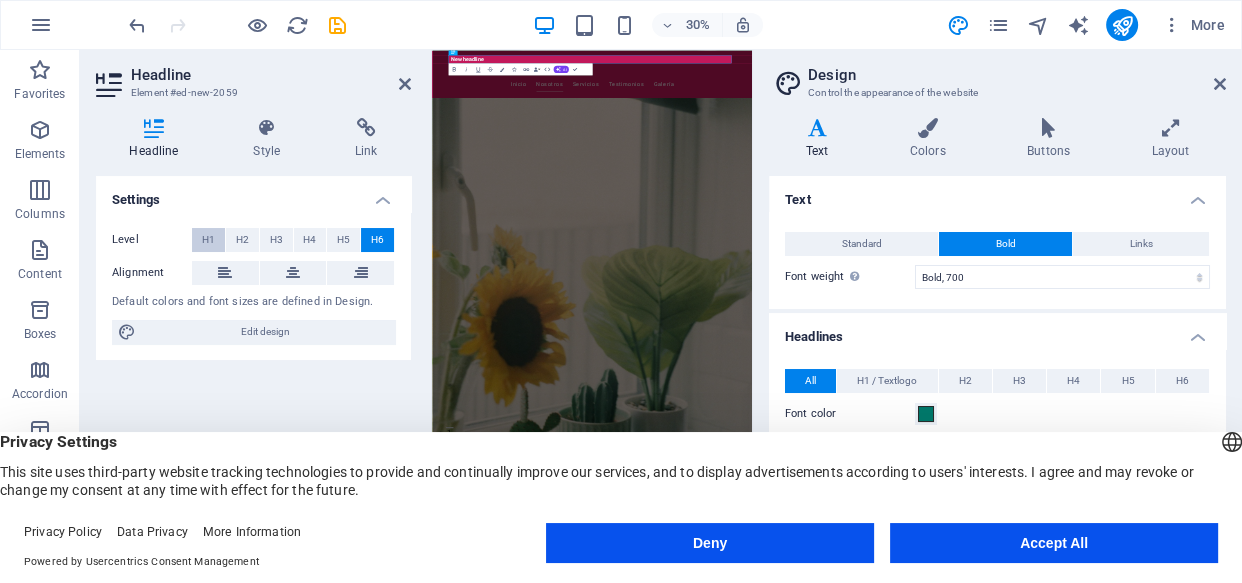 click on "H1" at bounding box center (208, 240) 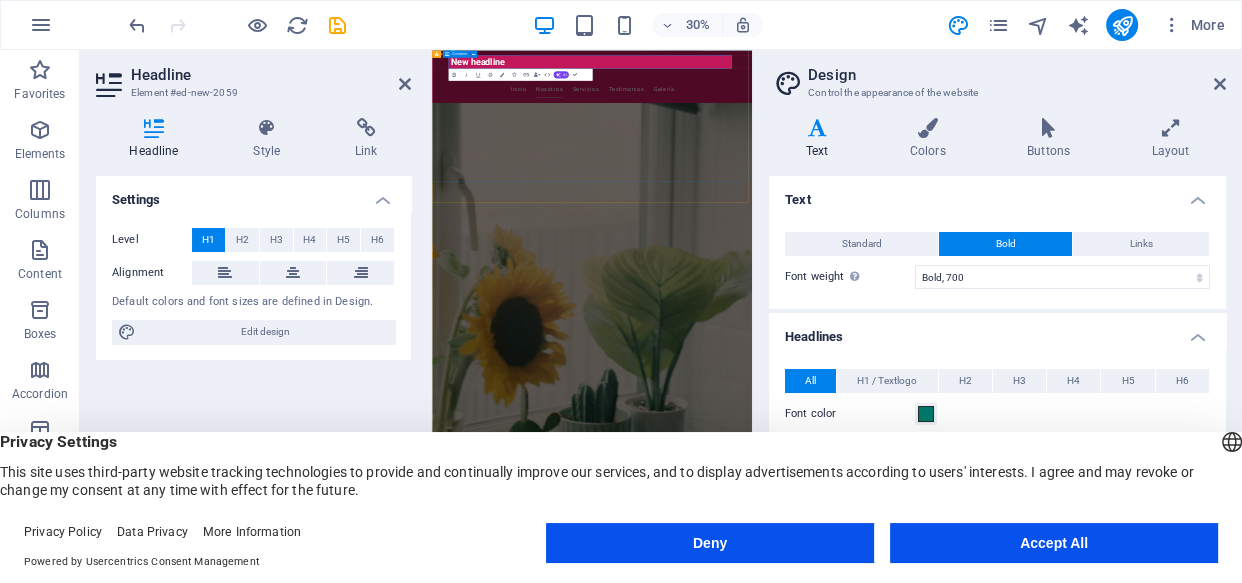 click on "Bienvenido a QBlinds Protección solar con estilo y calidad" at bounding box center (965, 1385) 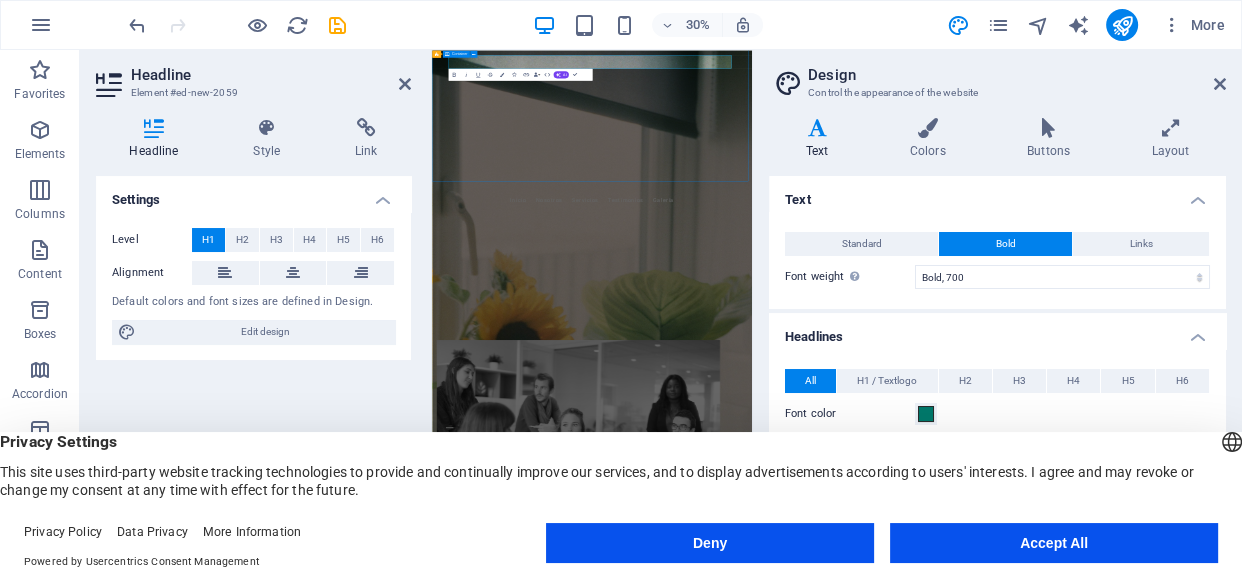 scroll, scrollTop: 0, scrollLeft: 0, axis: both 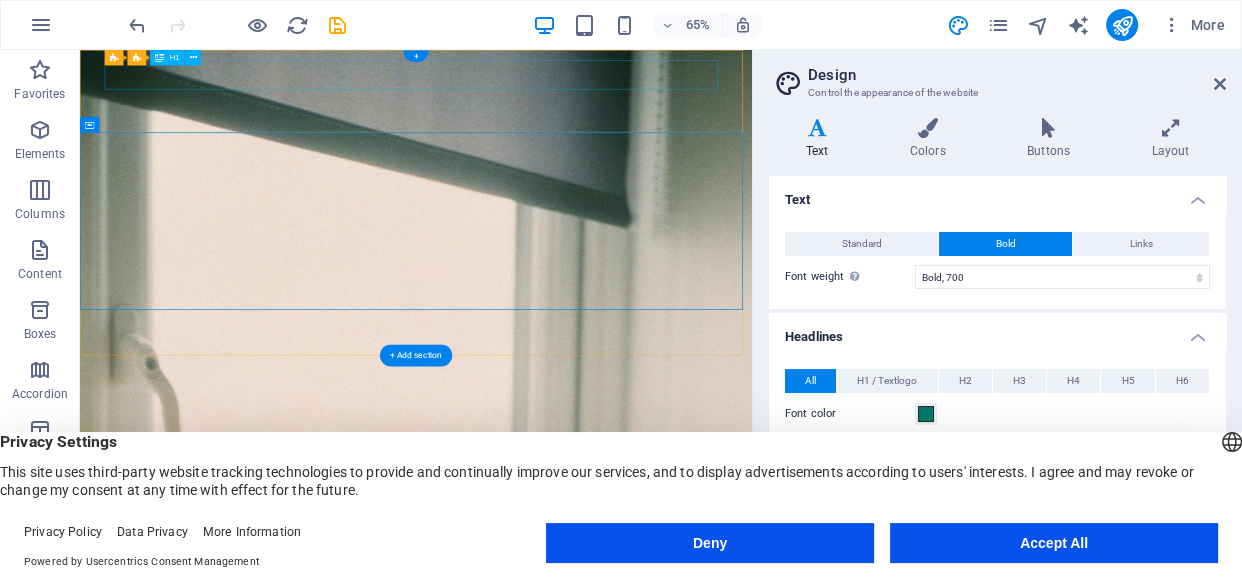 click on "New headline" at bounding box center [597, 783] 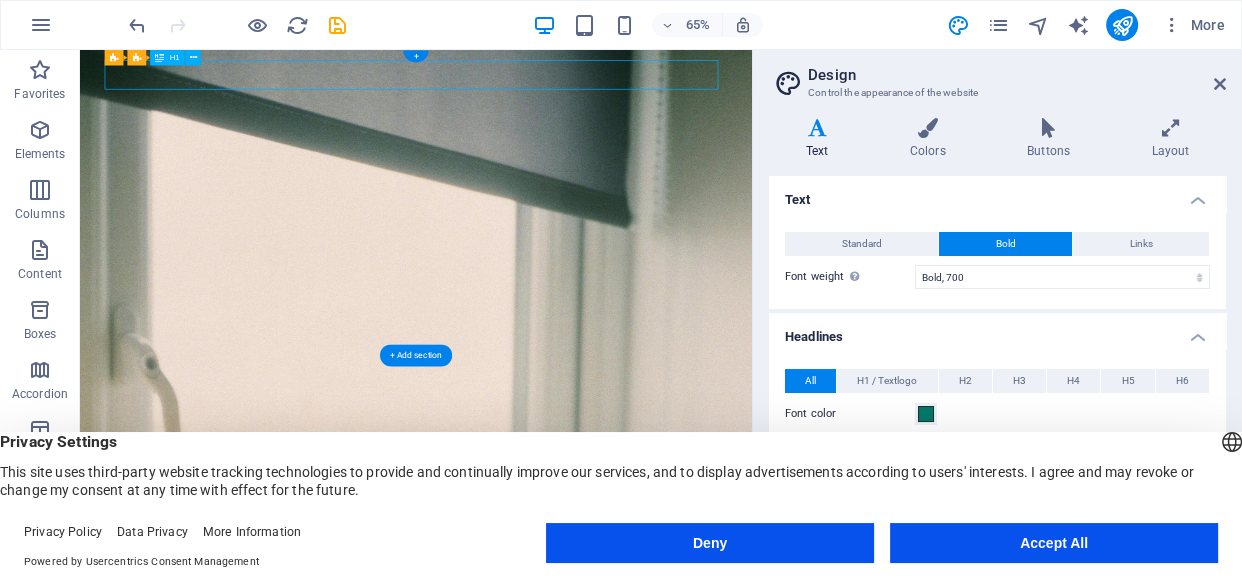 click on "New headline" at bounding box center (597, 783) 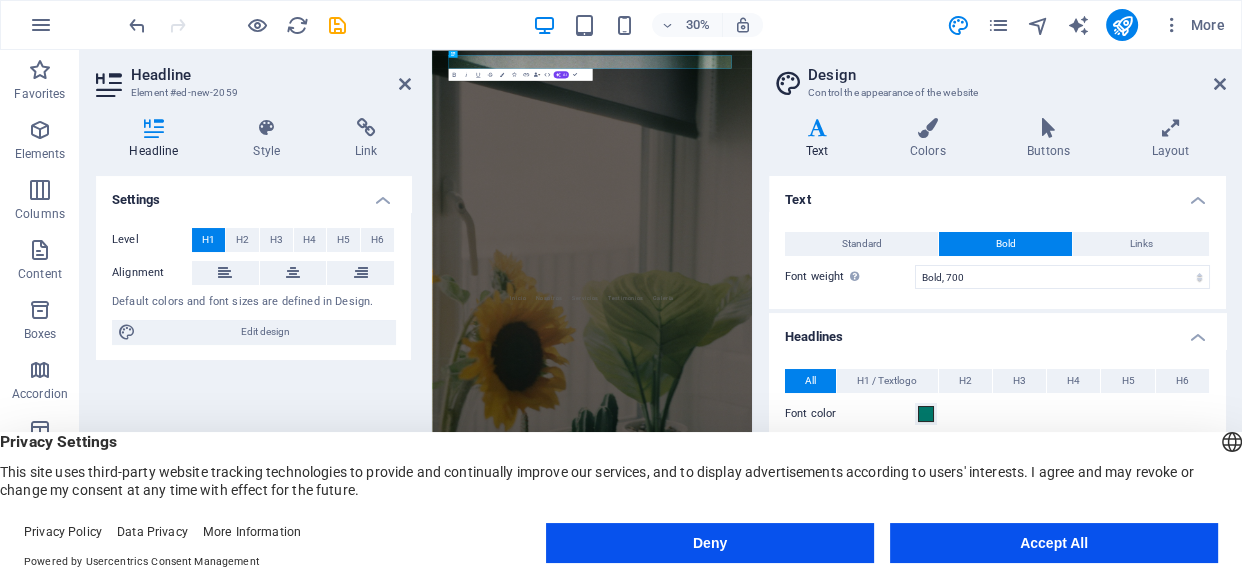 type 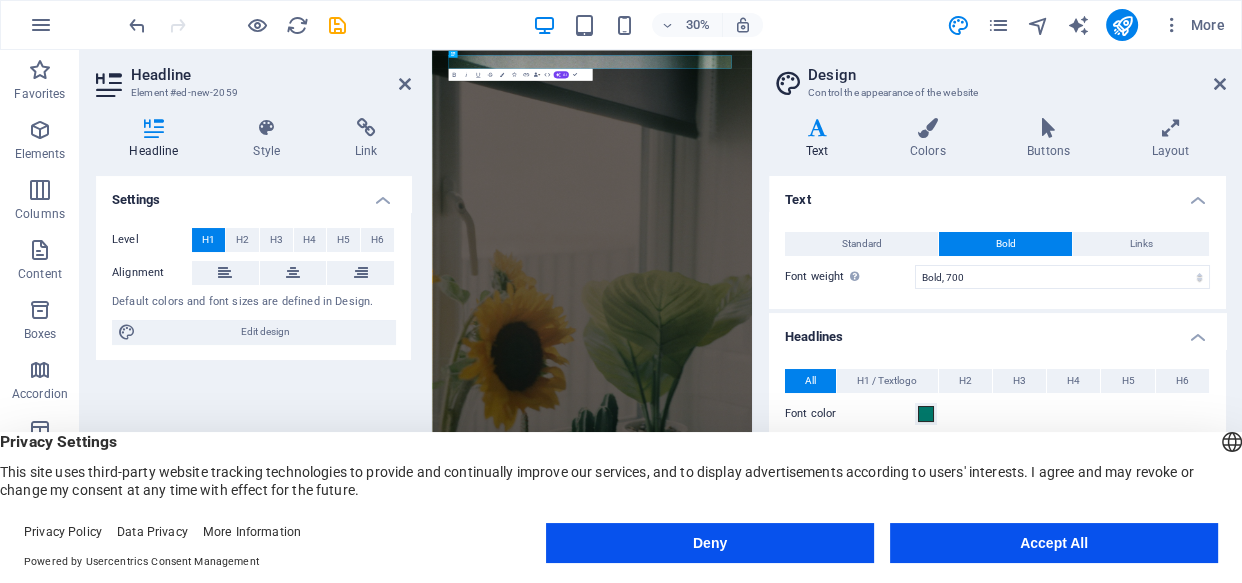 click on "Element #ed-new-2059" at bounding box center (251, 93) 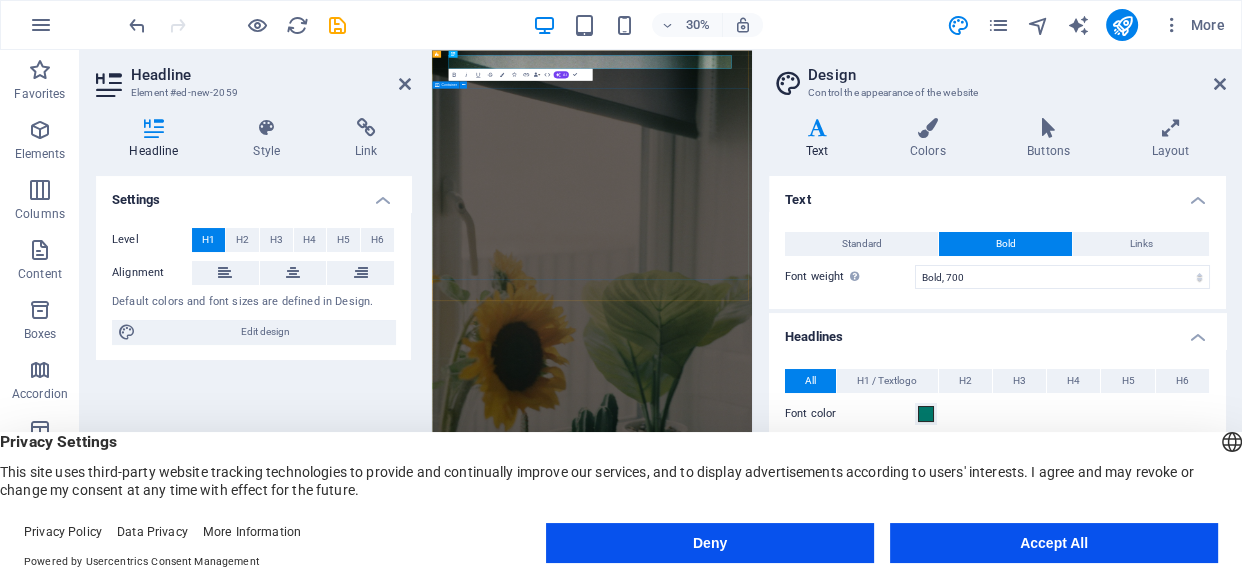 click on "Bienvenido a QBlinds Protección solar con estilo y calidad" at bounding box center (965, 1819) 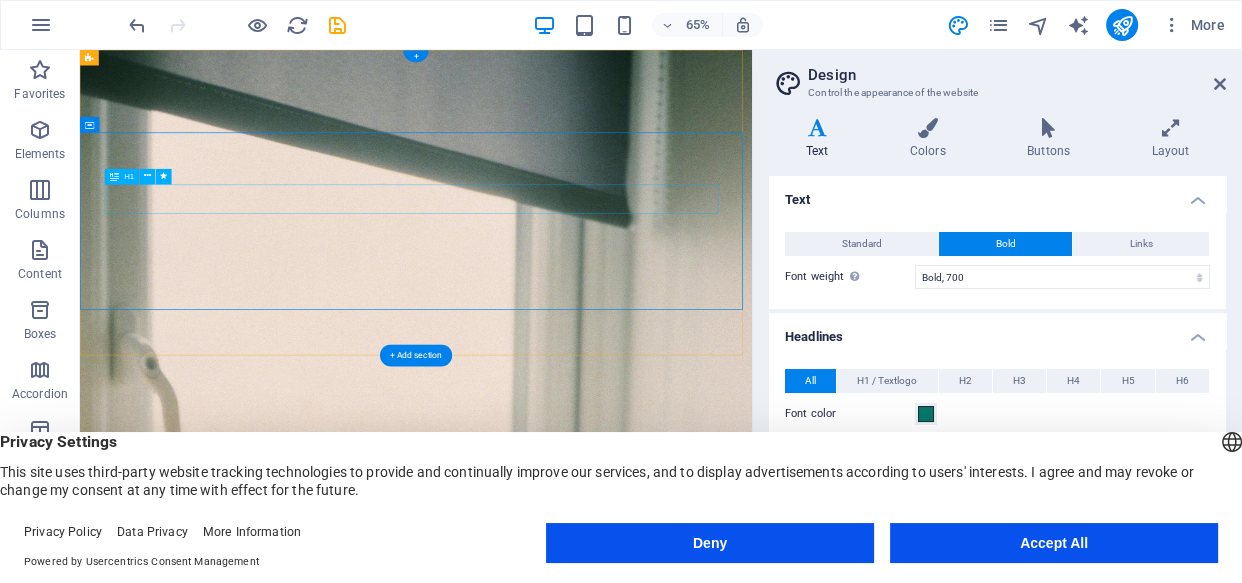 click on "Bienvenido a QBlinds" at bounding box center [597, 1019] 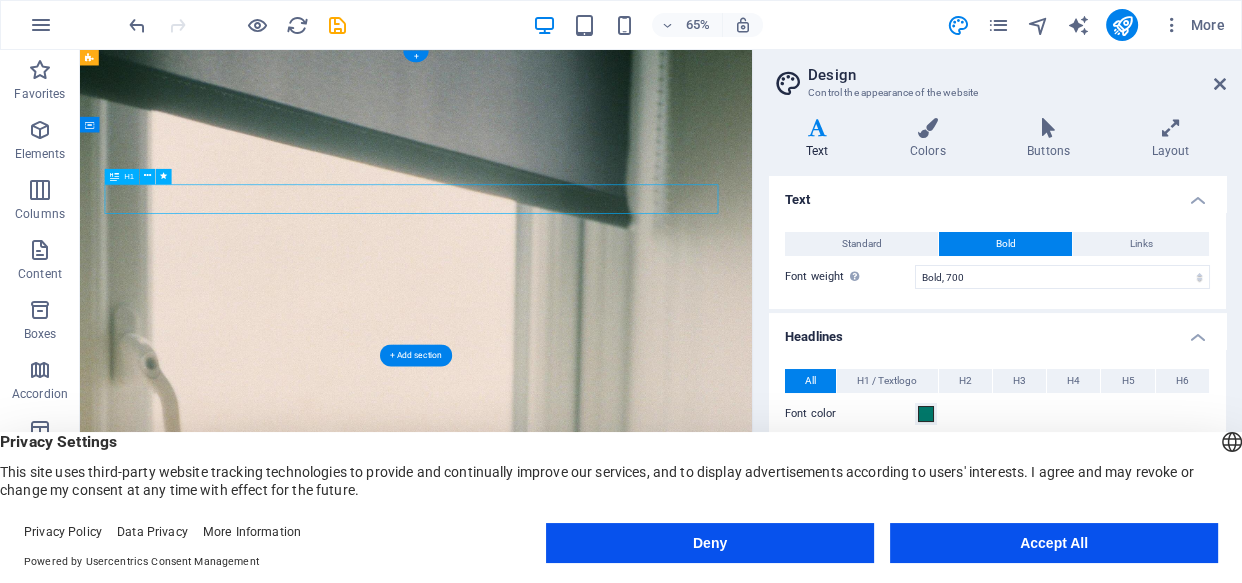 click on "Bienvenido a QBlinds" at bounding box center (597, 1019) 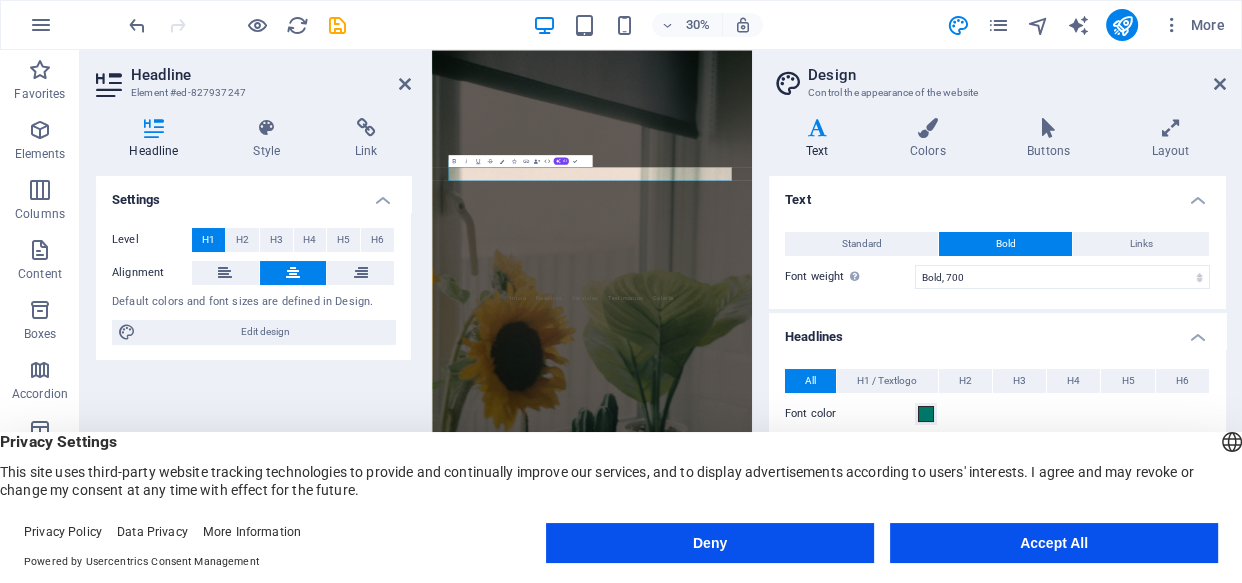 click on "Text" at bounding box center (821, 139) 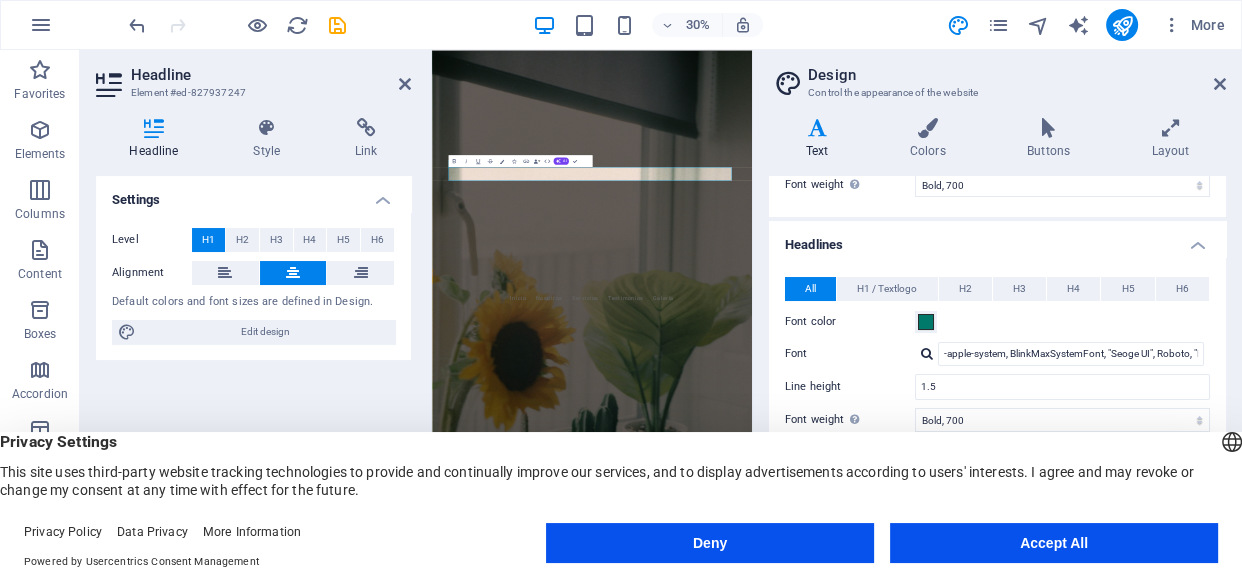 scroll, scrollTop: 71, scrollLeft: 0, axis: vertical 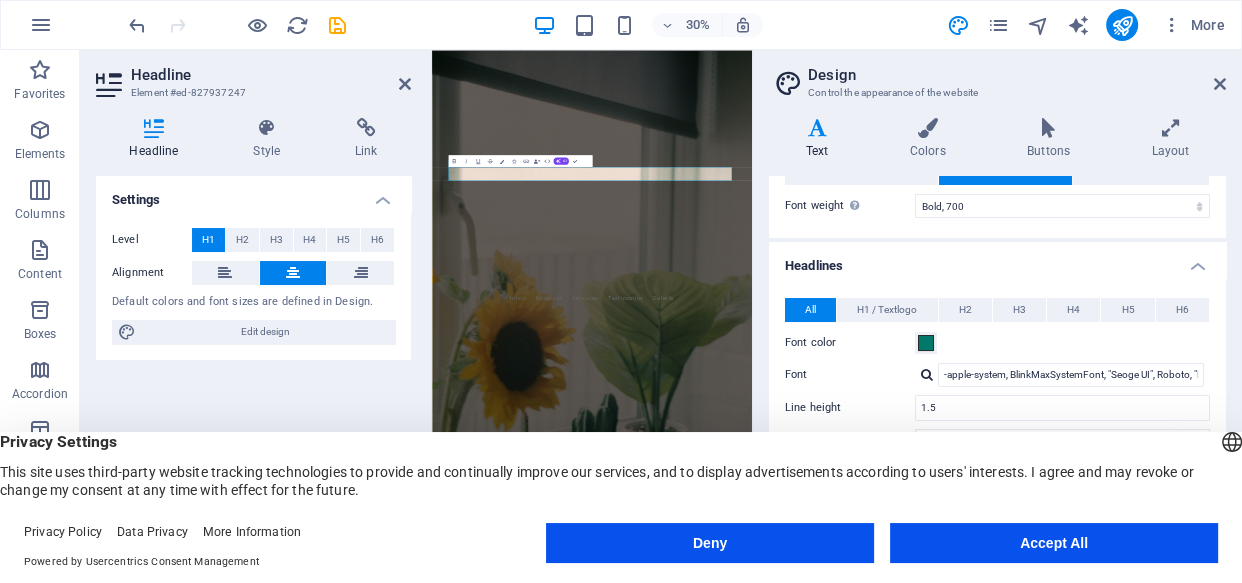 click on "All H1 / Textlogo H2 H3 H4 H5 H6 Font color Font -apple-system, BlinkMaxSystemFont, "Seoge UI", Roboto, "Helvetica Neue", Arial, sans-serif Line height 1.5 Font weight To display the font weight correctly, it may need to be enabled.  Manage Fonts Thin, 100 Extra-light, 200 Light, 300 Regular, 400 Medium, 500 Semi-bold, 600 Bold, 700 Extra-bold, 800 Black, 900 Letter spacing 0 rem px Font style Text transform Tt TT tt Decoration Text align Margin bottom 0 rem px vh Font color Font -apple-system, BlinkMaxSystemFont, "Seoge UI", Roboto, "Helvetica Neue", Arial, sans-serif Font size 30 rem px em % Line height 1.5 Font weight To display the font weight correctly, it may need to be enabled.  Manage Fonts Thin, 100 Extra-light, 200 Light, 300 Regular, 400 Medium, 500 Semi-bold, 600 Bold, 700 Extra-bold, 800 Black, 900 Letter spacing 0 rem px Font style Text transform Tt TT tt Decoration Text align Margin bottom 0 rem px vh Font color Font Font size 32 rem px em % Line height 1.5 Font weight Manage Fonts Thin, 100 0" at bounding box center [997, 479] 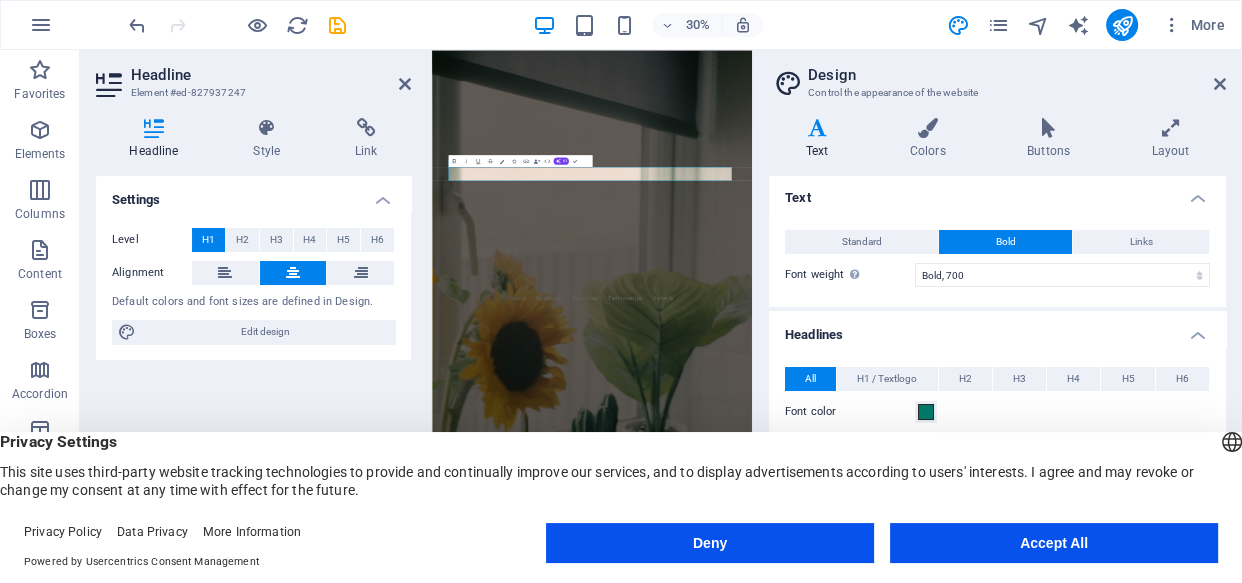 scroll, scrollTop: 0, scrollLeft: 0, axis: both 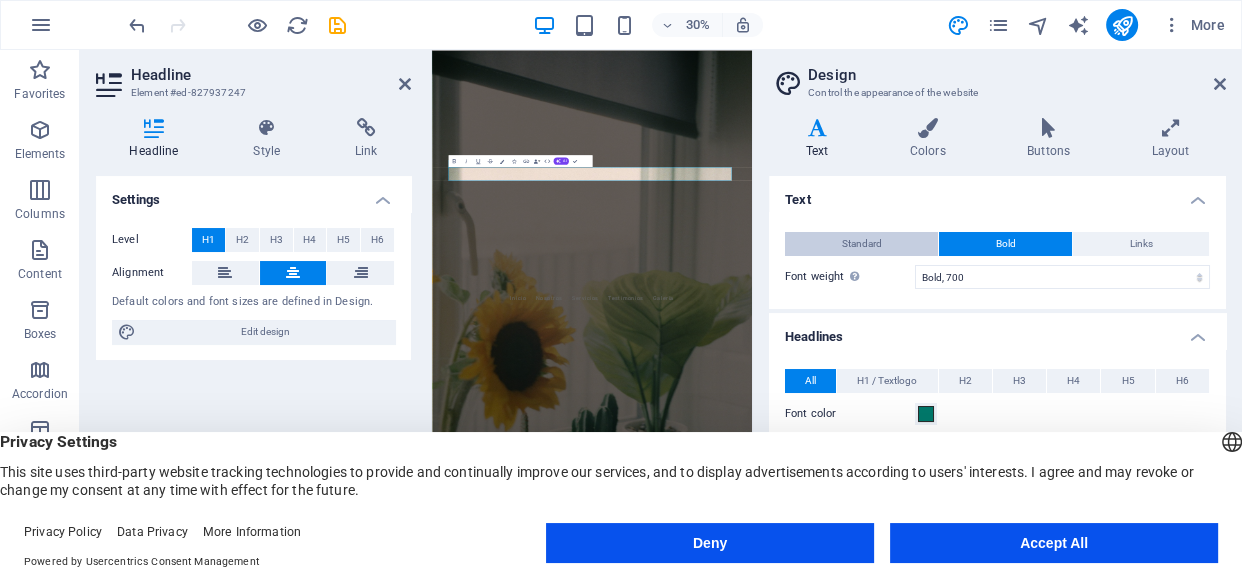 click on "Standard" at bounding box center [862, 244] 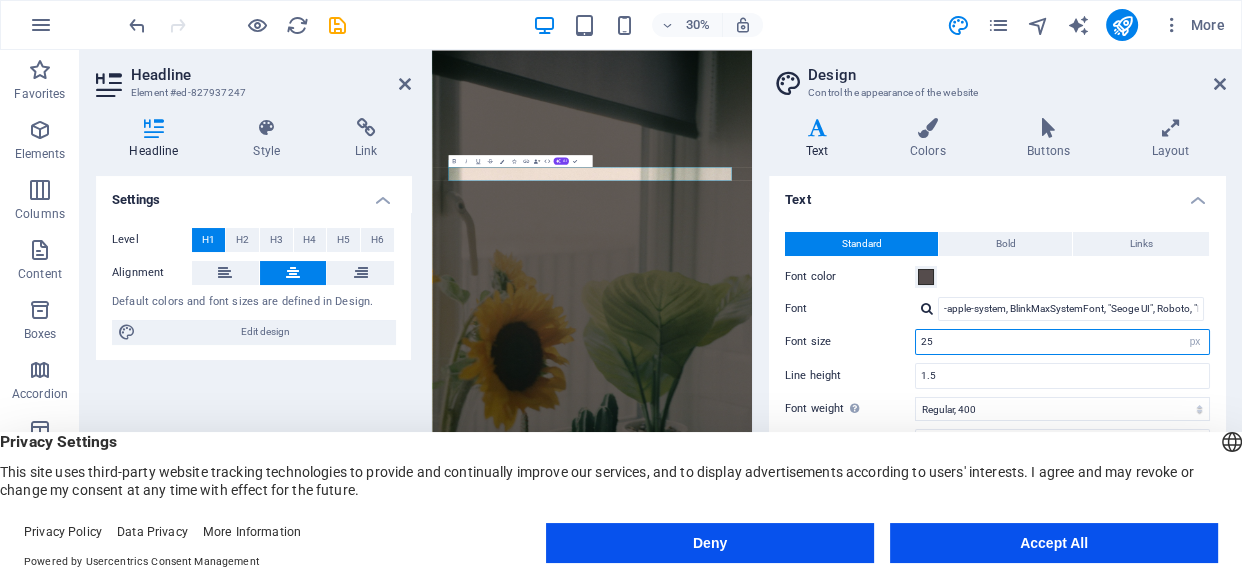 click on "25" at bounding box center (1062, 342) 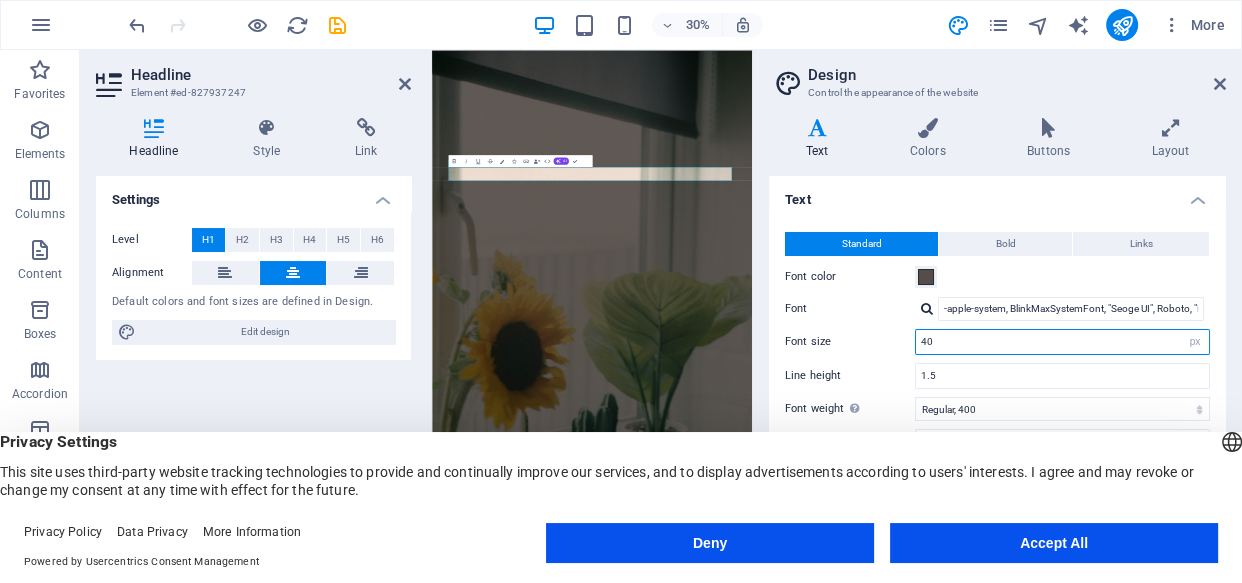 click on "40" at bounding box center (1062, 342) 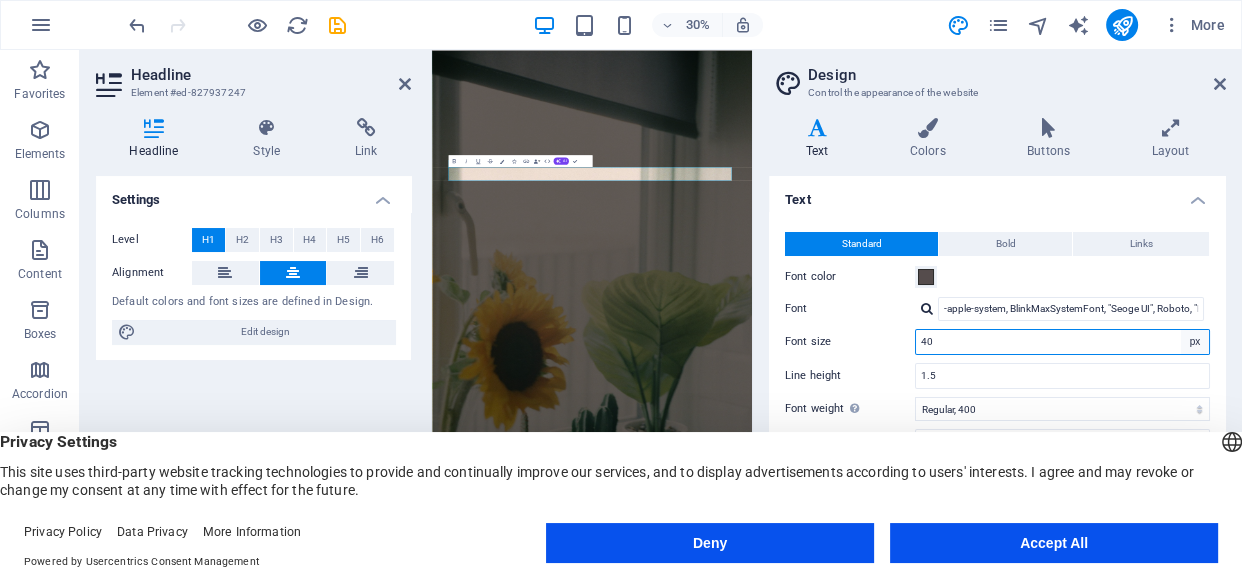 type on "40" 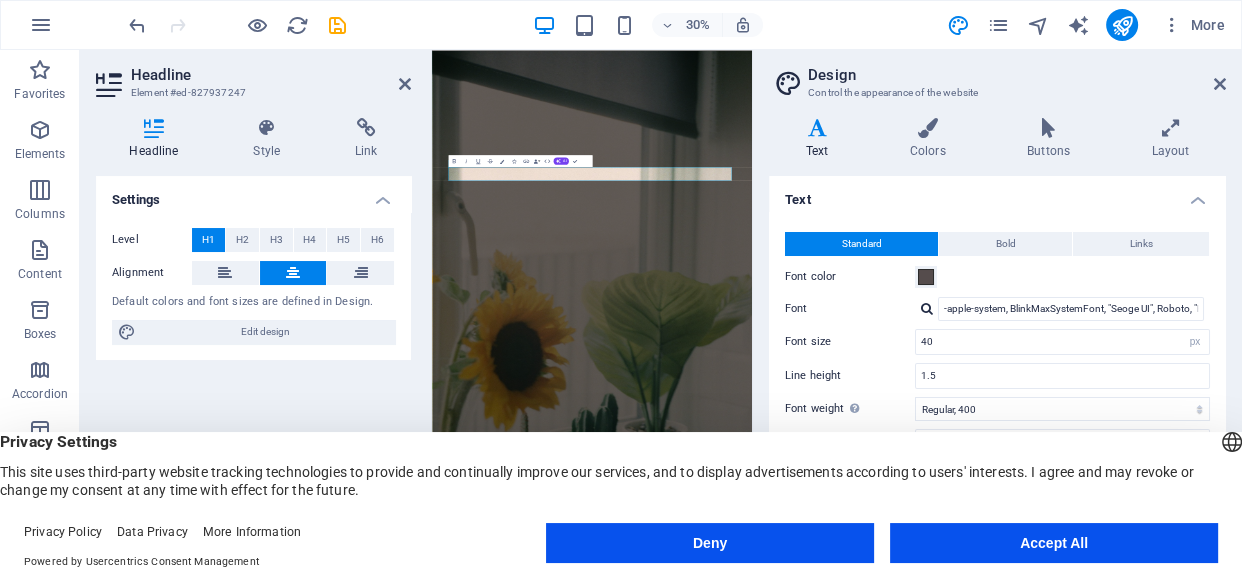 click on "Text" at bounding box center (997, 194) 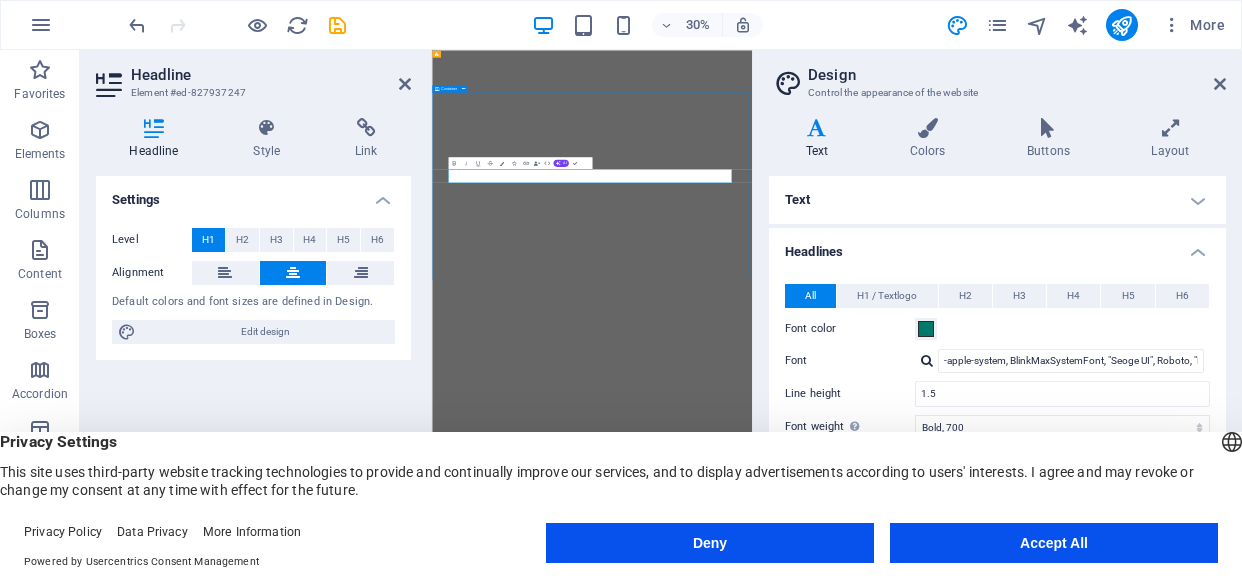 select on "700" 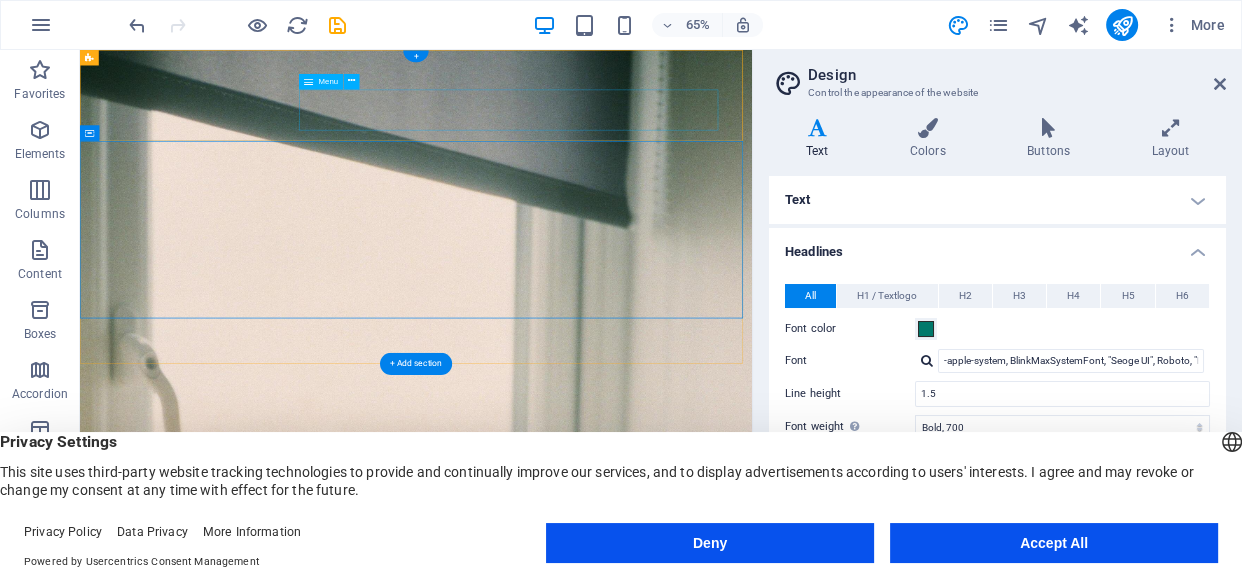 scroll, scrollTop: 0, scrollLeft: 0, axis: both 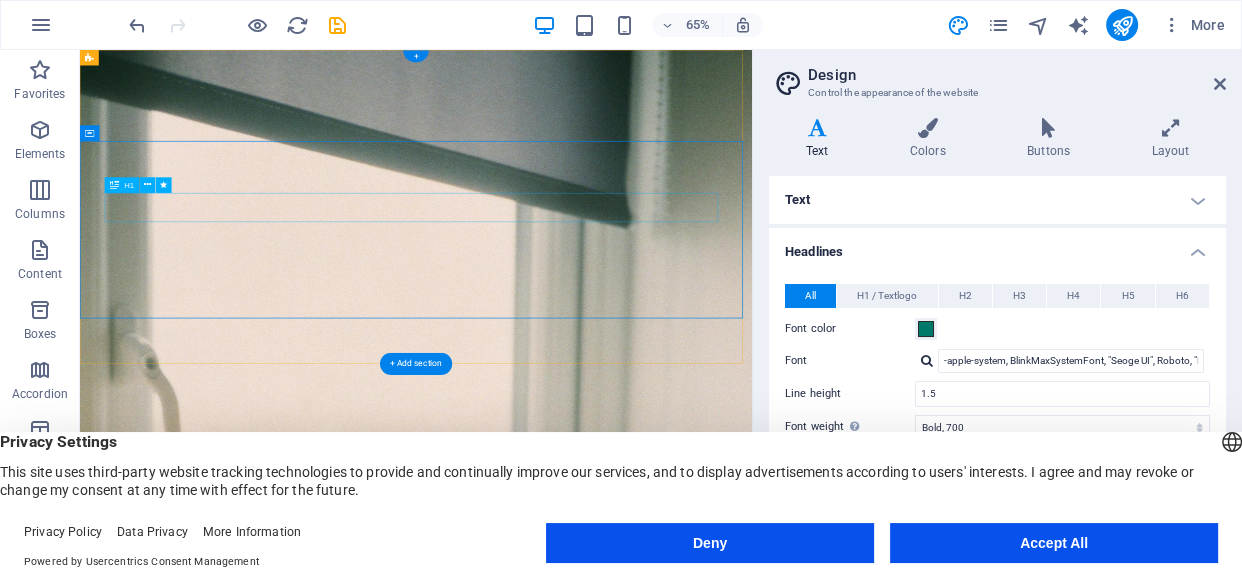 click on "Bienvenido a QBlinds" at bounding box center [597, 1798] 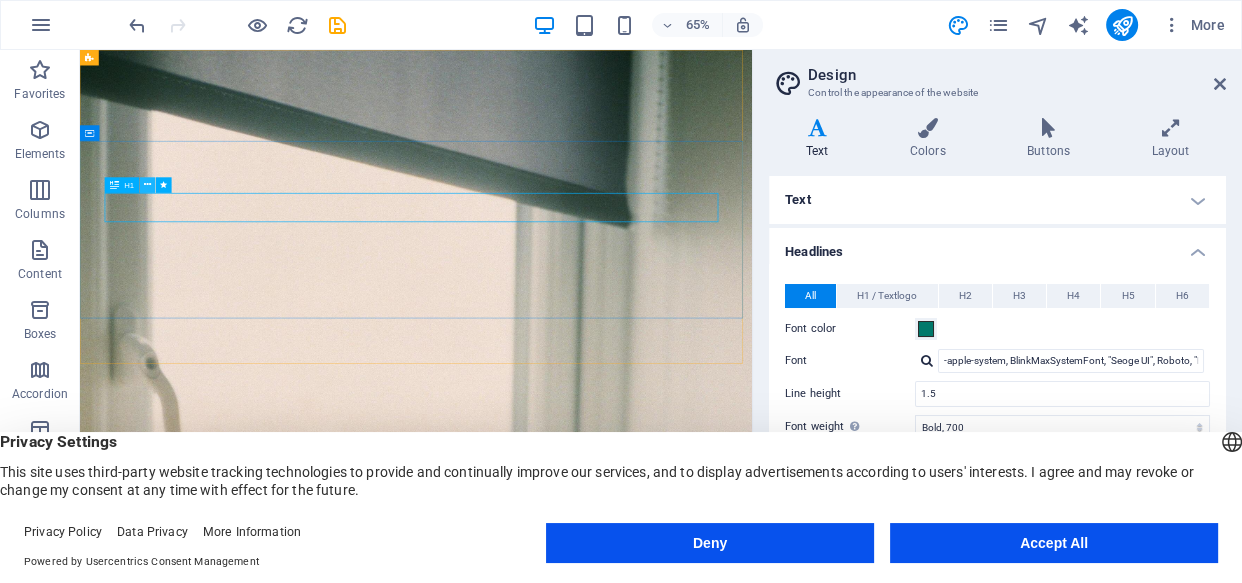 click at bounding box center (147, 185) 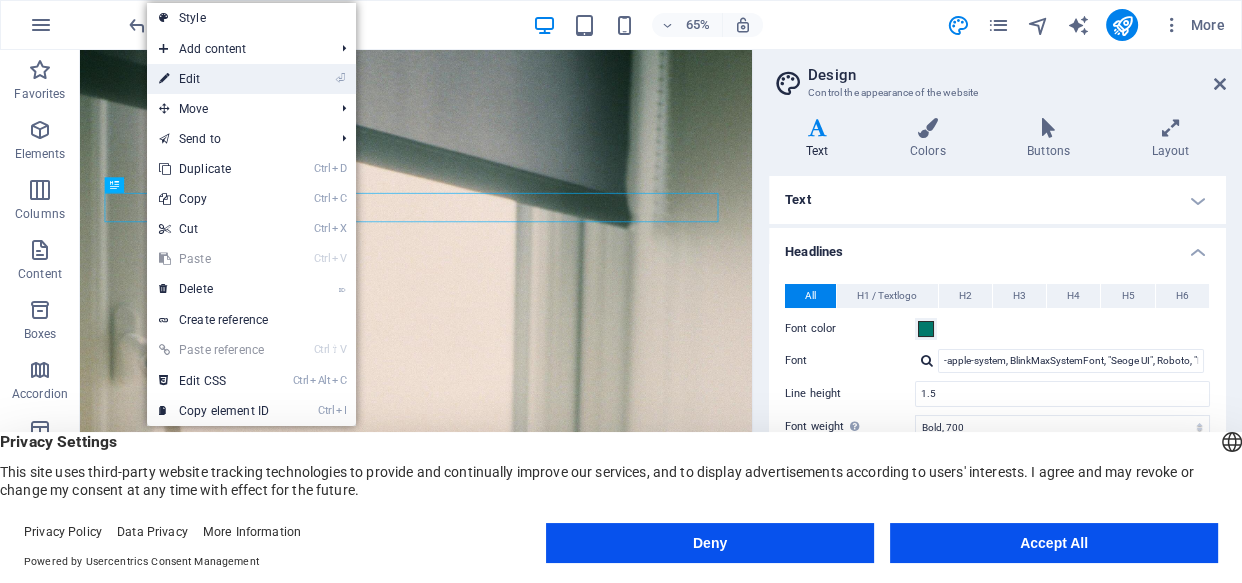 click on "⏎  Edit" at bounding box center (214, 79) 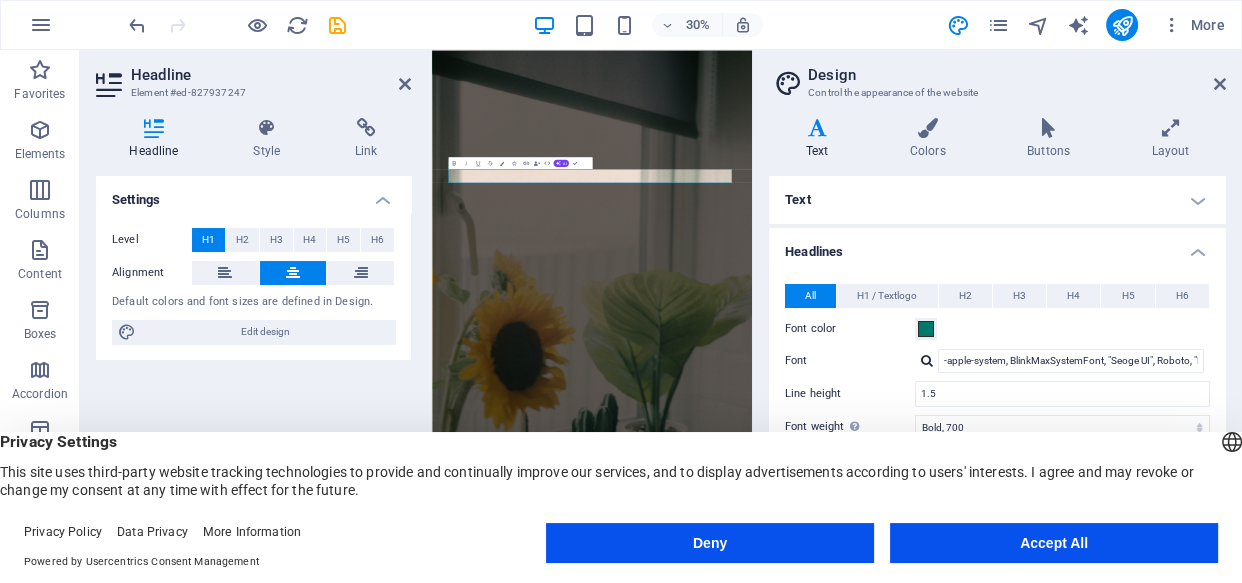 click on "30% More" at bounding box center (679, 25) 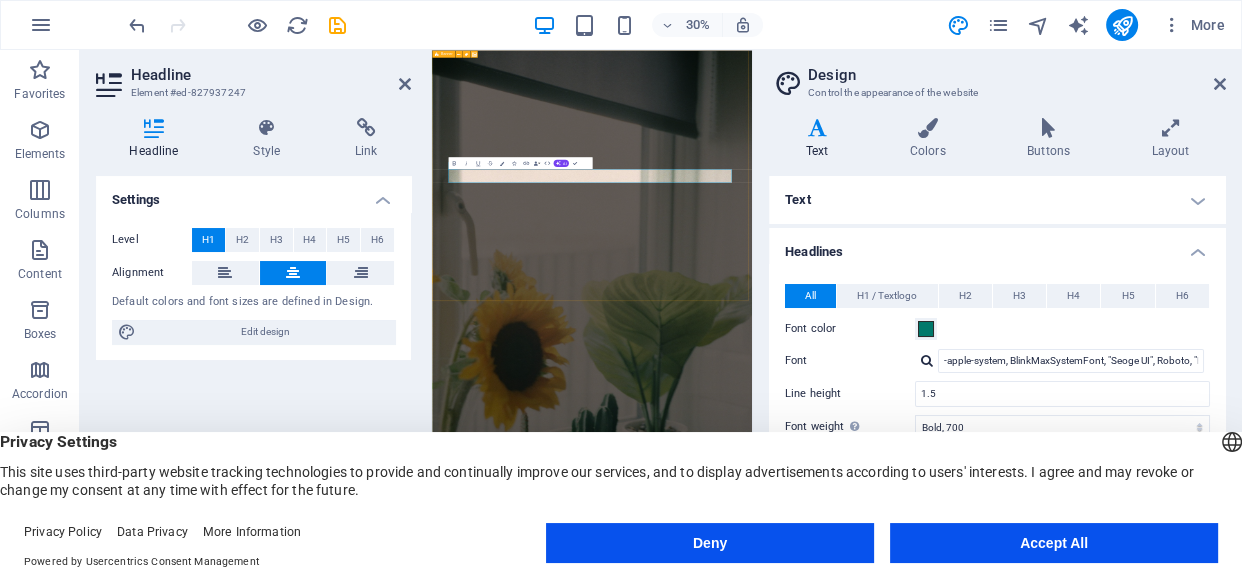 click at bounding box center (293, 273) 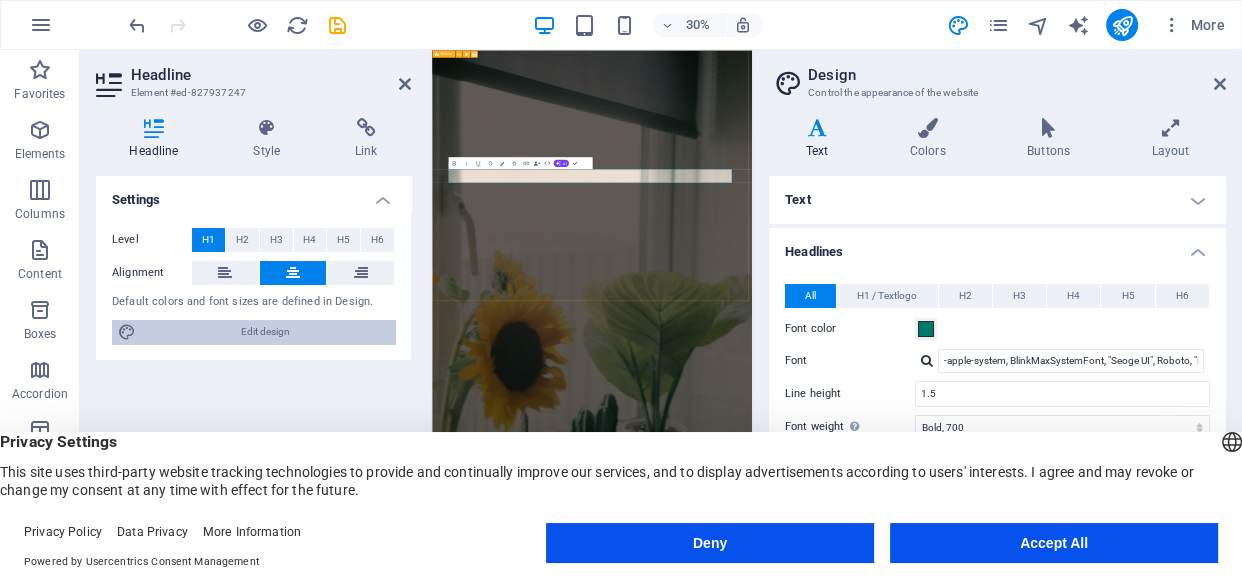 click on "Edit design" at bounding box center [265, 332] 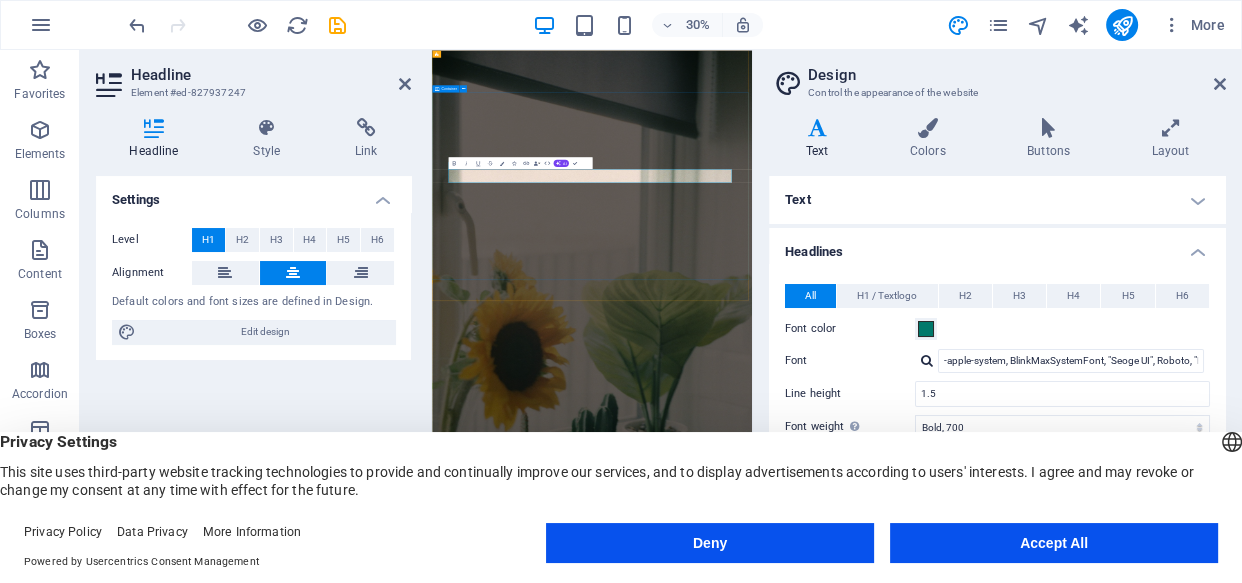 click on "Bienvenido a QBlinds Protección solar con estilo y calidad" at bounding box center (965, 1832) 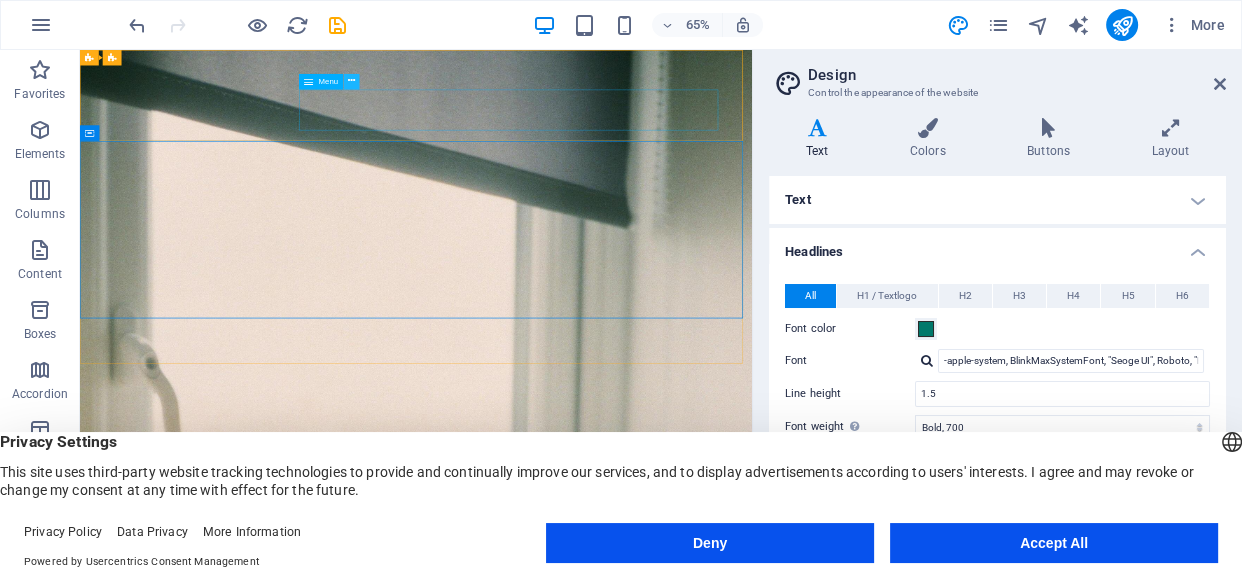 click at bounding box center [351, 82] 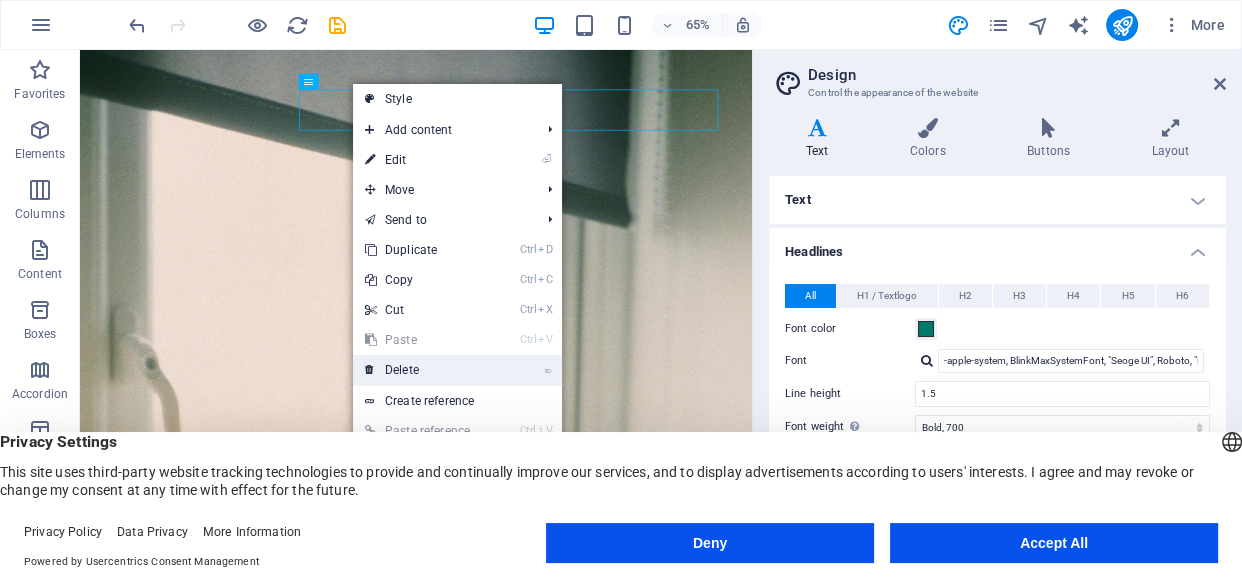 click on "⌦  Delete" at bounding box center (420, 370) 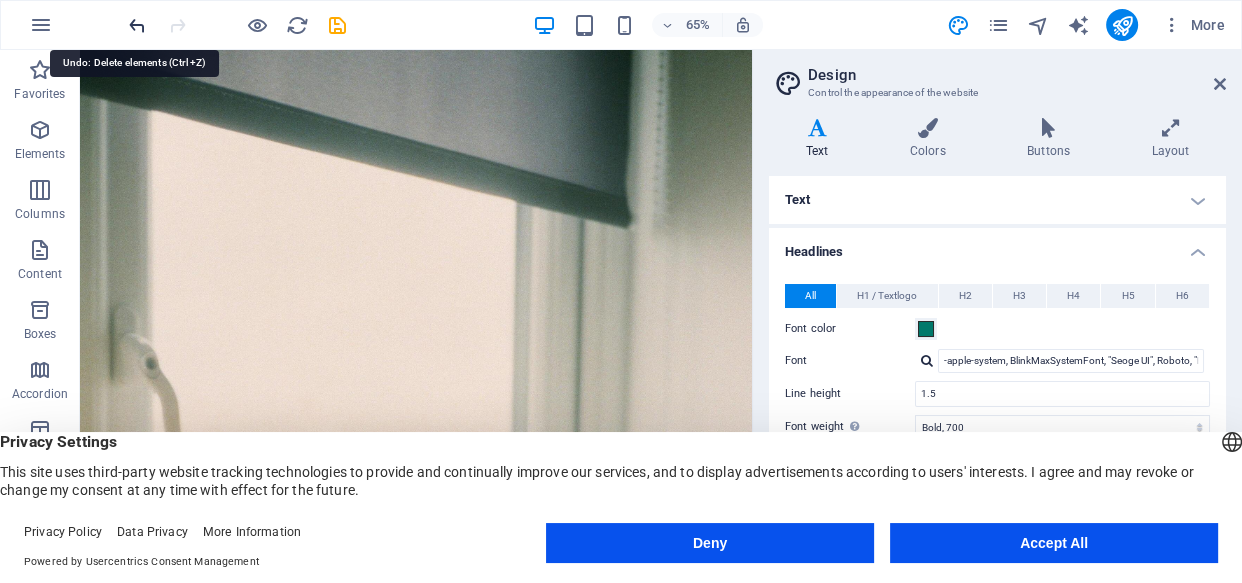 click at bounding box center [137, 25] 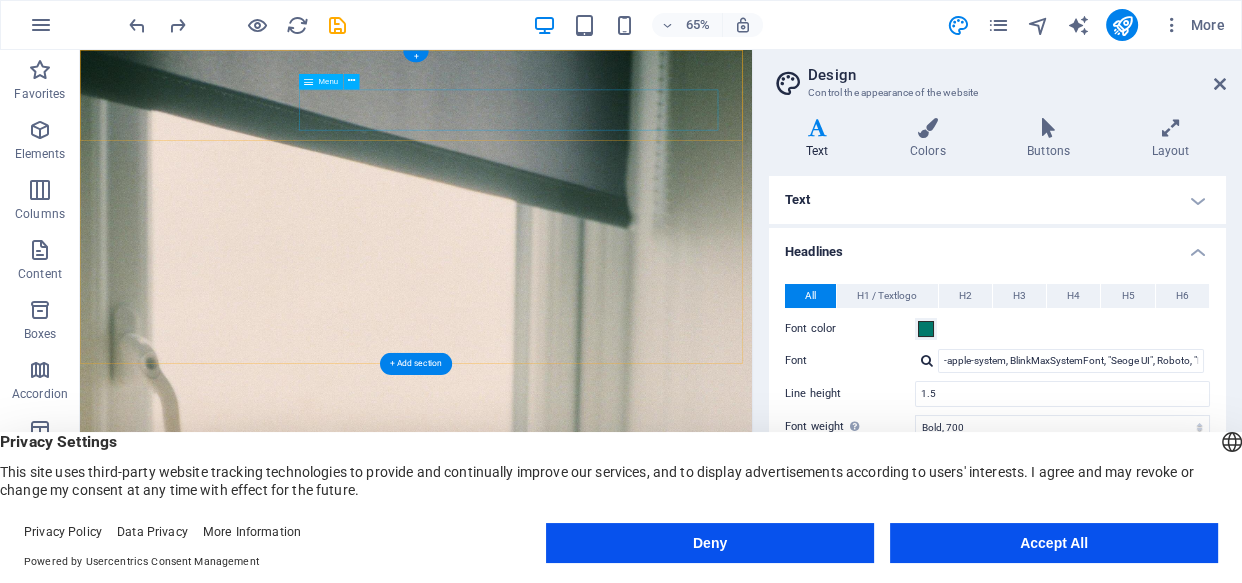 click on "Inicio Nosotros Servicios Testimonios Galería" at bounding box center (597, 886) 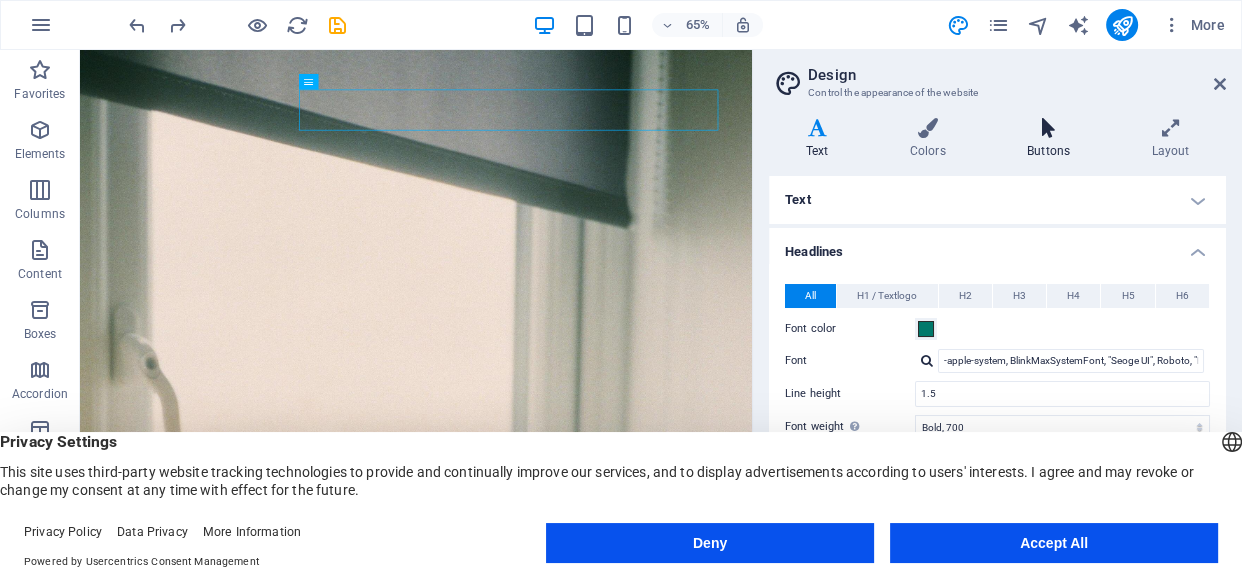 click at bounding box center [1048, 128] 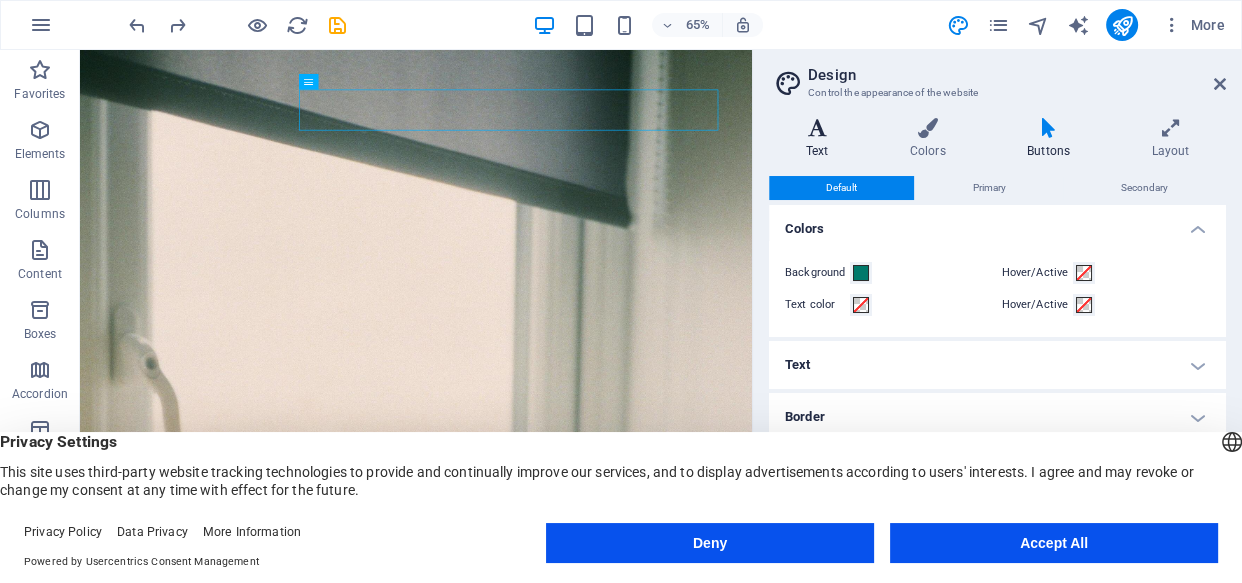click on "Text" at bounding box center (821, 139) 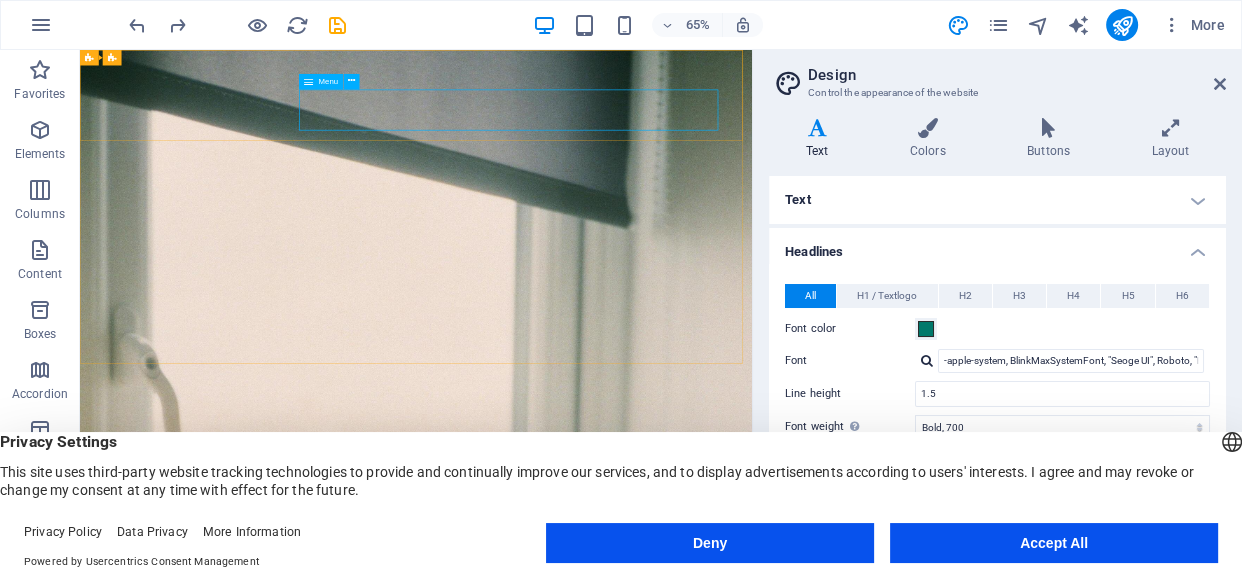 click on "Menu" at bounding box center (329, 82) 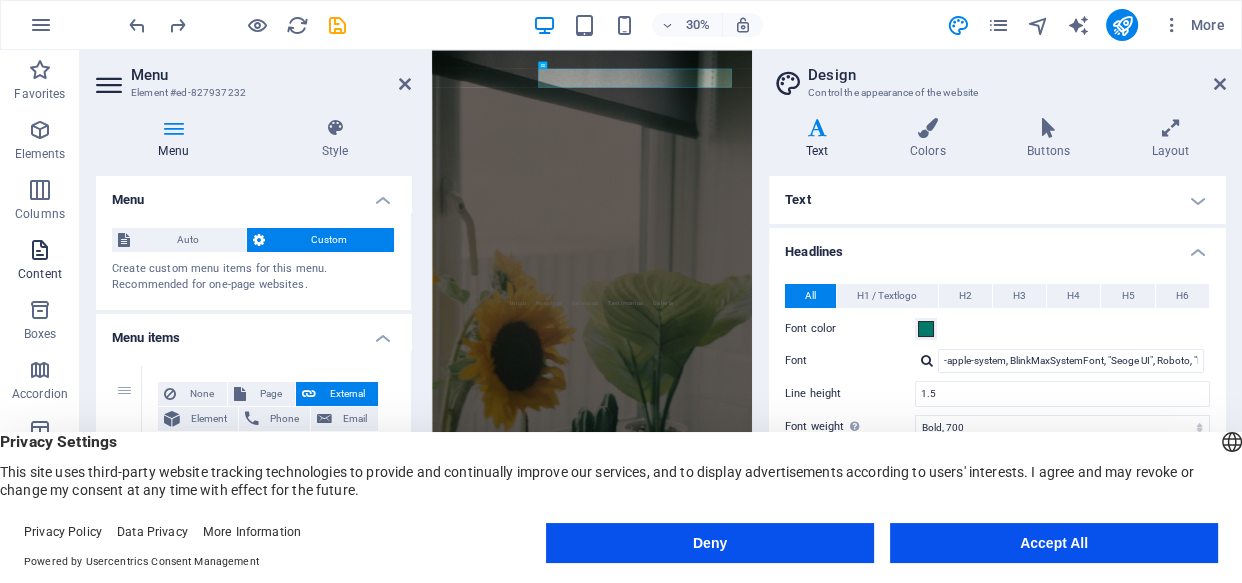 click on "Content" at bounding box center (40, 274) 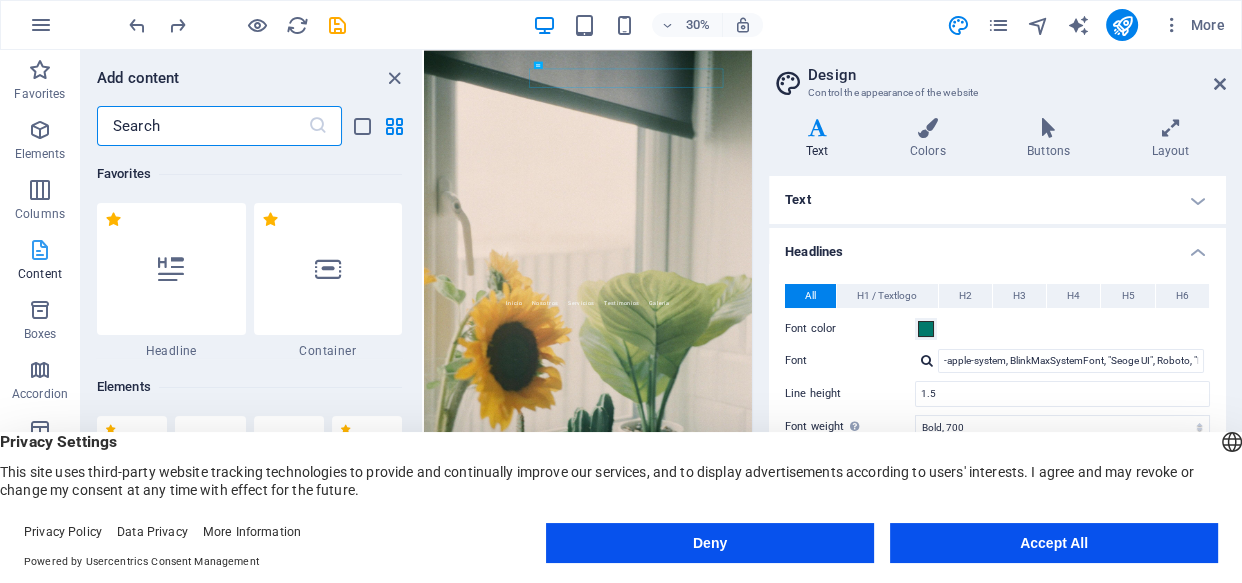 click on "Content" at bounding box center (40, 274) 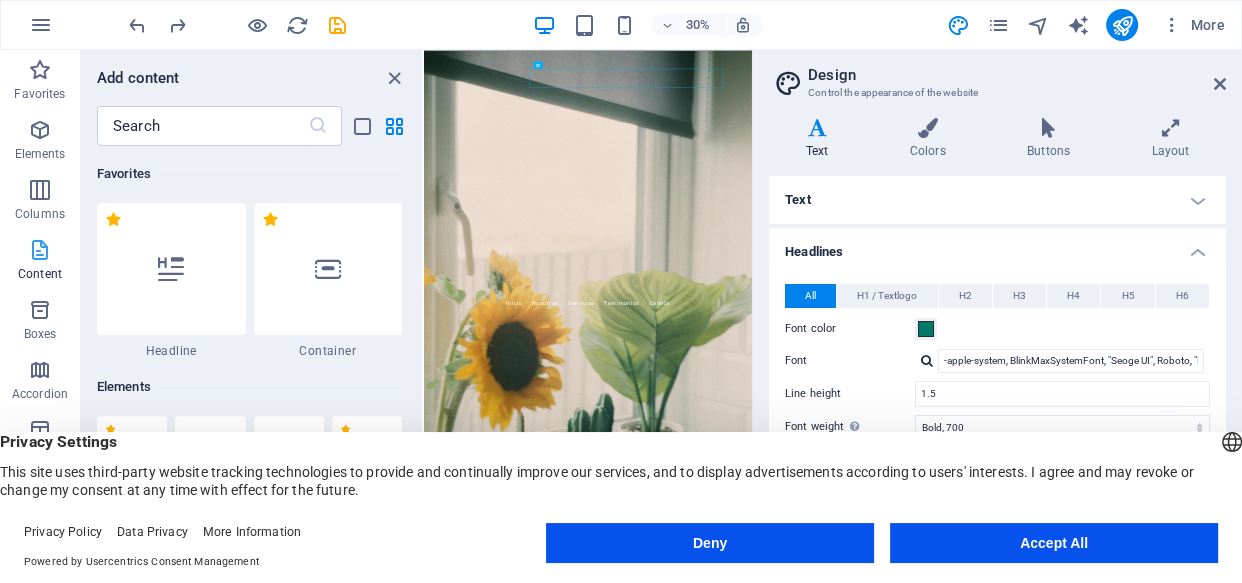 click on "Content" at bounding box center (40, 274) 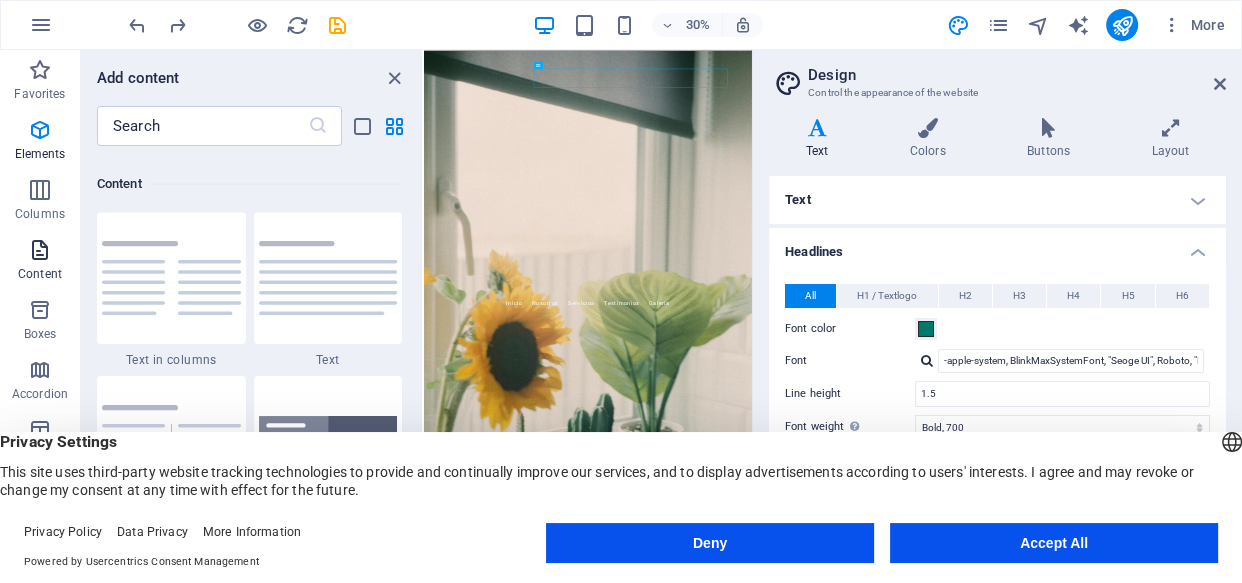 scroll, scrollTop: 3498, scrollLeft: 0, axis: vertical 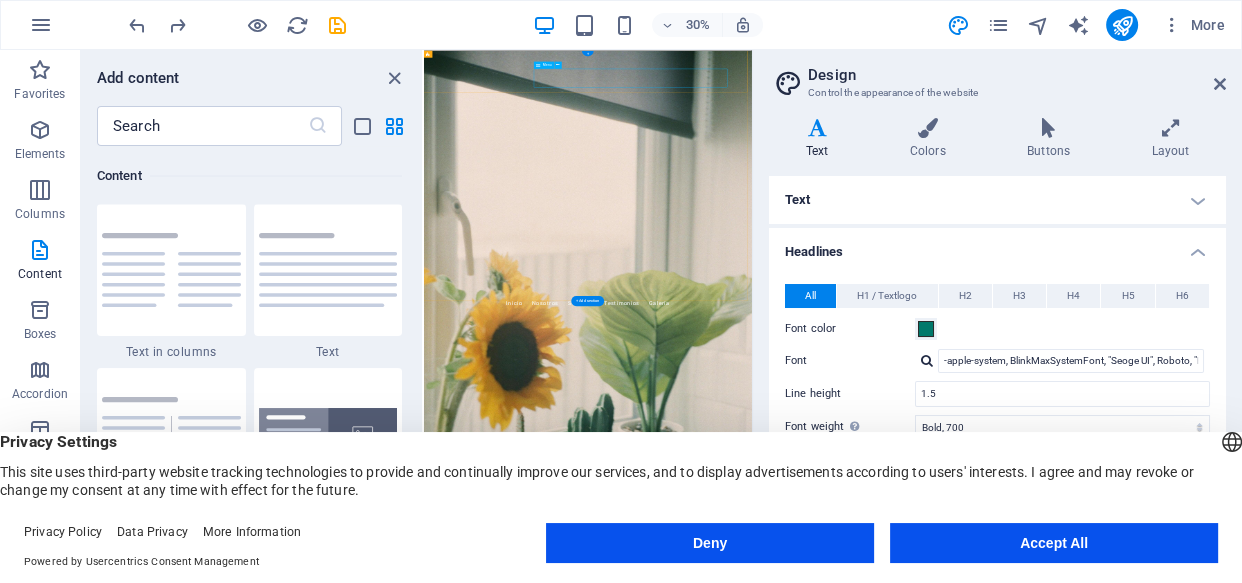 click on "Inicio Nosotros Servicios Testimonios Galería" at bounding box center (971, 886) 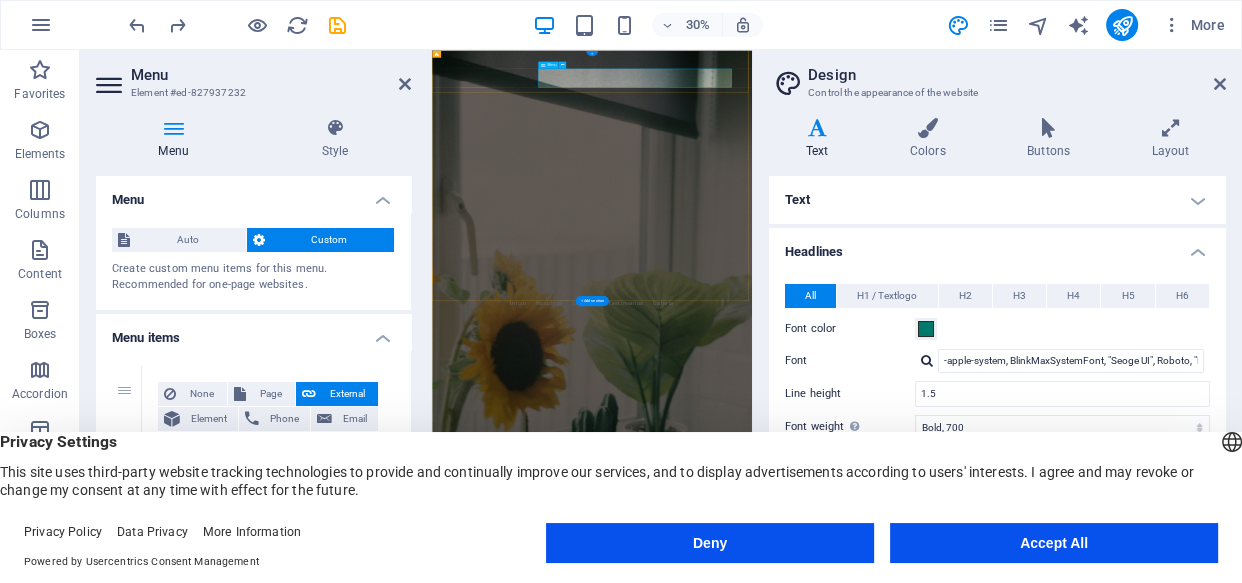 click on "Inicio Nosotros Servicios Testimonios Galería" at bounding box center (966, 886) 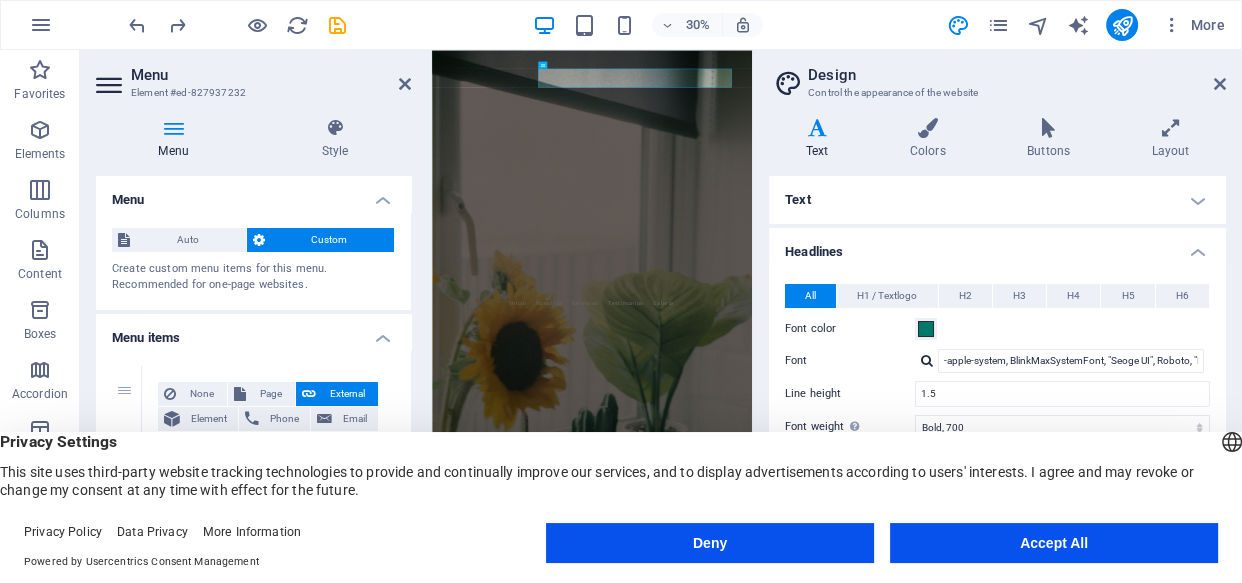 drag, startPoint x: 407, startPoint y: 233, endPoint x: 405, endPoint y: 314, distance: 81.02469 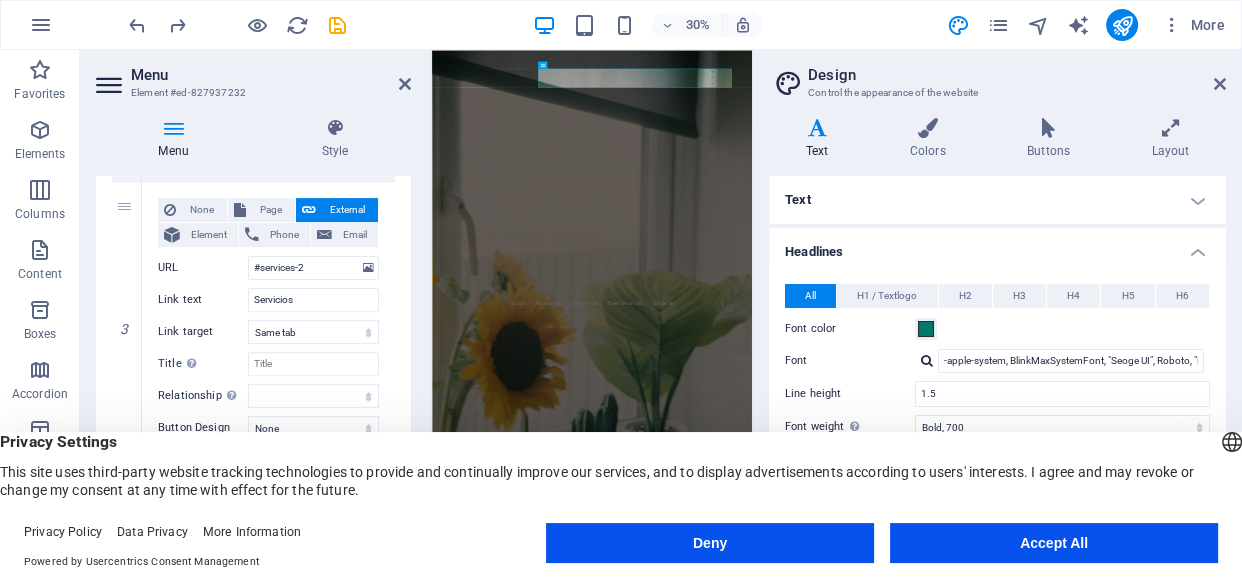 scroll, scrollTop: 722, scrollLeft: 0, axis: vertical 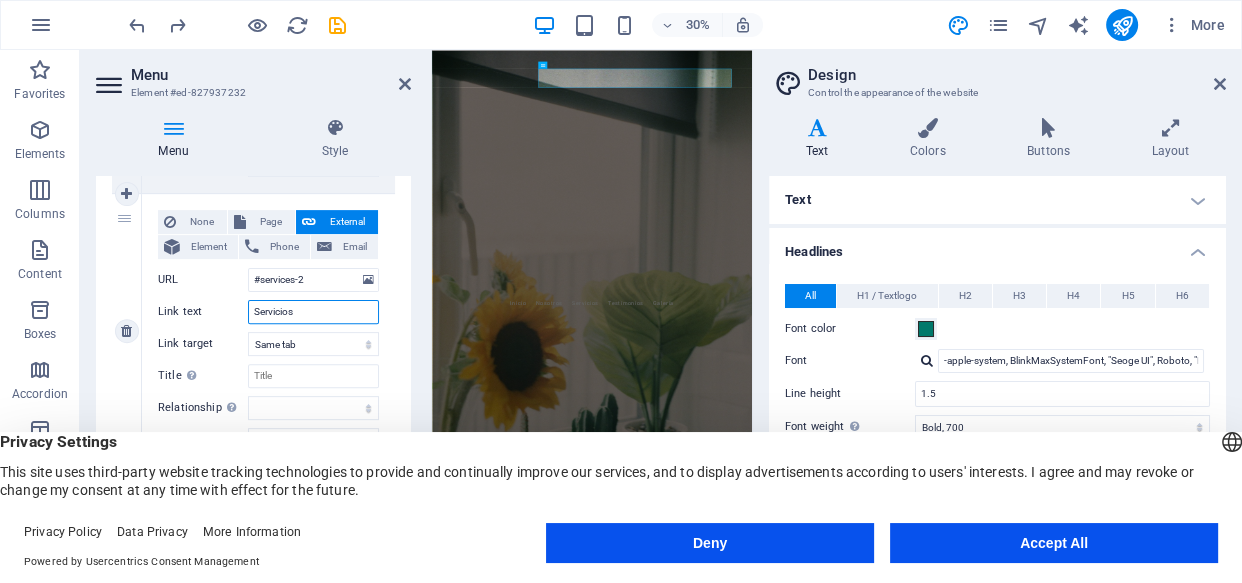 click on "Servicios" at bounding box center [313, 312] 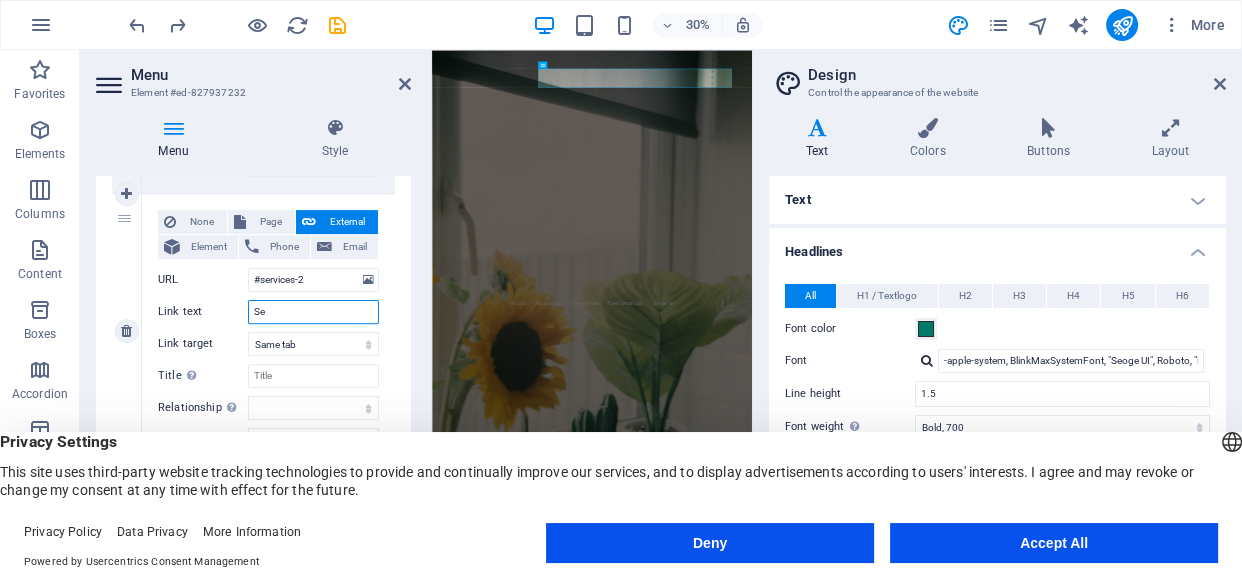 type on "S" 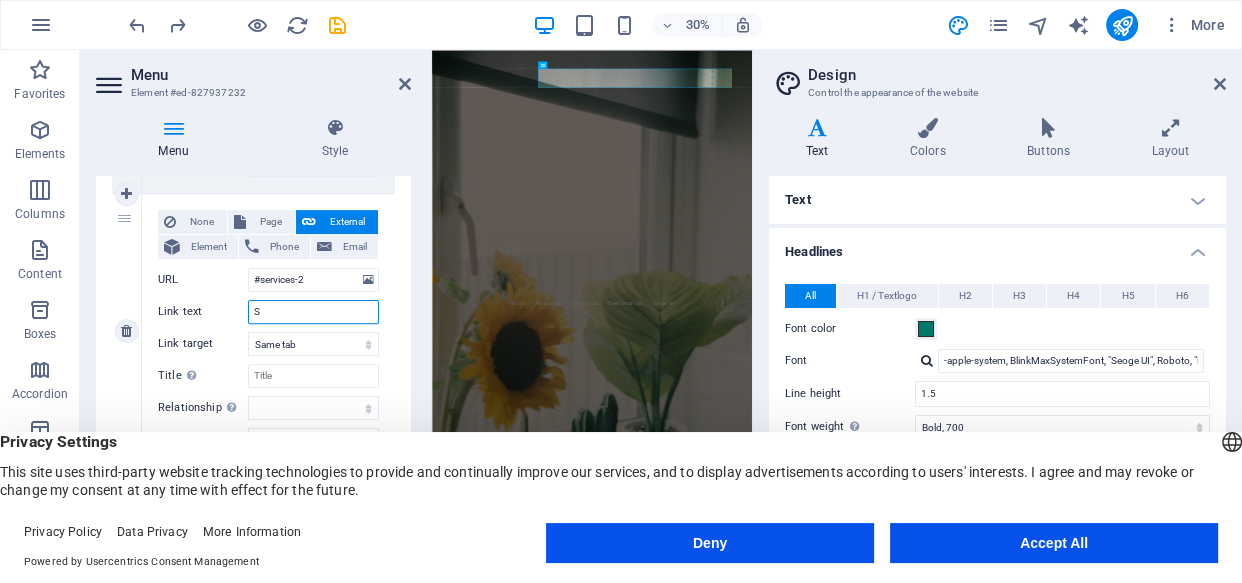 type 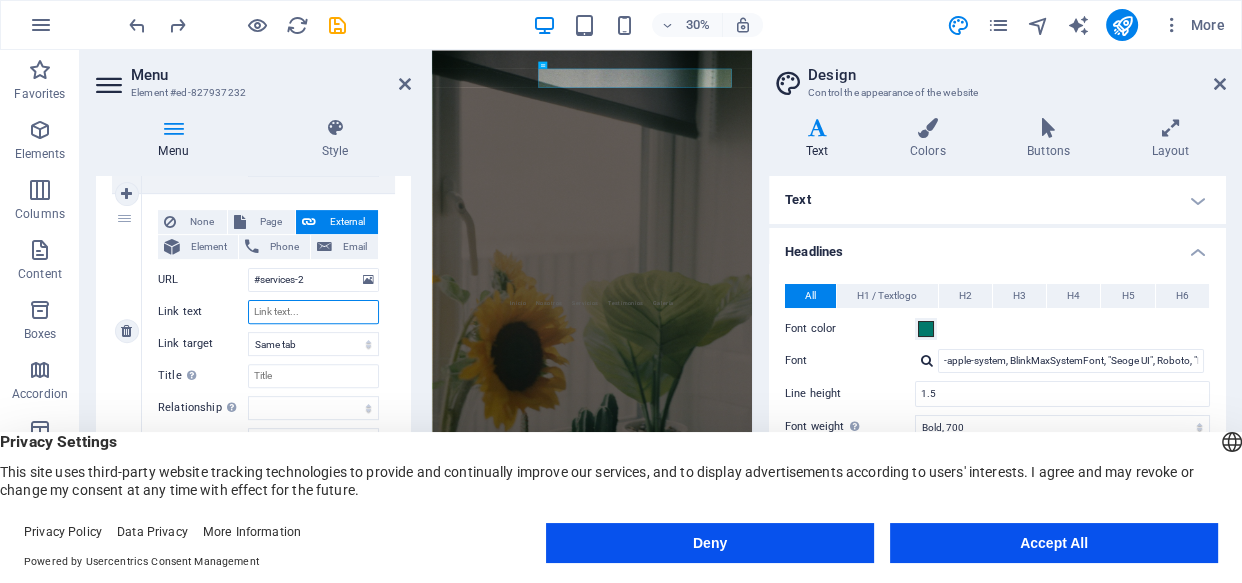 select 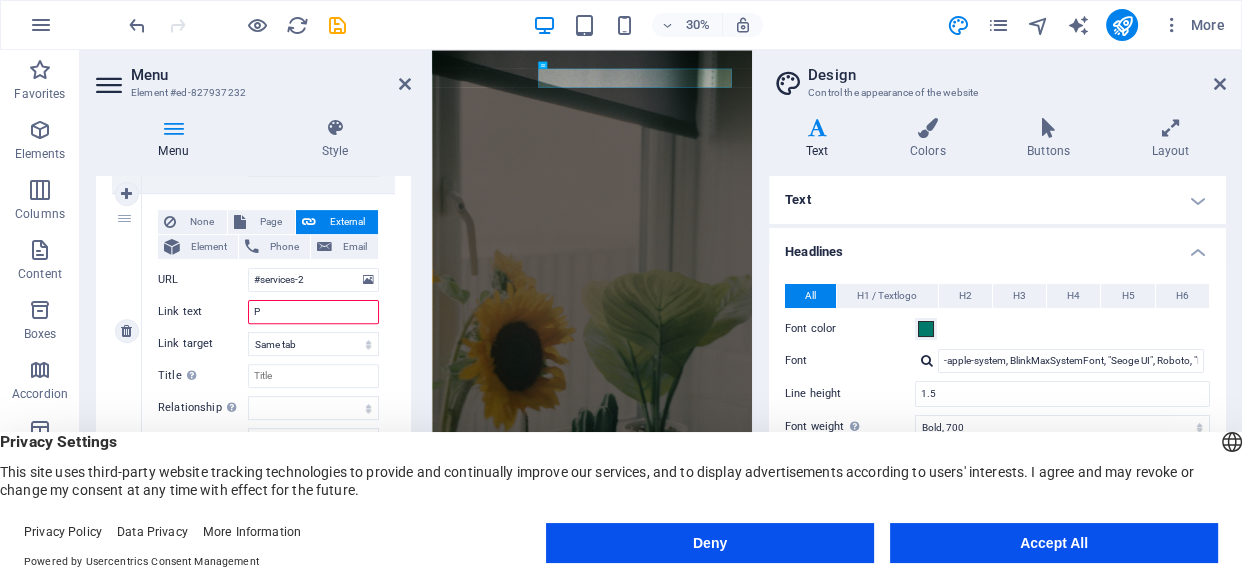 type on "Pr" 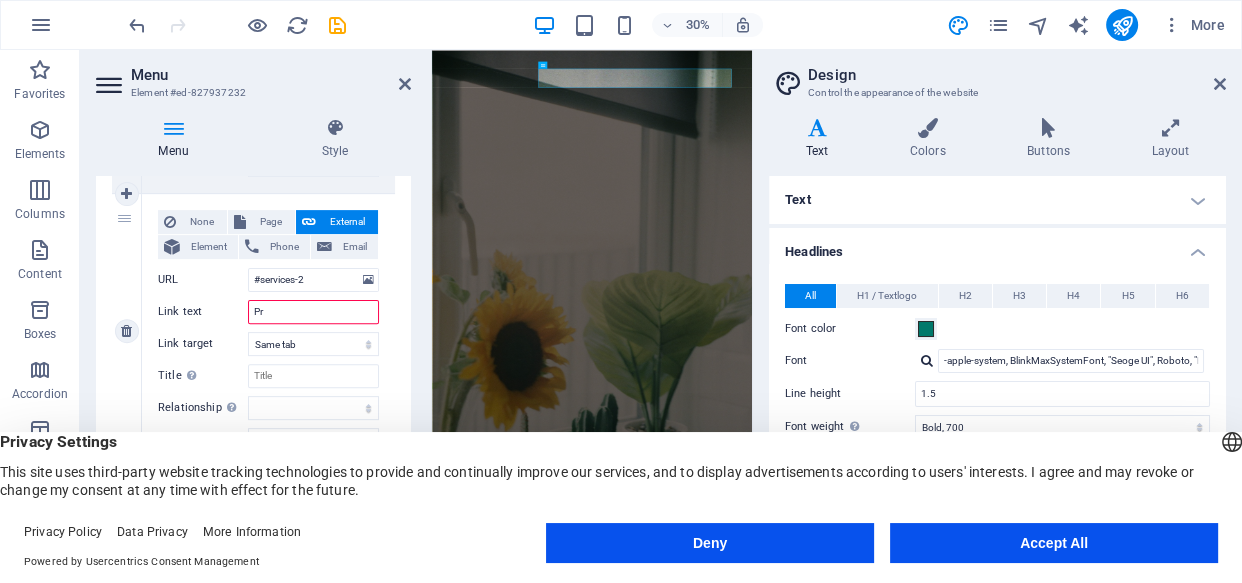 select 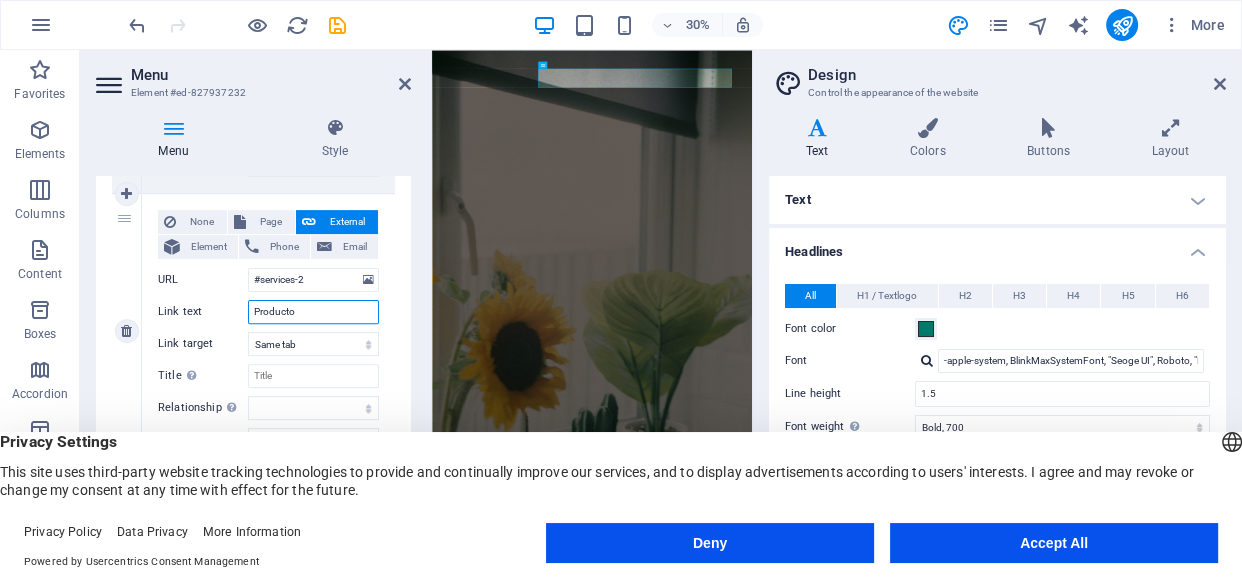 type on "Productos" 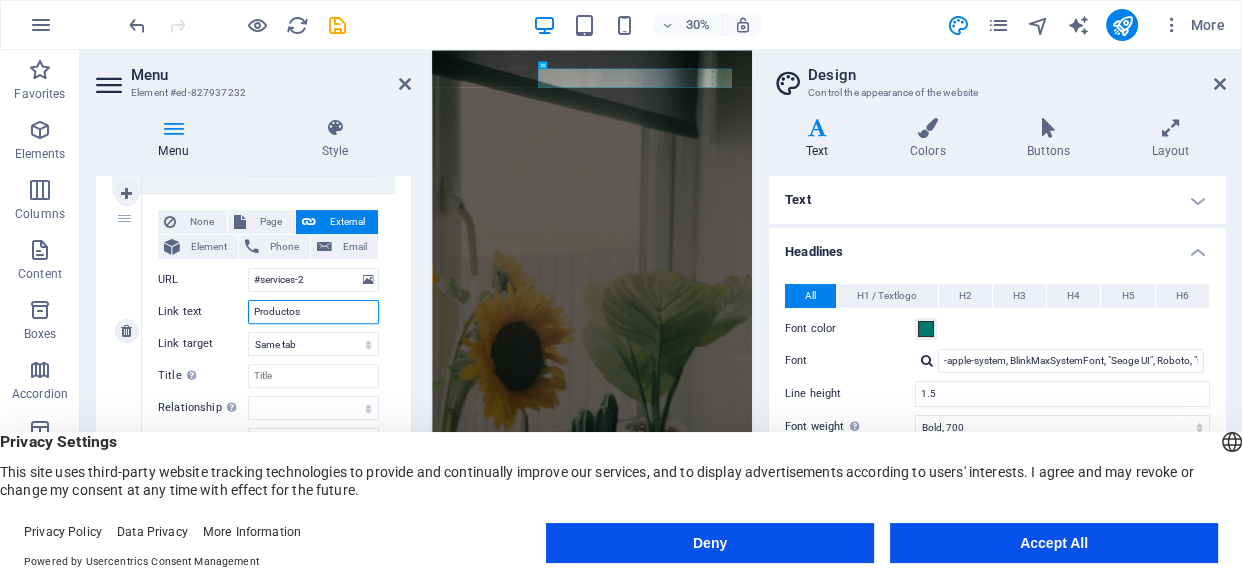 select 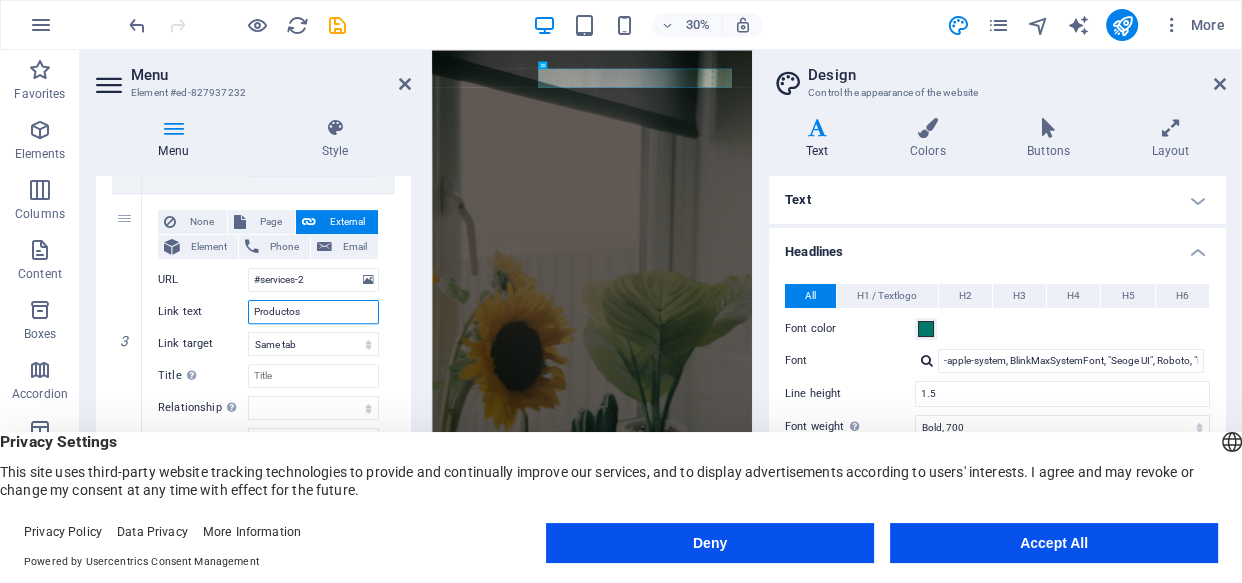 type on "Productos" 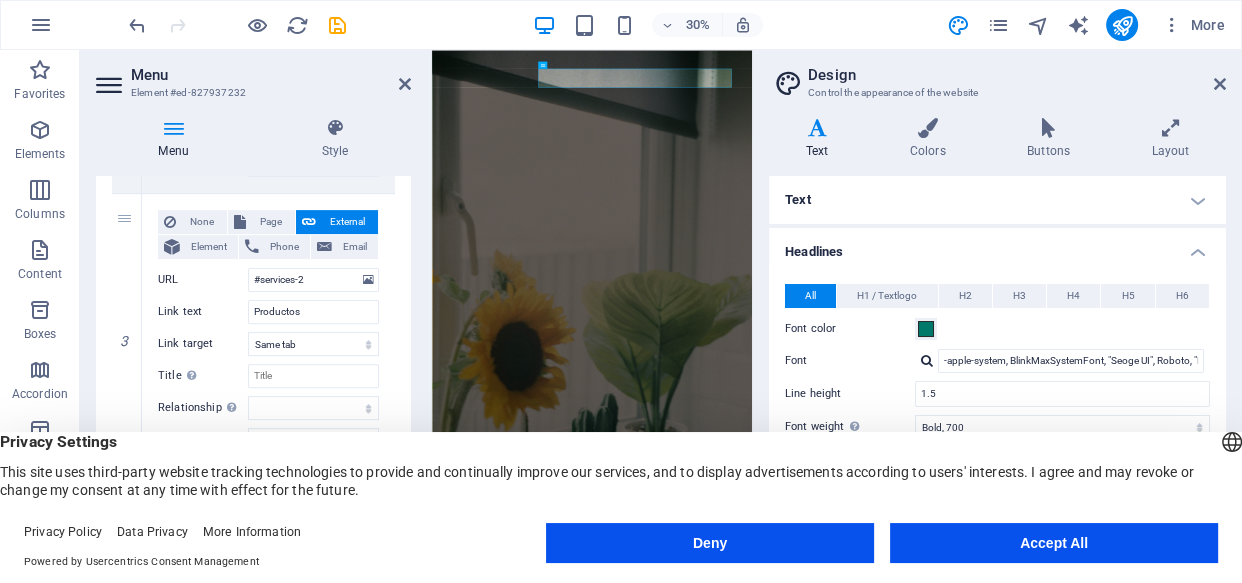 click on "Menu Style Menu Auto Custom Create custom menu items for this menu. Recommended for one-page websites. Manage pages Menu items 1 None Page External Element Phone Email Page Home Subpage Legal Notice Privacy Element
URL #home-1 Phone Email Link text Inicio Link target New tab Same tab Overlay Title Additional link description, should not be the same as the link text. The title is most often shown as a tooltip text when the mouse moves over the element. Leave empty if uncertain. Relationship Sets the  relationship of this link to the link target . For example, the value "nofollow" instructs search engines not to follow the link. Can be left empty. alternate author bookmark external help license next nofollow noreferrer noopener prev search tag Button Design None Default Primary Secondary 2 None Page External Element Phone Email Page Home Subpage Legal Notice Privacy Element
URL #about-1 Phone Email Link text Nosotros Link target New tab Same tab Overlay Title help" at bounding box center [253, 326] 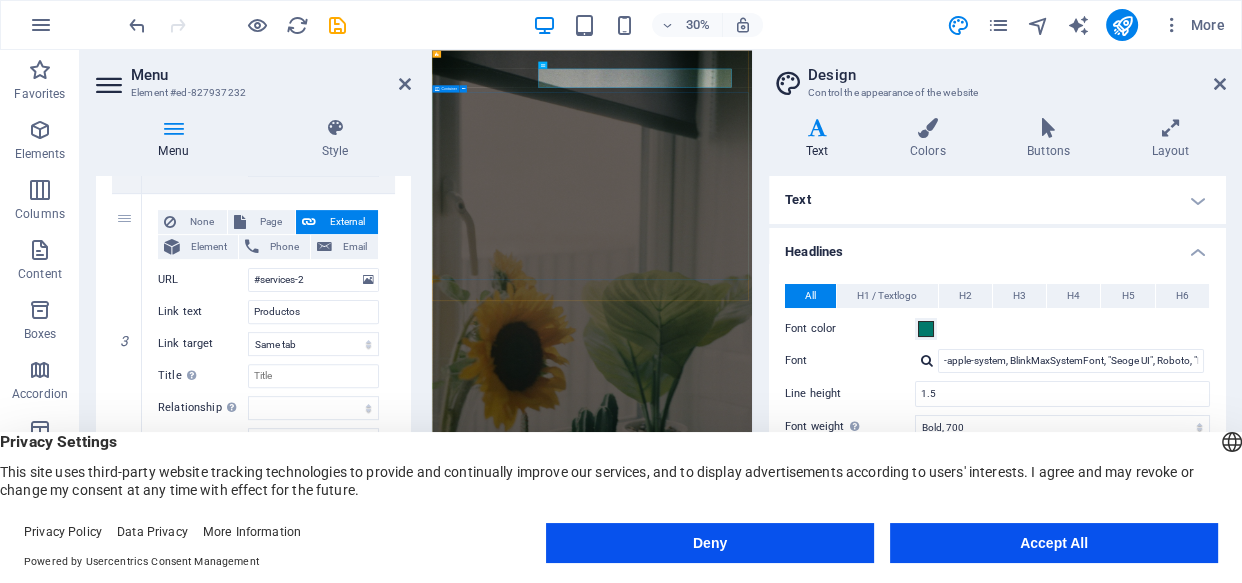 click on "Bienvenido a QBlinds Protección solar con estilo y calidad" at bounding box center (965, 1832) 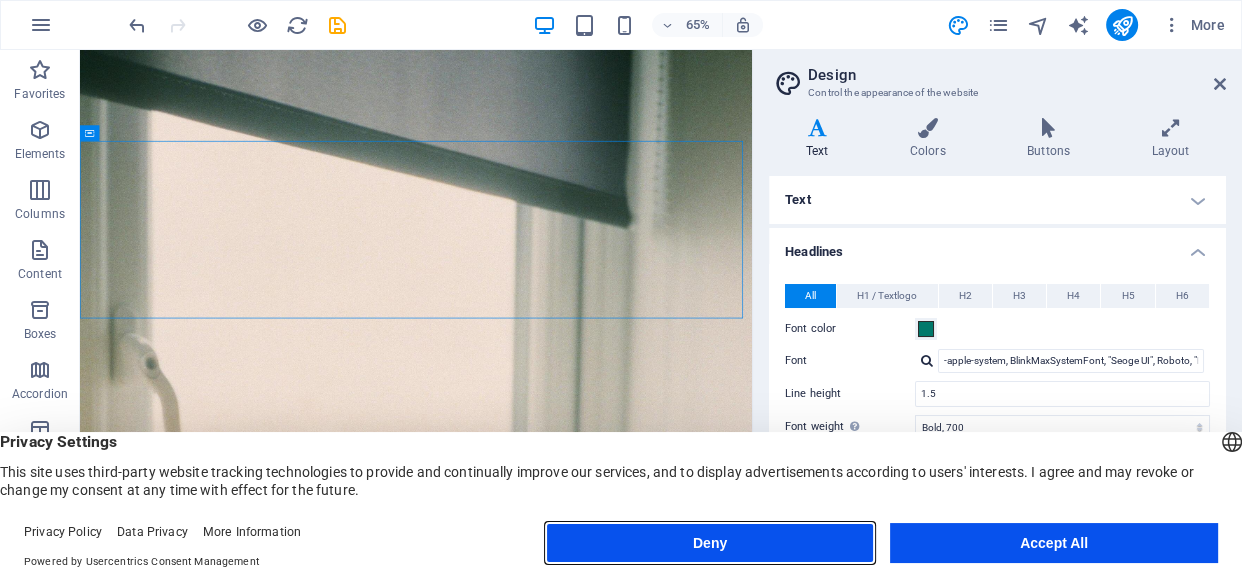 click on "Deny" at bounding box center [710, 543] 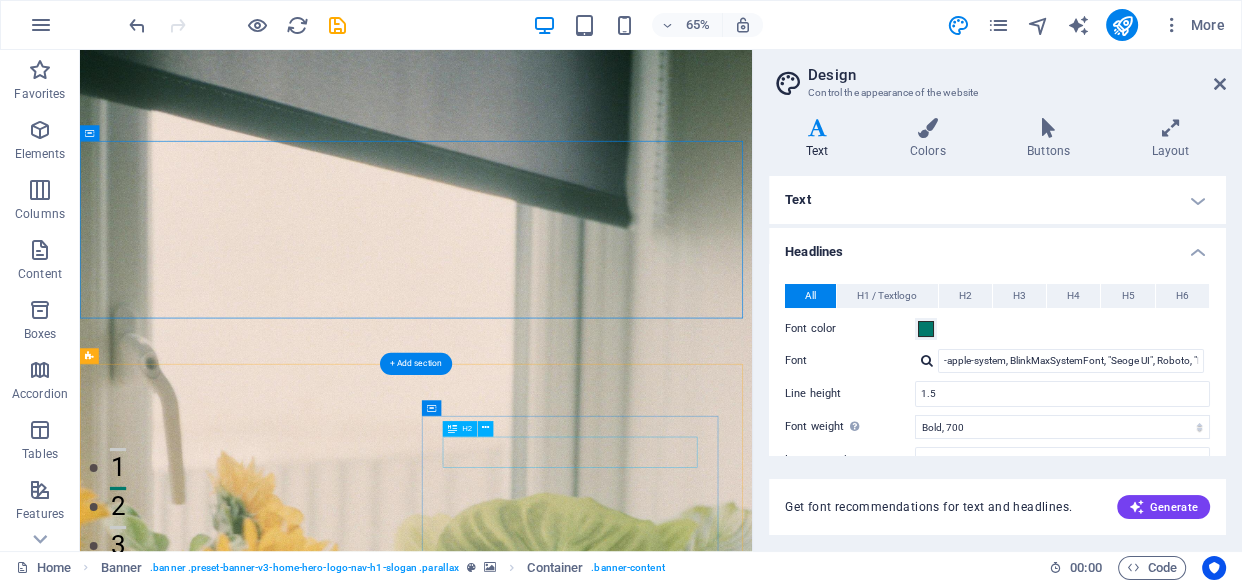 click on "Sobre QBlinds" at bounding box center [568, 3695] 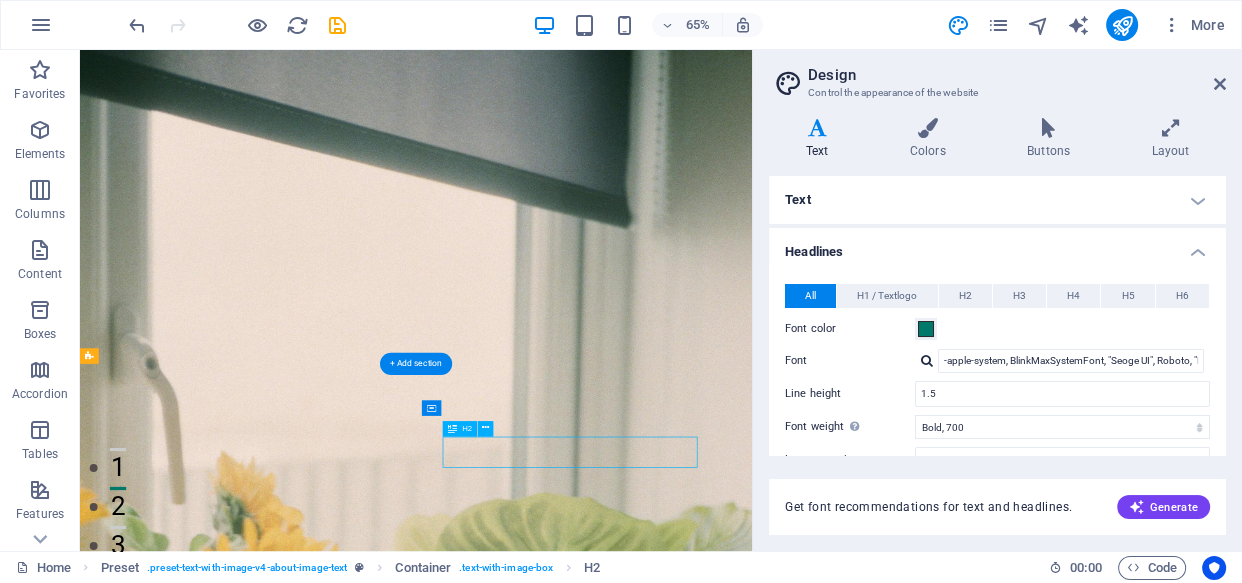 click on "Sobre QBlinds" at bounding box center [568, 3695] 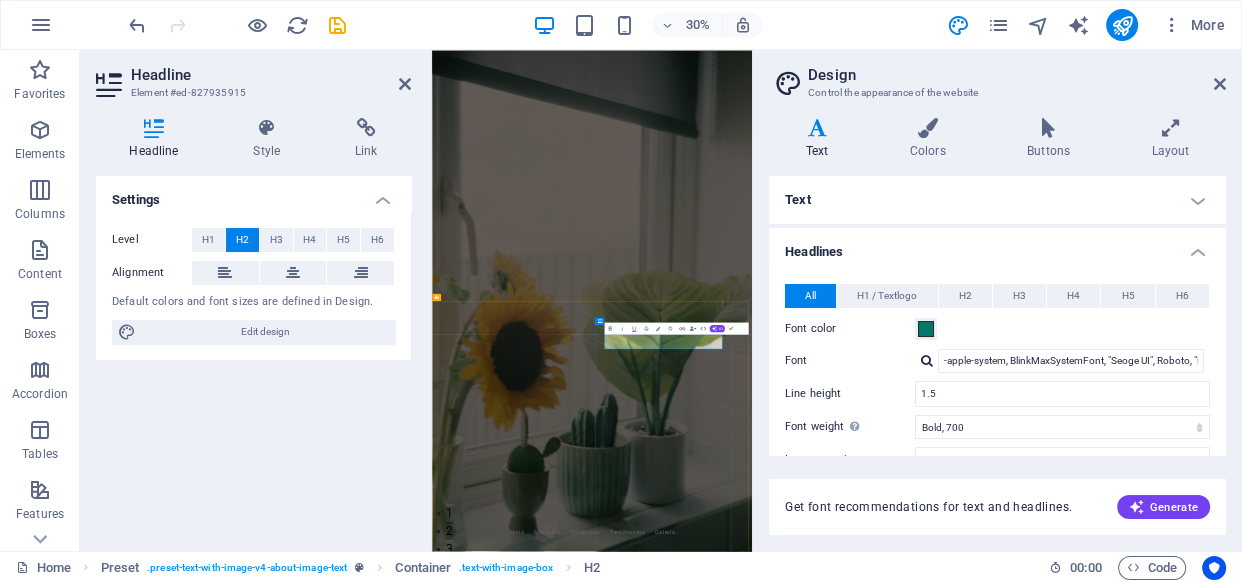 click on "Sobre QBlinds" at bounding box center [920, 3695] 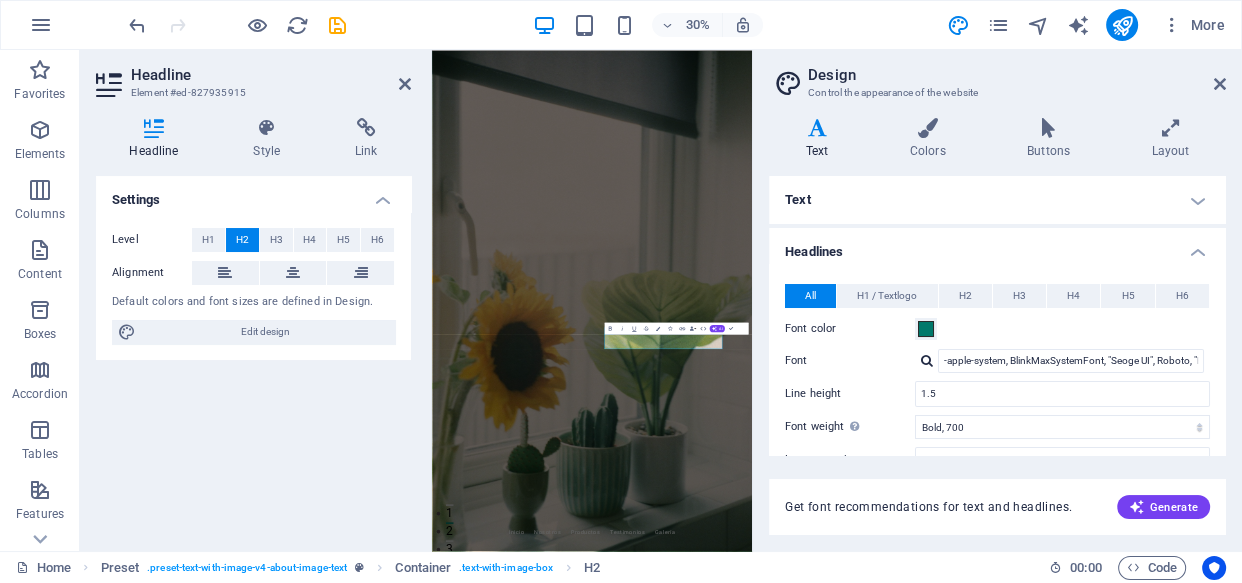 click on "Settings Level H1 H2 H3 H4 H5 H6 Alignment Default colors and font sizes are defined in Design. Edit design" at bounding box center (253, 355) 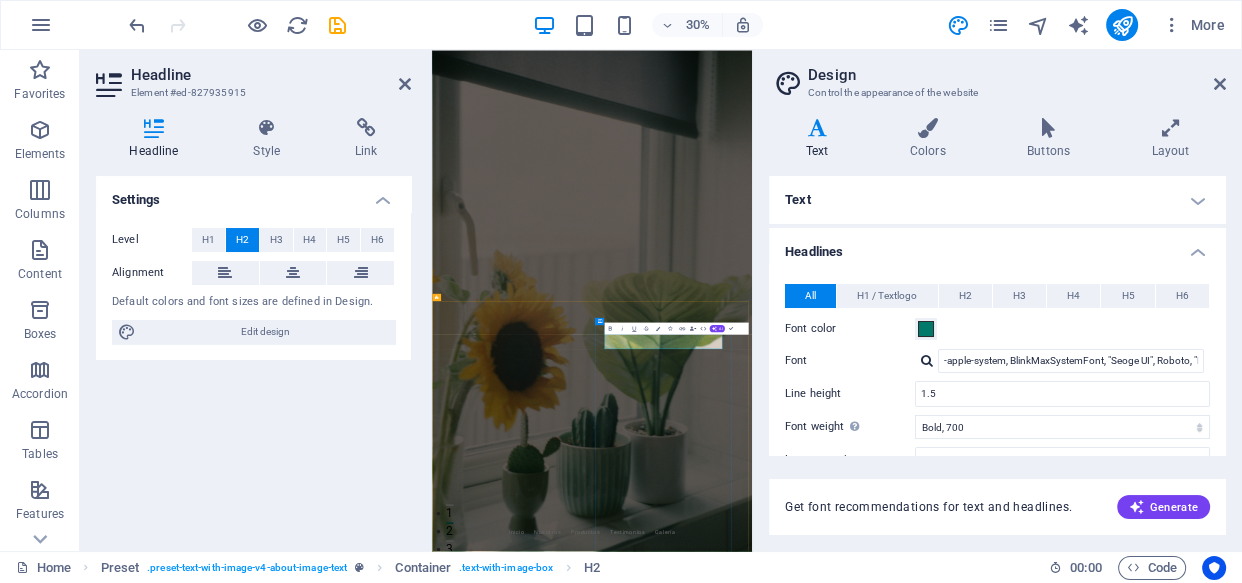 click on "Sobre QBlinds" at bounding box center (920, 3695) 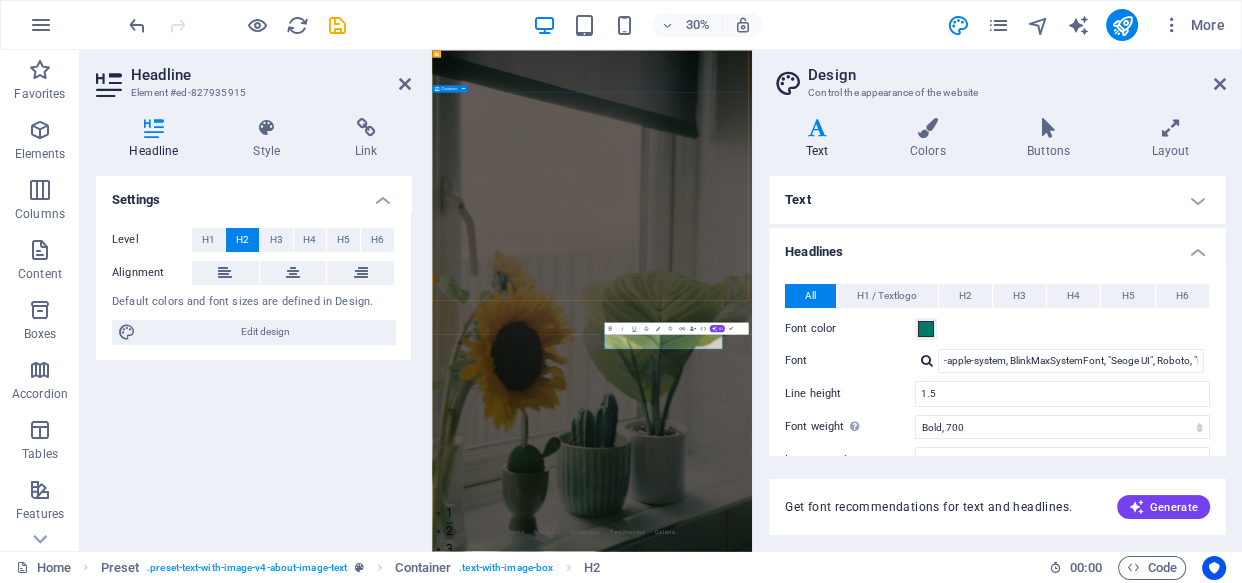 click on "Bienvenido a QBlinds Protección solar con estilo y calidad" at bounding box center (965, 1832) 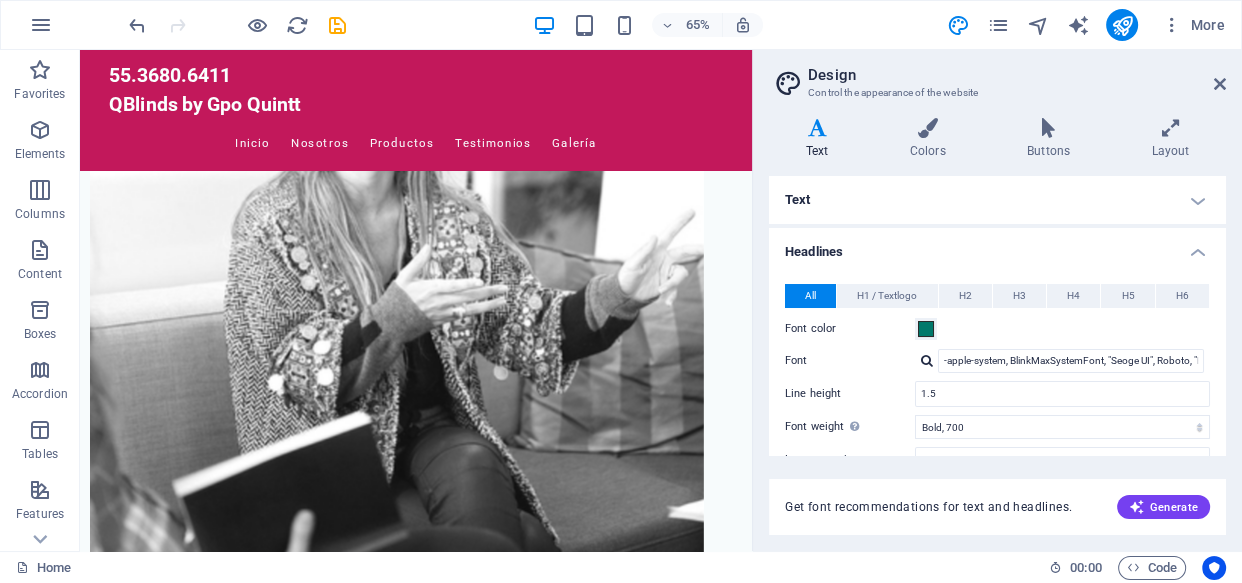 scroll, scrollTop: 1810, scrollLeft: 0, axis: vertical 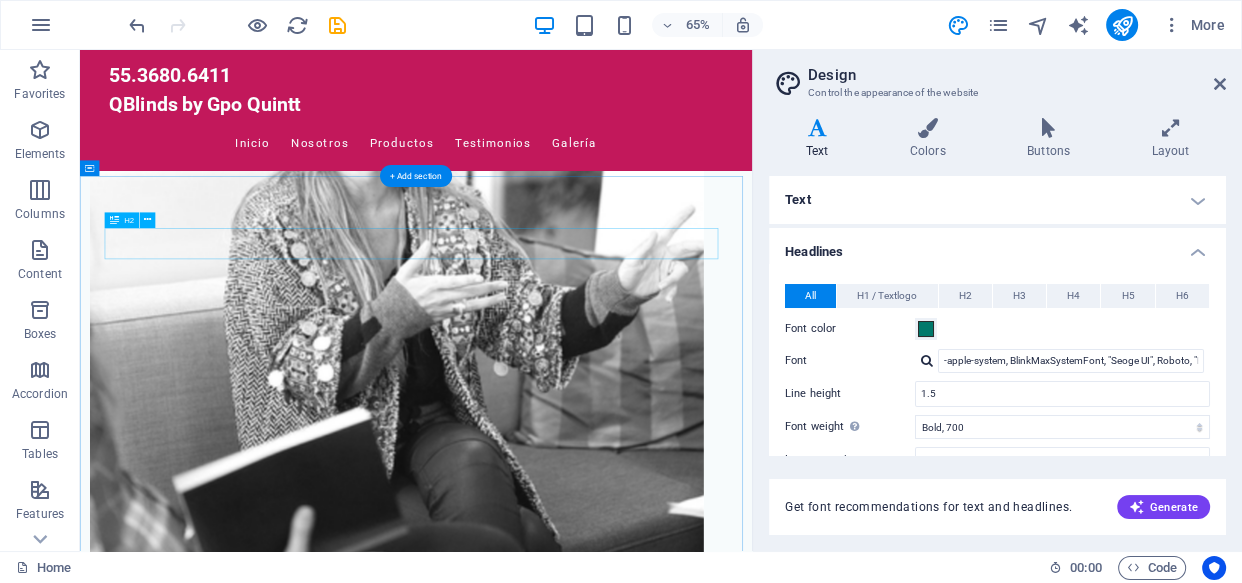 click on "Nuestros Servicios" at bounding box center (597, 1908) 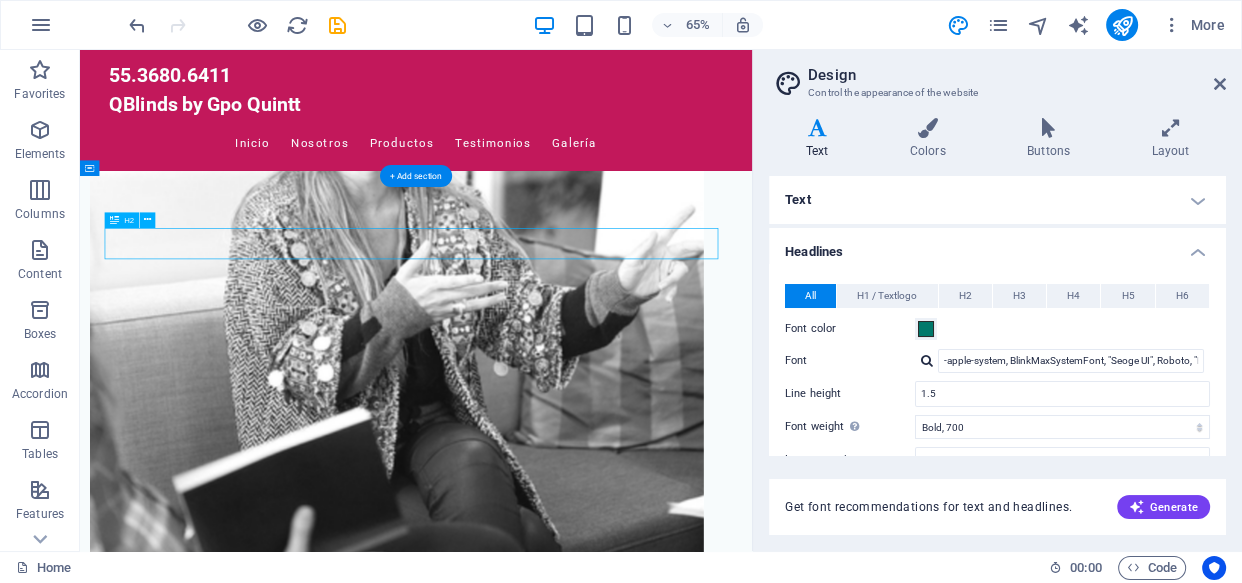click on "Nuestros Servicios" at bounding box center [597, 1908] 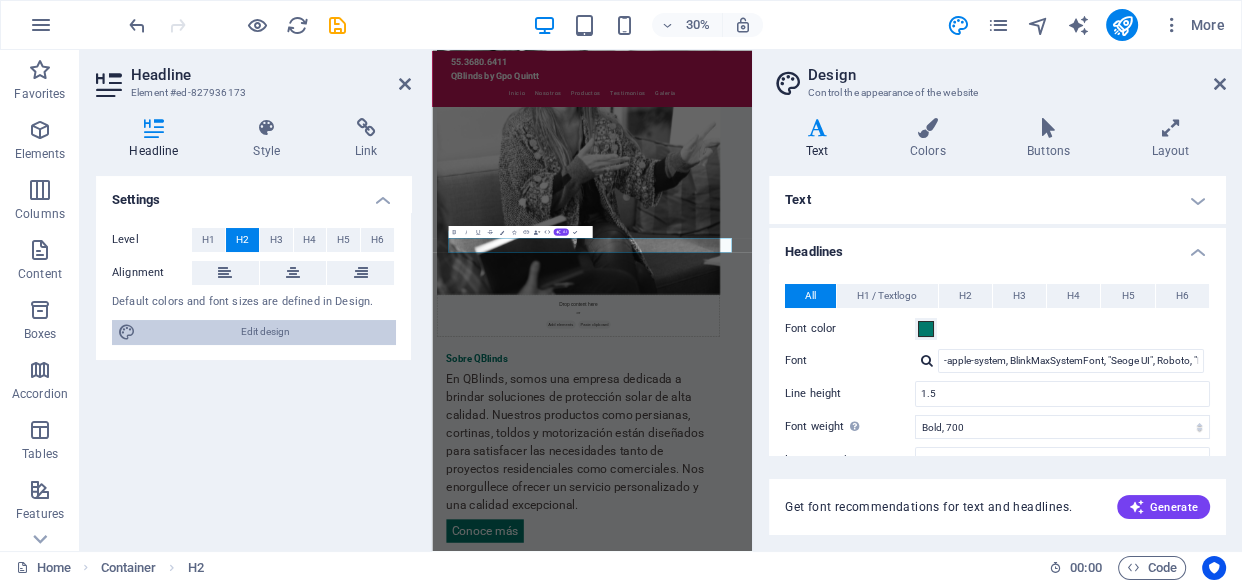 click on "Edit design" at bounding box center [265, 332] 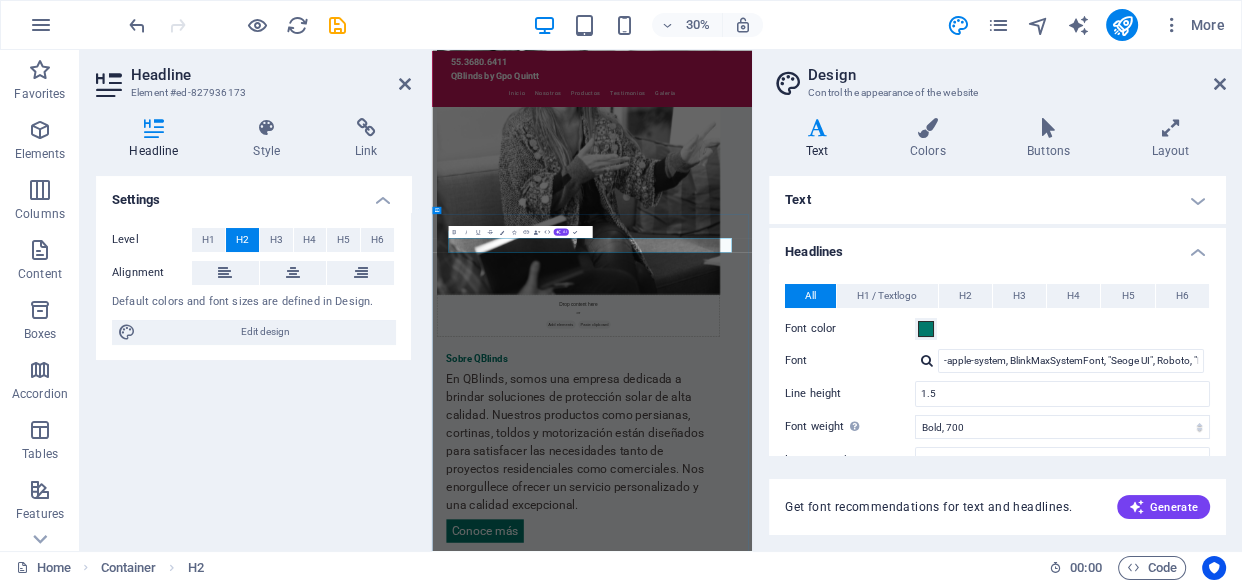 click on "Nuestros Servicios" at bounding box center [966, 1908] 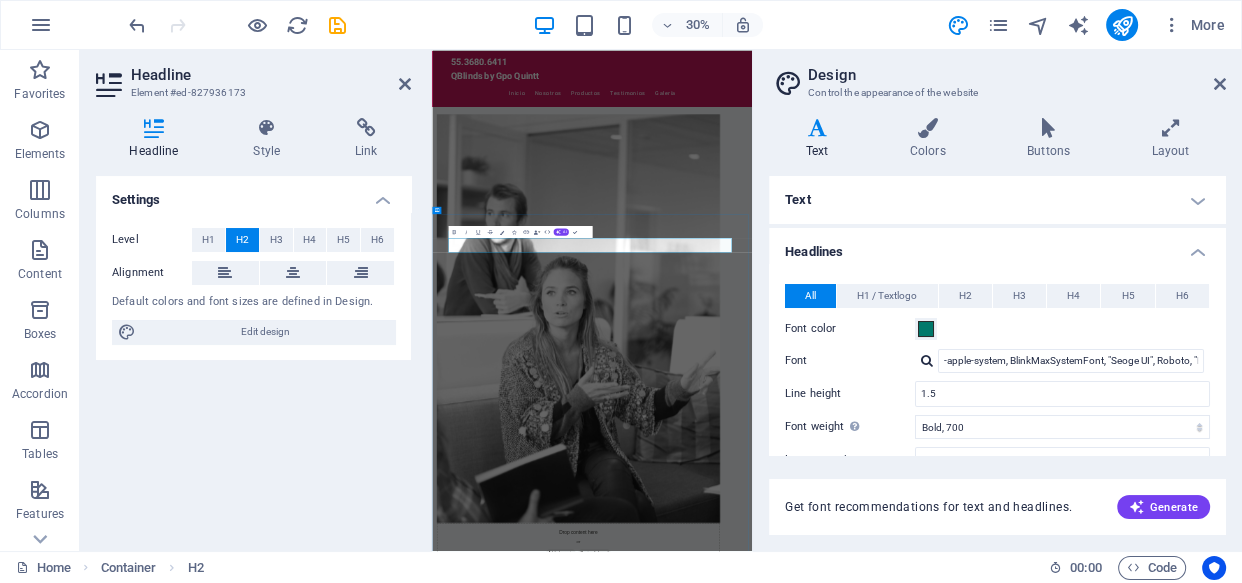 type 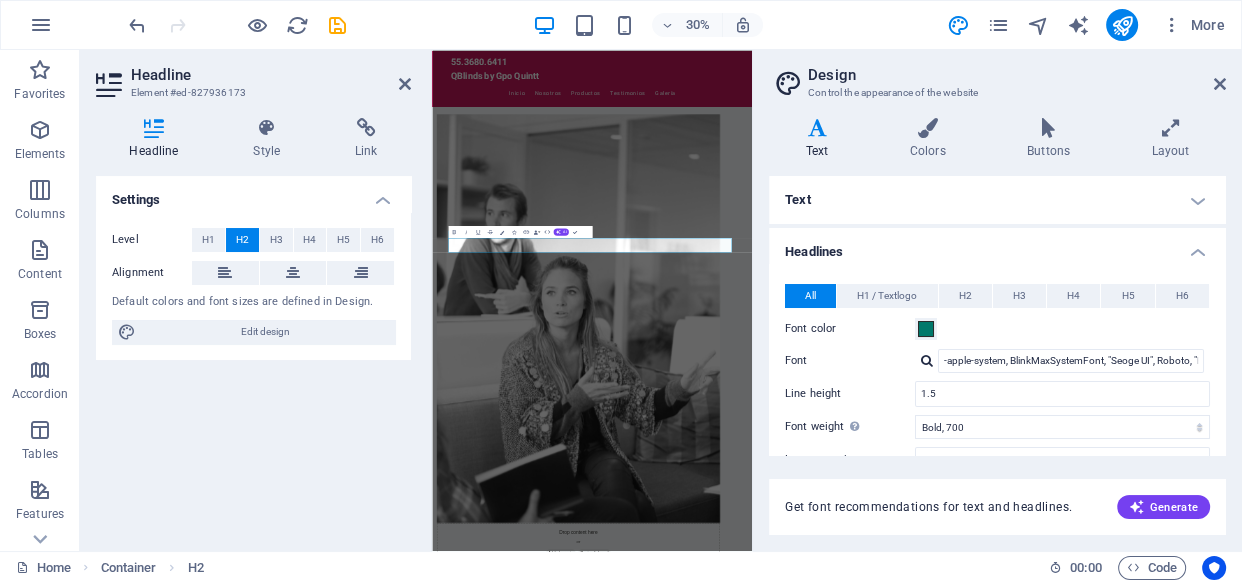 click on "Settings Level H1 H2 H3 H4 H5 H6 Alignment Default colors and font sizes are defined in Design. Edit design" at bounding box center (253, 355) 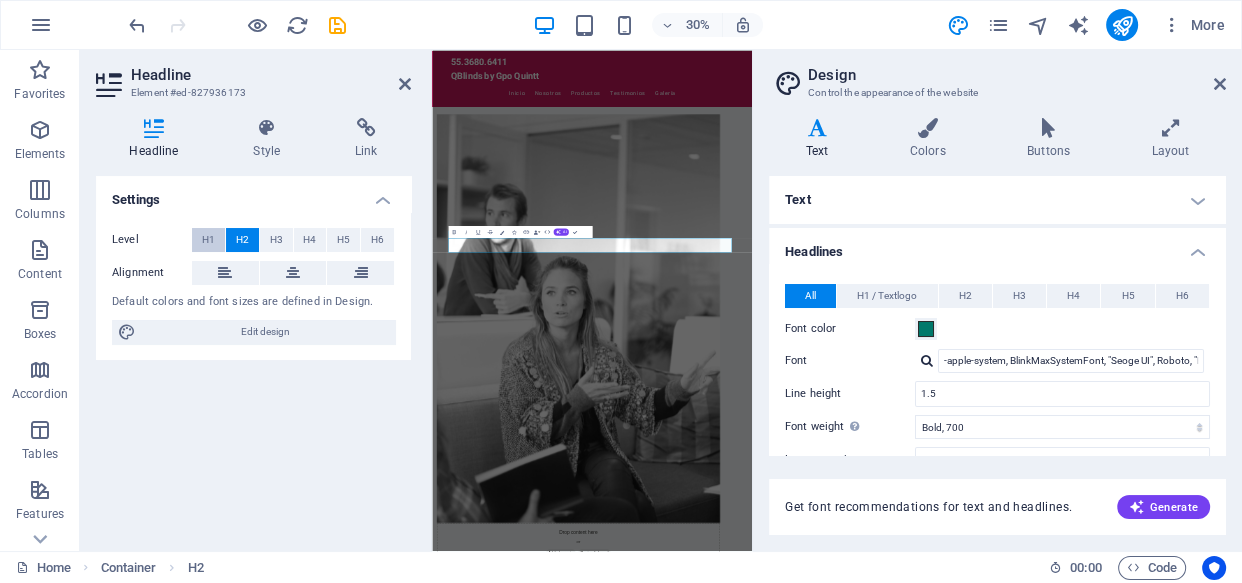 click on "H1" at bounding box center [208, 240] 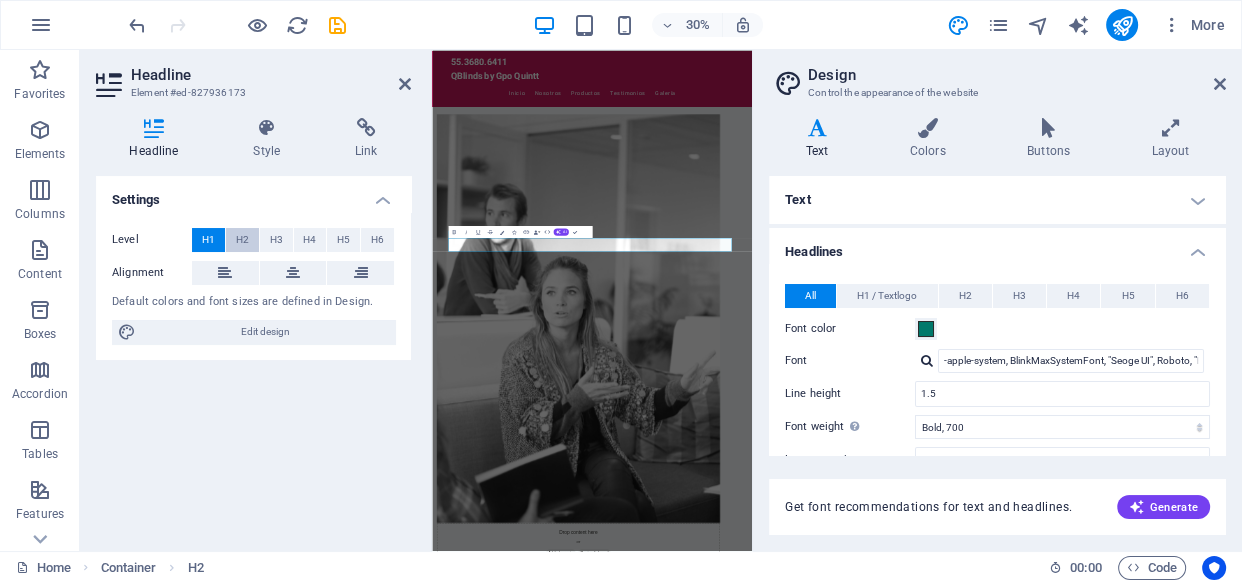 click on "H2" at bounding box center [242, 240] 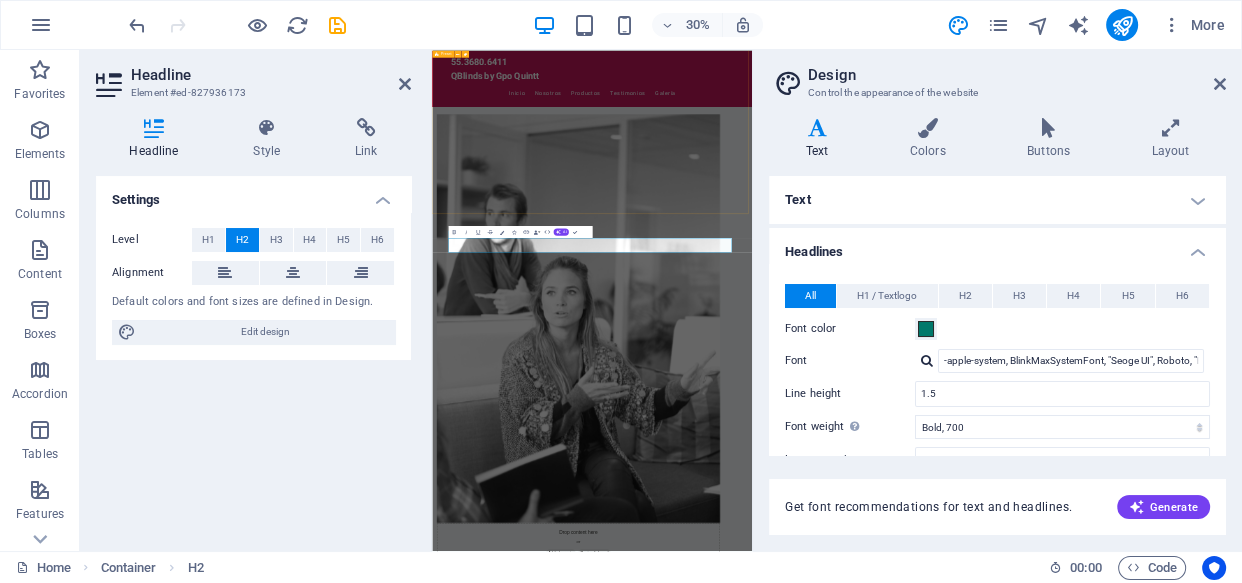 click on "Drop content here or  Add elements  Paste clipboard Sobre QBlinds En QBlinds, somos una empresa dedicada a brindar soluciones de protección solar de alta calidad. Nuestros productos como persianas, cortinas, toldos y motorización están diseñados para satisfacer las necesidades tanto de proyectos residenciales como comerciales. Nos enorgullece ofrecer un servicio personalizado y una calidad excepcional. Conoce más" at bounding box center (965, 1375) 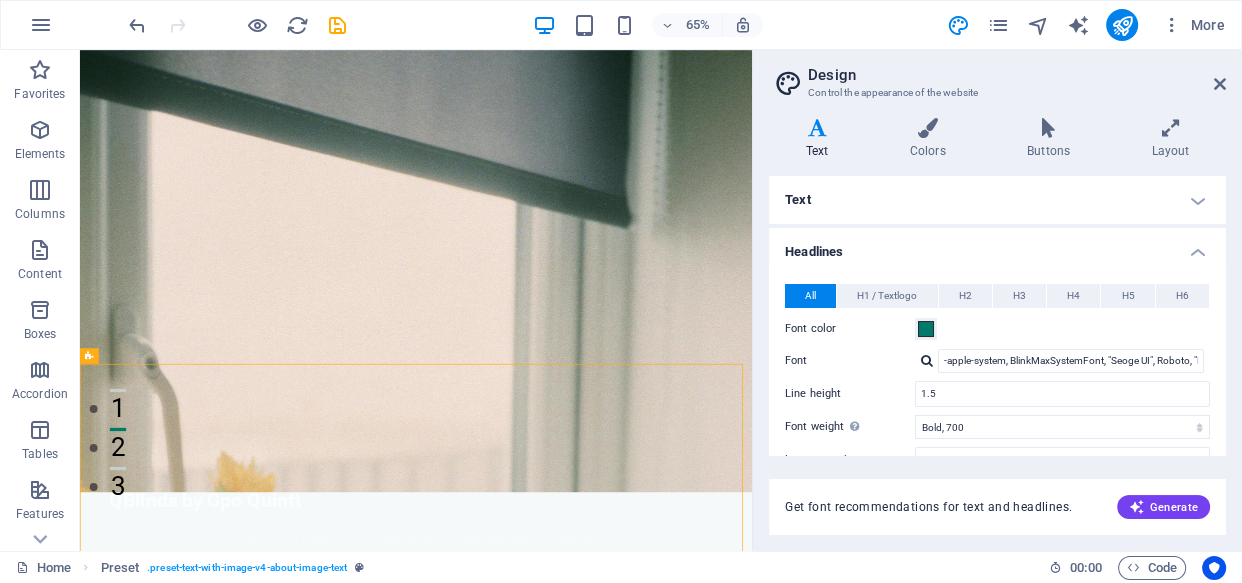 scroll, scrollTop: 0, scrollLeft: 0, axis: both 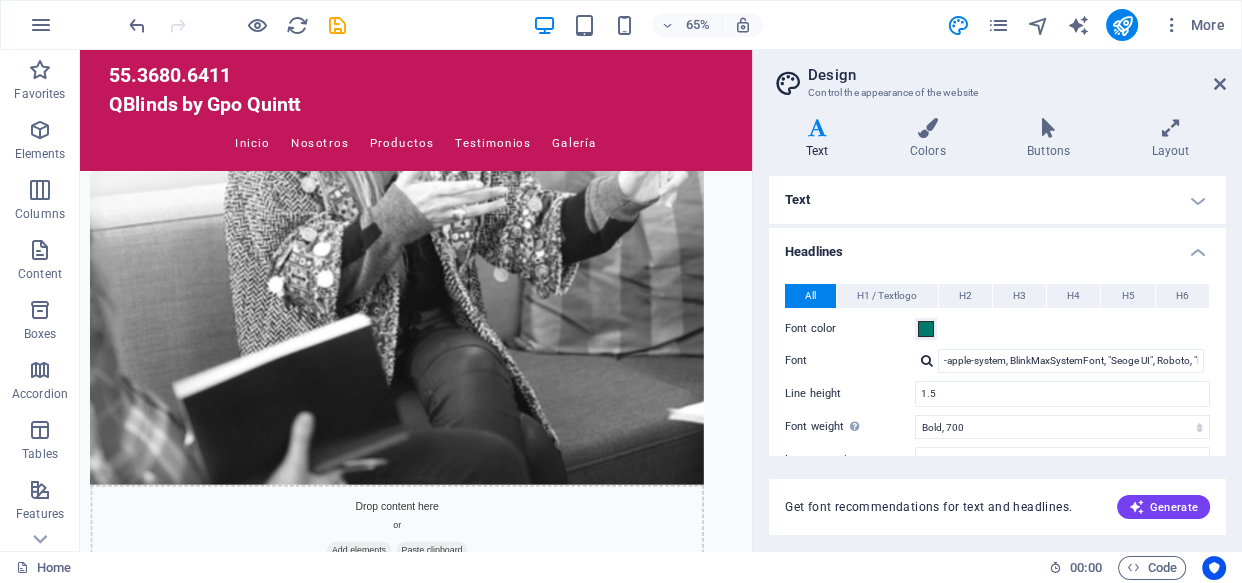 drag, startPoint x: 1102, startPoint y: 115, endPoint x: 842, endPoint y: 301, distance: 319.6811 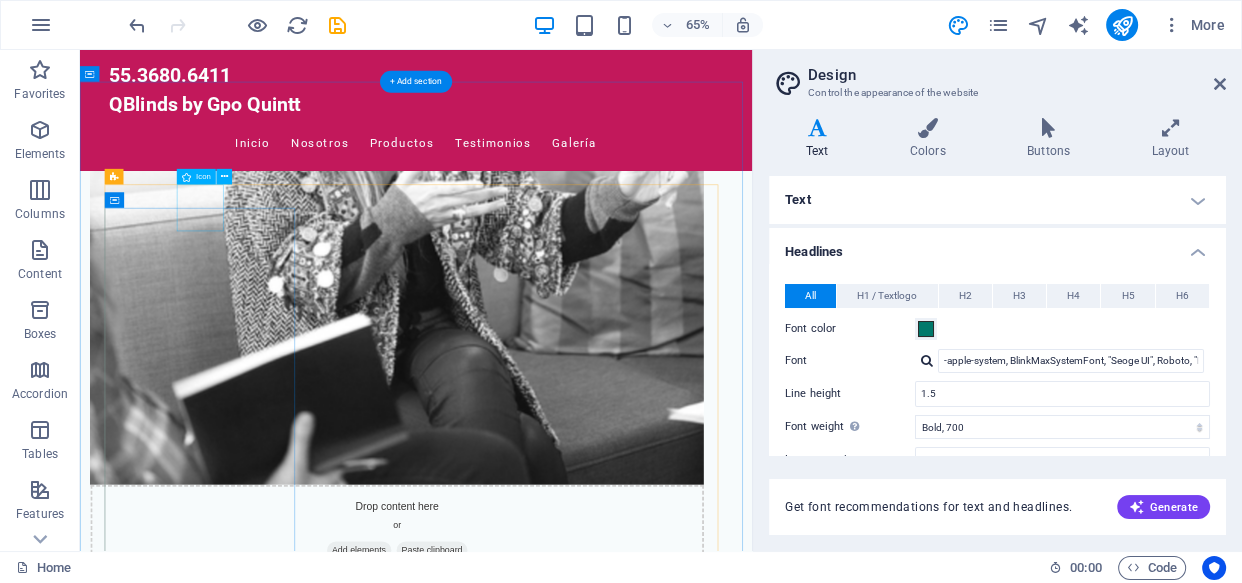 click at bounding box center (271, 1853) 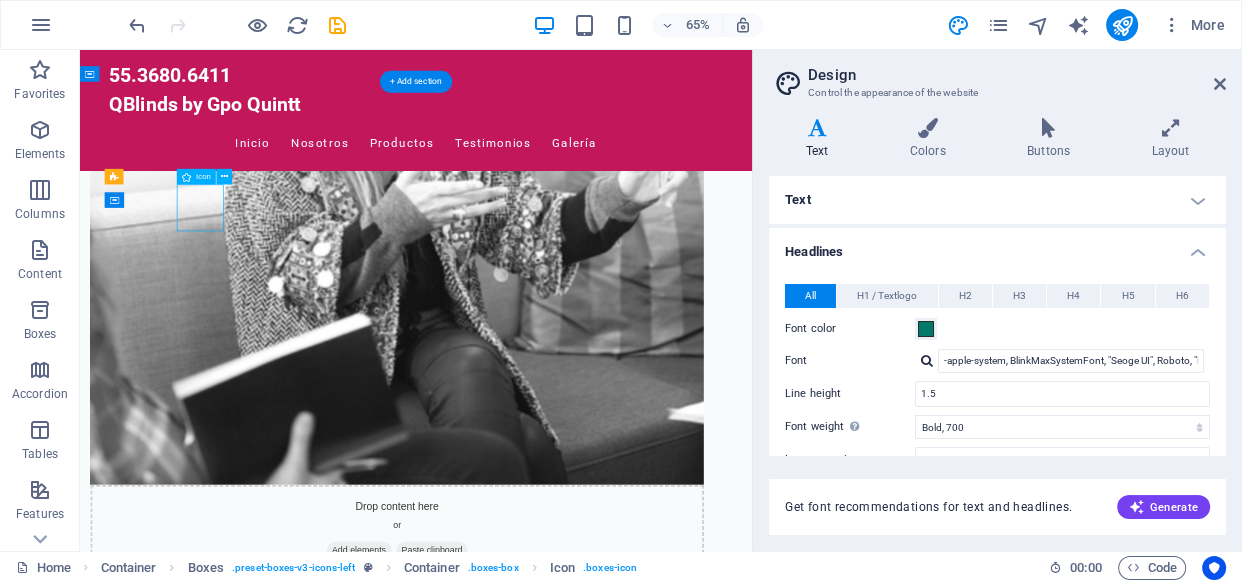 click at bounding box center (271, 1853) 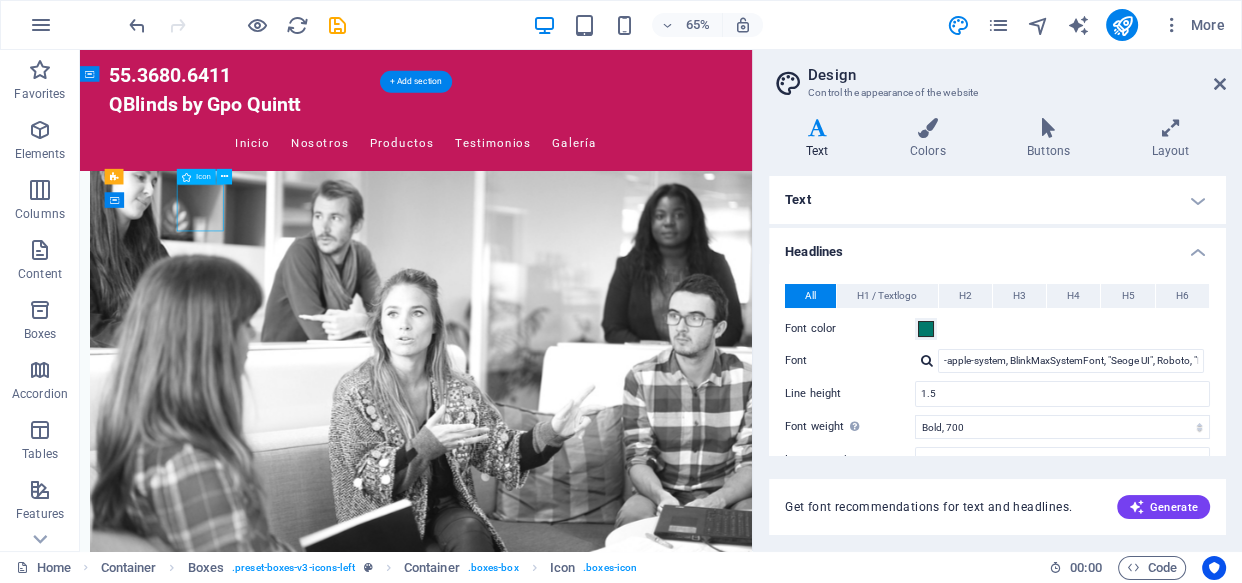 select on "xMidYMid" 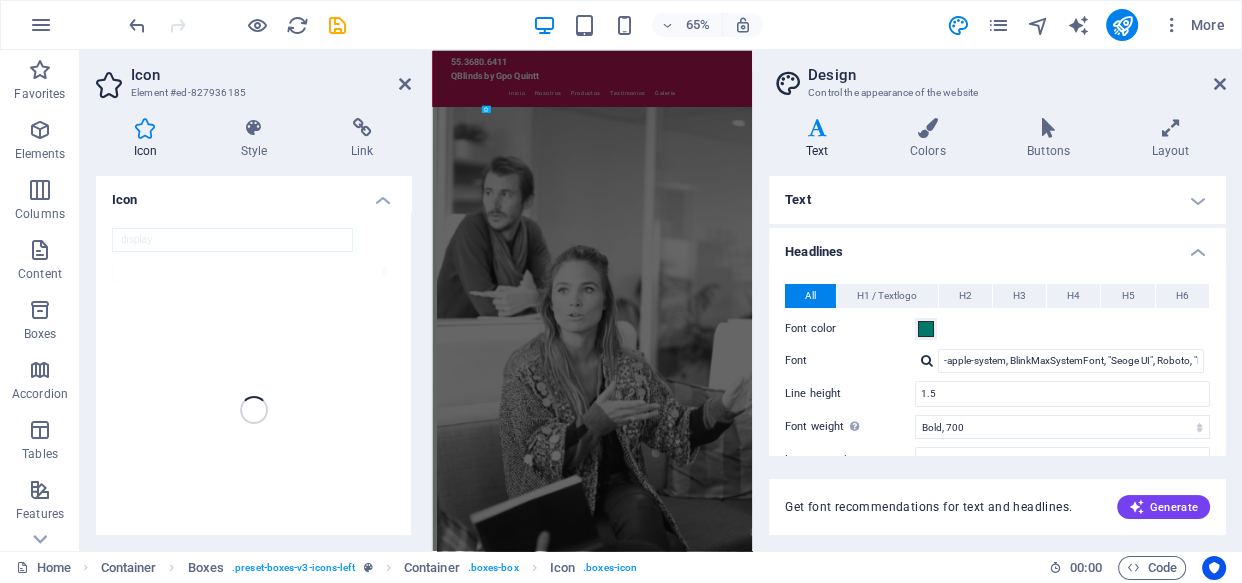scroll, scrollTop: 2306, scrollLeft: 0, axis: vertical 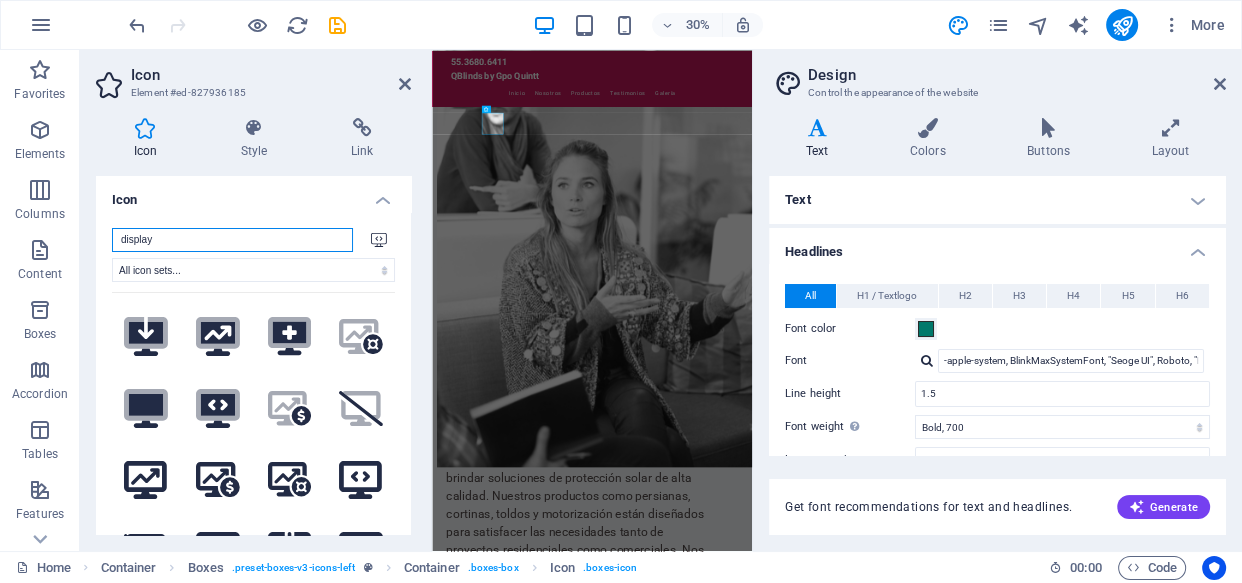 click on "display" at bounding box center (232, 240) 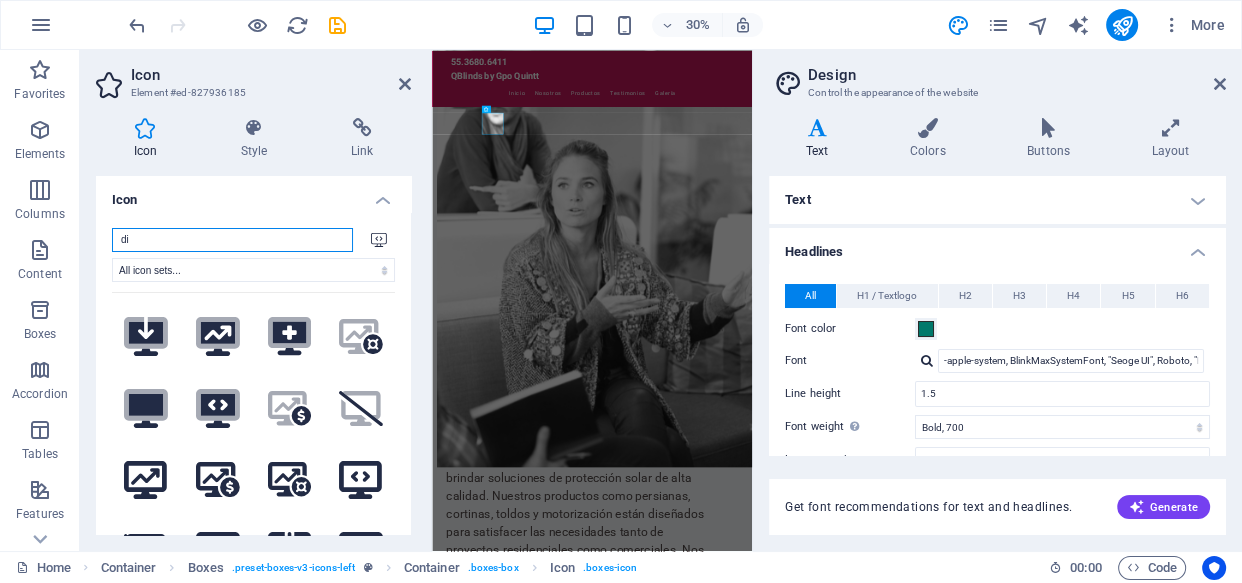 type on "d" 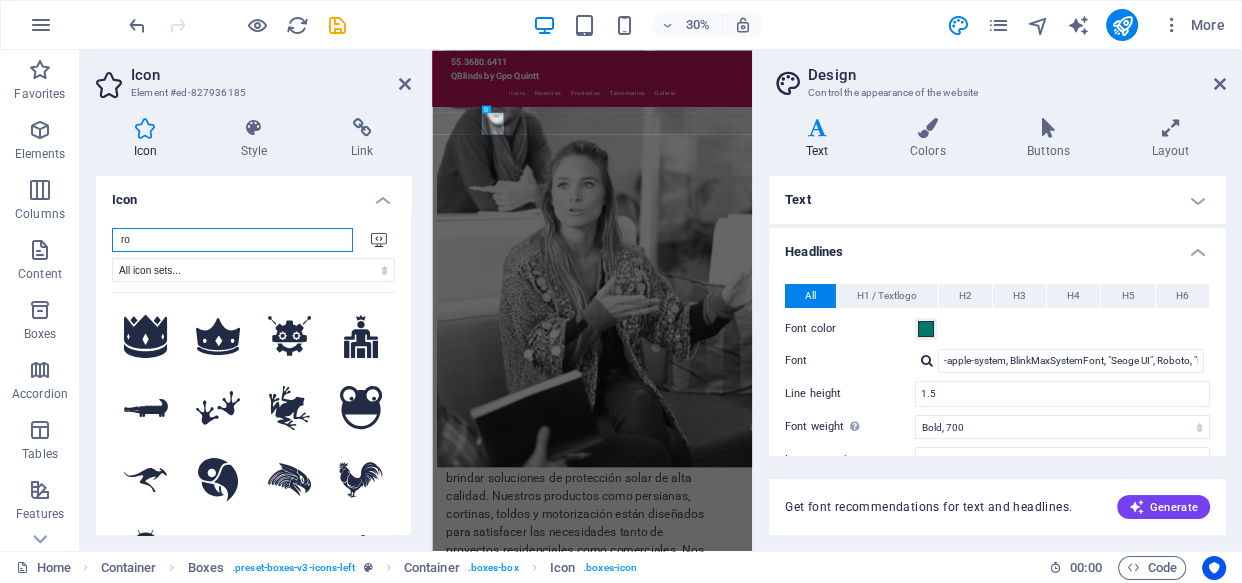 type on "r" 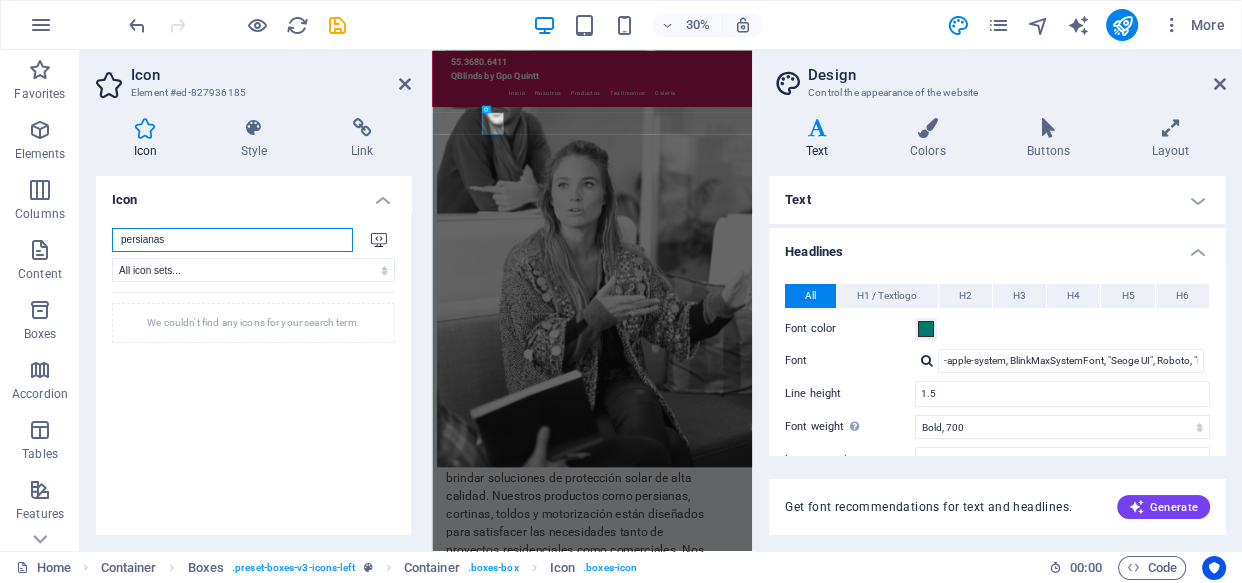 click on "persianas" at bounding box center [232, 240] 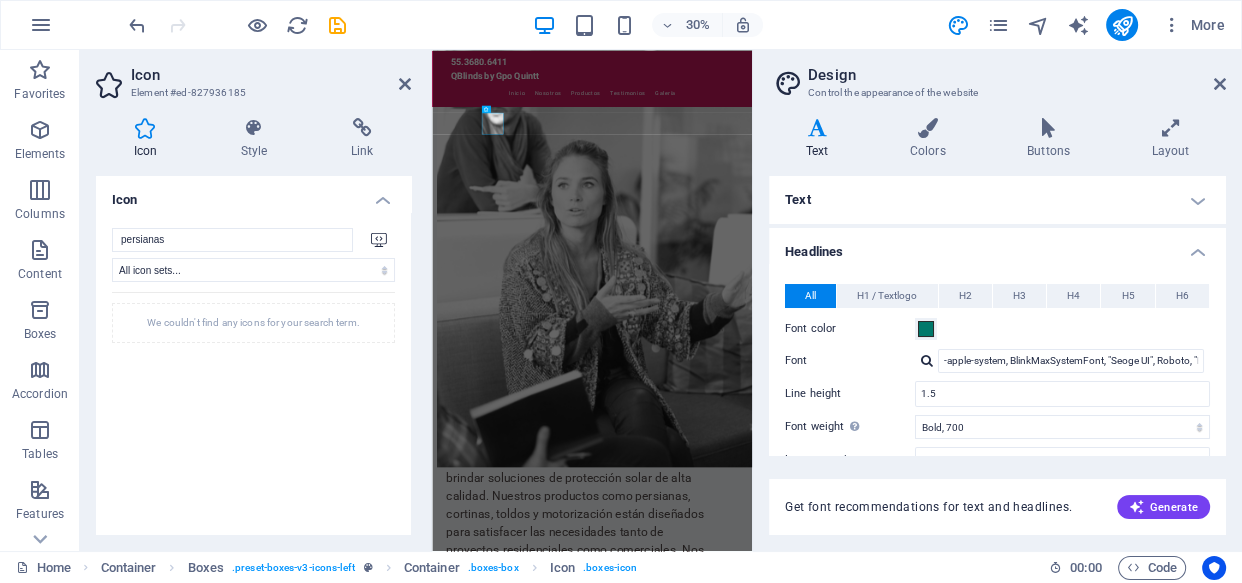 click on "We couldn't find any icons for your search term." at bounding box center (253, 323) 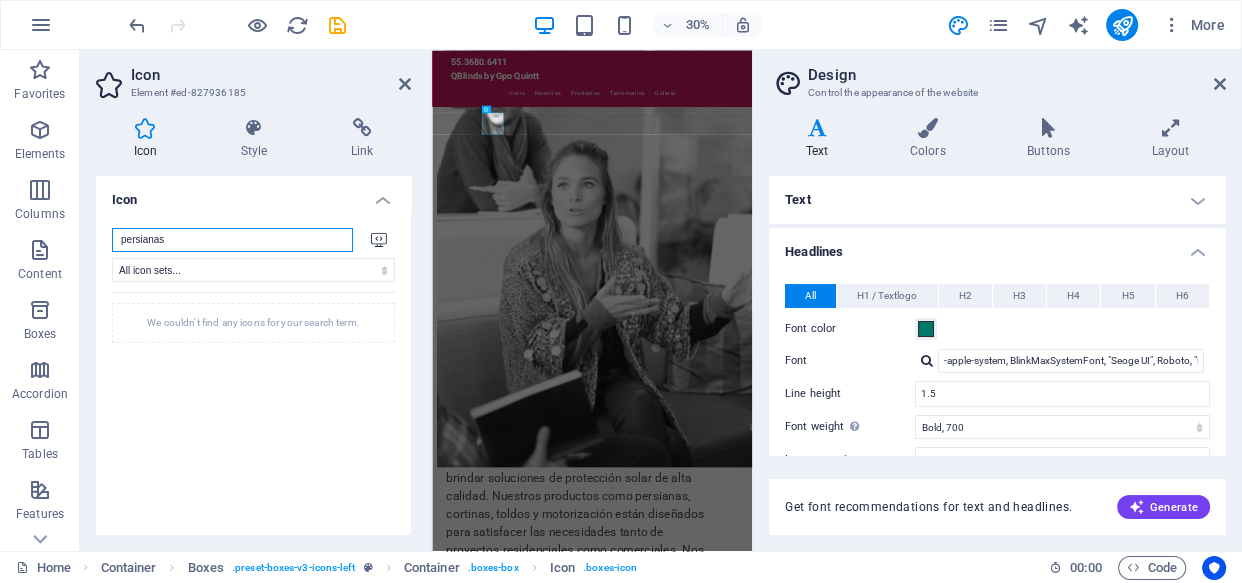 click on "persianas" at bounding box center (232, 240) 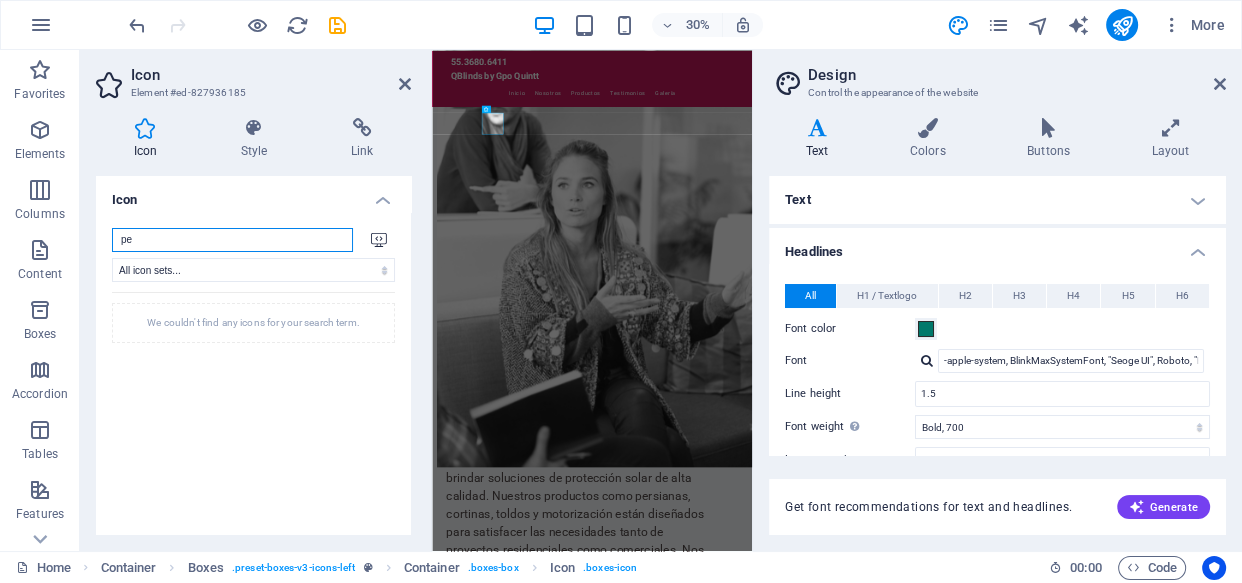 type on "p" 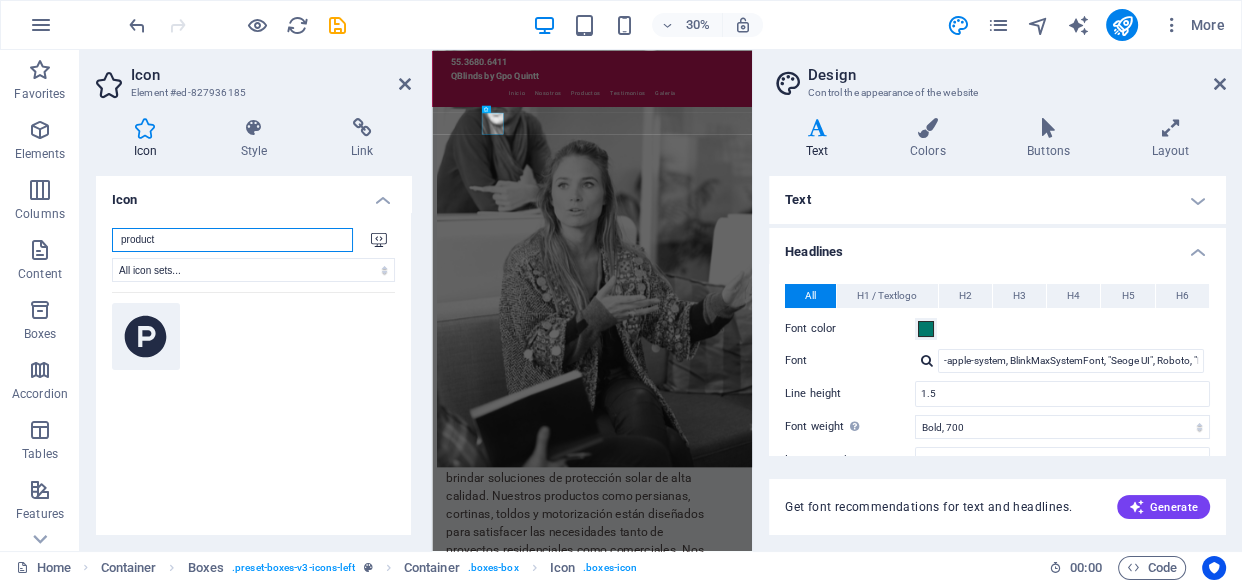 type on "product" 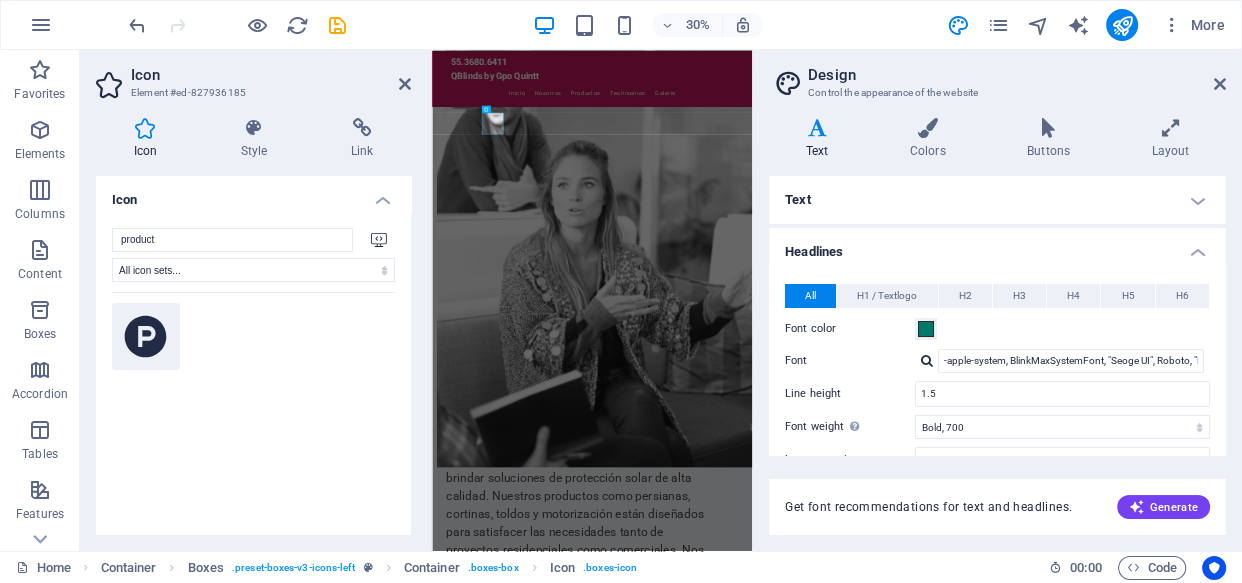 click 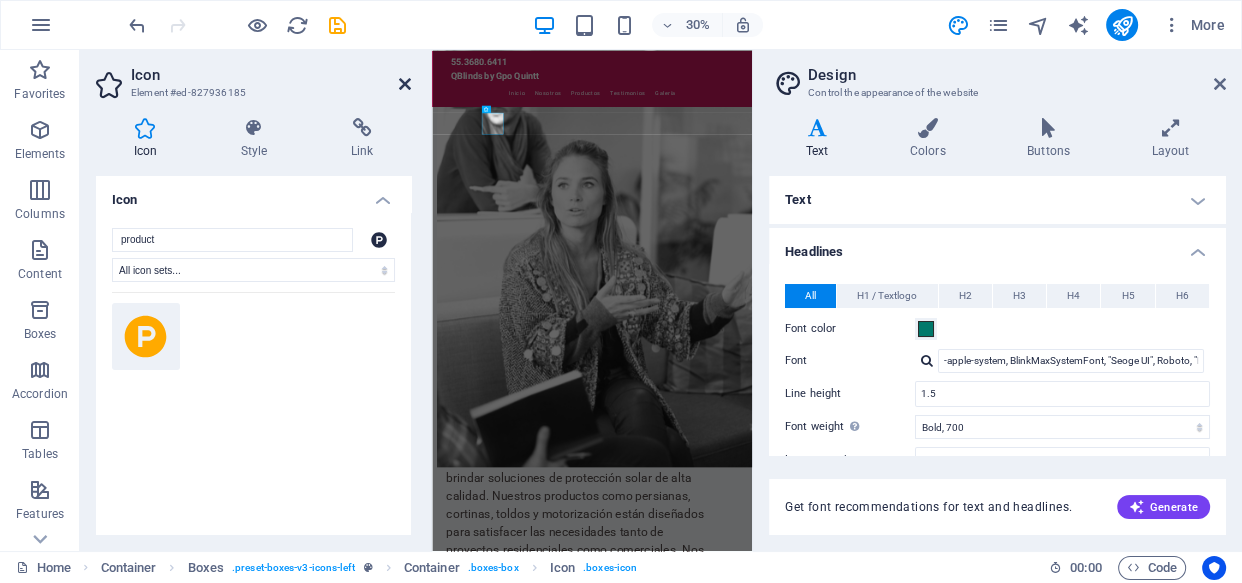 click at bounding box center (405, 84) 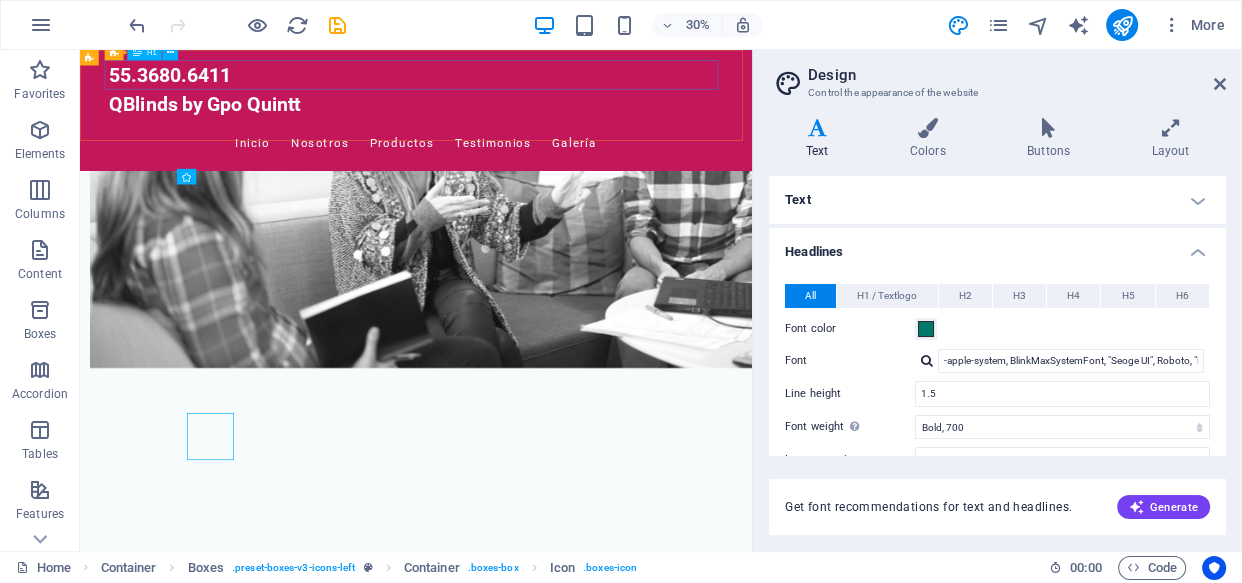 scroll, scrollTop: 1955, scrollLeft: 0, axis: vertical 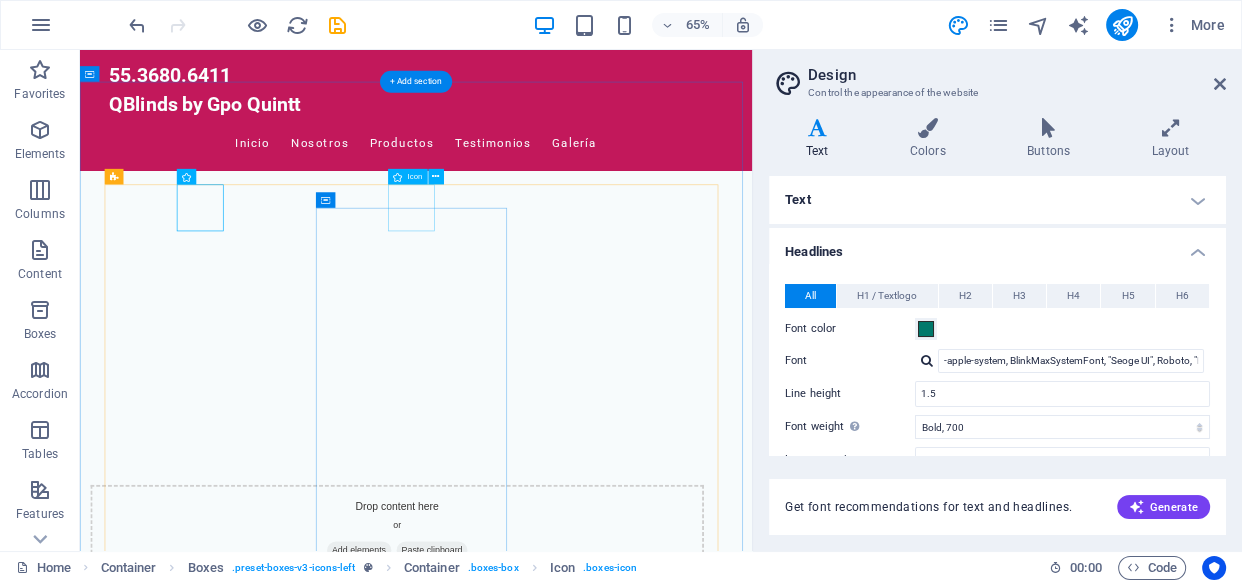 click at bounding box center (271, 2445) 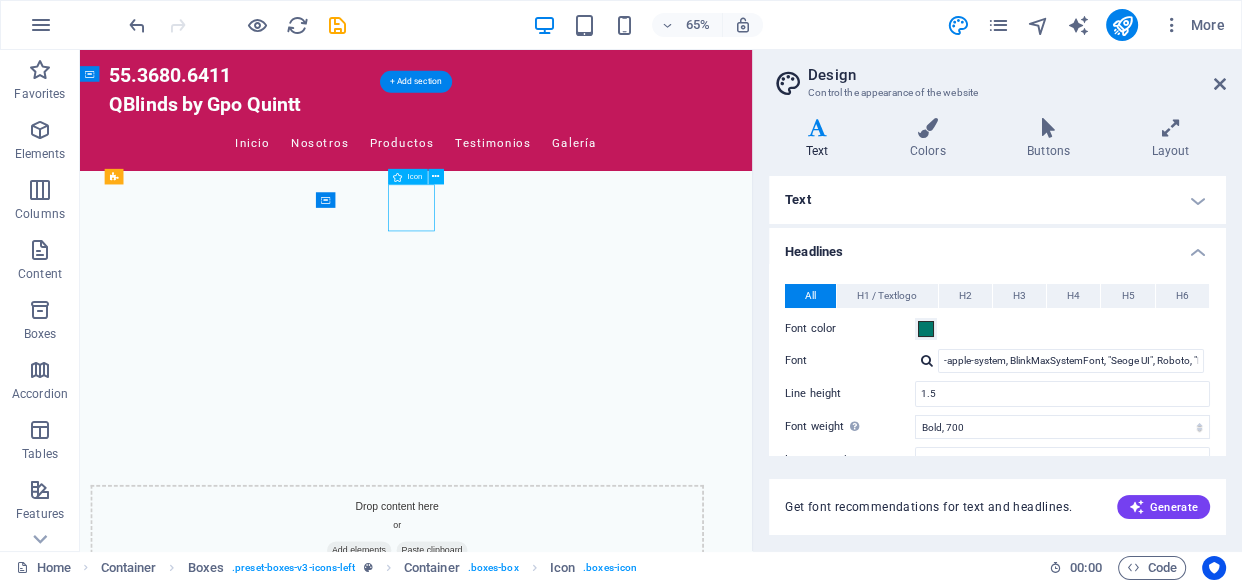 click at bounding box center [271, 2445] 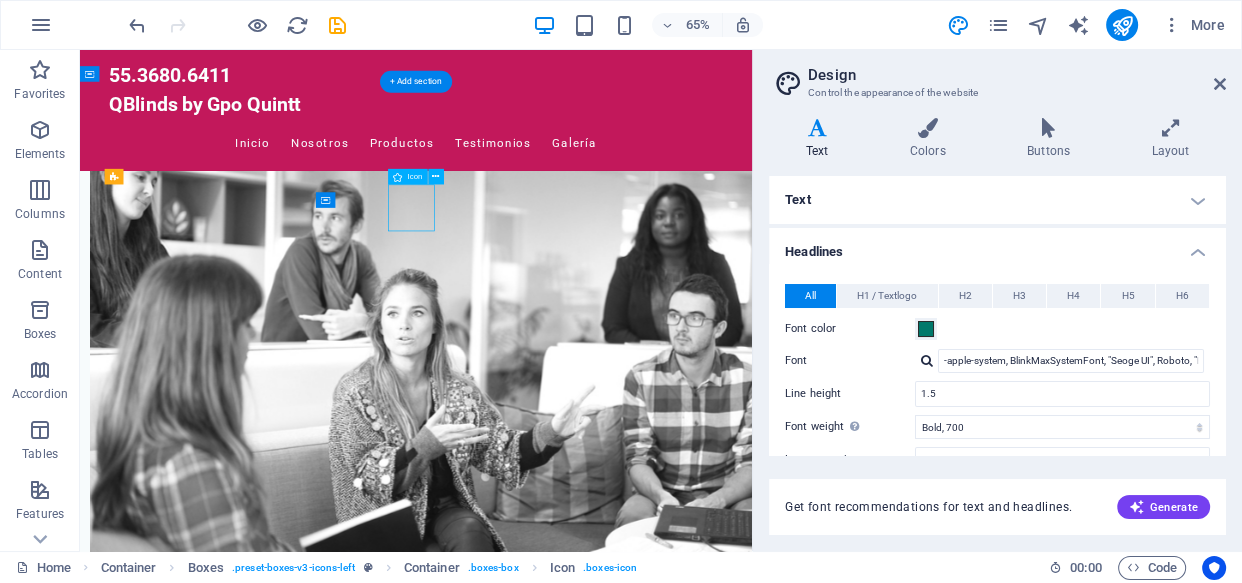 select on "xMidYMid" 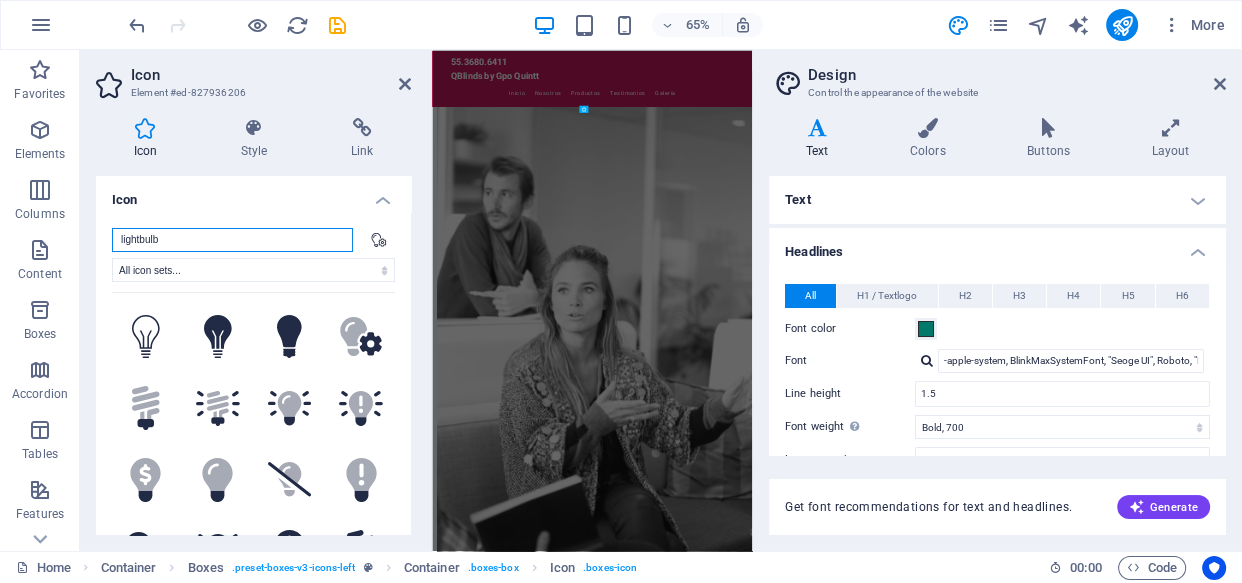 scroll, scrollTop: 2306, scrollLeft: 0, axis: vertical 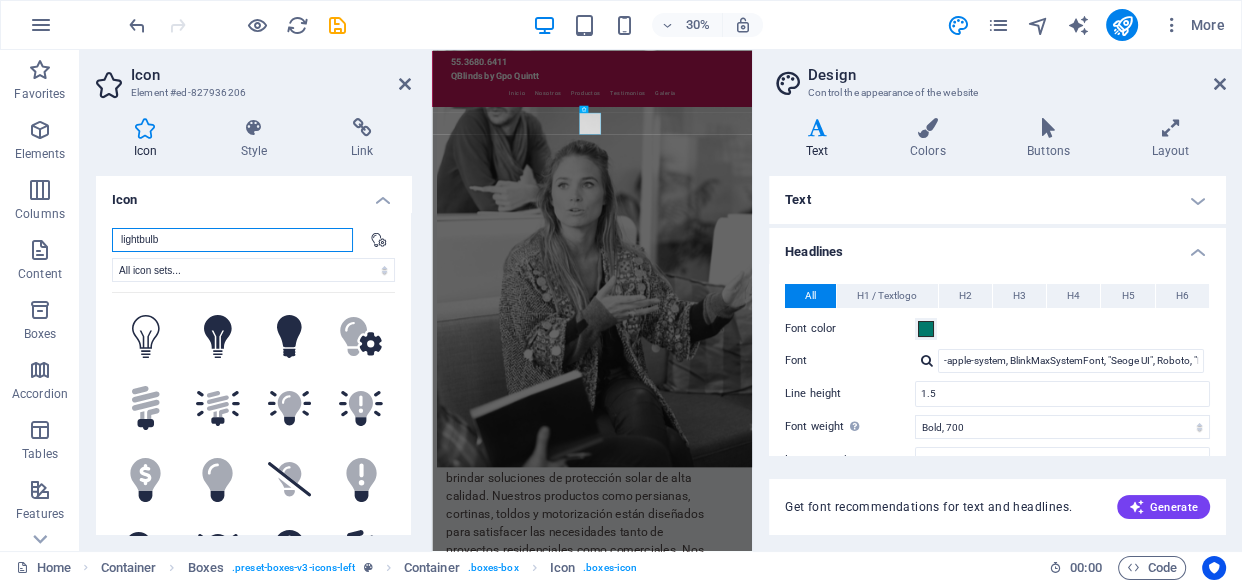 click on "lightbulb" at bounding box center [232, 240] 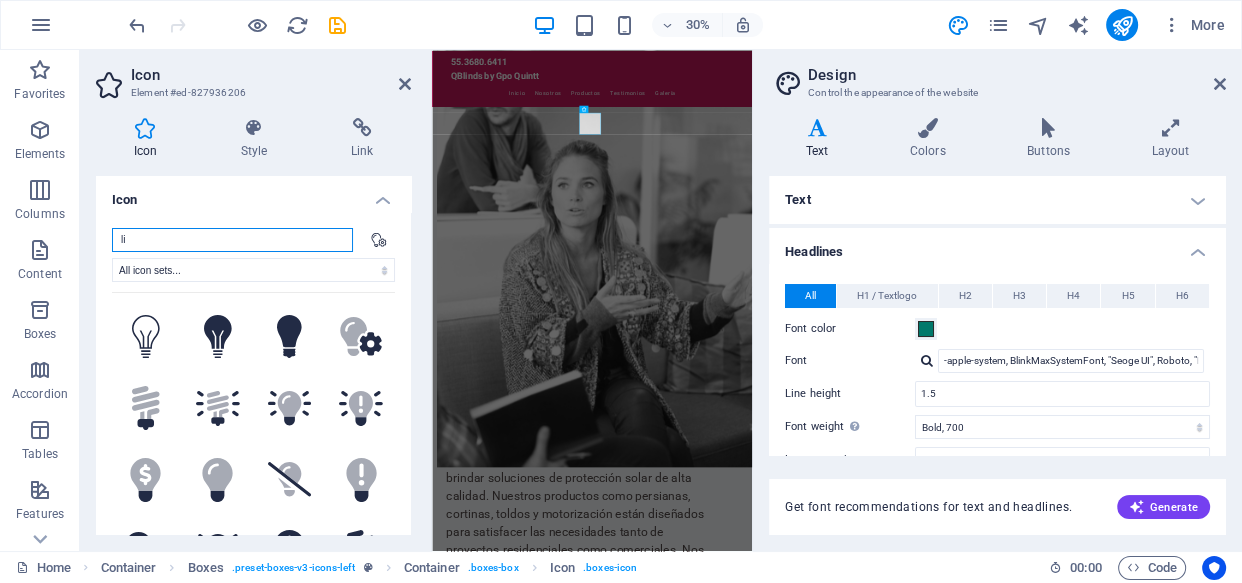 type on "l" 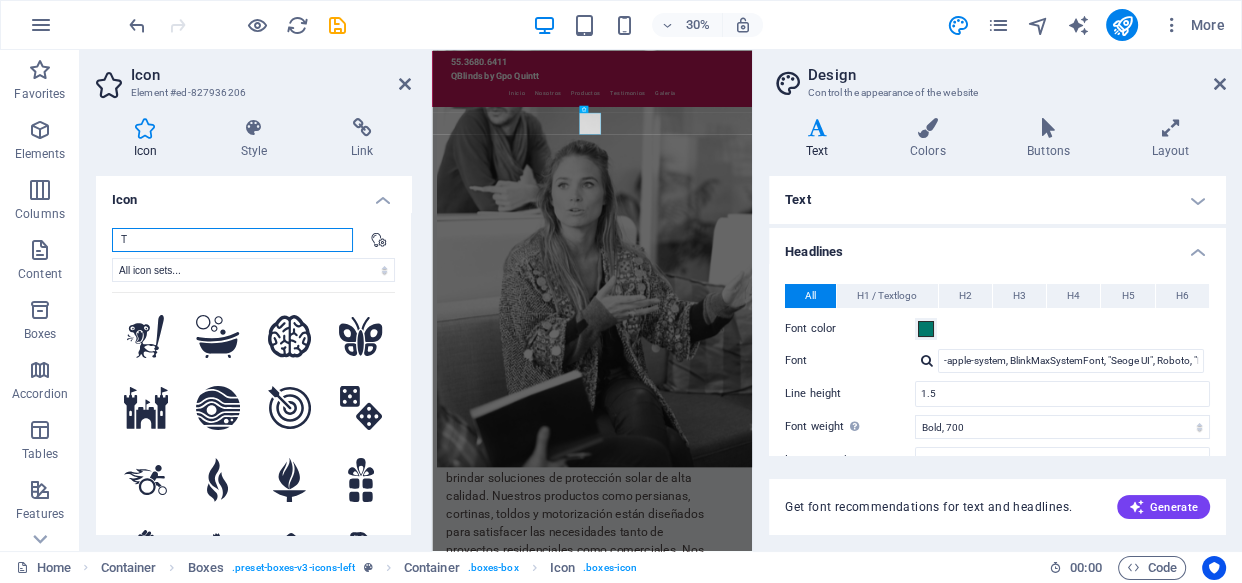 type on "T" 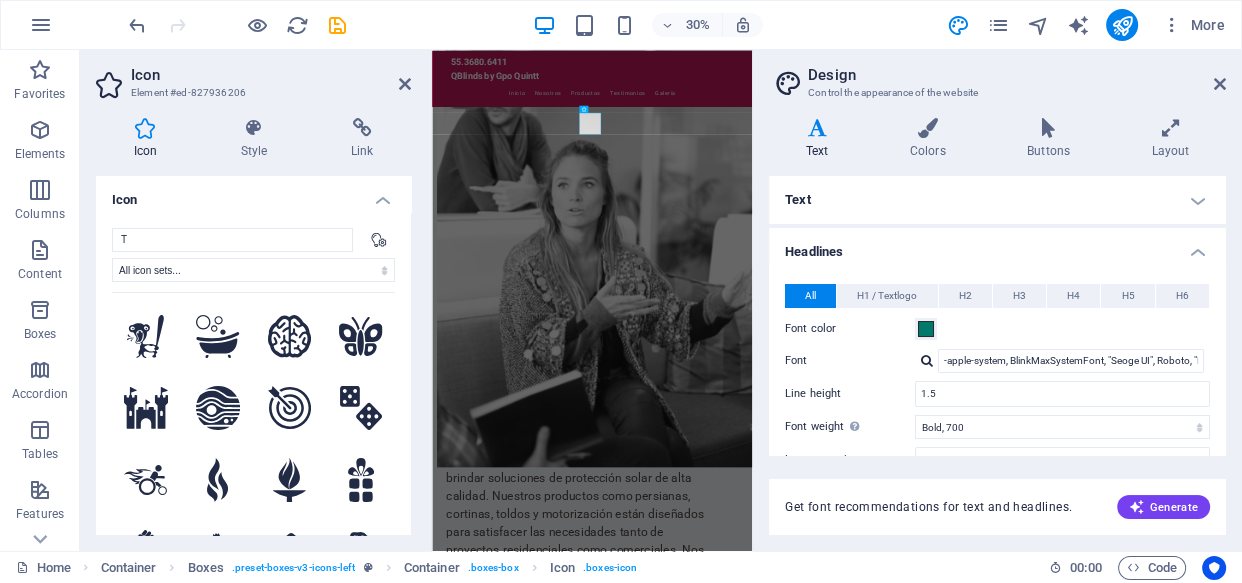 drag, startPoint x: 404, startPoint y: 291, endPoint x: 410, endPoint y: 322, distance: 31.575306 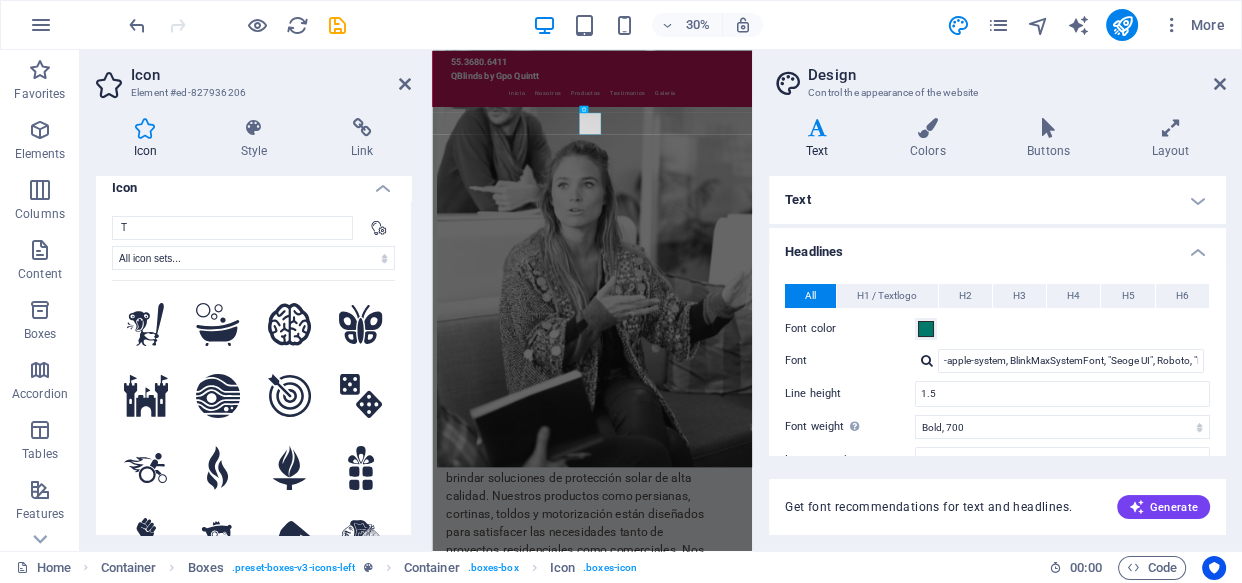 scroll, scrollTop: 0, scrollLeft: 0, axis: both 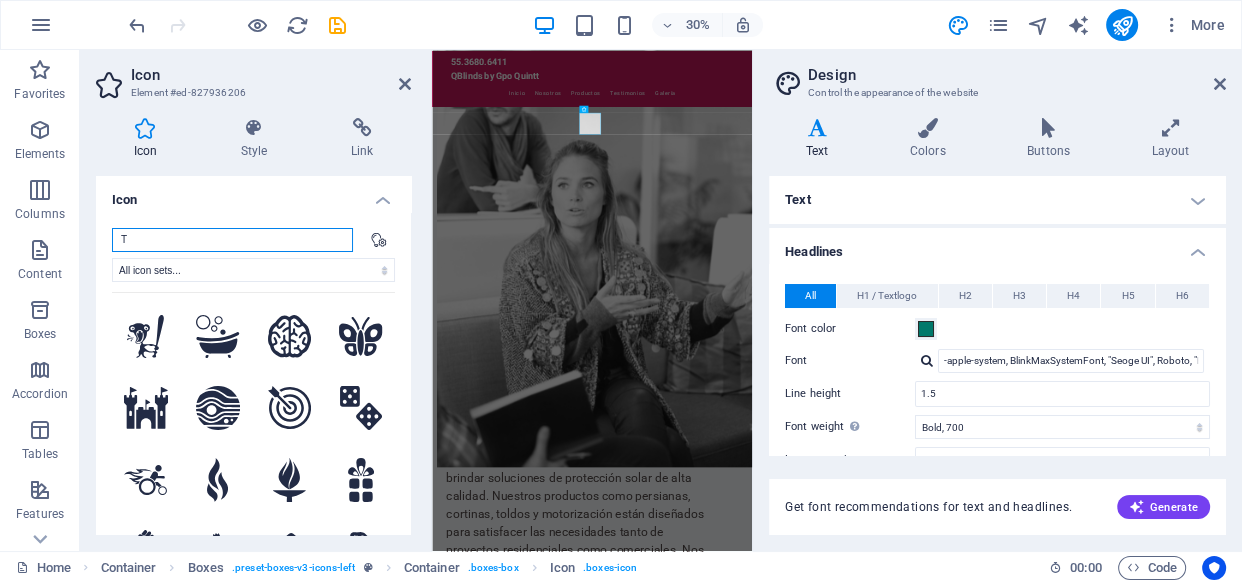 click on "T" at bounding box center (232, 240) 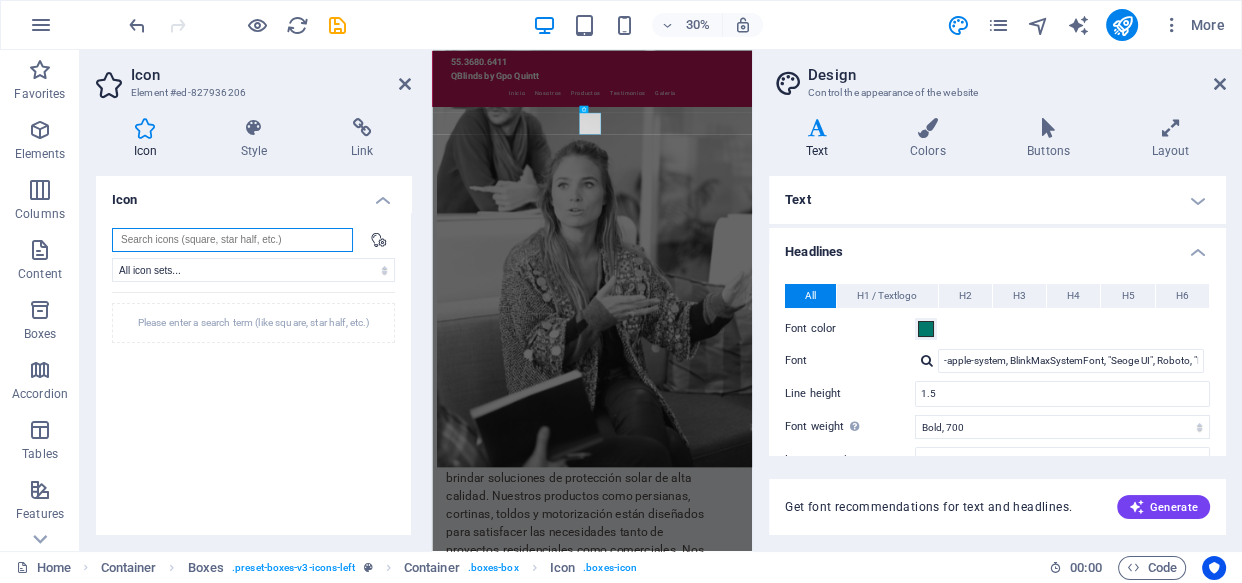 type on "t" 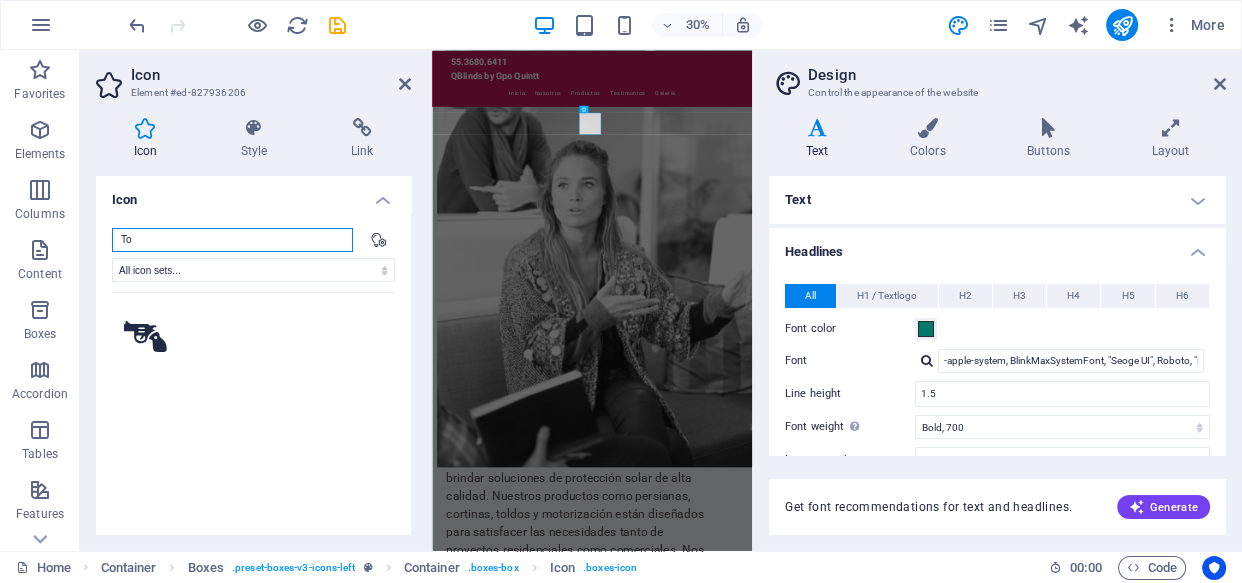 type on "T" 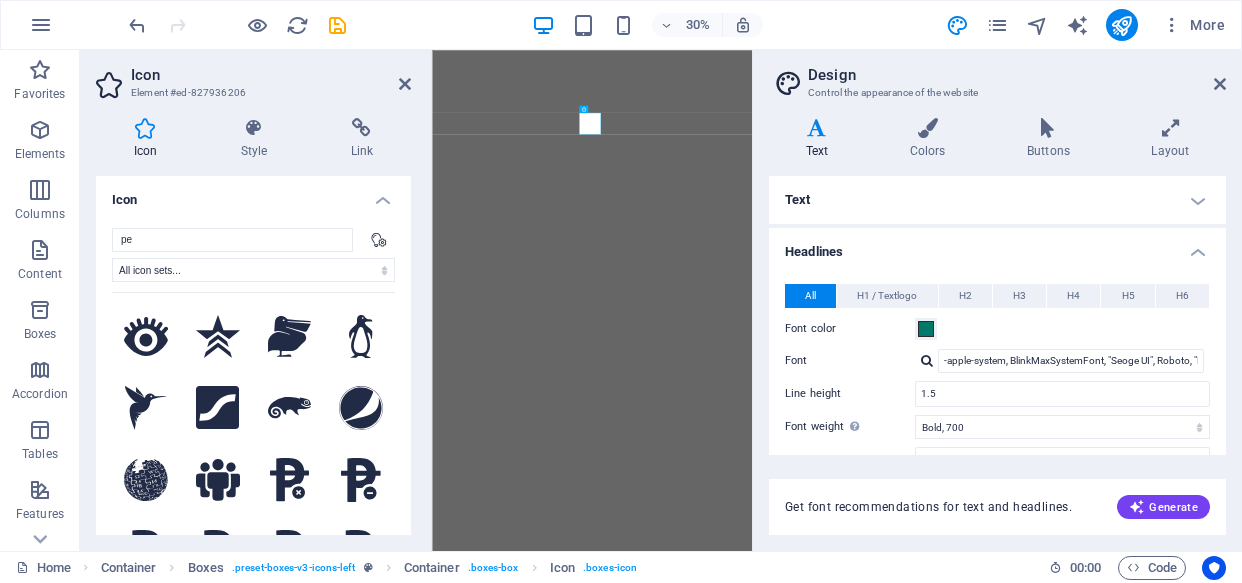 select on "xMidYMid" 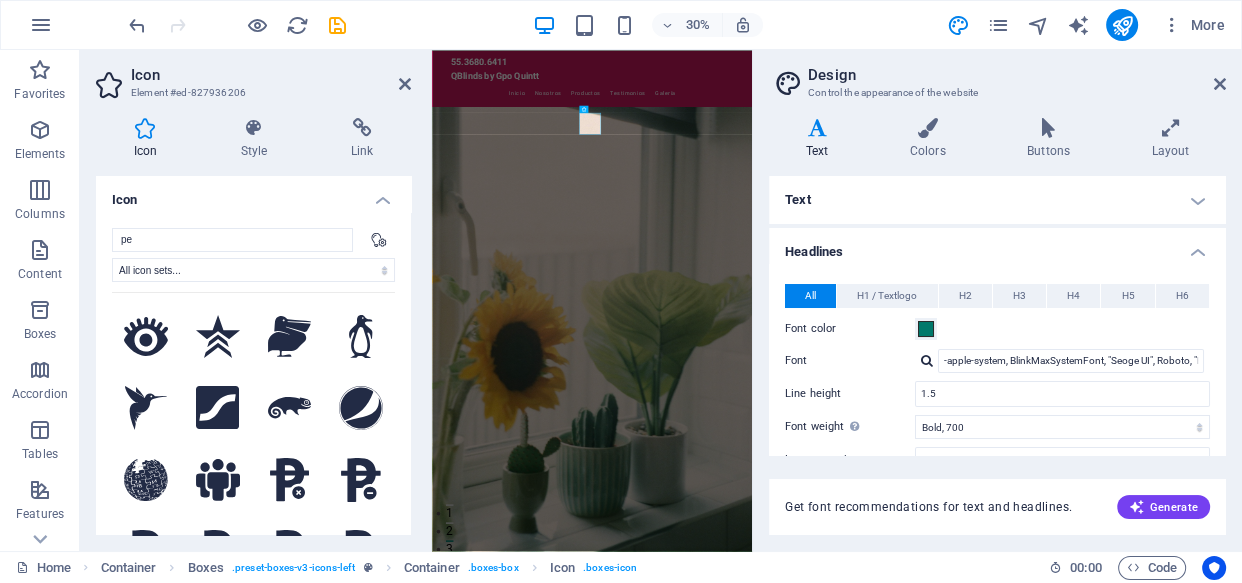 type on "p" 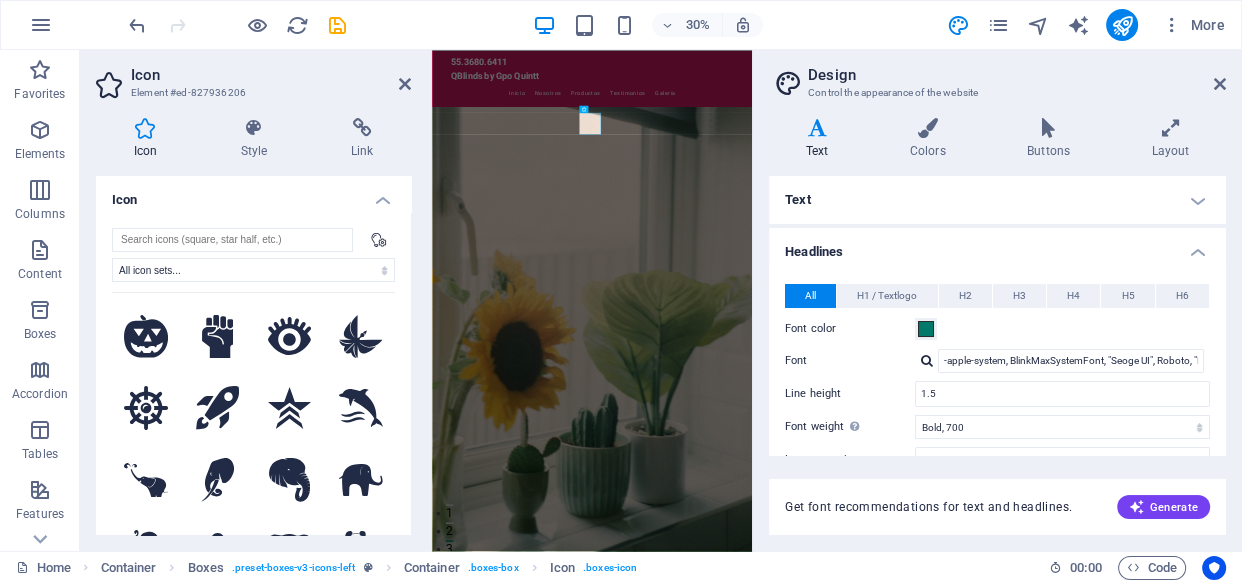 scroll, scrollTop: 0, scrollLeft: 0, axis: both 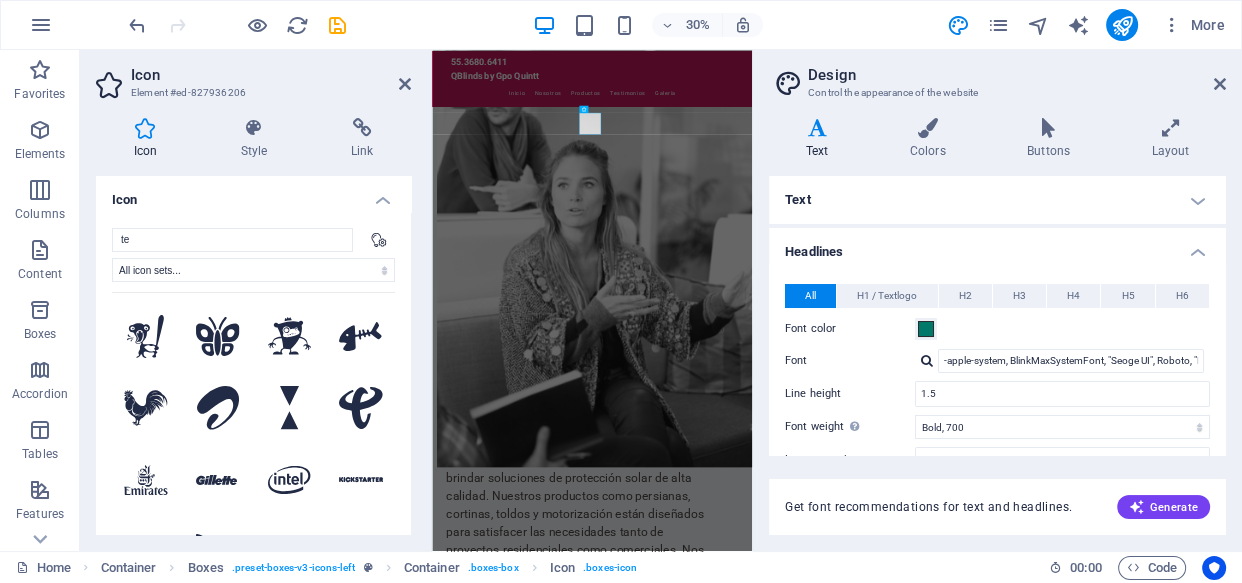 drag, startPoint x: 410, startPoint y: 268, endPoint x: 410, endPoint y: 301, distance: 33 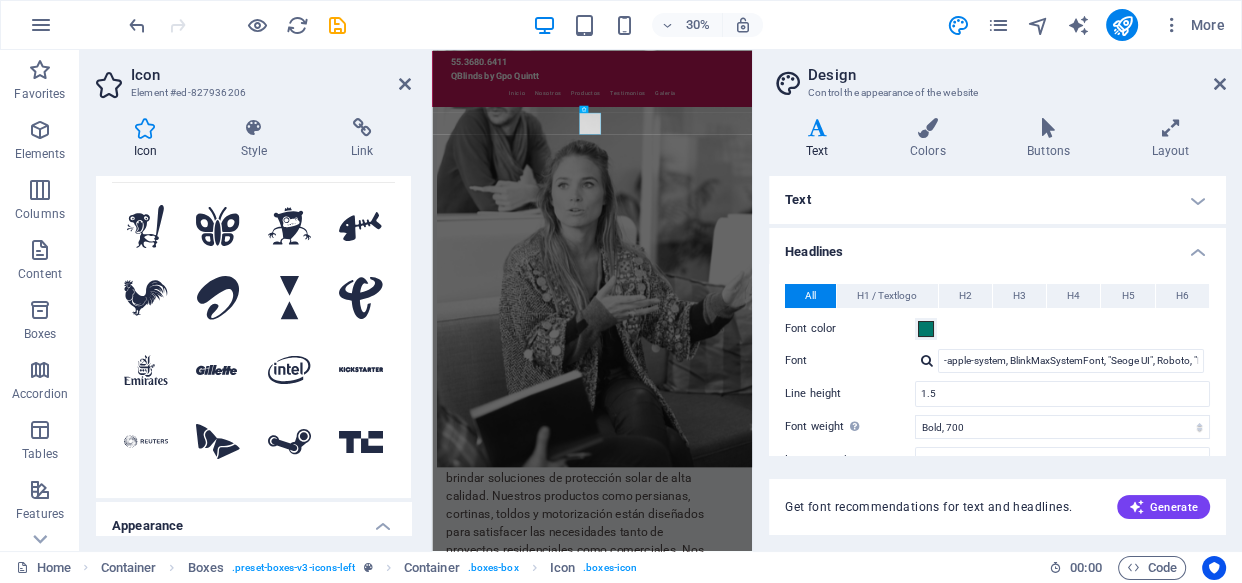 click on "te All icon sets... IcoFont Ionicons FontAwesome Brands FontAwesome Duotone FontAwesome Solid FontAwesome Regular FontAwesome Light FontAwesome Thin FontAwesome Sharp Solid FontAwesome Sharp Regular FontAwesome Sharp Light FontAwesome Sharp Thin .fa-secondary{opacity:.4} .fa-secondary{opacity:.4} .fa-secondary{opacity:.4} .fa-secondary{opacity:.4} .fa-secondary{opacity:.4} .fa-secondary{opacity:.4} .fa-secondary{opacity:.4} .fa-secondary{opacity:.4} .fa-secondary{opacity:.4} .fa-secondary{opacity:.4} .fa-secondary{opacity:.4} .fa-secondary{opacity:.4} .fa-secondary{opacity:.4} .fa-secondary{opacity:.4} .fa-secondary{opacity:.4} .fa-secondary{opacity:.4} .fa-secondary{opacity:.4} .fa-secondary{opacity:.4} .fa-secondary{opacity:.4} .fa-secondary{opacity:.4} .fa-secondary{opacity:.4} .fa-secondary{opacity:.4} .fa-secondary{opacity:.4} .fa-secondary{opacity:.4} .fa-secondary{opacity:.4} .fa-secondary{opacity:.4} .fa-secondary{opacity:.4} .fa-secondary{opacity:.4} .fa-secondary{opacity:.4}" at bounding box center (253, 300) 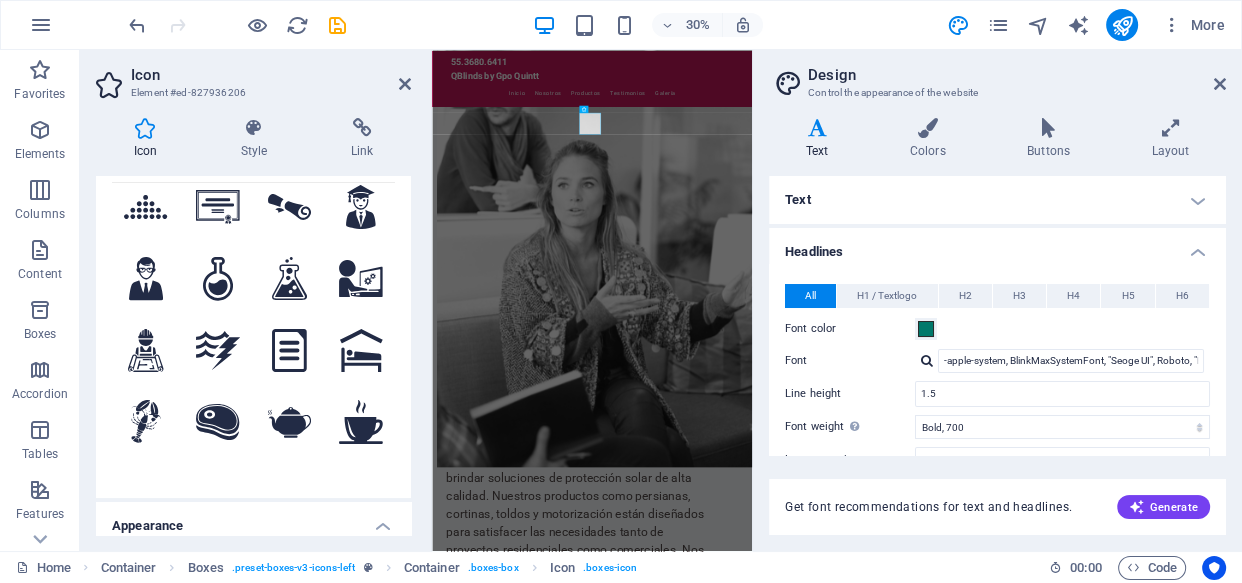 scroll, scrollTop: 0, scrollLeft: 0, axis: both 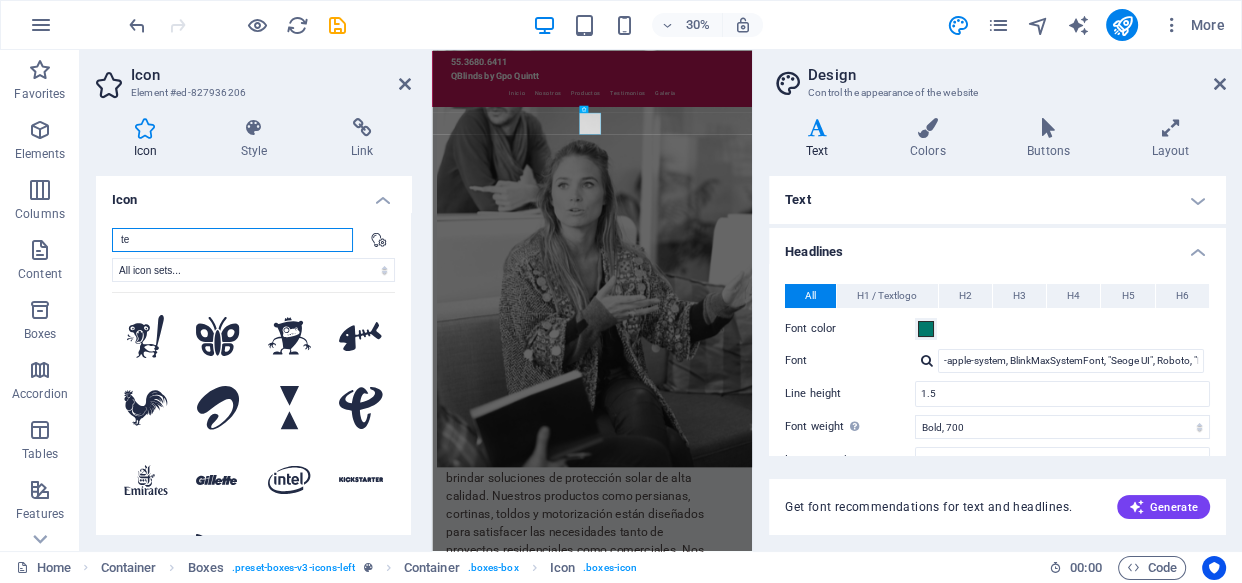 click on "te" at bounding box center [232, 240] 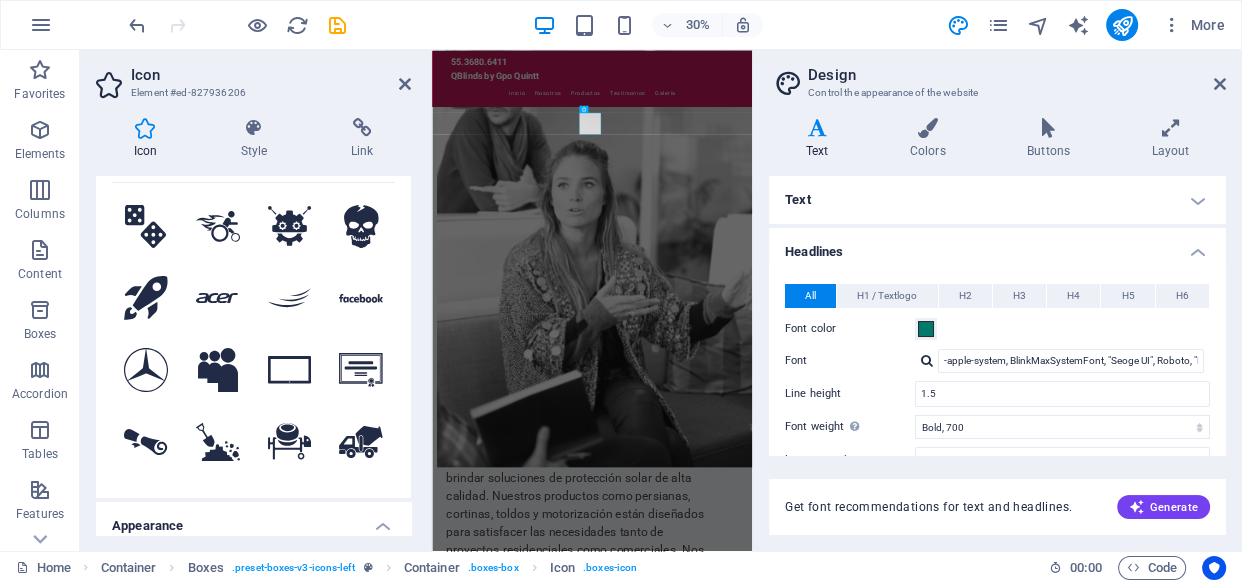 scroll, scrollTop: 121, scrollLeft: 0, axis: vertical 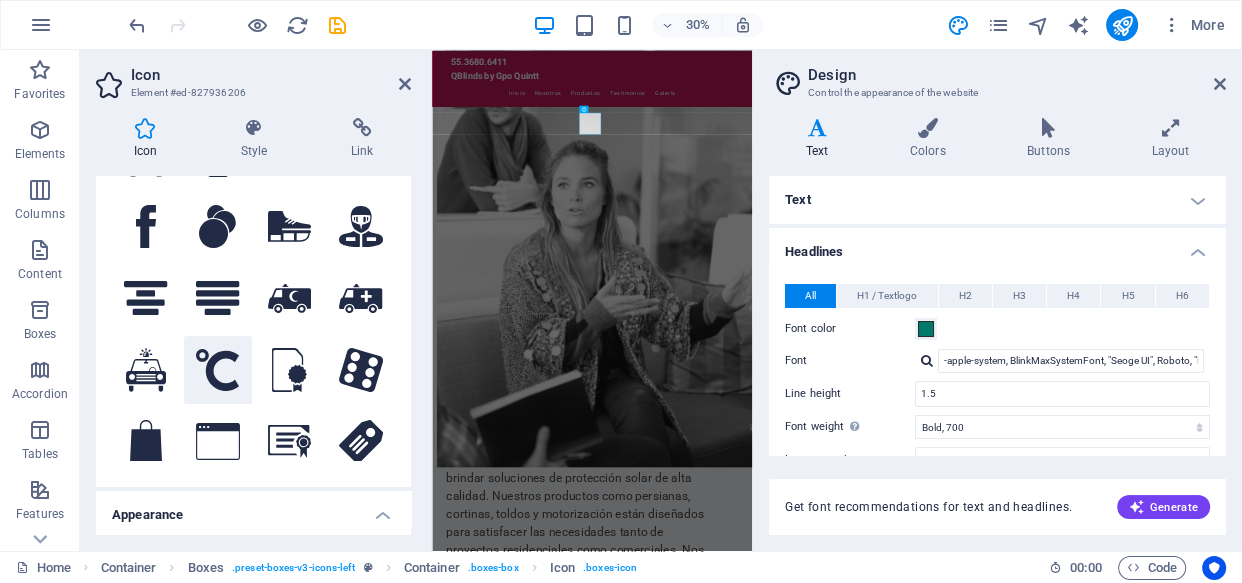 type on "Ce" 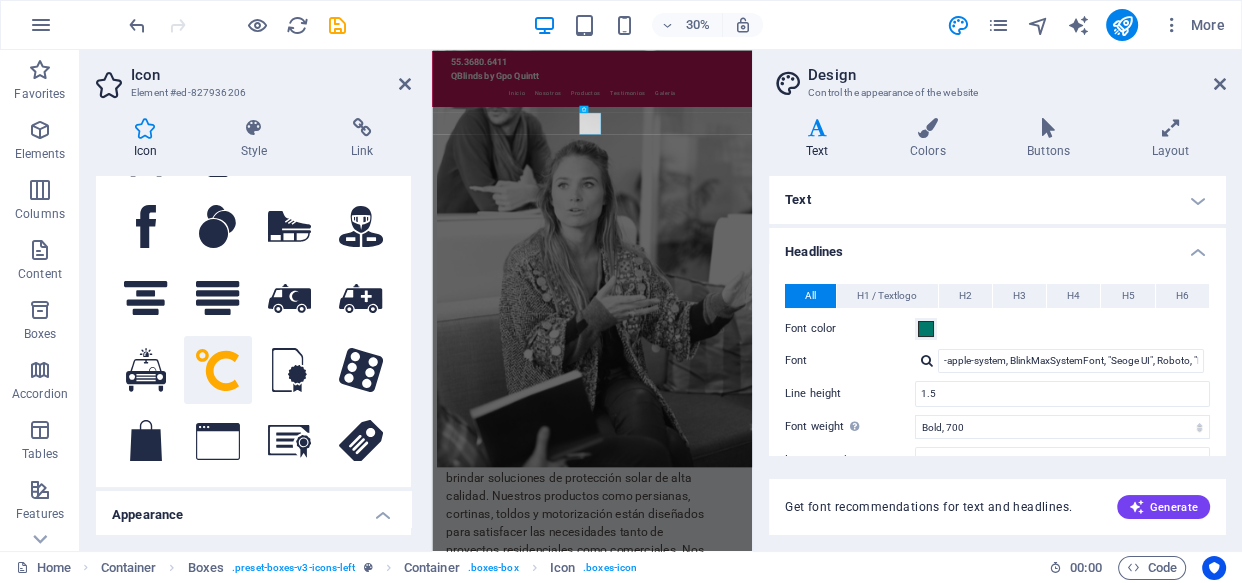 click on "Icon" at bounding box center (271, 75) 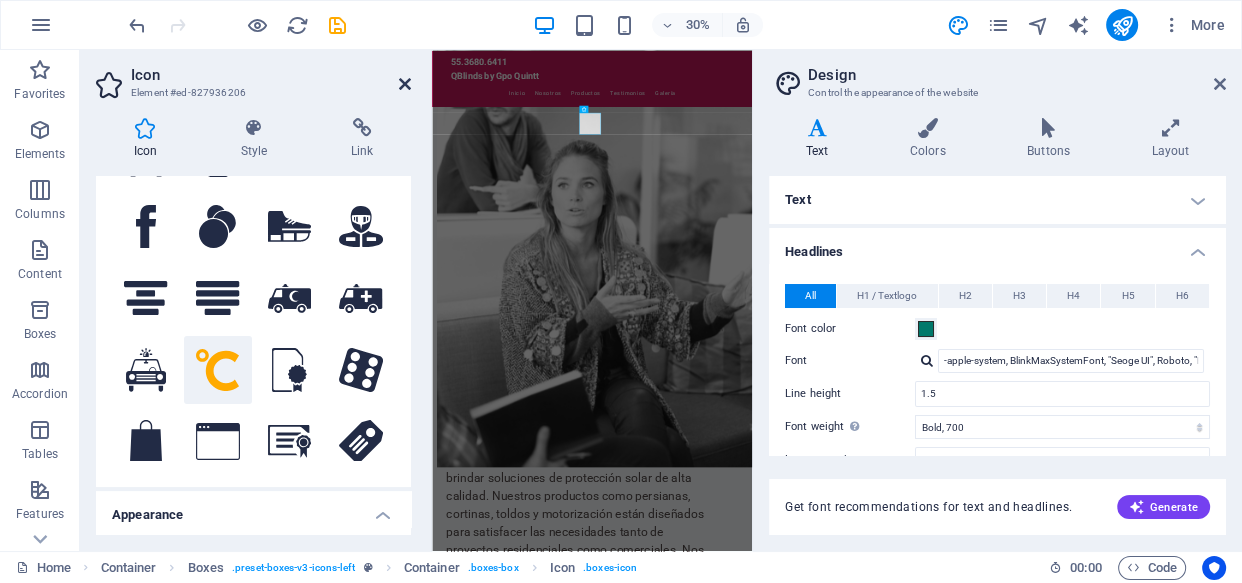 click at bounding box center (405, 84) 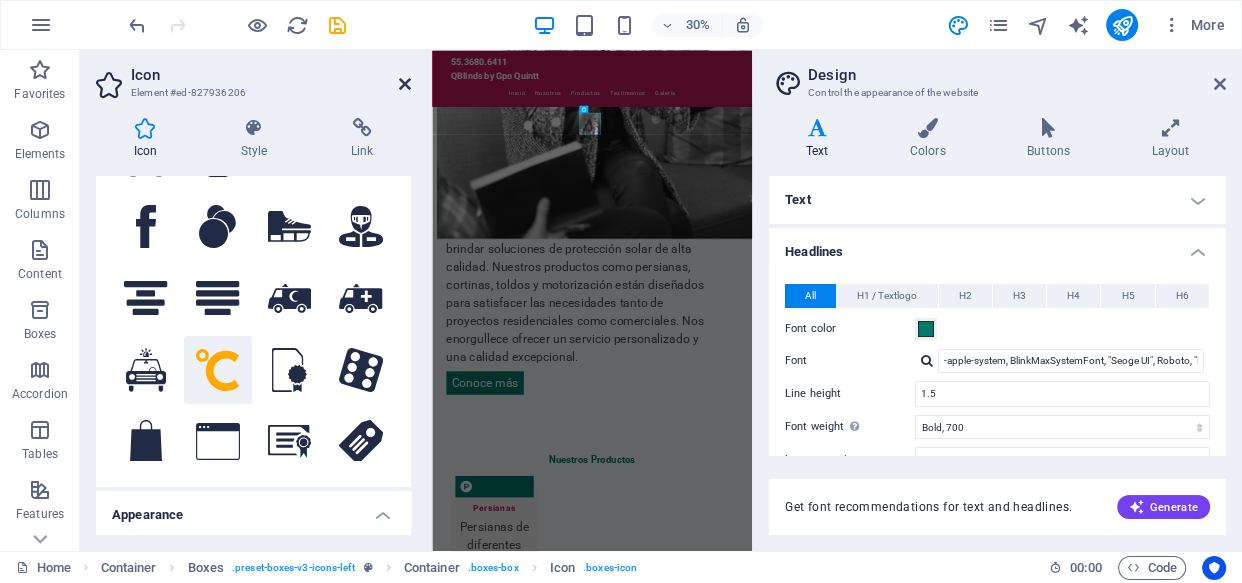 scroll, scrollTop: 1955, scrollLeft: 0, axis: vertical 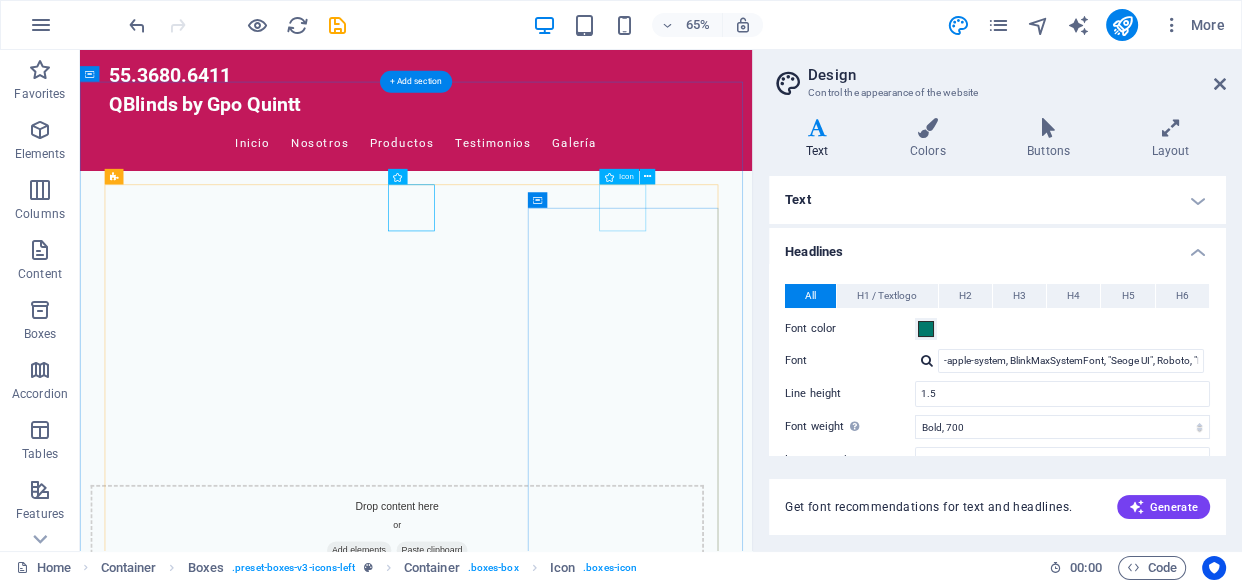 click at bounding box center (271, 3037) 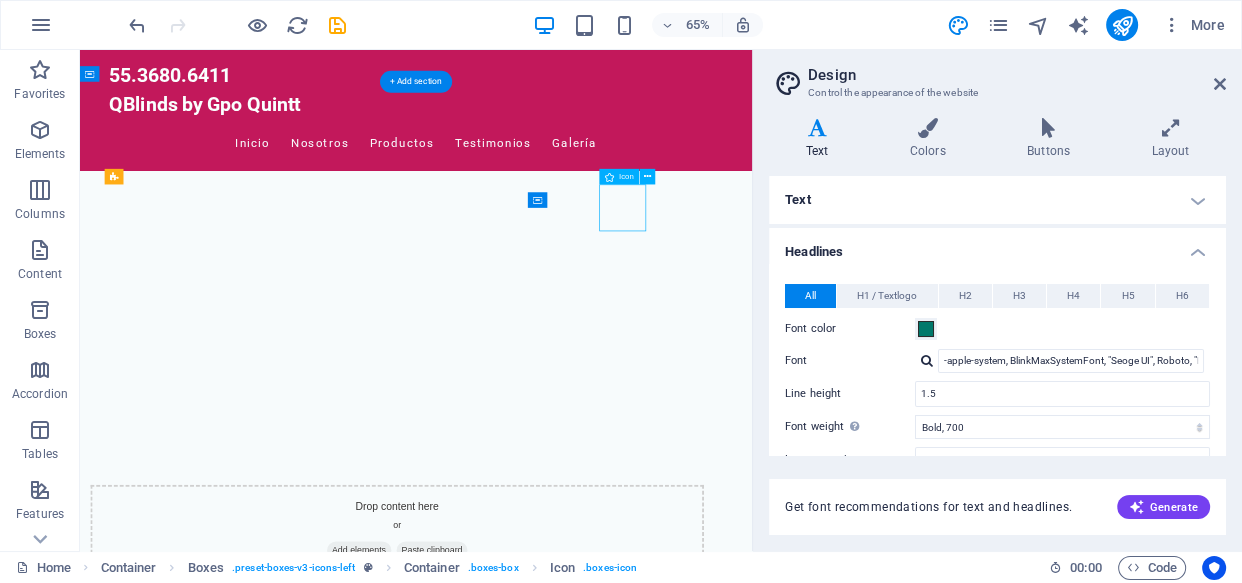 click at bounding box center (271, 3037) 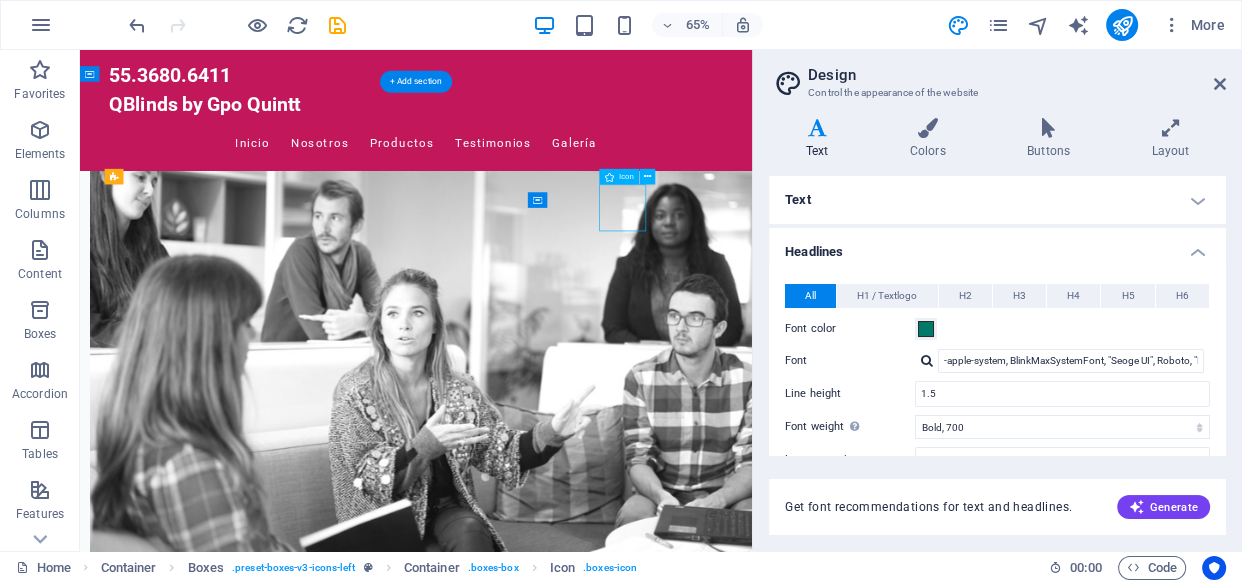 select on "xMidYMid" 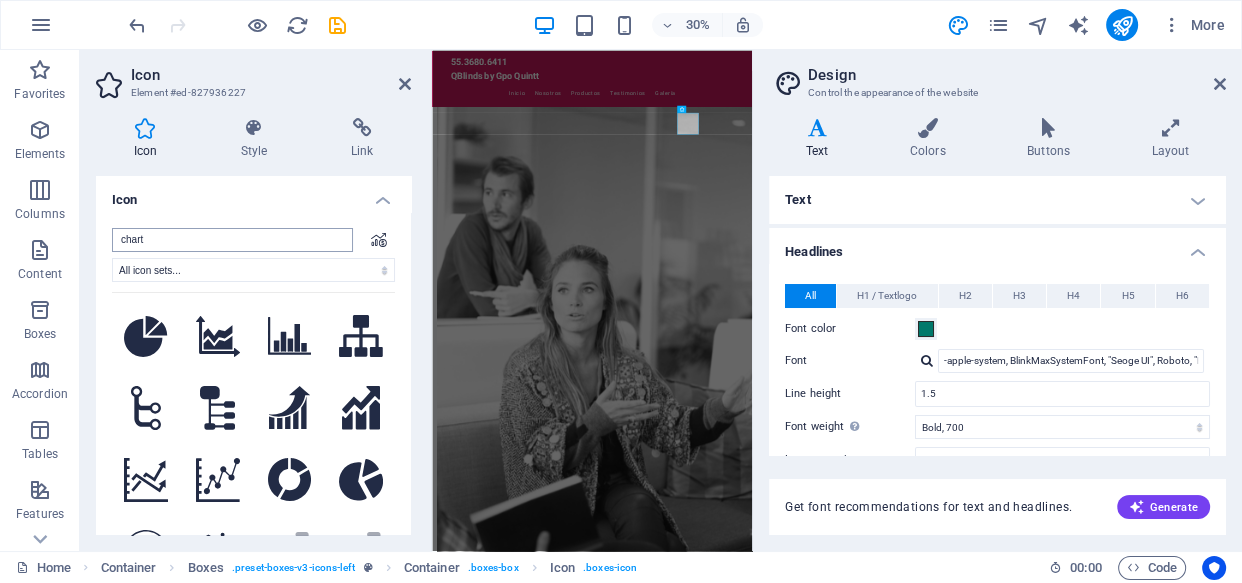 scroll, scrollTop: 2306, scrollLeft: 0, axis: vertical 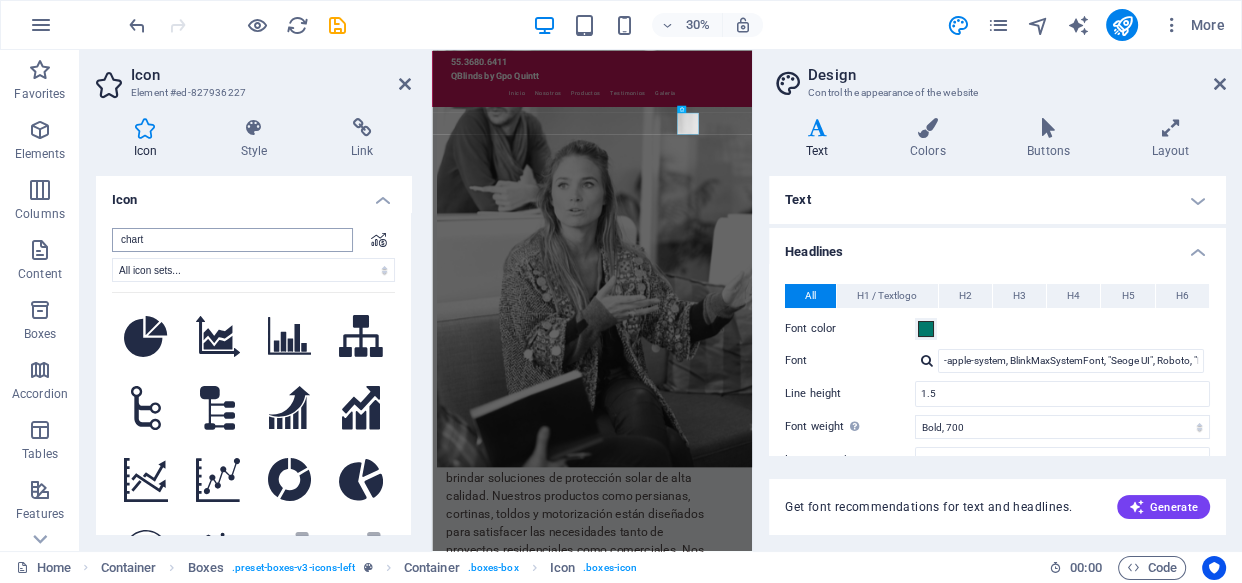 click on "chart" at bounding box center (232, 240) 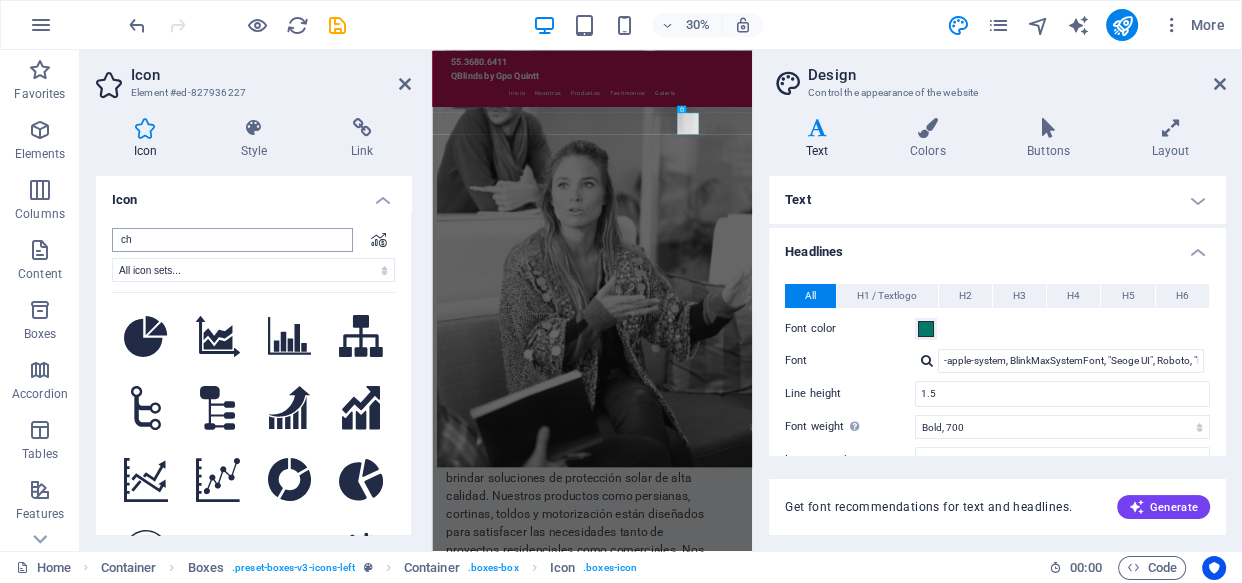 type on "c" 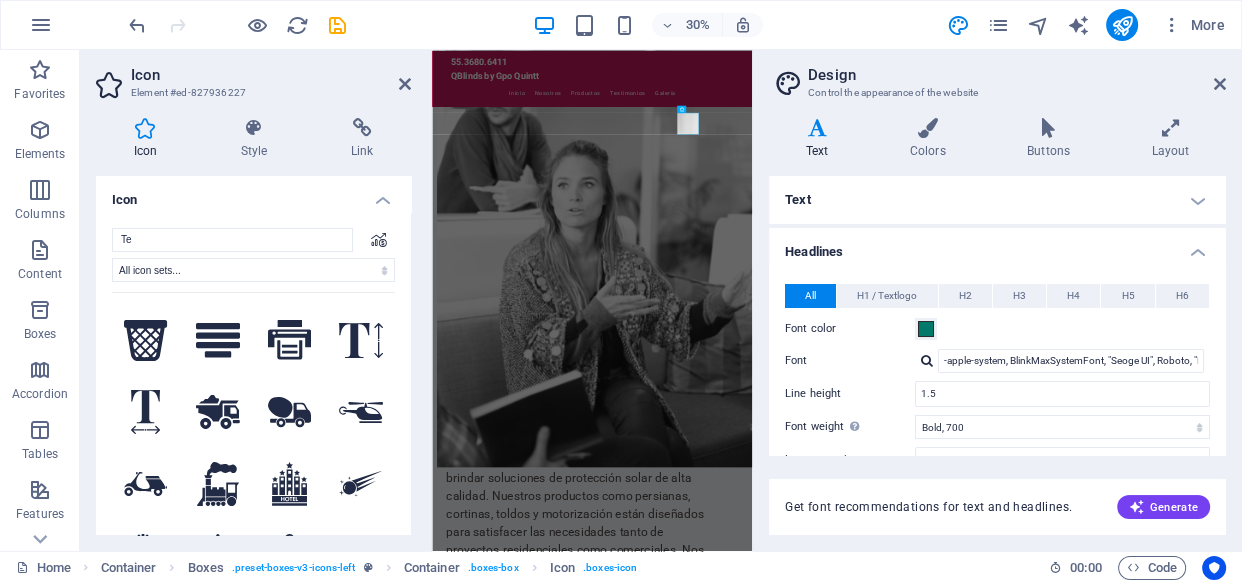 scroll, scrollTop: 1661, scrollLeft: 0, axis: vertical 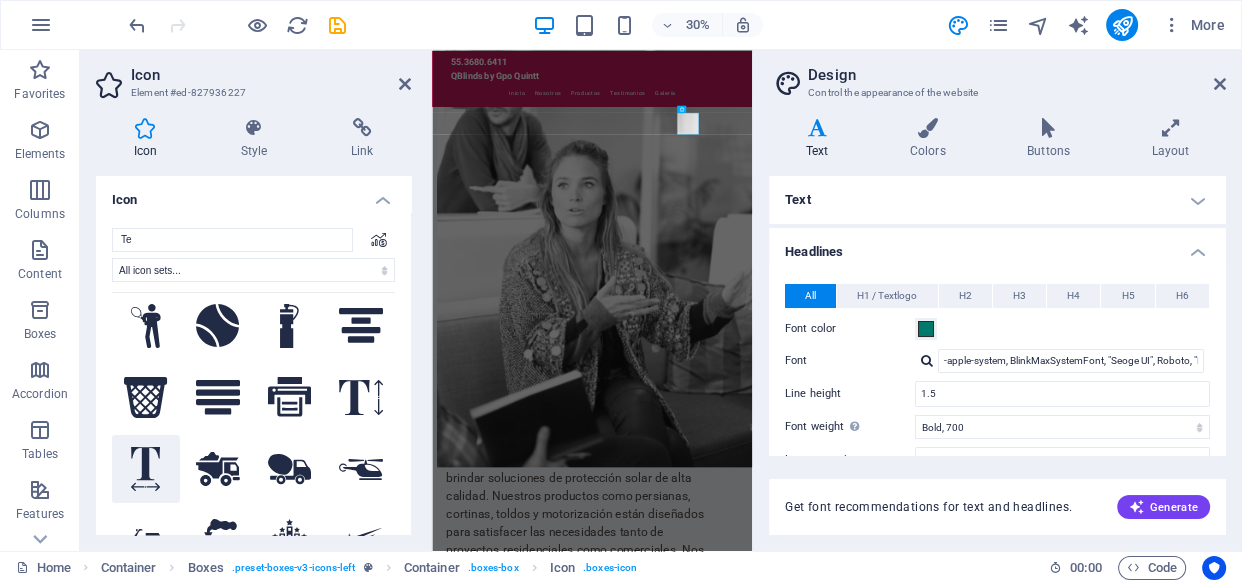 type on "Te" 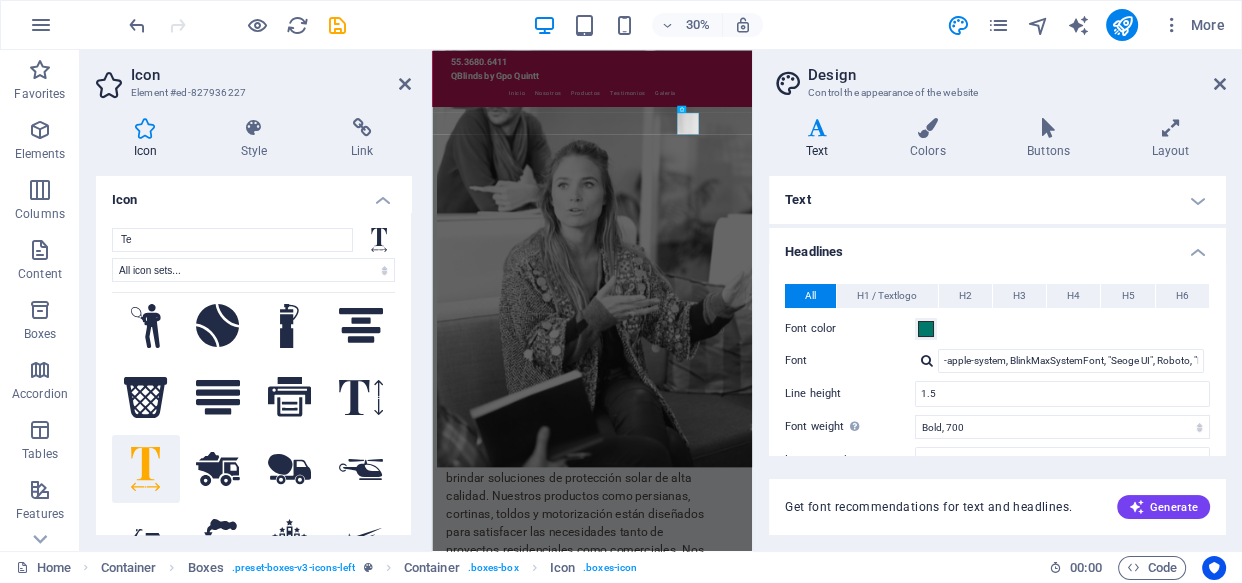 click on "Element #ed-827936227" at bounding box center [251, 93] 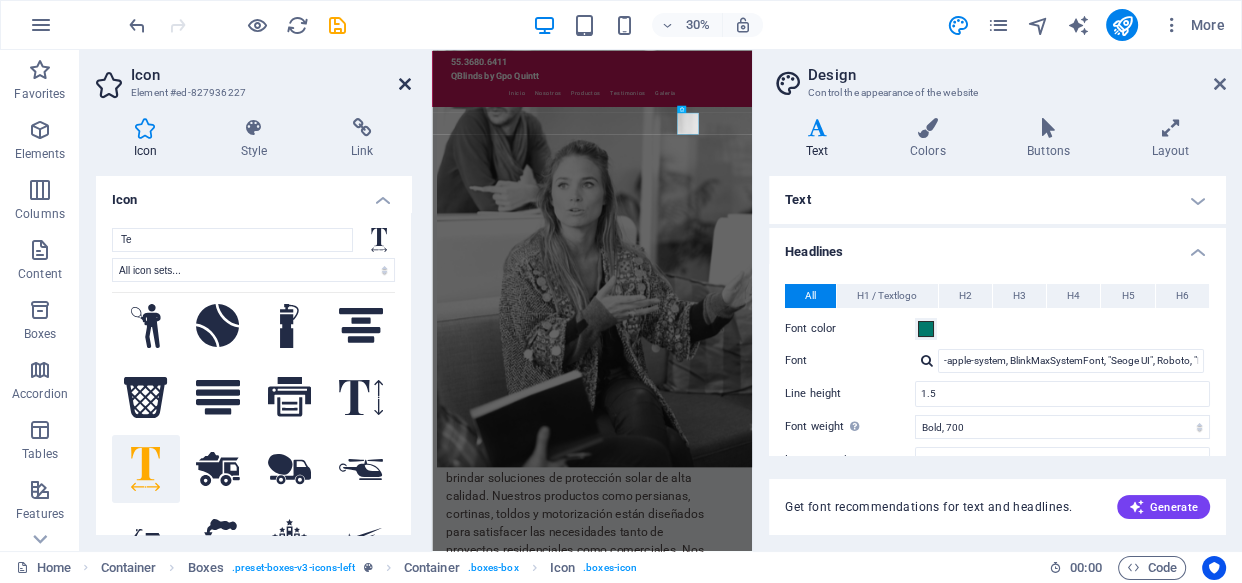 click at bounding box center (405, 84) 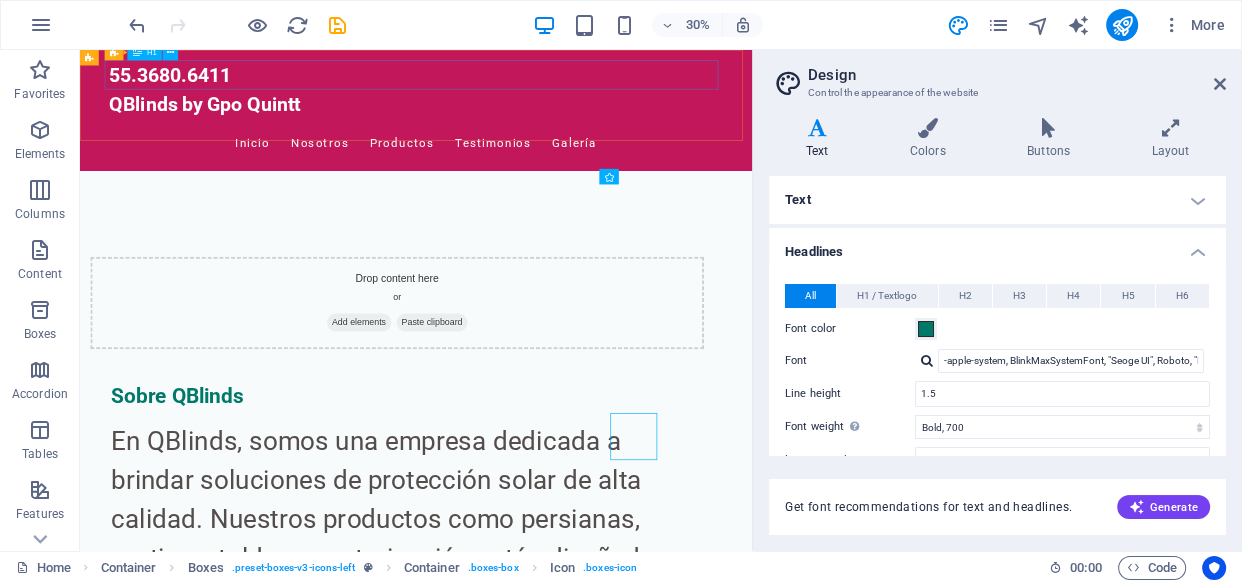 scroll, scrollTop: 1955, scrollLeft: 0, axis: vertical 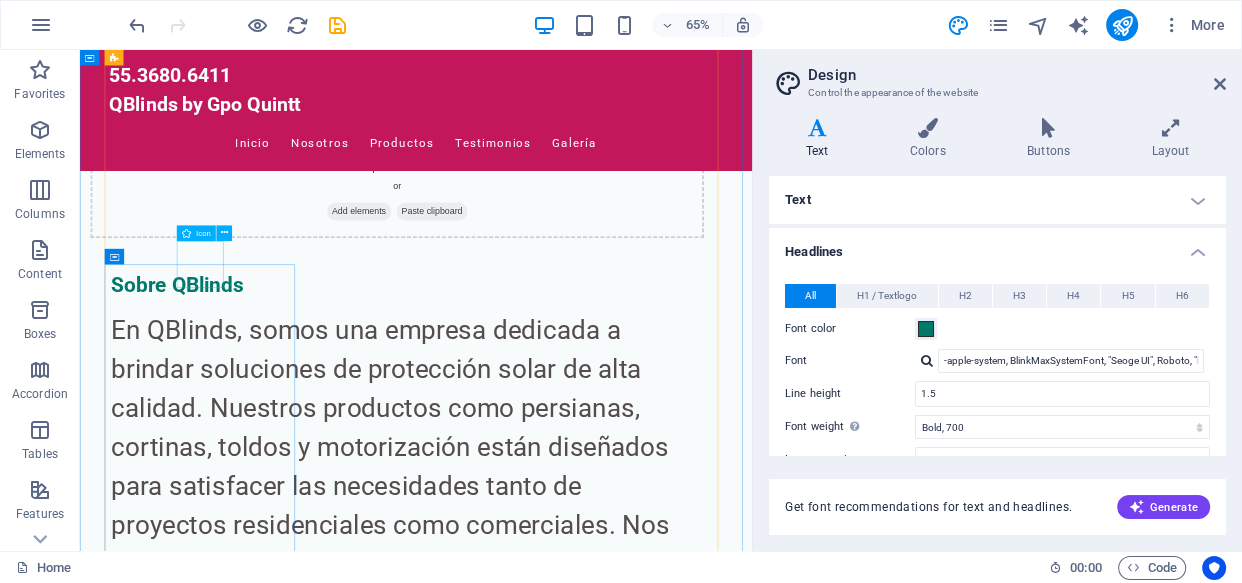 click at bounding box center (271, 3048) 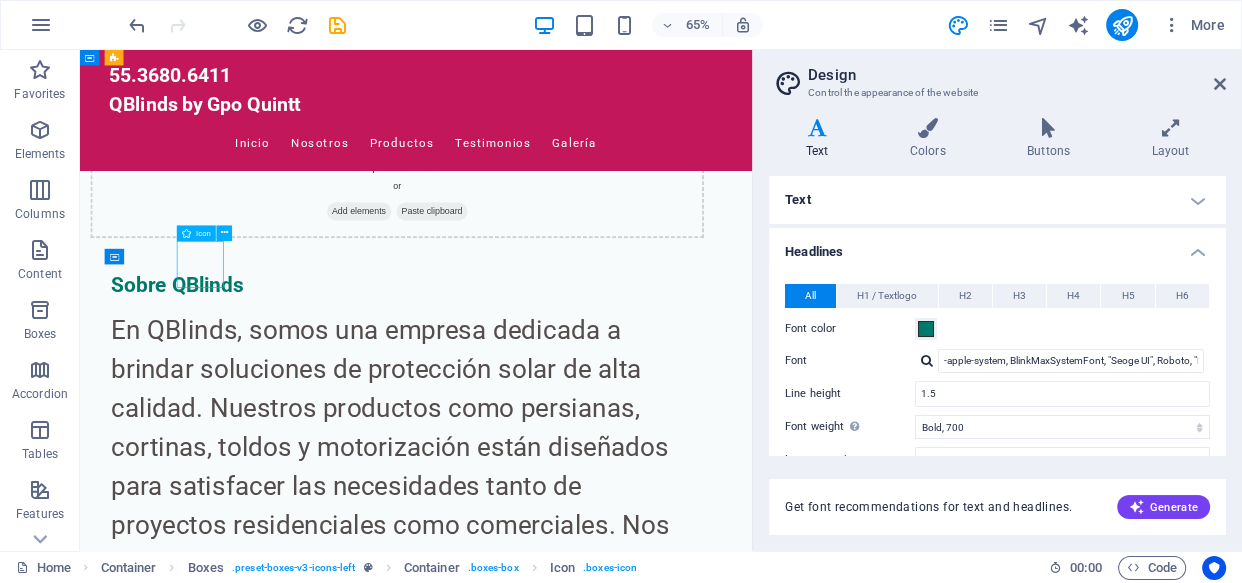 click at bounding box center [271, 3048] 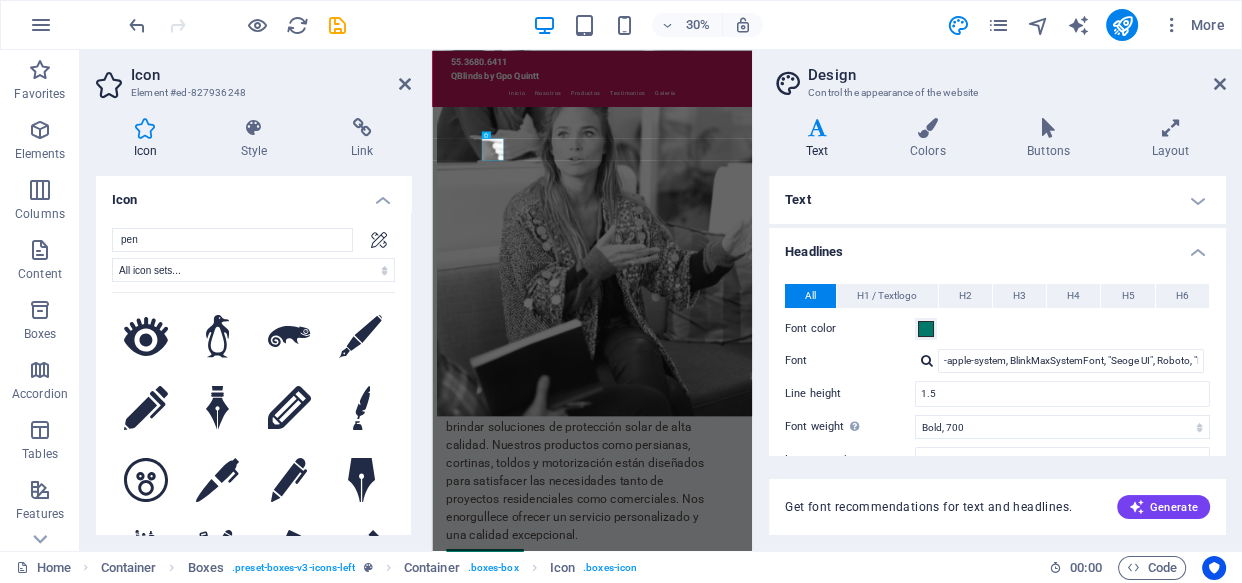 scroll, scrollTop: 2828, scrollLeft: 0, axis: vertical 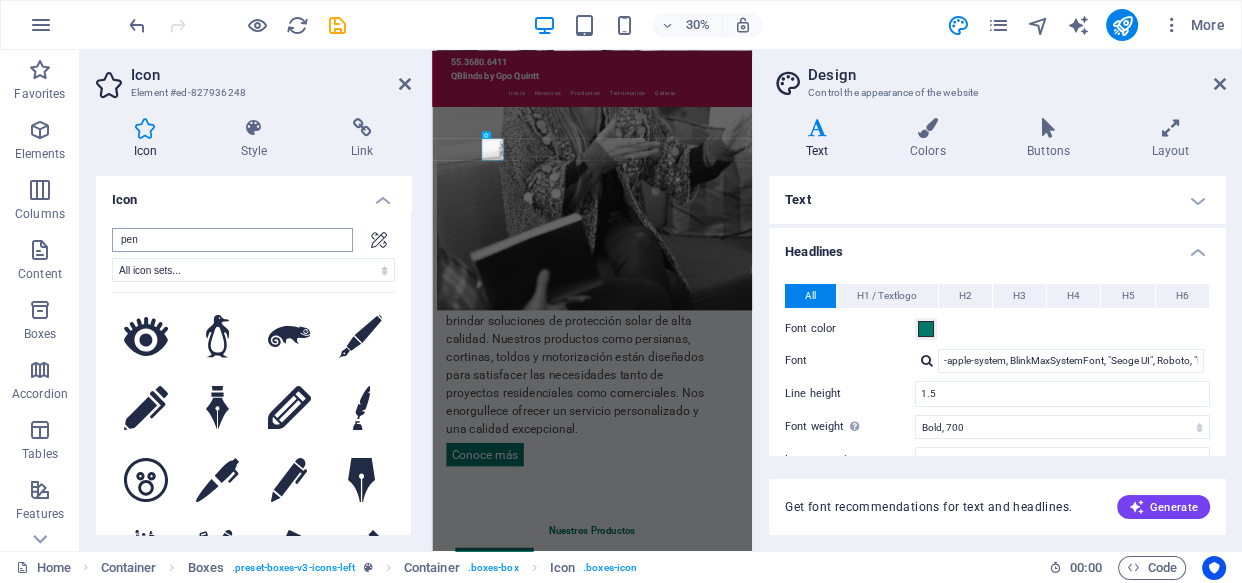 click on "pen" at bounding box center (232, 240) 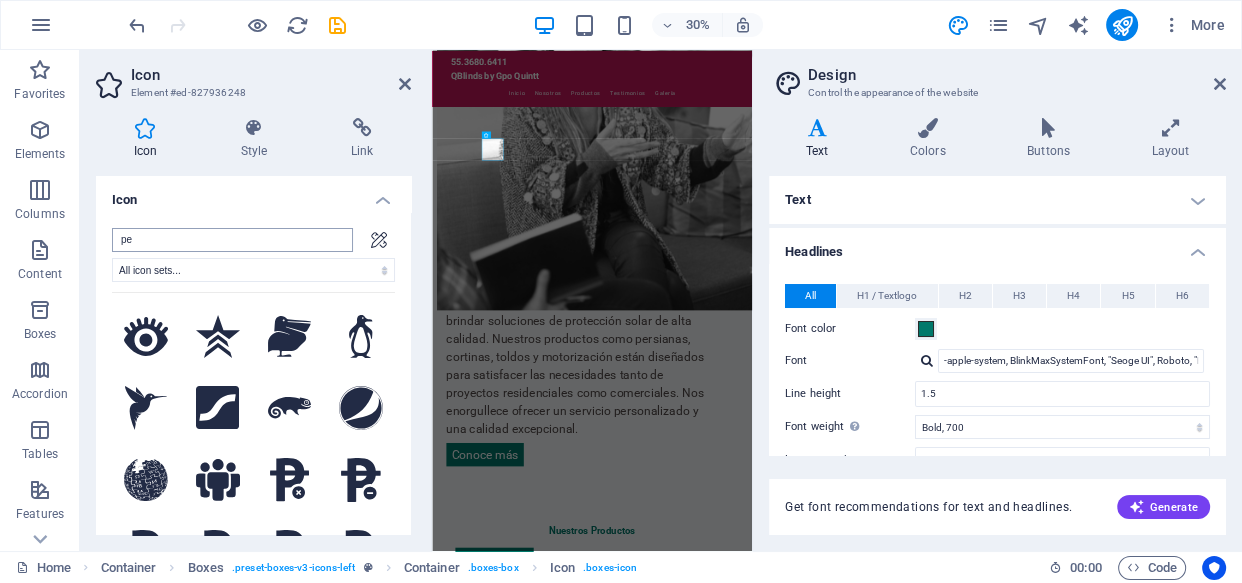 type on "p" 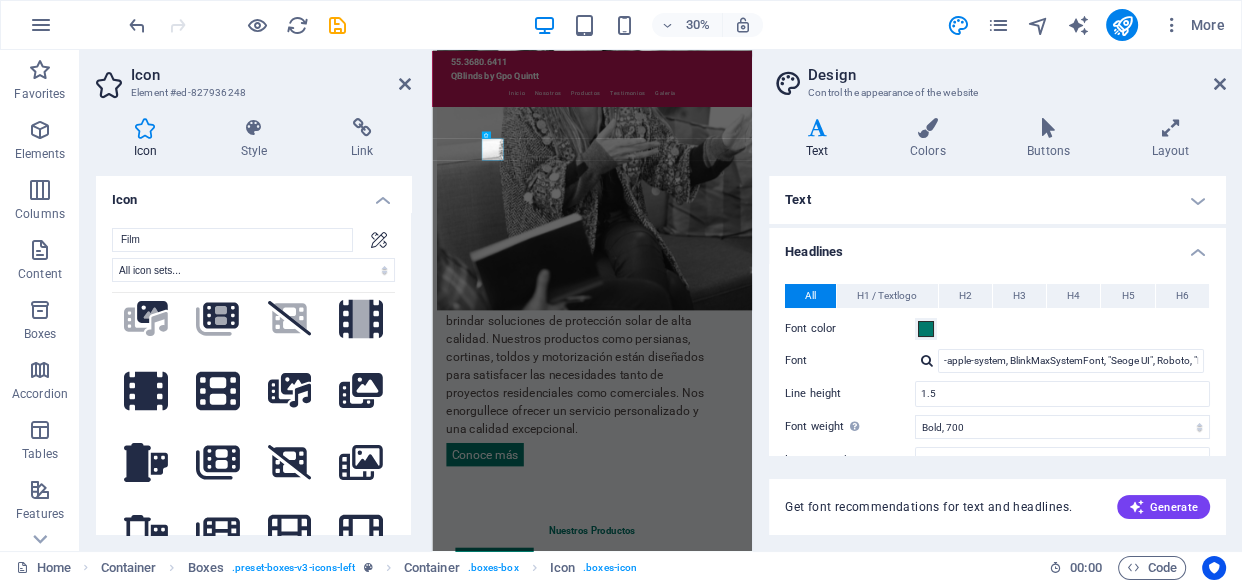 scroll, scrollTop: 0, scrollLeft: 0, axis: both 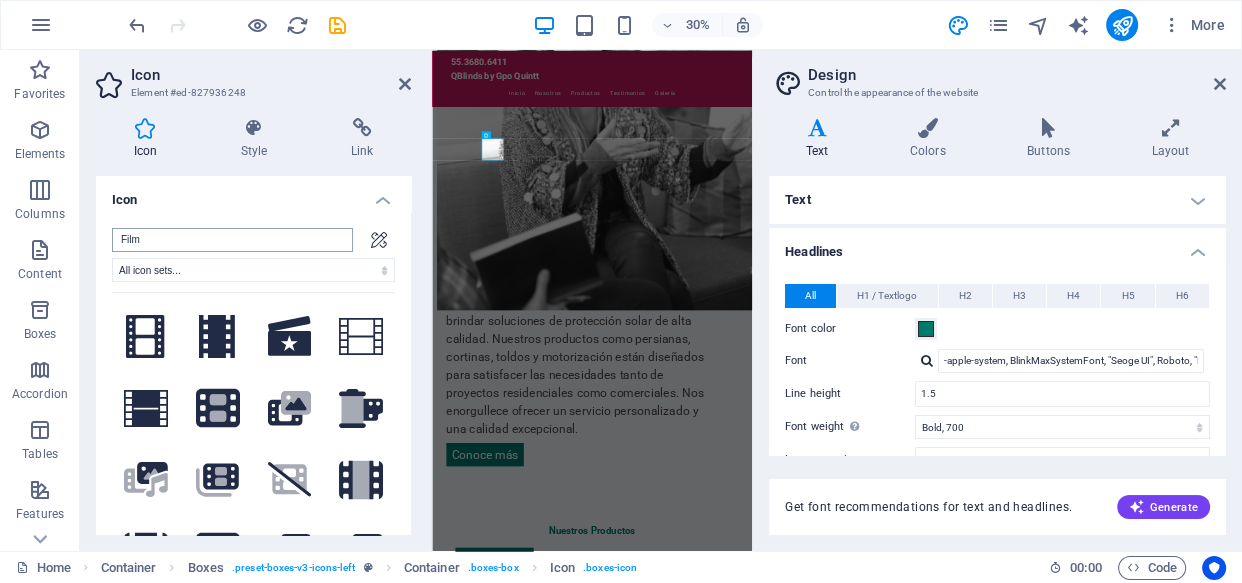 click on "Film" at bounding box center [232, 240] 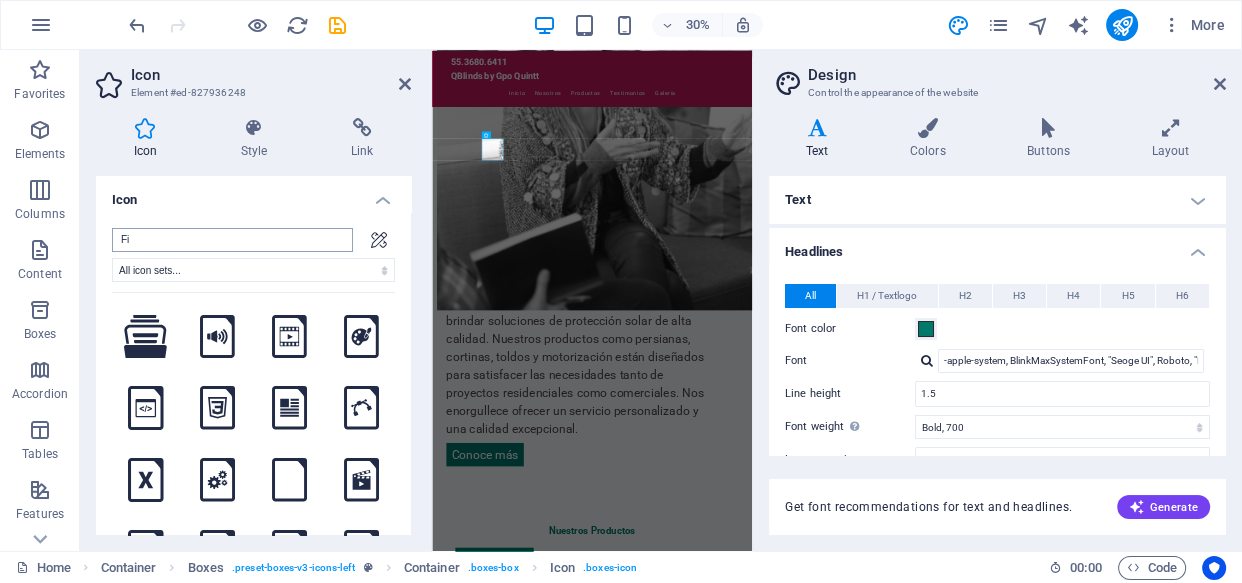 type on "F" 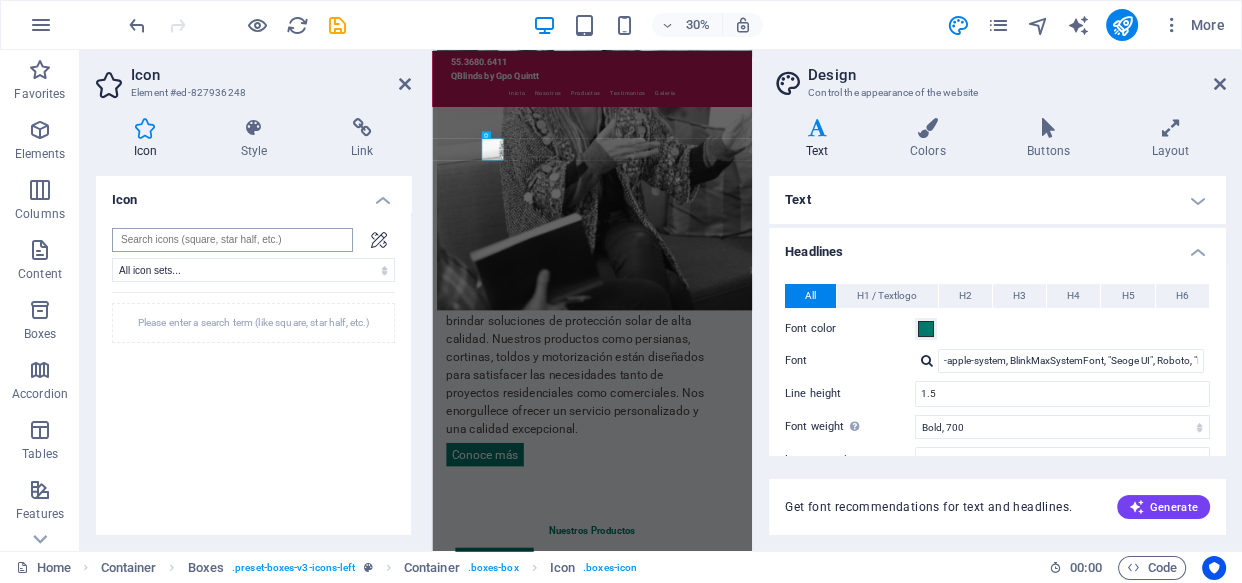 type on "w" 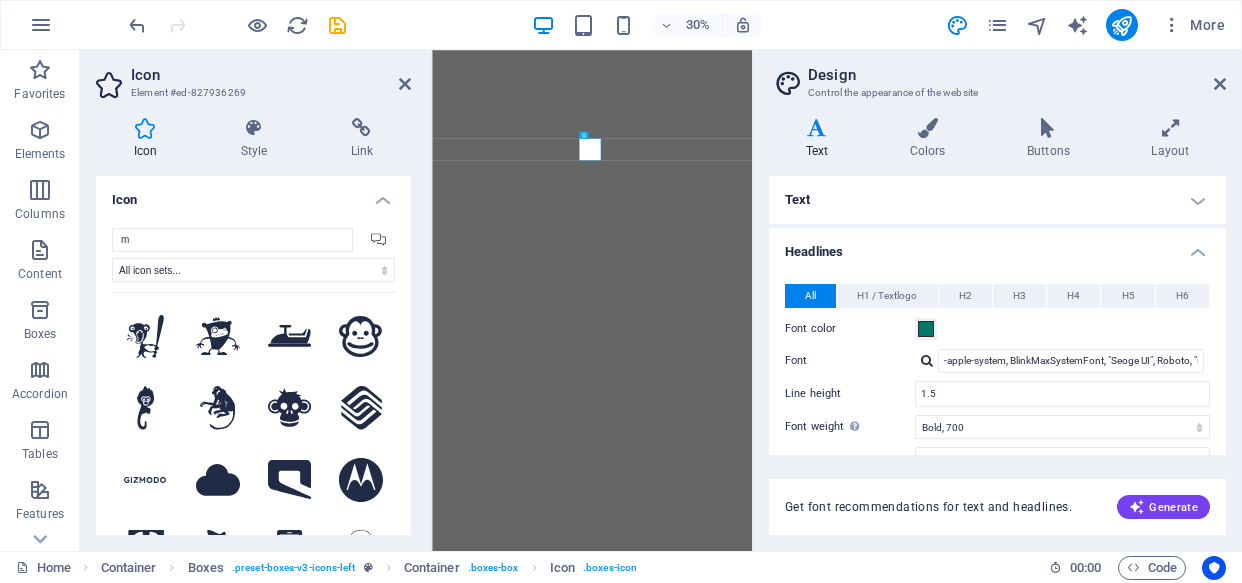 select on "xMidYMid" 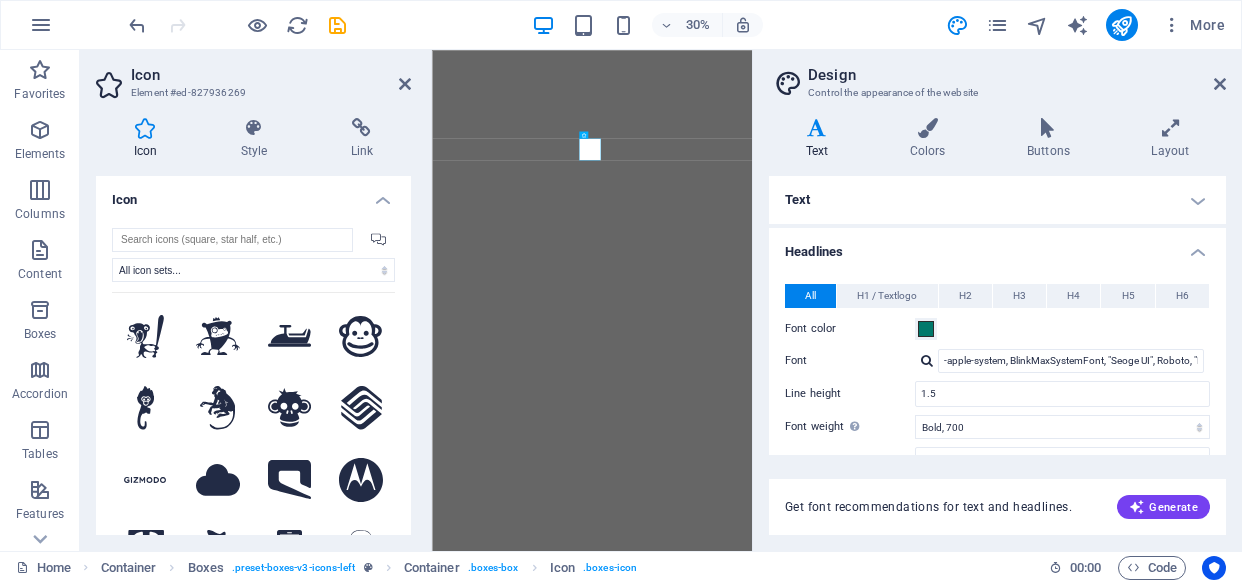 scroll, scrollTop: 0, scrollLeft: 0, axis: both 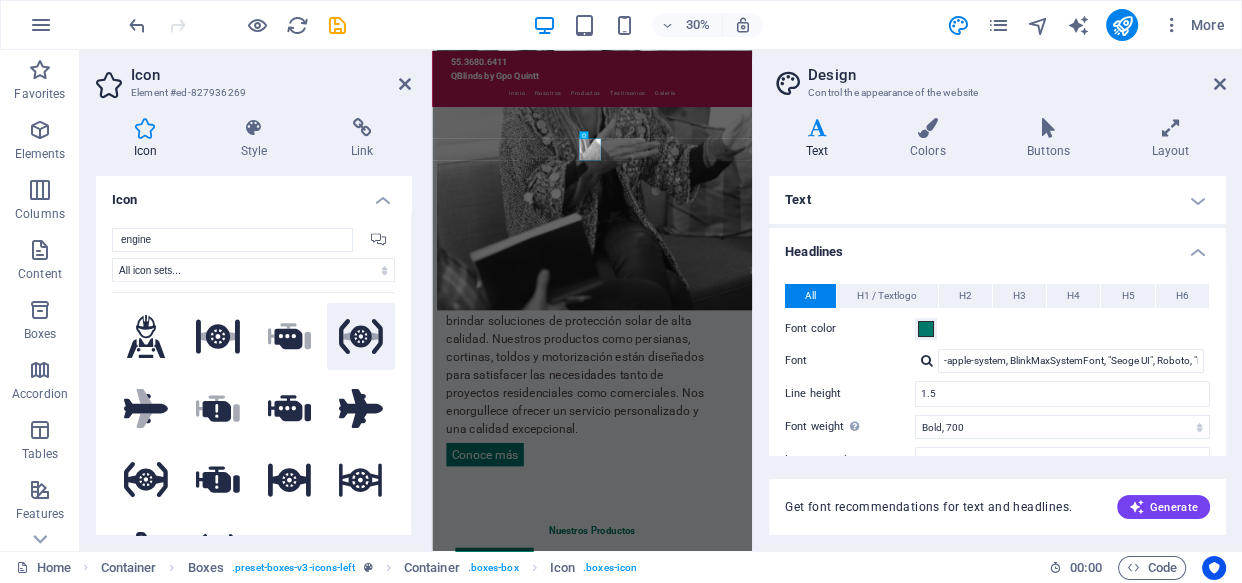 click on ".fa-secondary{opacity:.4}" at bounding box center (361, 337) 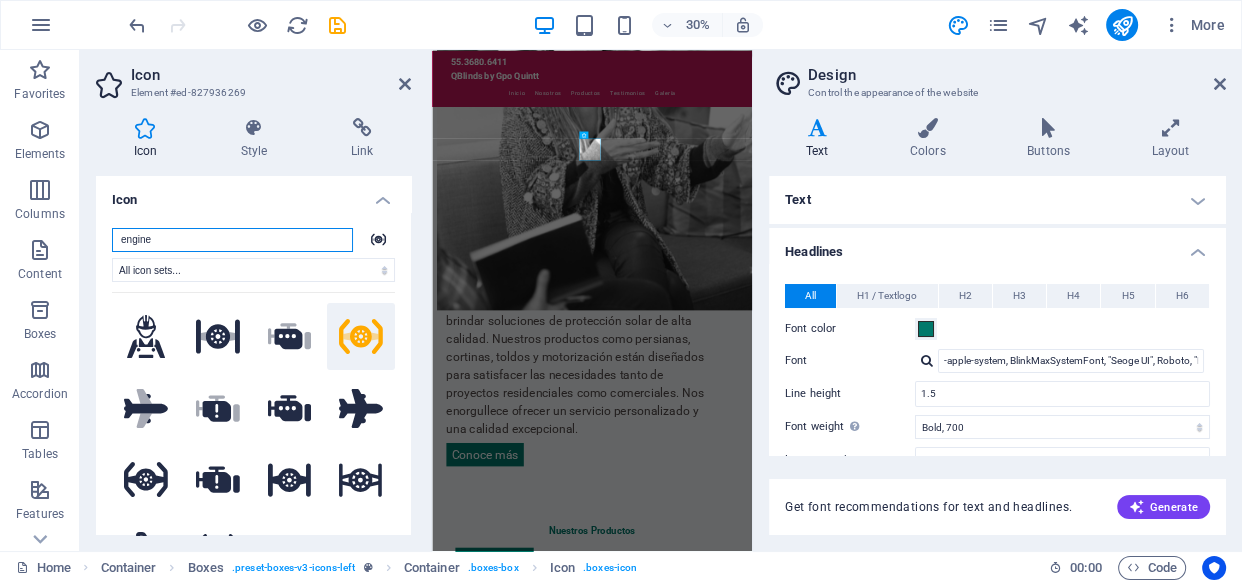 click on "engine" at bounding box center (232, 240) 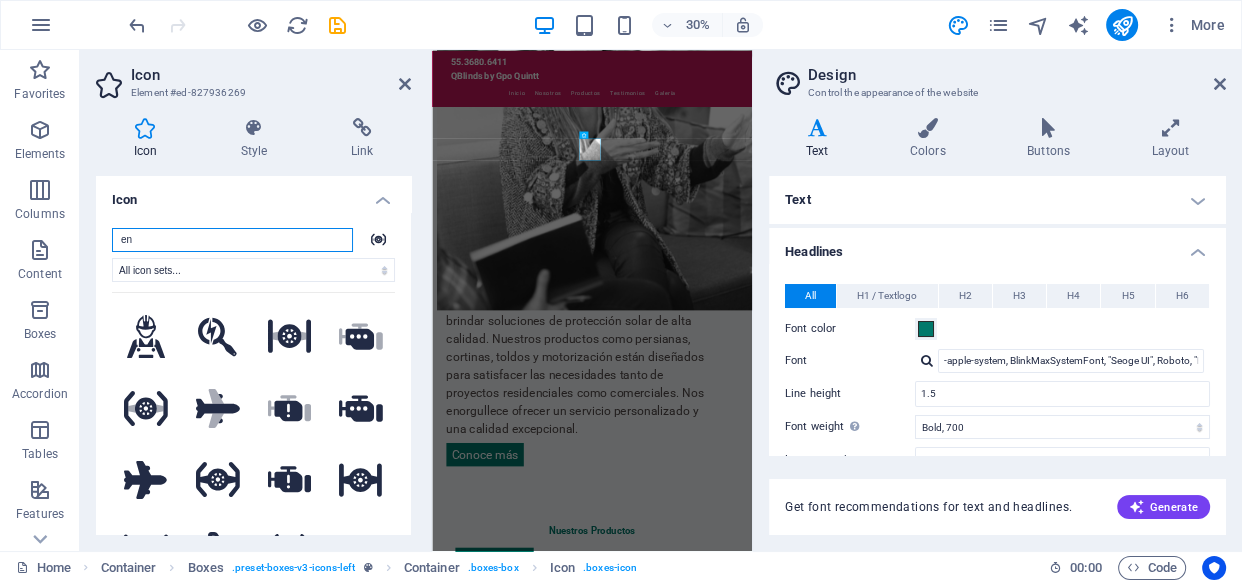 type on "e" 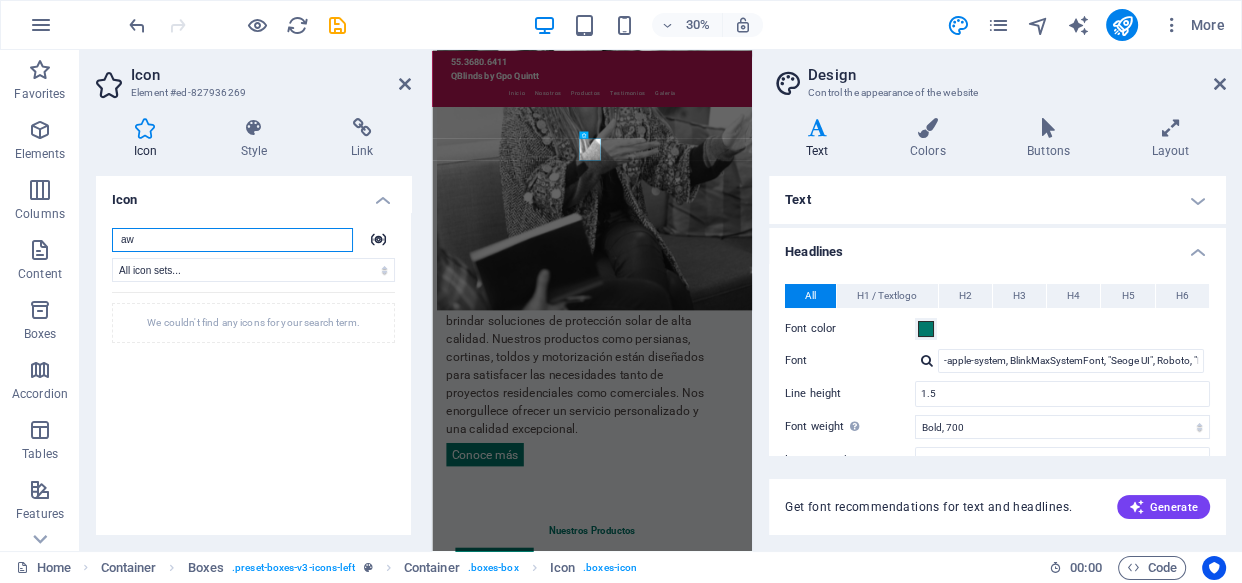 type on "a" 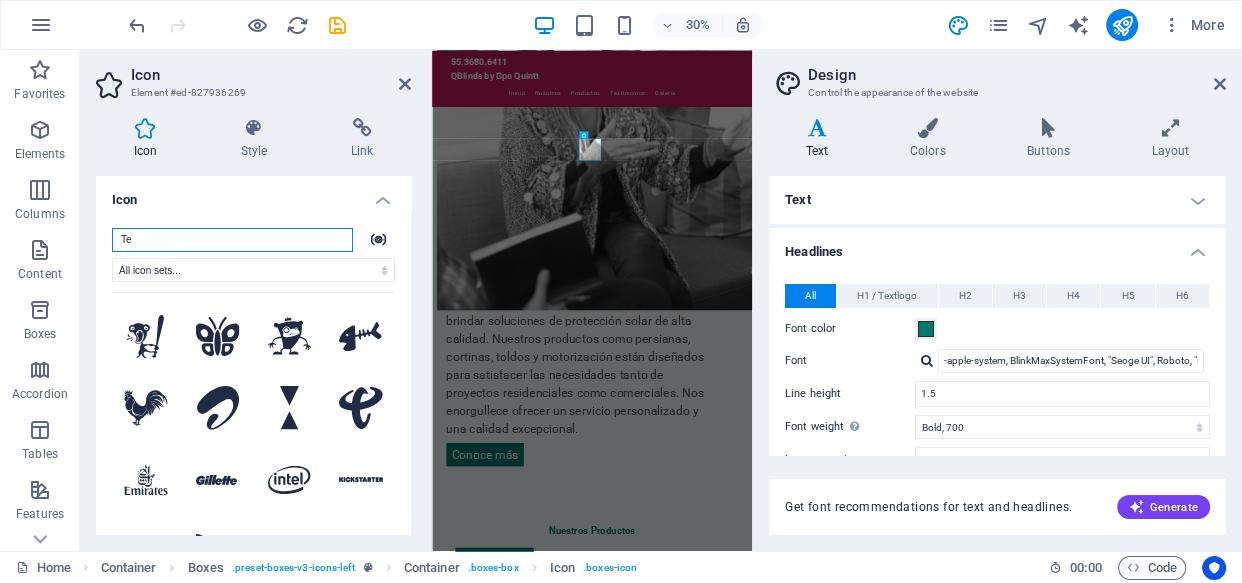 type on "T" 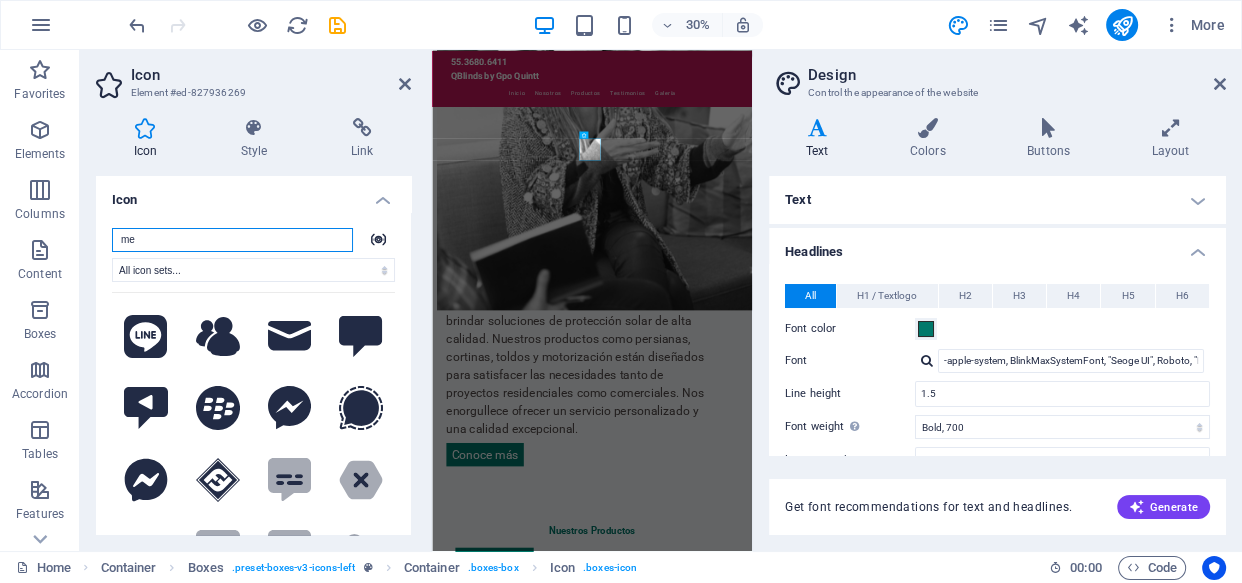 type on "m" 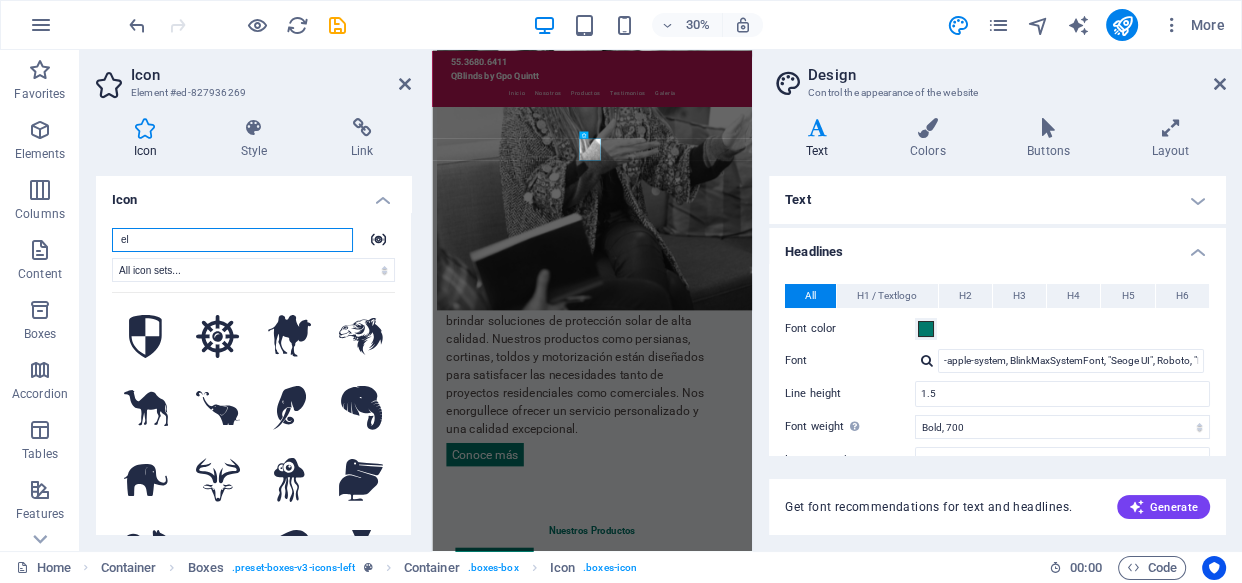 type on "e" 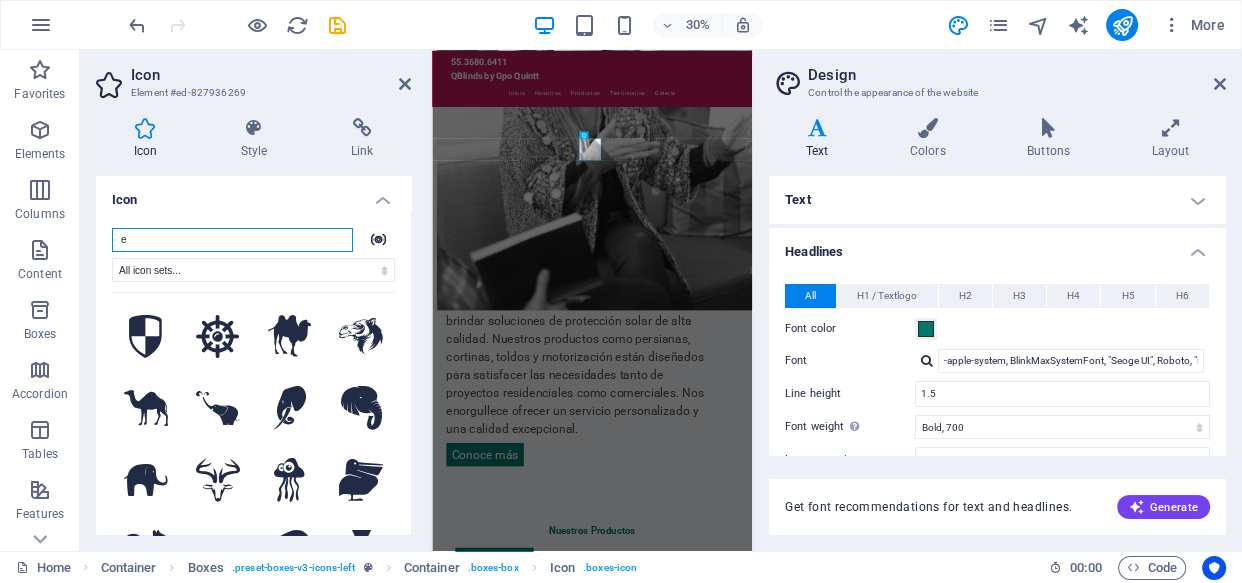 type 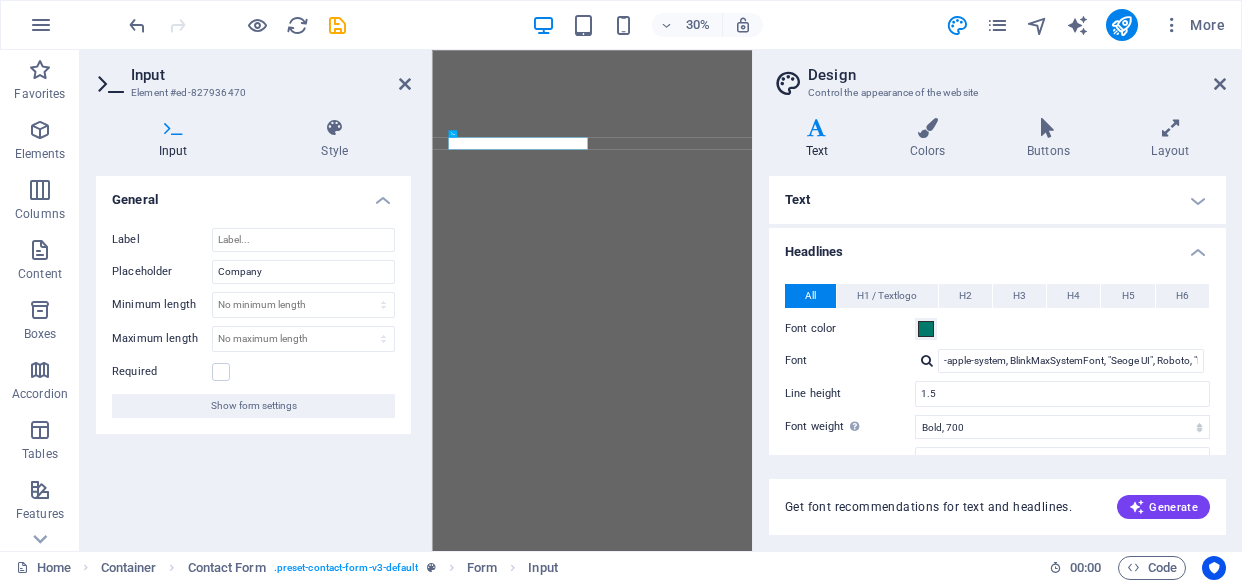 select on "700" 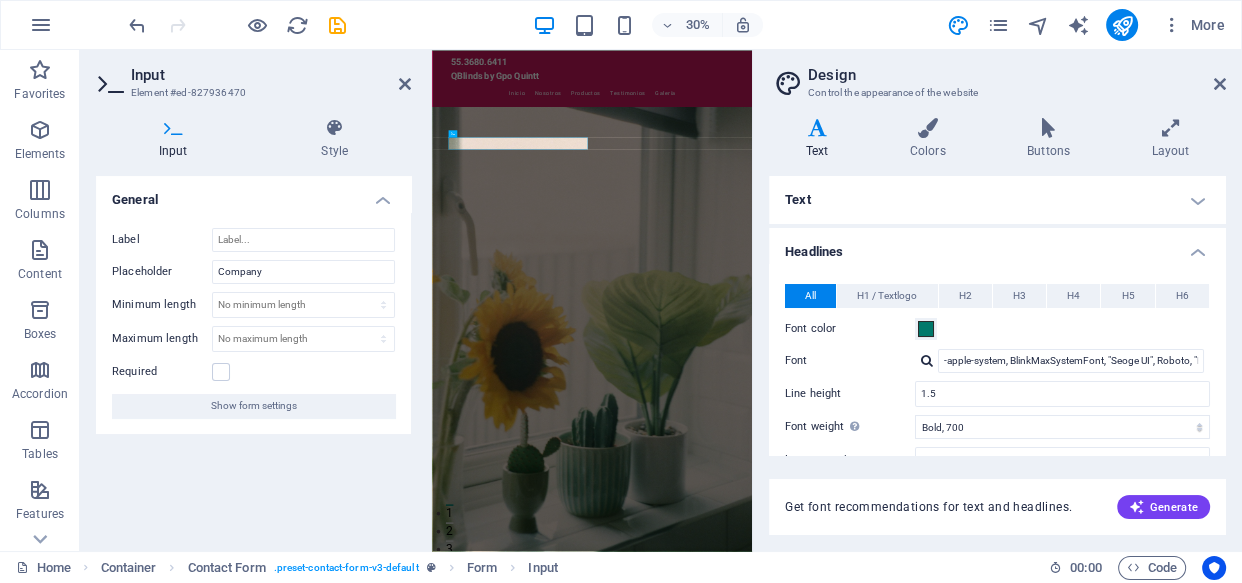 scroll, scrollTop: 0, scrollLeft: 0, axis: both 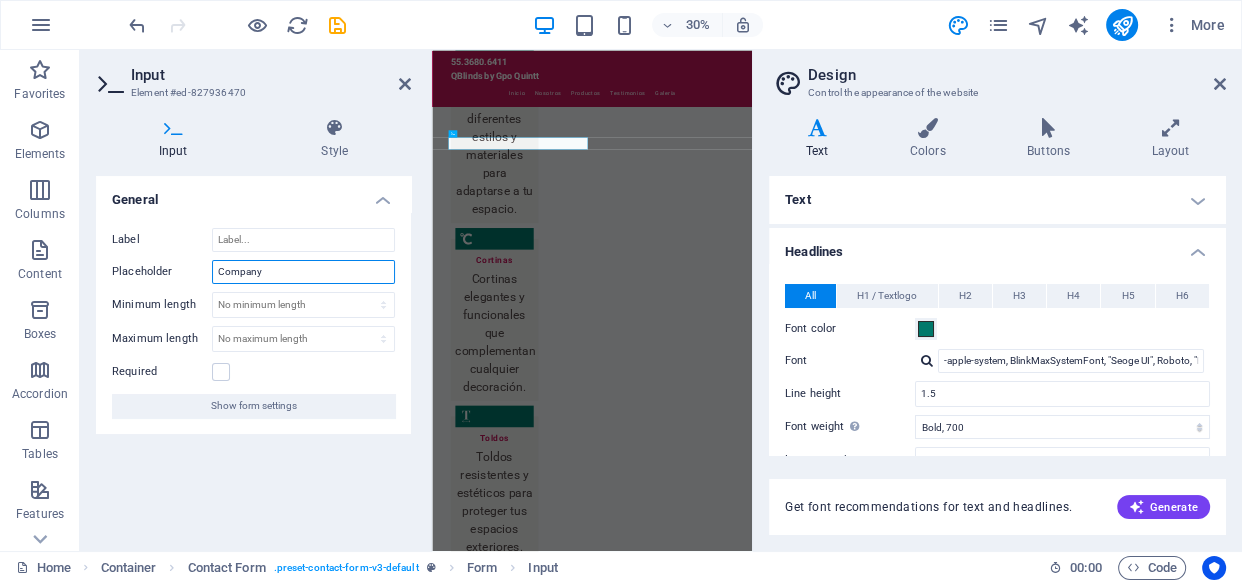 click on "Company" at bounding box center (303, 272) 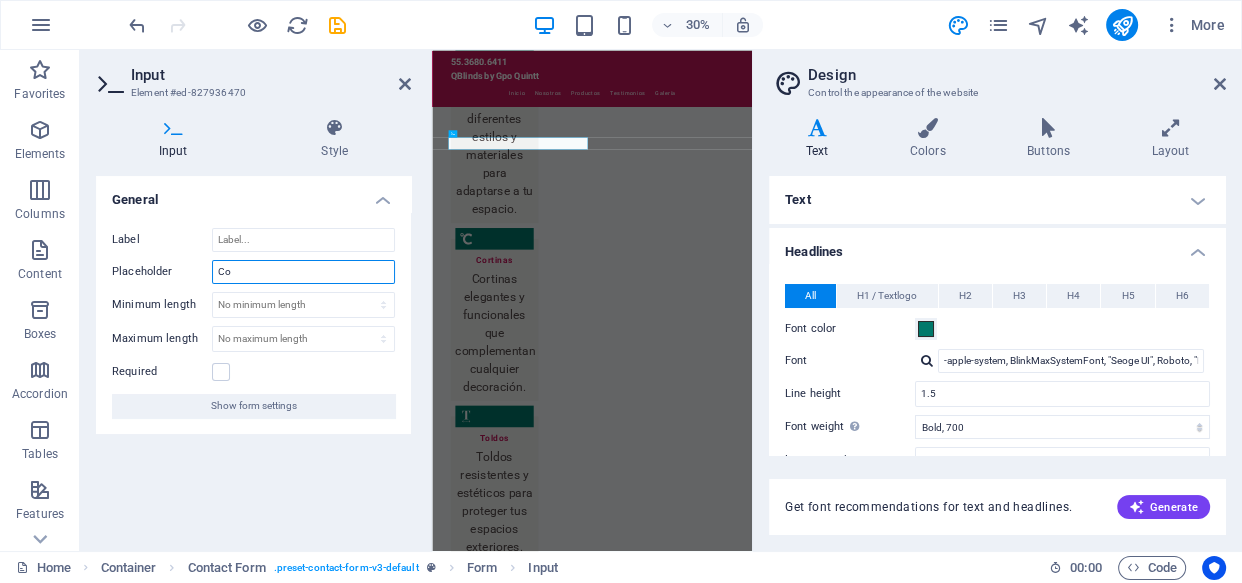 type on "C" 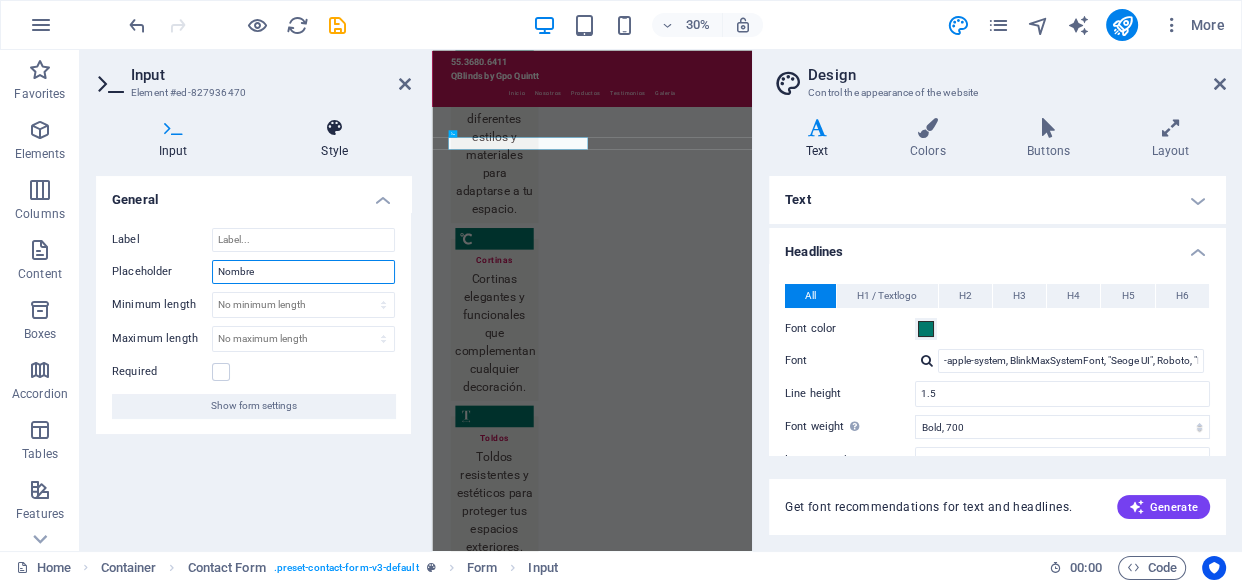 type on "Nombre" 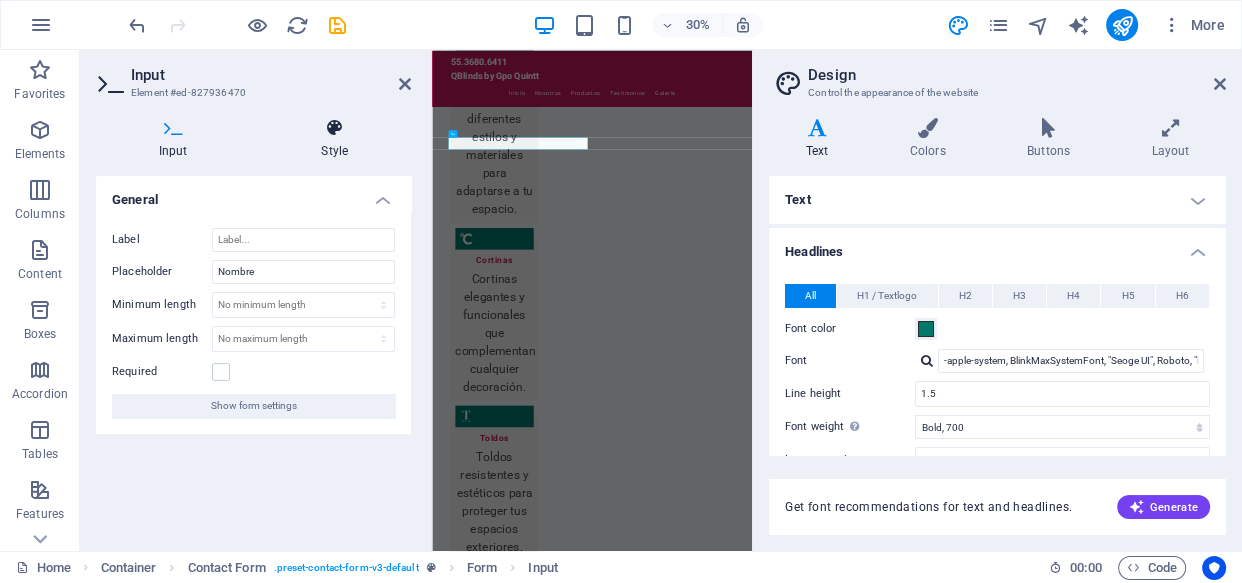click on "Style" at bounding box center (335, 139) 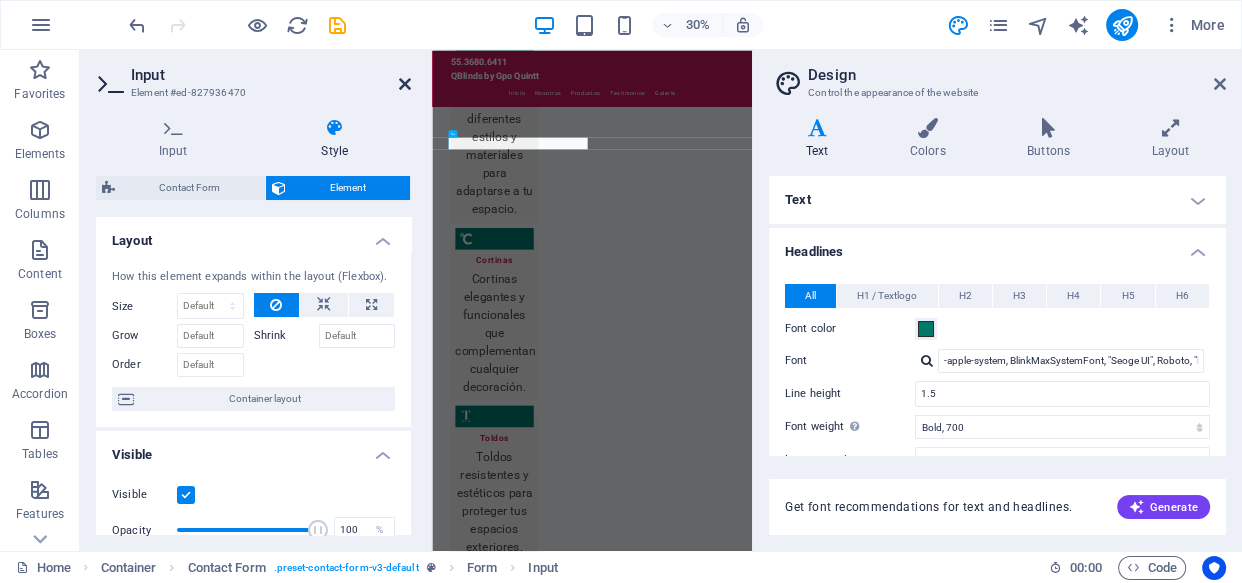 click at bounding box center (405, 84) 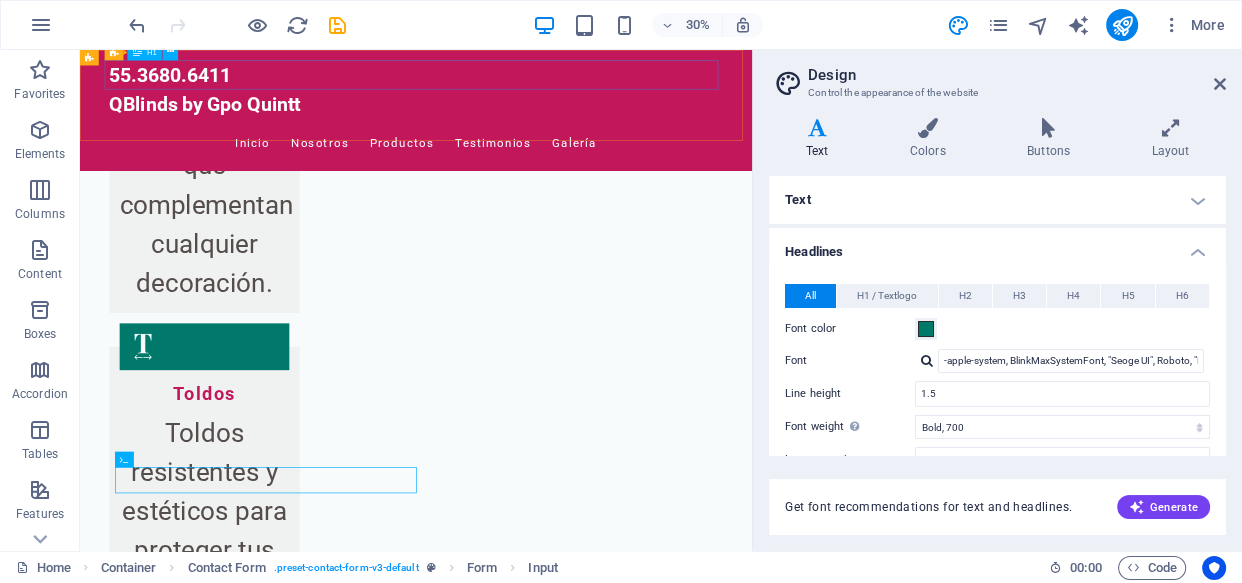 scroll, scrollTop: 4134, scrollLeft: 0, axis: vertical 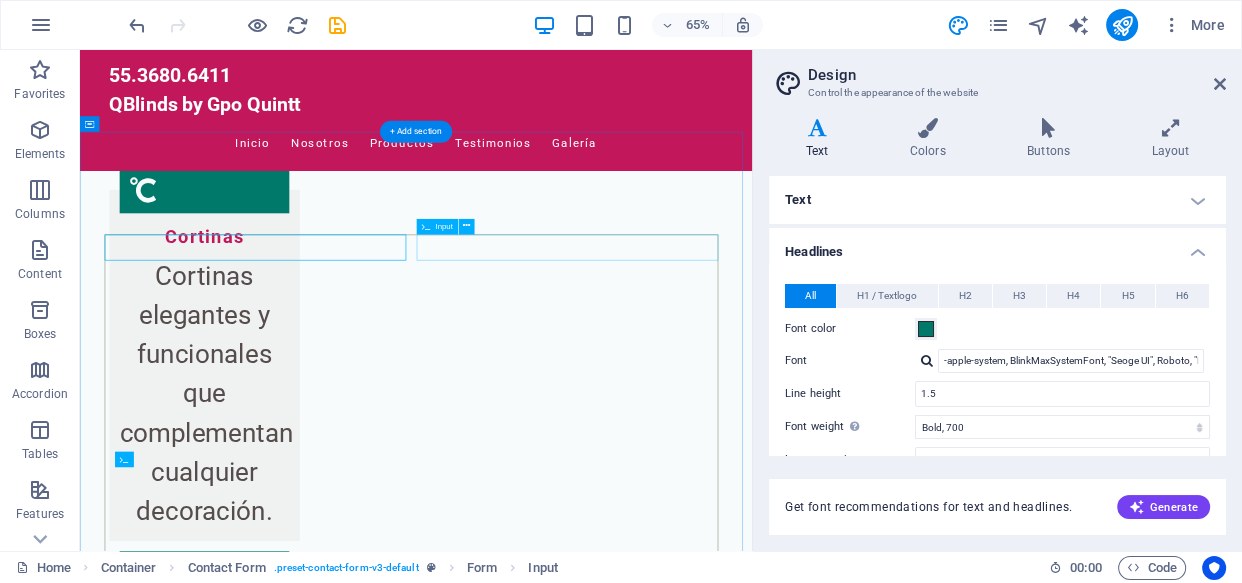 click at bounding box center [597, 4323] 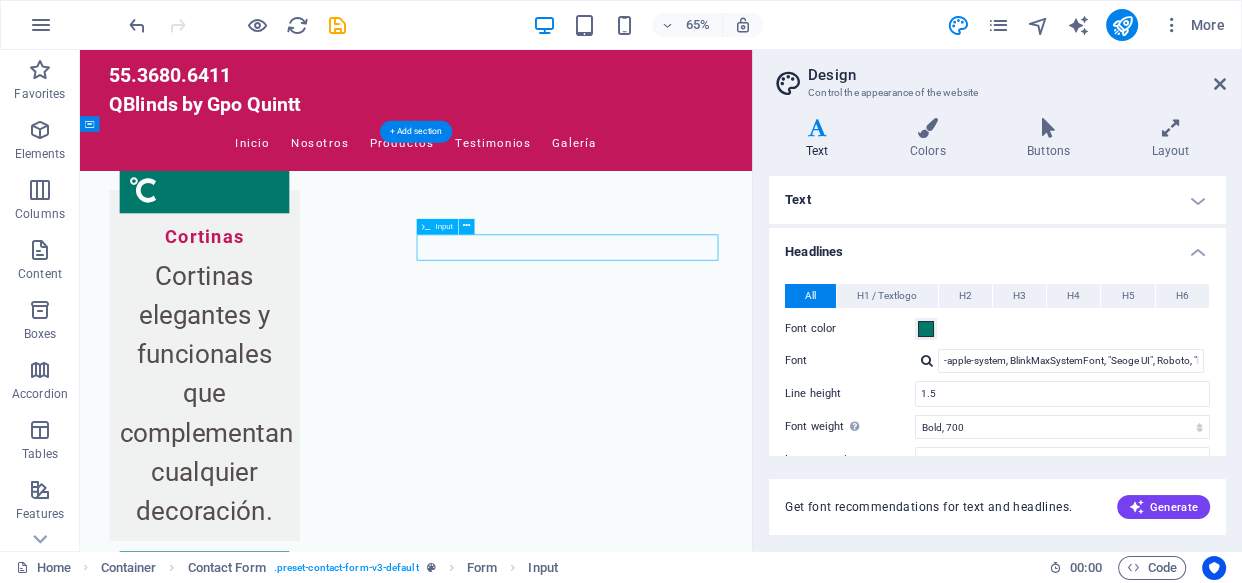 click at bounding box center (597, 4323) 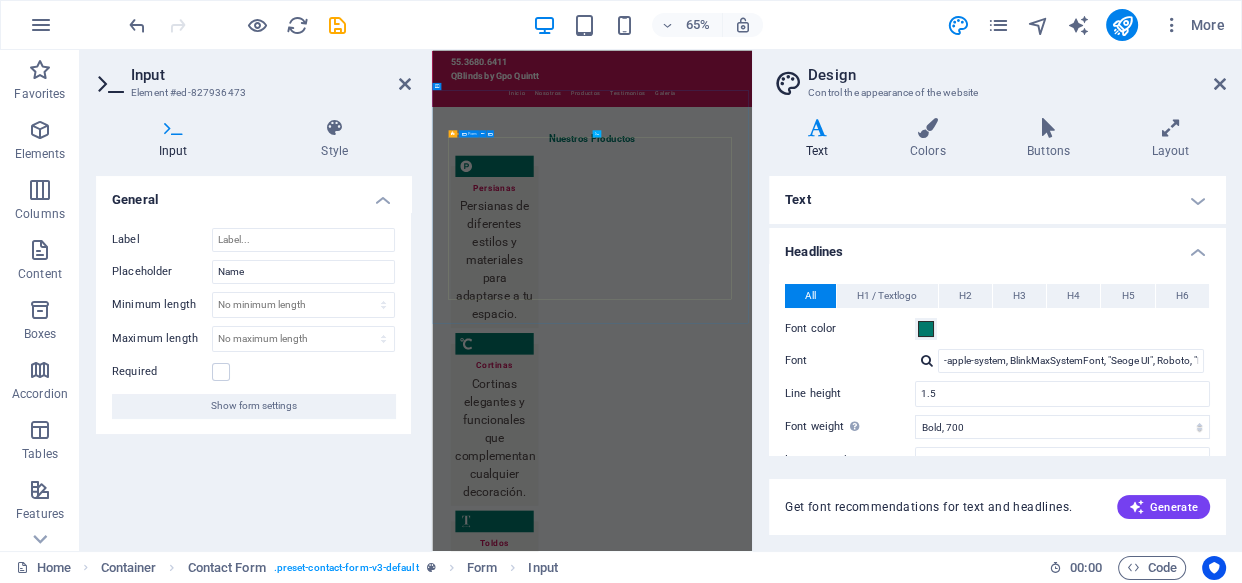 scroll, scrollTop: 4486, scrollLeft: 0, axis: vertical 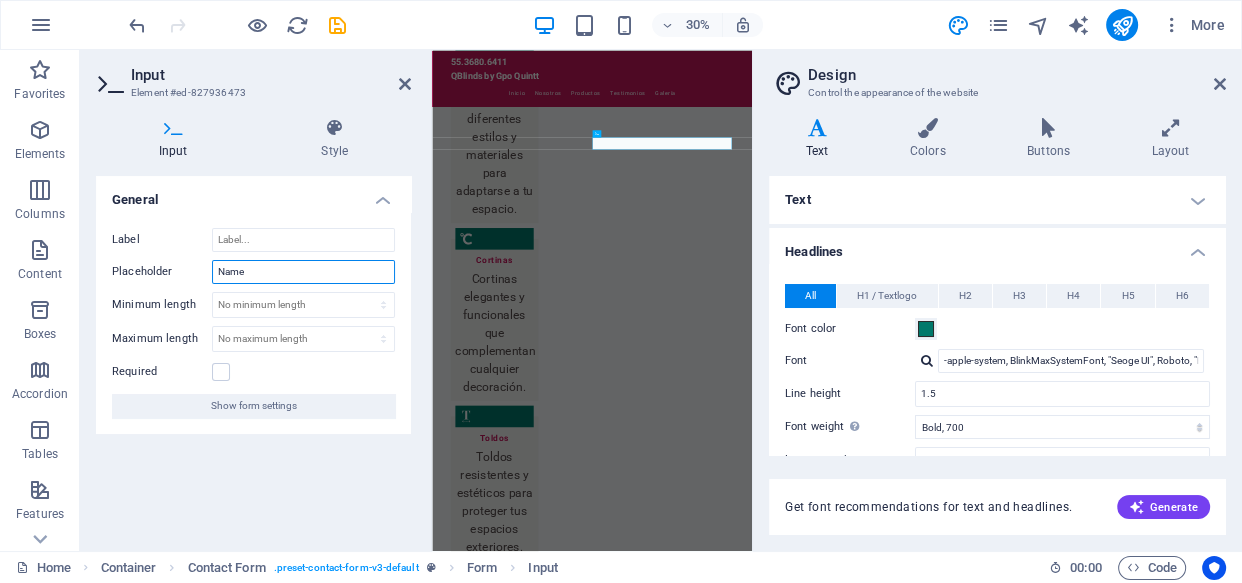 click on "Name" at bounding box center (303, 272) 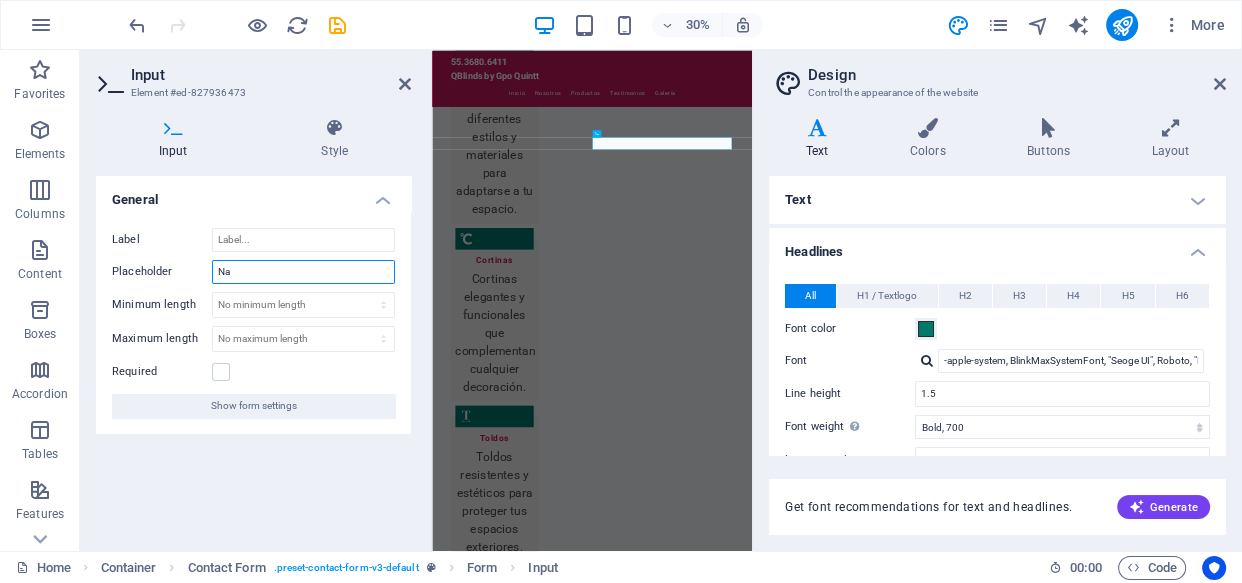 type on "N" 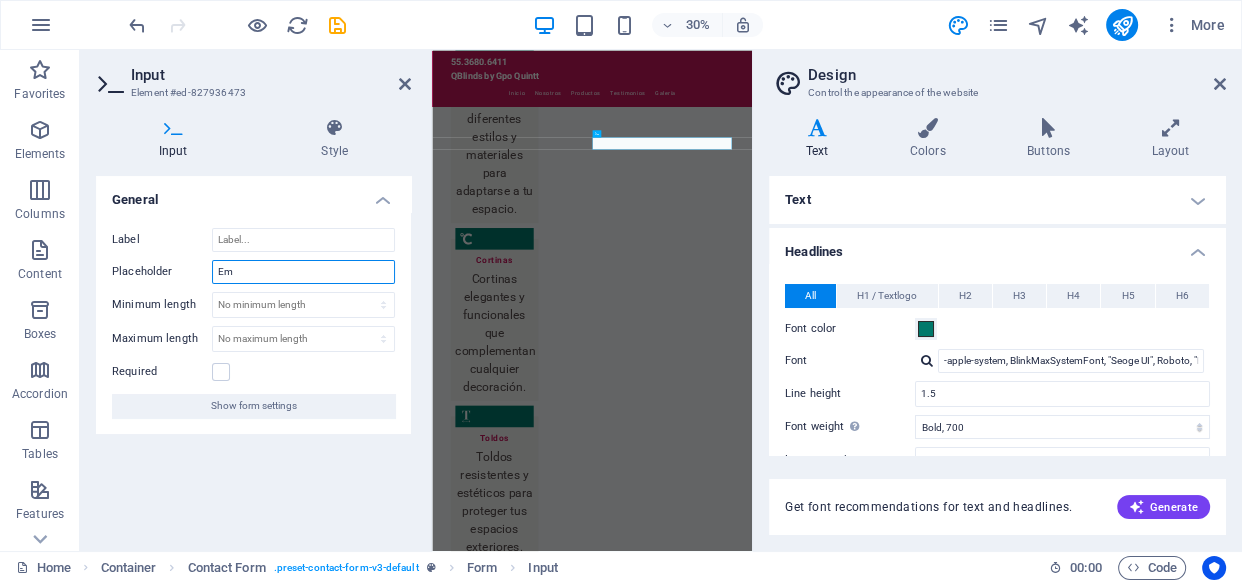 type on "E" 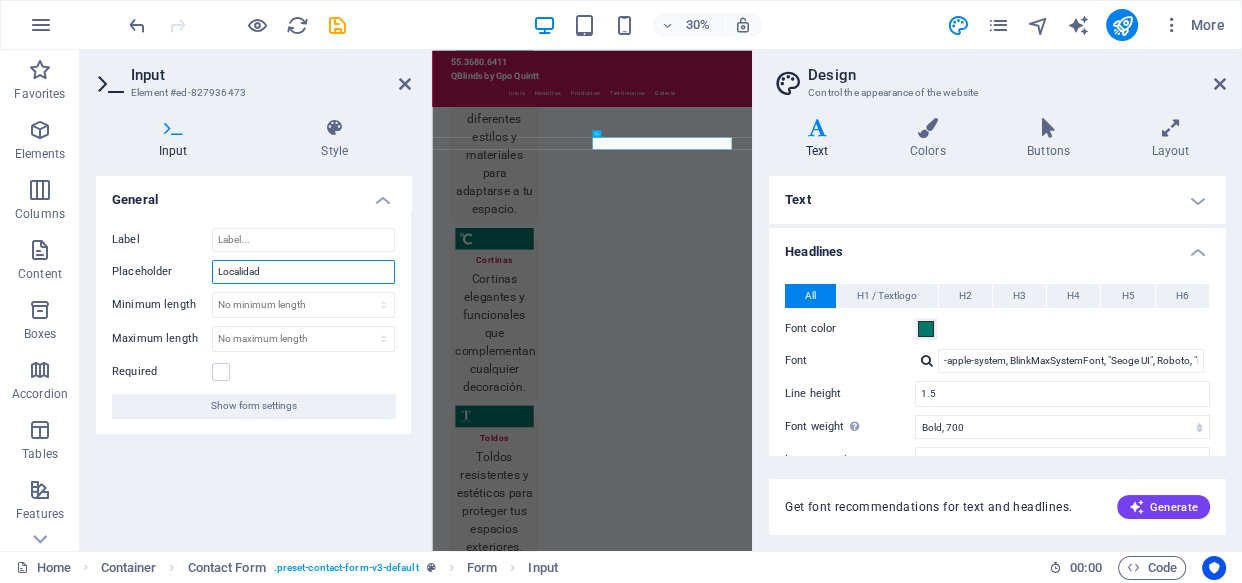 type on "Localidad" 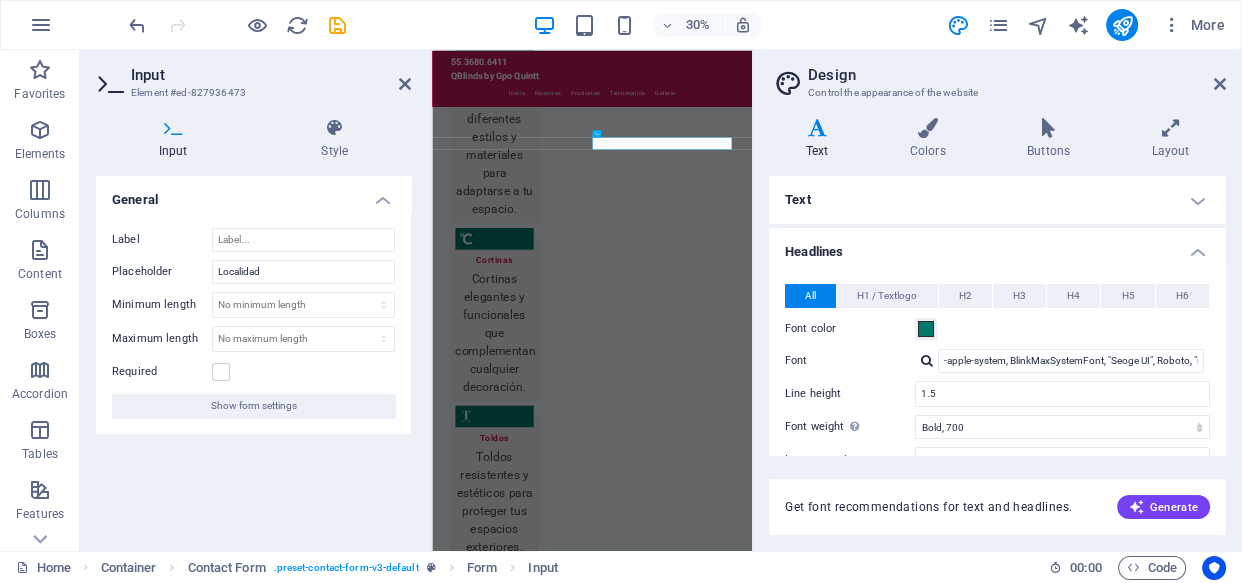 click on "Input" at bounding box center [271, 75] 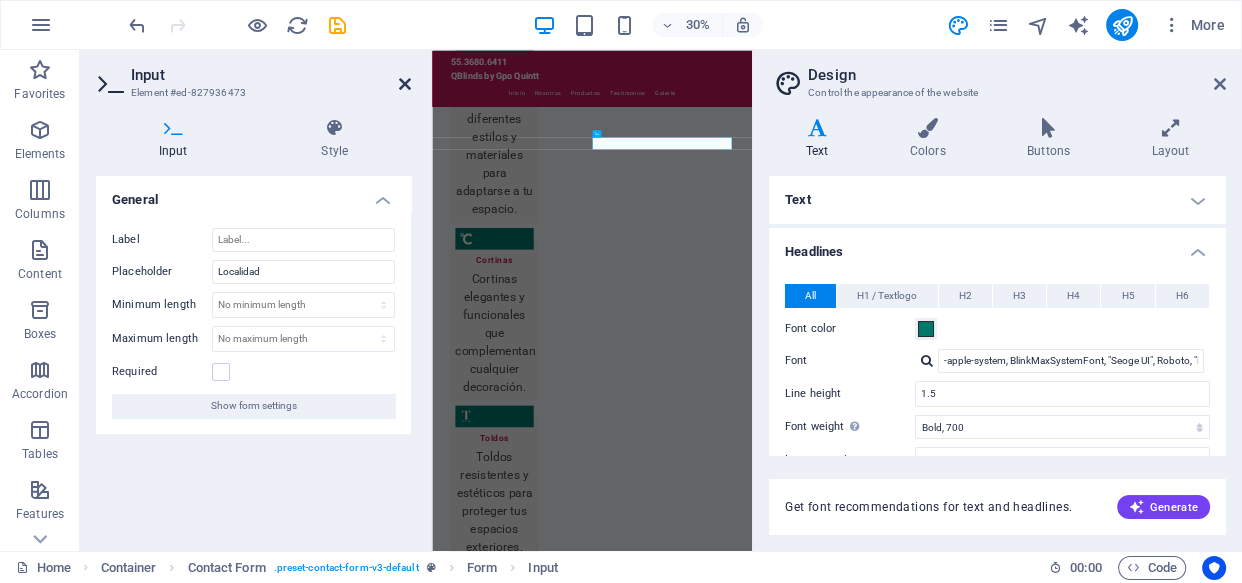 click at bounding box center [405, 84] 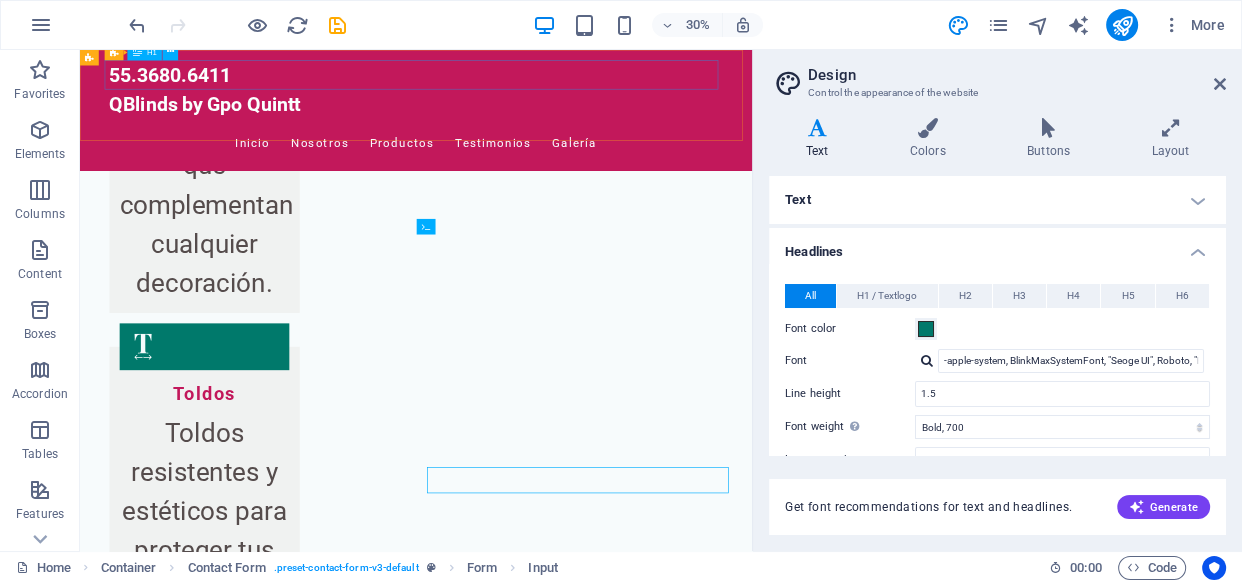 scroll, scrollTop: 4134, scrollLeft: 0, axis: vertical 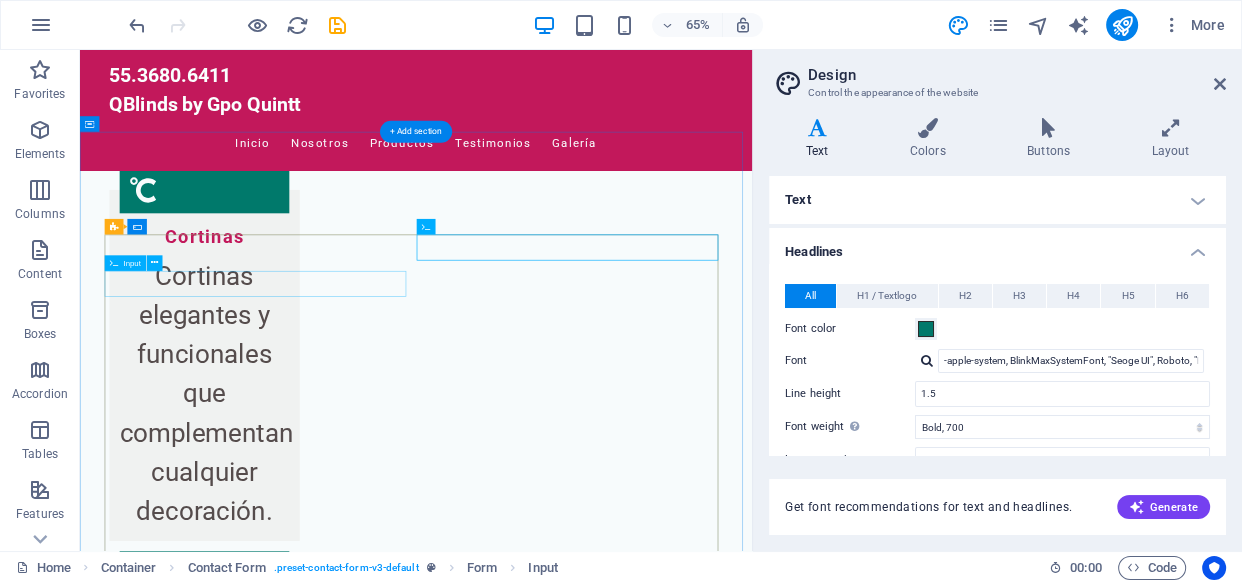 click at bounding box center [597, 4417] 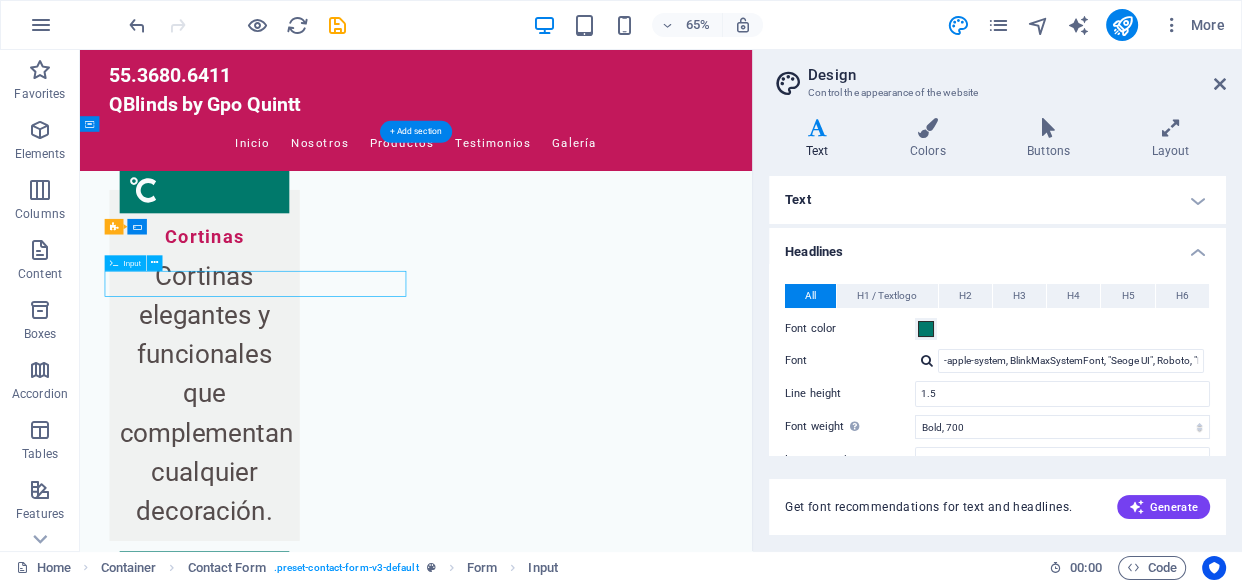 drag, startPoint x: 384, startPoint y: 409, endPoint x: 354, endPoint y: 327, distance: 87.31552 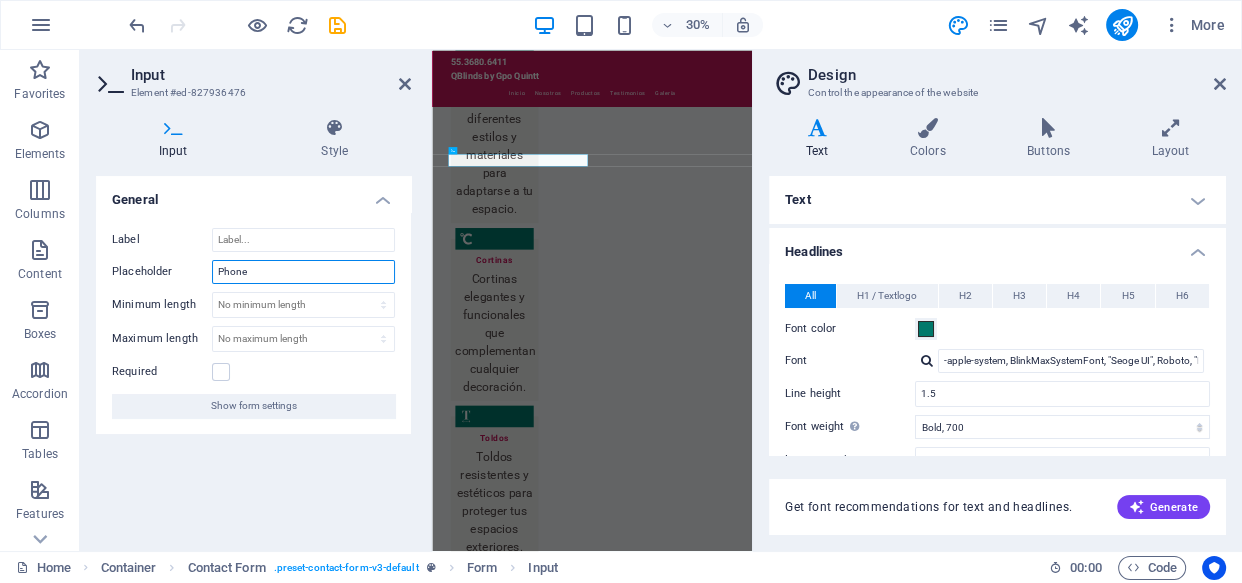 click on "Phone" at bounding box center (303, 272) 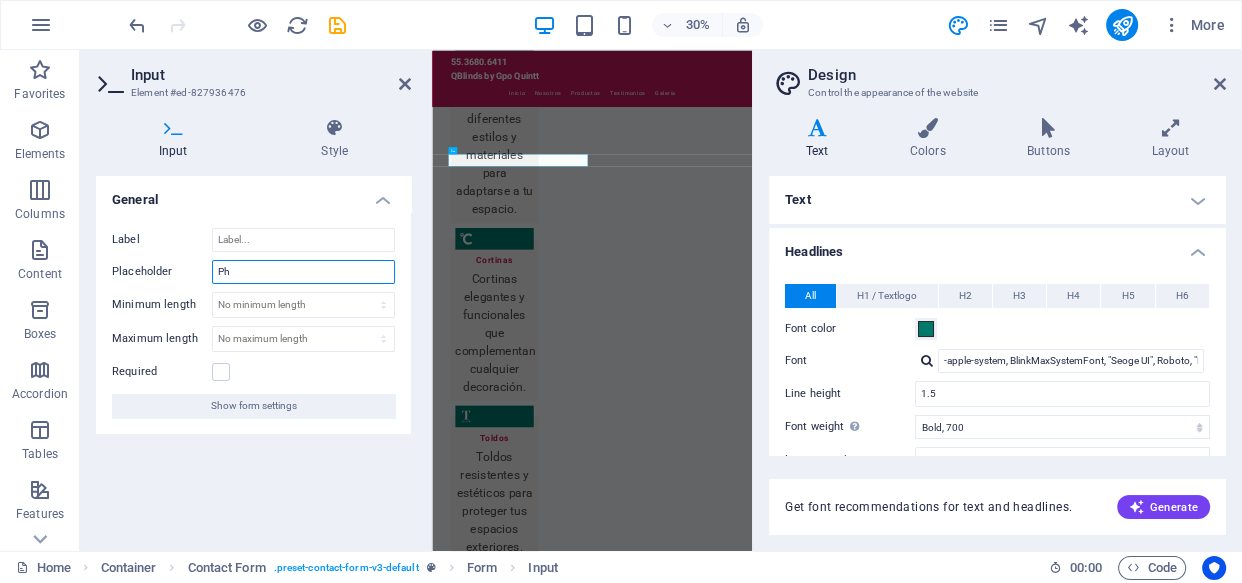 type on "P" 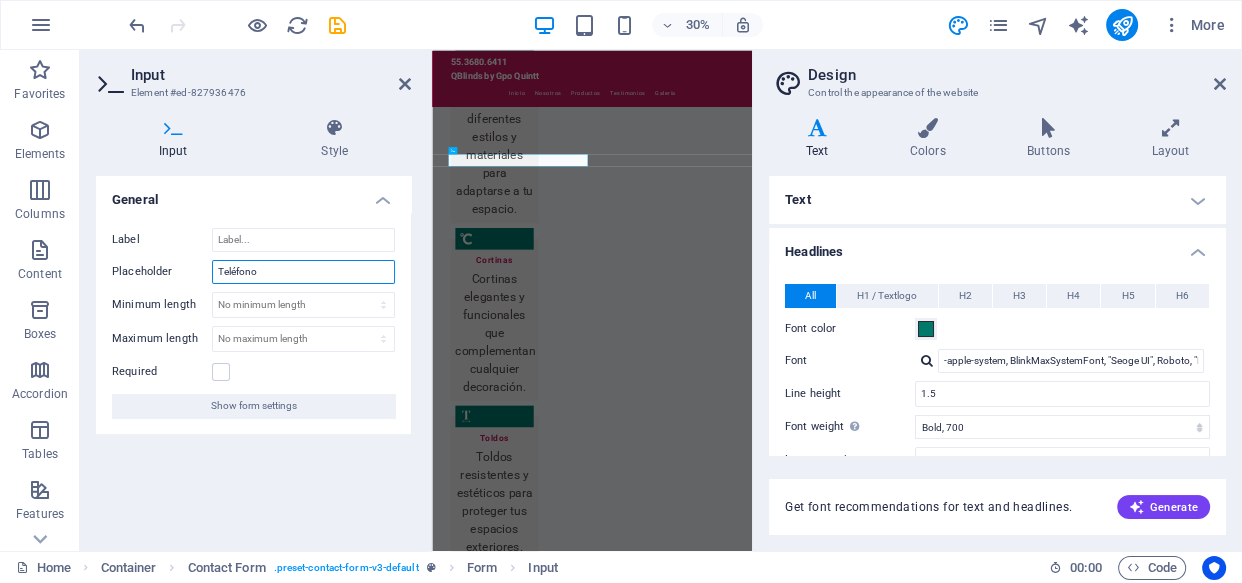 type on "Teléfono" 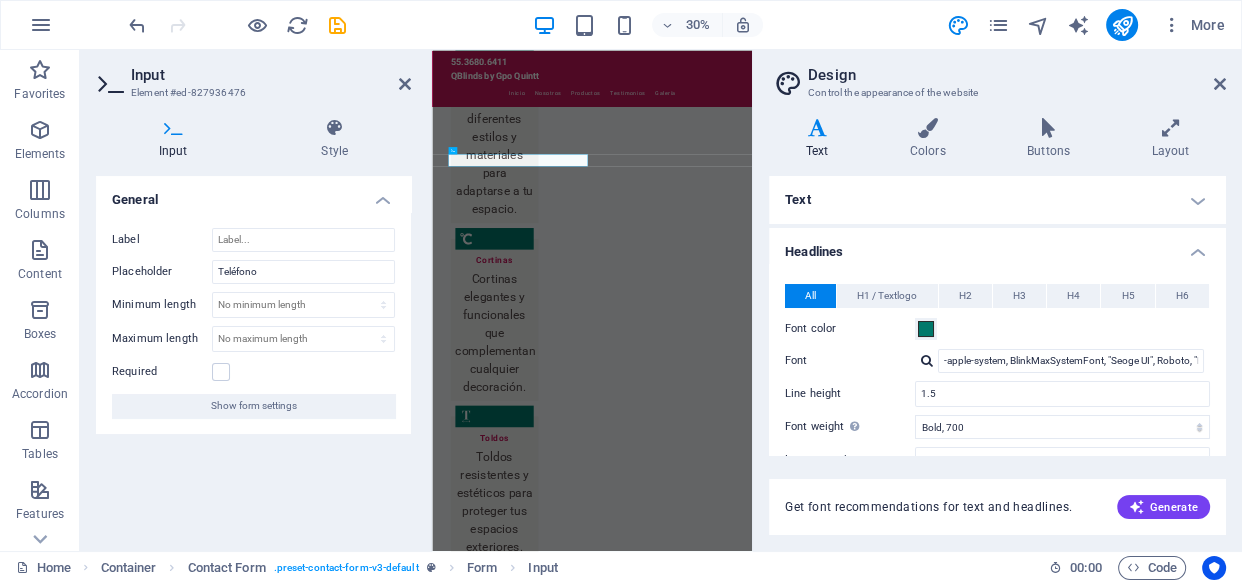 click on "Element #ed-827936476" at bounding box center (251, 93) 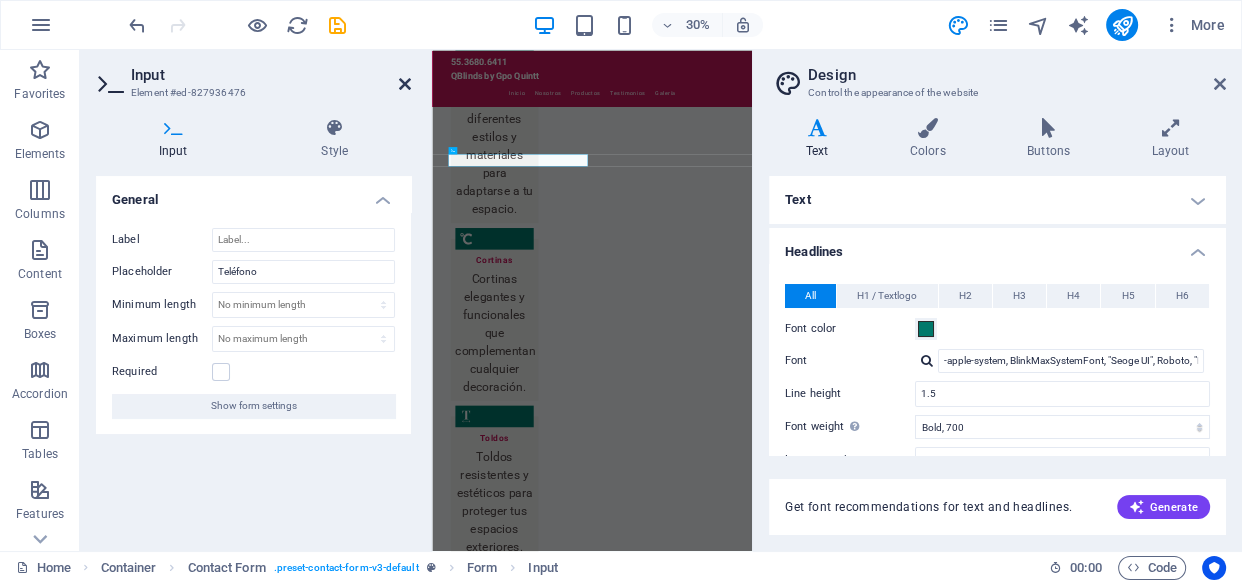 click at bounding box center (405, 84) 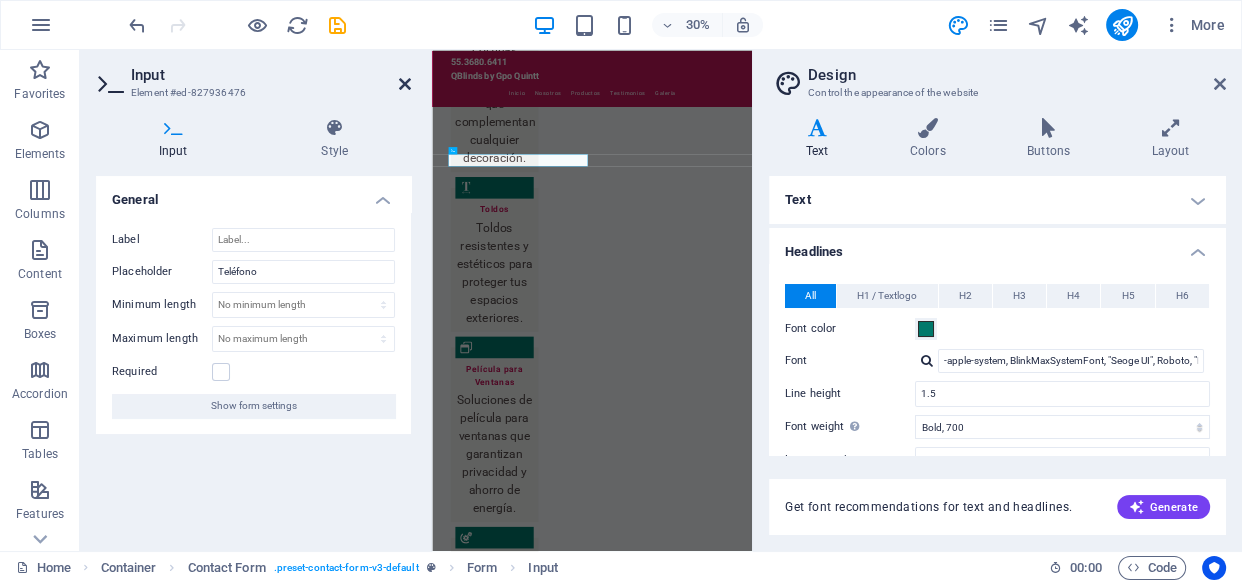 scroll, scrollTop: 4134, scrollLeft: 0, axis: vertical 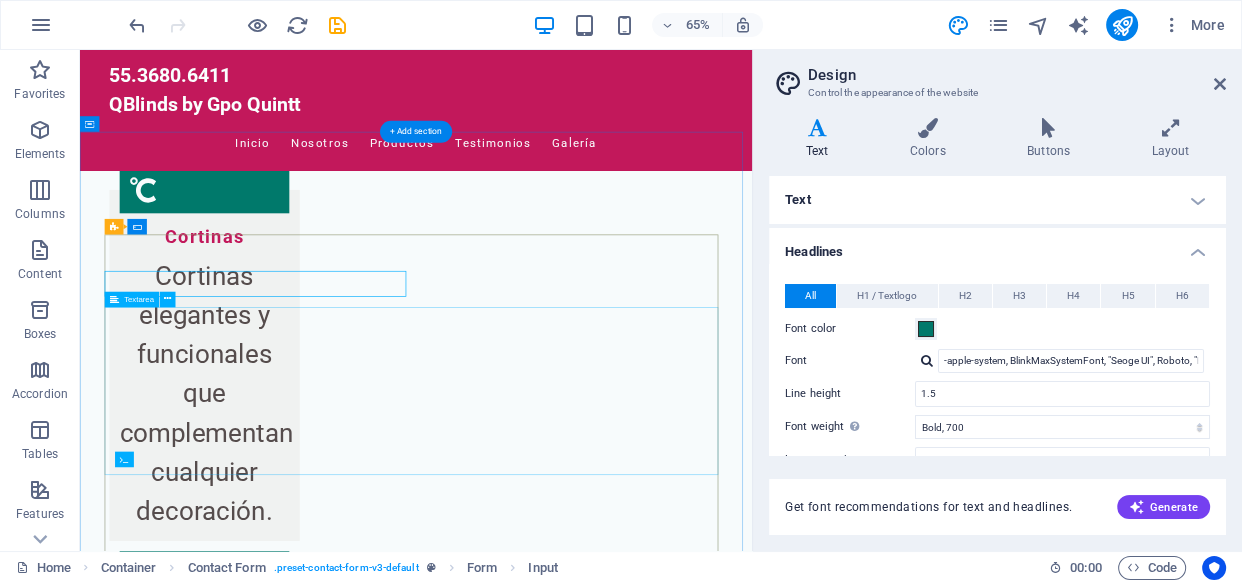 click at bounding box center [597, 4703] 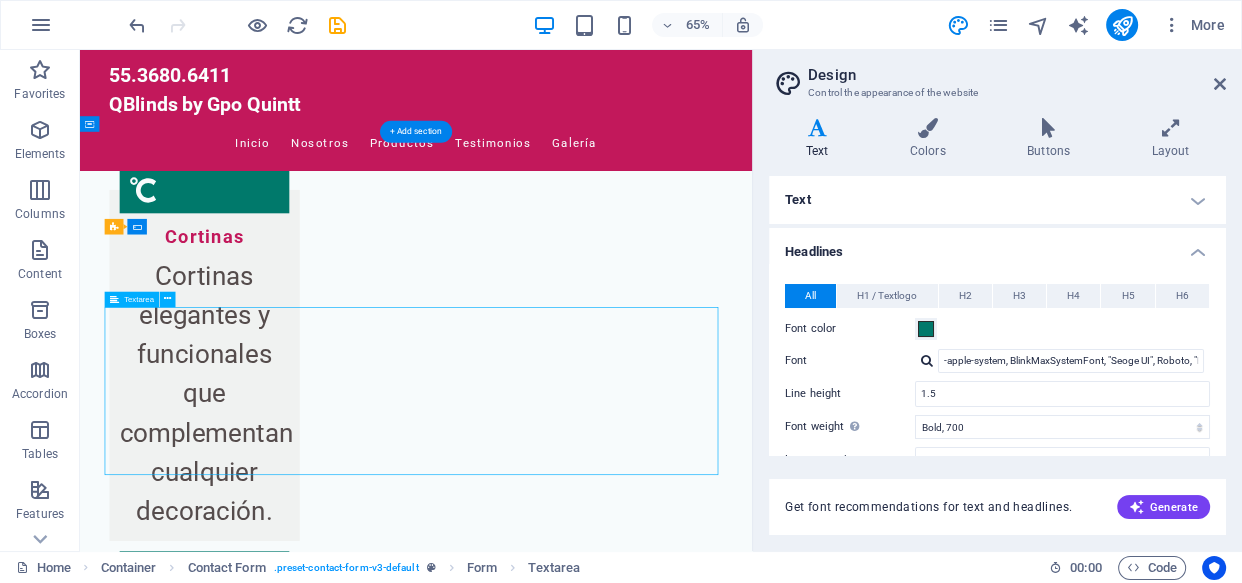 click at bounding box center (597, 4703) 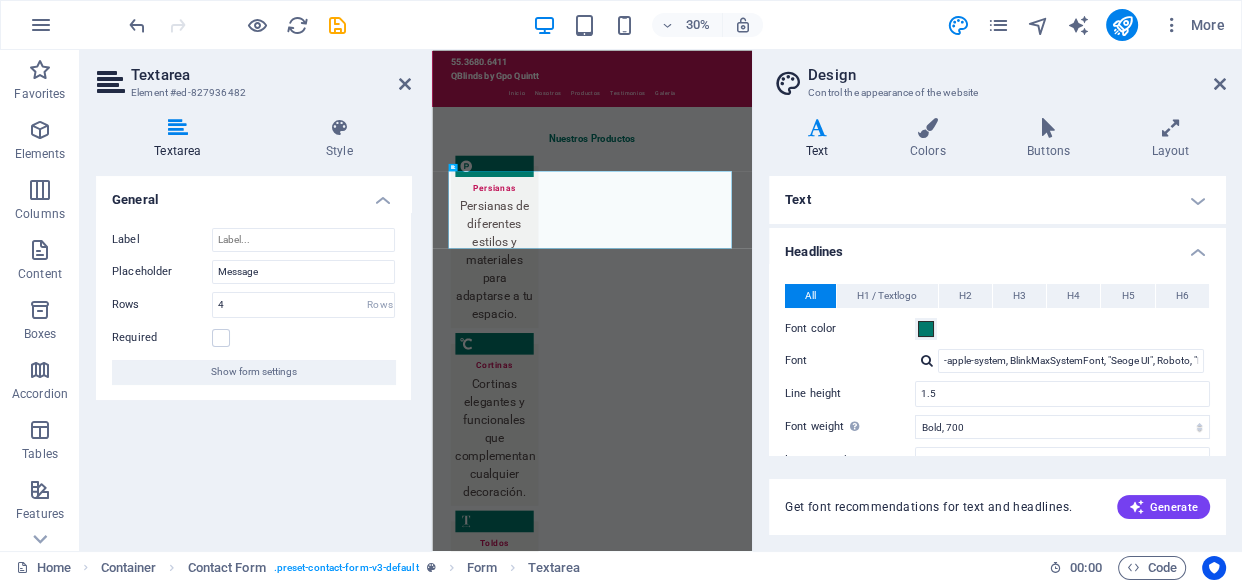 scroll, scrollTop: 4486, scrollLeft: 0, axis: vertical 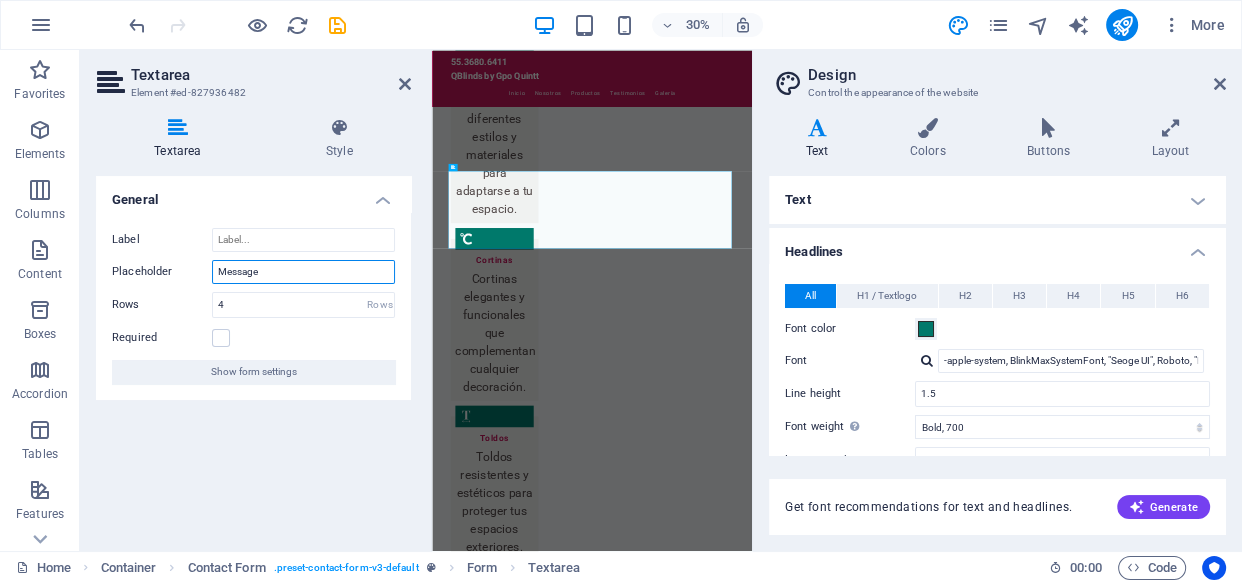click on "Message" at bounding box center [303, 272] 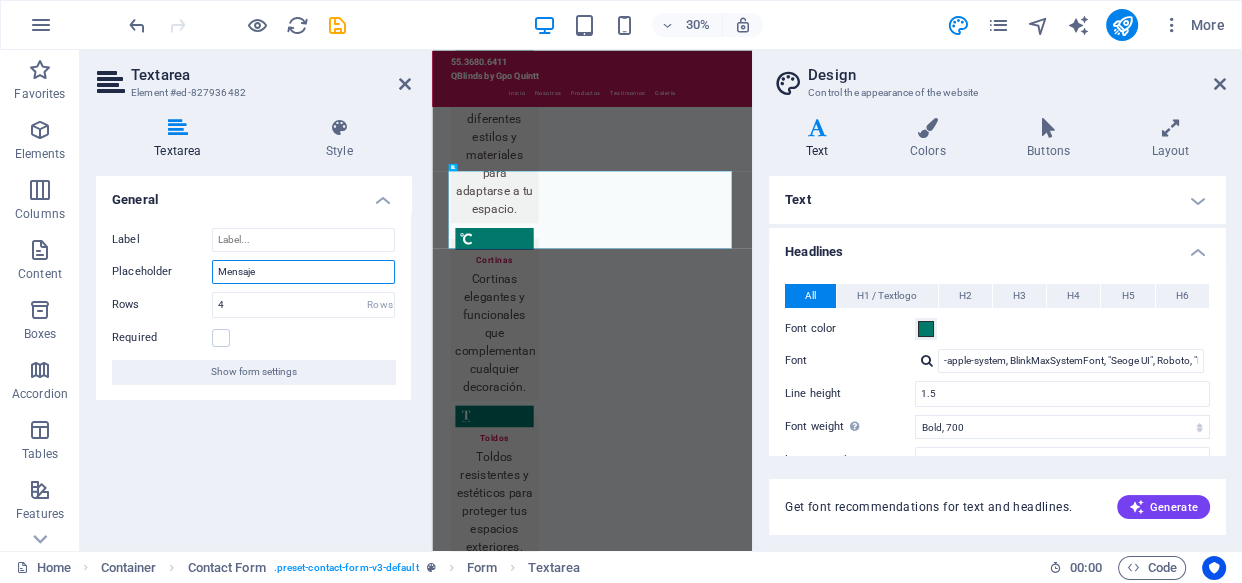 type on "Mensaje" 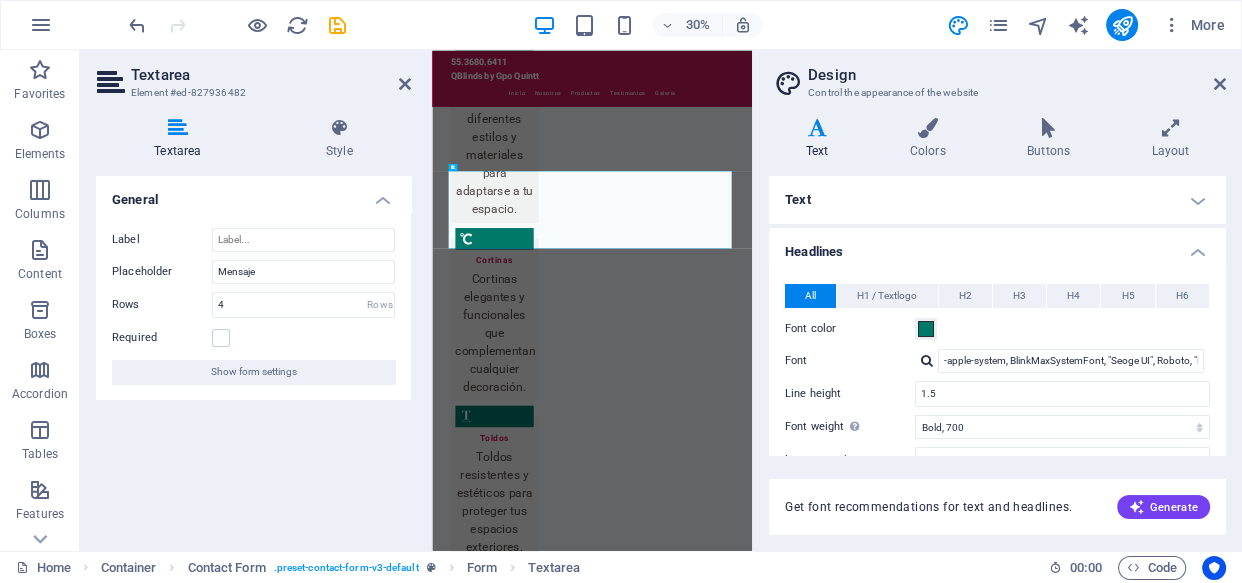 click on "Textarea" at bounding box center [271, 75] 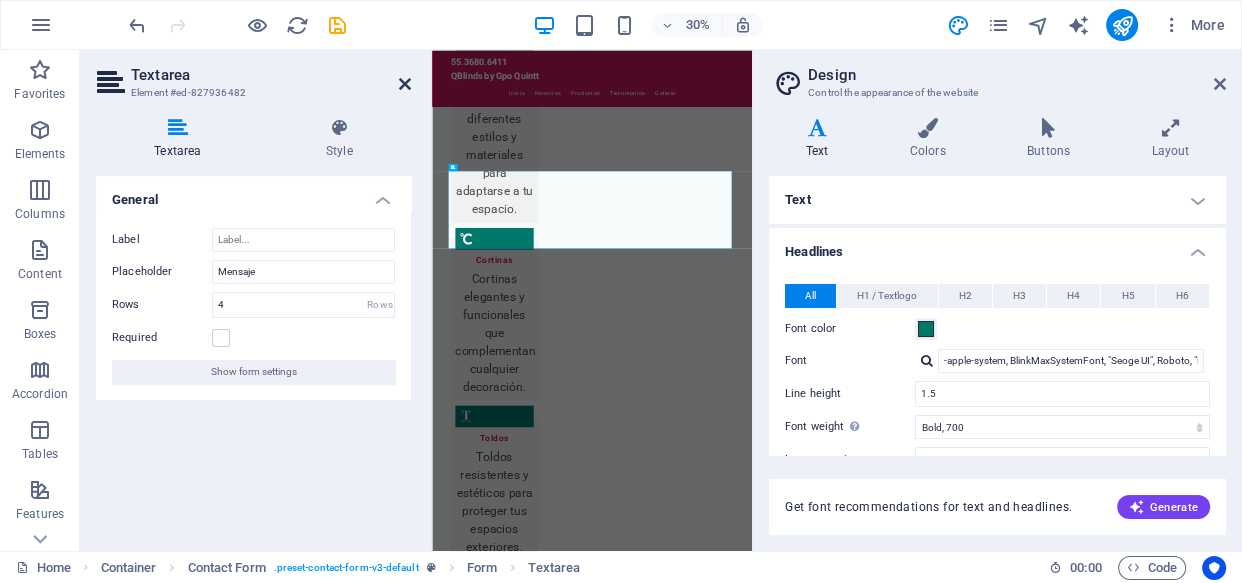 click at bounding box center [405, 84] 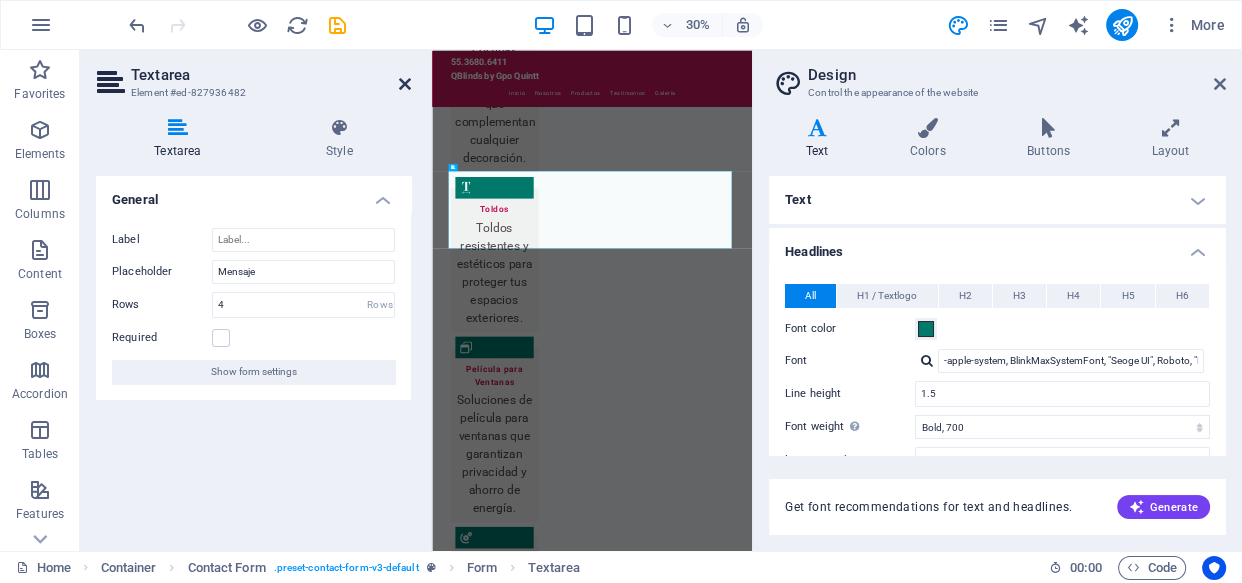 scroll, scrollTop: 4134, scrollLeft: 0, axis: vertical 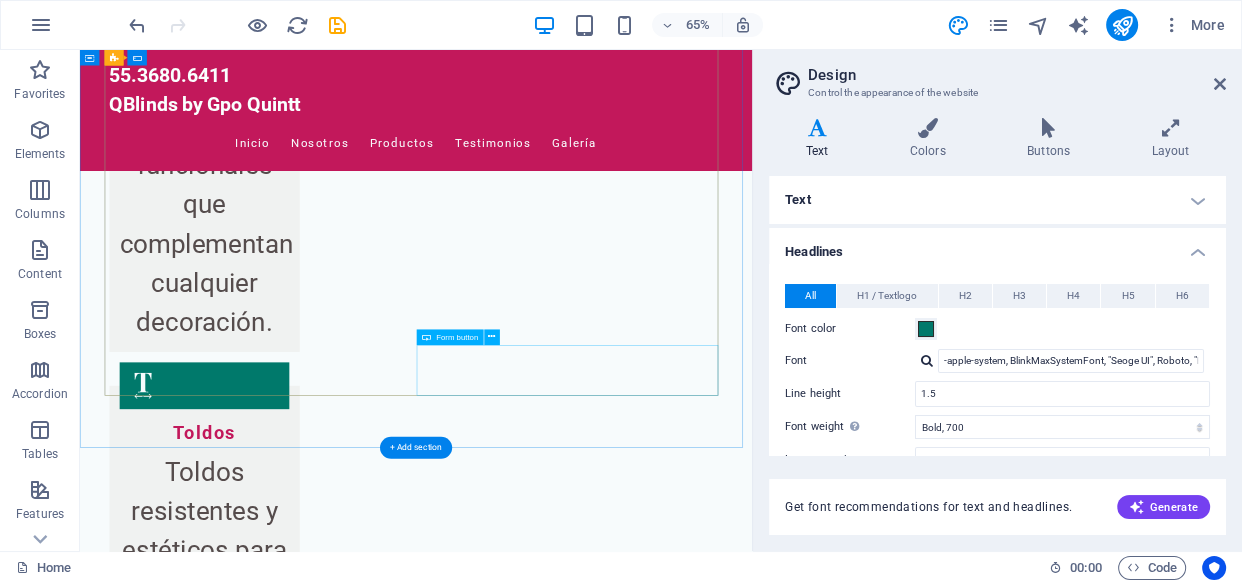 click on "Enviar Consulta" at bounding box center (837, 4680) 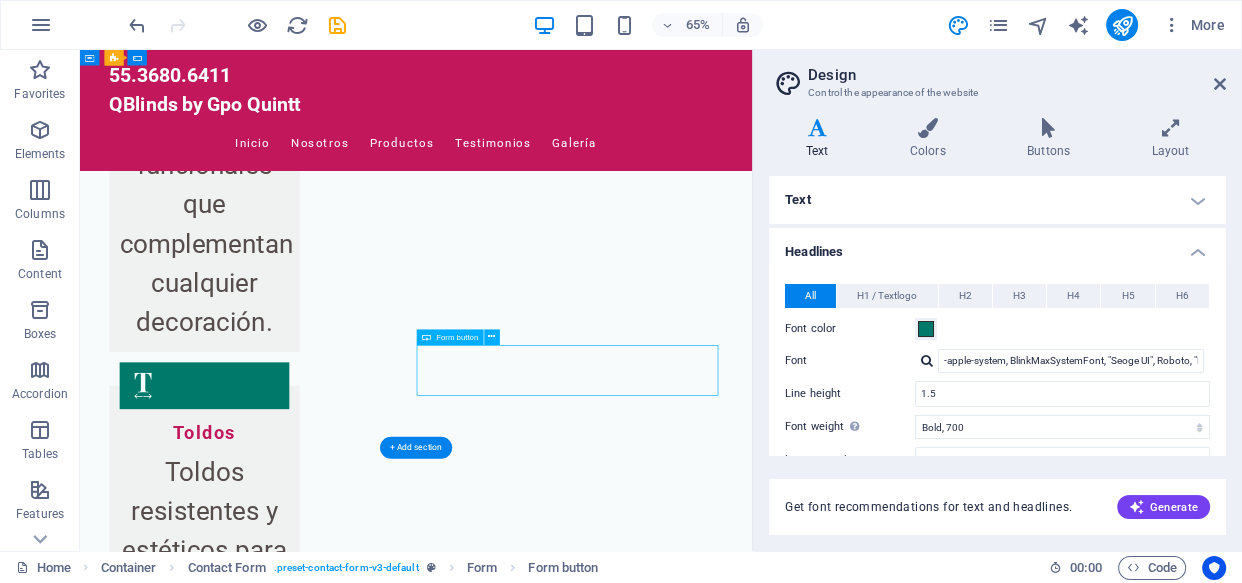 click on "Enviar Consulta" at bounding box center (837, 4680) 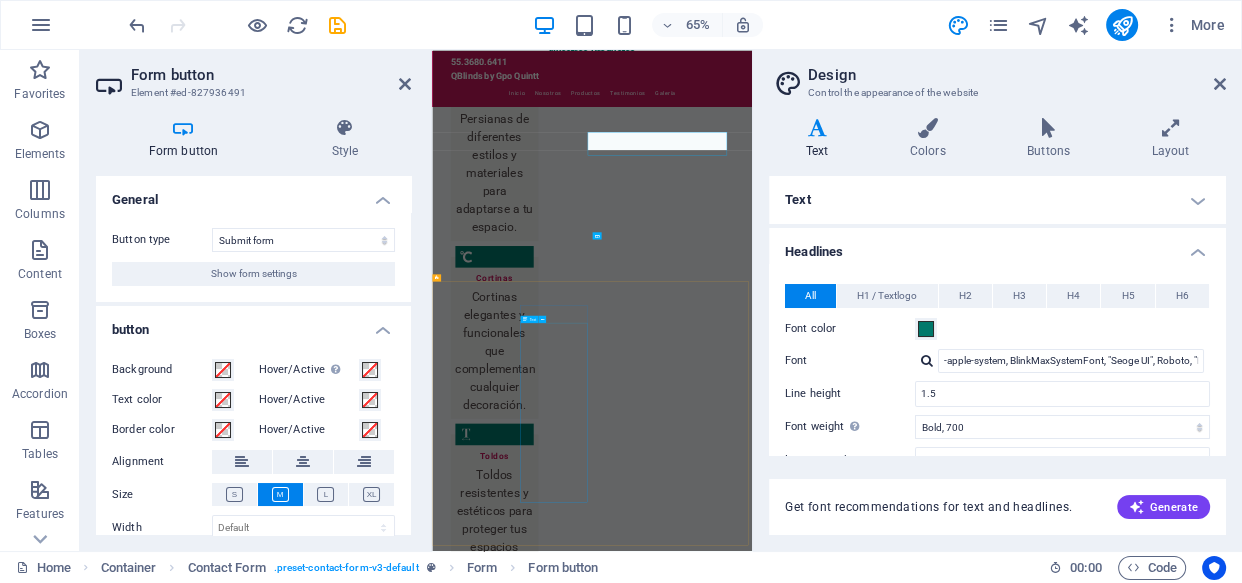 scroll, scrollTop: 4608, scrollLeft: 0, axis: vertical 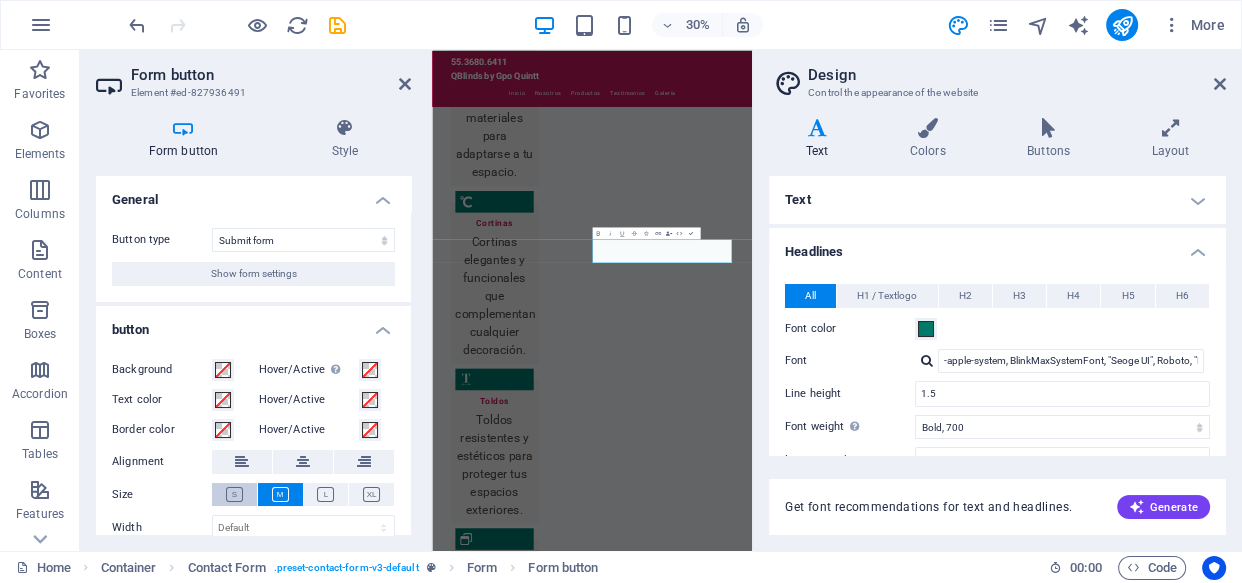 click at bounding box center (234, 494) 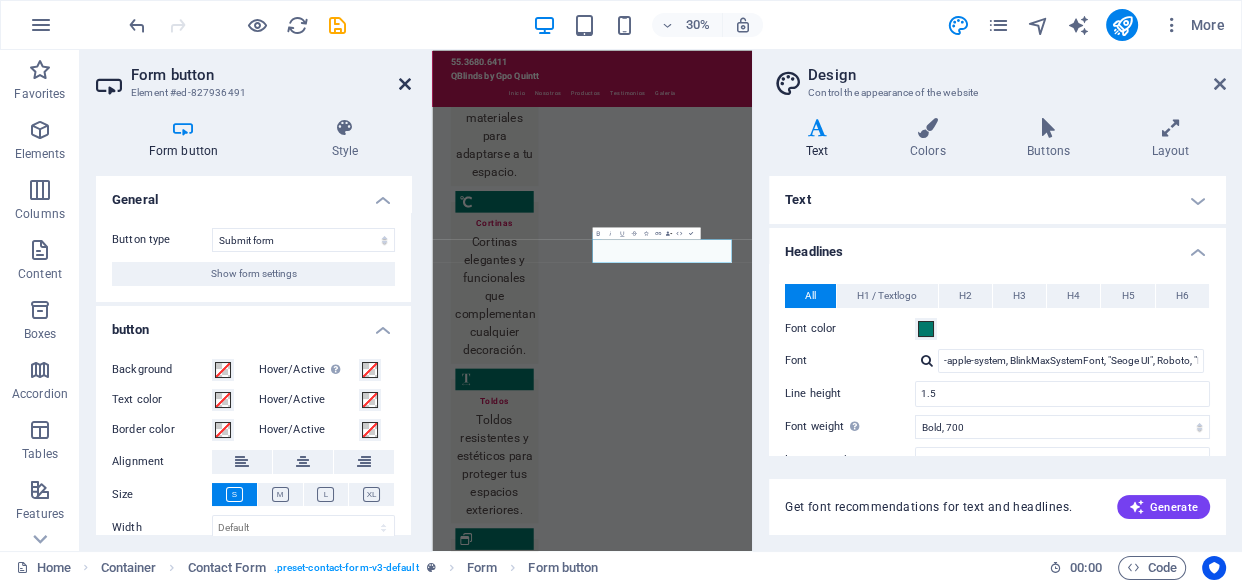 click at bounding box center (405, 84) 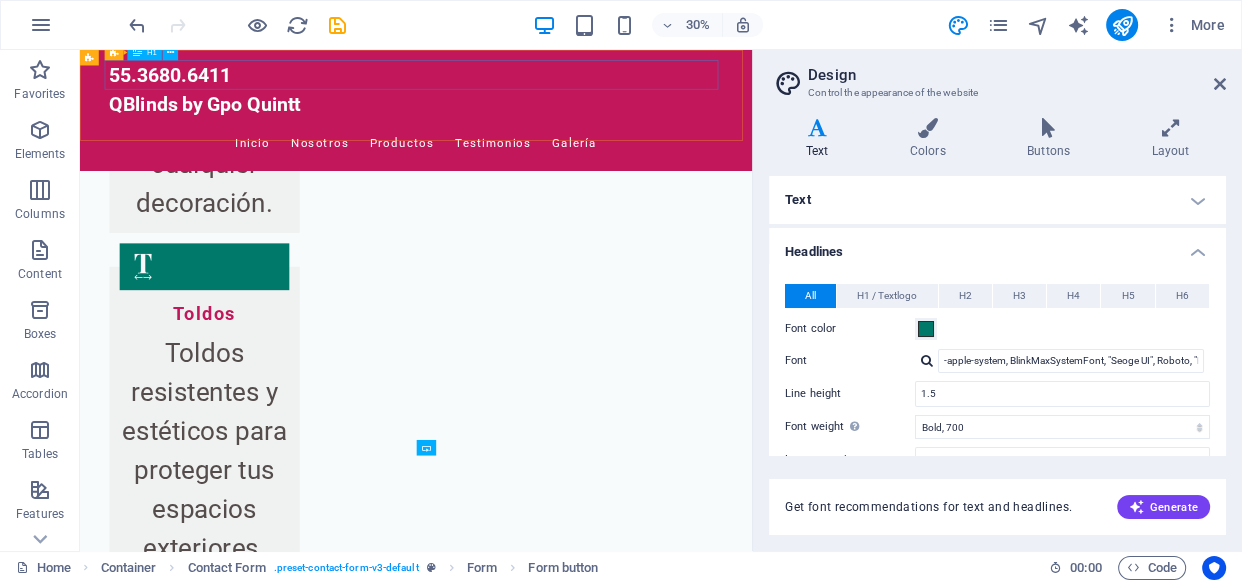 scroll, scrollTop: 4256, scrollLeft: 0, axis: vertical 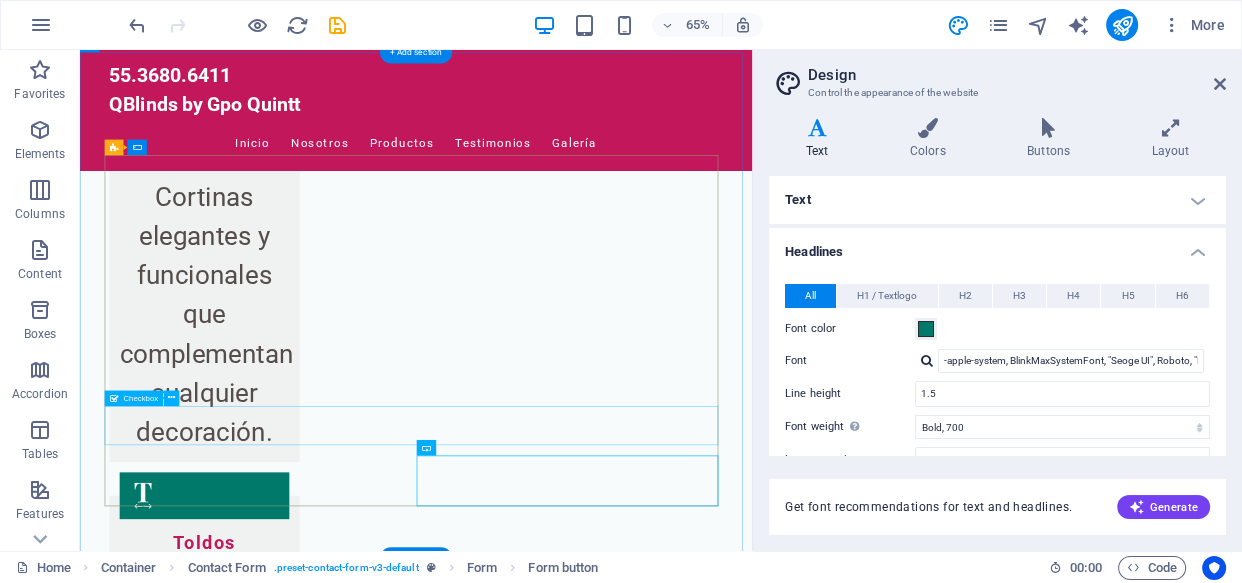 click on "I have read and understand the privacy policy." at bounding box center (597, 4765) 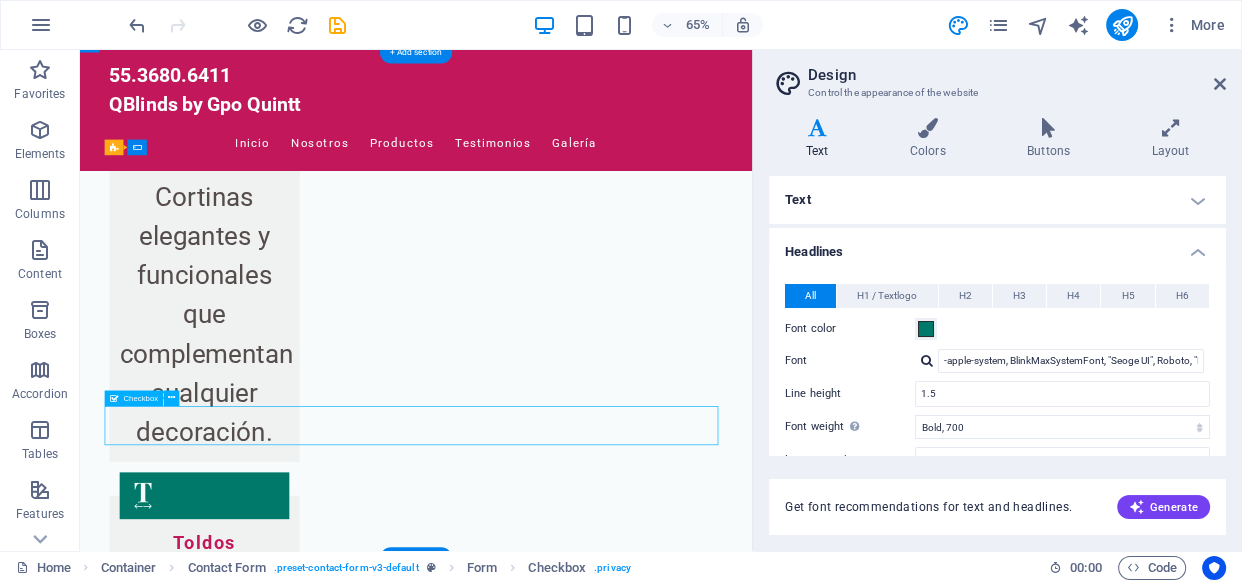 click on "I have read and understand the privacy policy." at bounding box center (597, 4765) 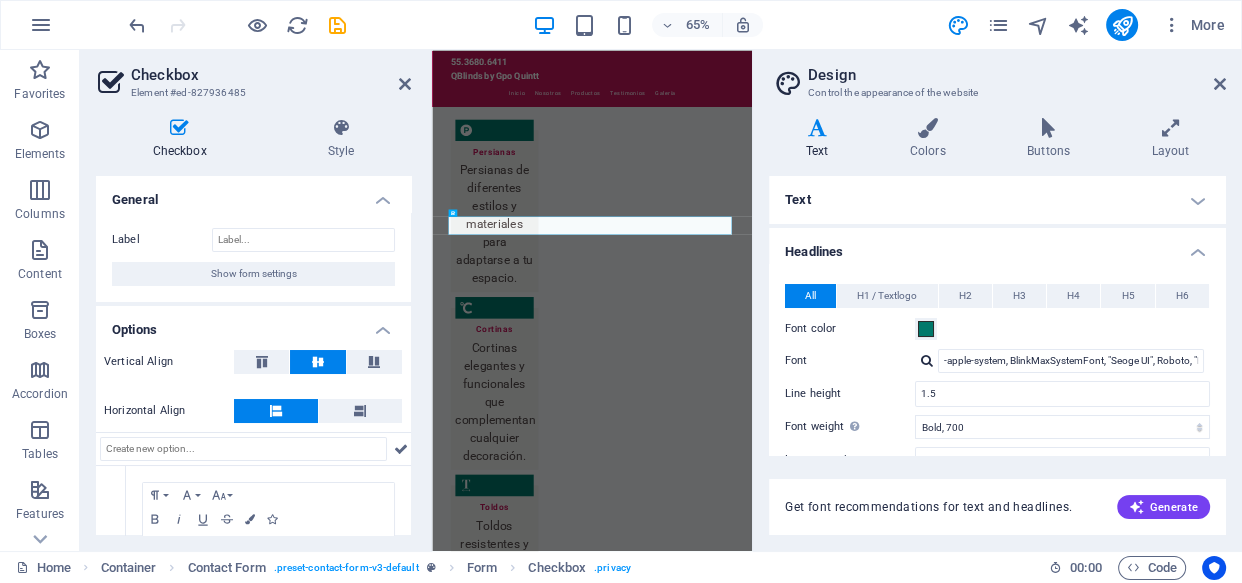 scroll, scrollTop: 4608, scrollLeft: 0, axis: vertical 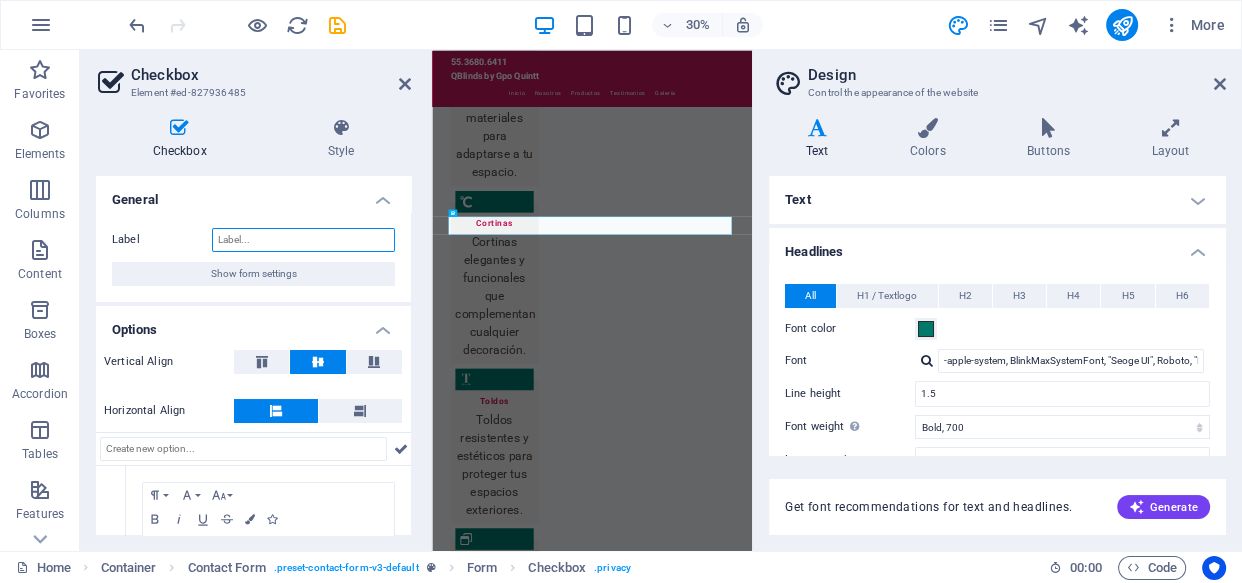 click on "Label" at bounding box center (303, 240) 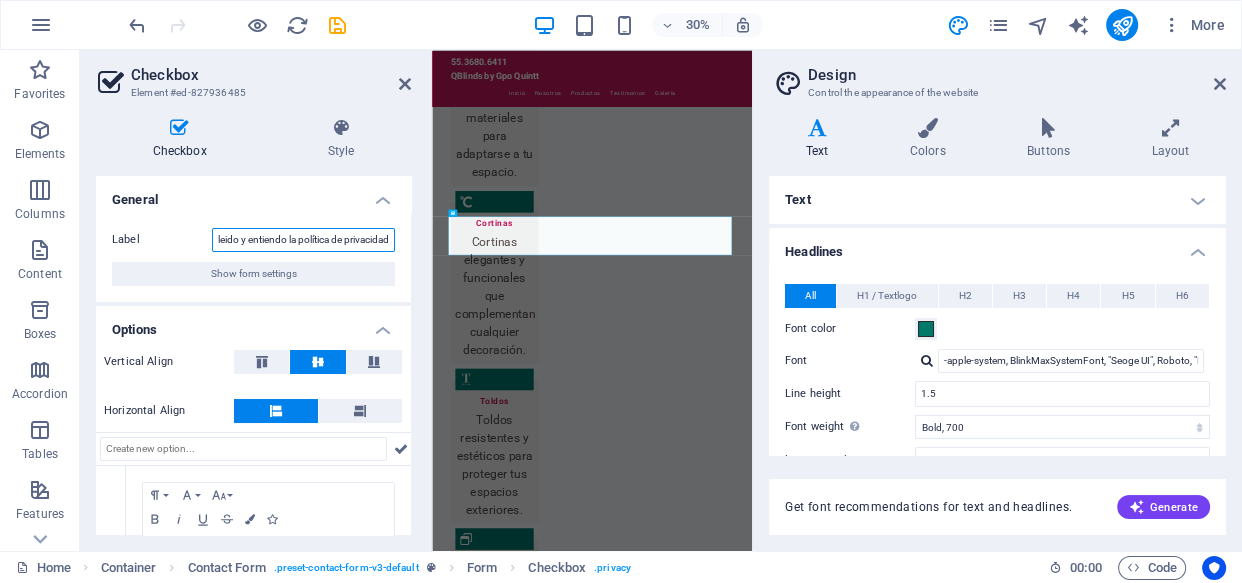 scroll, scrollTop: 0, scrollLeft: 29, axis: horizontal 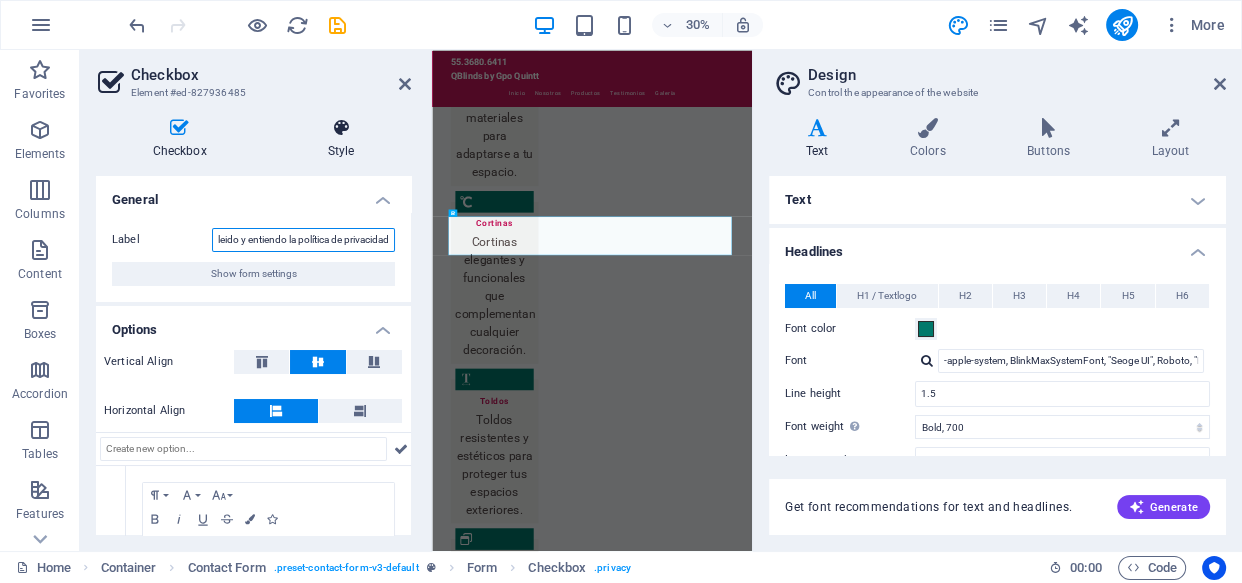 type on "He leido y entiendo la política de privacidad" 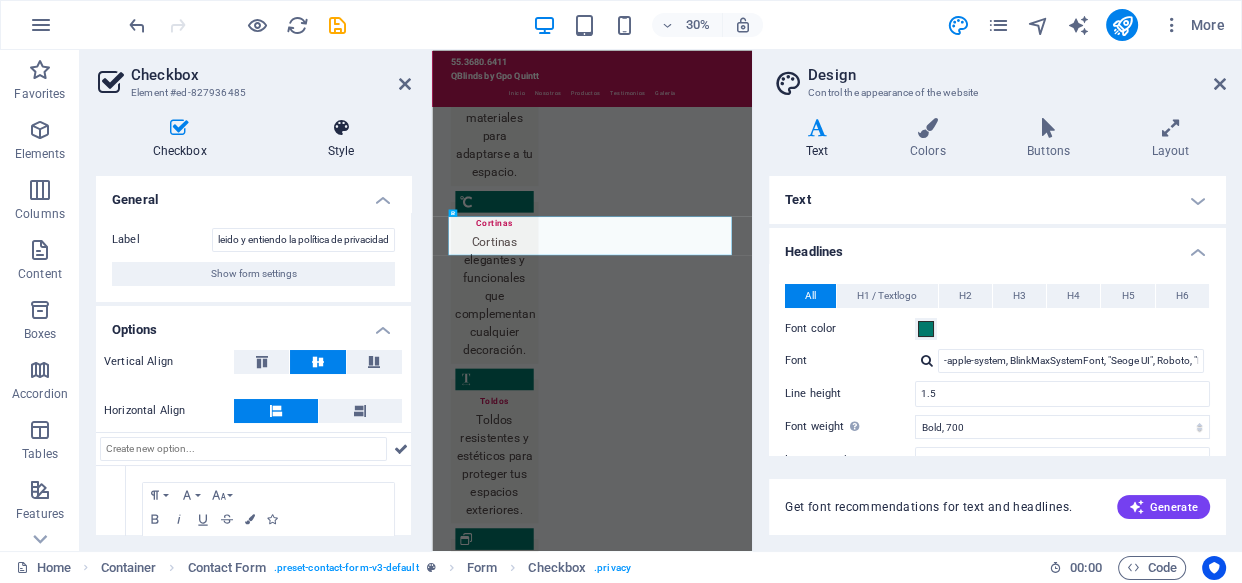 click at bounding box center [341, 128] 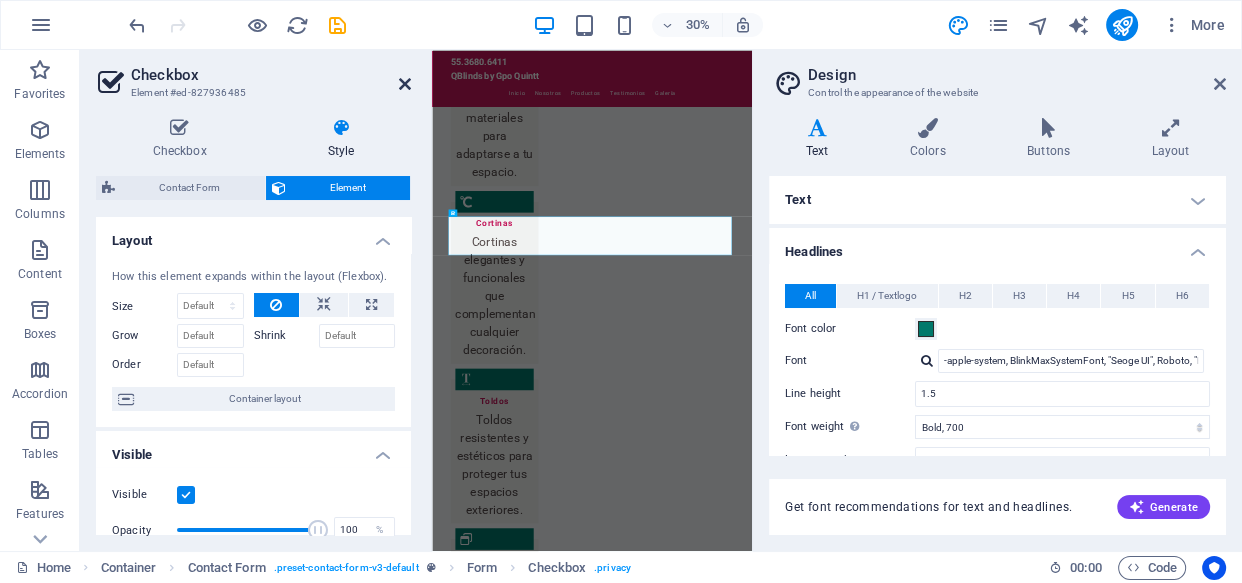 click at bounding box center (405, 84) 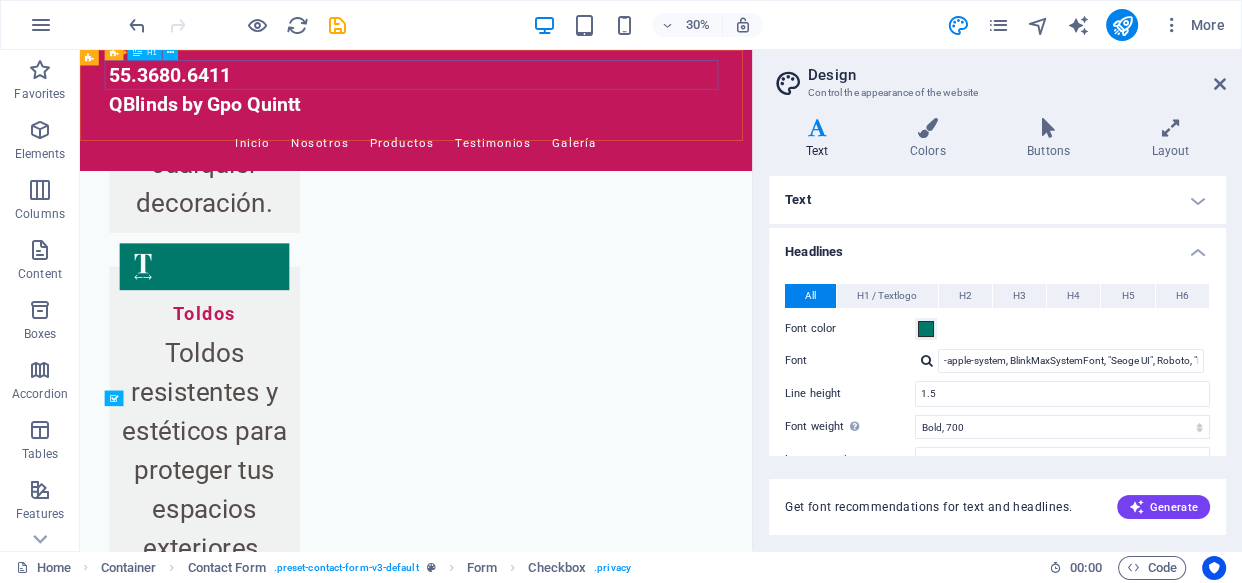 scroll, scrollTop: 4256, scrollLeft: 0, axis: vertical 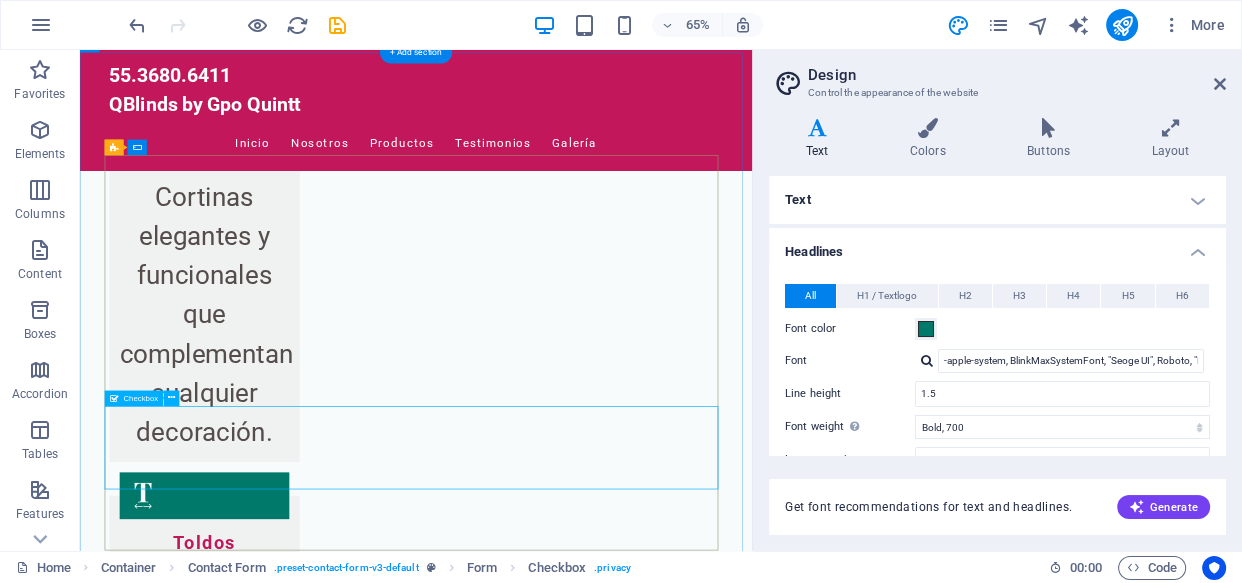 click on "He leido y entiendo la política de privacidad   I have read and understand the privacy policy." at bounding box center [597, 4799] 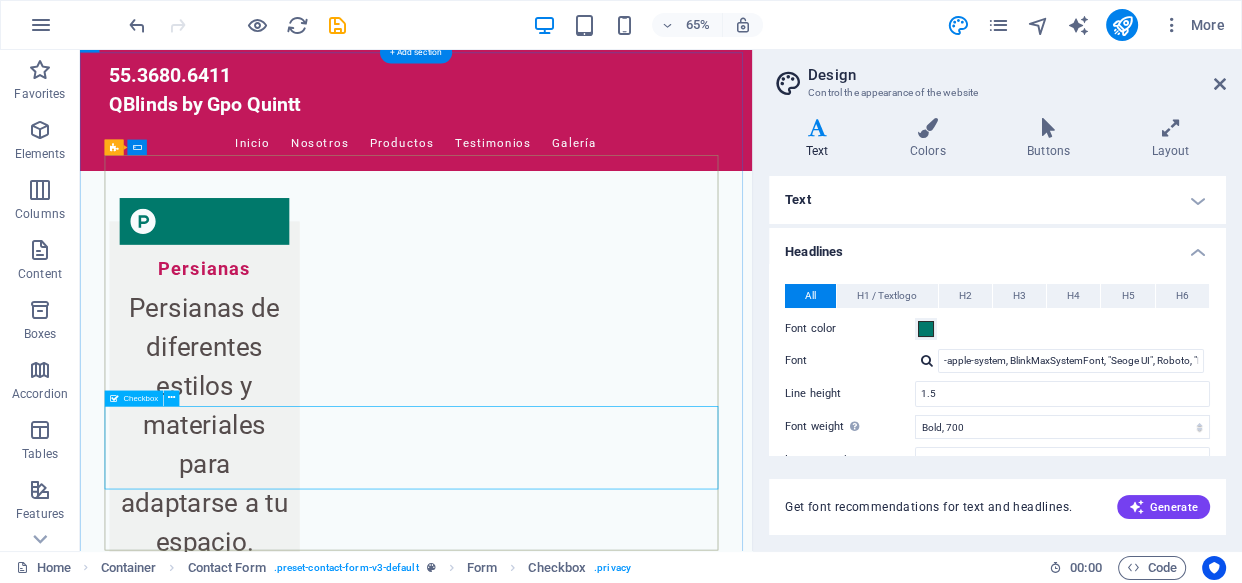 scroll, scrollTop: 4608, scrollLeft: 0, axis: vertical 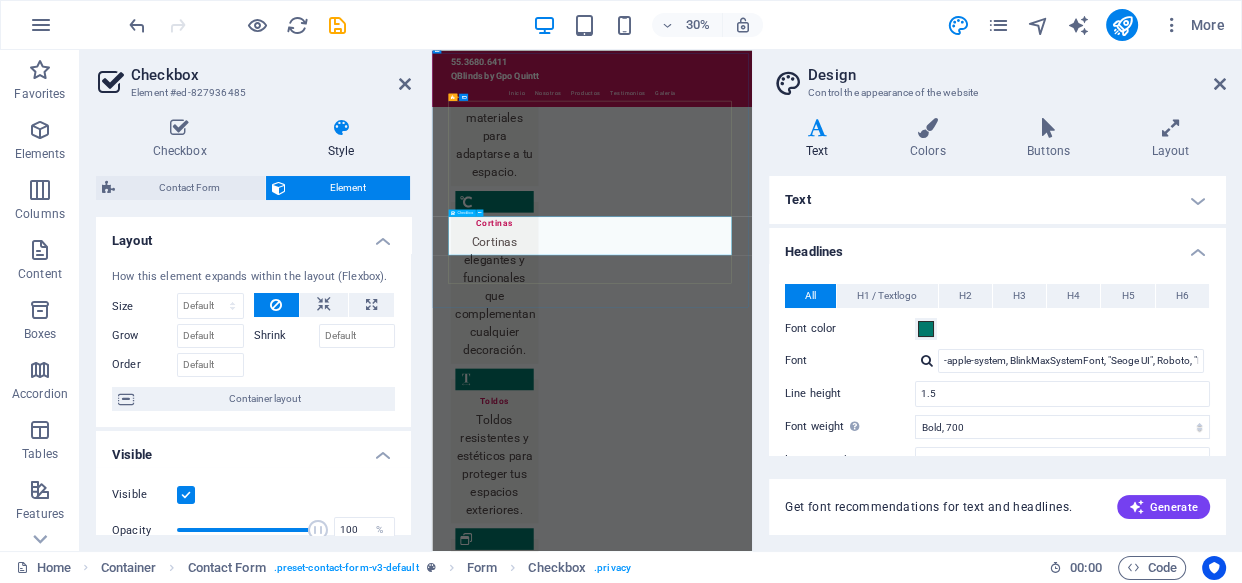 click on "He leido y entiendo la política de privacidad   I have read and understand the privacy policy." at bounding box center (966, 5216) 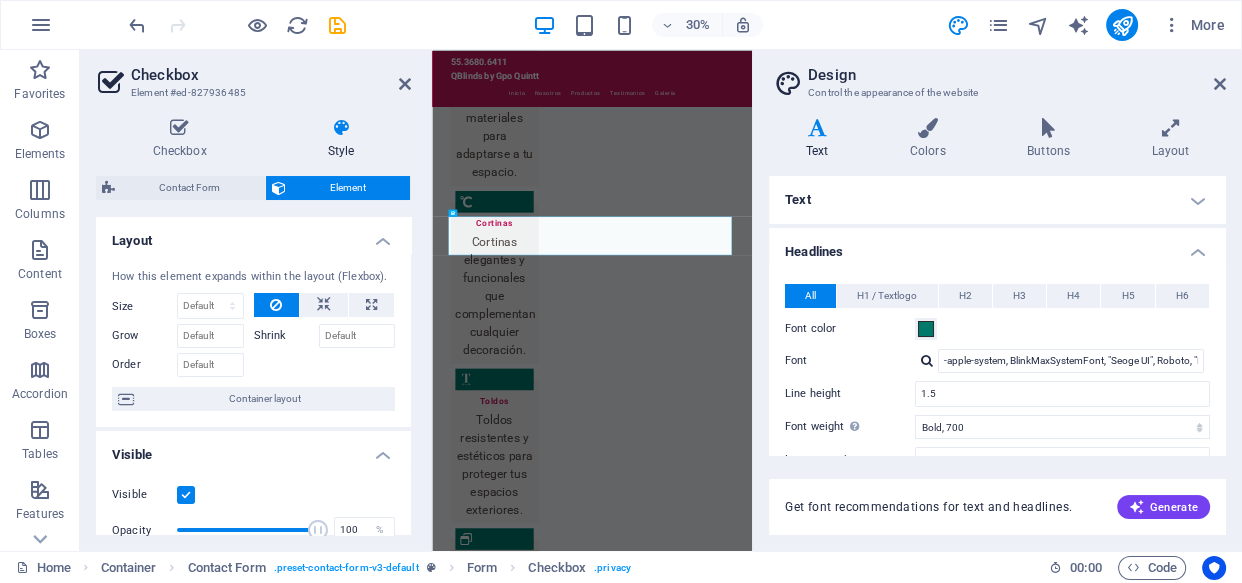 drag, startPoint x: 406, startPoint y: 313, endPoint x: 408, endPoint y: 327, distance: 14.142136 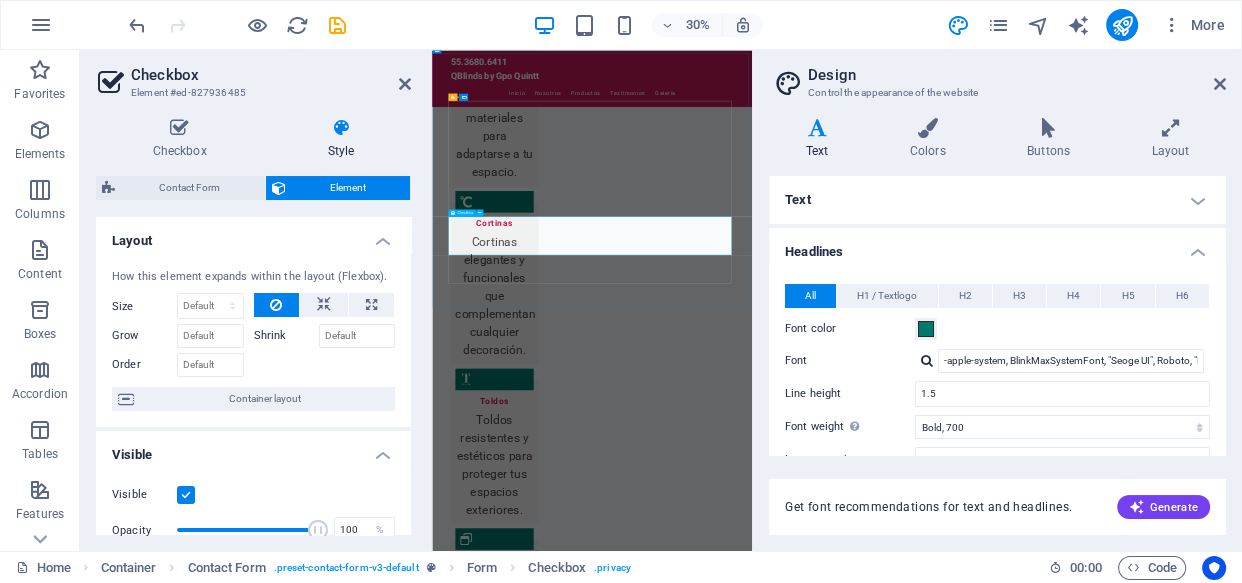 click on "He leido y entiendo la política de privacidad   I have read and understand the privacy policy." at bounding box center [966, 5216] 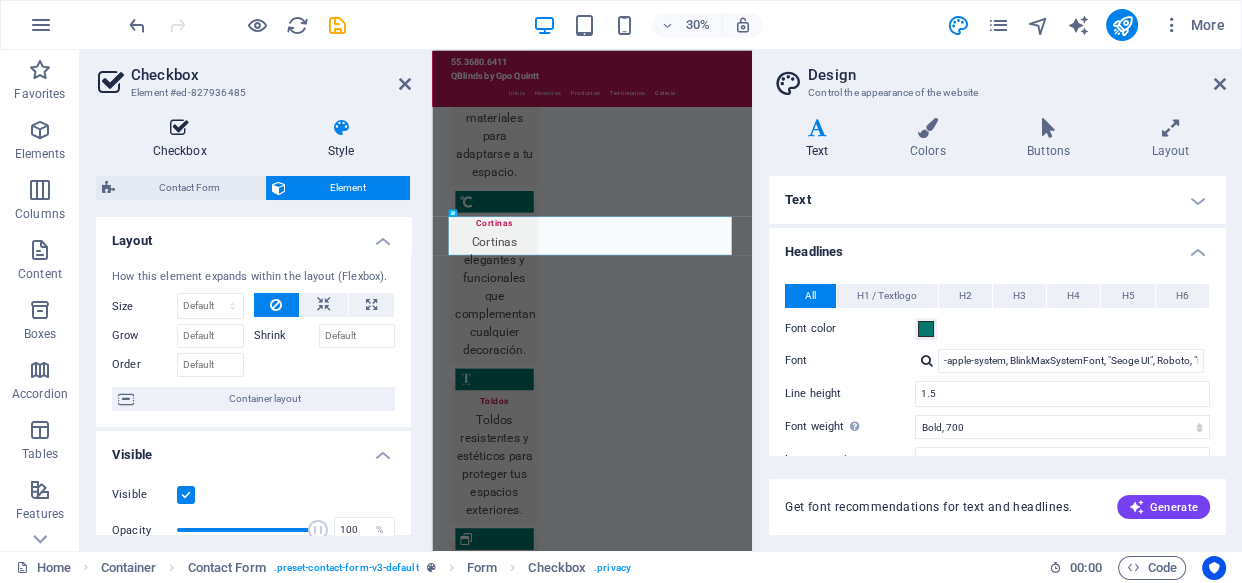 click at bounding box center (179, 128) 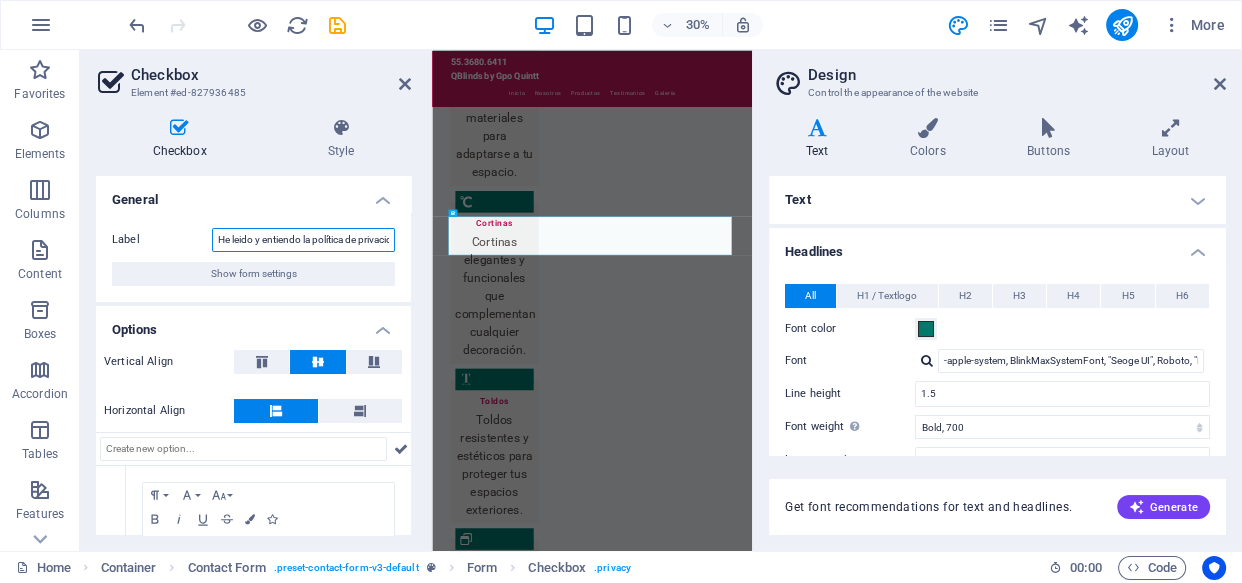 click on "He leido y entiendo la política de privacidad" at bounding box center [303, 240] 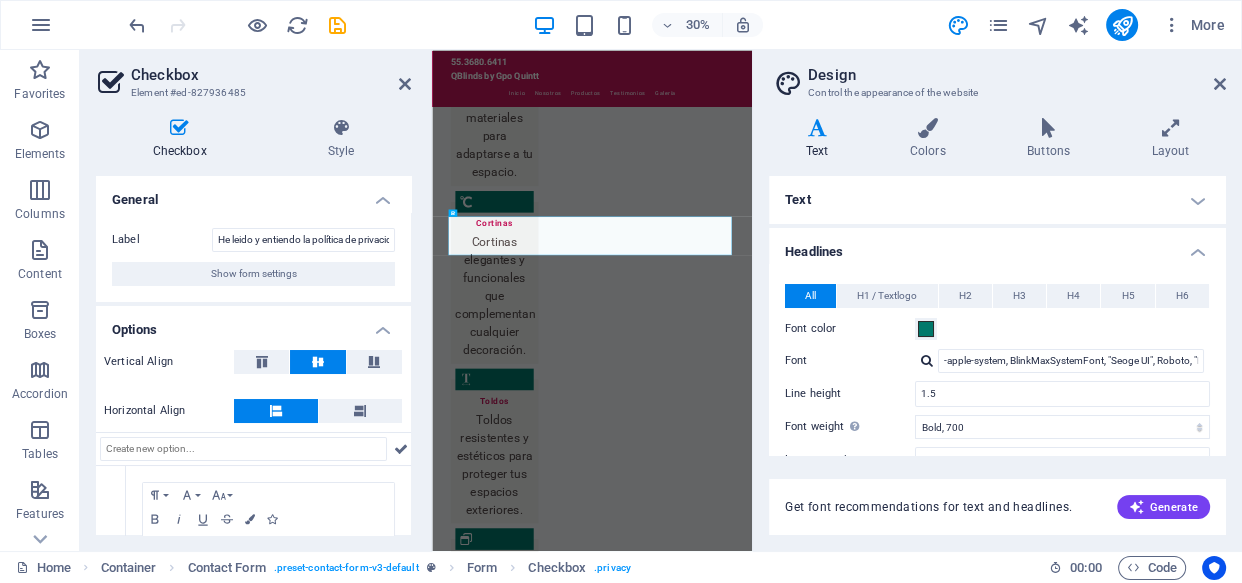 click at bounding box center (179, 128) 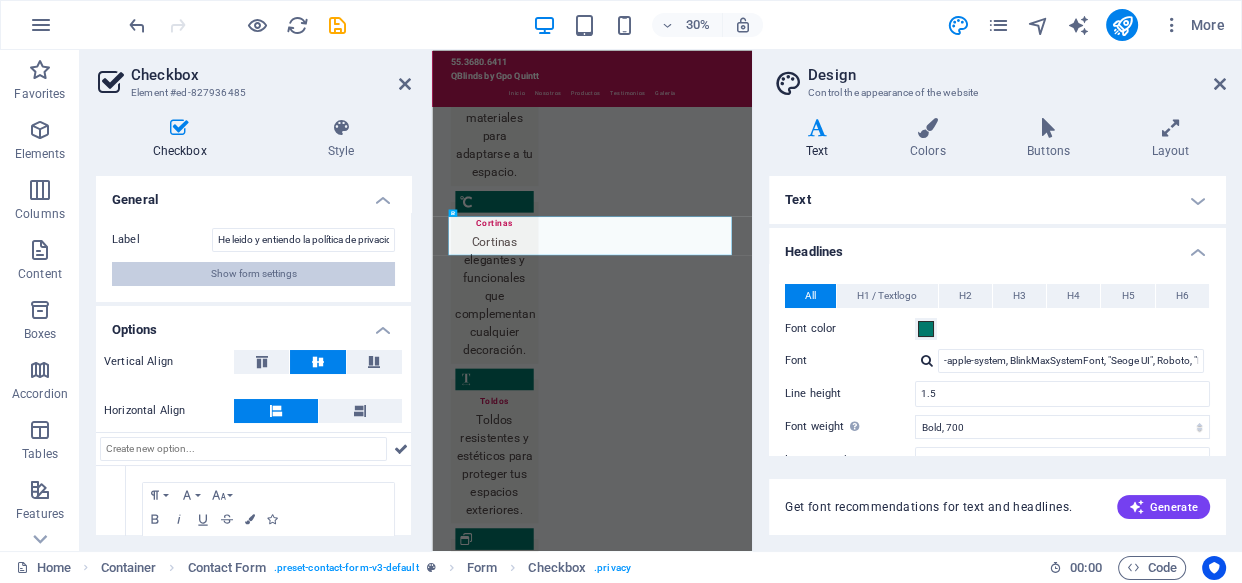 click on "Show form settings" at bounding box center (254, 274) 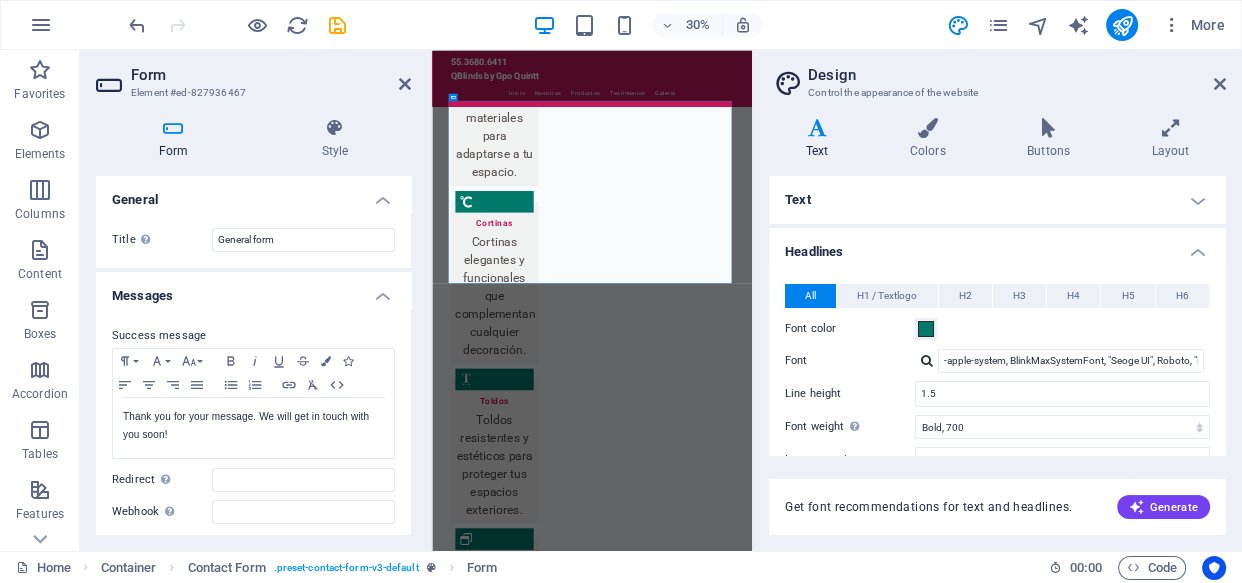 click on "Form Element #ed-827936467" at bounding box center (253, 76) 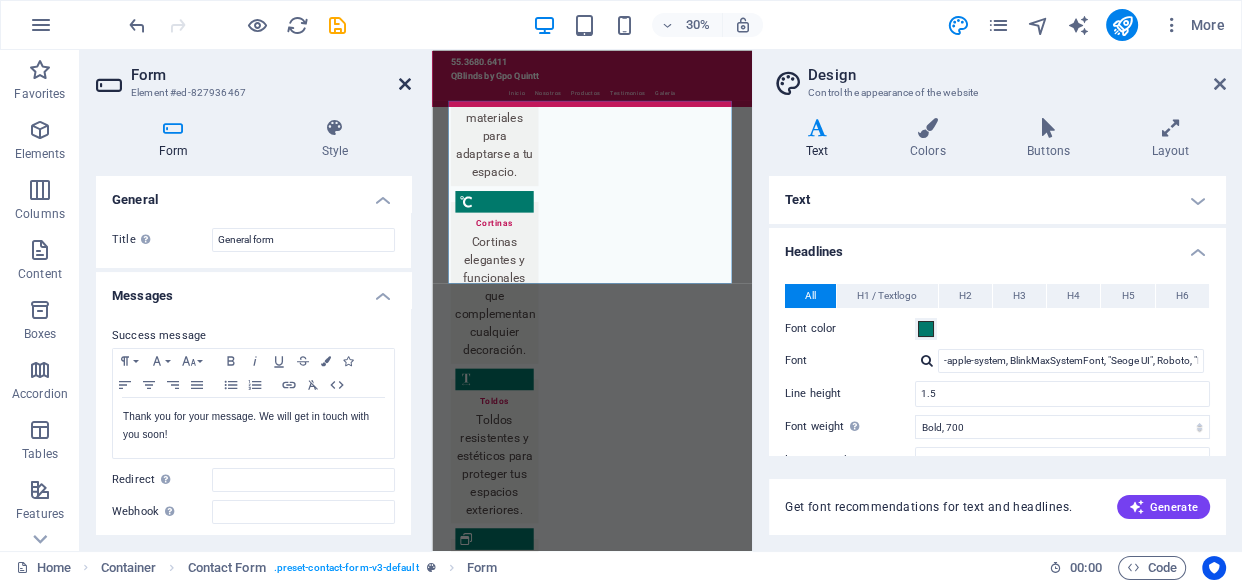 click at bounding box center (405, 84) 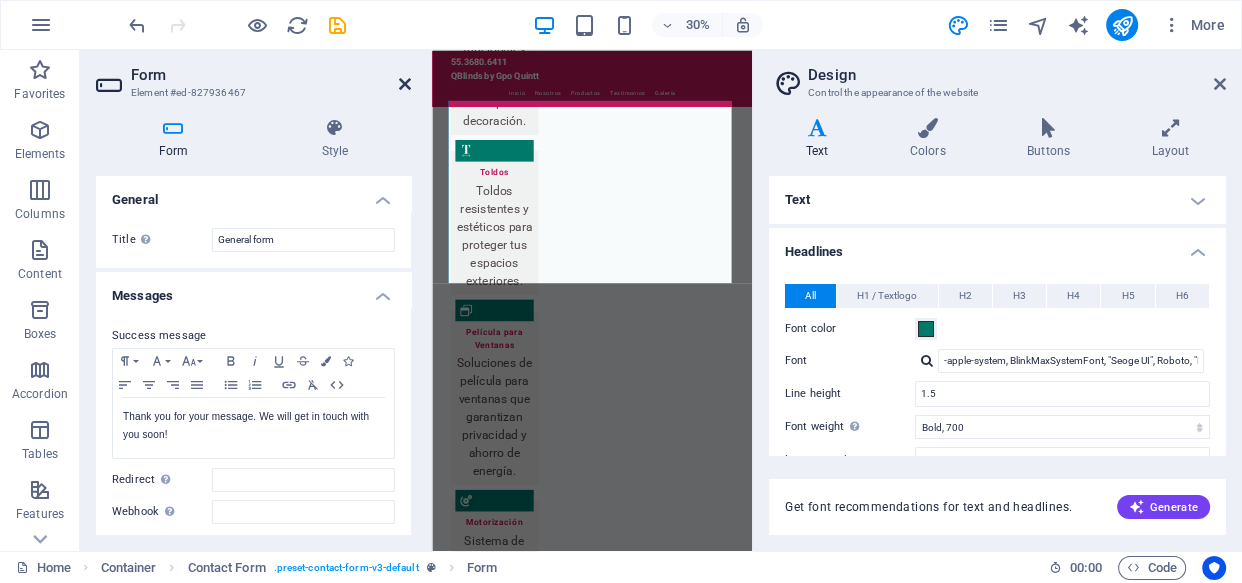 scroll, scrollTop: 4256, scrollLeft: 0, axis: vertical 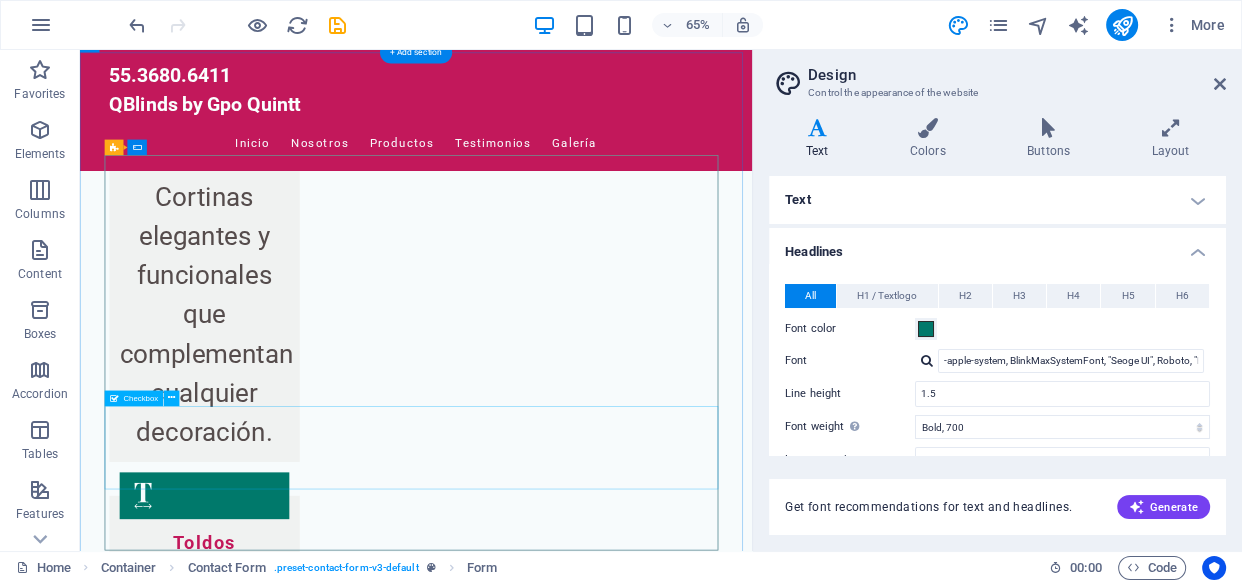 click on "He leido y entiendo la política de privacidad   I have read and understand the privacy policy." at bounding box center [597, 4799] 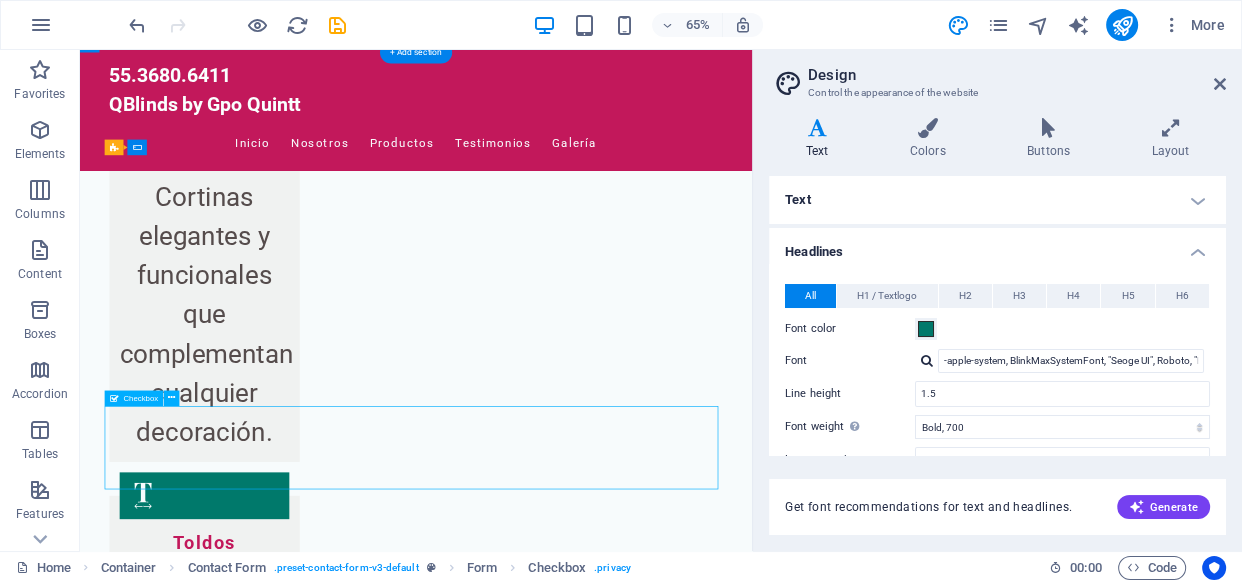 click on "He leido y entiendo la política de privacidad   I have read and understand the privacy policy." at bounding box center [597, 4799] 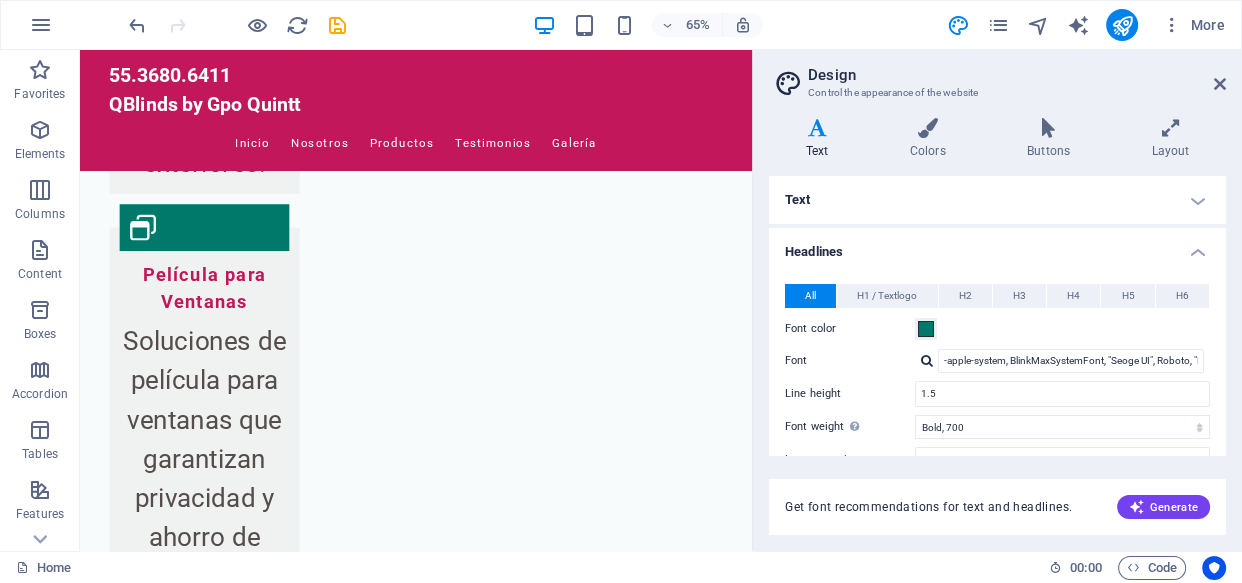 scroll, scrollTop: 5217, scrollLeft: 0, axis: vertical 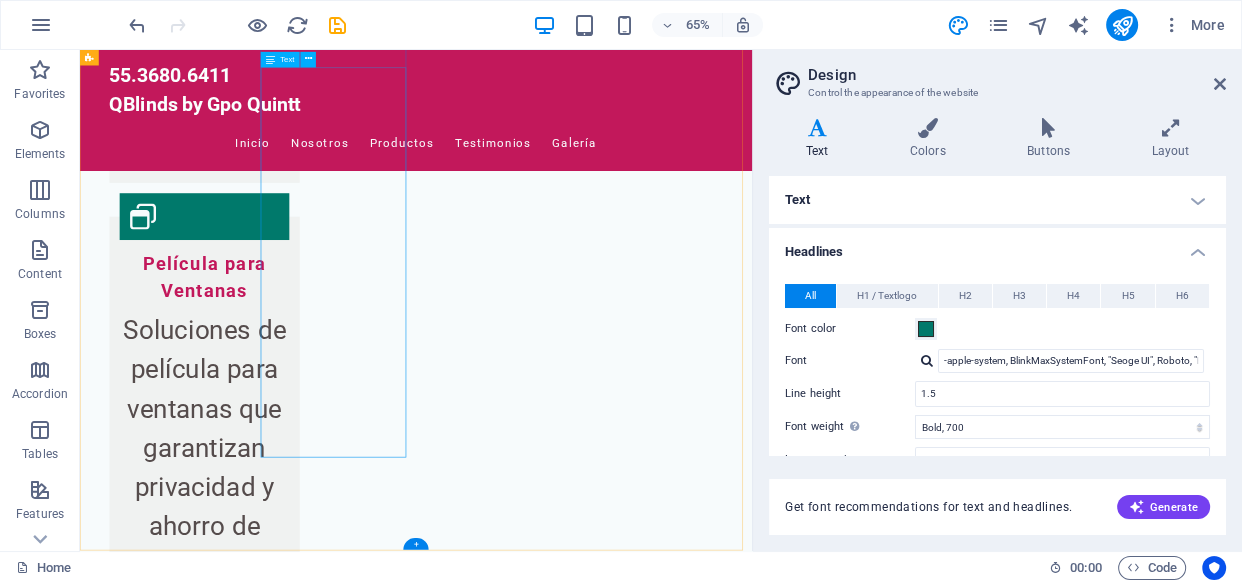 click on "Av. Principal 123 28001   Madrid Phone:  +34 912 345 678 Mobile:  Email:  info@qblinds.com" at bounding box center (208, 5183) 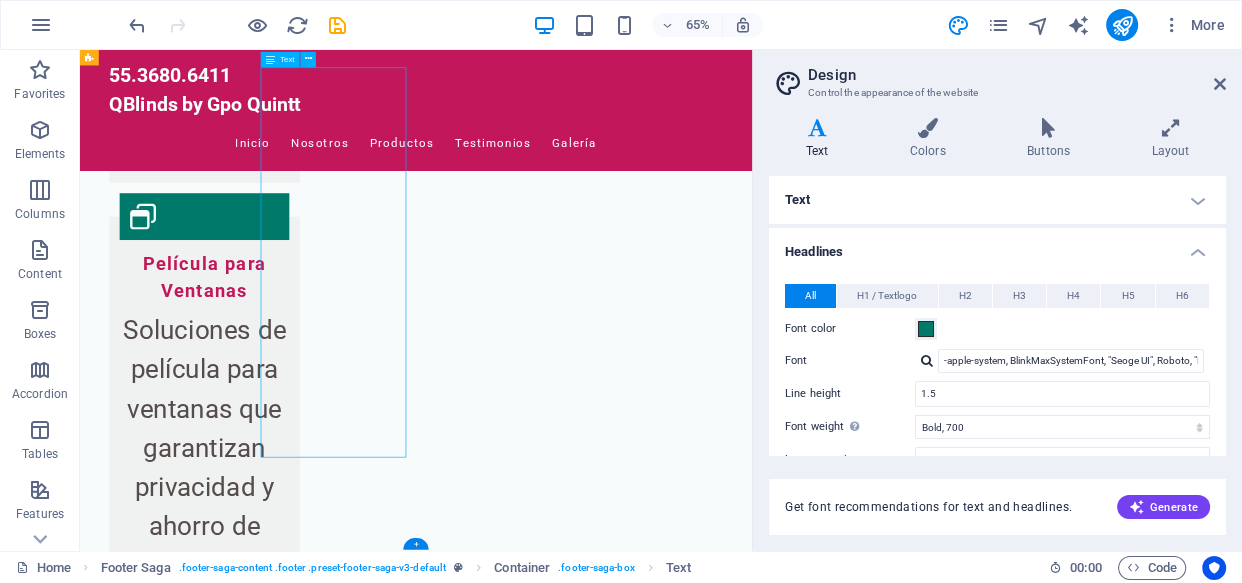 click on "Av. Principal 123 28001   Madrid Phone:  +34 912 345 678 Mobile:  Email:  info@qblinds.com" at bounding box center (208, 5183) 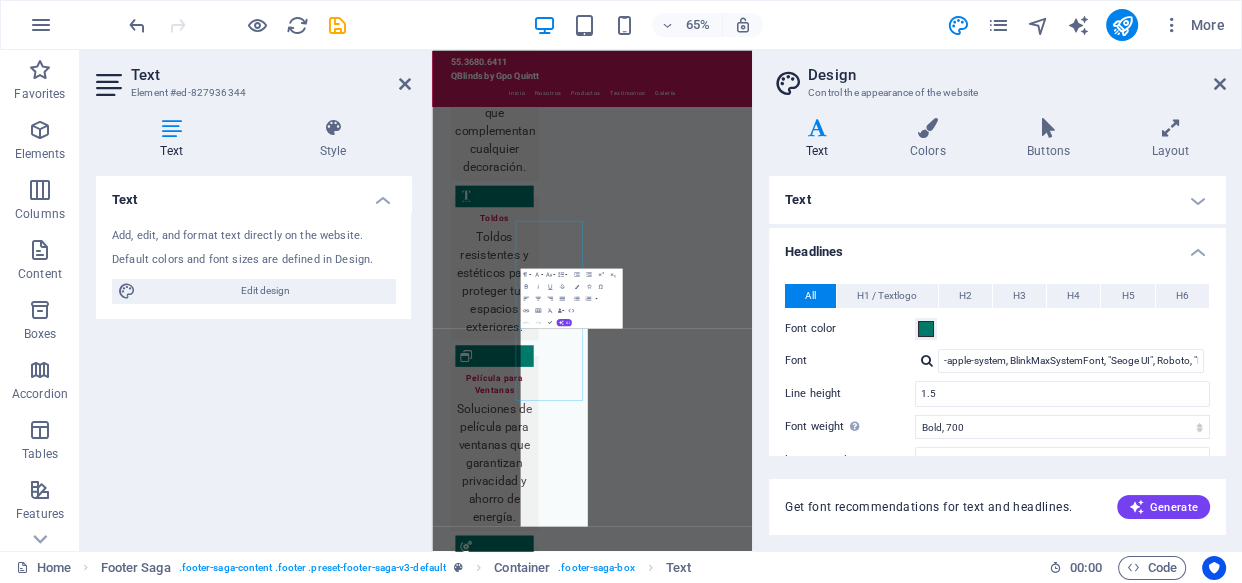 scroll, scrollTop: 4675, scrollLeft: 0, axis: vertical 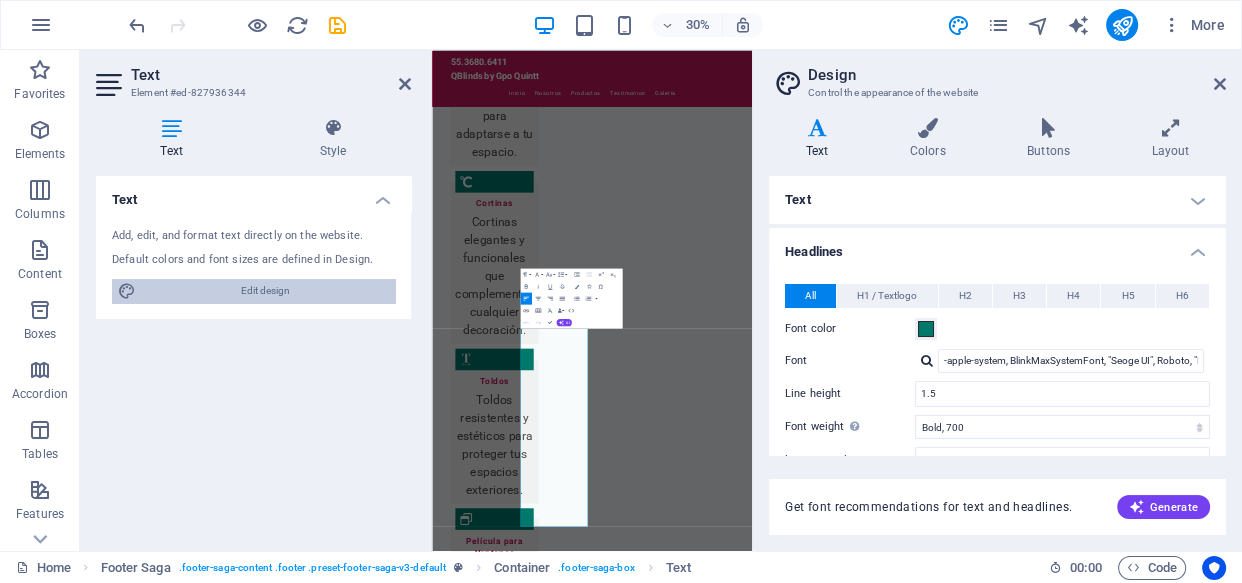 click on "Edit design" at bounding box center (265, 291) 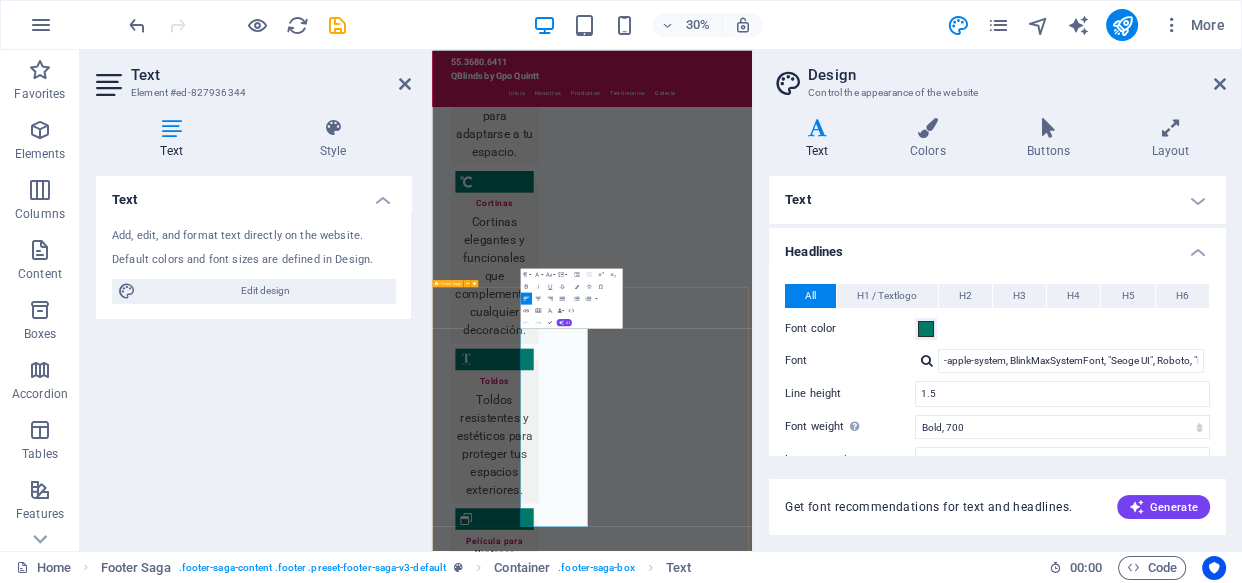 drag, startPoint x: 867, startPoint y: 1619, endPoint x: 725, endPoint y: 980, distance: 654.58765 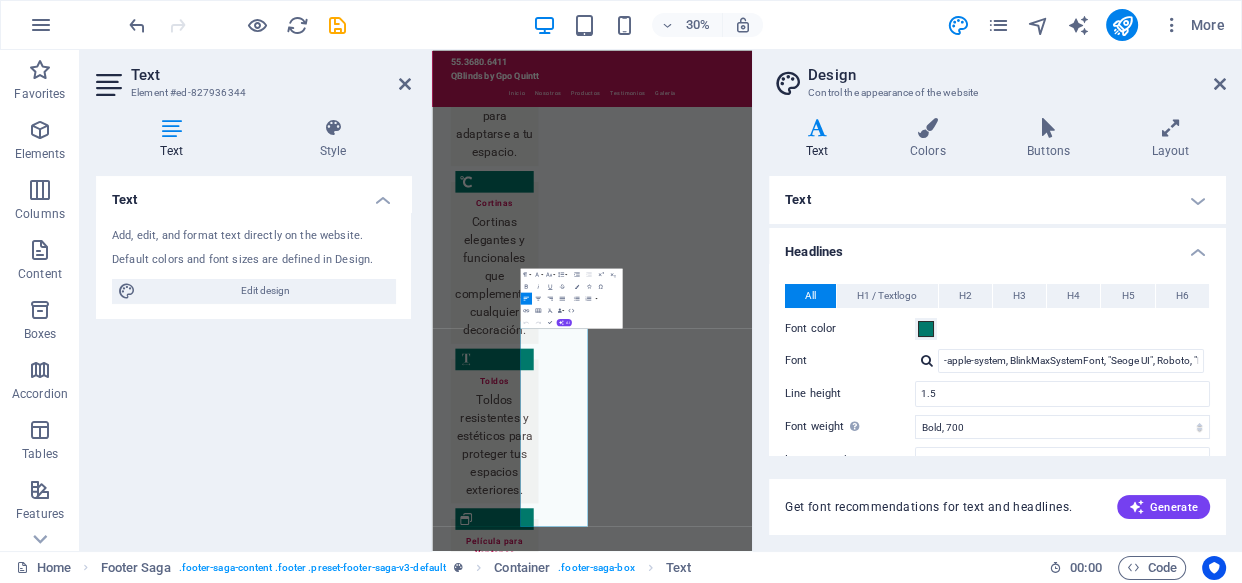 click on "Text Add, edit, and format text directly on the website. Default colors and font sizes are defined in Design. Edit design Alignment Left aligned Centered Right aligned" at bounding box center [253, 355] 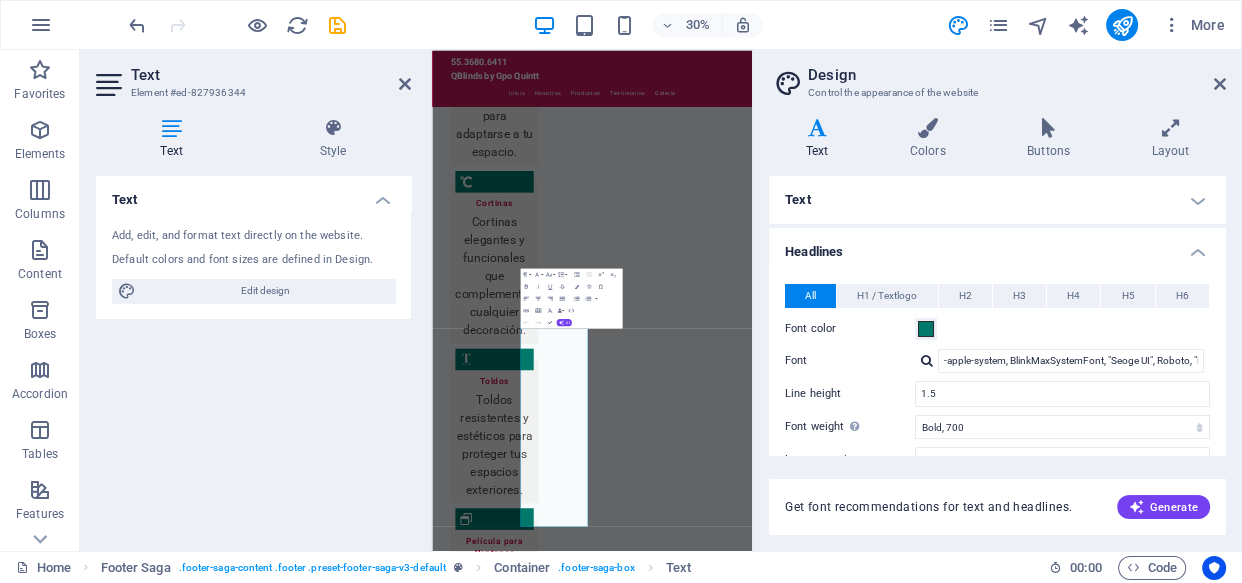 click on "Text Add, edit, and format text directly on the website. Default colors and font sizes are defined in Design. Edit design Alignment Left aligned Centered Right aligned" at bounding box center (253, 355) 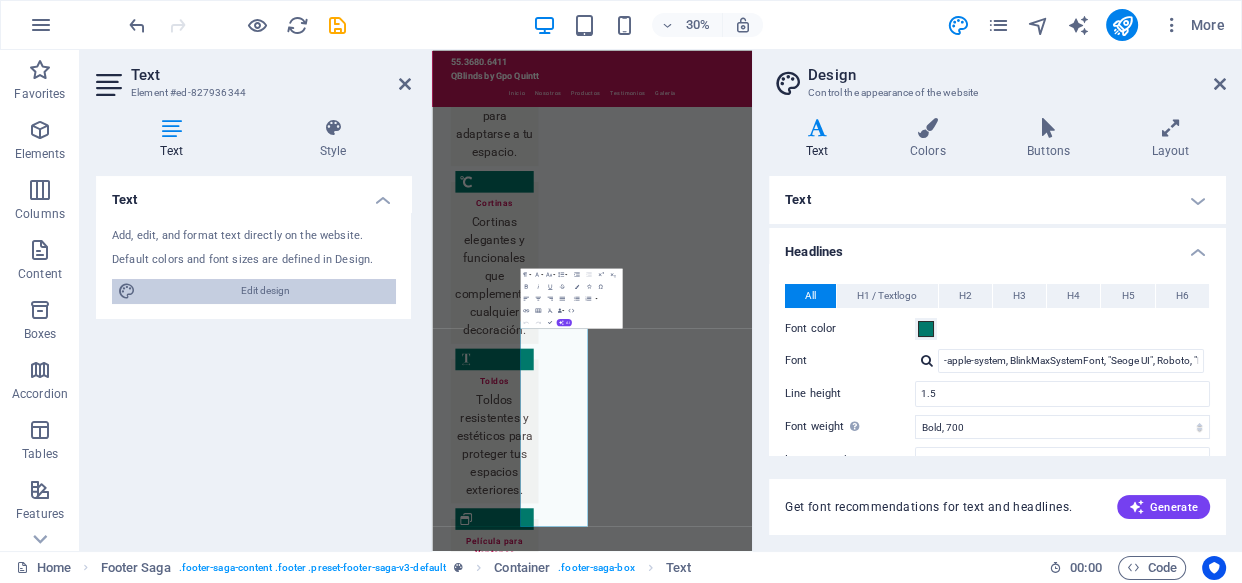 click on "Edit design" at bounding box center (265, 291) 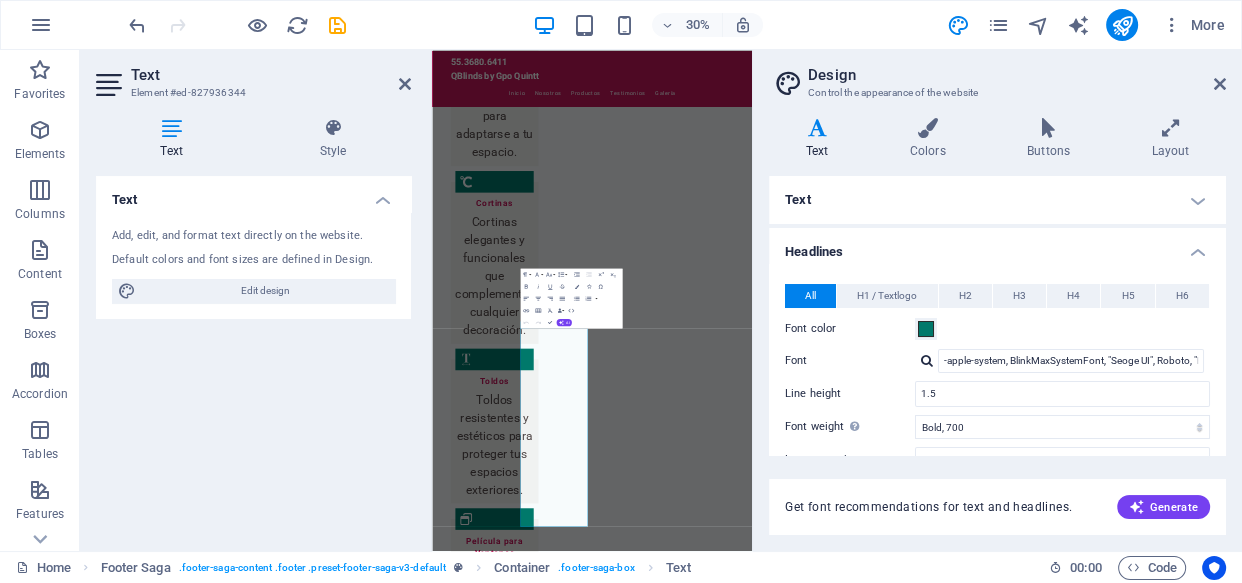 click on "Font" at bounding box center (850, 361) 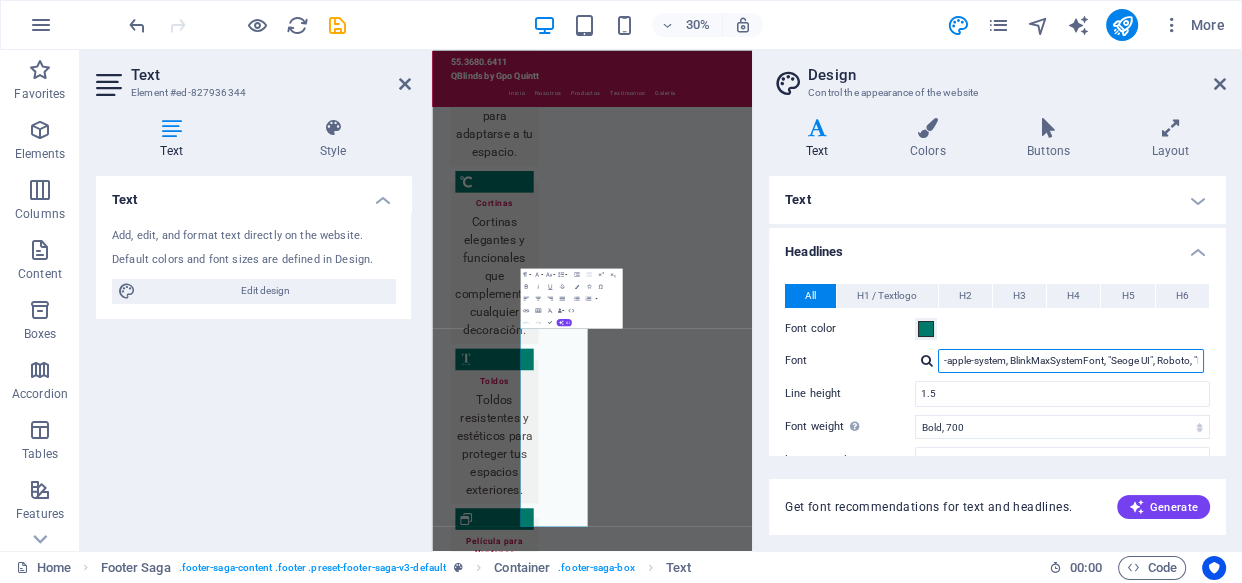 click on "-apple-system, BlinkMaxSystemFont, "Seoge UI", Roboto, "Helvetica Neue", Arial, sans-serif" at bounding box center [1071, 361] 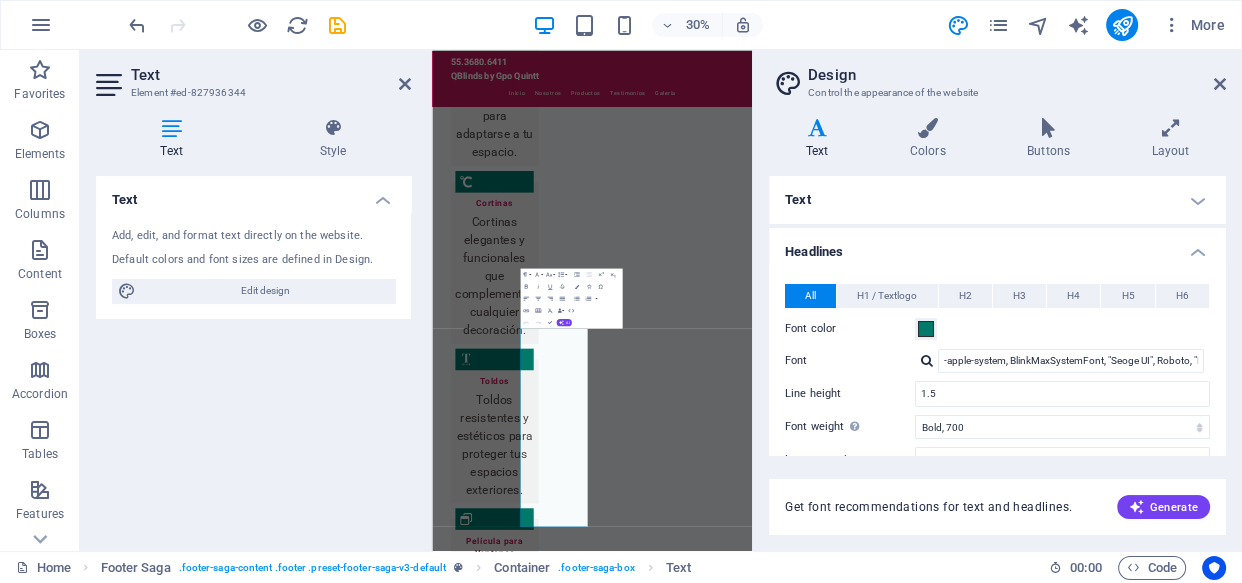 click on "Font" at bounding box center (850, 361) 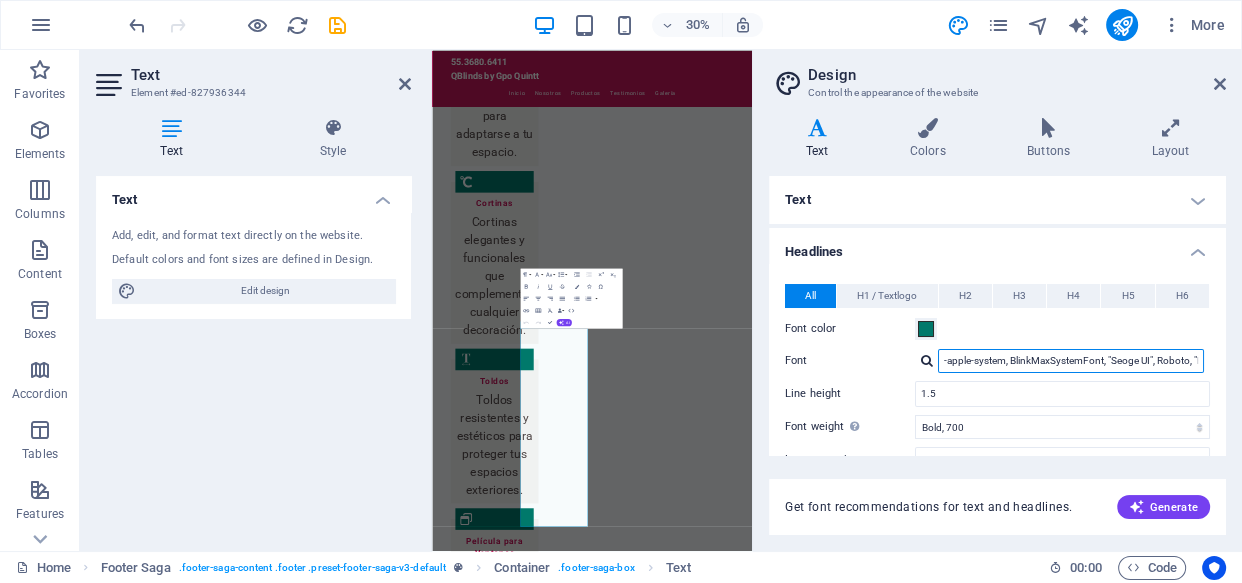 click on "-apple-system, BlinkMaxSystemFont, "Seoge UI", Roboto, "Helvetica Neue", Arial, sans-serif" at bounding box center (1071, 361) 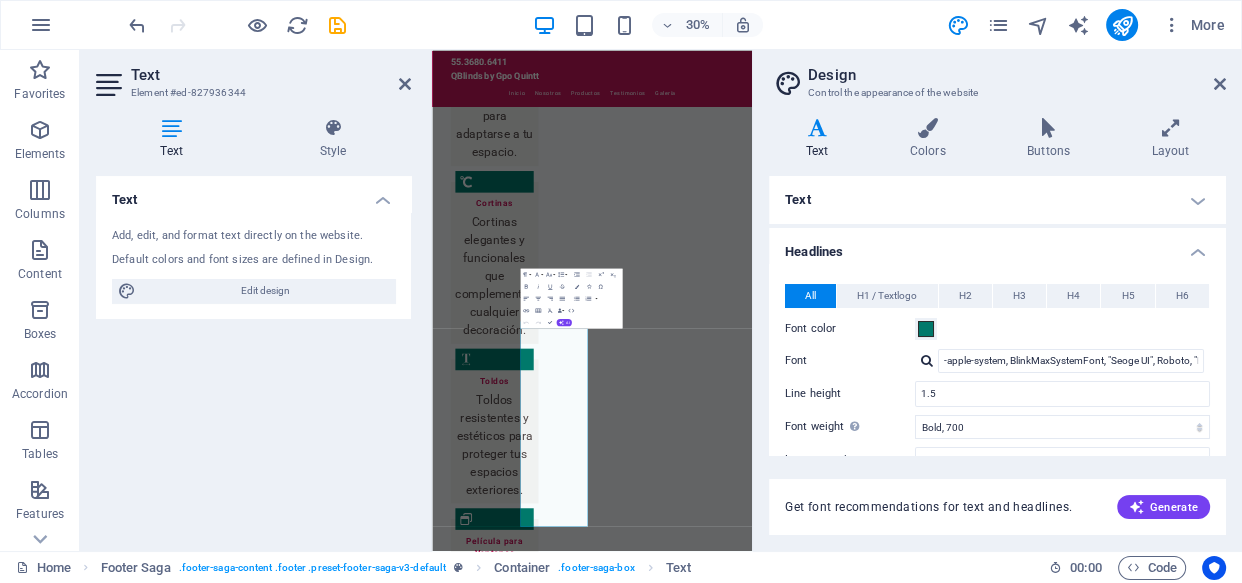 scroll, scrollTop: 0, scrollLeft: 0, axis: both 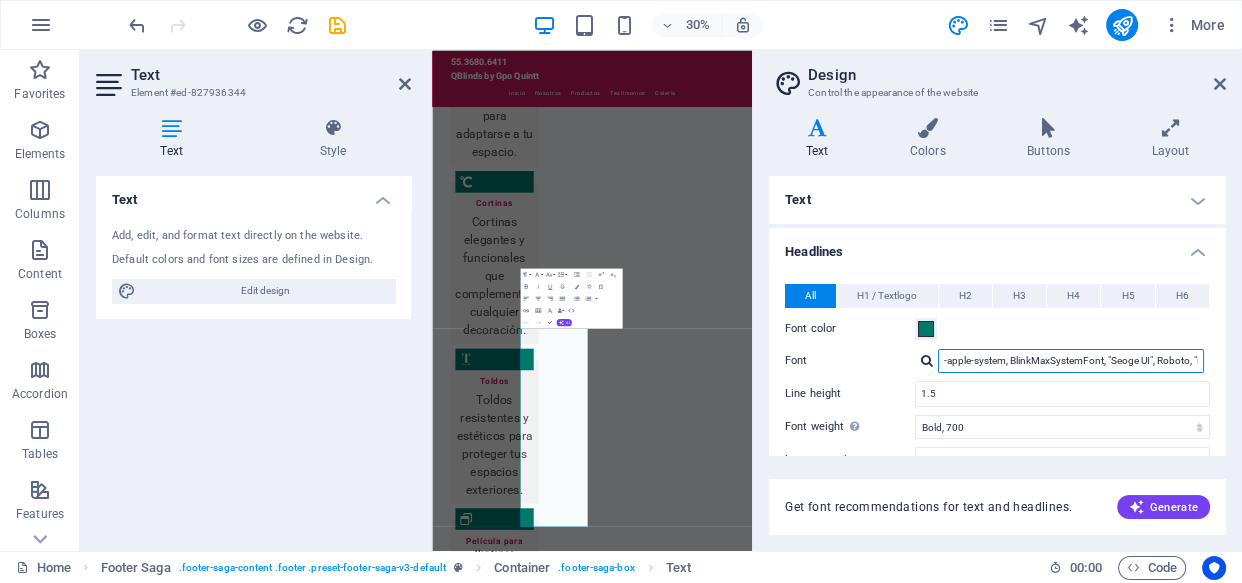click on "-apple-system, BlinkMaxSystemFont, "Seoge UI", Roboto, "Helvetica Neue", Arial, sans-serif" at bounding box center [1071, 361] 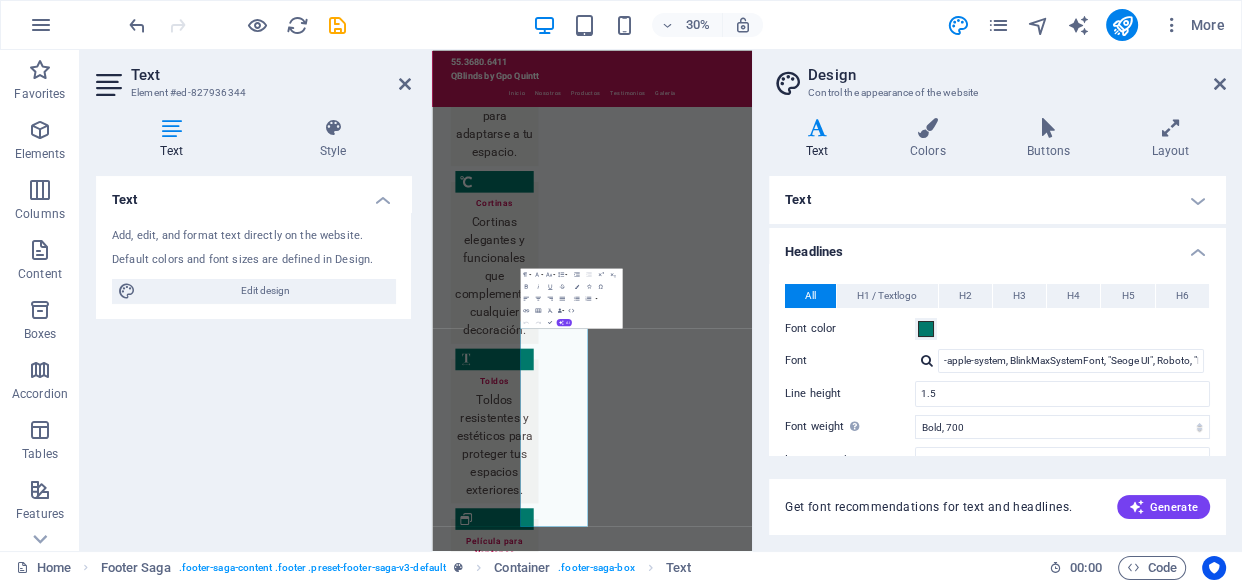 click on "Font" at bounding box center (850, 361) 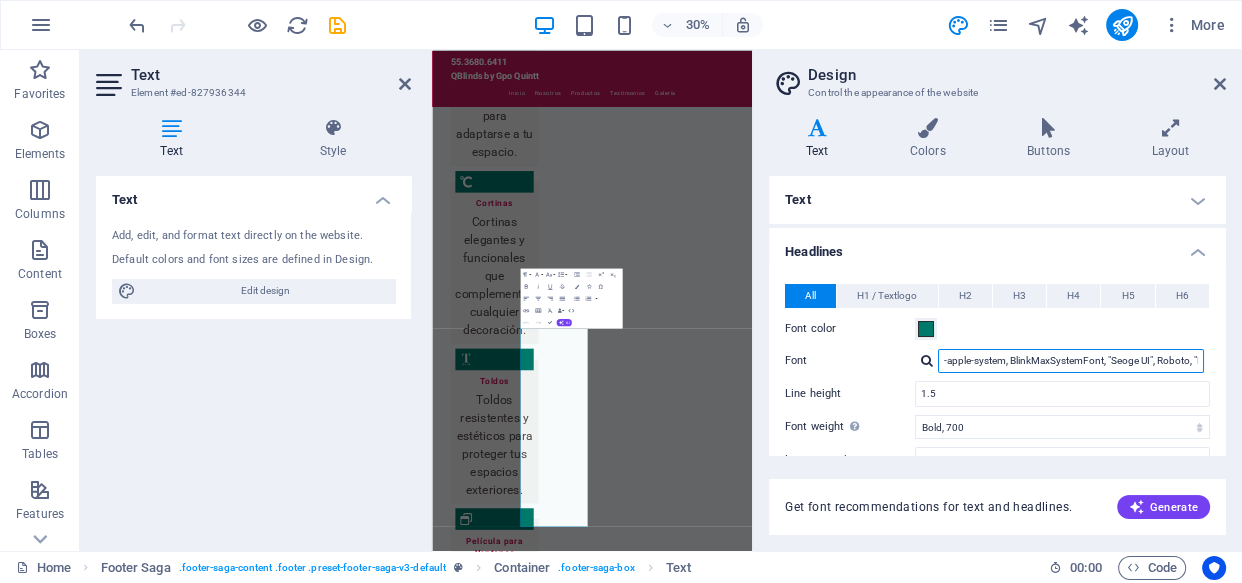 click on "-apple-system, BlinkMaxSystemFont, "Seoge UI", Roboto, "Helvetica Neue", Arial, sans-serif" at bounding box center [1071, 361] 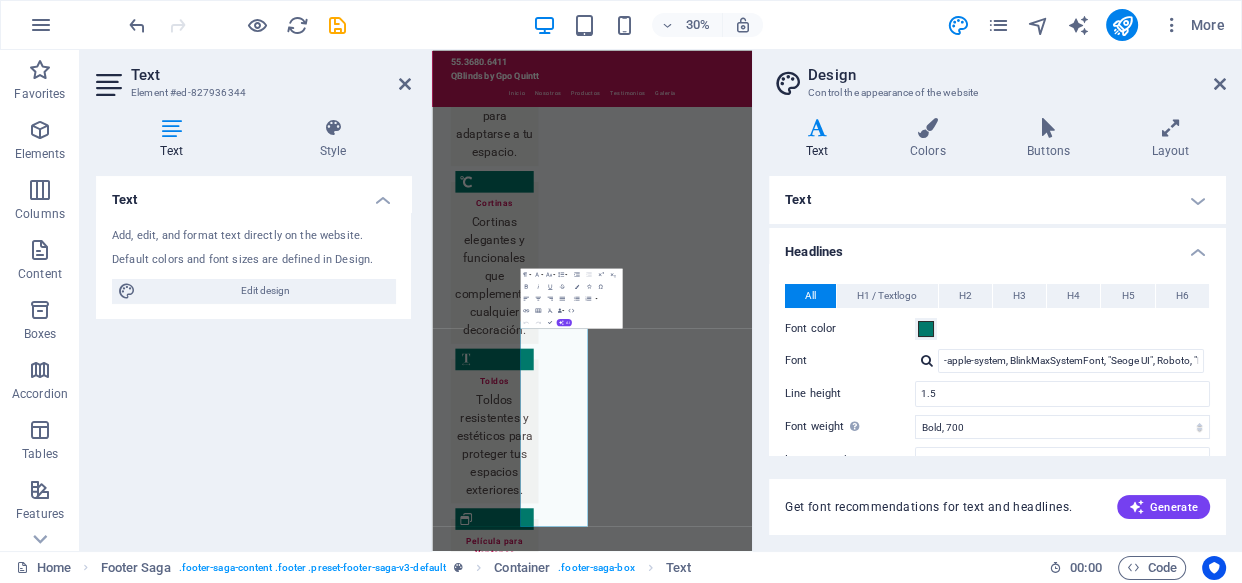 scroll, scrollTop: 0, scrollLeft: 0, axis: both 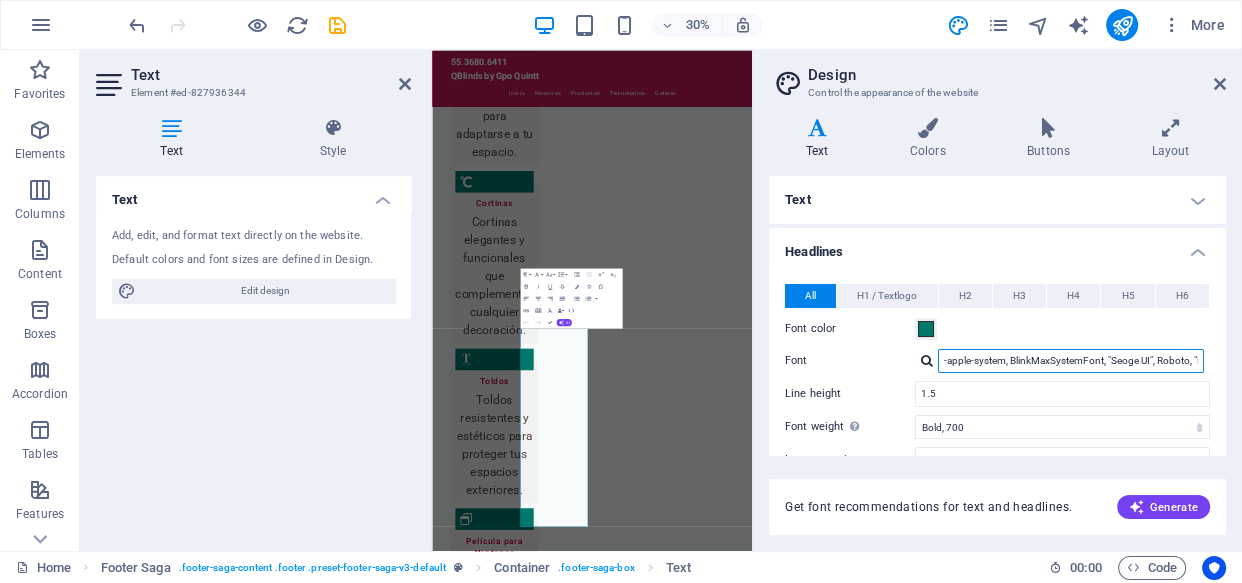 click on "-apple-system, BlinkMaxSystemFont, "Seoge UI", Roboto, "Helvetica Neue", Arial, sans-serif" at bounding box center (1071, 361) 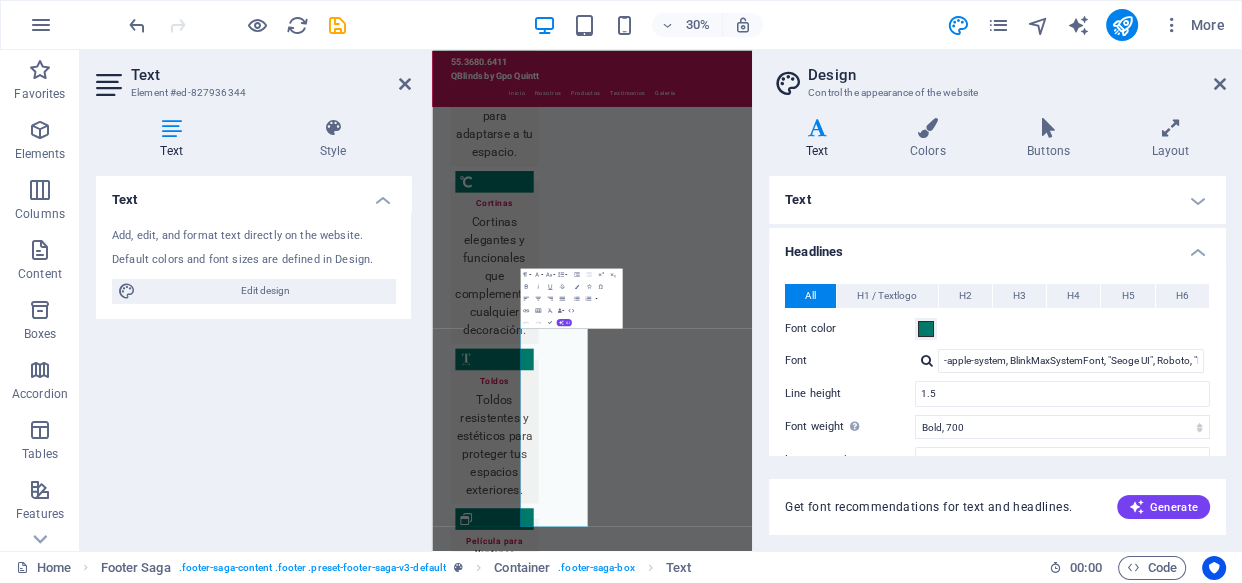 click on "Font" at bounding box center (850, 361) 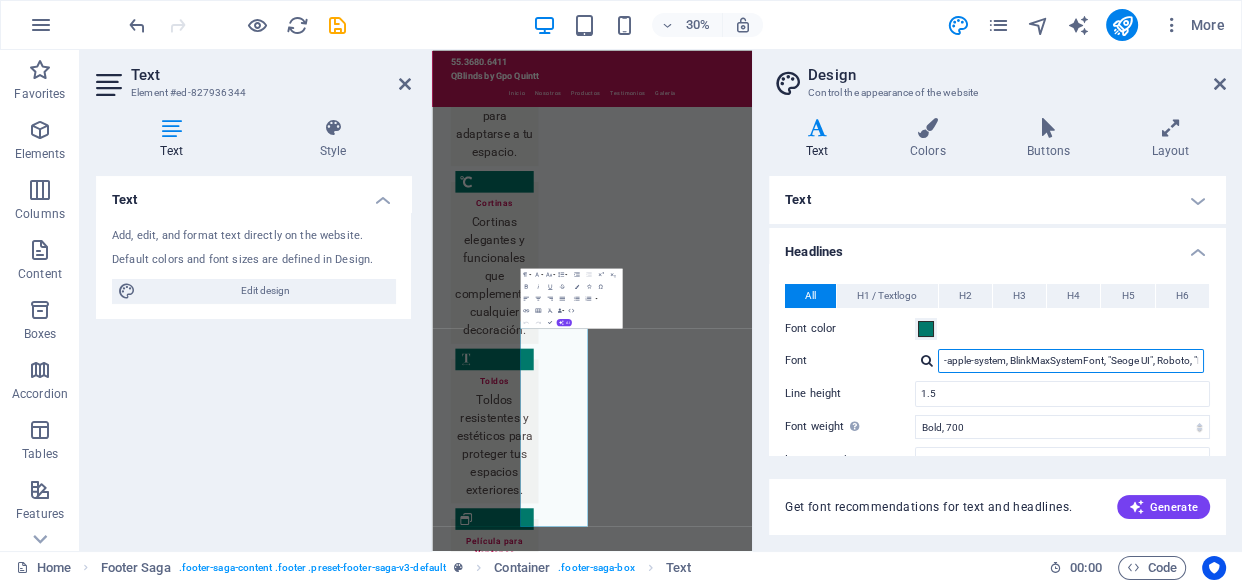 click on "-apple-system, BlinkMaxSystemFont, "Seoge UI", Roboto, "Helvetica Neue", Arial, sans-serif" at bounding box center (1071, 361) 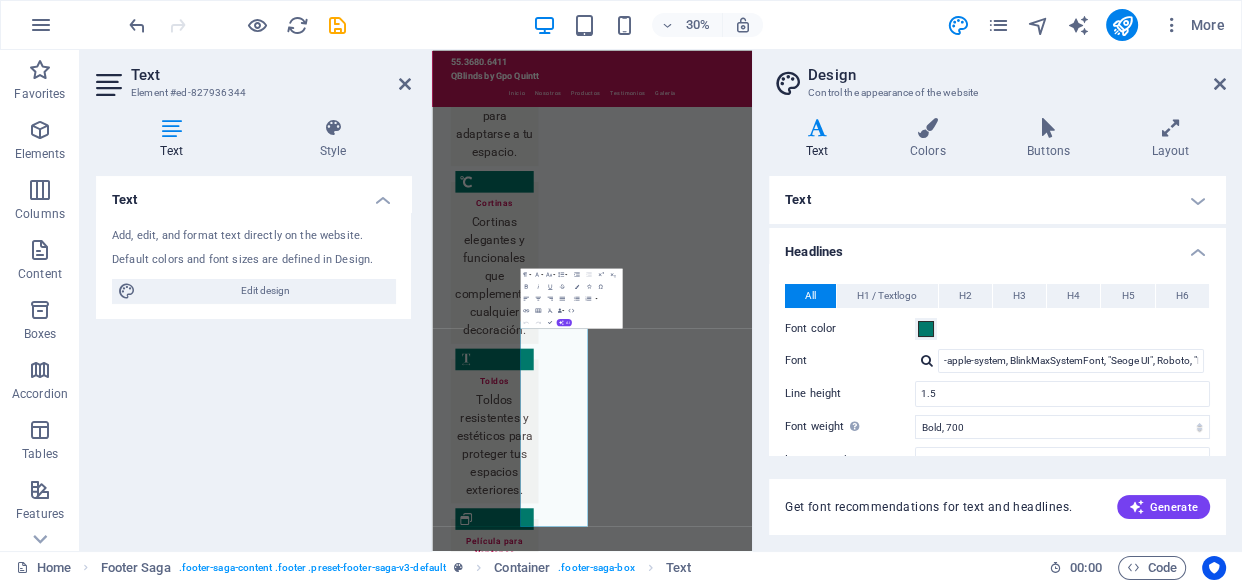 scroll, scrollTop: 0, scrollLeft: 0, axis: both 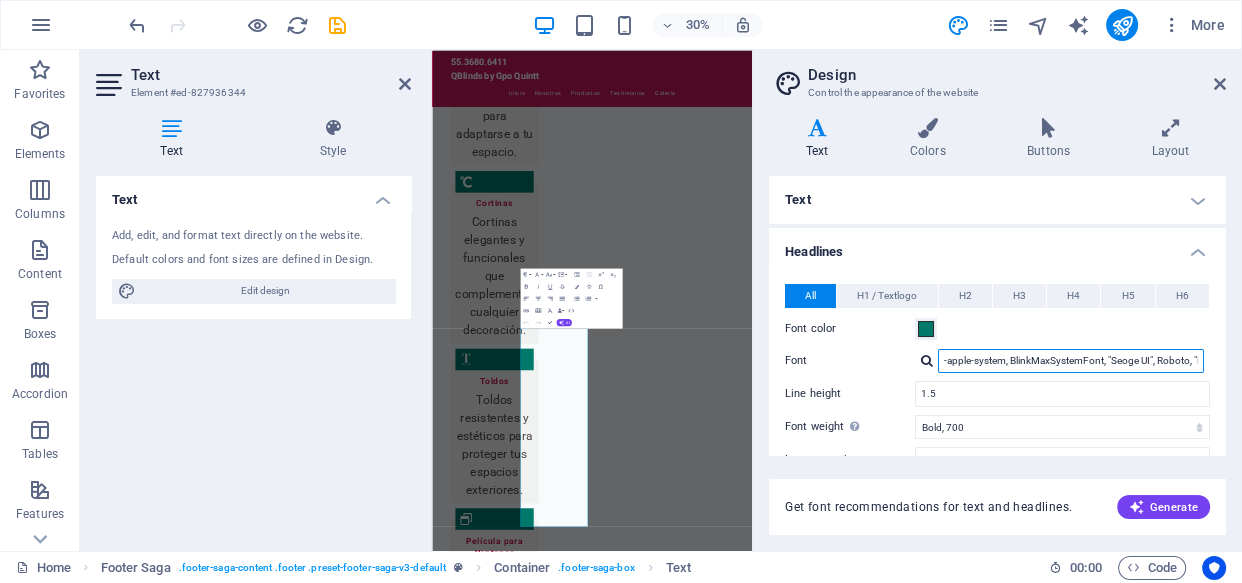 click on "-apple-system, BlinkMaxSystemFont, "Seoge UI", Roboto, "Helvetica Neue", Arial, sans-serif" at bounding box center [1071, 361] 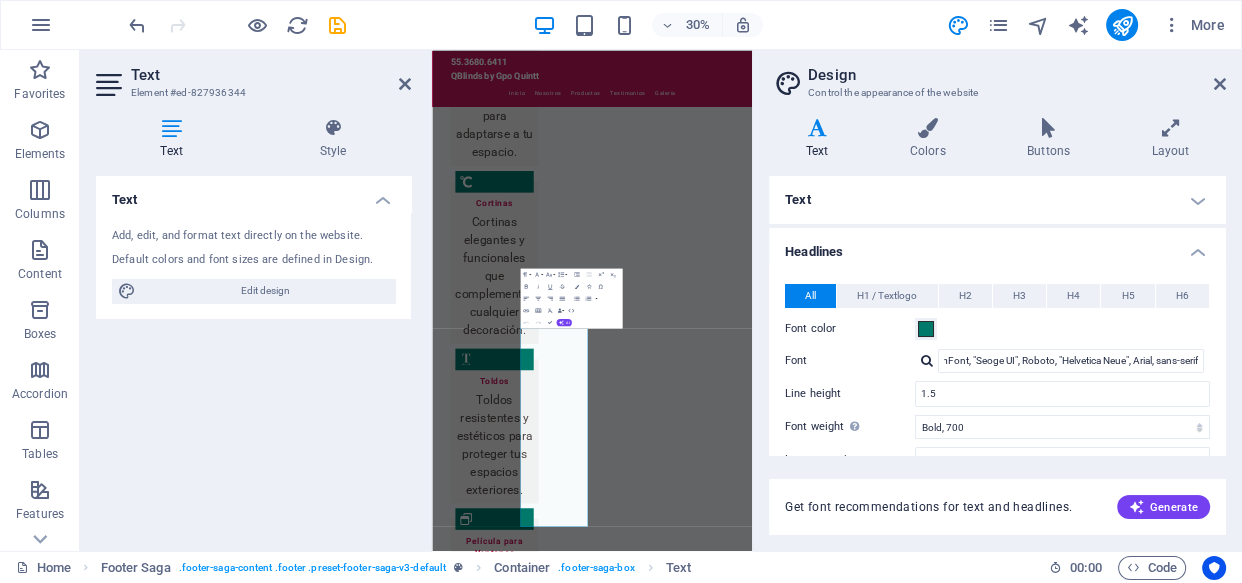 scroll, scrollTop: 0, scrollLeft: 0, axis: both 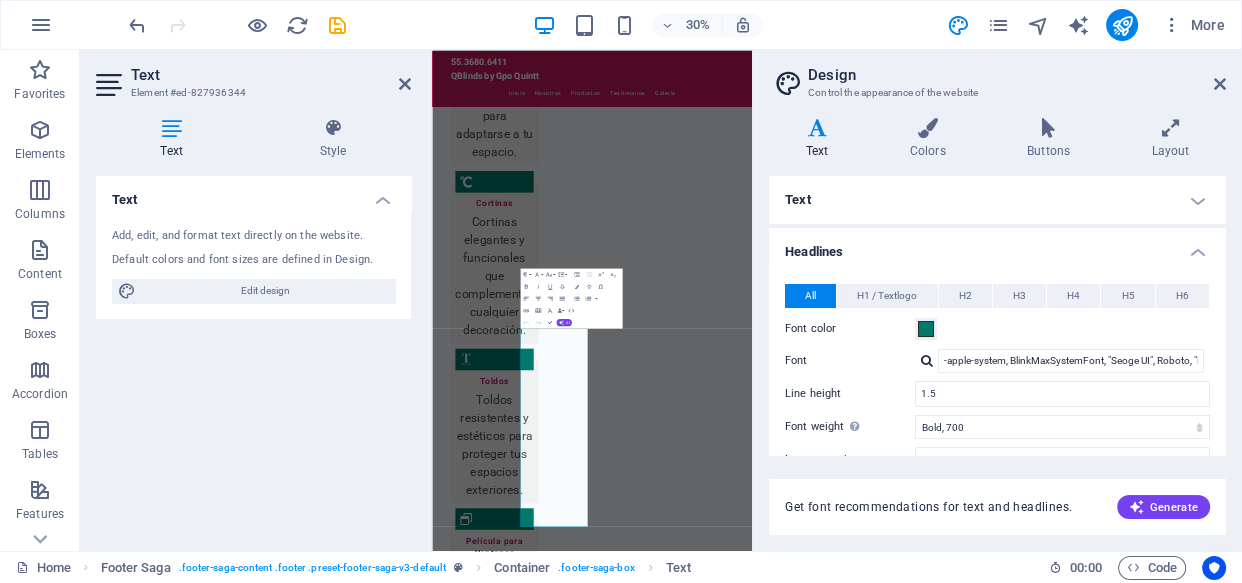 click at bounding box center (817, 128) 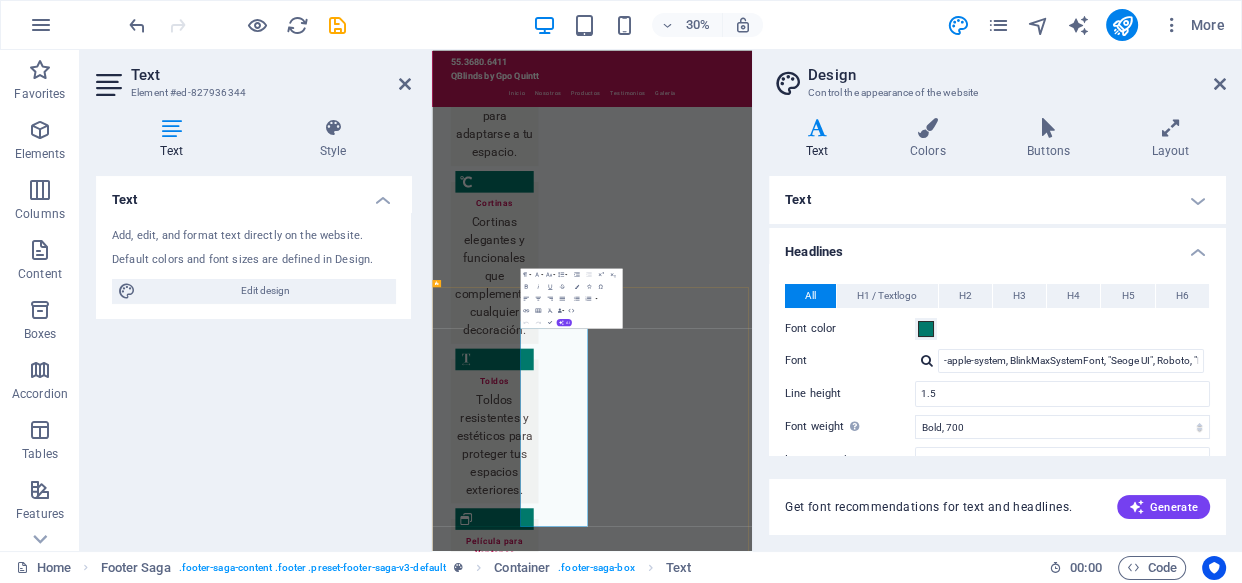 click on "Phone:  +34 912 345 678" at bounding box center [560, 6554] 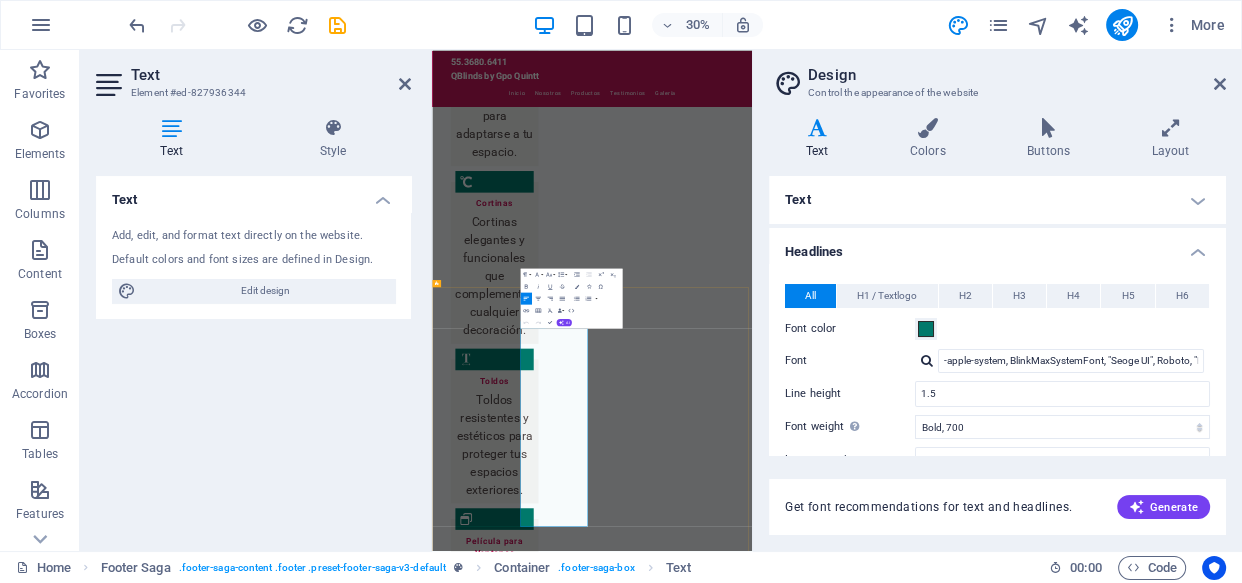 click on "Phone:  +34 912 345 678" at bounding box center (560, 6554) 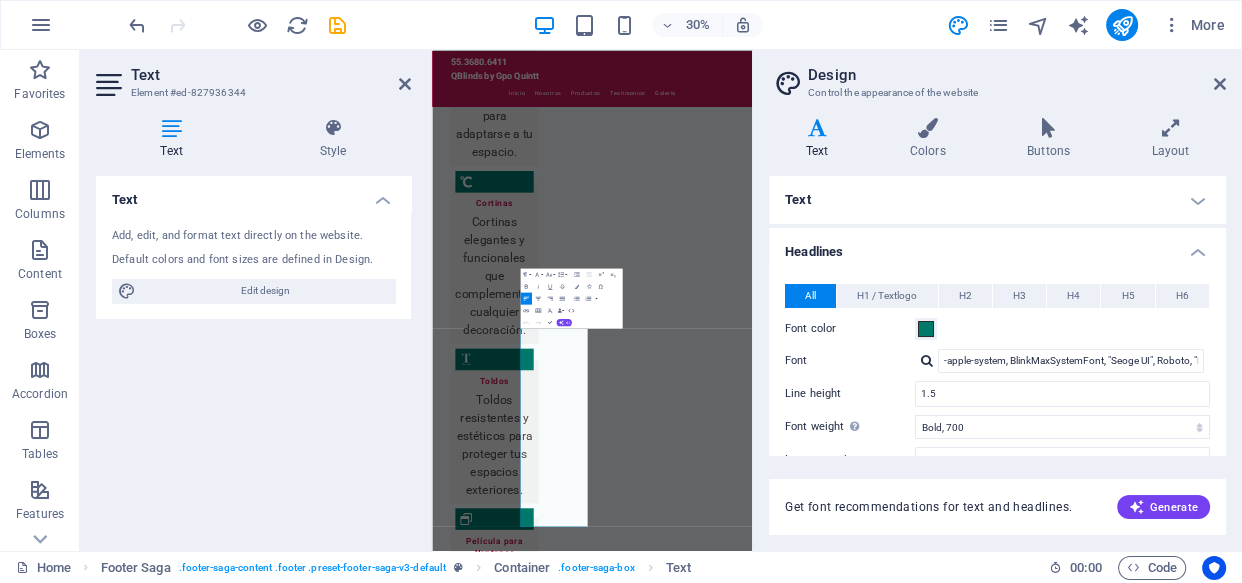 click on "Paragraph Format Normal Heading 1 Heading 2 Heading 3 Heading 4 Heading 5 Heading 6 Code Font Family Arial Georgia Impact Tahoma Times New Roman Verdana Open Sans Roboto Font Size 8 9 10 11 12 14 18 24 30 36 48 60 72 96 Line Height Default Single 1.15 1.5 Double Increase Indent Decrease Indent Superscript Subscript Bold Italic Underline Strikethrough Colors Icons Special Characters Align Left Align Center Align Right Align Justify Unordered List   Default Circle Disc Square    Ordered List   Default Lower Alpha Lower Greek Lower Roman Upper Alpha Upper Roman    Insert Link Insert Table Clear Formatting Data Bindings Company First name Last name Street ZIP code City Email Phone Mobile Fax Custom field 1 Custom field 2 Custom field 3 Custom field 4 Custom field 5 Custom field 6 HTML Undo Redo Confirm (Ctrl+⏎) AI Improve Make shorter Make longer Fix spelling & grammar Translate to English Generate text" at bounding box center (571, 298) 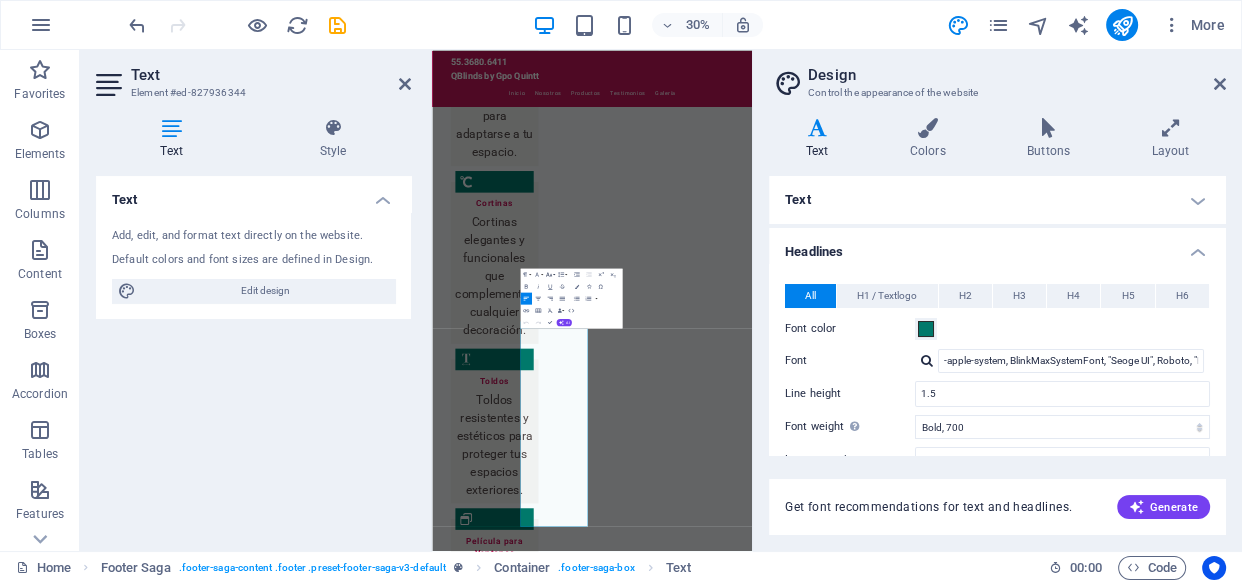 click 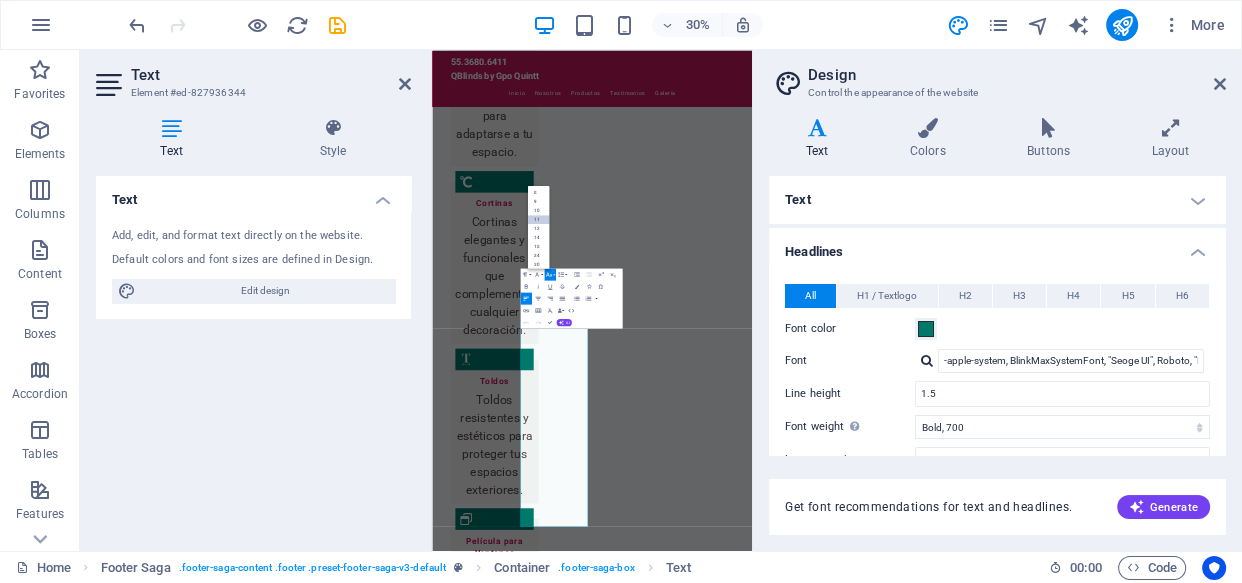 click on "11" at bounding box center [539, 219] 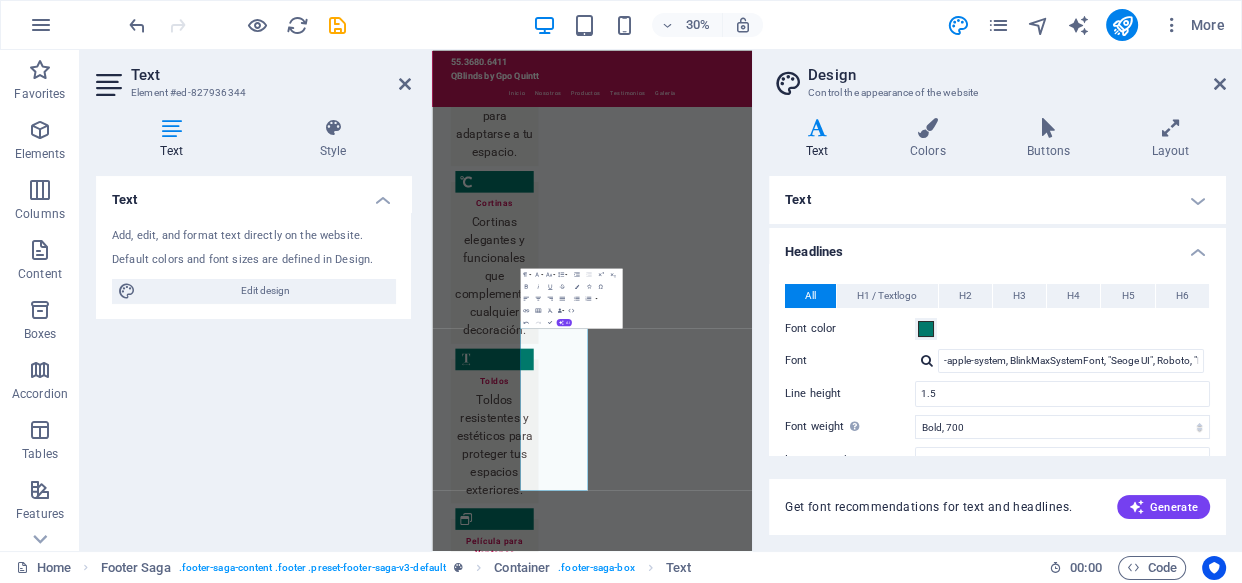 click on "Text Add, edit, and format text directly on the website. Default colors and font sizes are defined in Design. Edit design Alignment Left aligned Centered Right aligned" at bounding box center (253, 355) 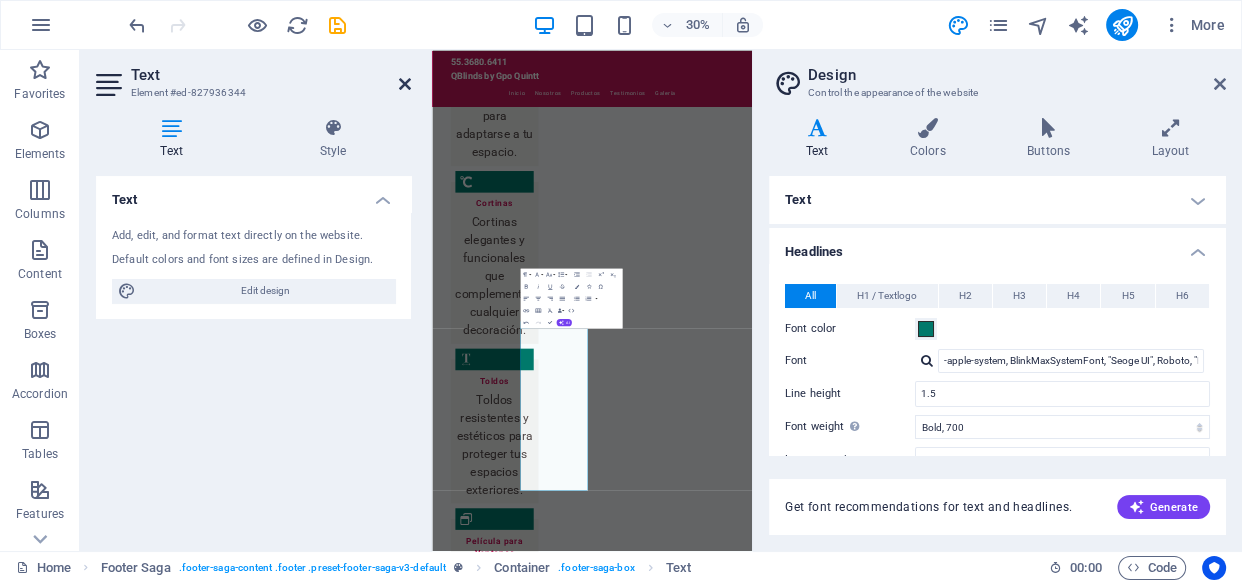 click at bounding box center (405, 84) 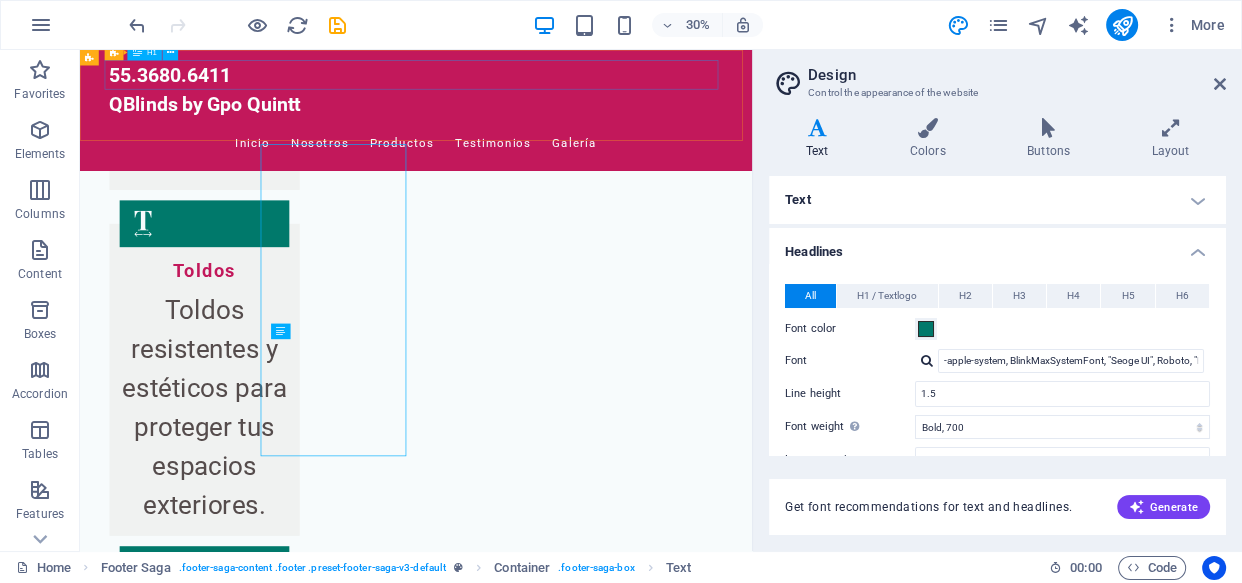 scroll, scrollTop: 5099, scrollLeft: 0, axis: vertical 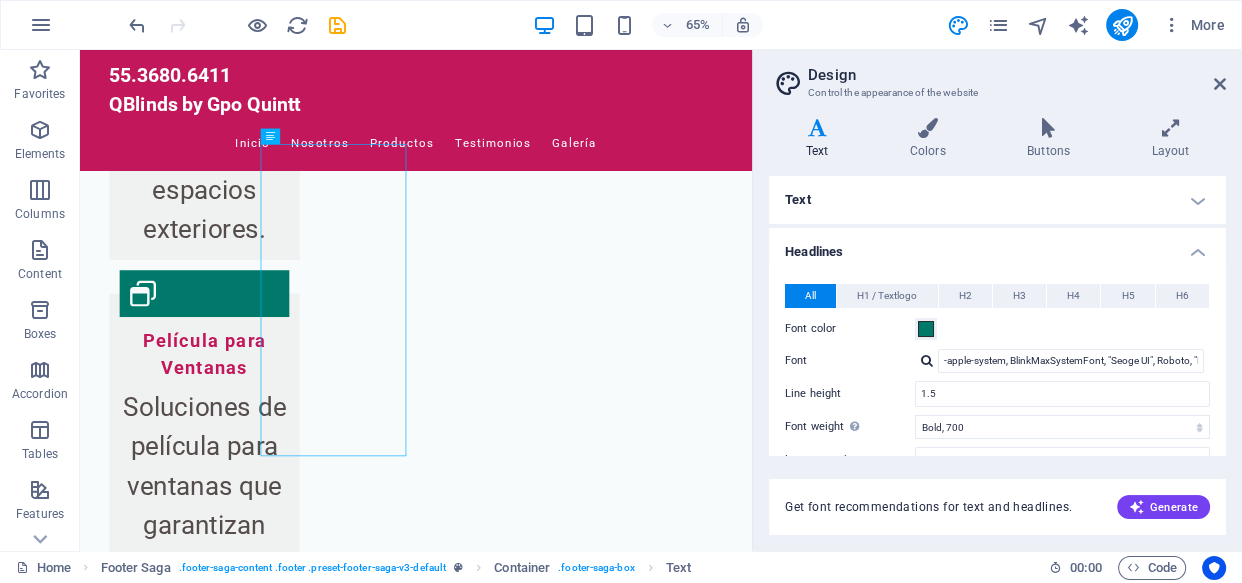 drag, startPoint x: 1098, startPoint y: 753, endPoint x: 1128, endPoint y: 770, distance: 34.48188 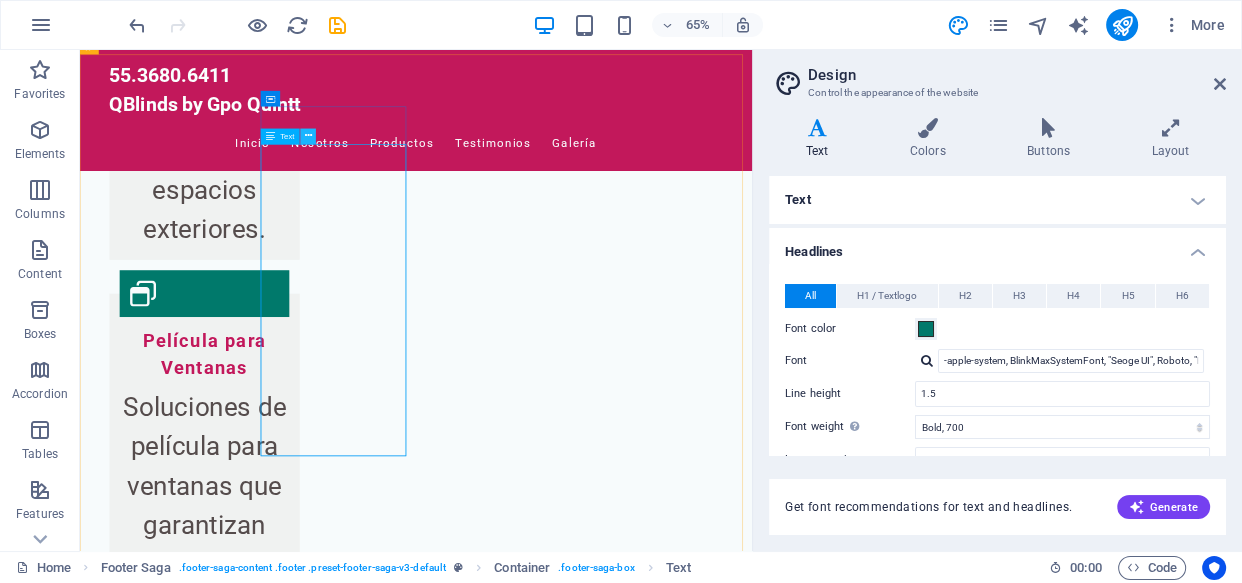 click at bounding box center (308, 137) 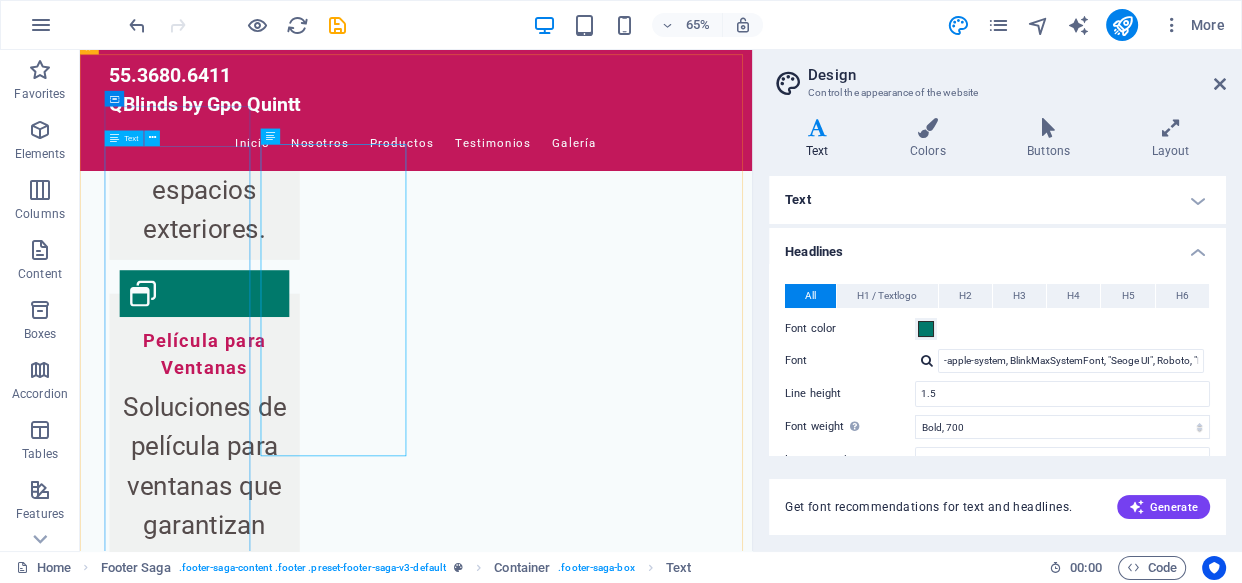 click on "Text" at bounding box center [131, 138] 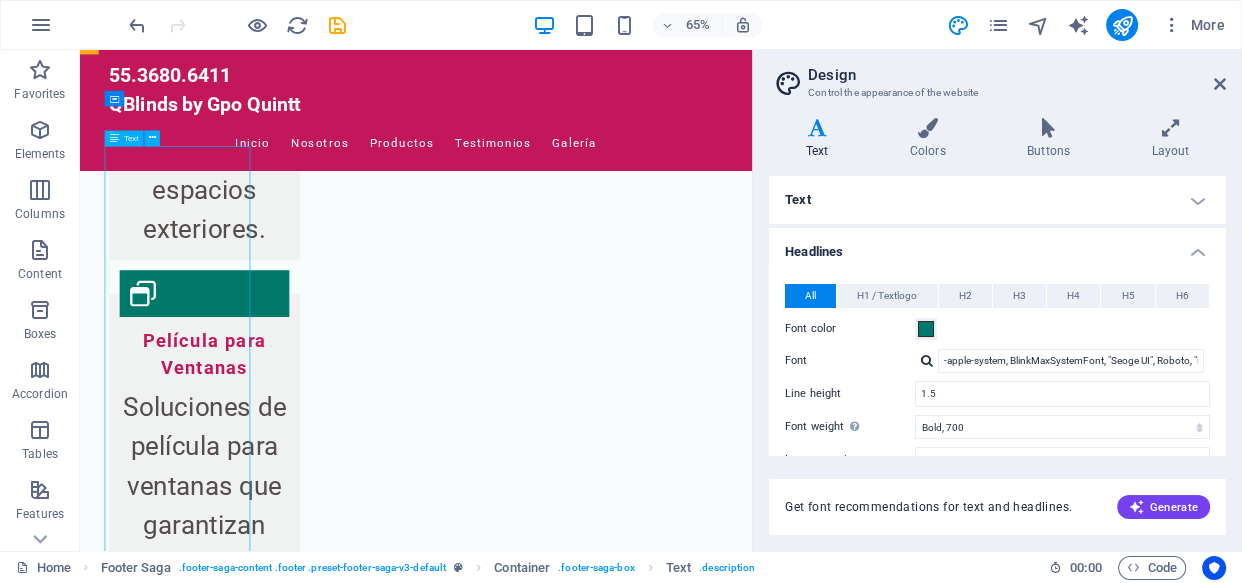 click on "Text" at bounding box center [131, 138] 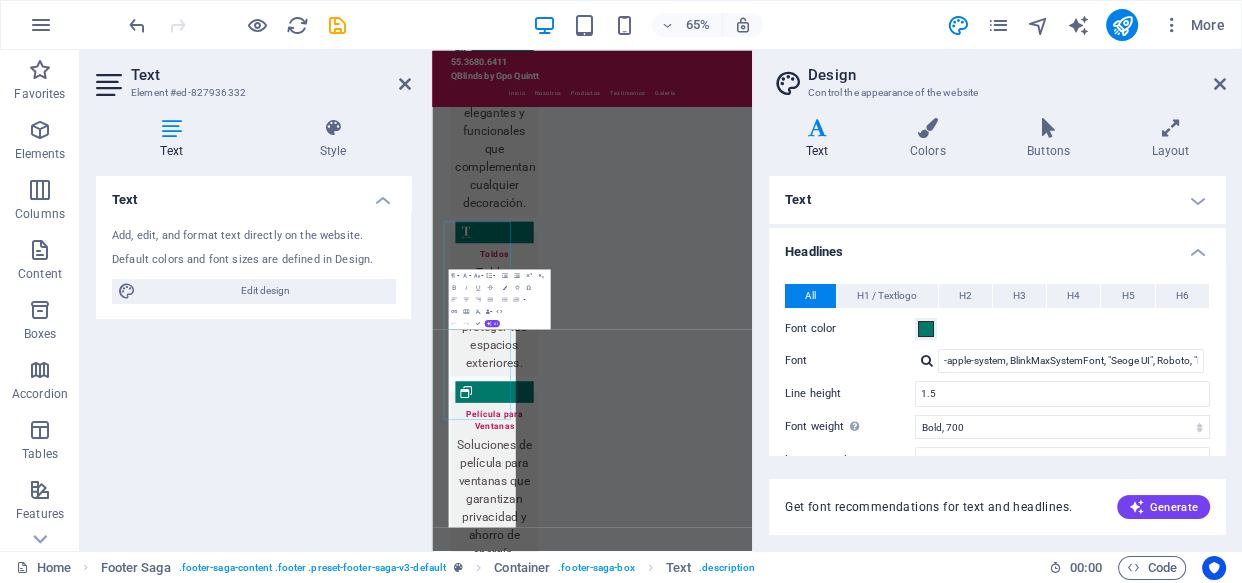 scroll, scrollTop: 4675, scrollLeft: 0, axis: vertical 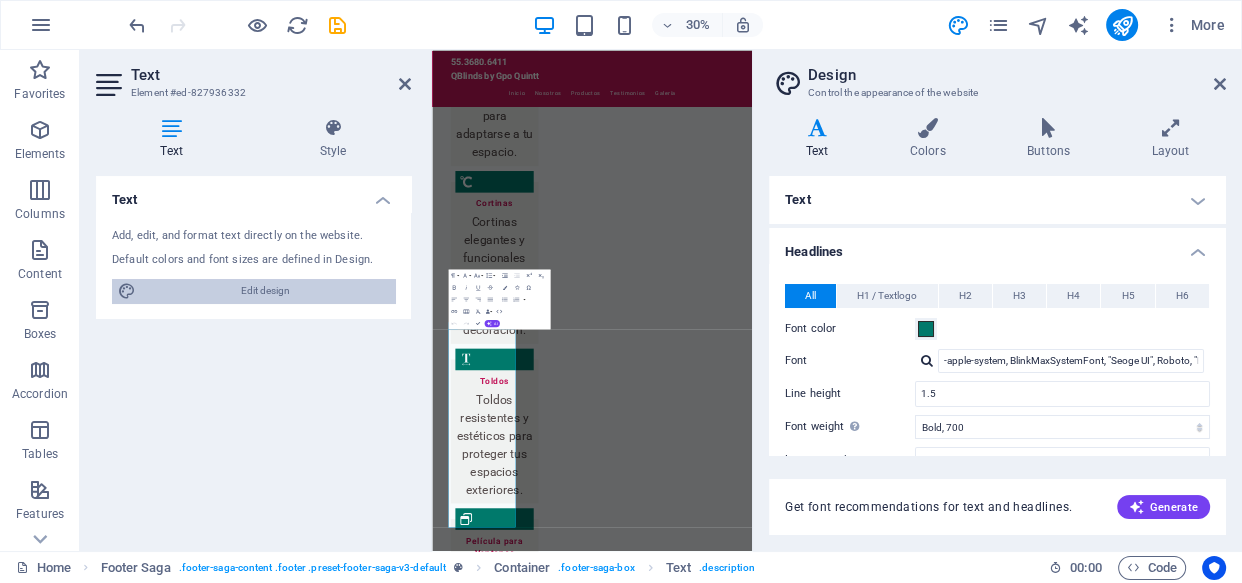click on "Edit design" at bounding box center (265, 291) 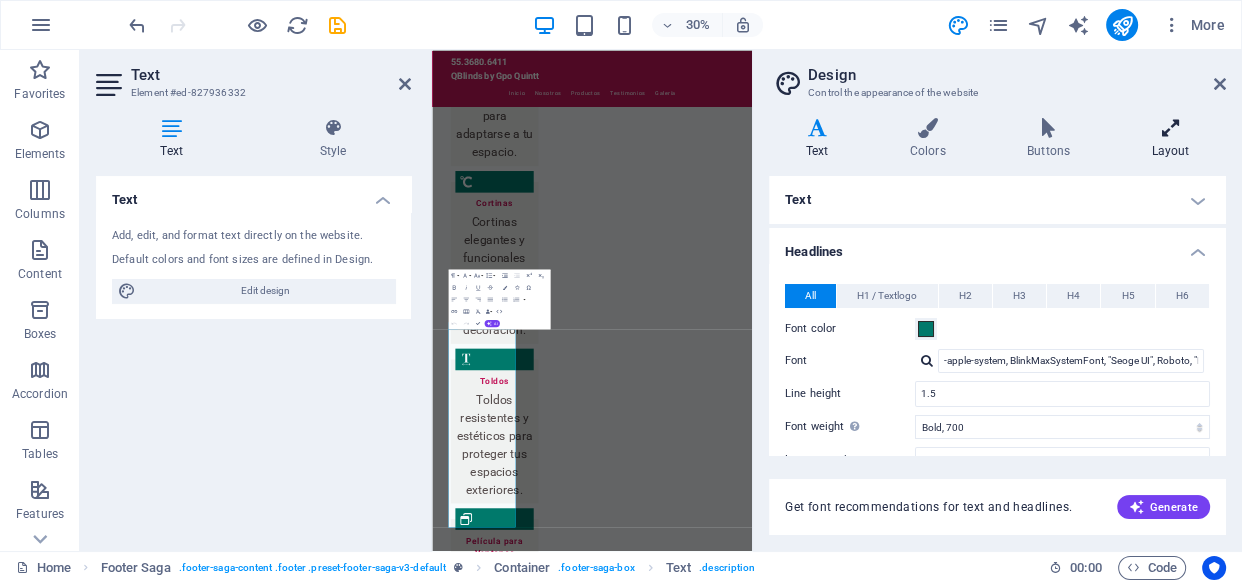 click at bounding box center (1170, 128) 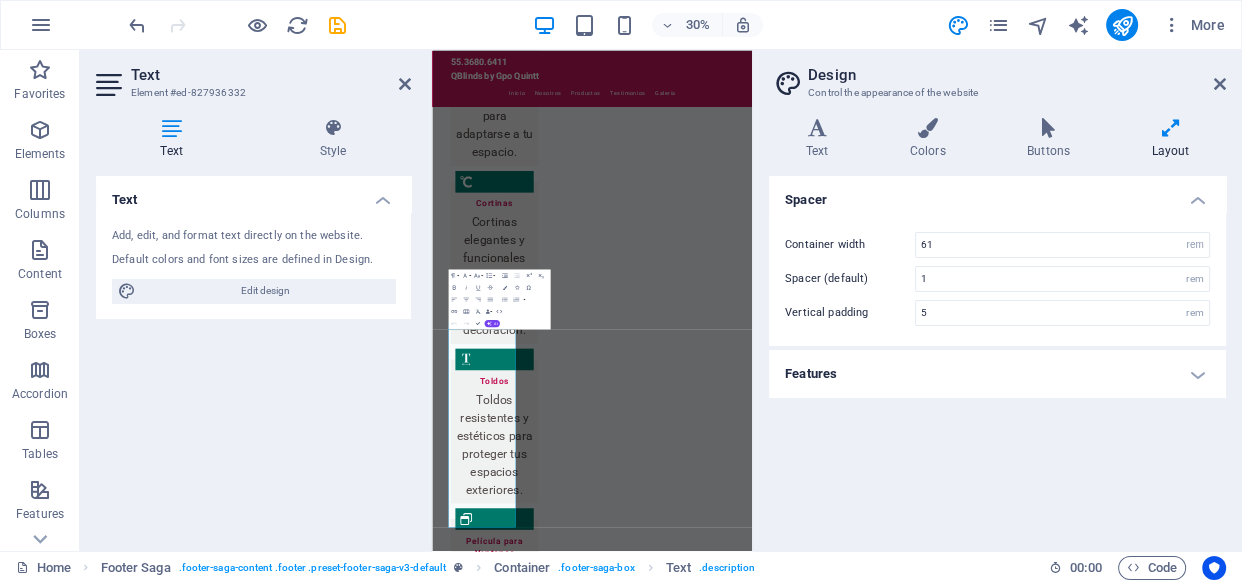 click on "Features" at bounding box center (997, 374) 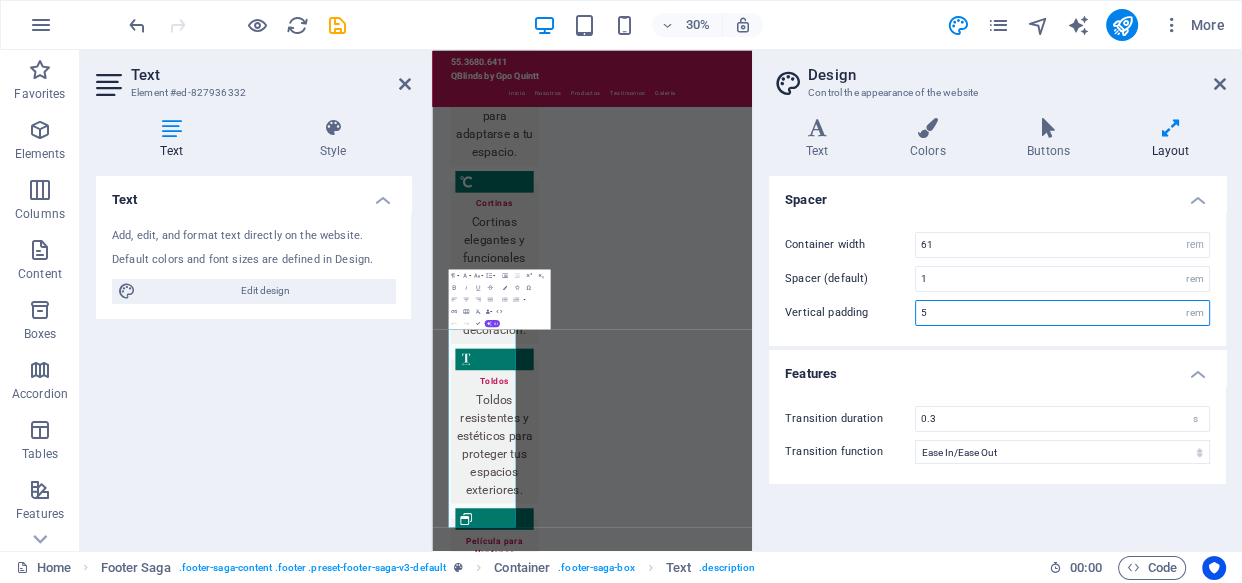 click on "5" at bounding box center [1062, 313] 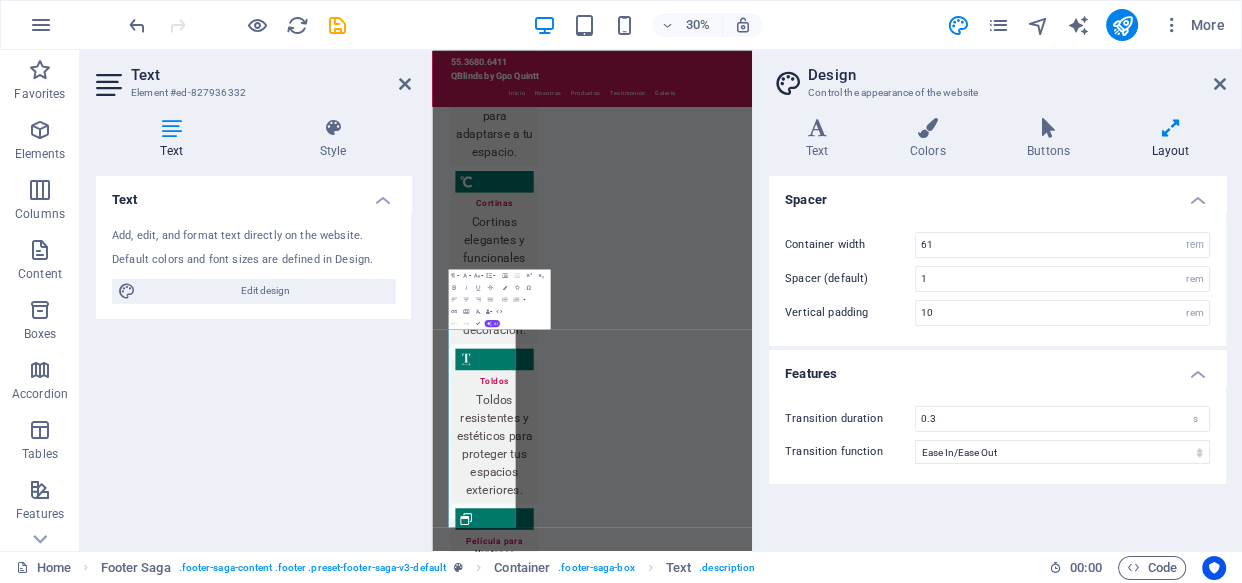 click on "Text  Colors  Buttons  Layout Text Standard Bold Links Font color Font -apple-system, BlinkMaxSystemFont, "Seoge UI", Roboto, "Helvetica Neue", Arial, sans-serif Font size 40 rem px Line height 1.5 Font weight To display the font weight correctly, it may need to be enabled.  Manage Fonts Thin, 100 Extra-light, 200 Light, 300 Regular, 400 Medium, 500 Semi-bold, 600 Bold, 700 Extra-bold, 800 Black, 900 Letter spacing 0 rem px Font style Text transform Tt TT tt Text align Font weight To display the font weight correctly, it may need to be enabled.  Manage Fonts Thin, 100 Extra-light, 200 Light, 300 Regular, 400 Medium, 500 Semi-bold, 600 Bold, 700 Extra-bold, 800 Black, 900 Default Hover / Active Font color Font color Decoration Decoration Transition duration 0.3 s Transition function Ease Ease In Ease Out Ease In/Ease Out Linear Headlines All H1 / Textlogo H2 H3 H4 H5 H6 Font color Font -apple-system, BlinkMaxSystemFont, "Seoge UI", Roboto, "Helvetica Neue", Arial, sans-serif Line height 1.5 Font weight 0 rem" at bounding box center [997, 326] 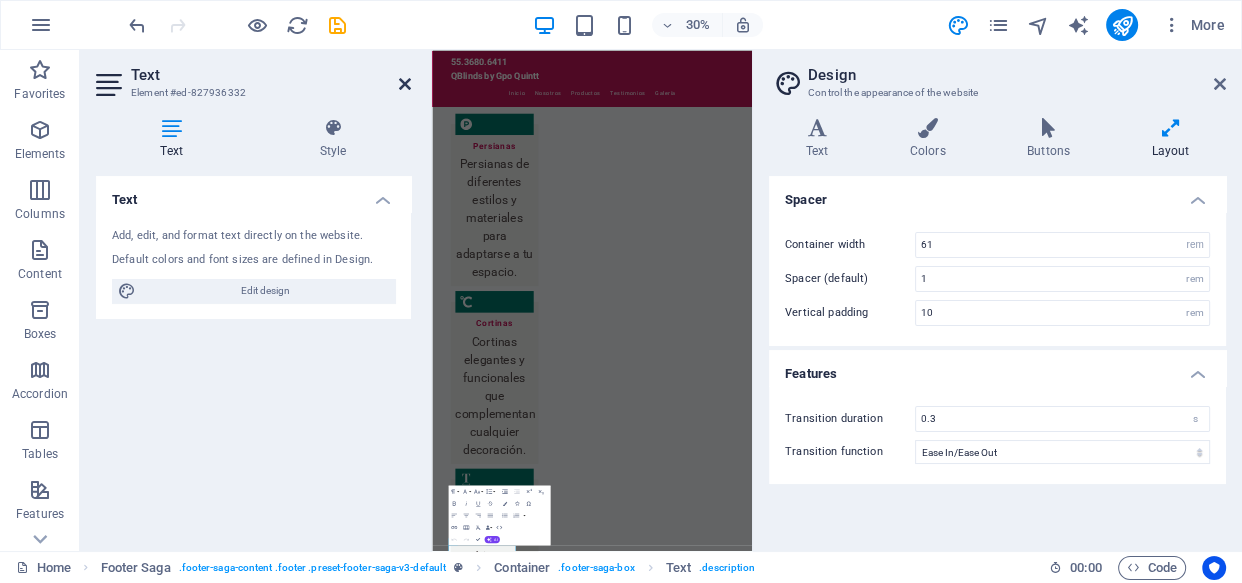 click at bounding box center [405, 84] 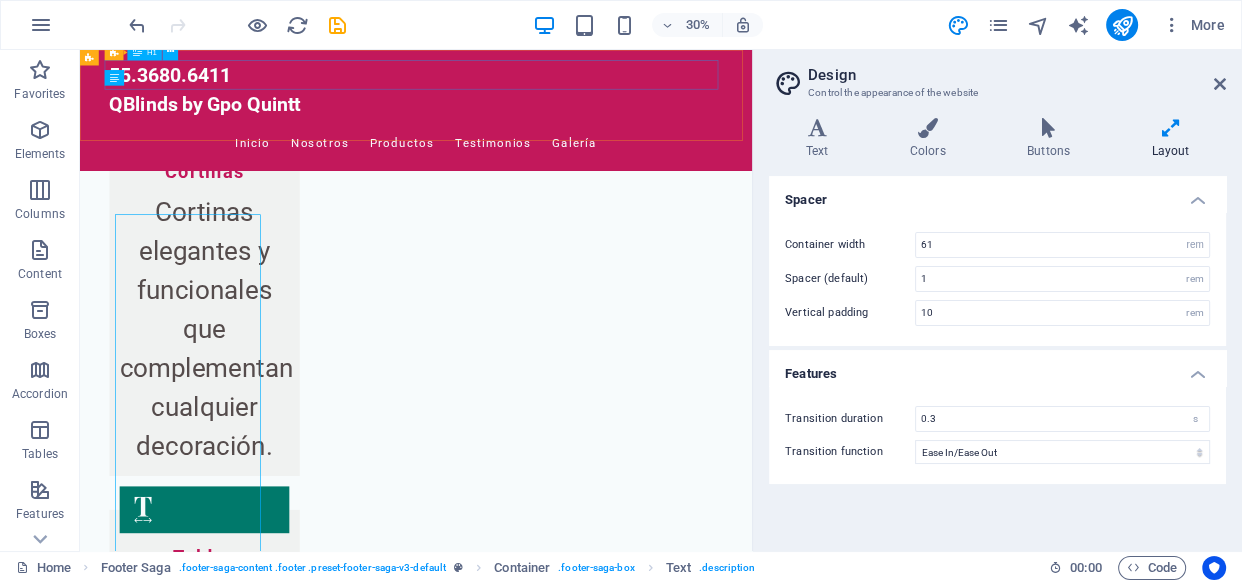 scroll, scrollTop: 6071, scrollLeft: 0, axis: vertical 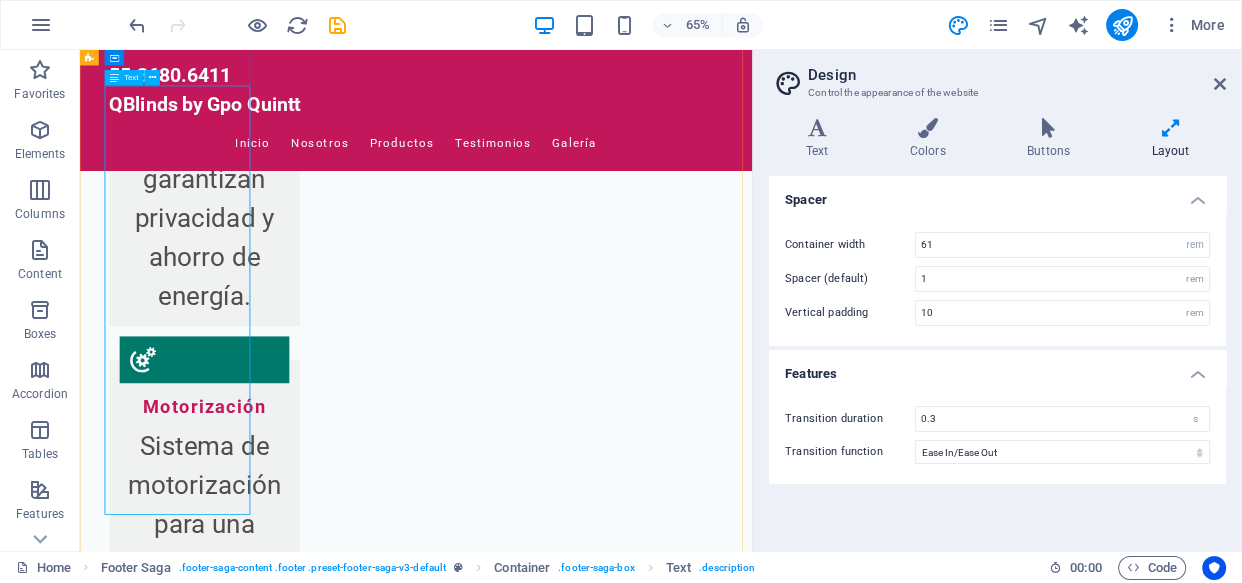 click on "Text" at bounding box center (124, 78) 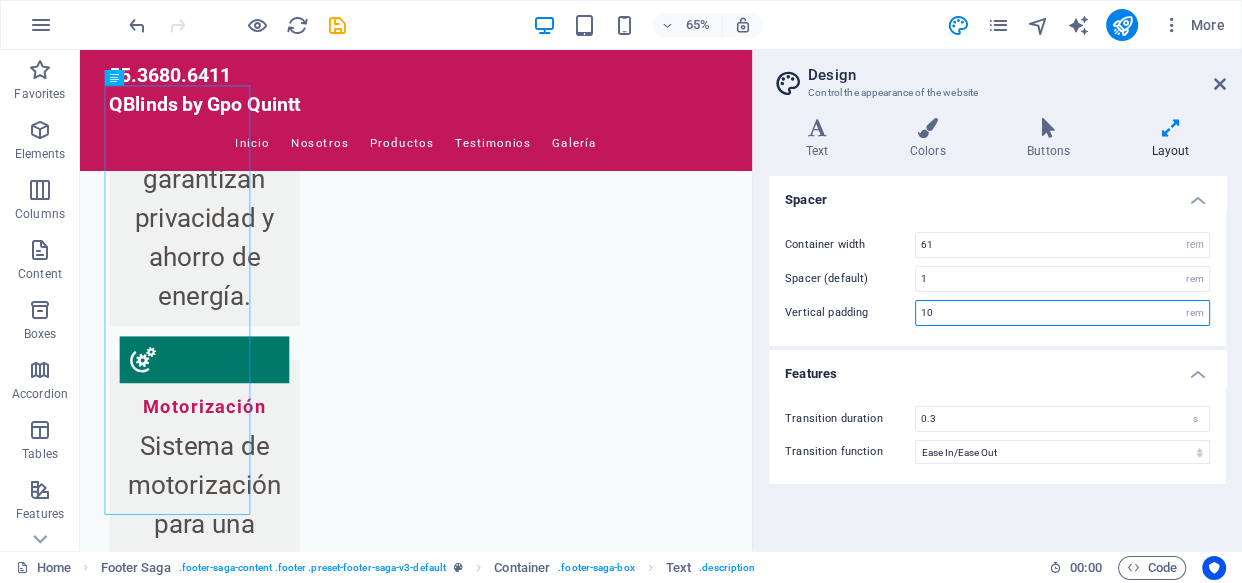 click on "10" at bounding box center [1062, 313] 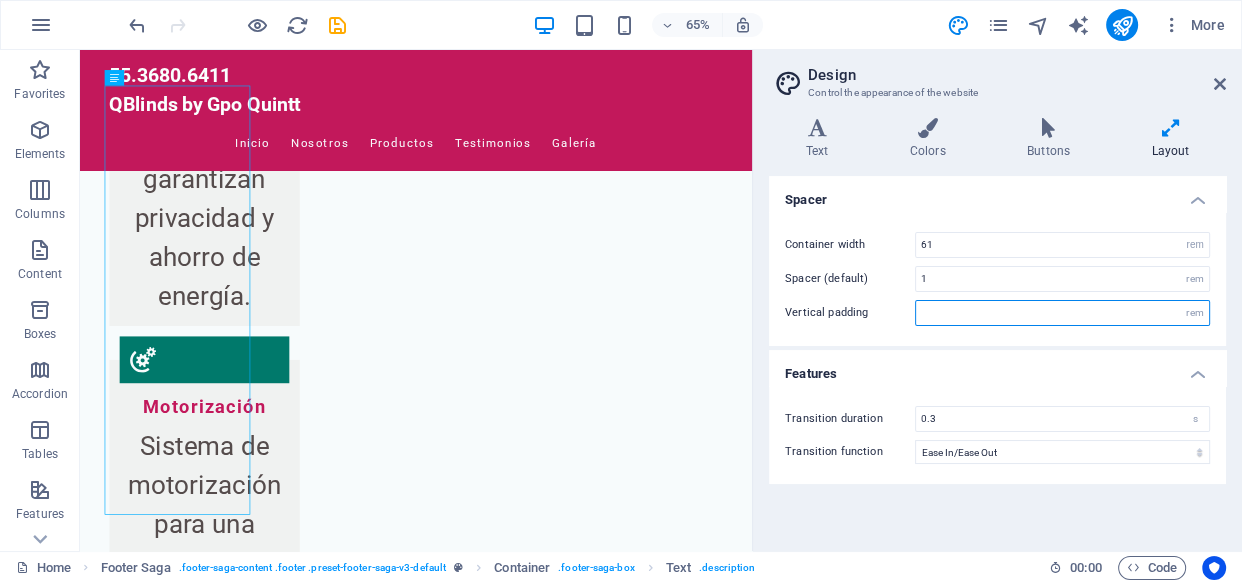 type on "5" 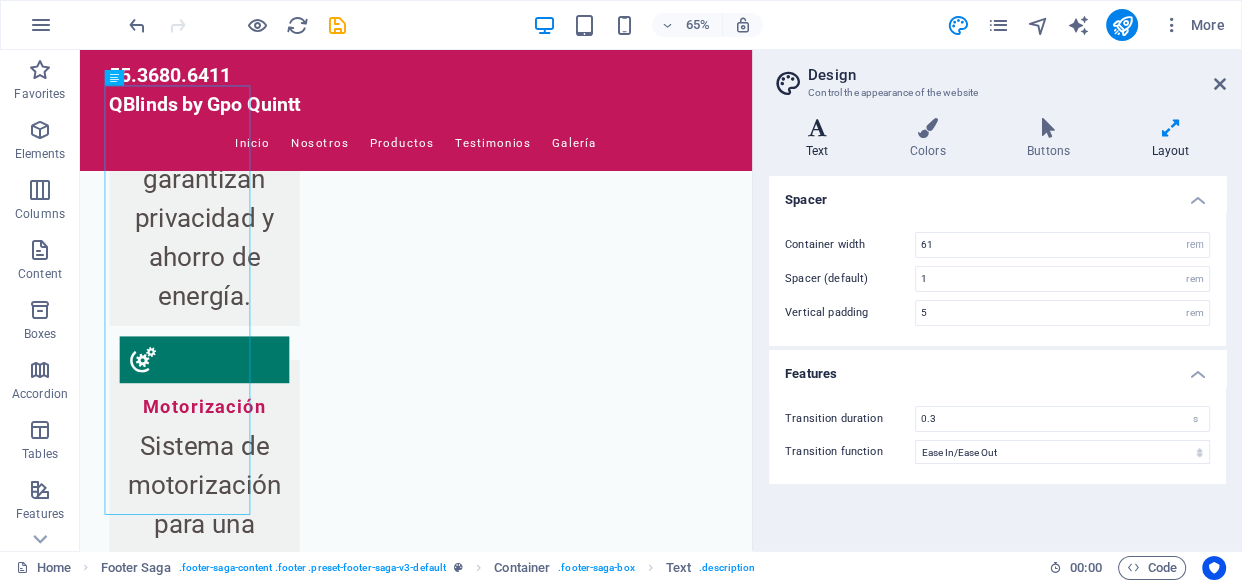 click on "Text" at bounding box center [821, 139] 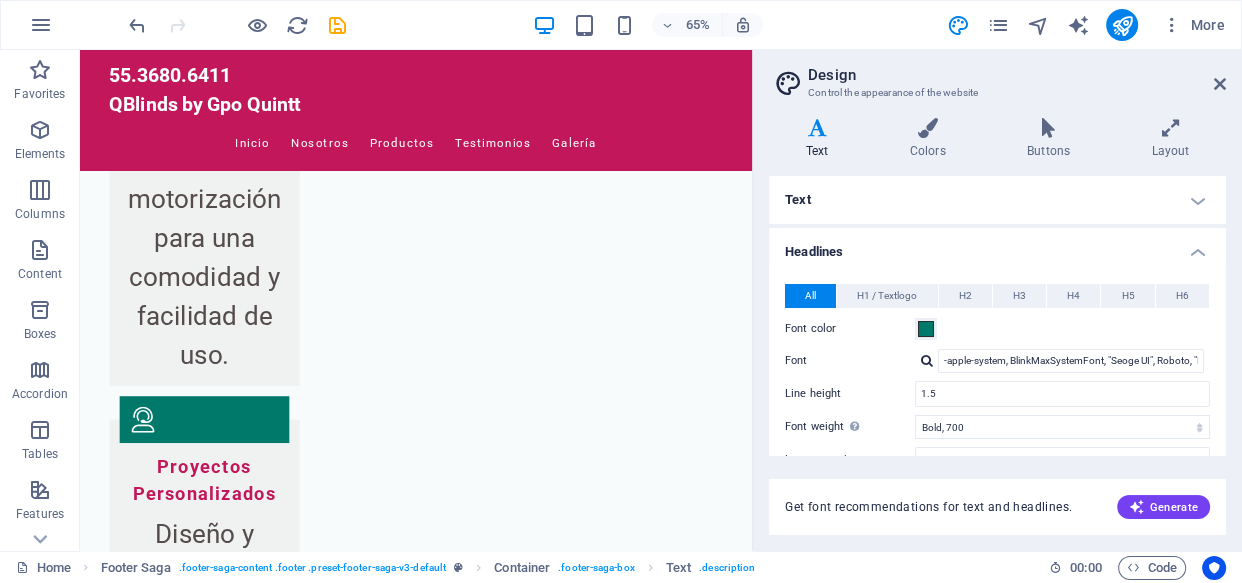 scroll, scrollTop: 5217, scrollLeft: 0, axis: vertical 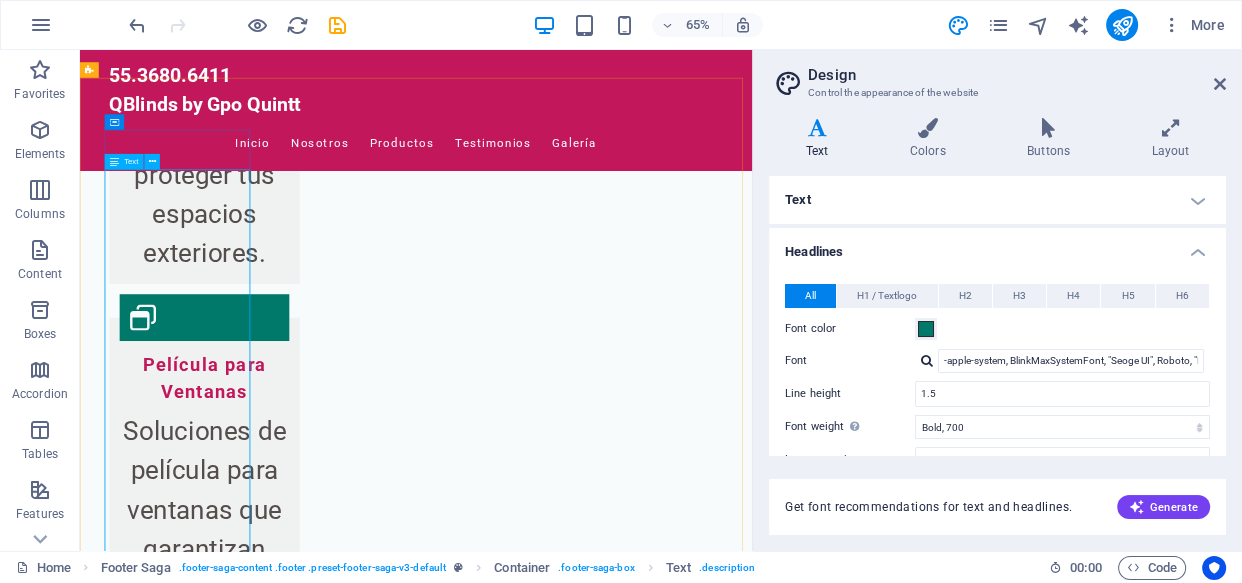 click on "Text" at bounding box center [124, 162] 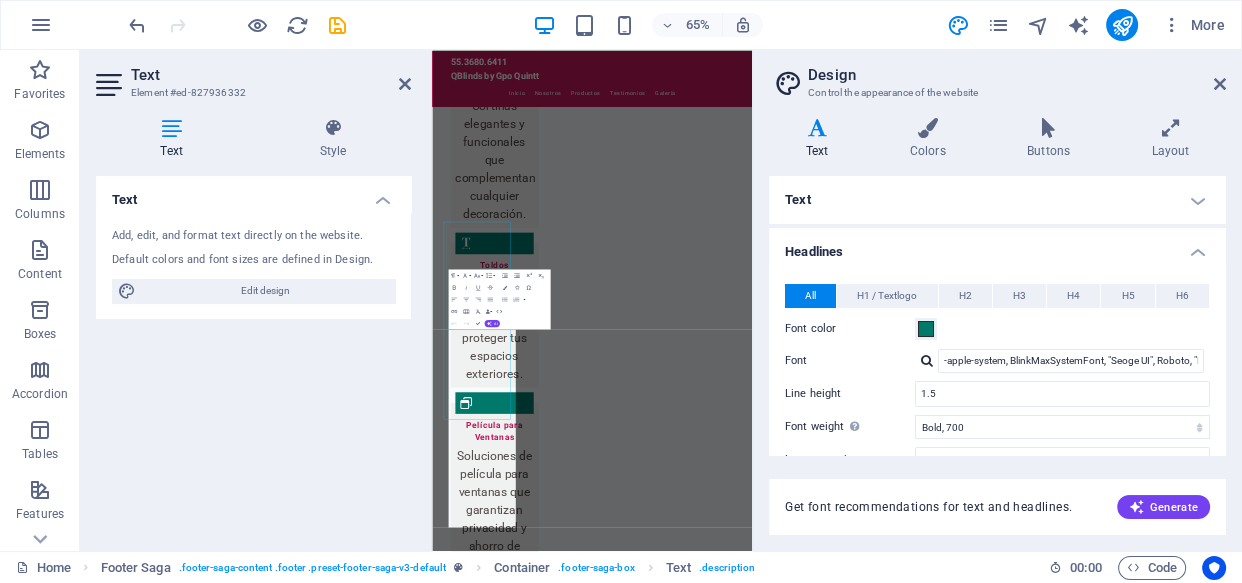 scroll, scrollTop: 4675, scrollLeft: 0, axis: vertical 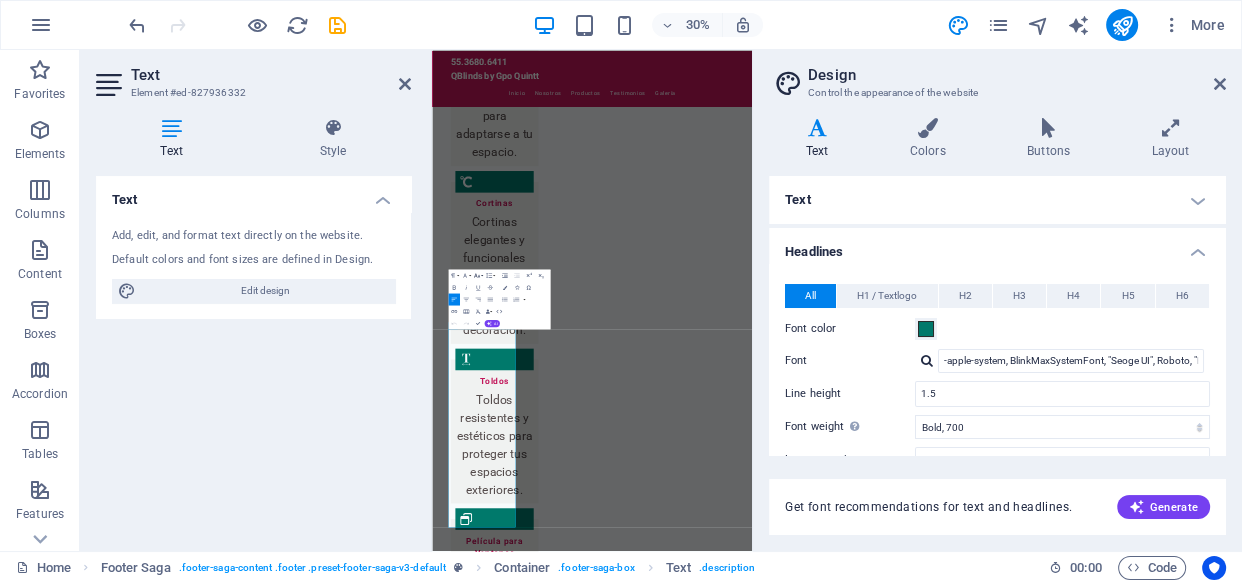 click 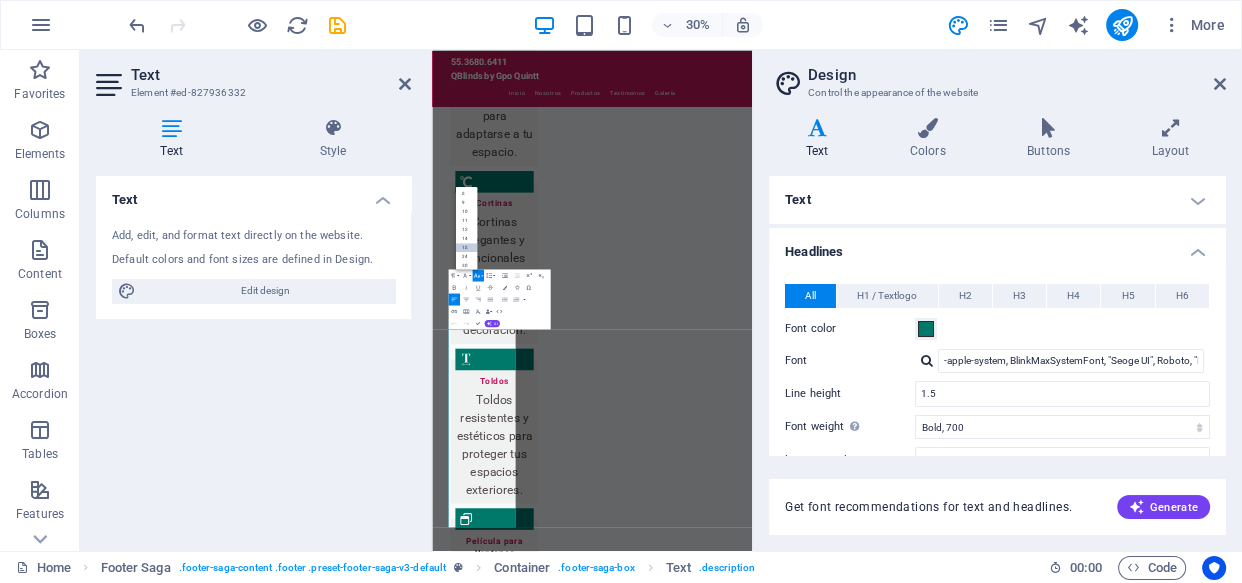 click on "18" at bounding box center (467, 247) 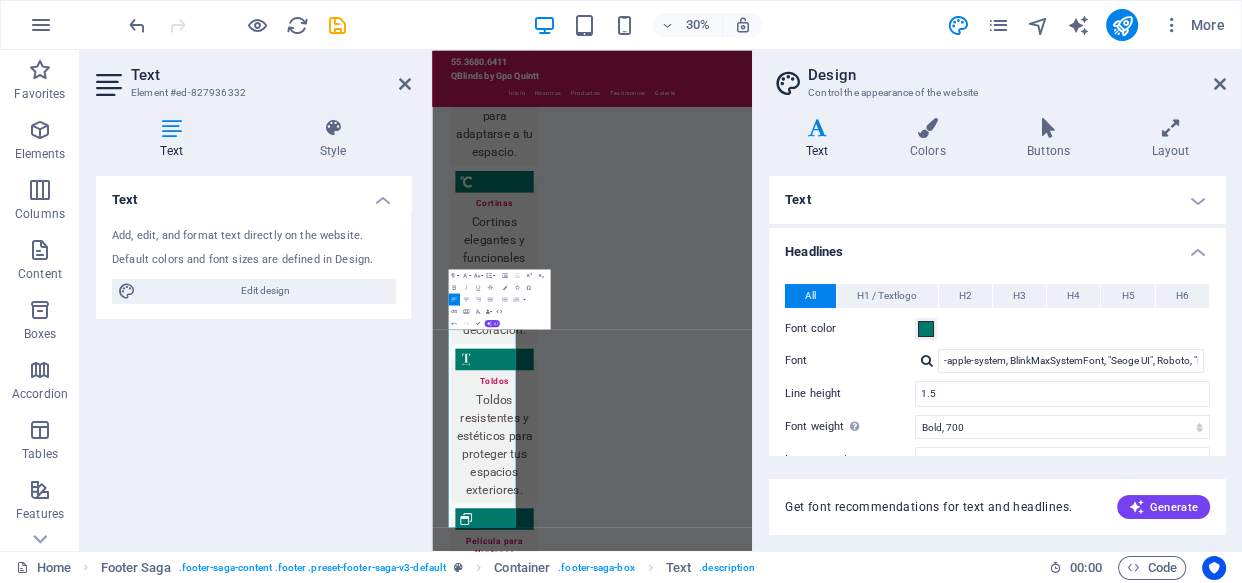 click on "Text" at bounding box center [271, 75] 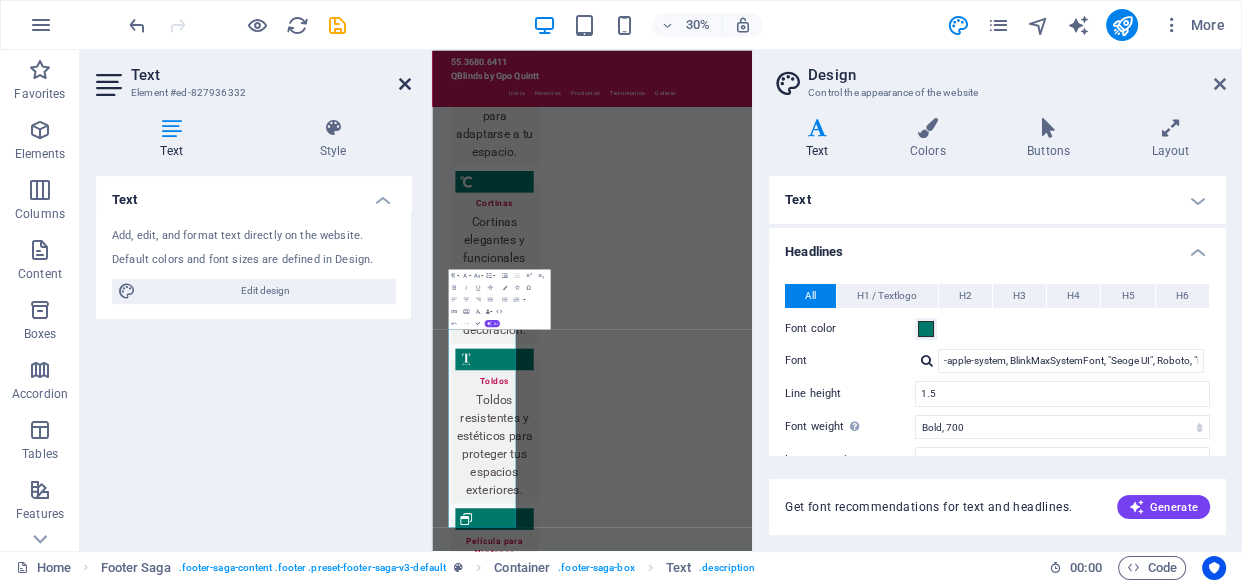 click at bounding box center [405, 84] 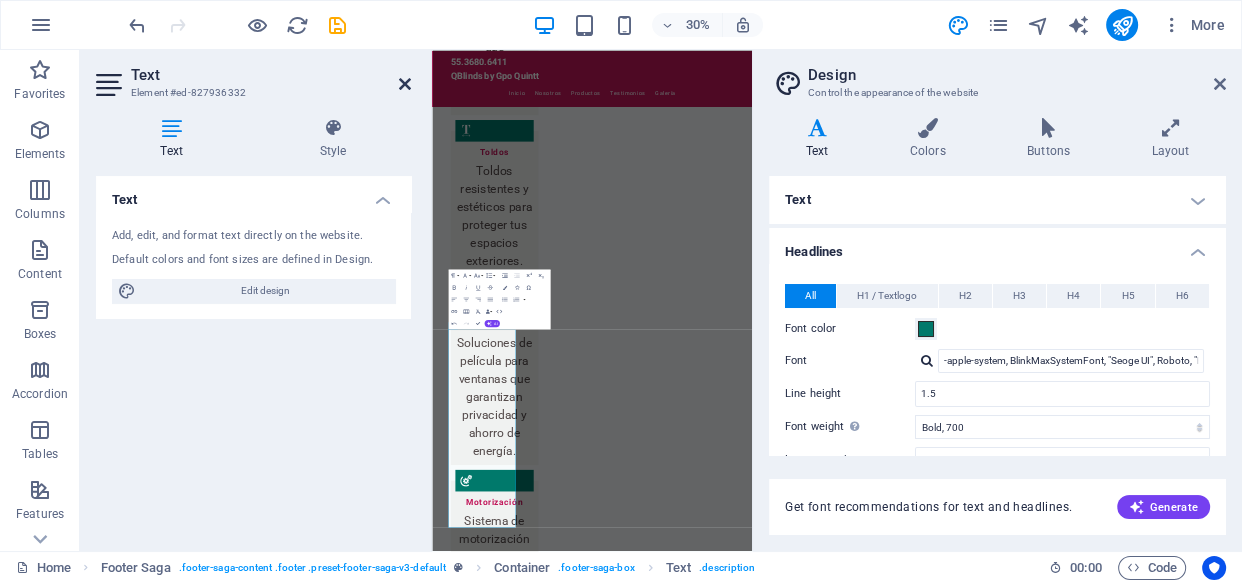 scroll, scrollTop: 5191, scrollLeft: 0, axis: vertical 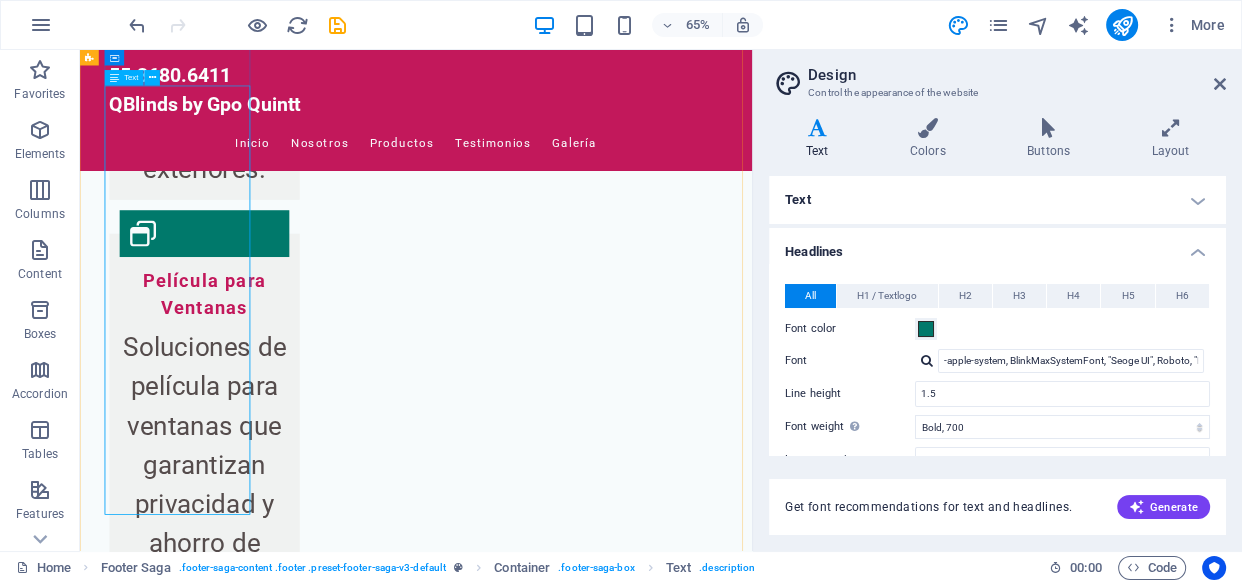 click on "QBlinds es tu aliado en protección solar. Contáctanos para más información sobre nuestros productos y servicios." at bounding box center (208, 4573) 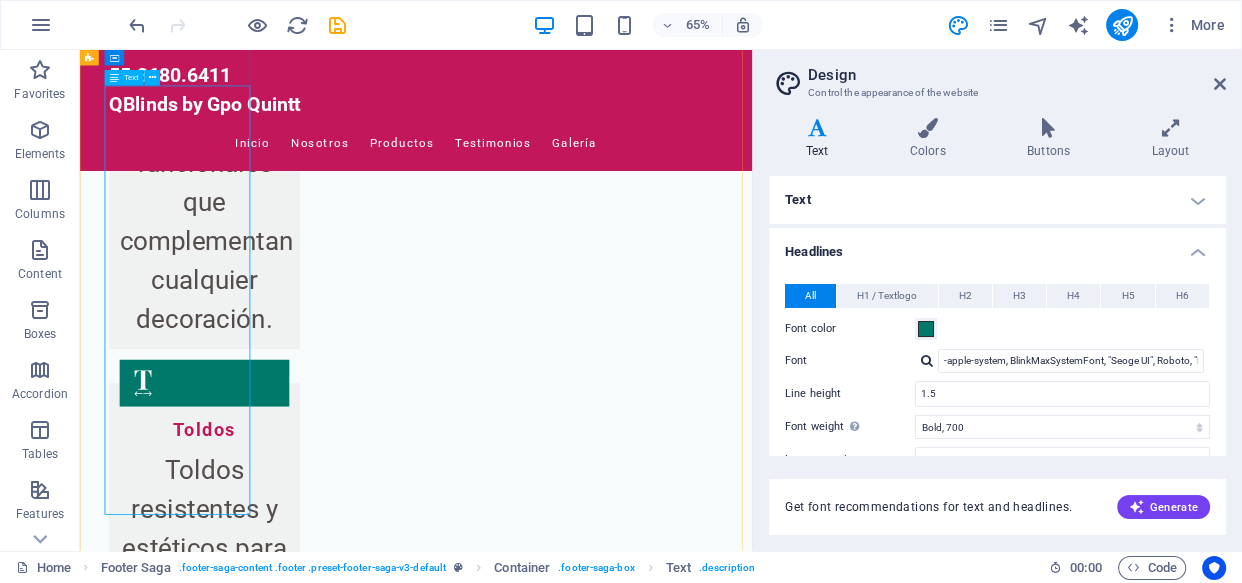 scroll, scrollTop: 4675, scrollLeft: 0, axis: vertical 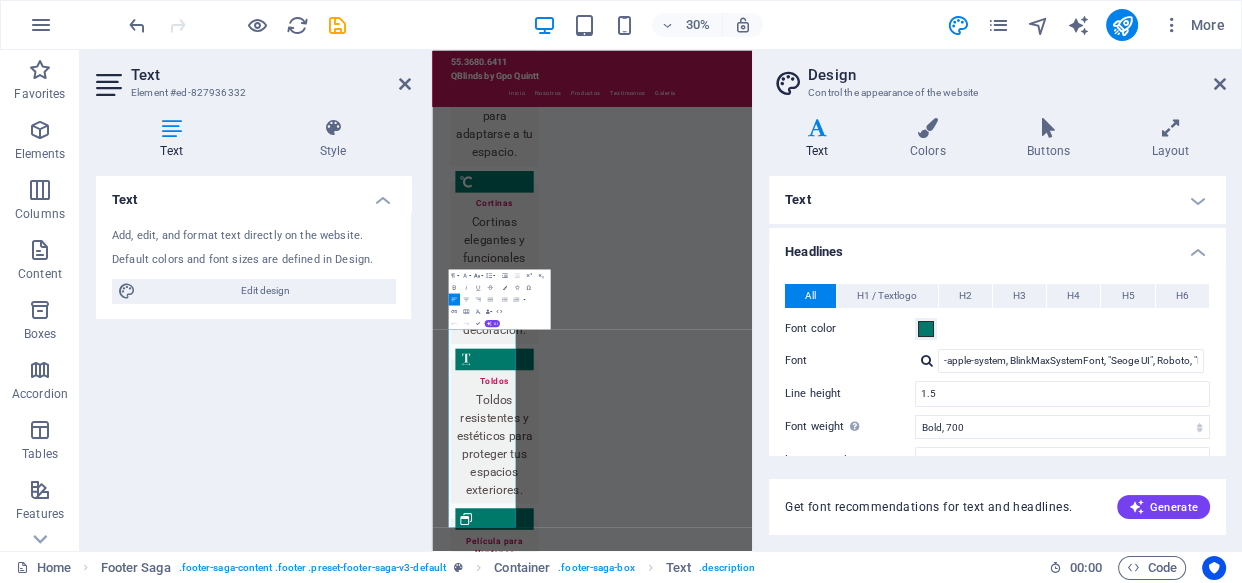 click 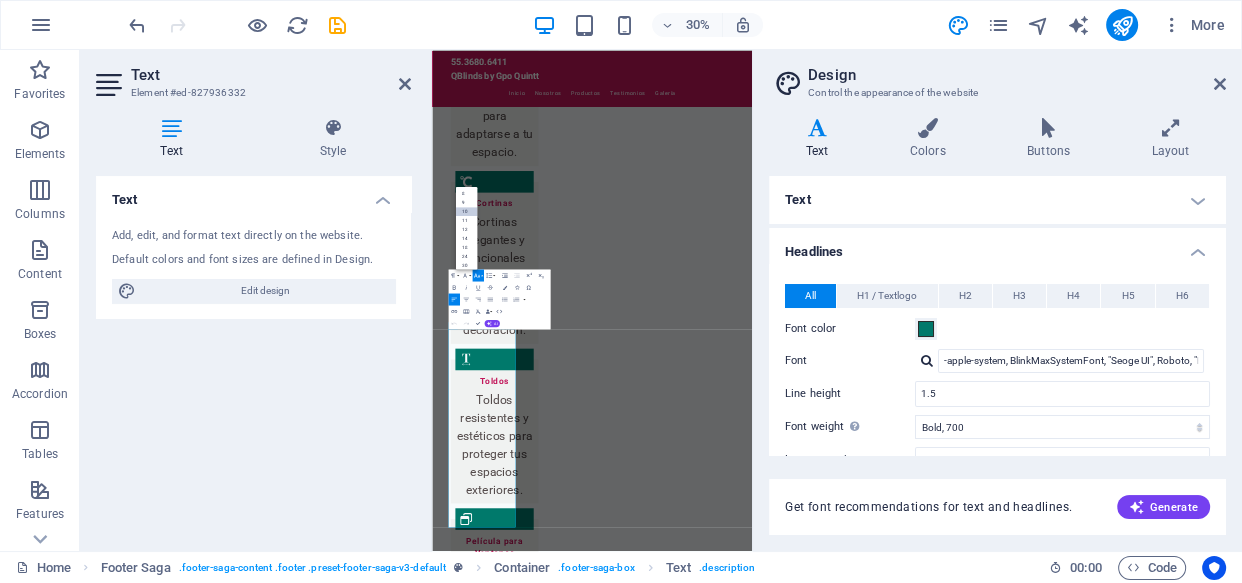 click on "10" at bounding box center [467, 211] 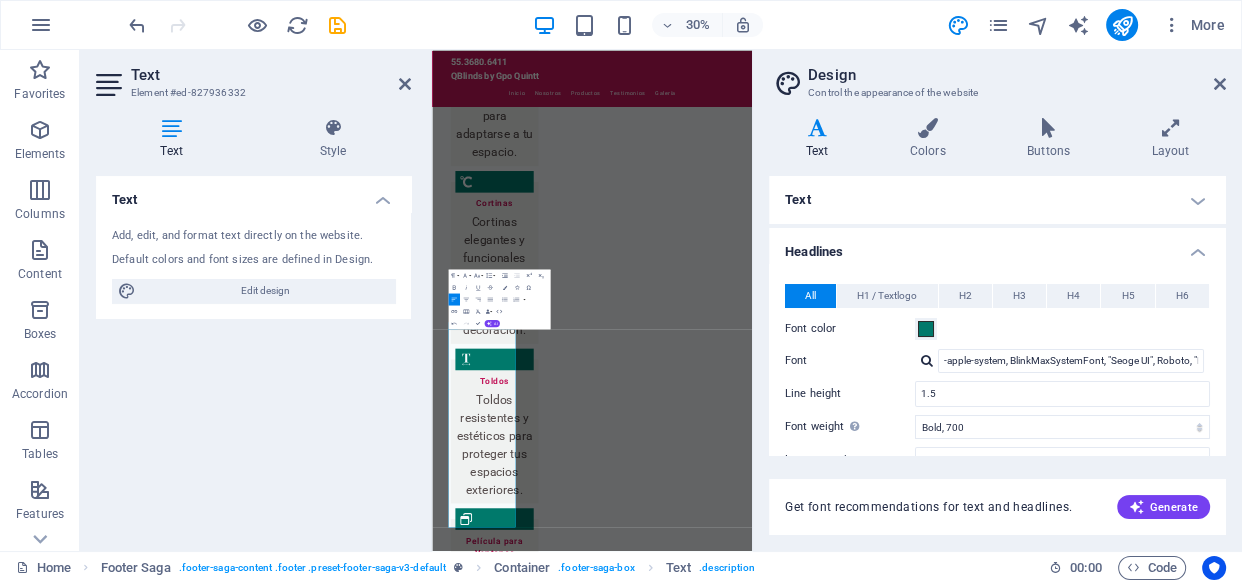 click on "Text Element #ed-827936332" at bounding box center (253, 76) 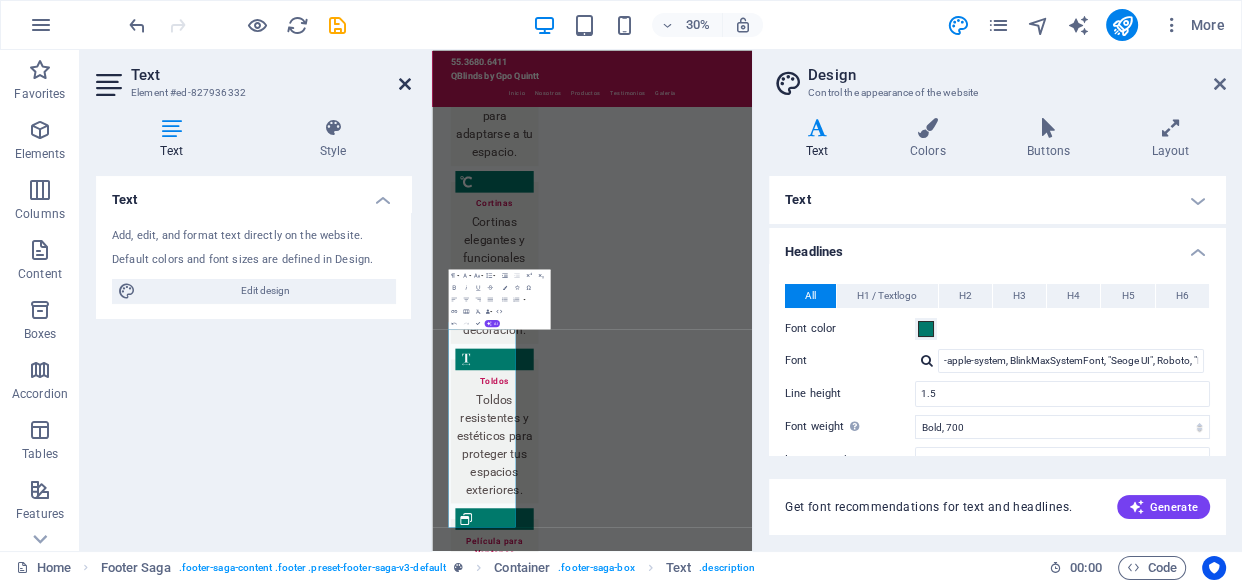 click at bounding box center (405, 84) 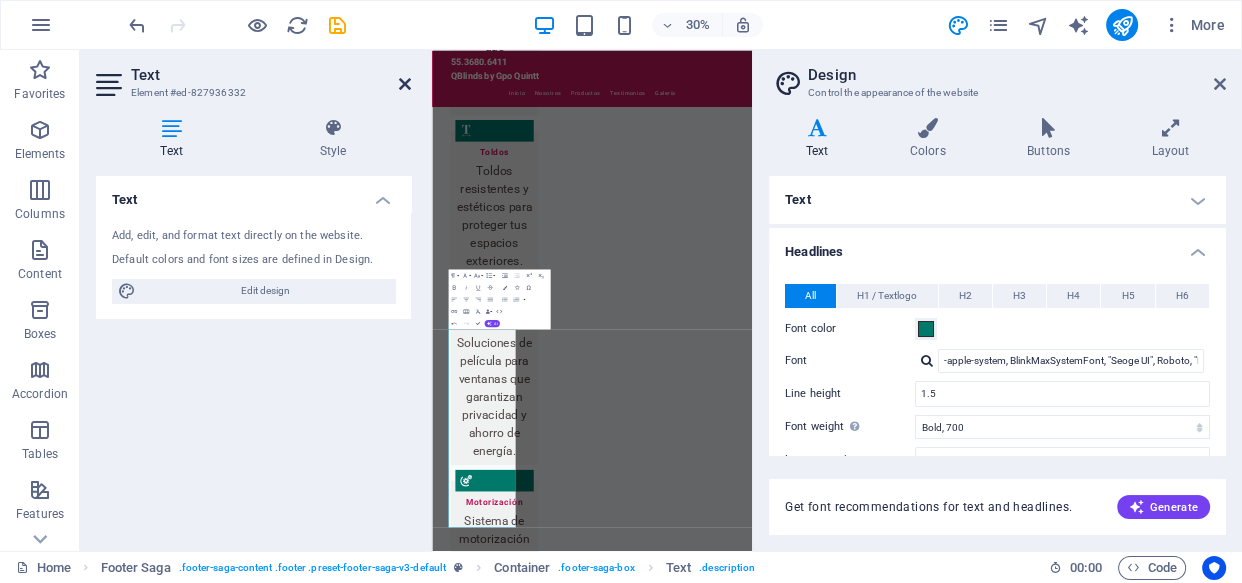 scroll, scrollTop: 5191, scrollLeft: 0, axis: vertical 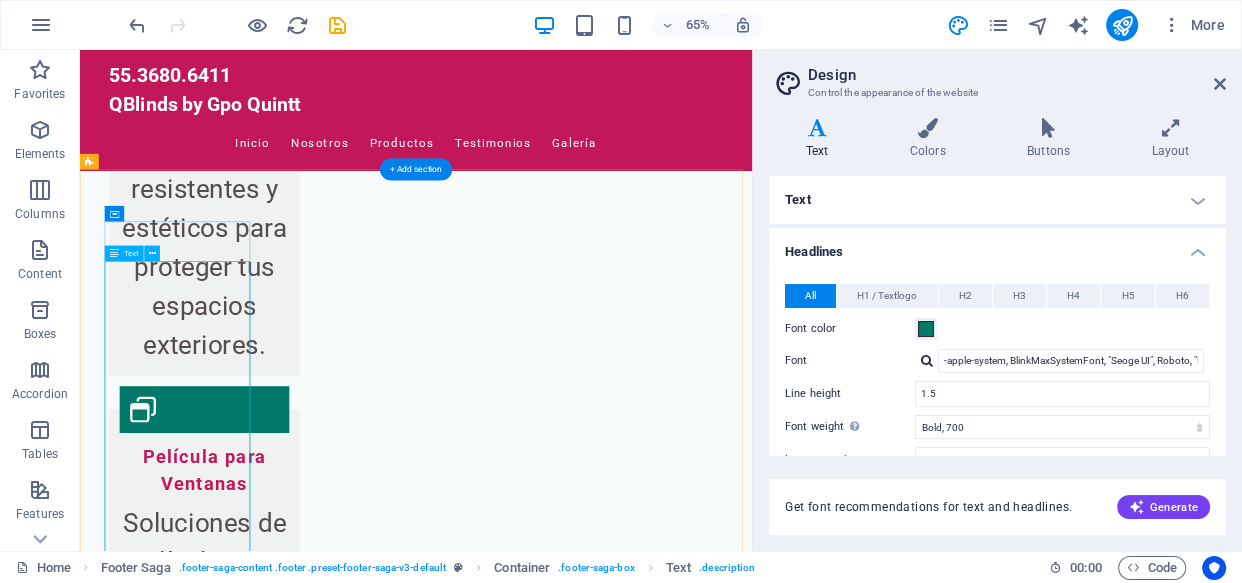 click on "QBlinds es tu aliado en protección solar. Contáctanos para más información sobre nuestros productos y servicios." at bounding box center [208, 4843] 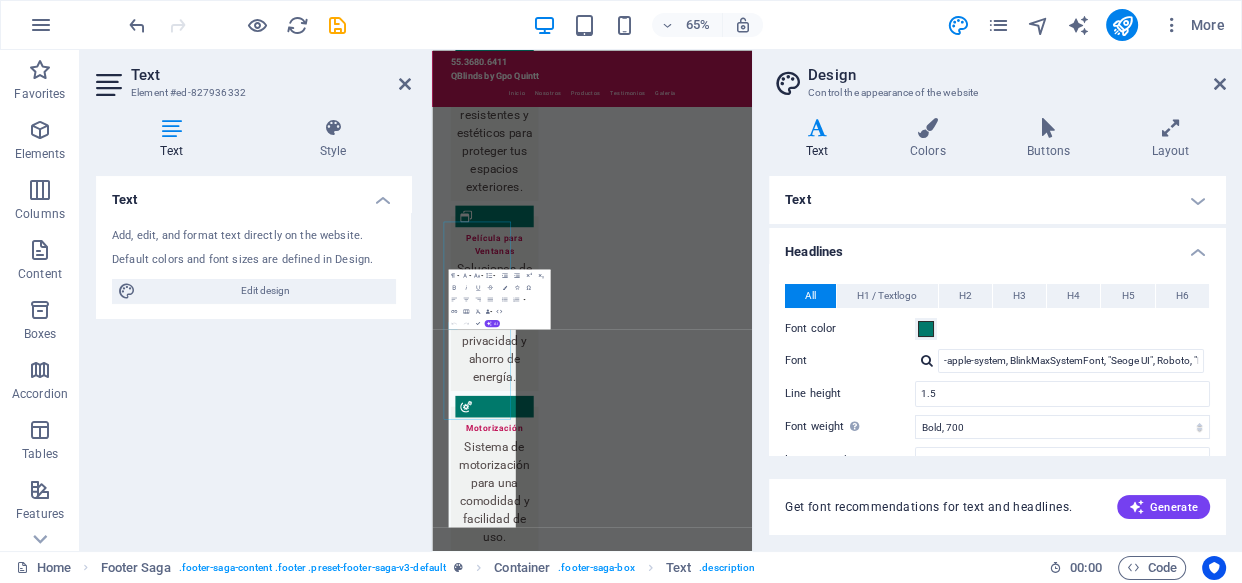 scroll, scrollTop: 4675, scrollLeft: 0, axis: vertical 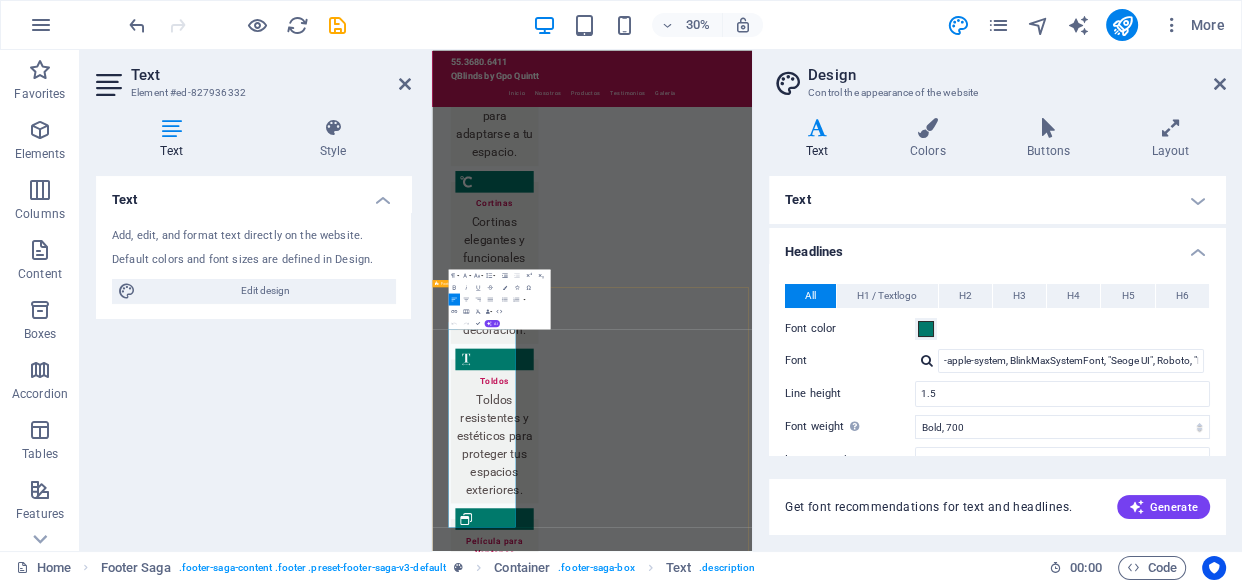 drag, startPoint x: 655, startPoint y: 1601, endPoint x: 479, endPoint y: 995, distance: 631.0404 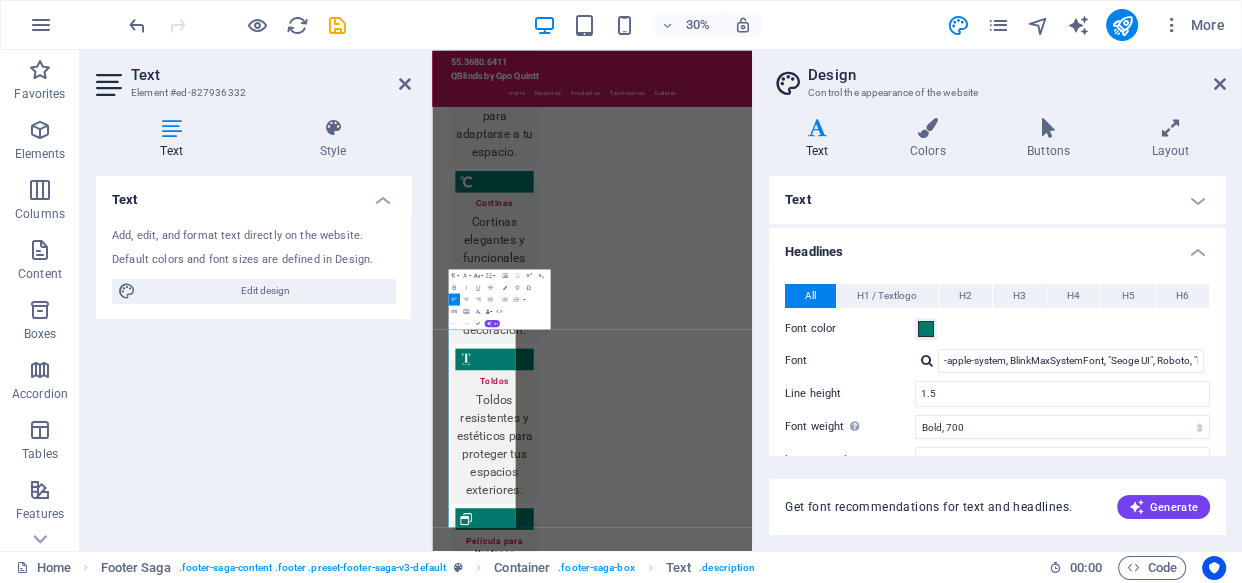 click 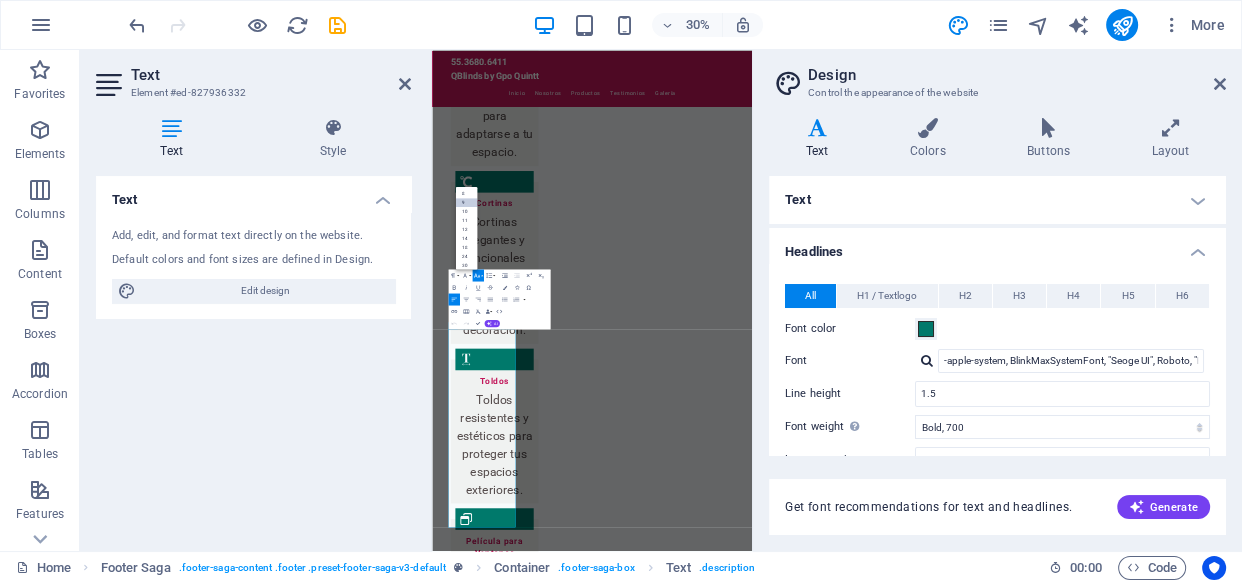 click on "9" at bounding box center [467, 202] 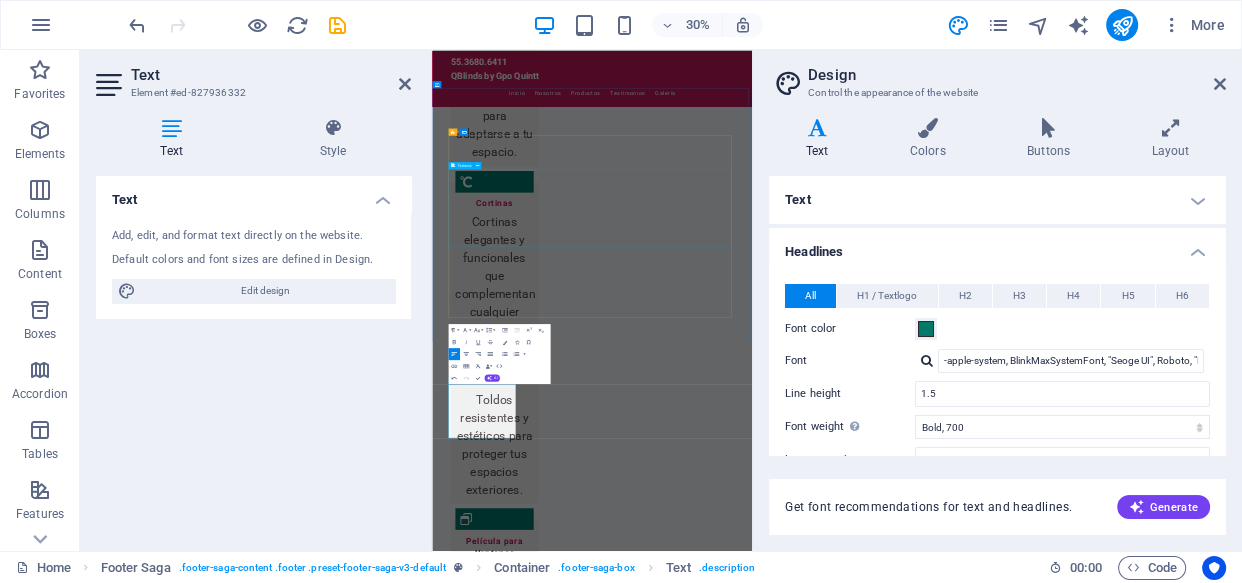 scroll, scrollTop: 4492, scrollLeft: 0, axis: vertical 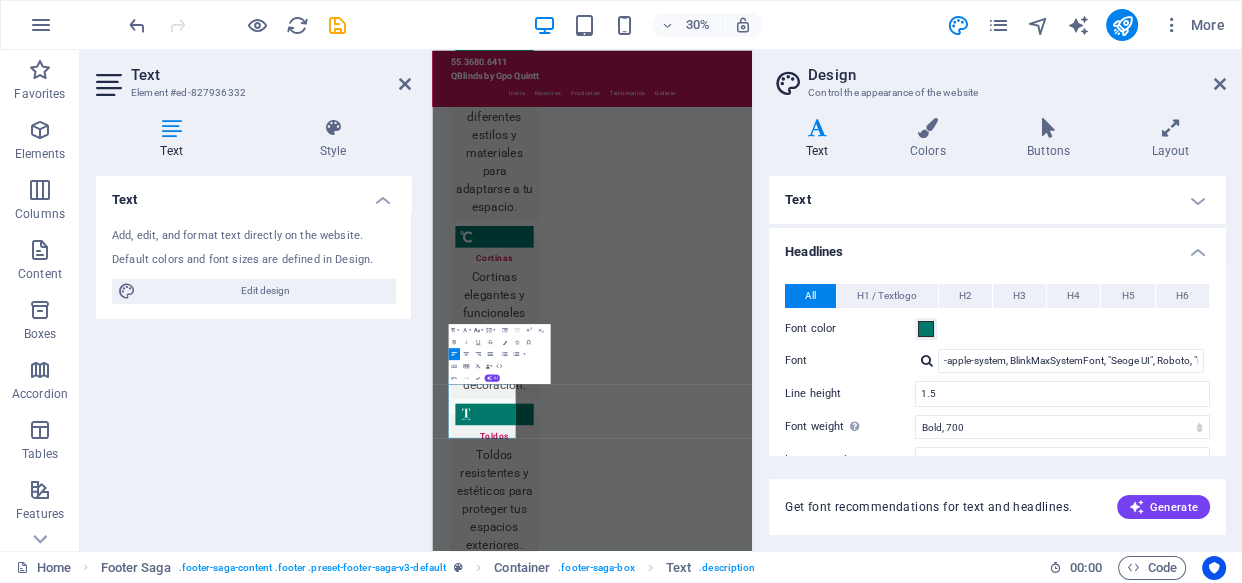 click 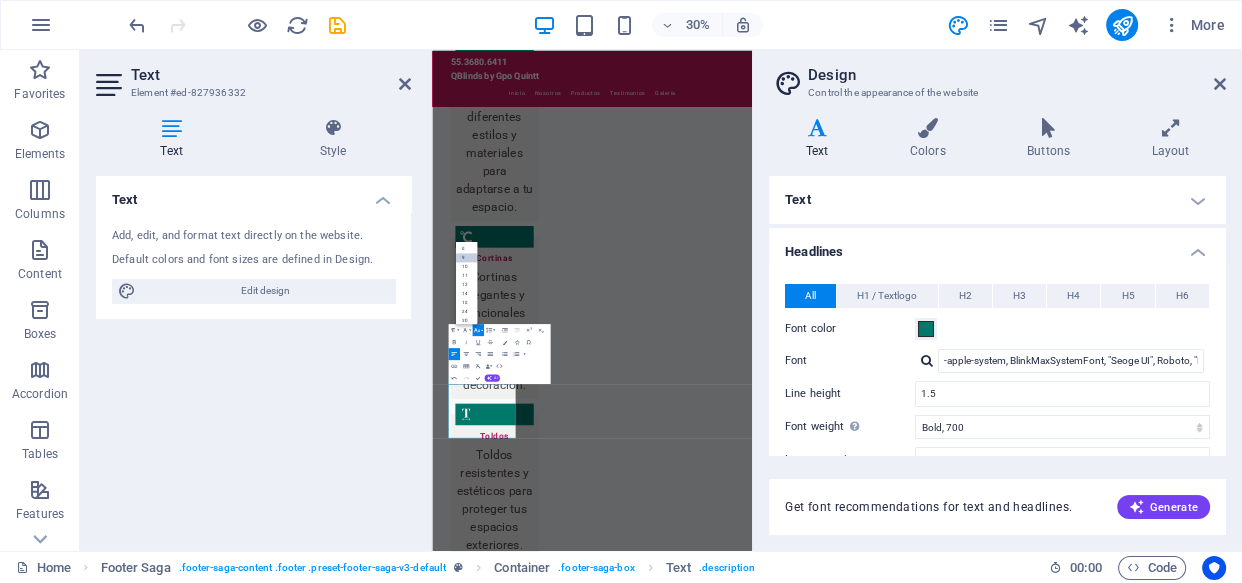 scroll, scrollTop: 52, scrollLeft: 0, axis: vertical 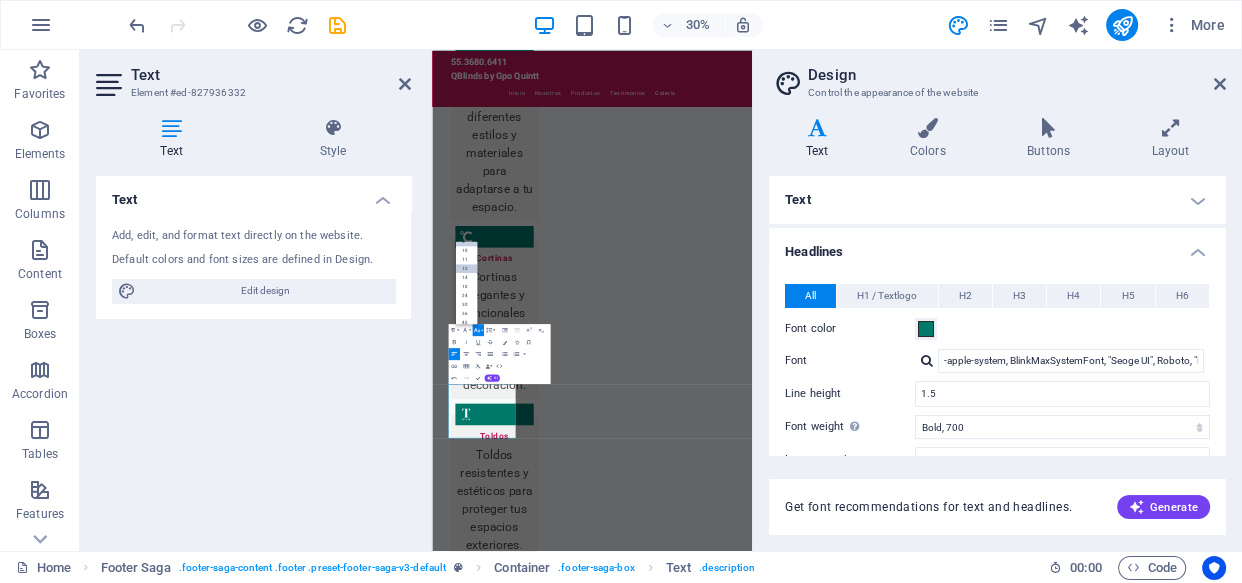 click on "12" at bounding box center (467, 268) 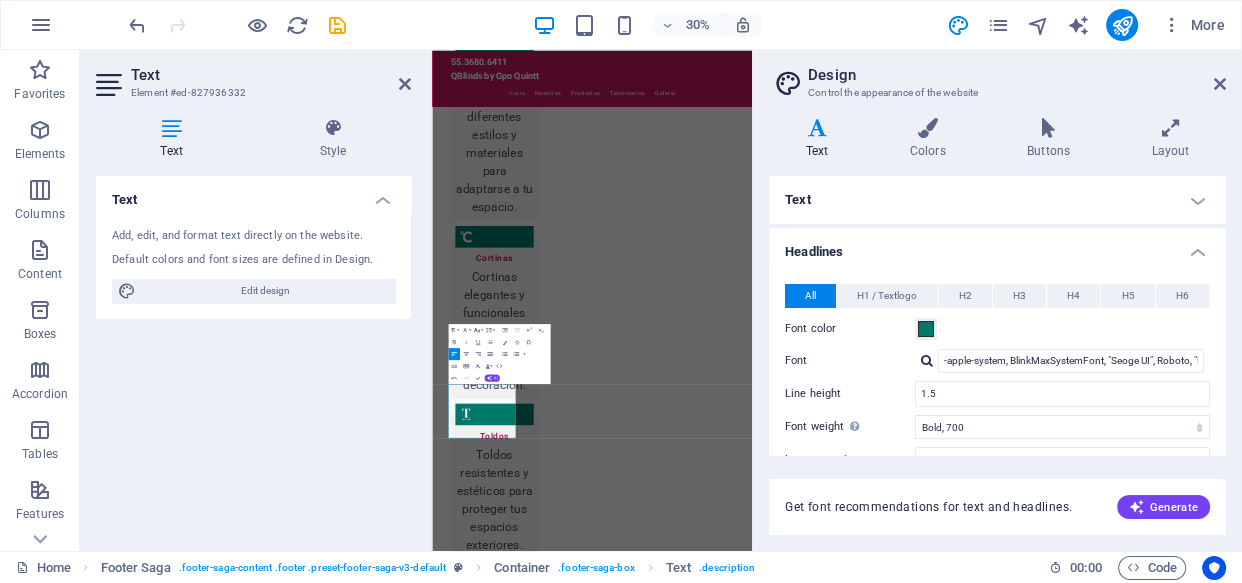 click 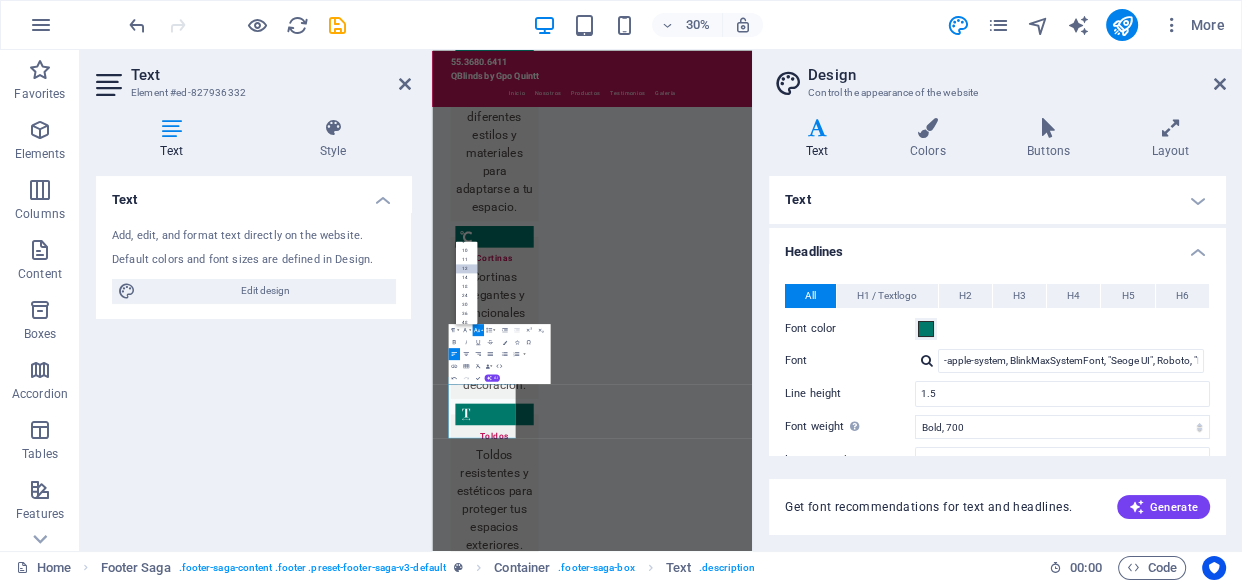 scroll, scrollTop: 142, scrollLeft: 0, axis: vertical 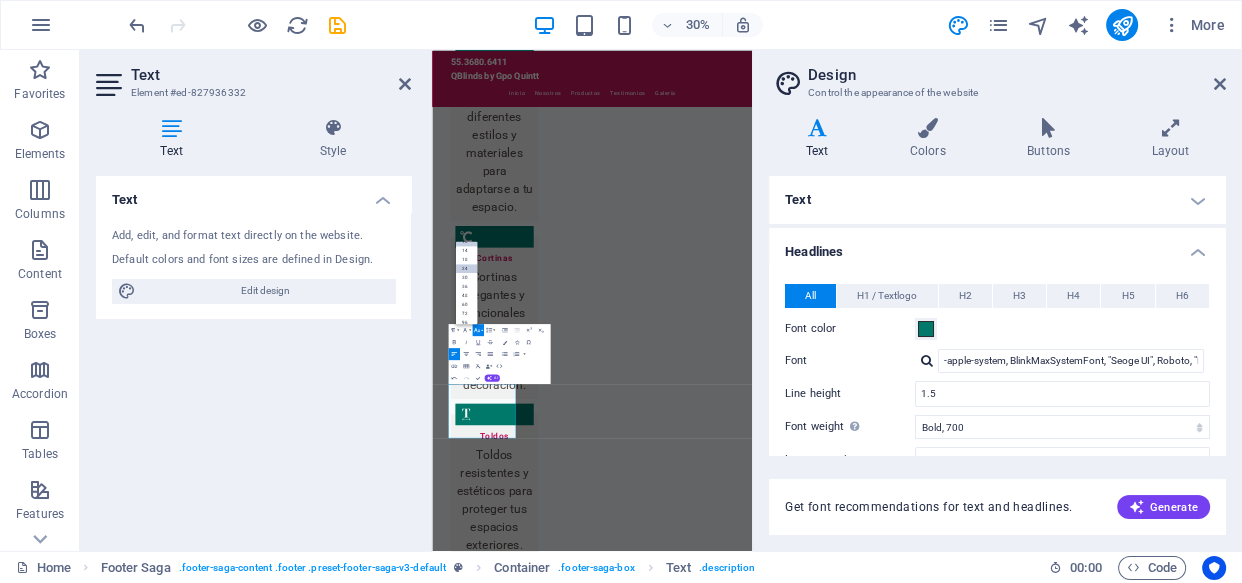 click on "24" at bounding box center (467, 268) 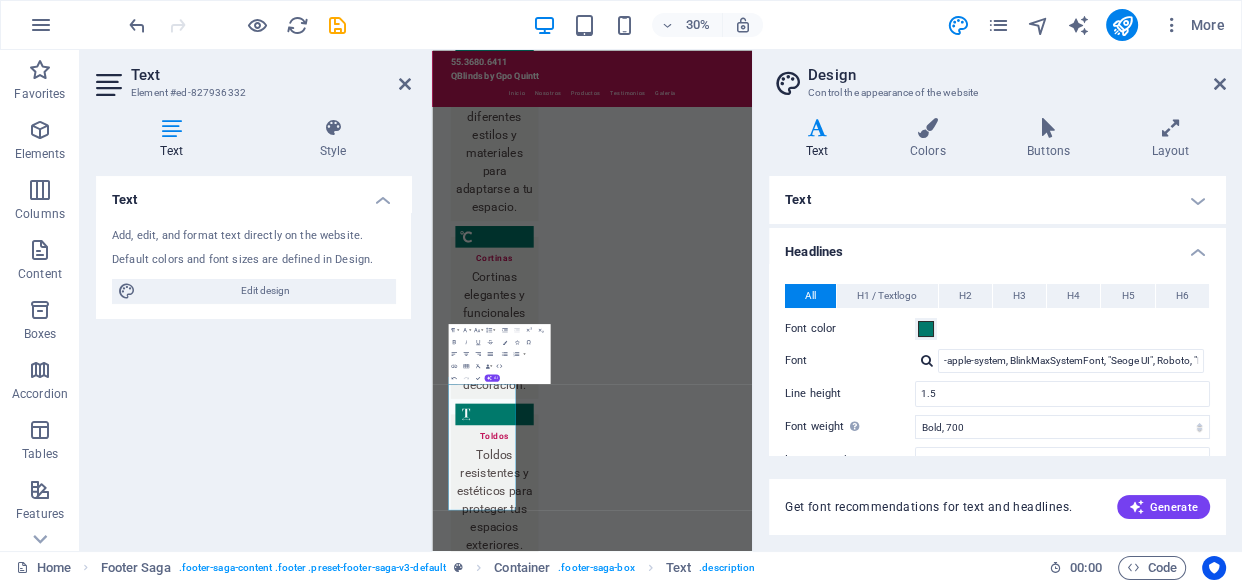 click on "Text Add, edit, and format text directly on the website. Default colors and font sizes are defined in Design. Edit design Alignment Left aligned Centered Right aligned" at bounding box center (253, 355) 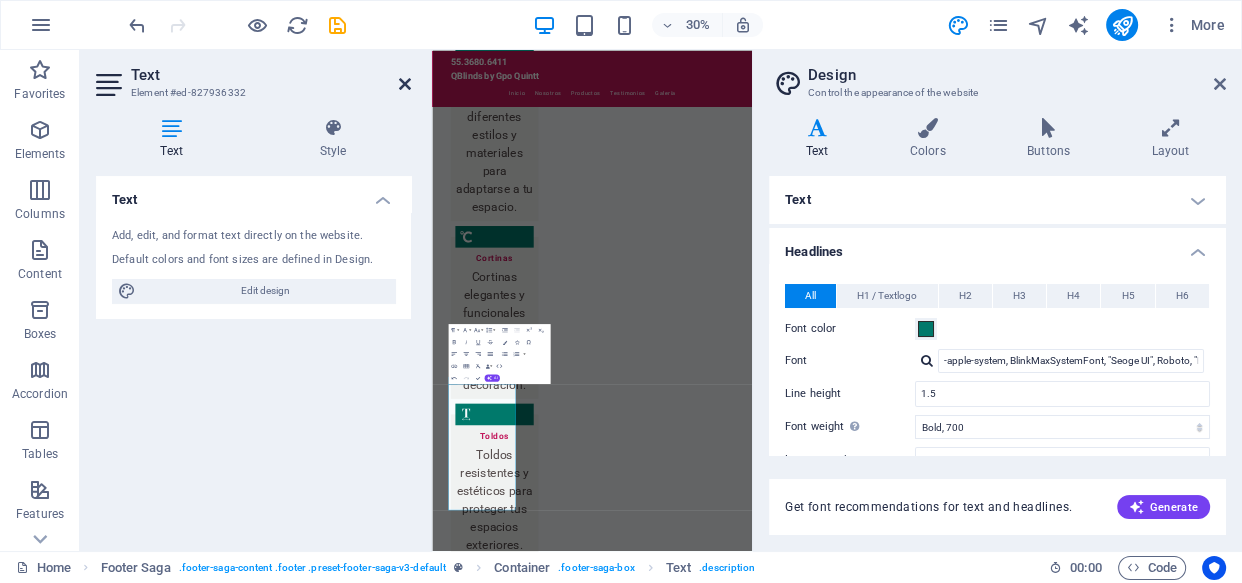 click at bounding box center [405, 84] 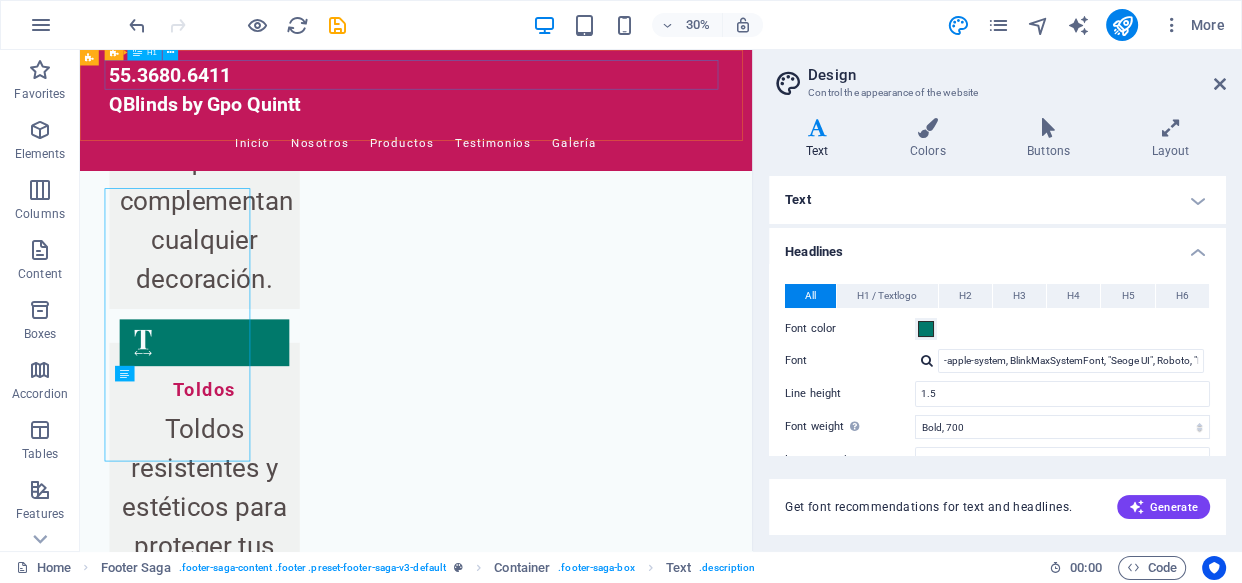 scroll, scrollTop: 5033, scrollLeft: 0, axis: vertical 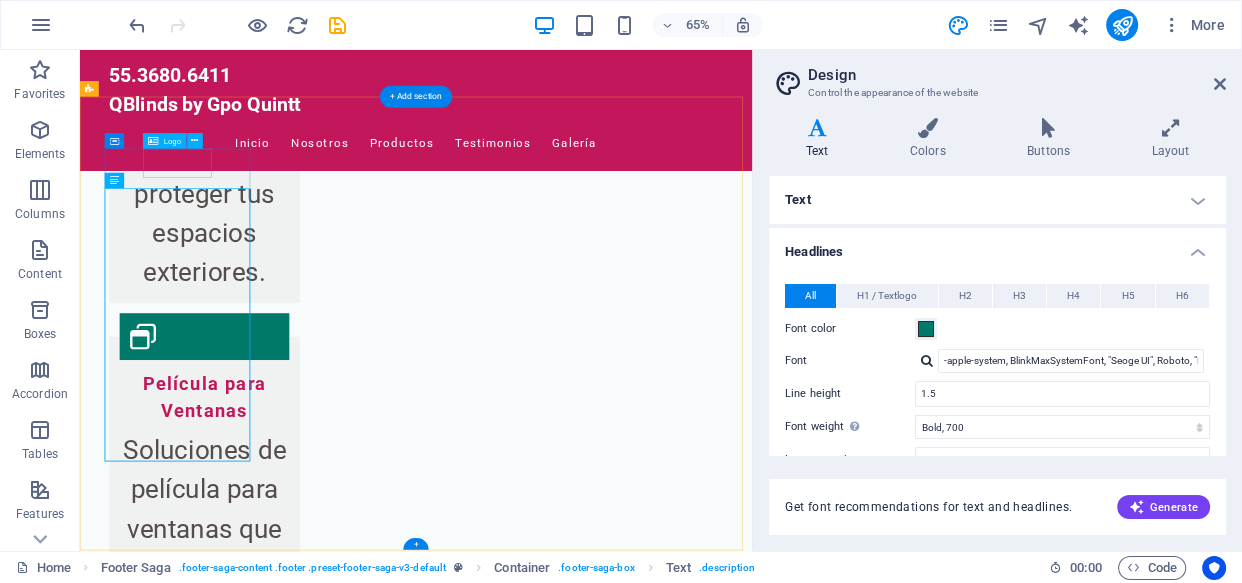 click on "QBlinds" at bounding box center (208, 4362) 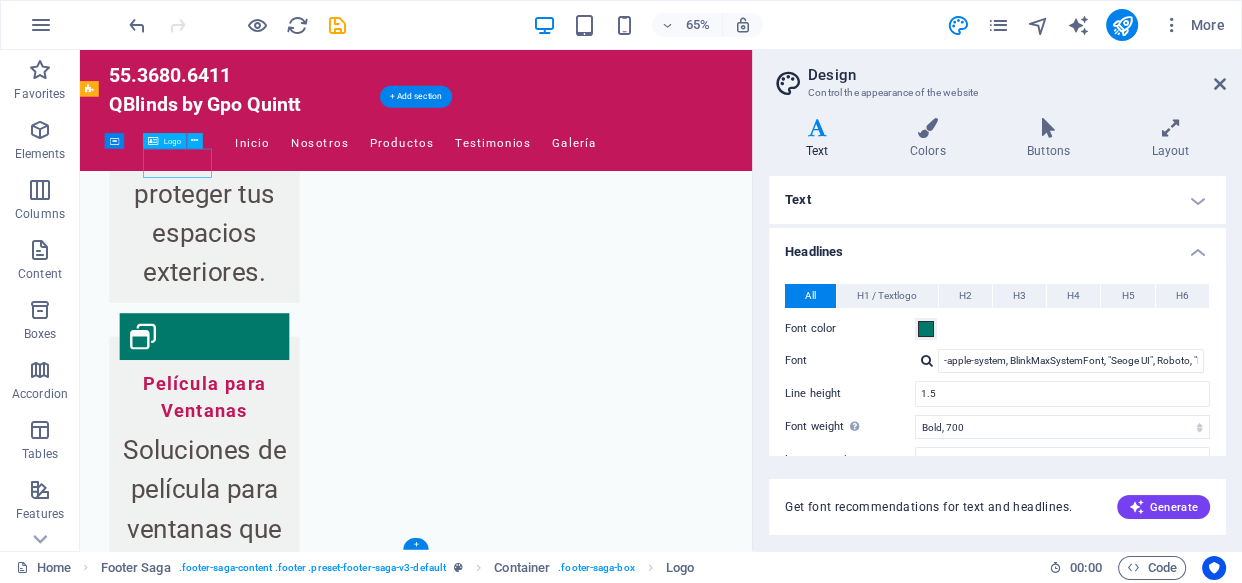 click on "QBlinds" at bounding box center (208, 4362) 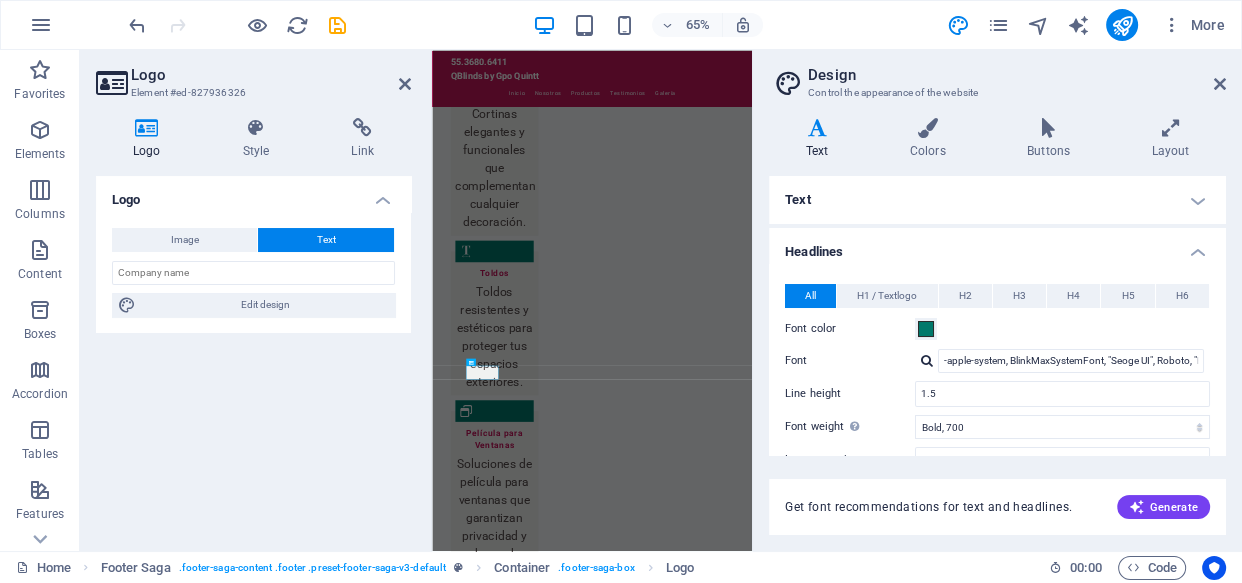 scroll, scrollTop: 4492, scrollLeft: 0, axis: vertical 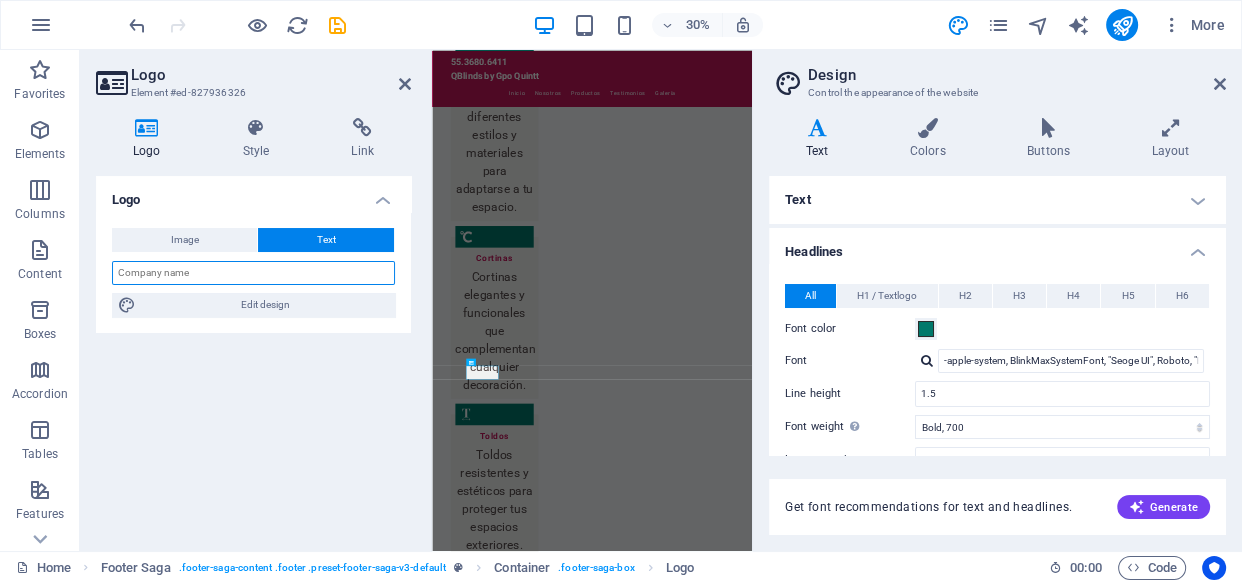 click at bounding box center (253, 273) 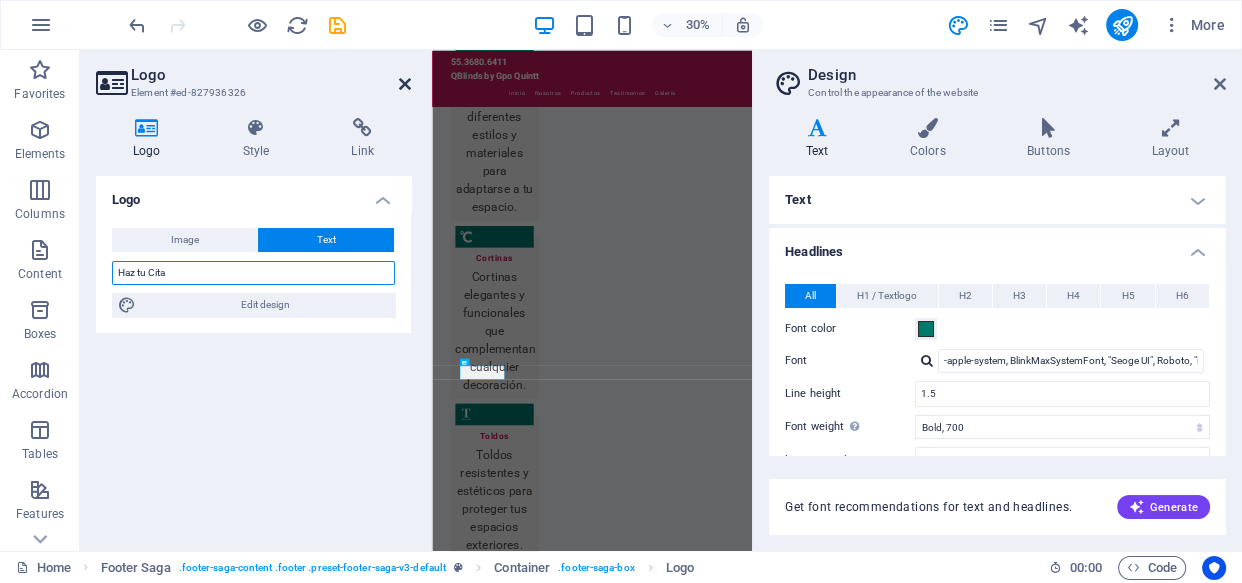 type on "Haz tu Cita" 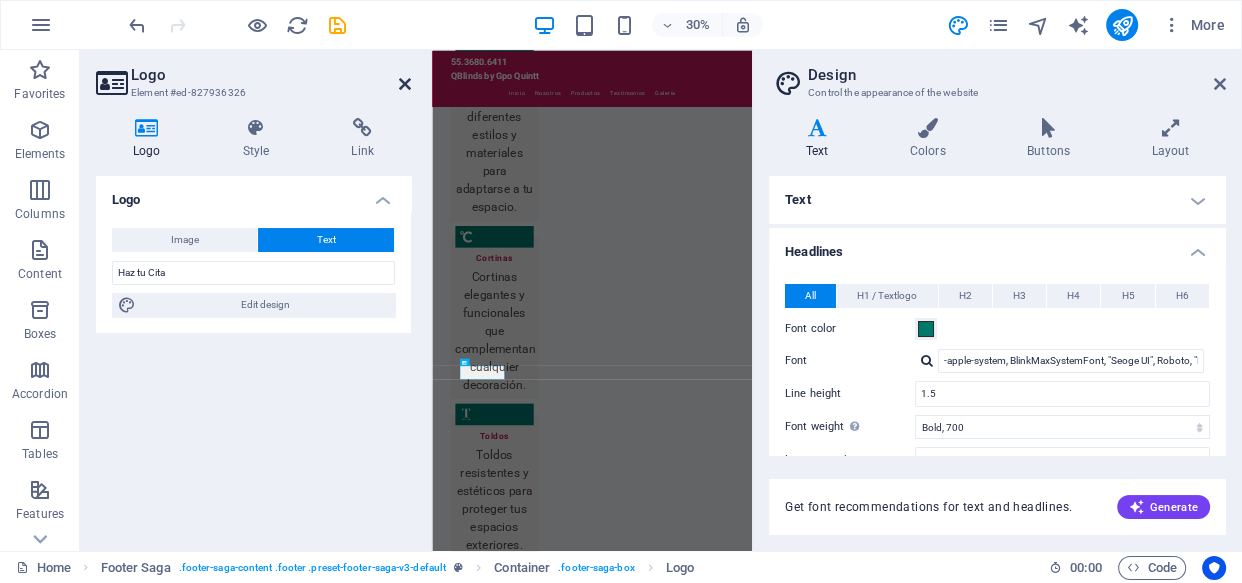 click at bounding box center (405, 84) 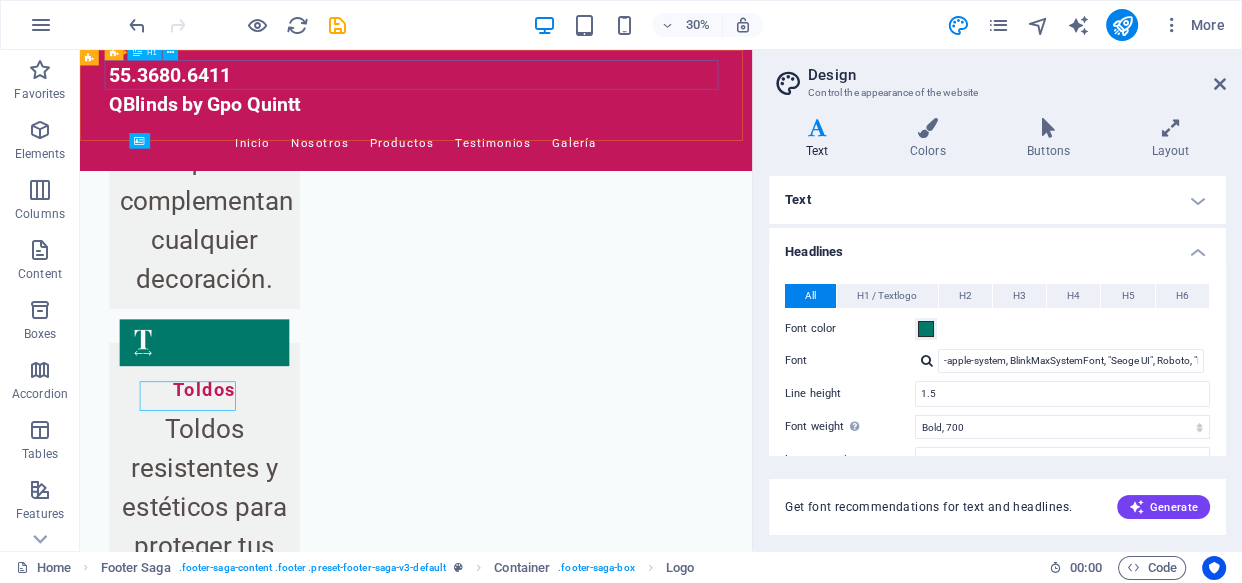 scroll, scrollTop: 5033, scrollLeft: 0, axis: vertical 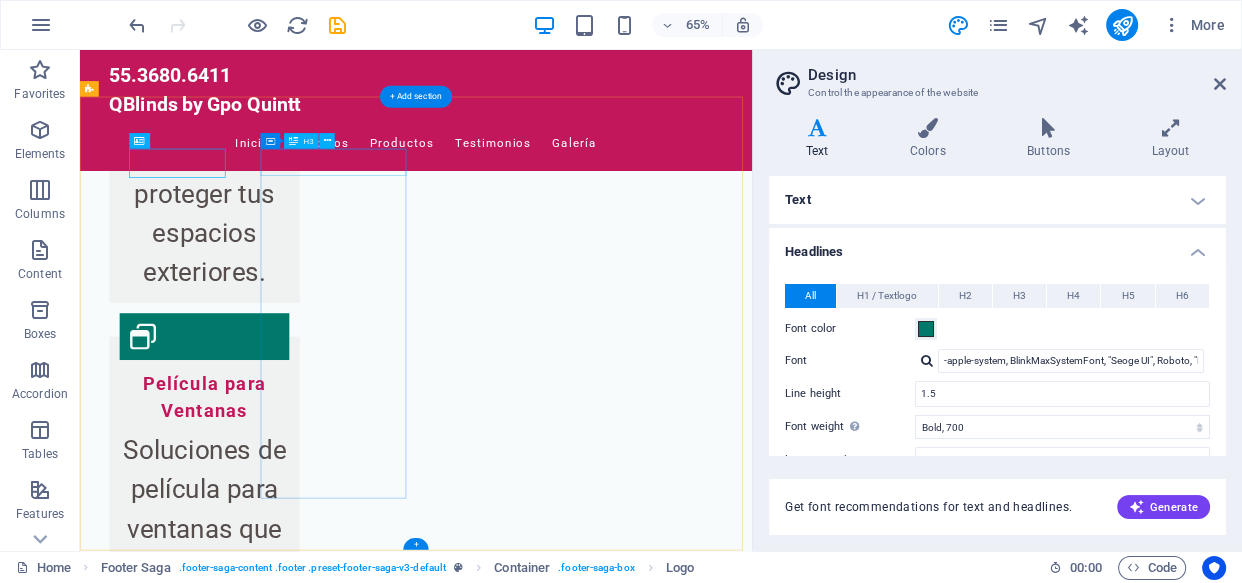 click on "Contact" at bounding box center [208, 4850] 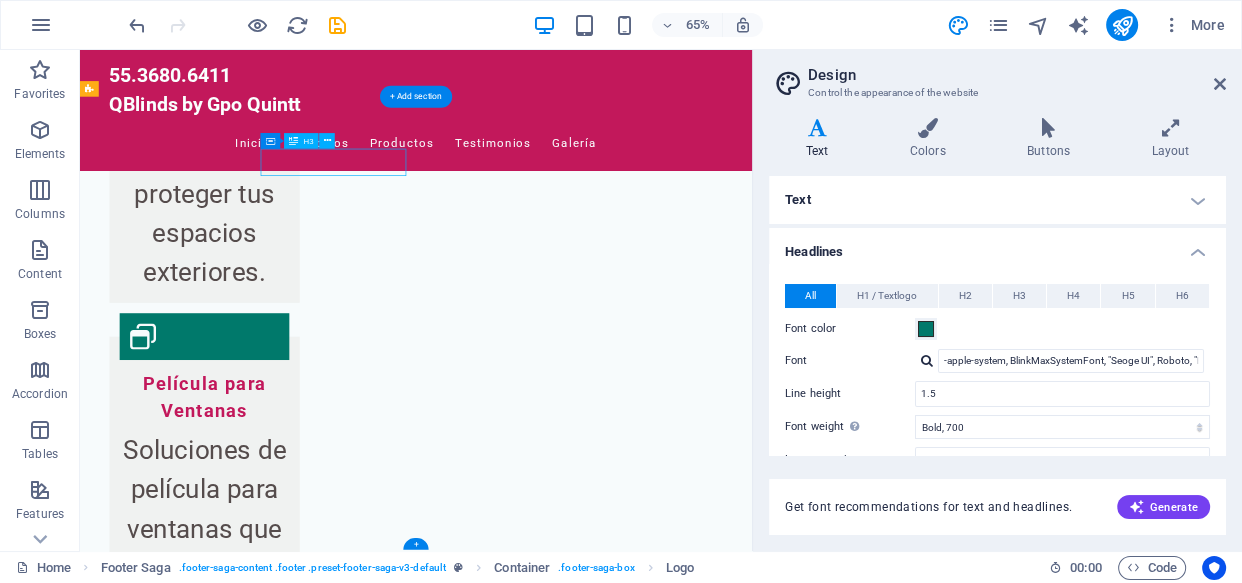 click on "Contact" at bounding box center [208, 4850] 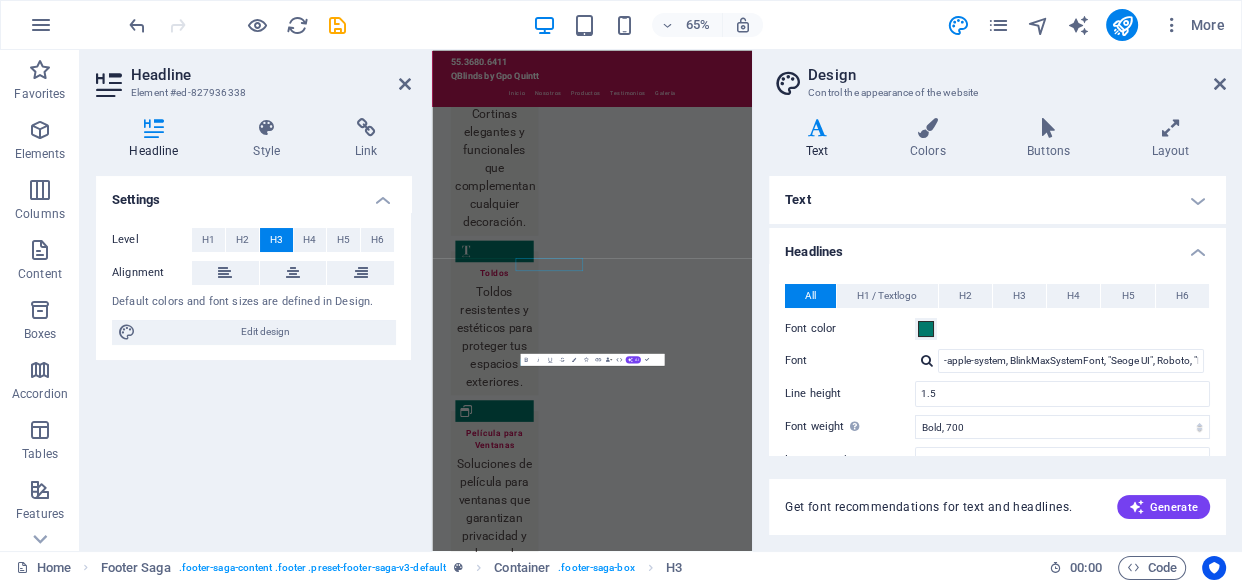scroll, scrollTop: 4492, scrollLeft: 0, axis: vertical 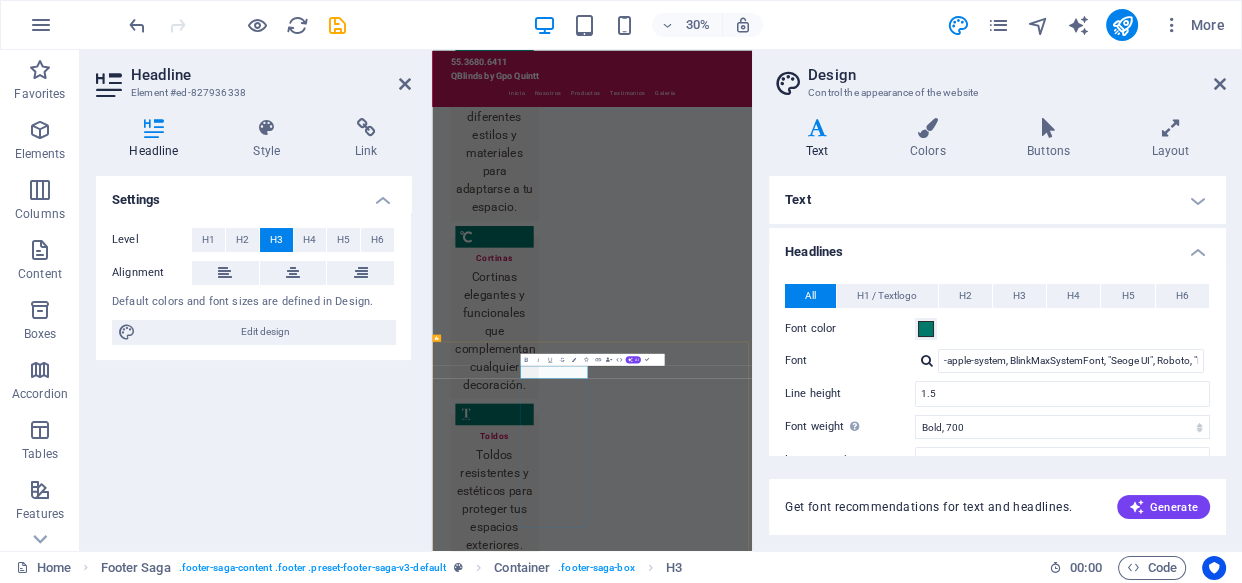 click on "Contact" at bounding box center (560, 6160) 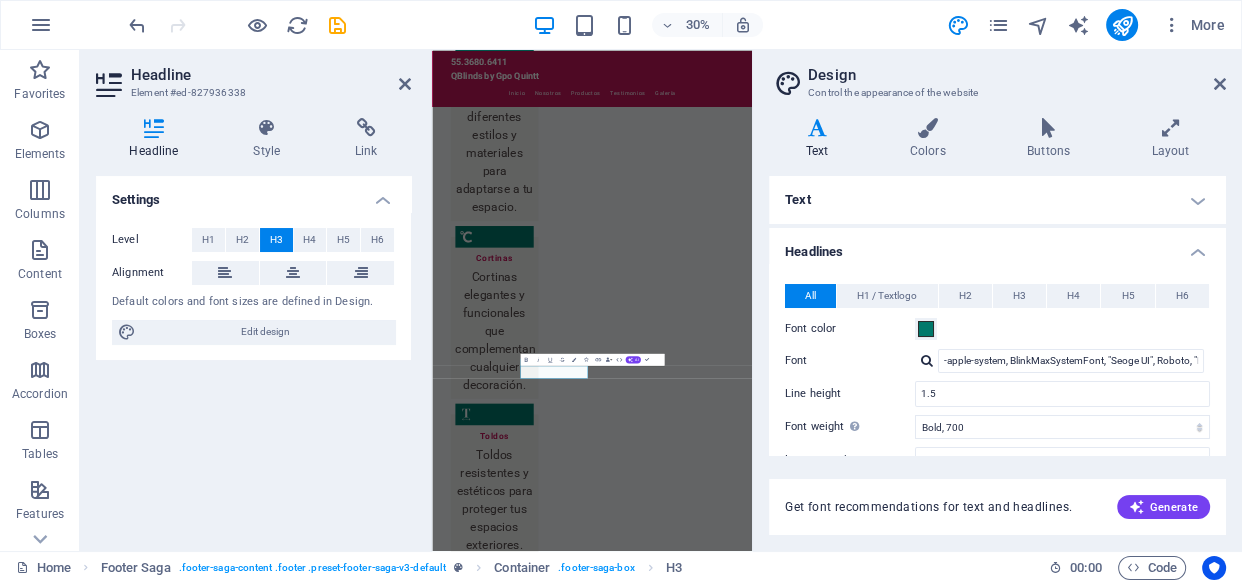 click on "Settings Level H1 H2 H3 H4 H5 H6 Alignment Default colors and font sizes are defined in Design. Edit design" at bounding box center [253, 355] 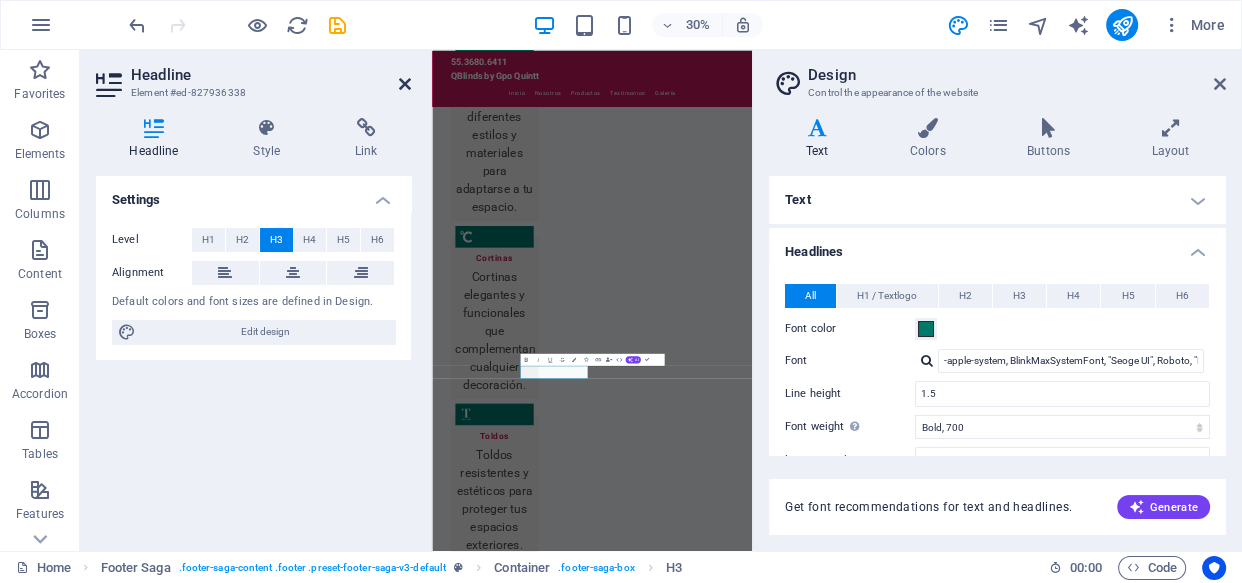 click at bounding box center [405, 84] 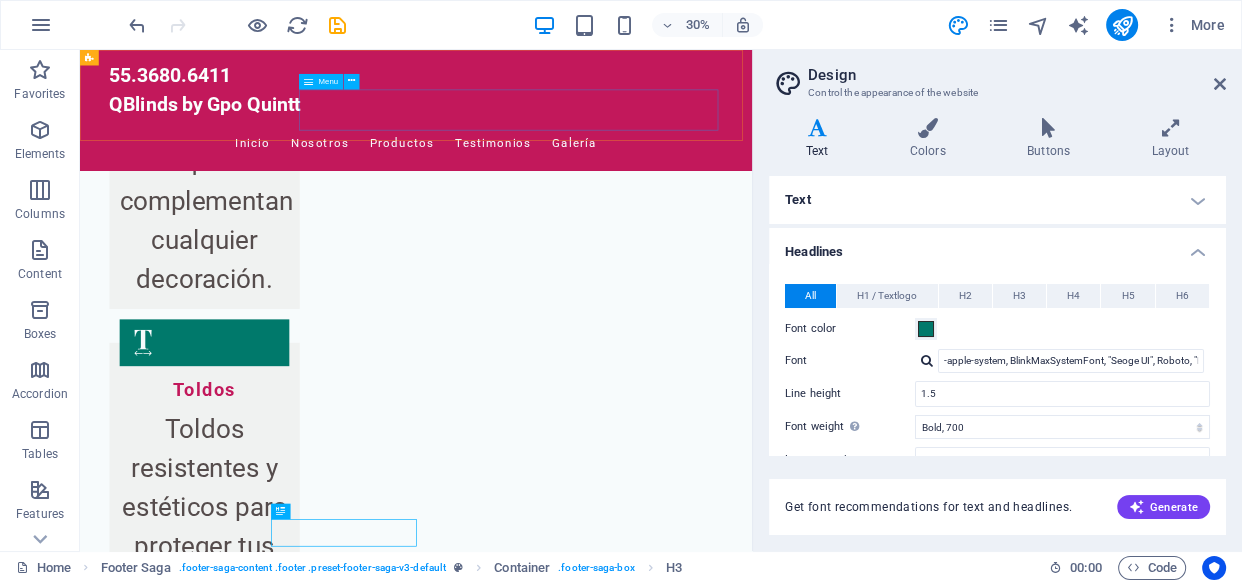 scroll, scrollTop: 4821, scrollLeft: 0, axis: vertical 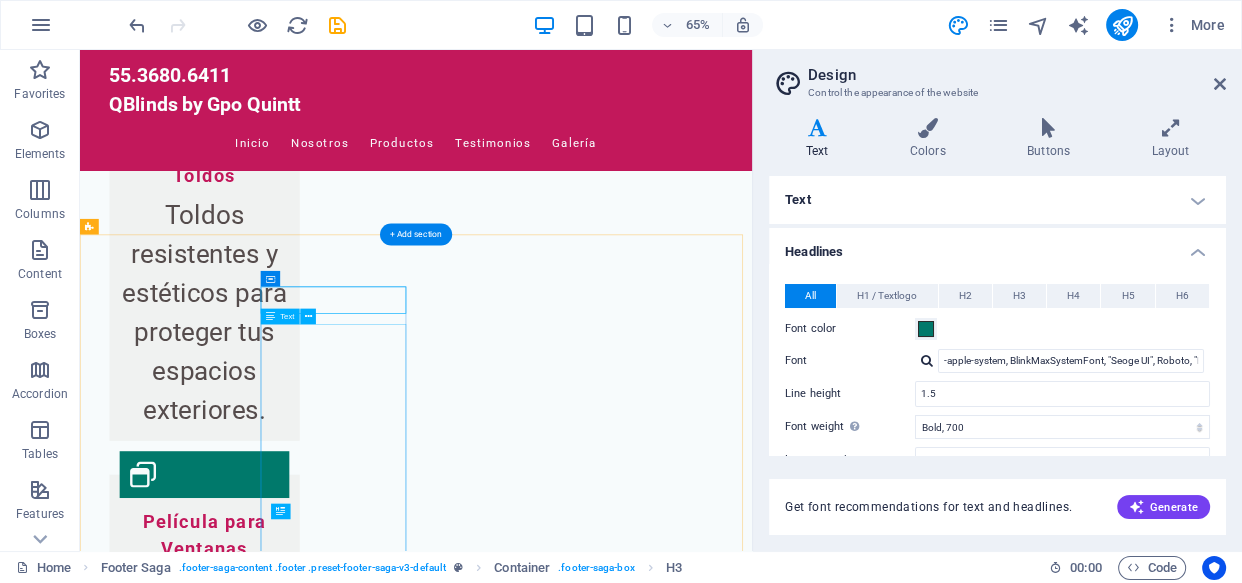 click on "Av. Principal 123" at bounding box center (205, 5158) 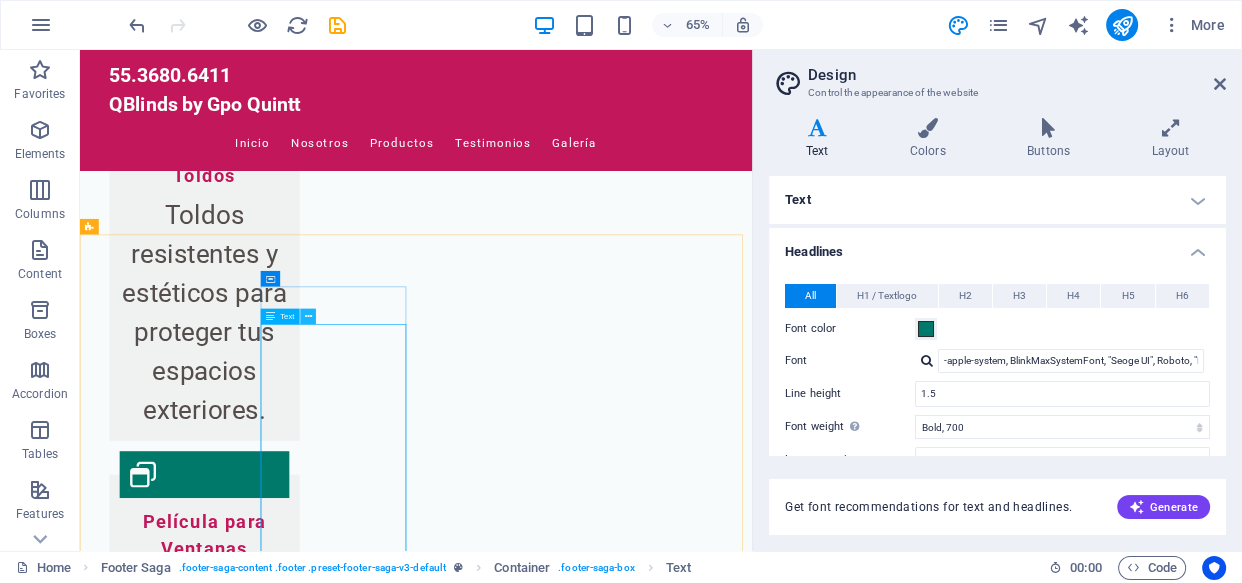 click at bounding box center [308, 317] 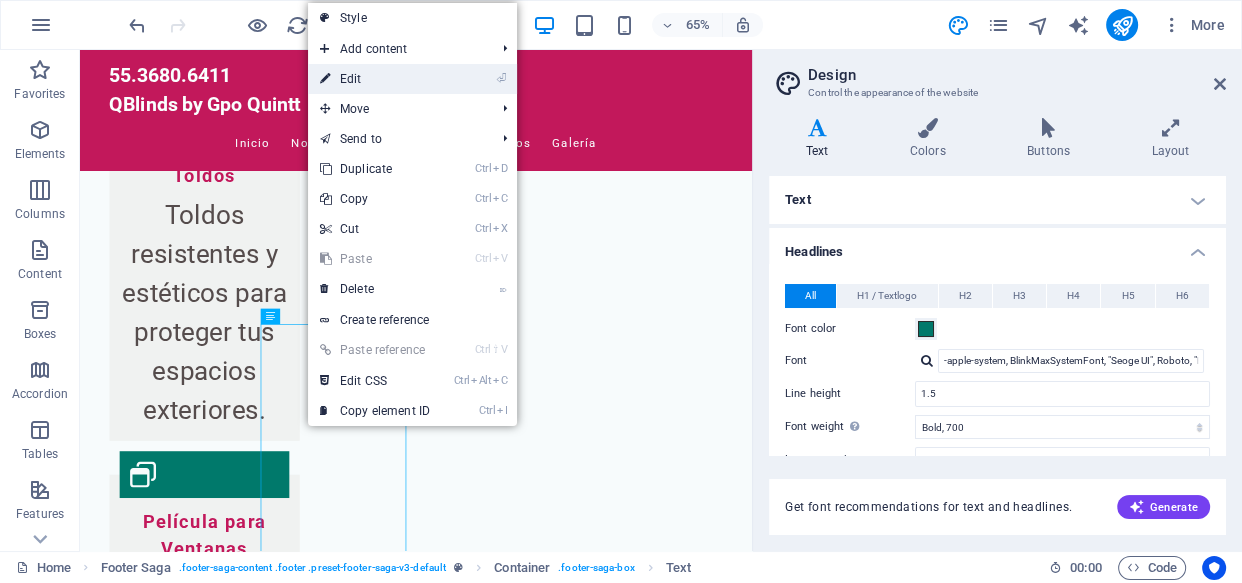 click on "⏎  Edit" at bounding box center (375, 79) 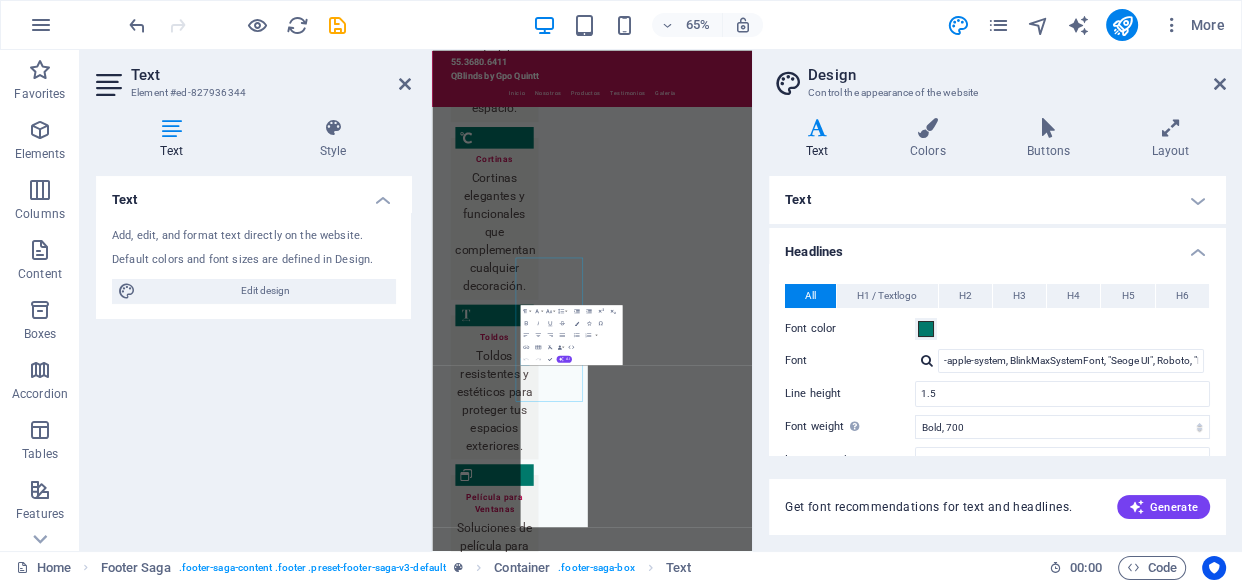 scroll, scrollTop: 4552, scrollLeft: 0, axis: vertical 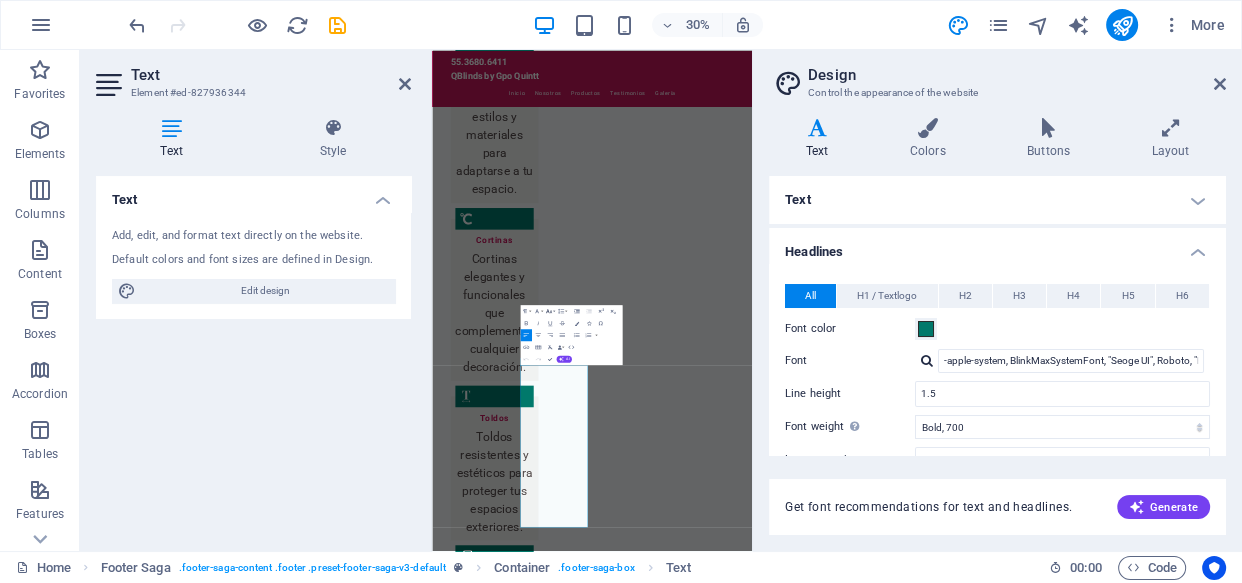 click 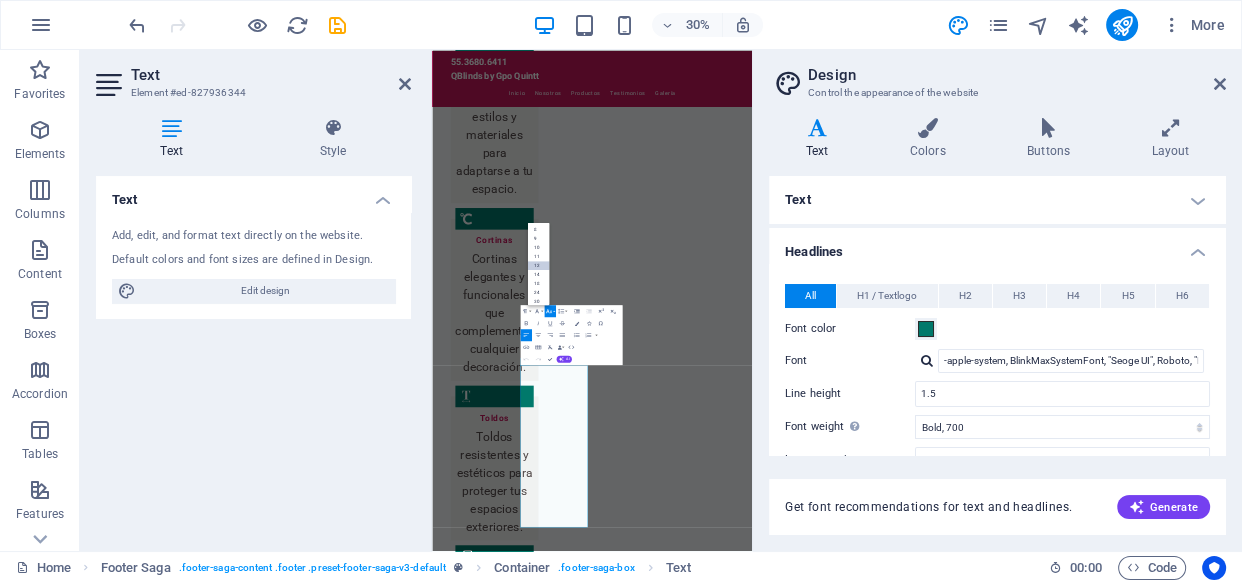 click on "12" at bounding box center (539, 265) 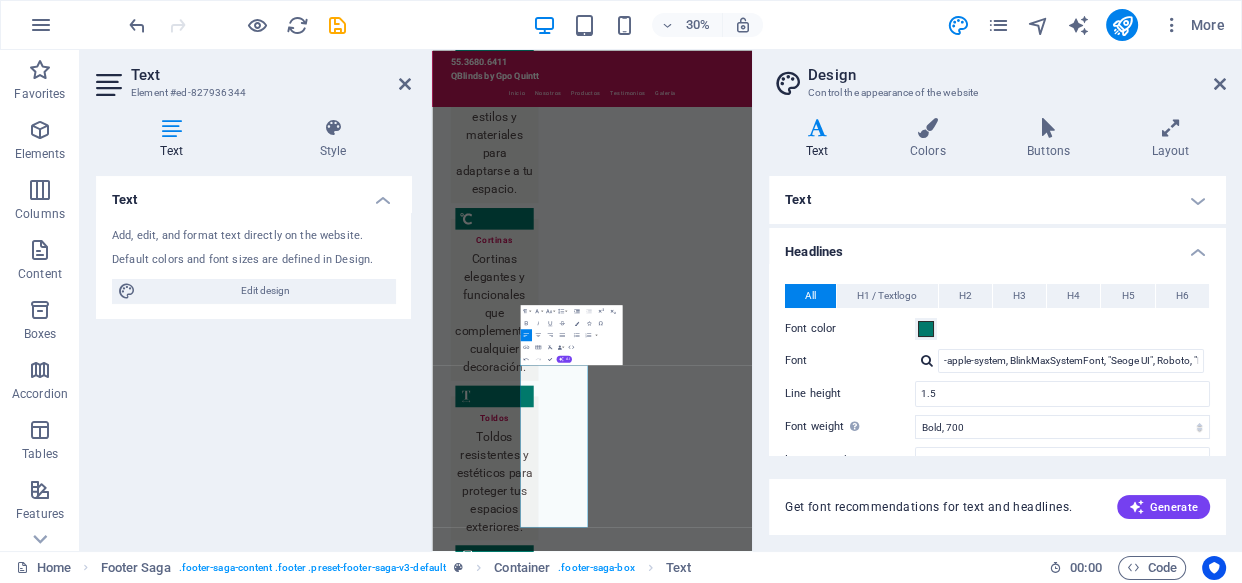 click on "Text Add, edit, and format text directly on the website. Default colors and font sizes are defined in Design. Edit design Alignment Left aligned Centered Right aligned" at bounding box center (253, 355) 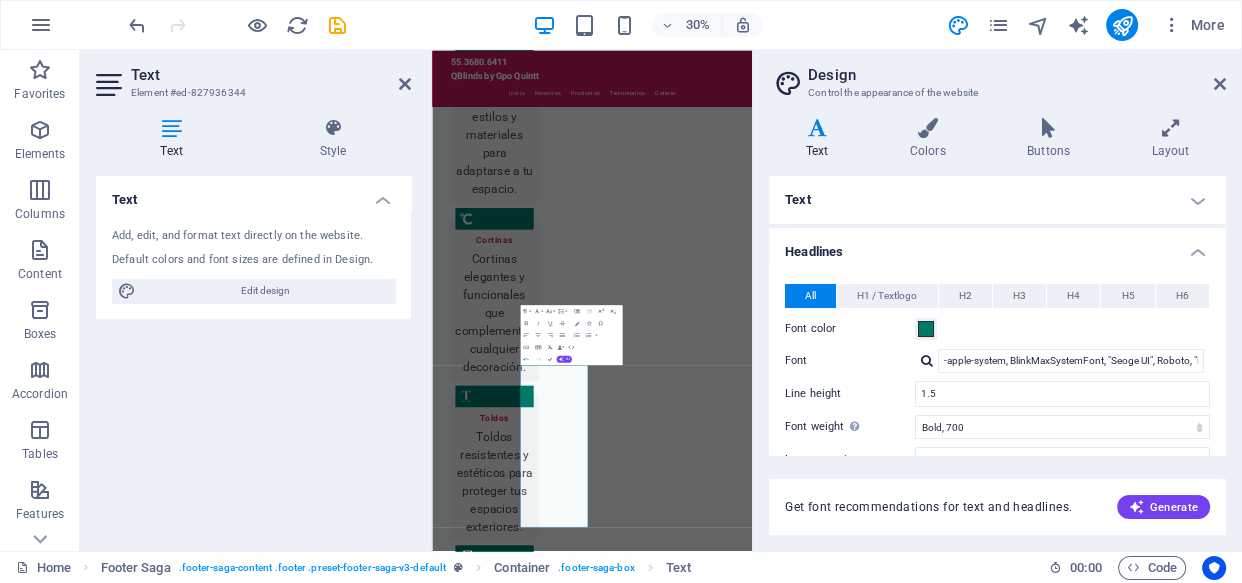 click on "Text Add, edit, and format text directly on the website. Default colors and font sizes are defined in Design. Edit design Alignment Left aligned Centered Right aligned" at bounding box center [253, 355] 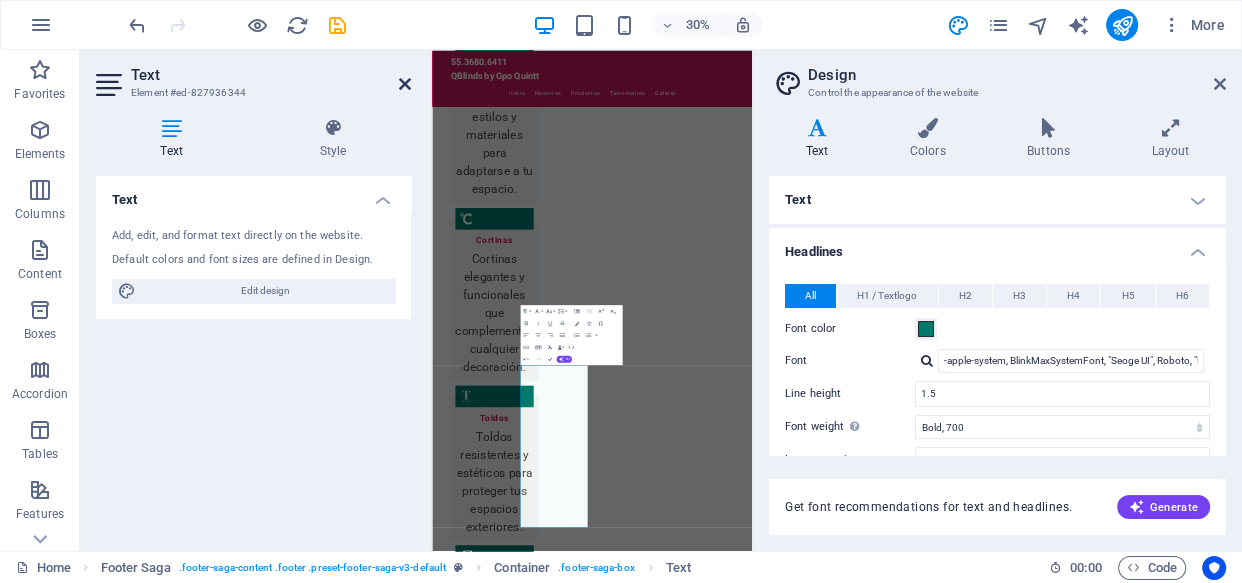 click at bounding box center [405, 84] 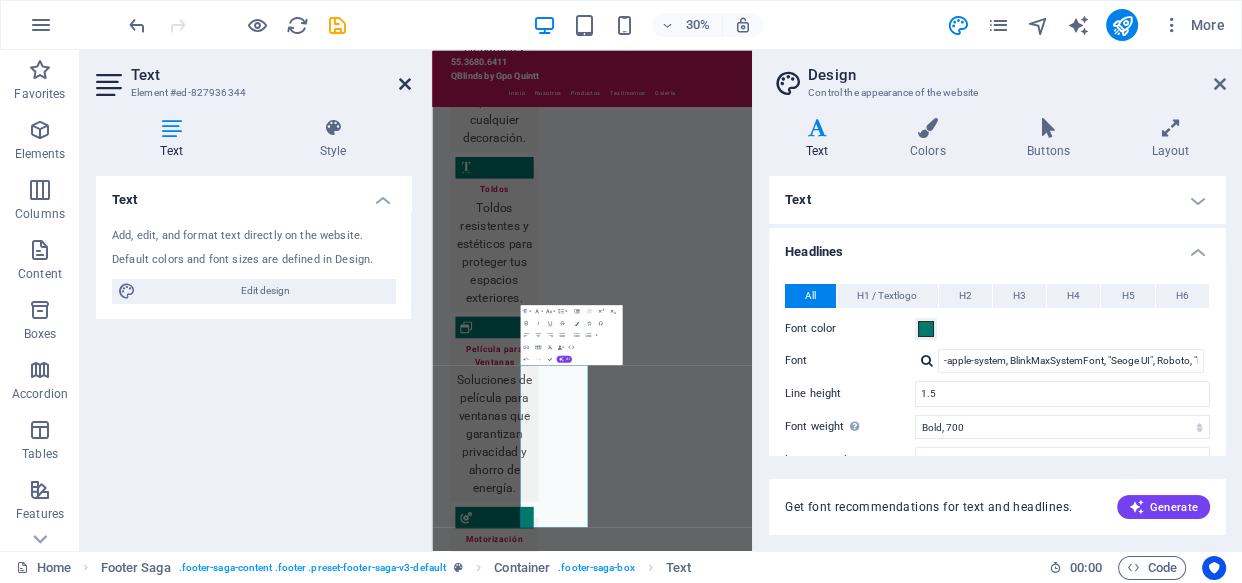 scroll, scrollTop: 5033, scrollLeft: 0, axis: vertical 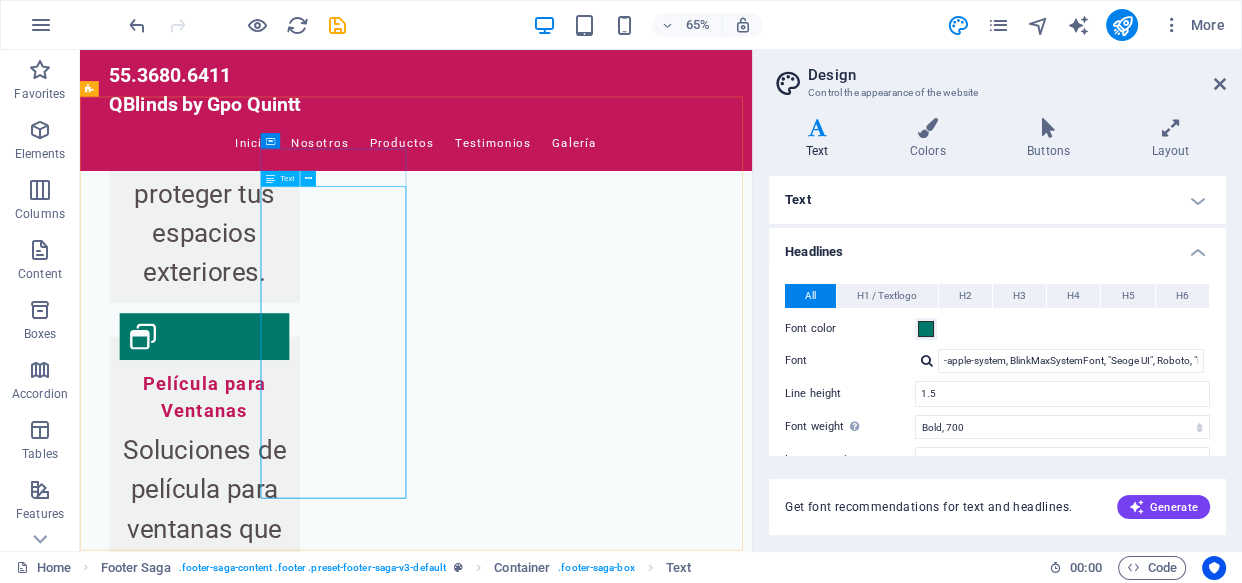 click on "Text" at bounding box center [287, 179] 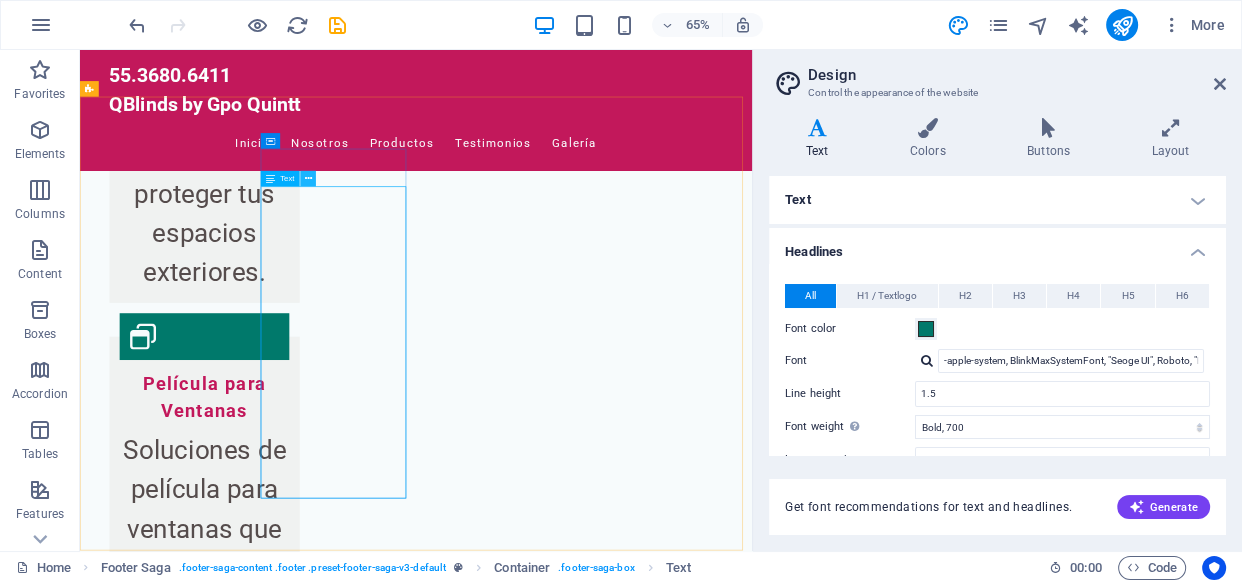 click at bounding box center (308, 179) 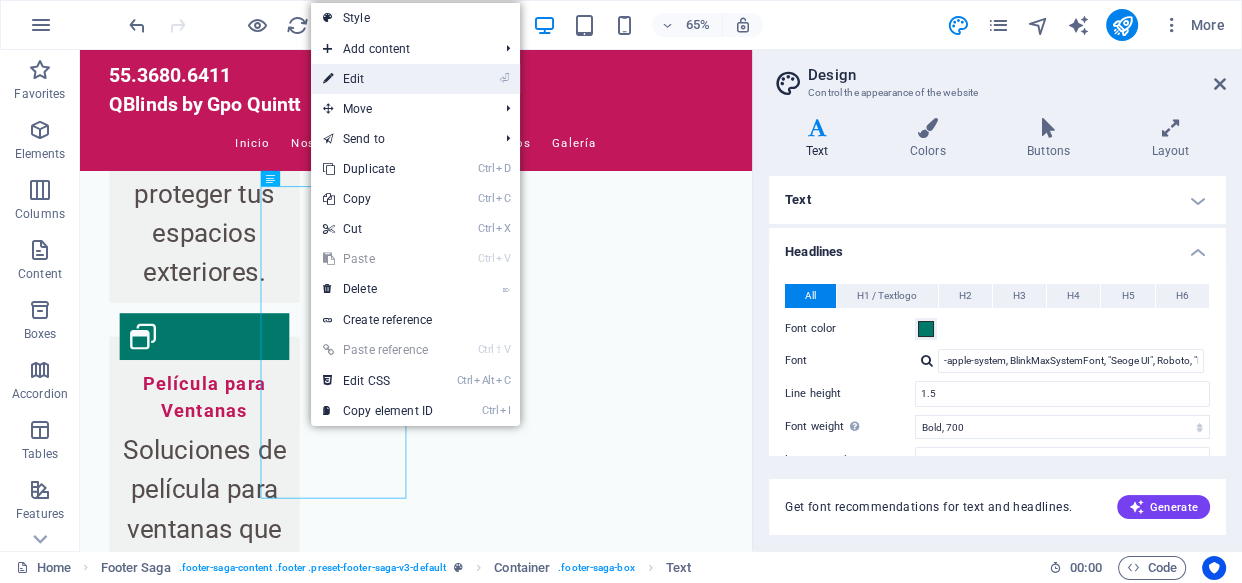 click on "⏎  Edit" at bounding box center (378, 79) 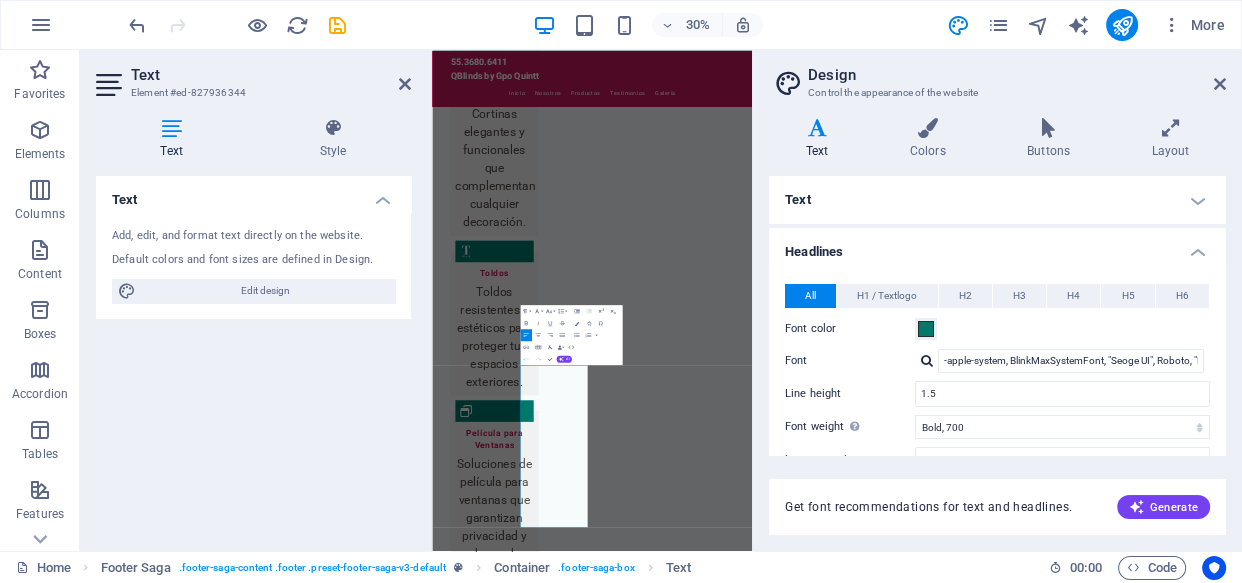 scroll, scrollTop: 4552, scrollLeft: 0, axis: vertical 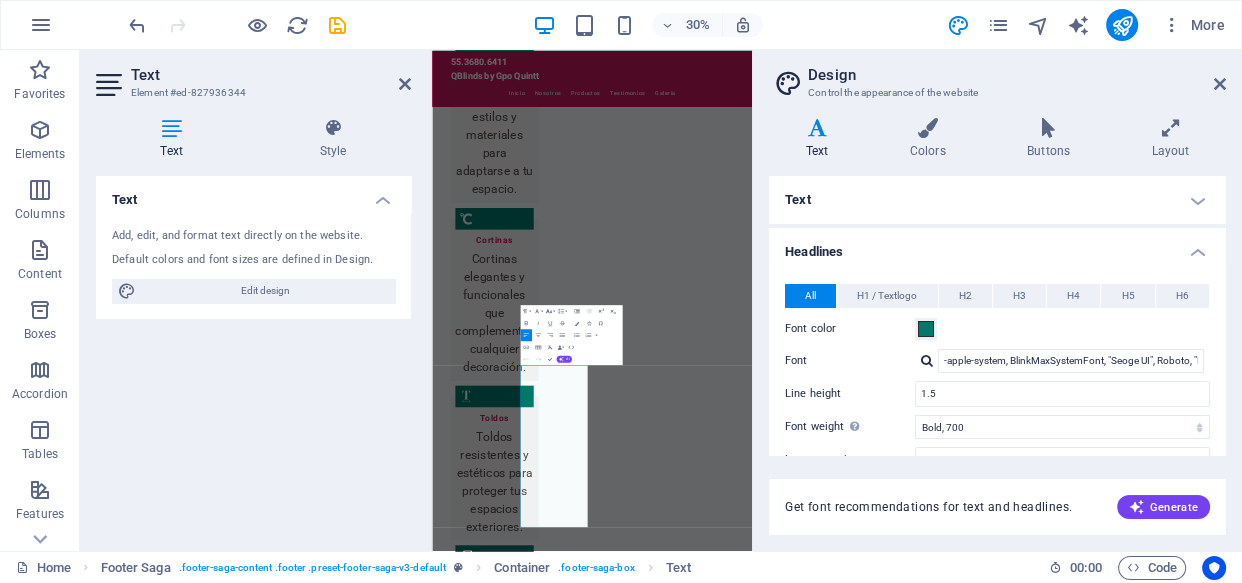 click 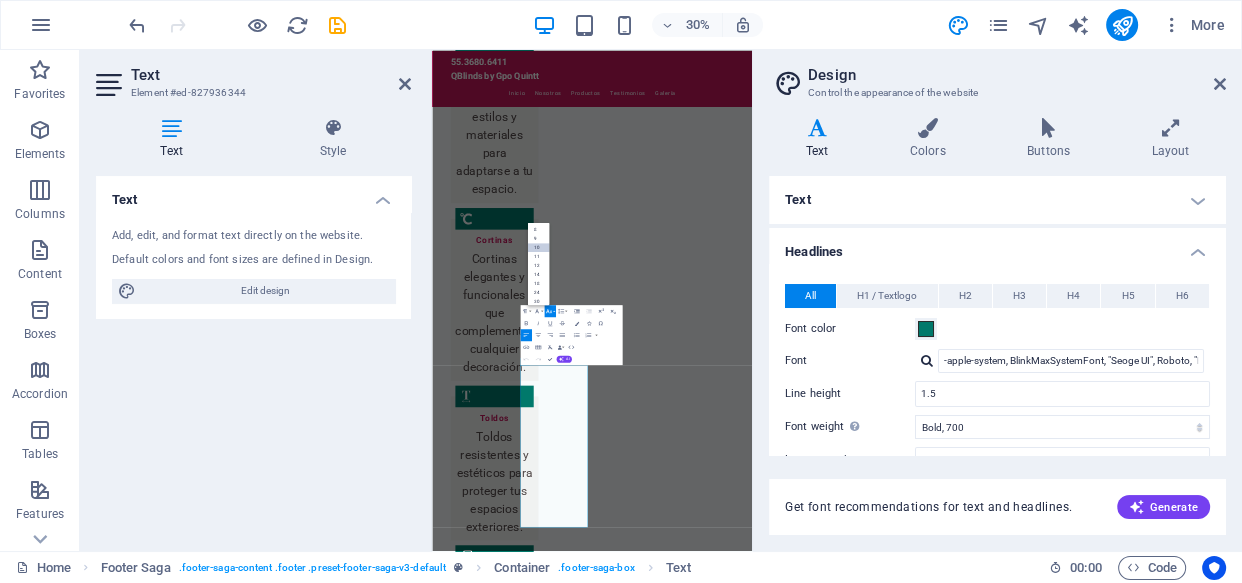 click on "10" at bounding box center [539, 247] 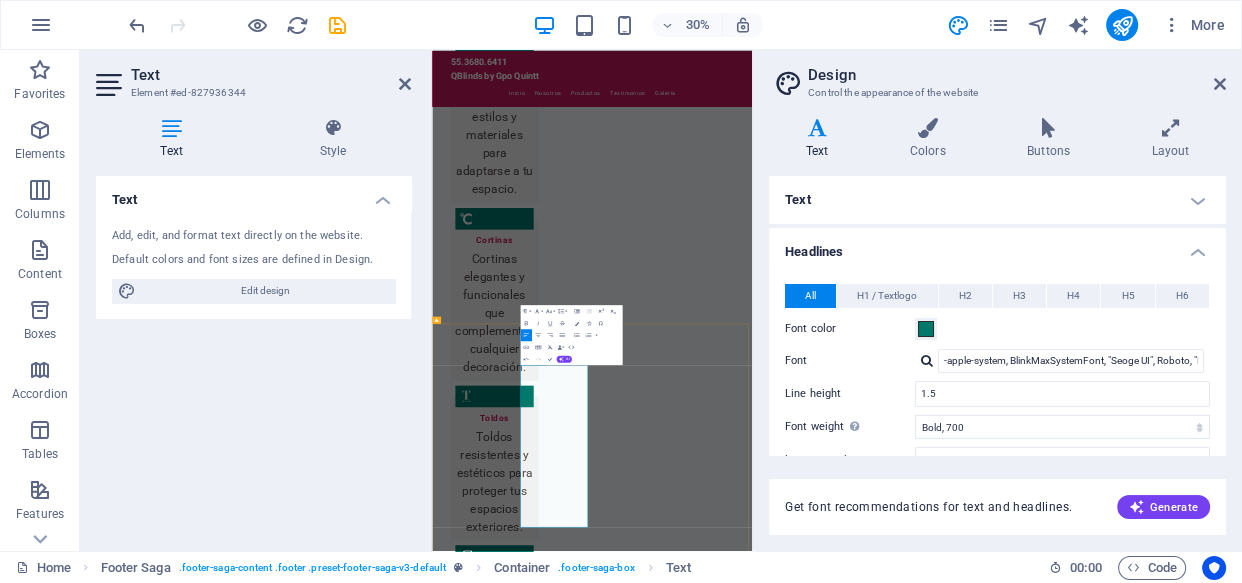 drag, startPoint x: 885, startPoint y: 1622, endPoint x: 740, endPoint y: 1119, distance: 523.48254 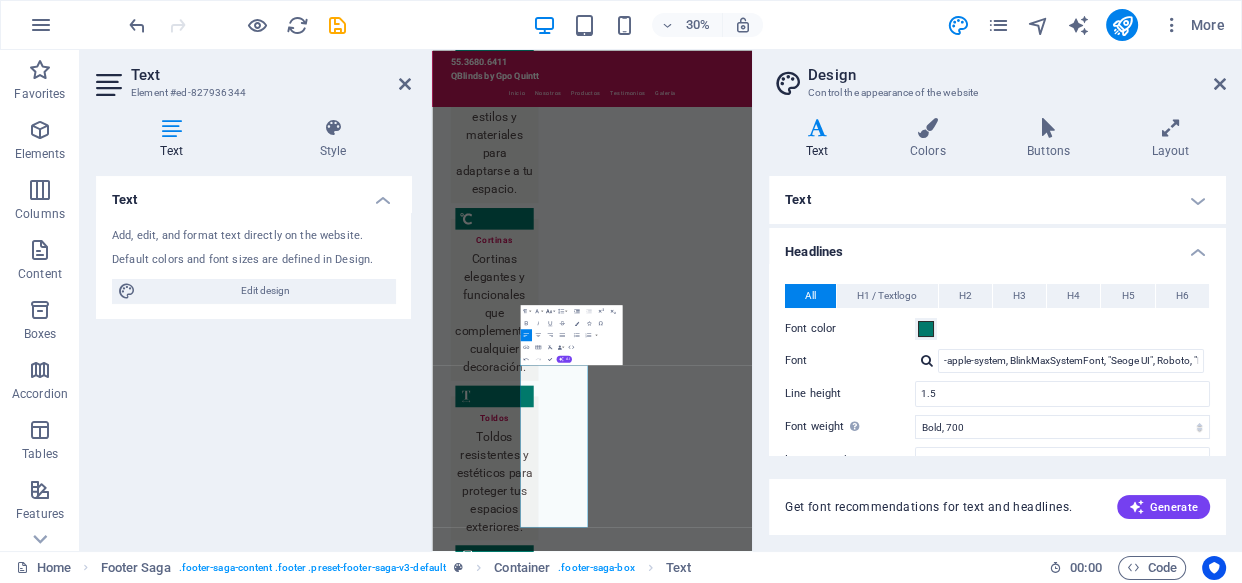 click 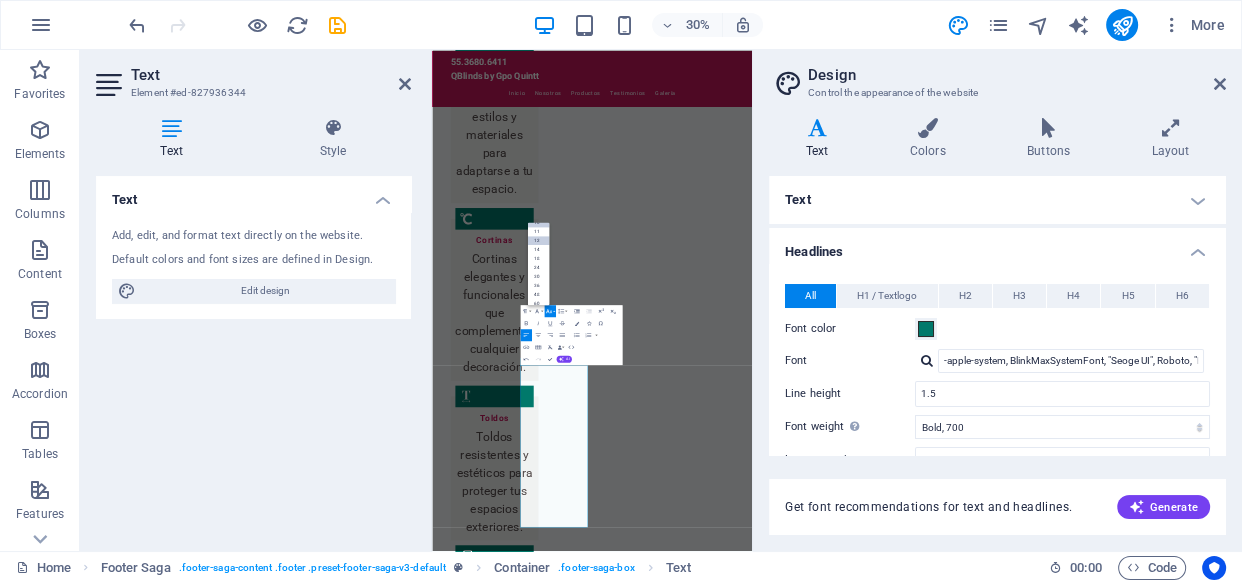 click on "12" at bounding box center [539, 240] 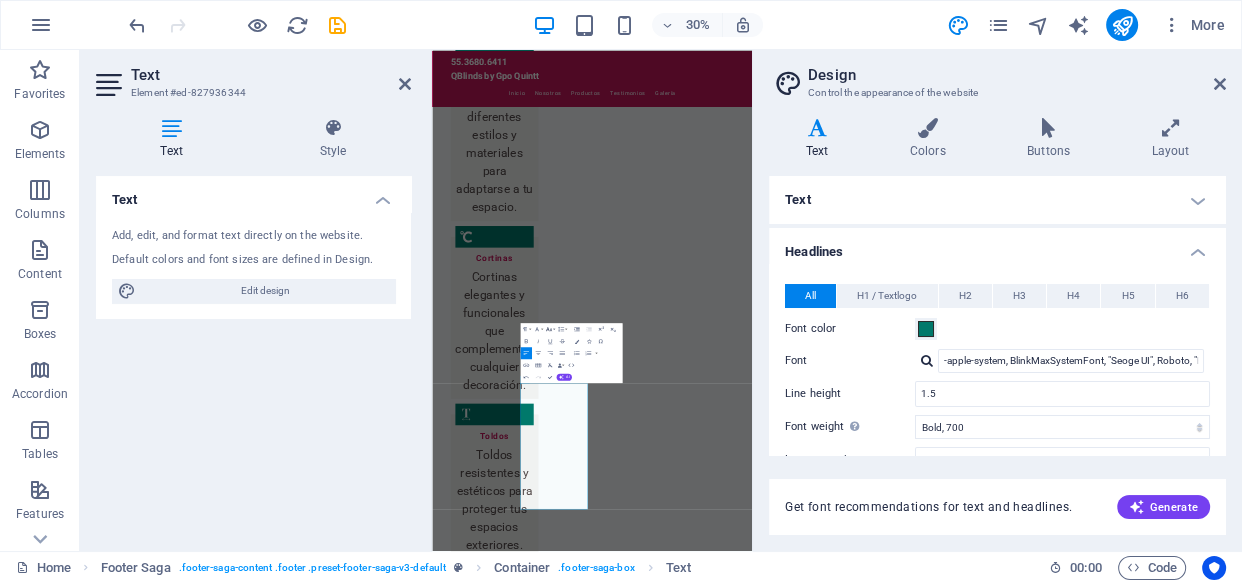 click 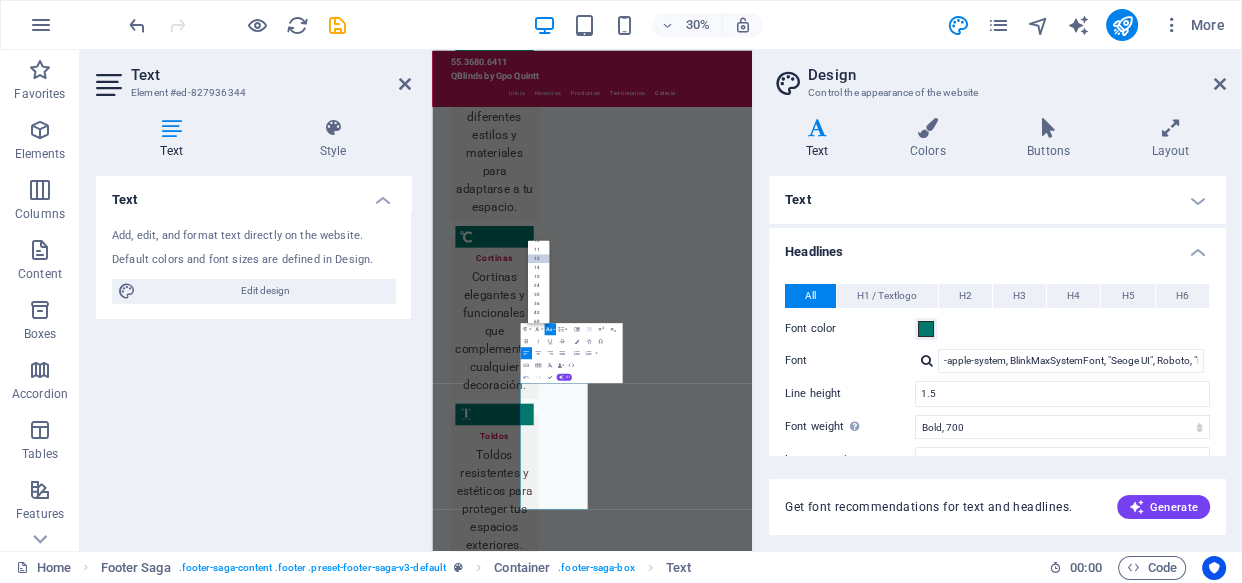 click on "12" at bounding box center (539, 258) 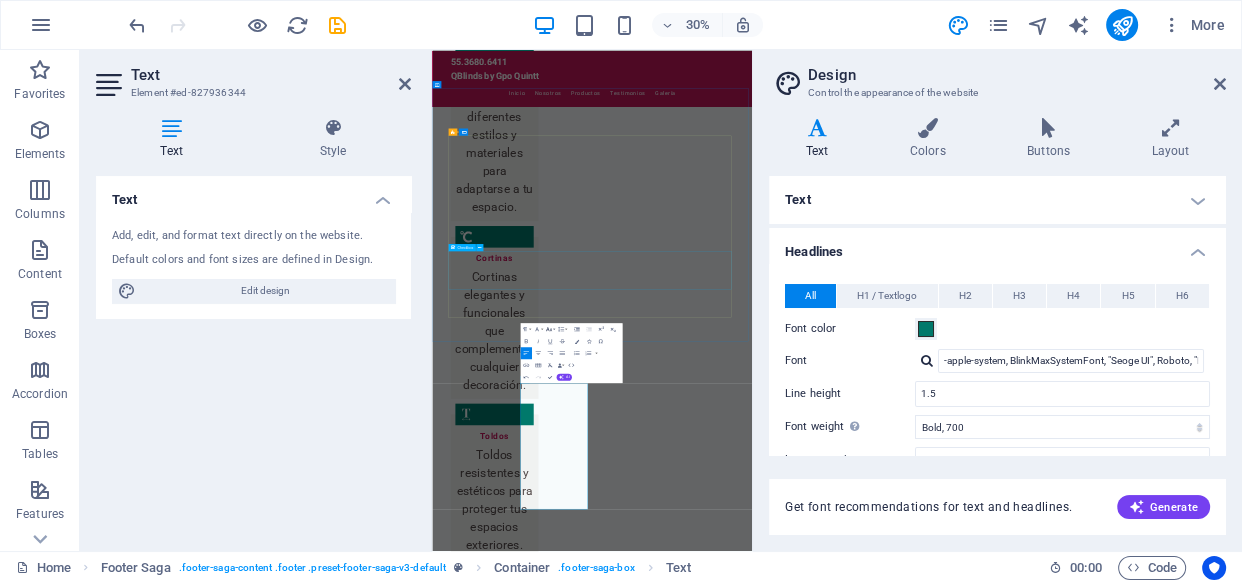 click 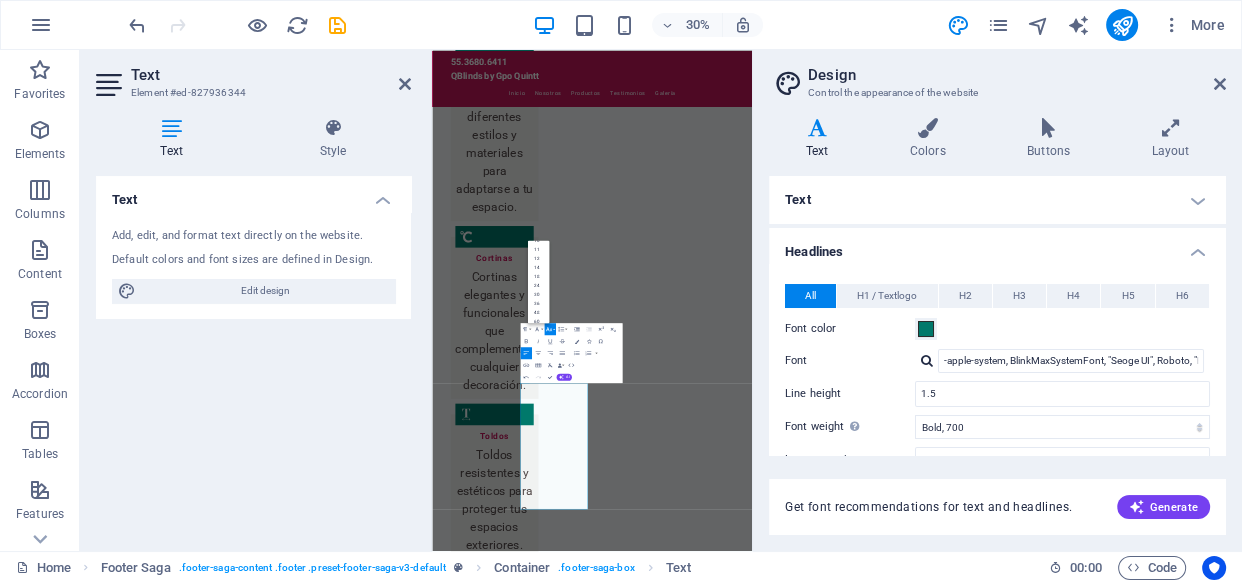click 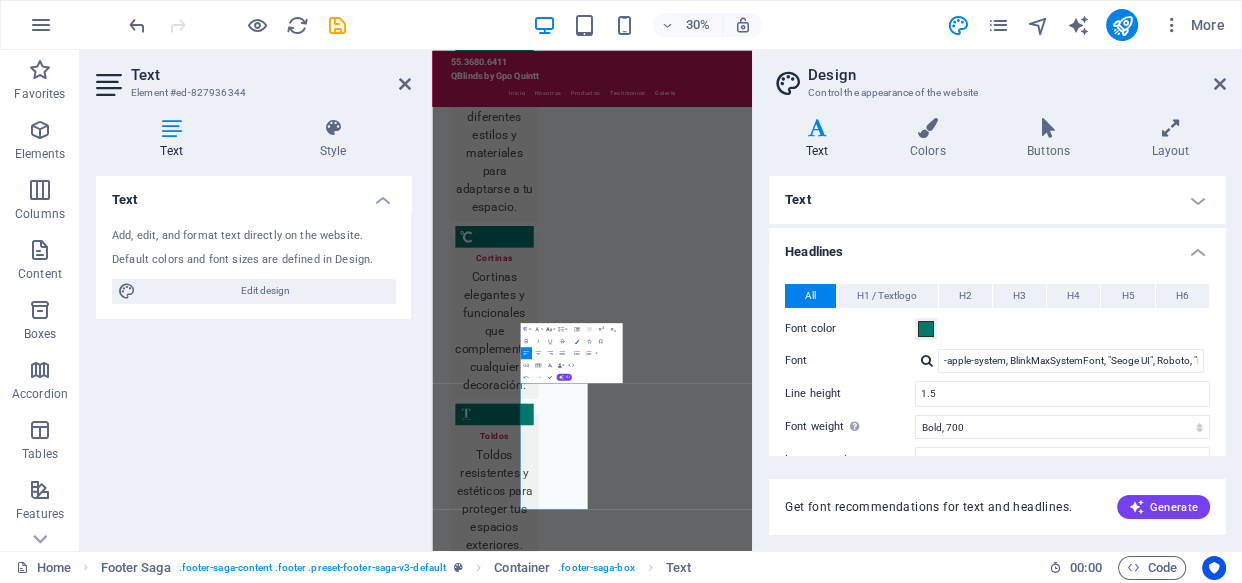 click 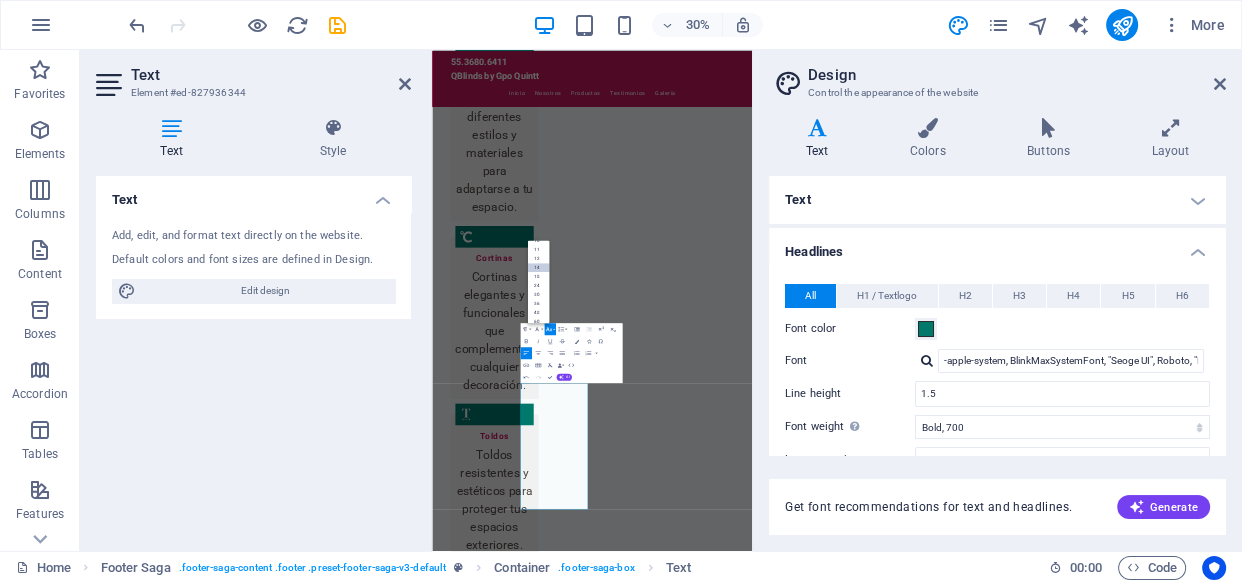 click on "14" at bounding box center [539, 267] 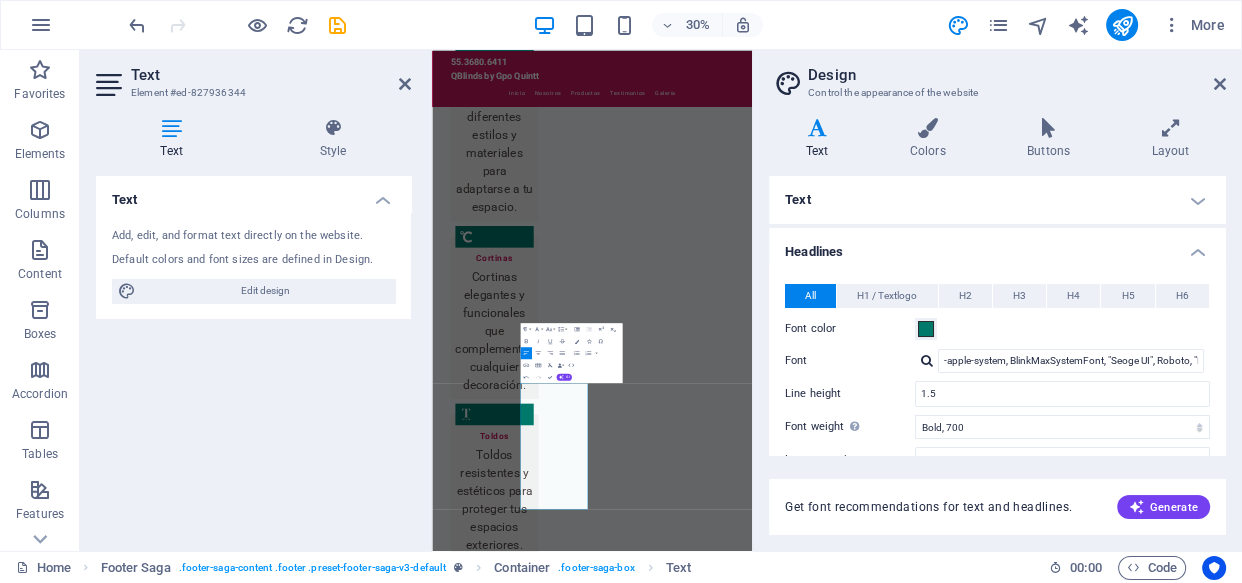 click on "Text Add, edit, and format text directly on the website. Default colors and font sizes are defined in Design. Edit design Alignment Left aligned Centered Right aligned" at bounding box center [253, 355] 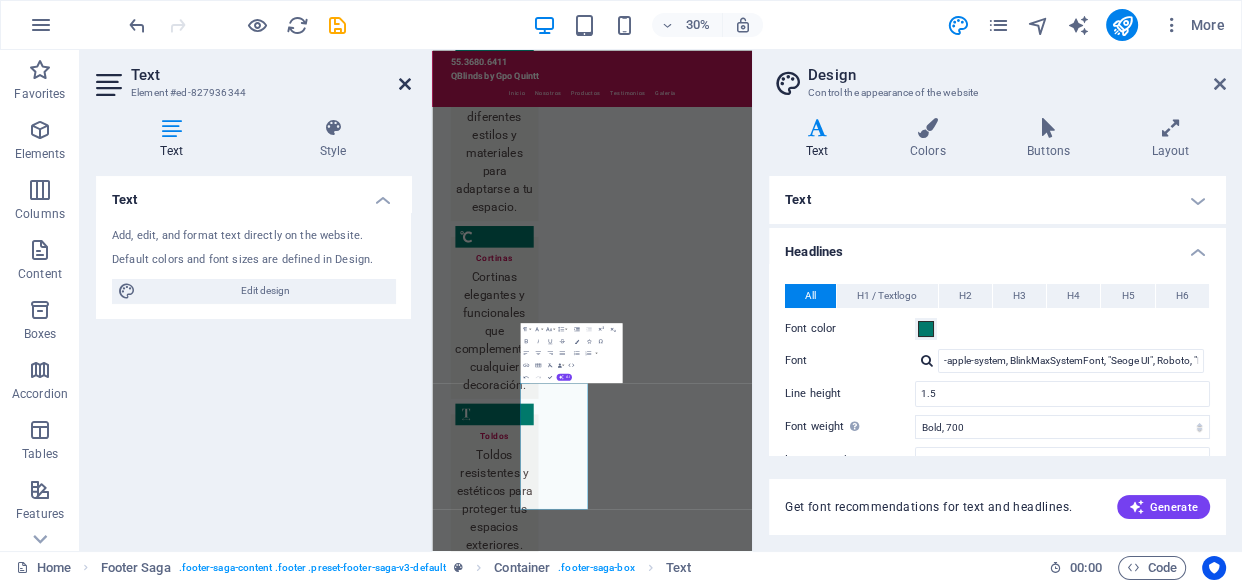 click at bounding box center [405, 84] 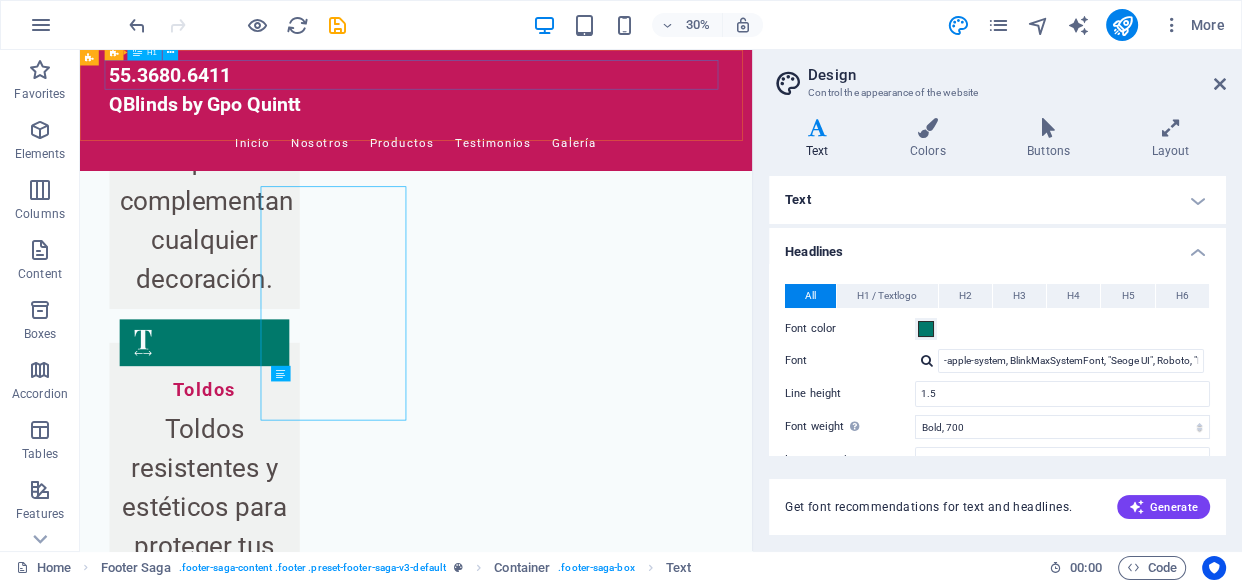 scroll, scrollTop: 5033, scrollLeft: 0, axis: vertical 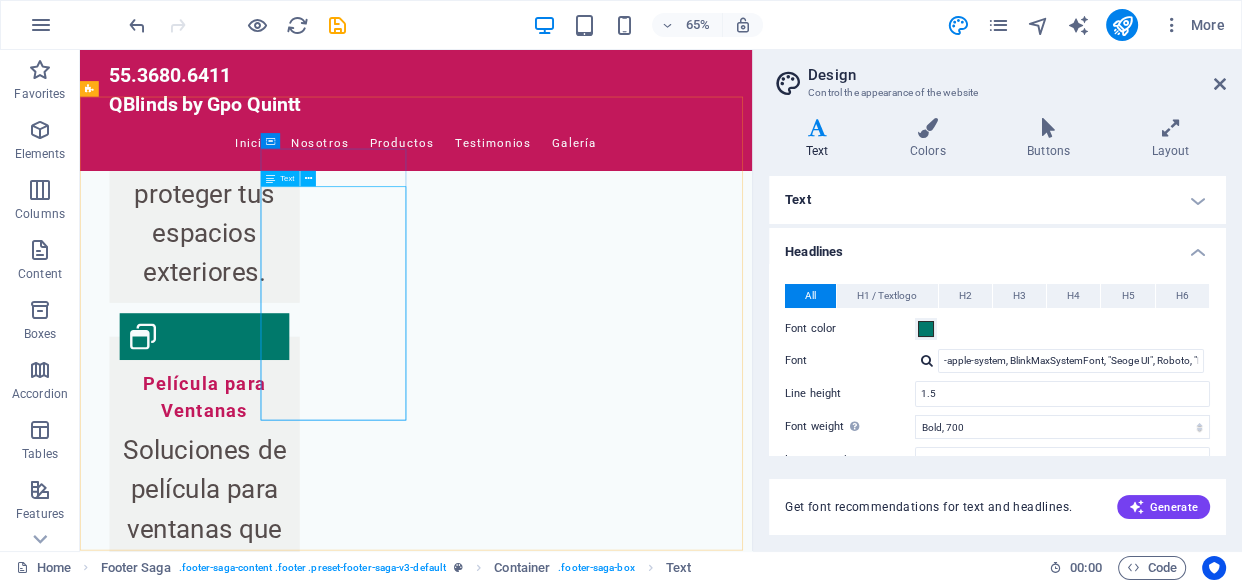 click on "Text" at bounding box center (287, 179) 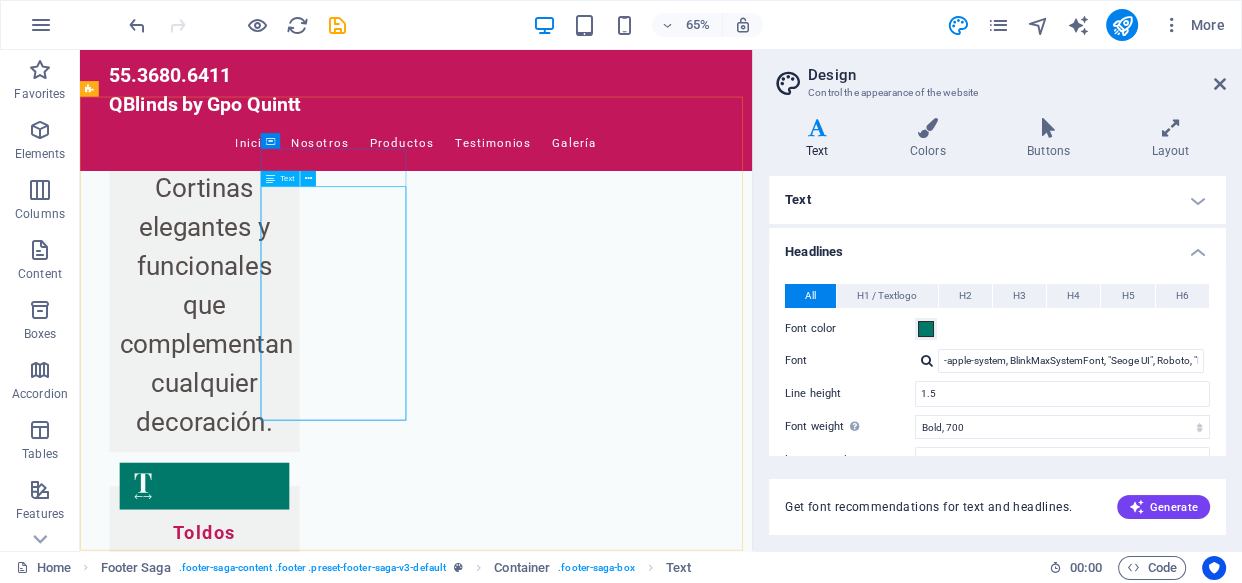 scroll, scrollTop: 4492, scrollLeft: 0, axis: vertical 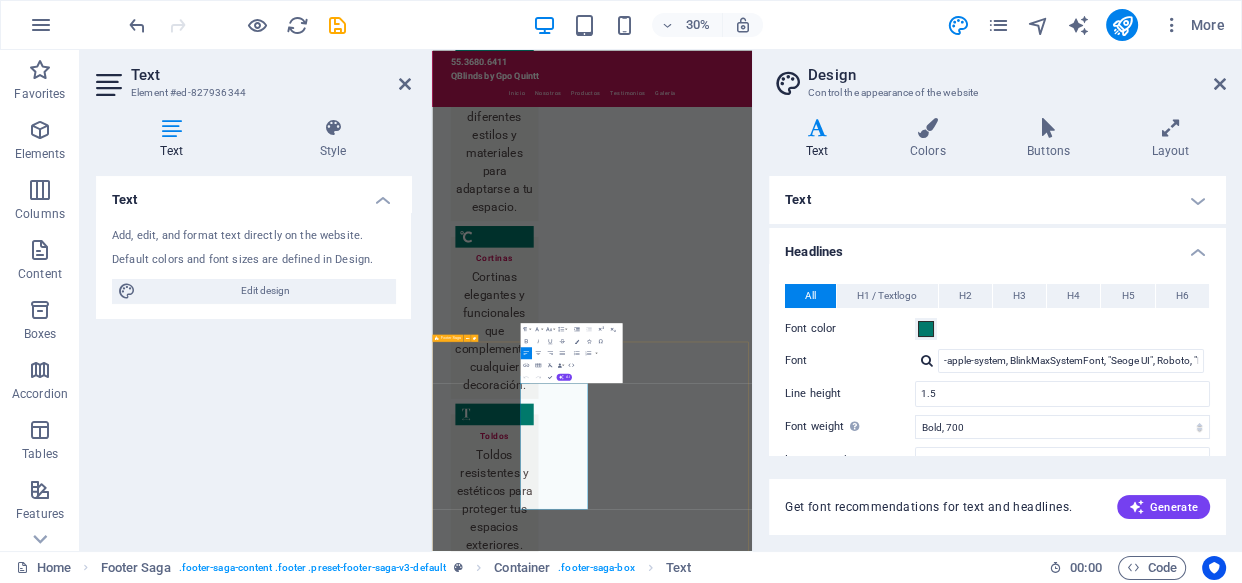 drag, startPoint x: 888, startPoint y: 1553, endPoint x: 716, endPoint y: 1165, distance: 424.4149 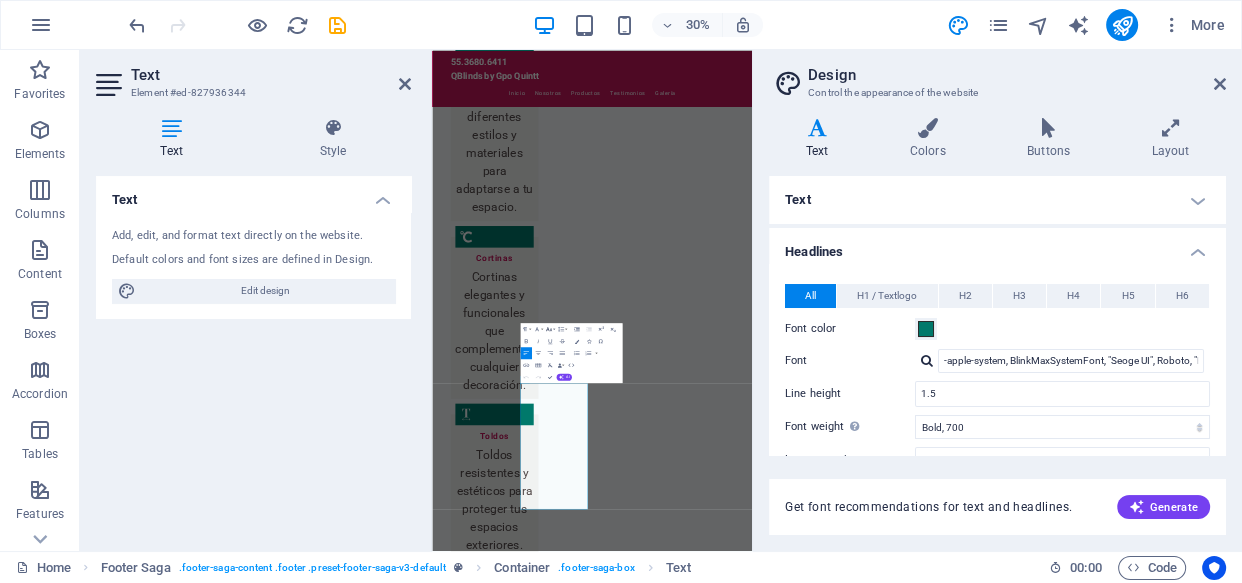 click on "Font Size" at bounding box center (549, 329) 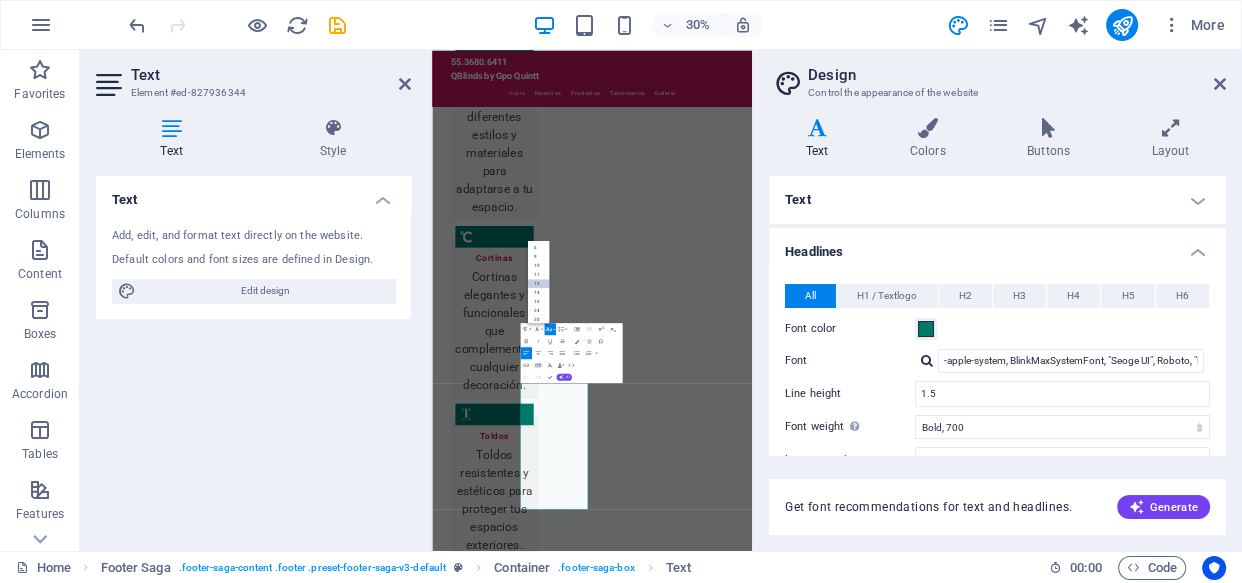click on "12" at bounding box center [539, 283] 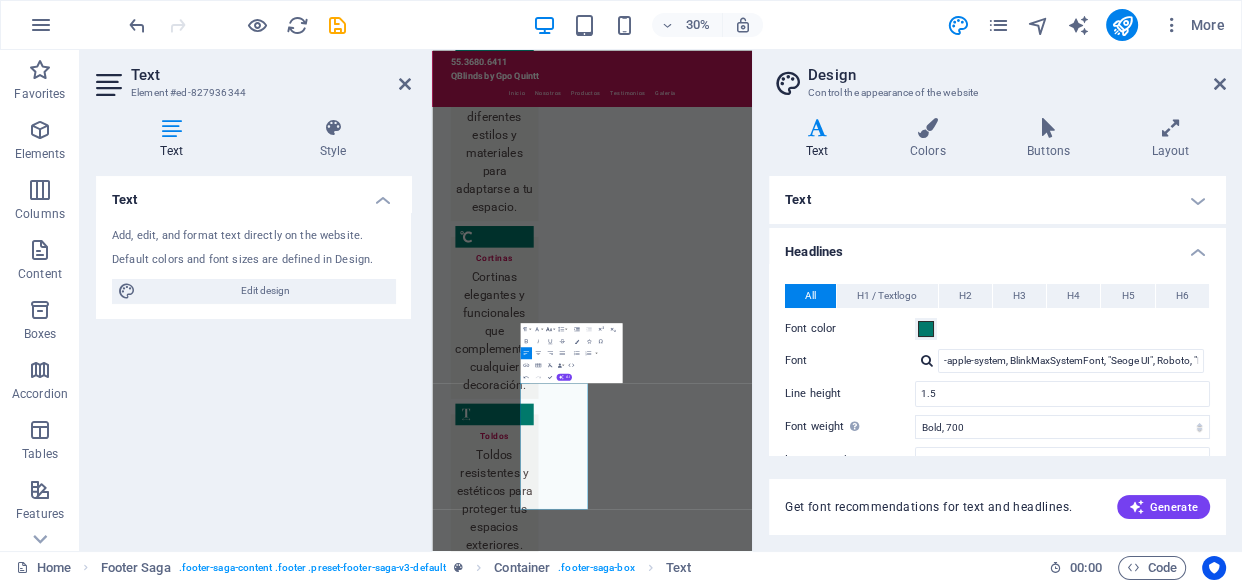 click 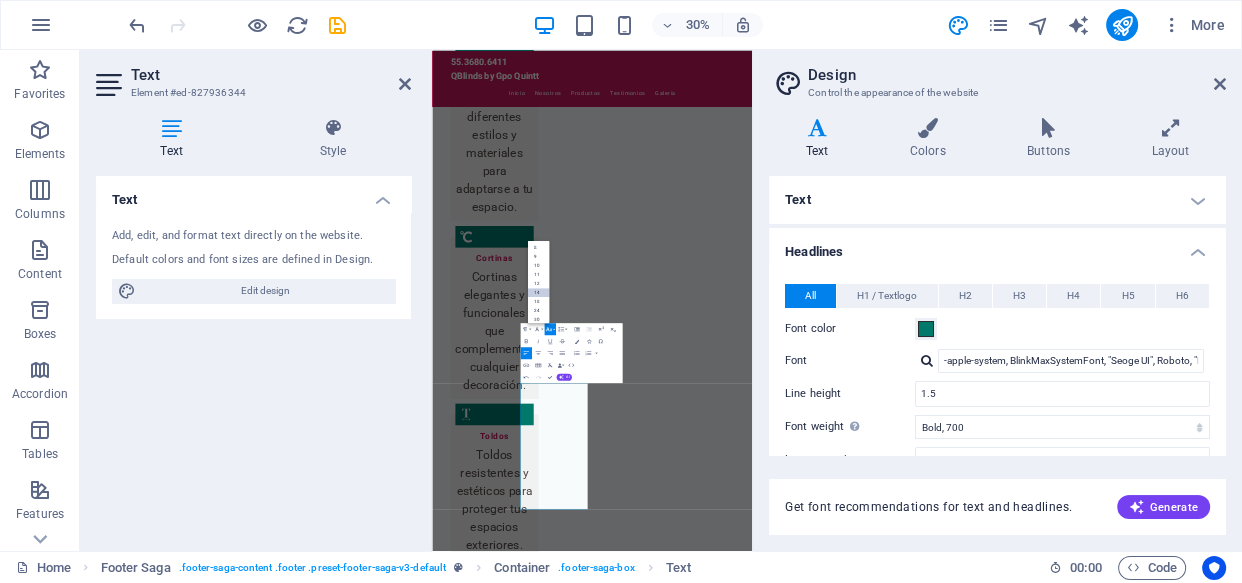 click on "14" at bounding box center (539, 292) 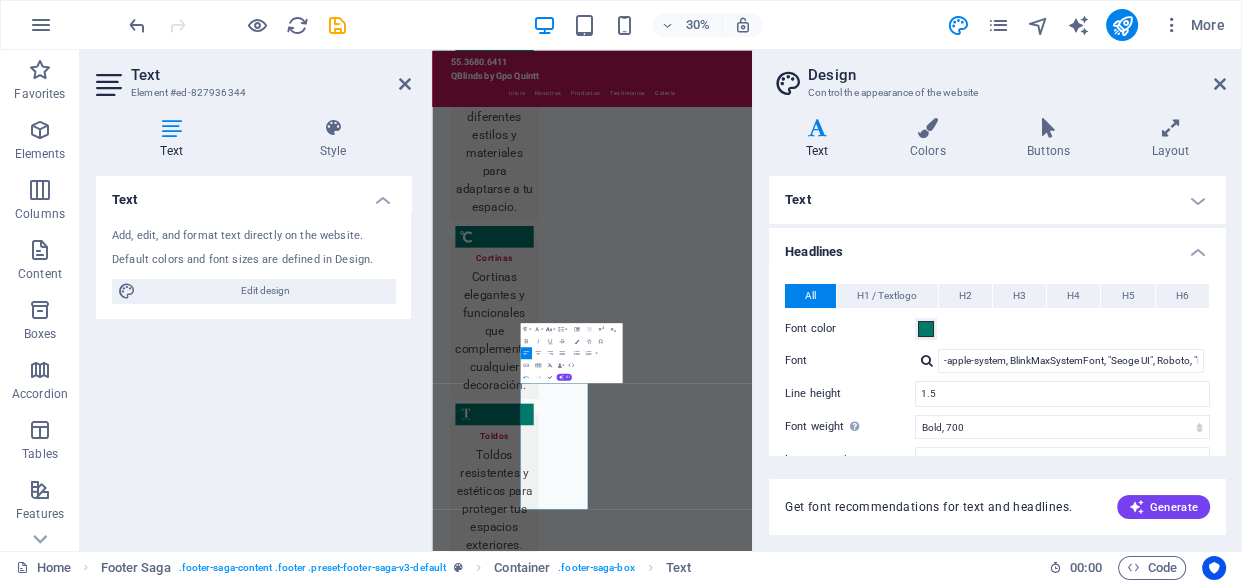 click 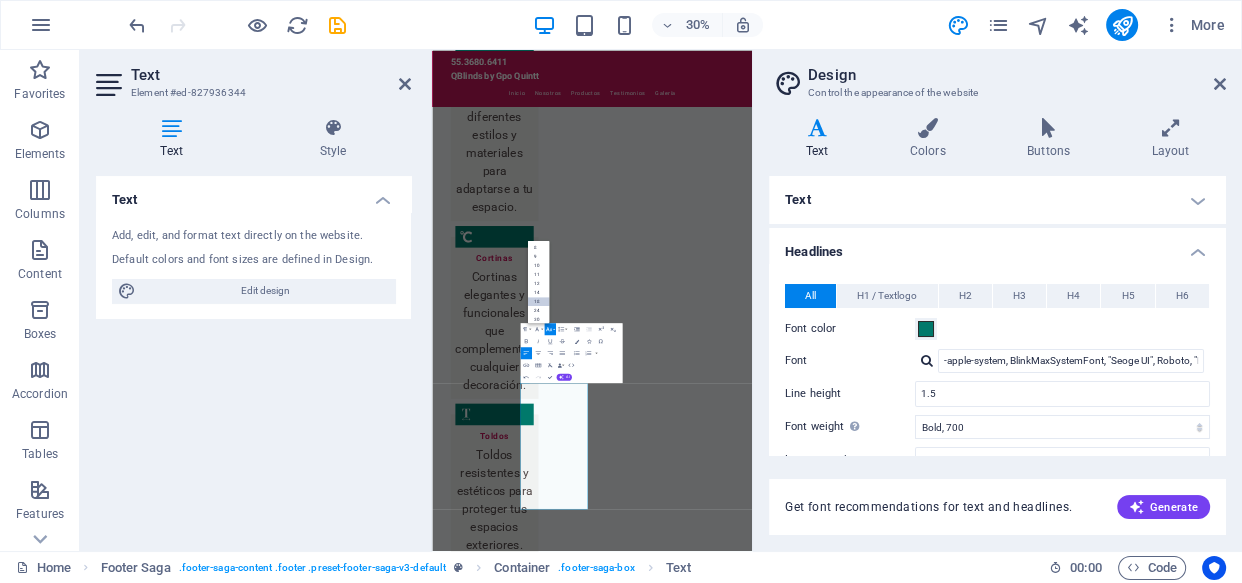 click on "18" at bounding box center (539, 301) 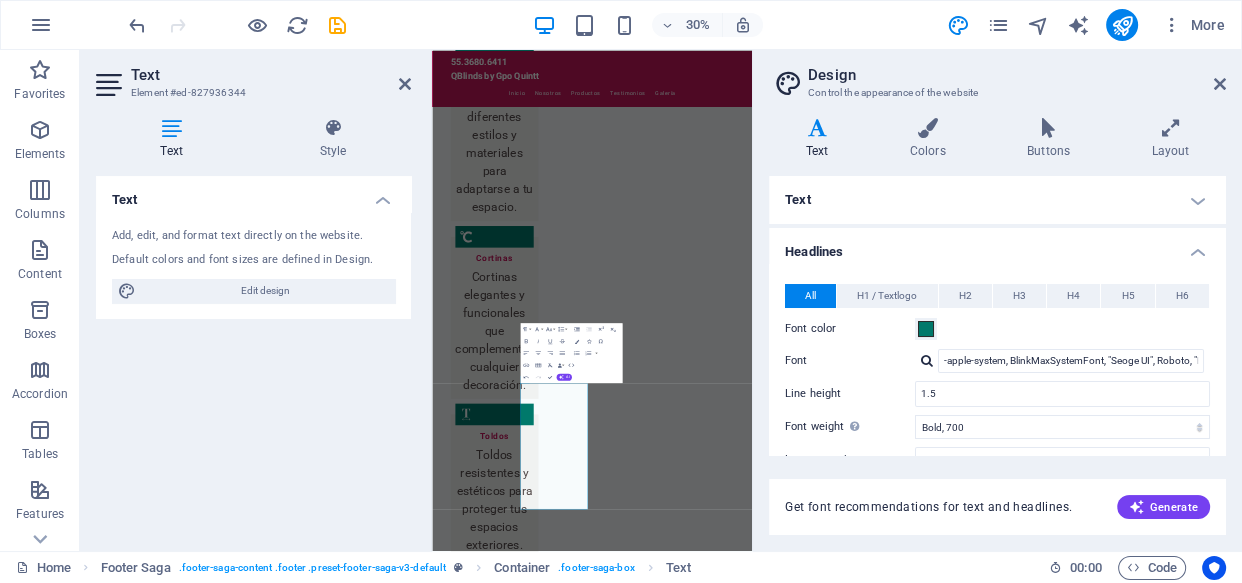 click on "Text Add, edit, and format text directly on the website. Default colors and font sizes are defined in Design. Edit design Alignment Left aligned Centered Right aligned" at bounding box center (253, 355) 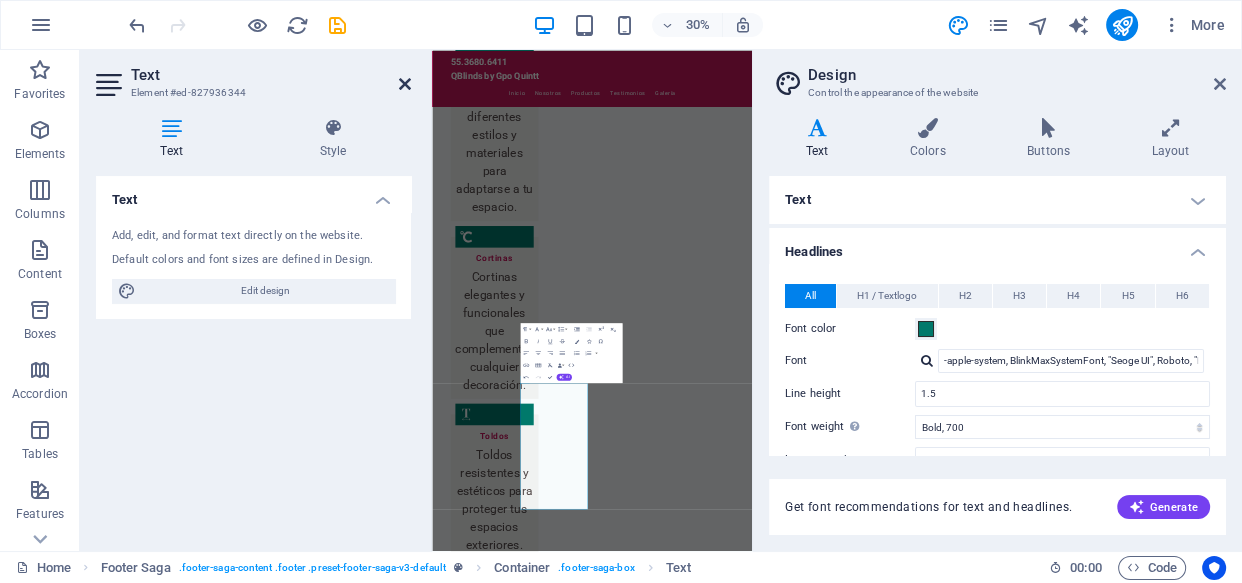 click at bounding box center [405, 84] 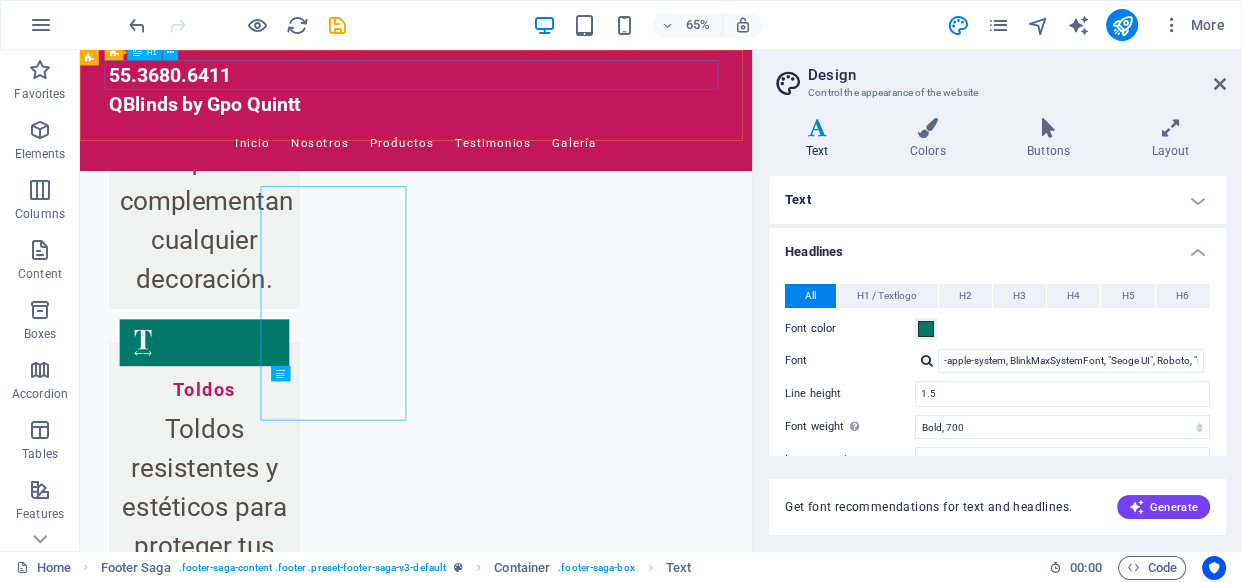 scroll, scrollTop: 5033, scrollLeft: 0, axis: vertical 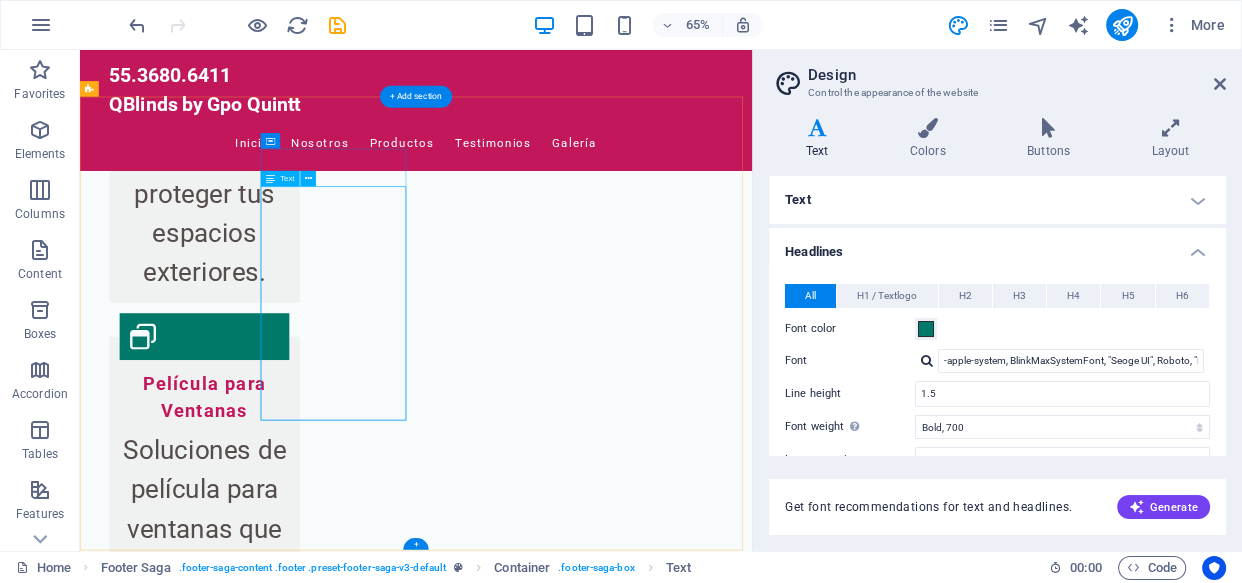 click on "[EMAIL]" at bounding box center [317, 5156] 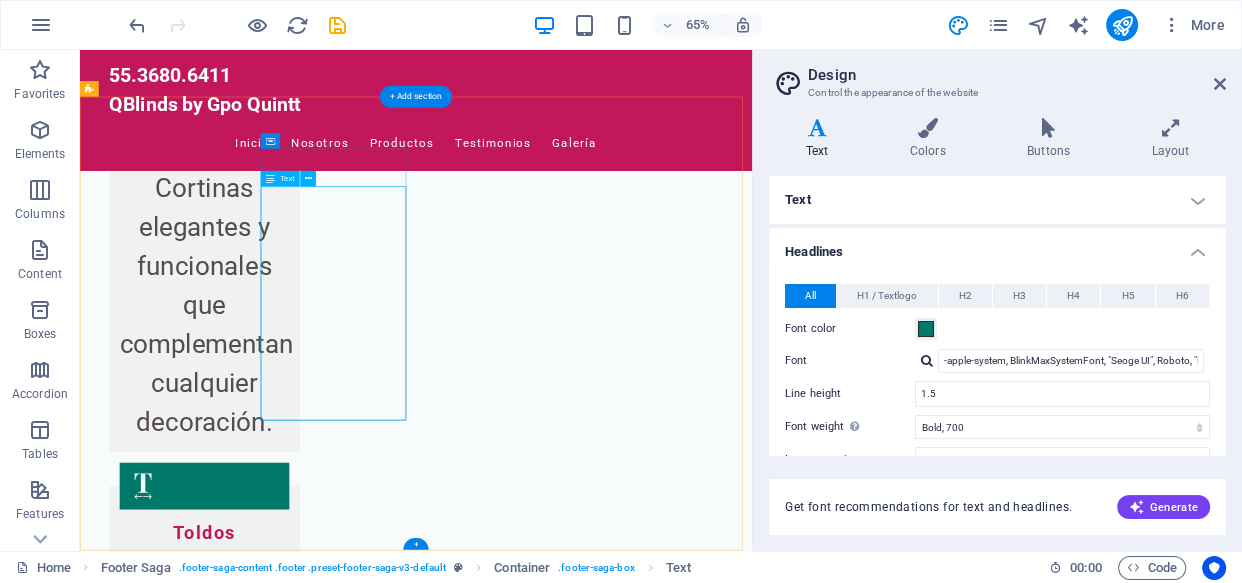 scroll, scrollTop: 4492, scrollLeft: 0, axis: vertical 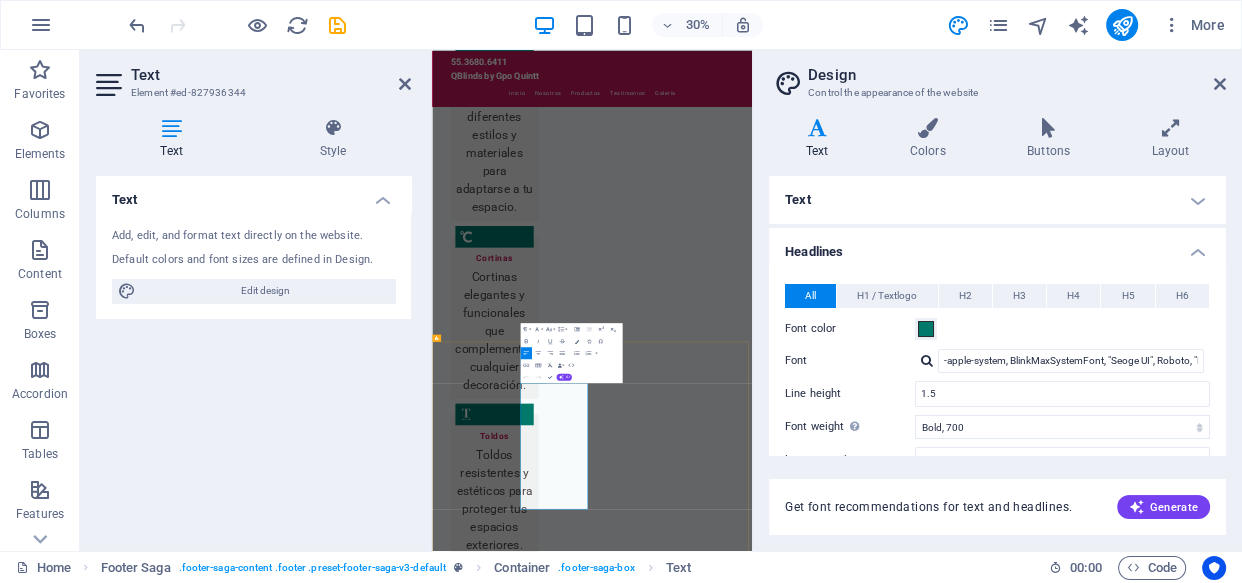 drag, startPoint x: 855, startPoint y: 1540, endPoint x: 728, endPoint y: 1174, distance: 387.40805 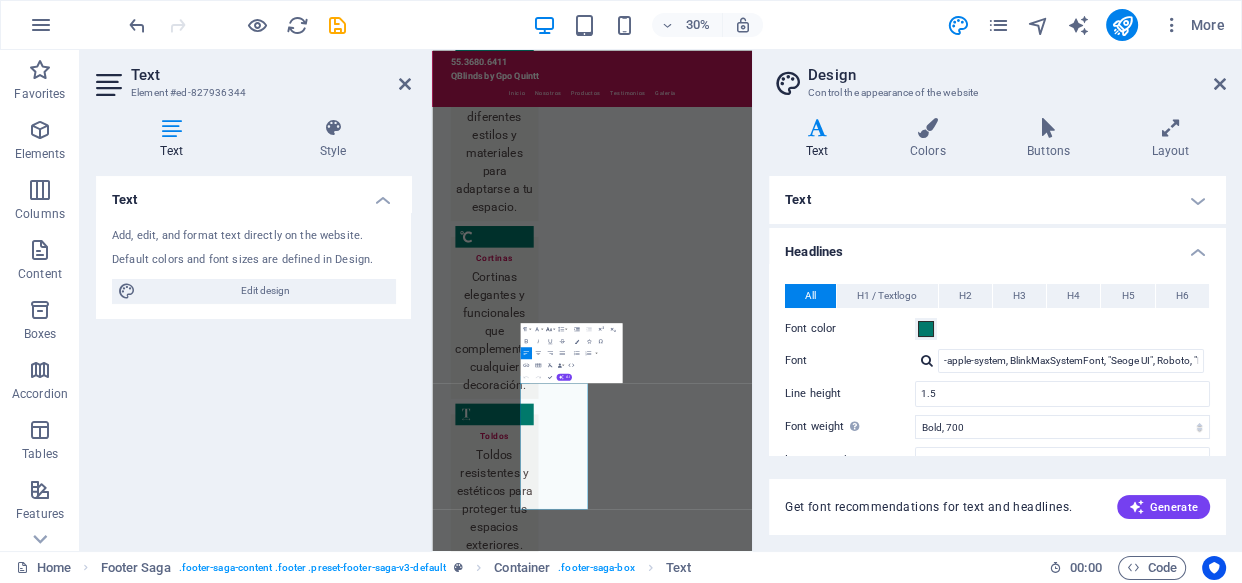 click 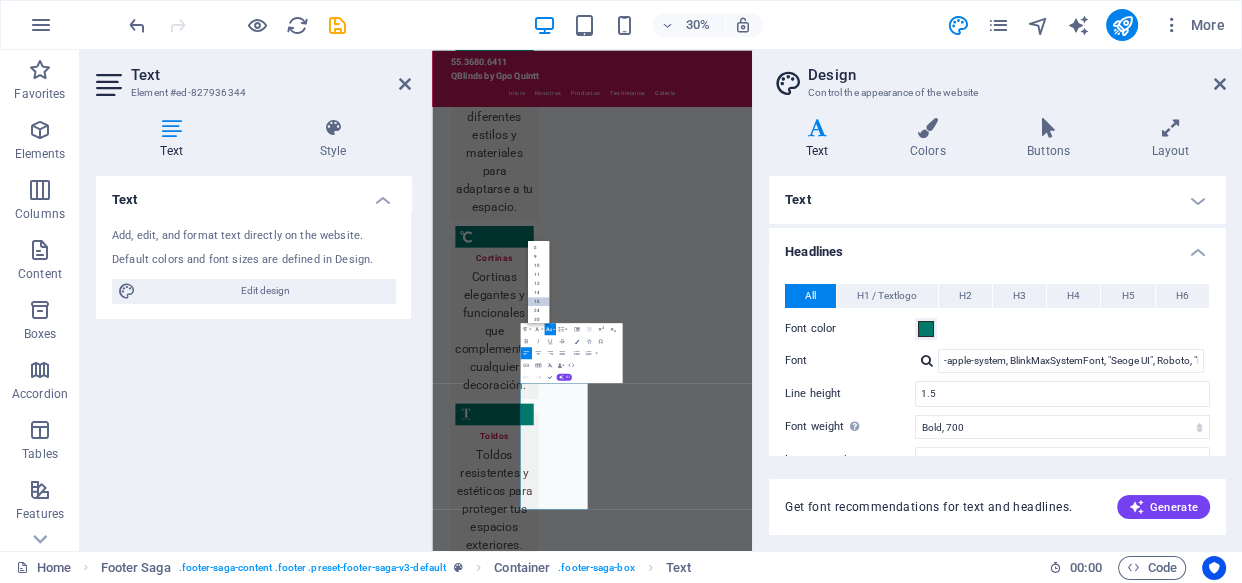 click on "18" at bounding box center [539, 301] 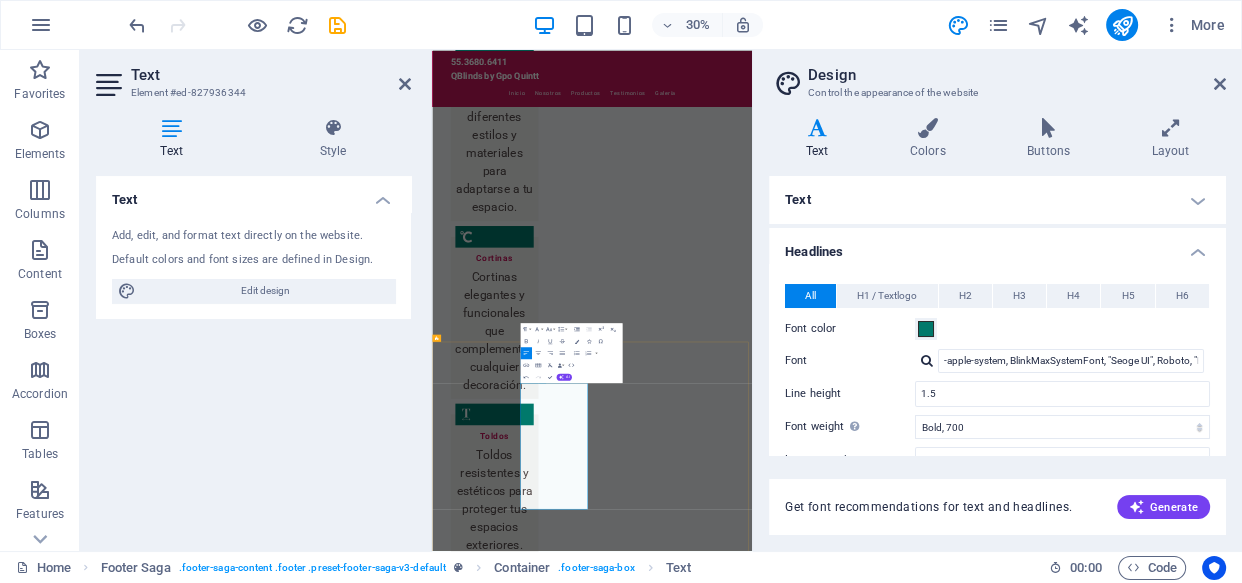 click on "[PHONE]" at bounding box center (537, 6353) 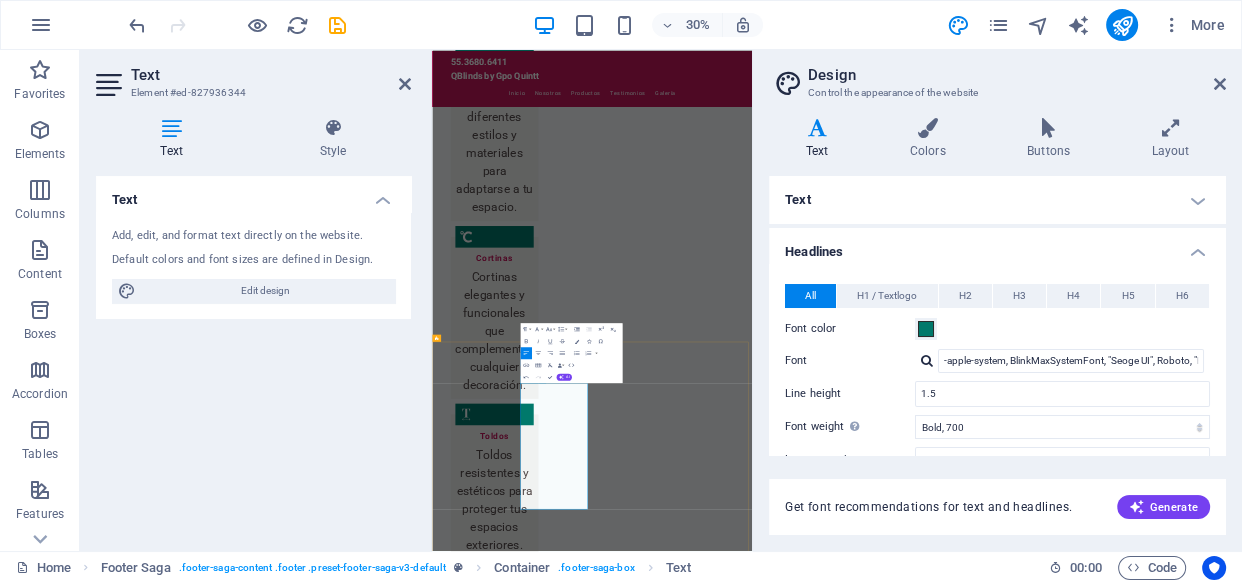 click on "Text Add, edit, and format text directly on the website. Default colors and font sizes are defined in Design. Edit design Alignment Left aligned Centered Right aligned" at bounding box center [253, 355] 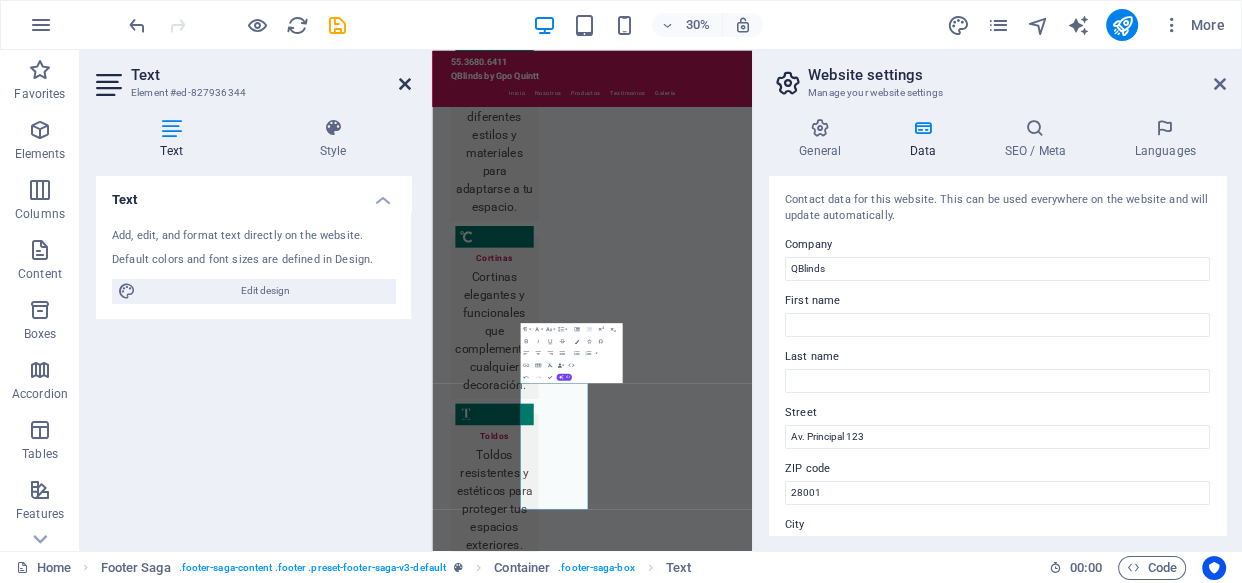 click at bounding box center [405, 84] 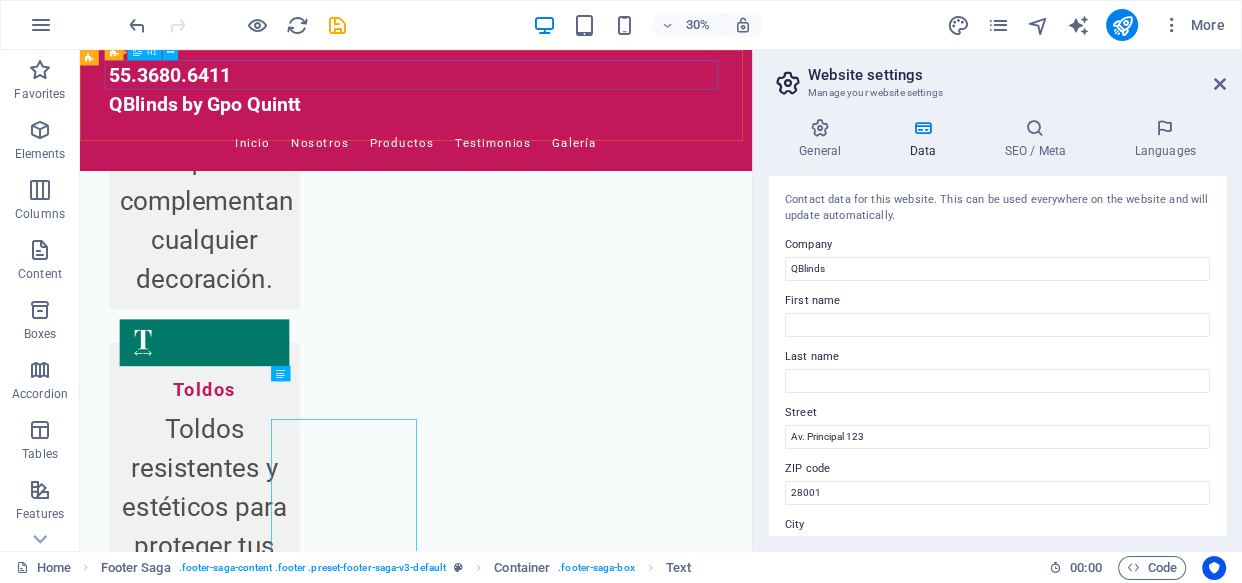 scroll, scrollTop: 5033, scrollLeft: 0, axis: vertical 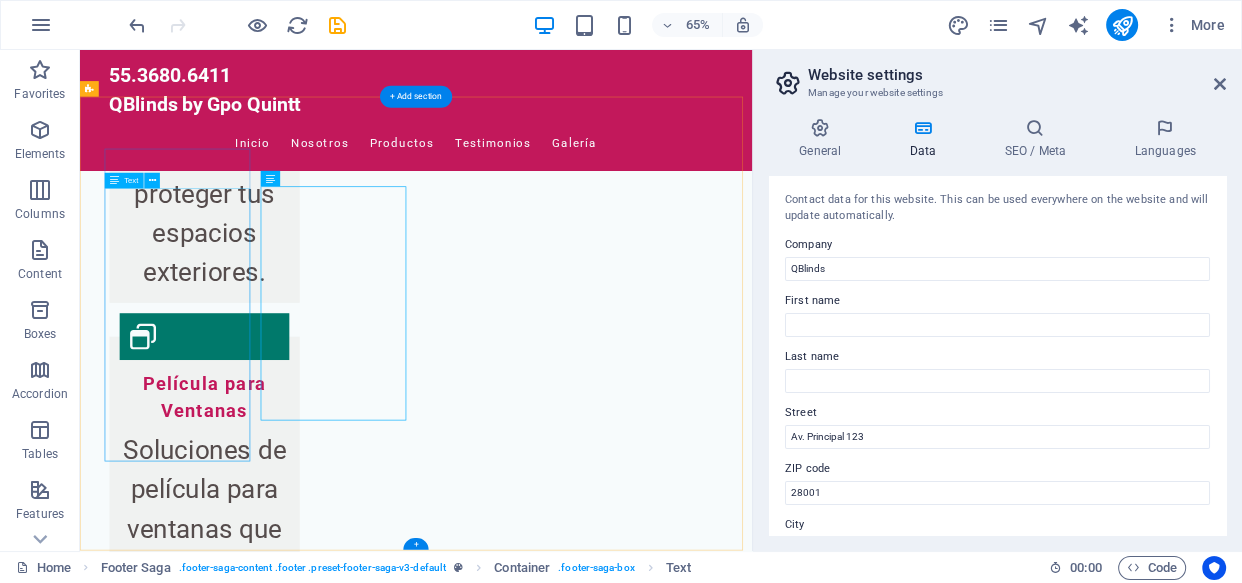 click on "QBlinds es tu aliado en protección solar. Contáctanos para más información sobre nuestros productos y servicios." at bounding box center (208, 4611) 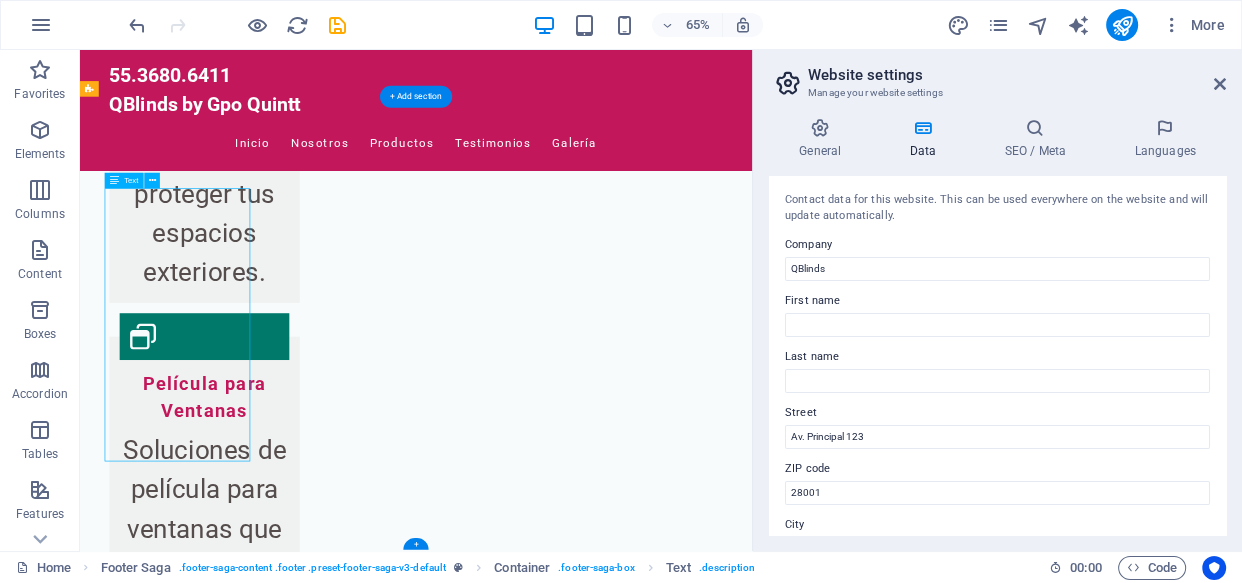 click on "QBlinds es tu aliado en protección solar. Contáctanos para más información sobre nuestros productos y servicios." at bounding box center [208, 4611] 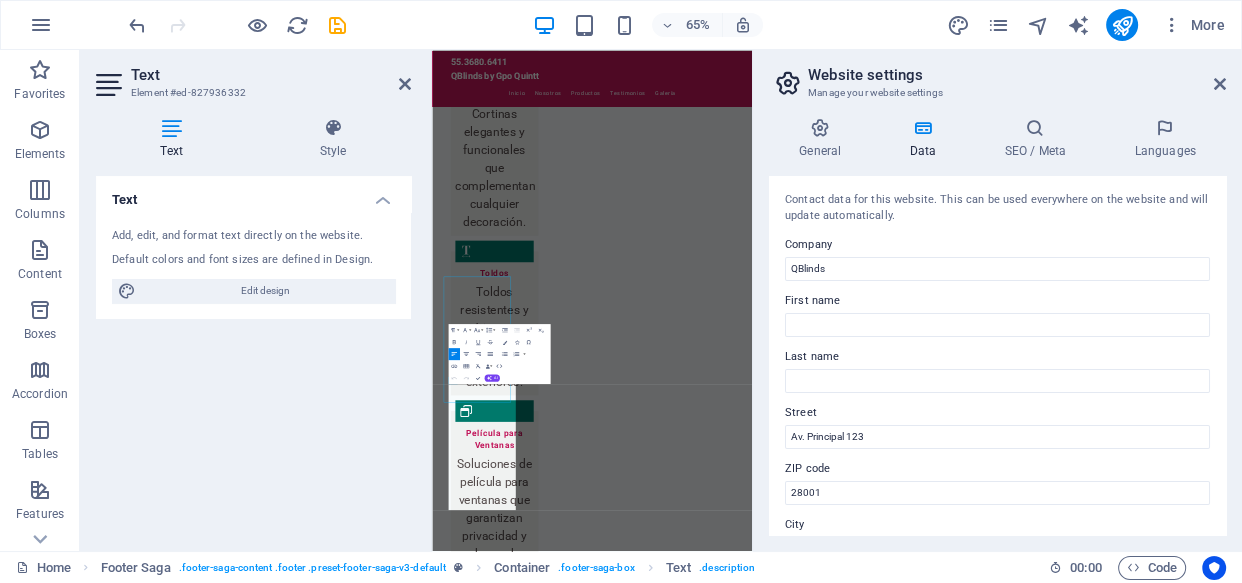 scroll, scrollTop: 4492, scrollLeft: 0, axis: vertical 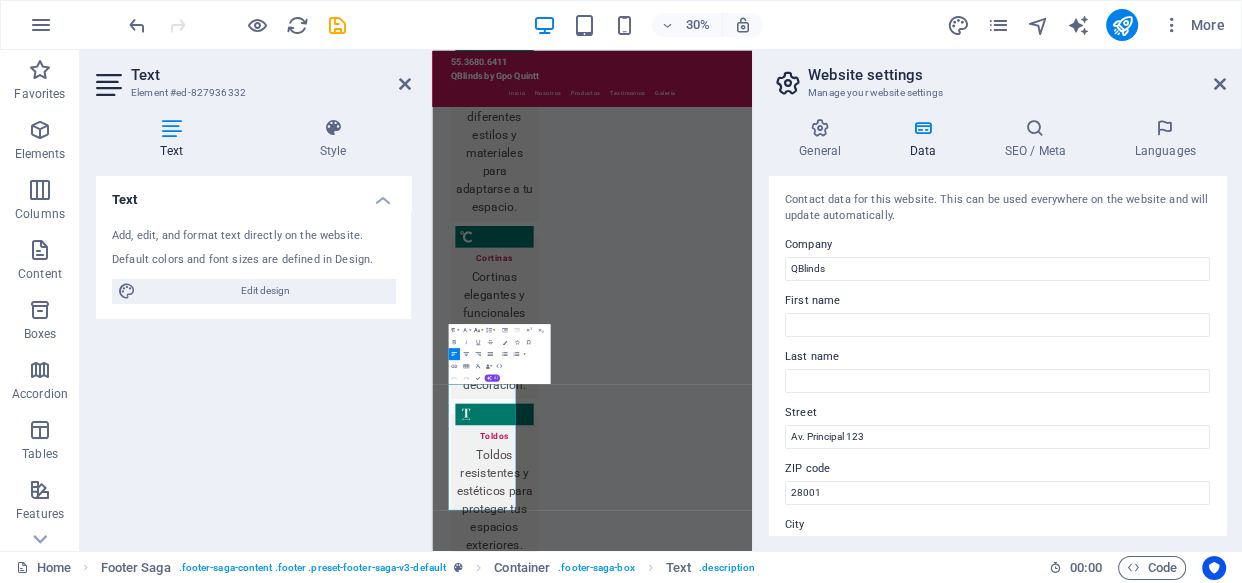click 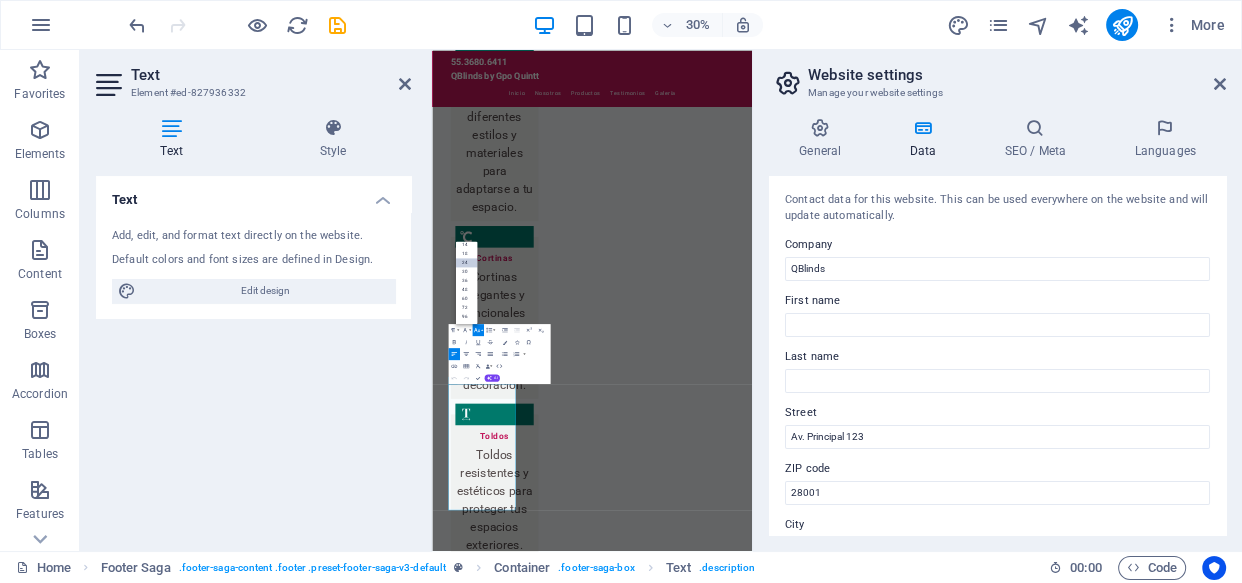 scroll, scrollTop: 160, scrollLeft: 0, axis: vertical 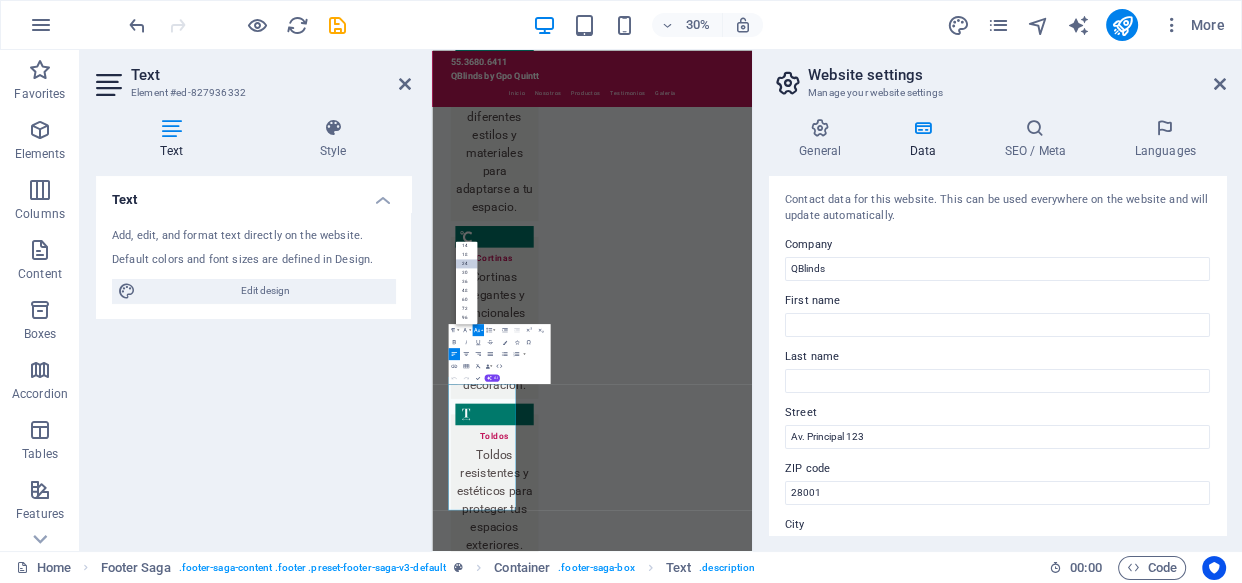 click on "24" at bounding box center [467, 263] 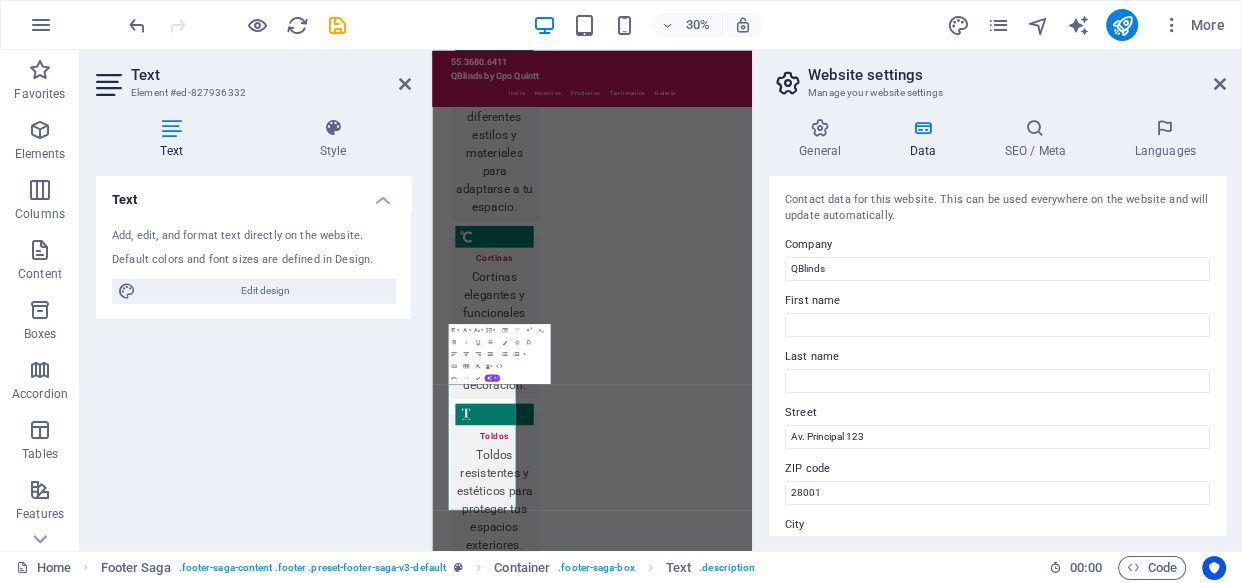 click on "Text Add, edit, and format text directly on the website. Default colors and font sizes are defined in Design. Edit design Alignment Left aligned Centered Right aligned" at bounding box center (253, 355) 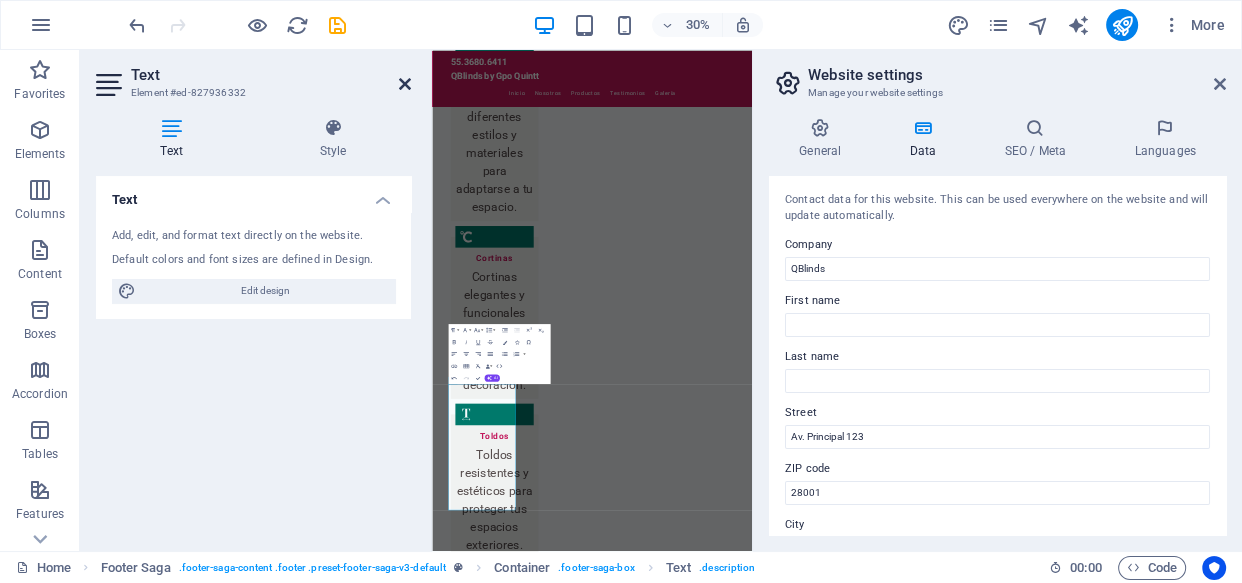 click at bounding box center [405, 84] 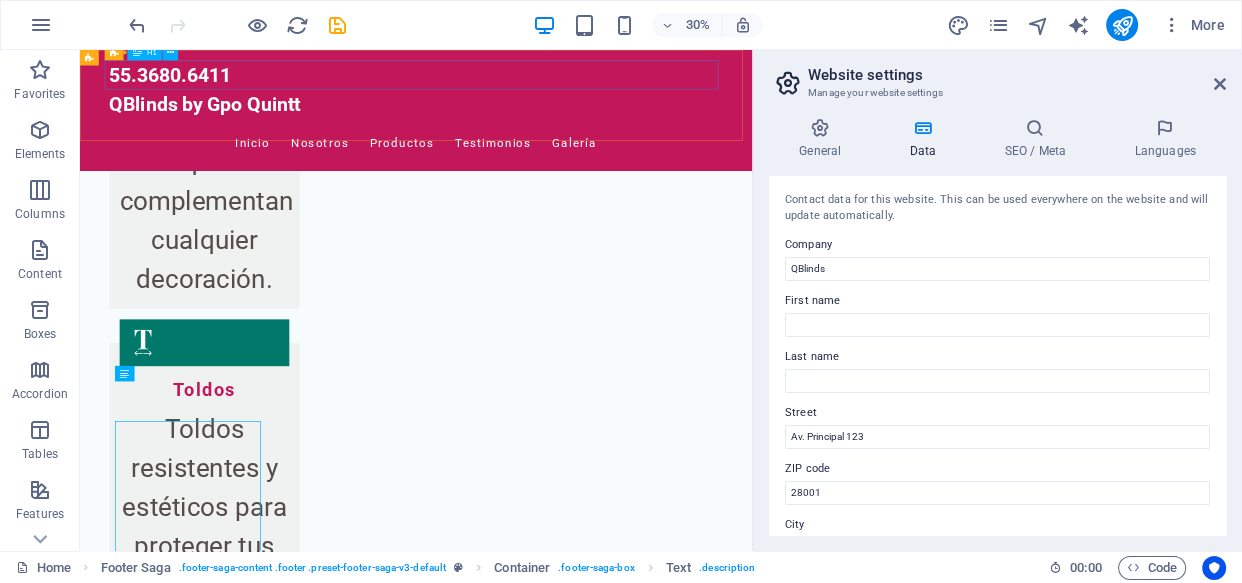 scroll, scrollTop: 5033, scrollLeft: 0, axis: vertical 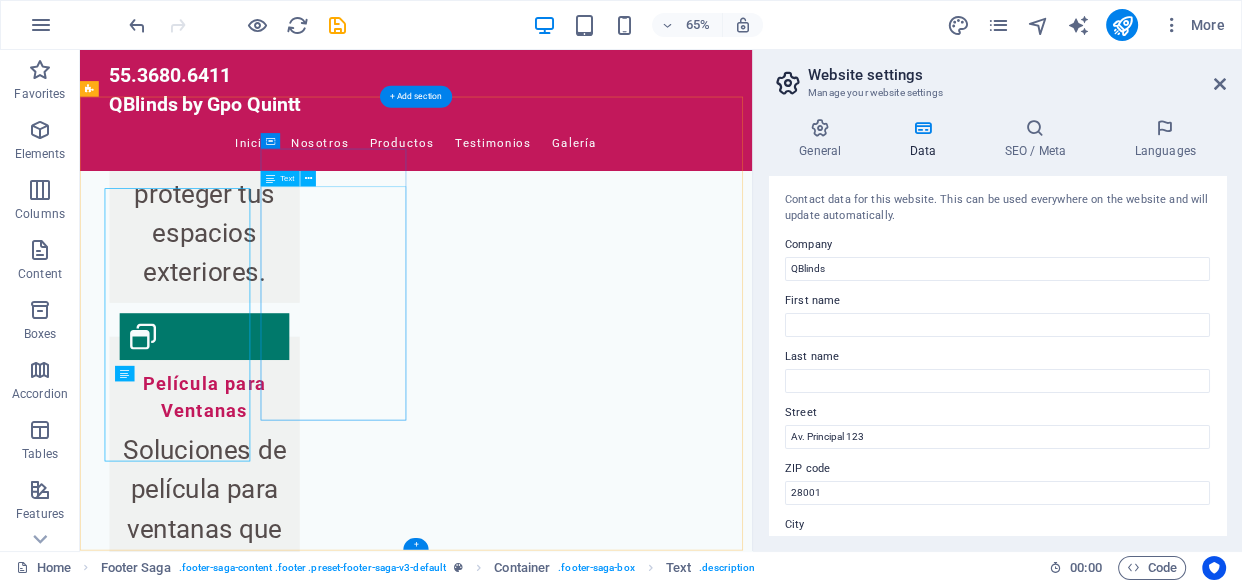 click on "Av. Principal 123 28001   Madrid Phone:  +34 912 345 678 Mobile:  Email:  info@qblinds.com" at bounding box center [208, 5037] 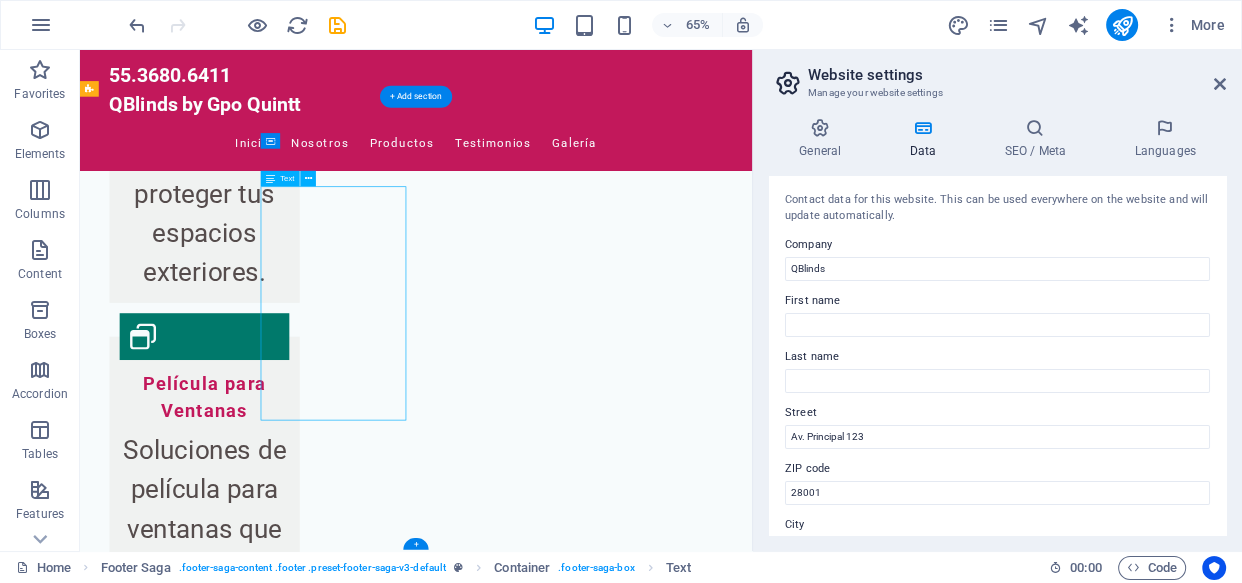 click on "Av. Principal 123 28001   Madrid Phone:  +34 912 345 678 Mobile:  Email:  info@qblinds.com" at bounding box center (208, 5037) 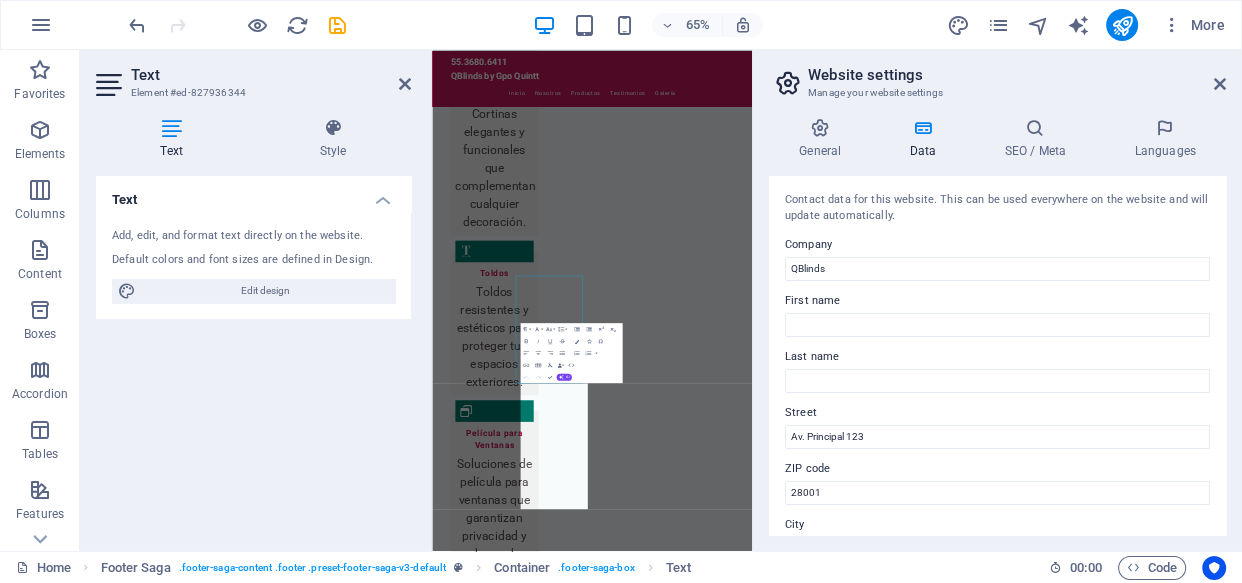 scroll, scrollTop: 4492, scrollLeft: 0, axis: vertical 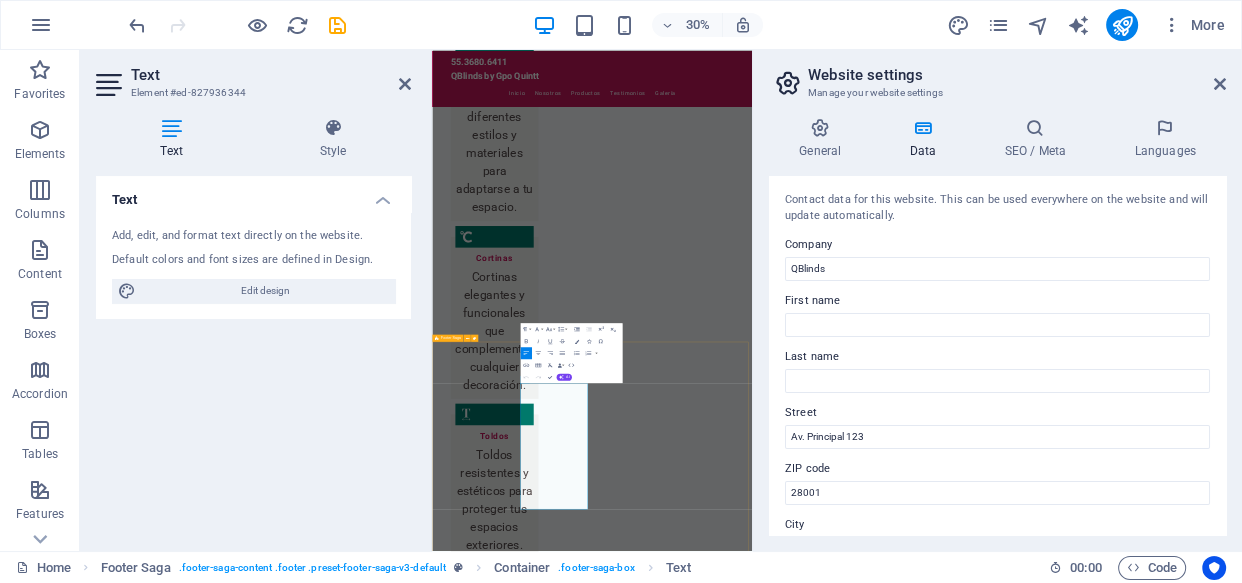 drag, startPoint x: 858, startPoint y: 1540, endPoint x: 716, endPoint y: 1153, distance: 412.2293 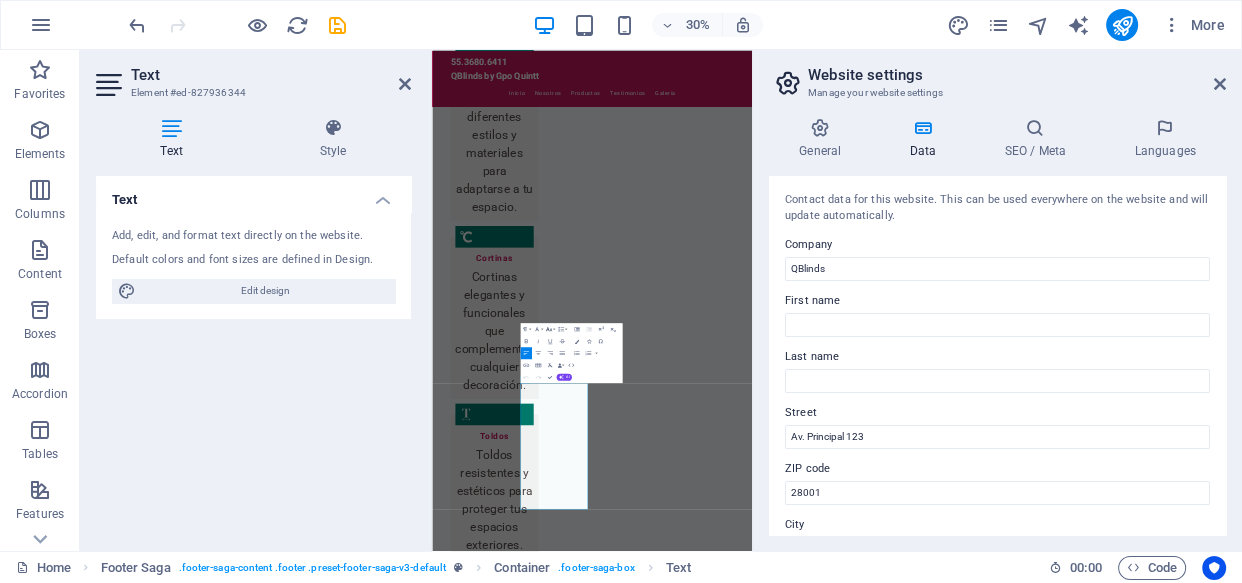click 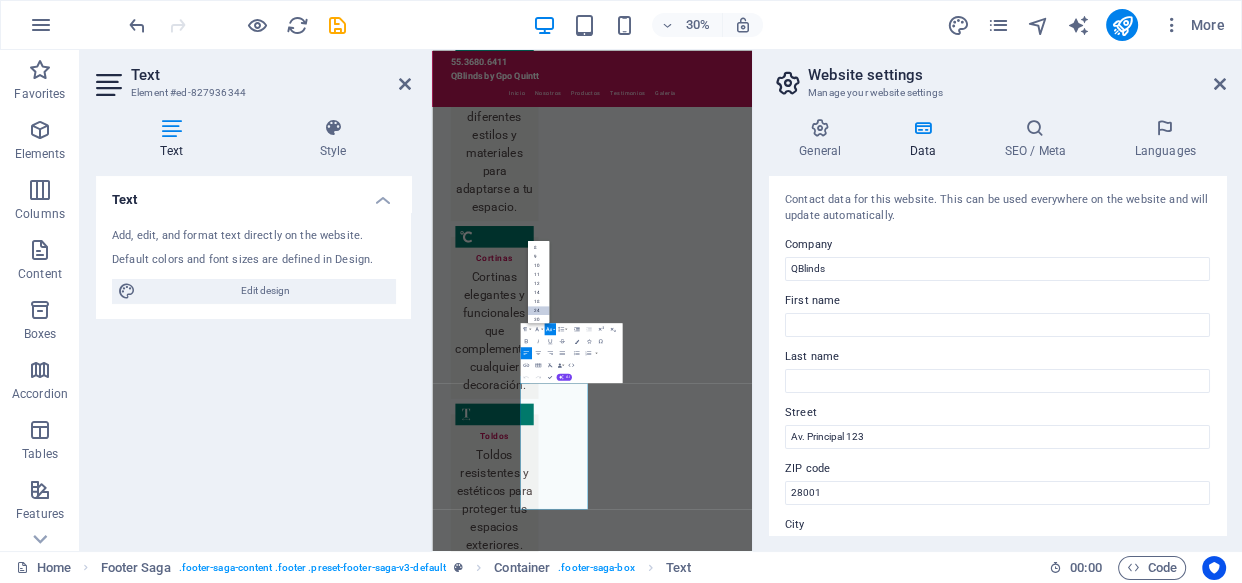 click on "24" at bounding box center [539, 310] 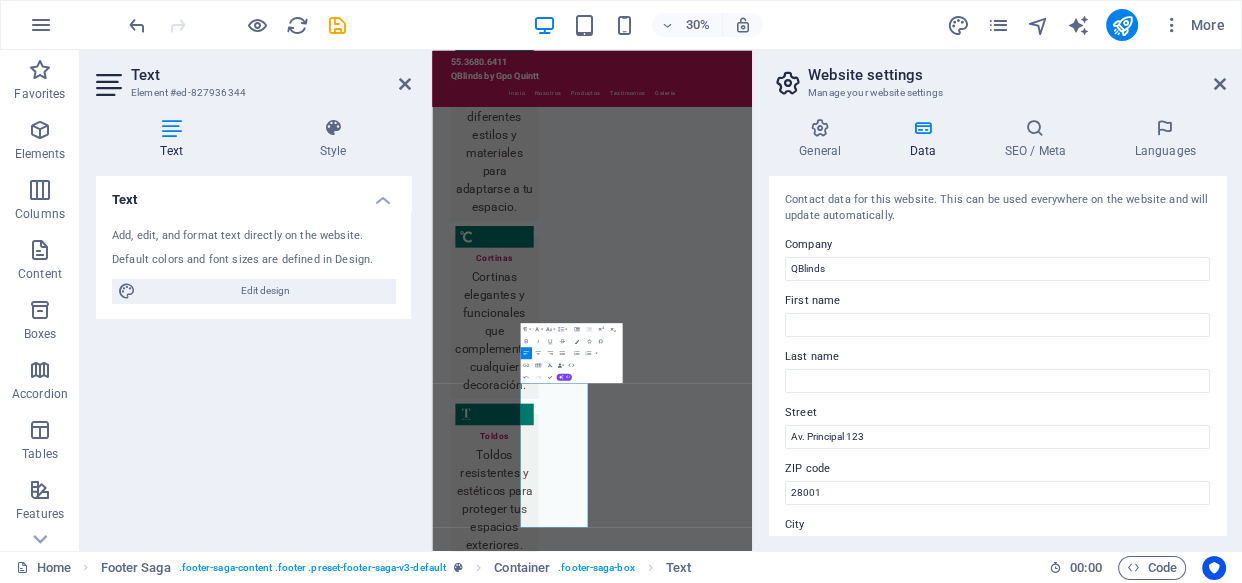 click on "Text Add, edit, and format text directly on the website. Default colors and font sizes are defined in Design. Edit design Alignment Left aligned Centered Right aligned" at bounding box center (253, 355) 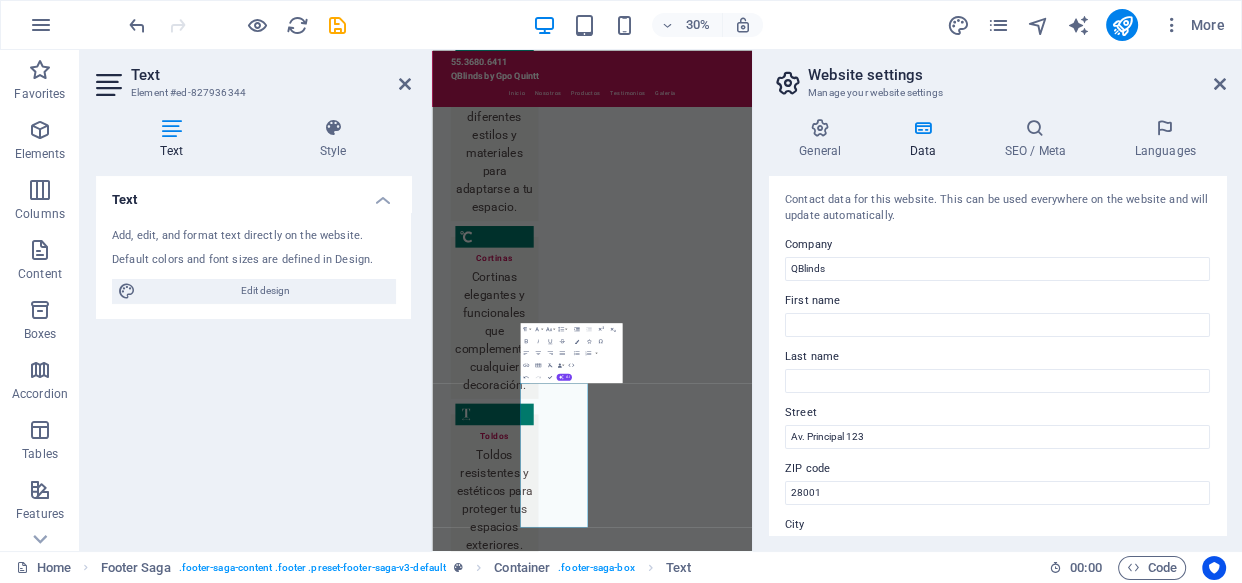 click on "Text Add, edit, and format text directly on the website. Default colors and font sizes are defined in Design. Edit design Alignment Left aligned Centered Right aligned" at bounding box center (253, 355) 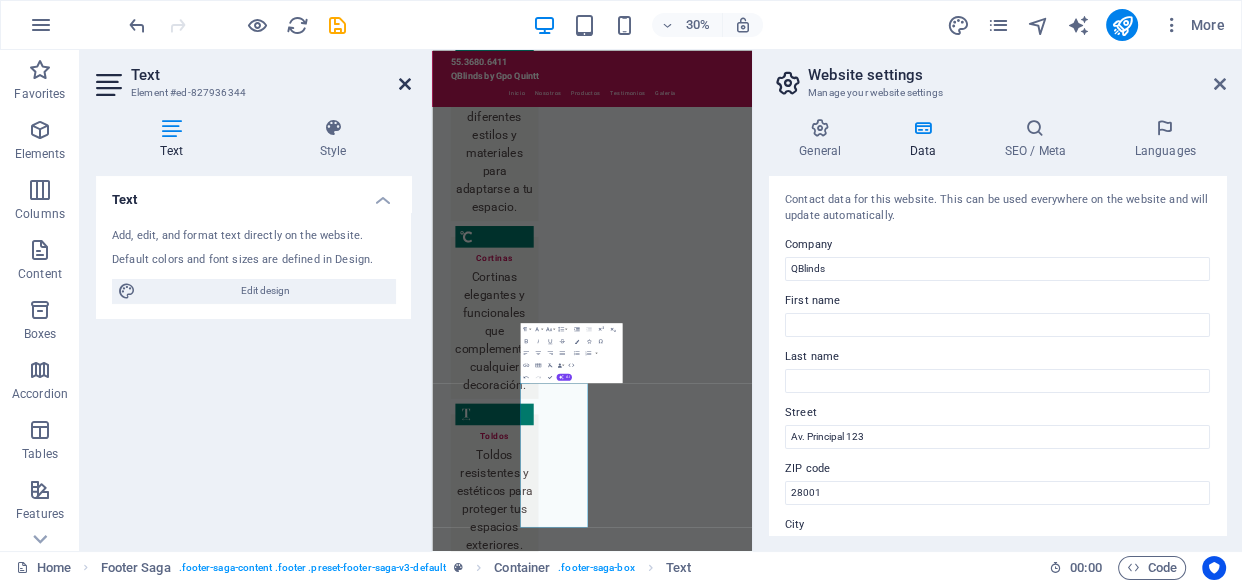 click at bounding box center (405, 84) 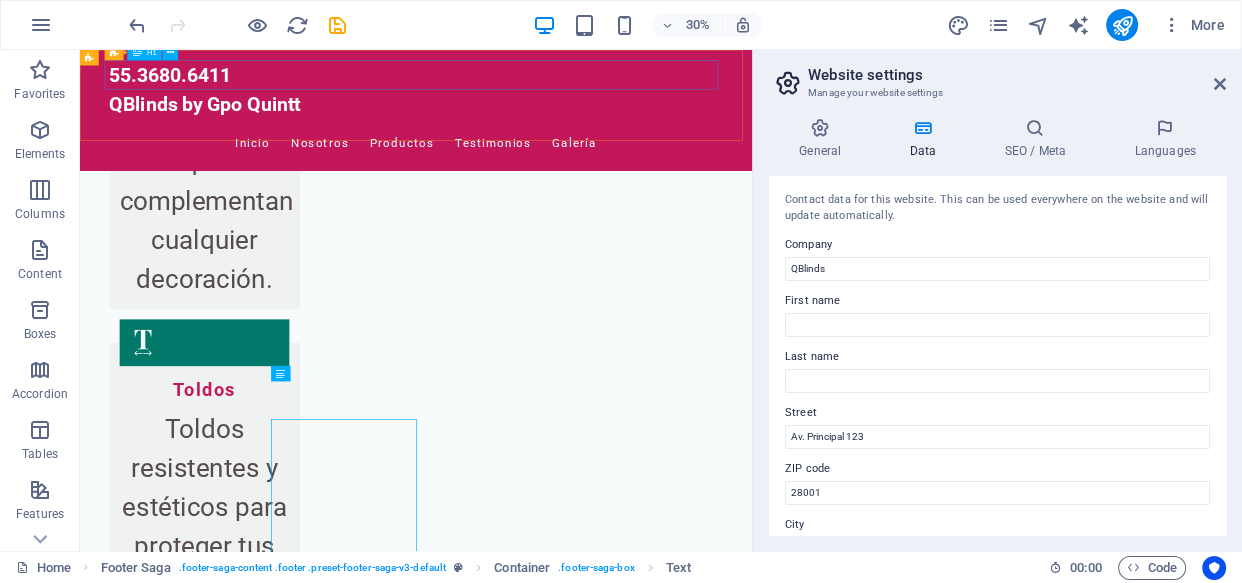 scroll, scrollTop: 5033, scrollLeft: 0, axis: vertical 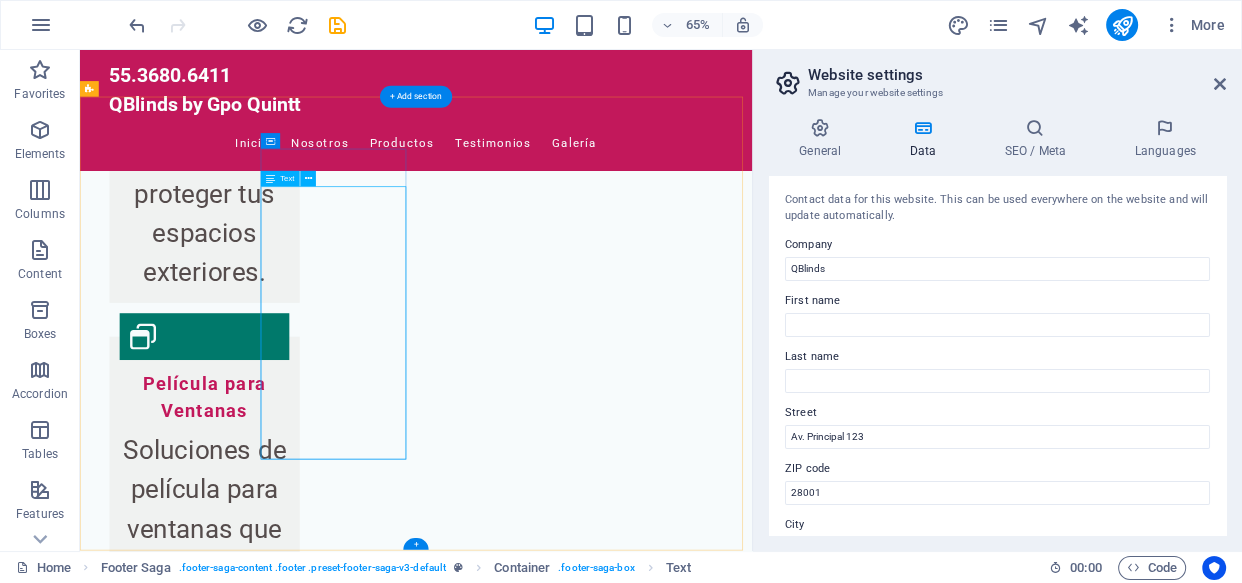 click on "[EMAIL]" at bounding box center [335, 5156] 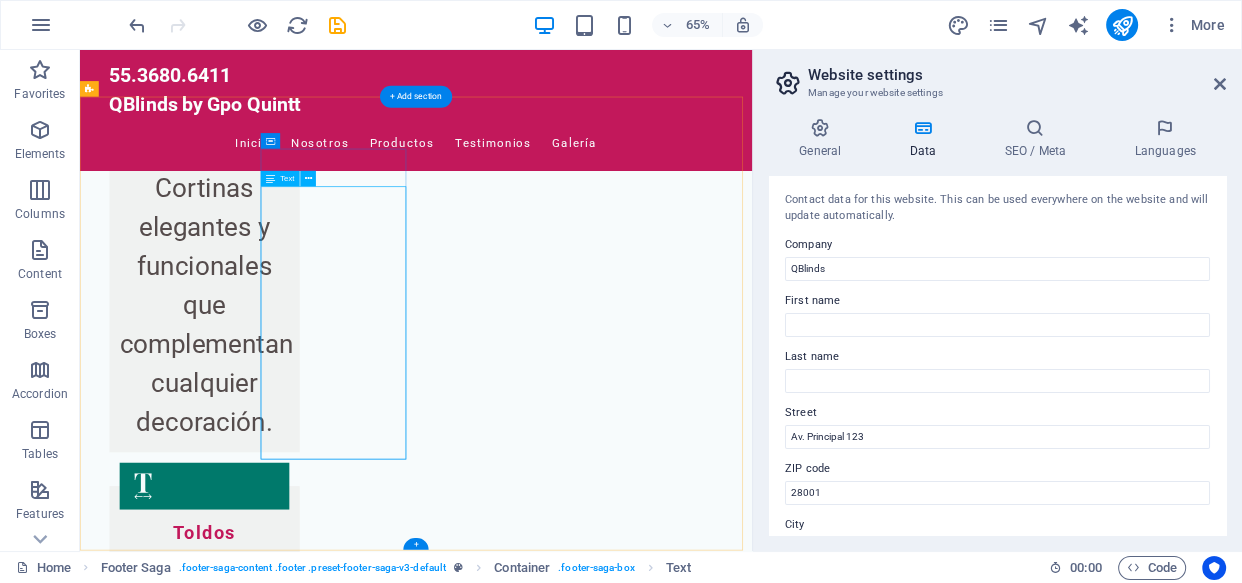 scroll, scrollTop: 4492, scrollLeft: 0, axis: vertical 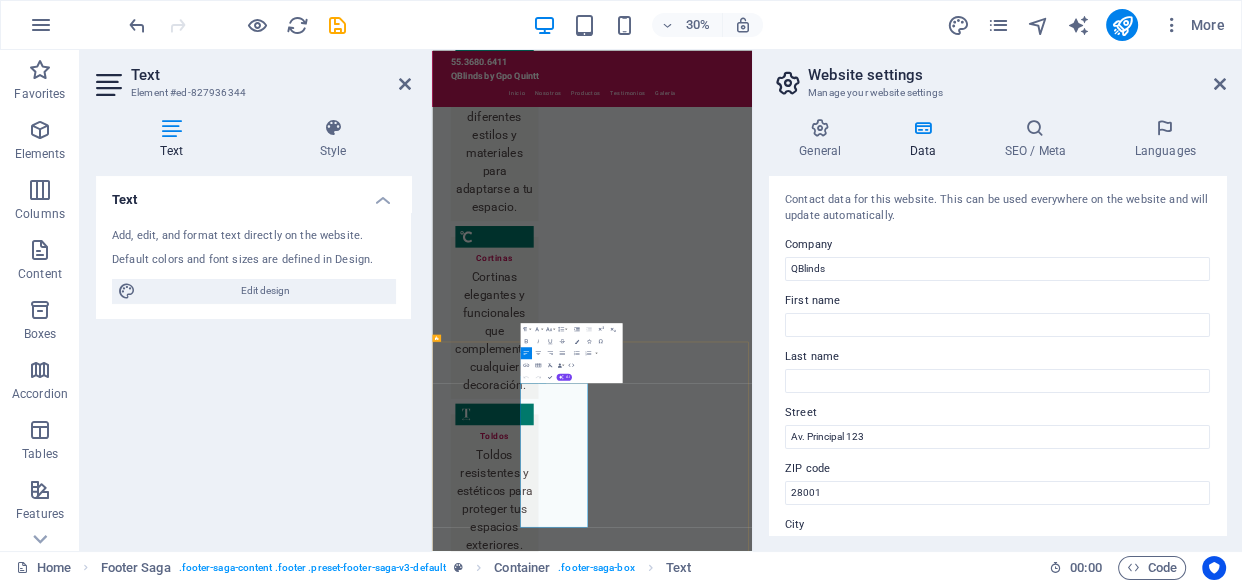 drag, startPoint x: 852, startPoint y: 1607, endPoint x: 728, endPoint y: 1553, distance: 135.24792 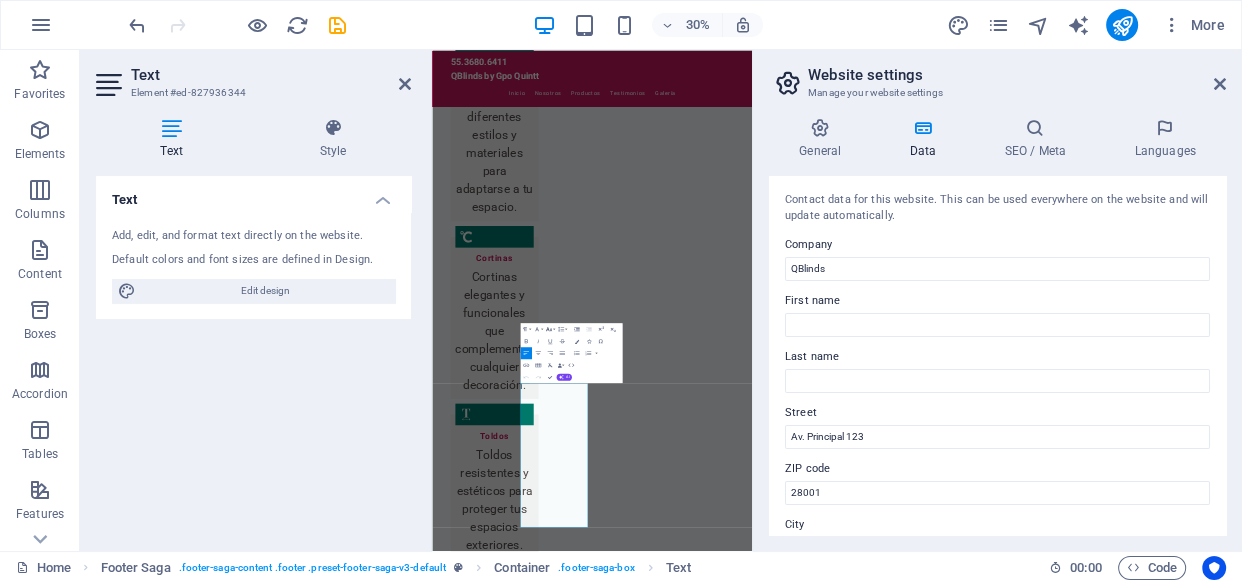 click 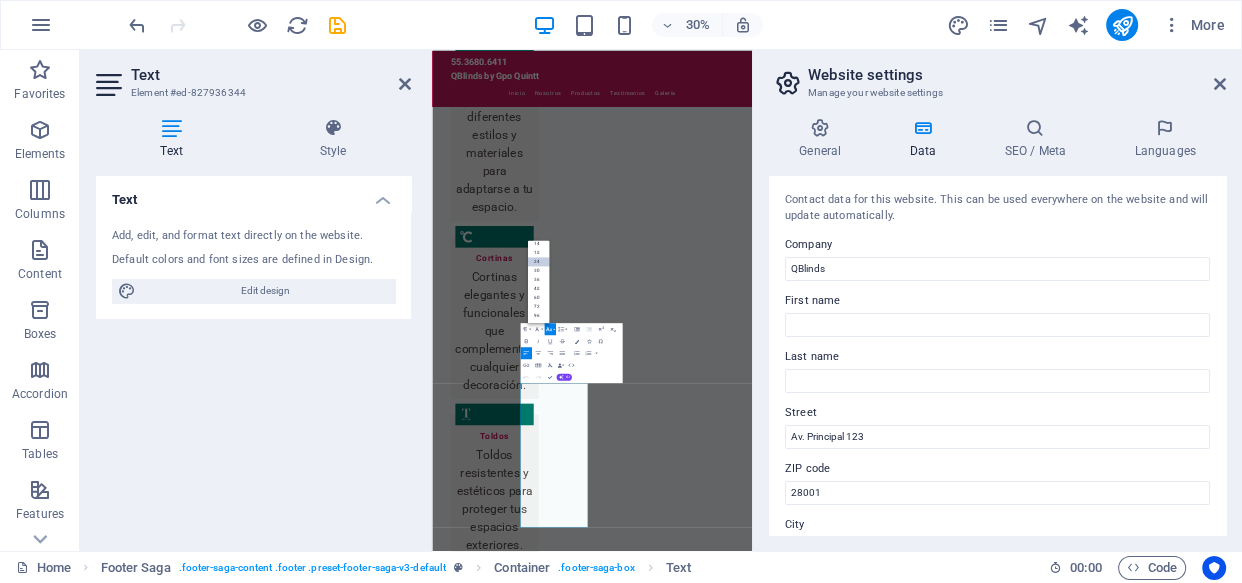 scroll, scrollTop: 160, scrollLeft: 0, axis: vertical 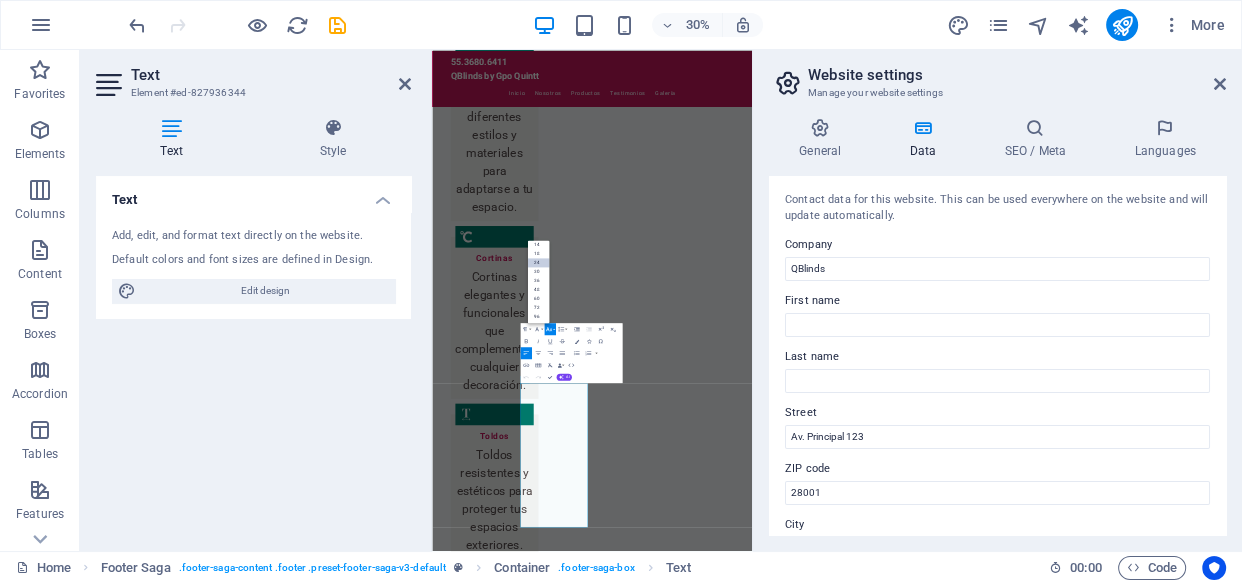 click on "24" at bounding box center (539, 262) 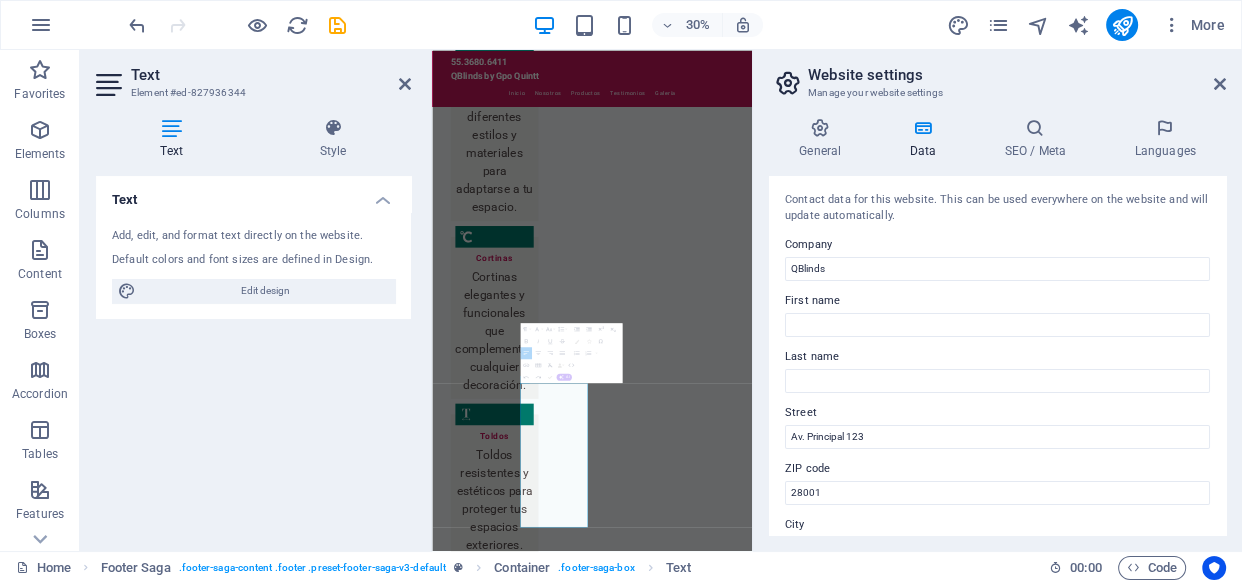 click on "Text Add, edit, and format text directly on the website. Default colors and font sizes are defined in Design. Edit design Alignment Left aligned Centered Right aligned" at bounding box center (253, 355) 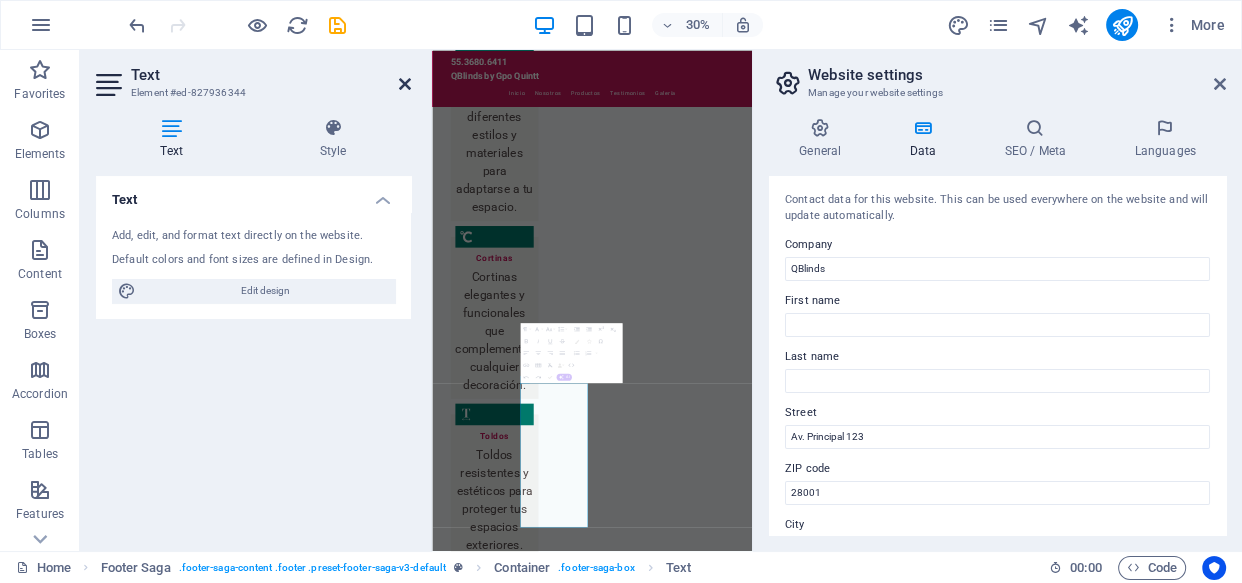 click at bounding box center [405, 84] 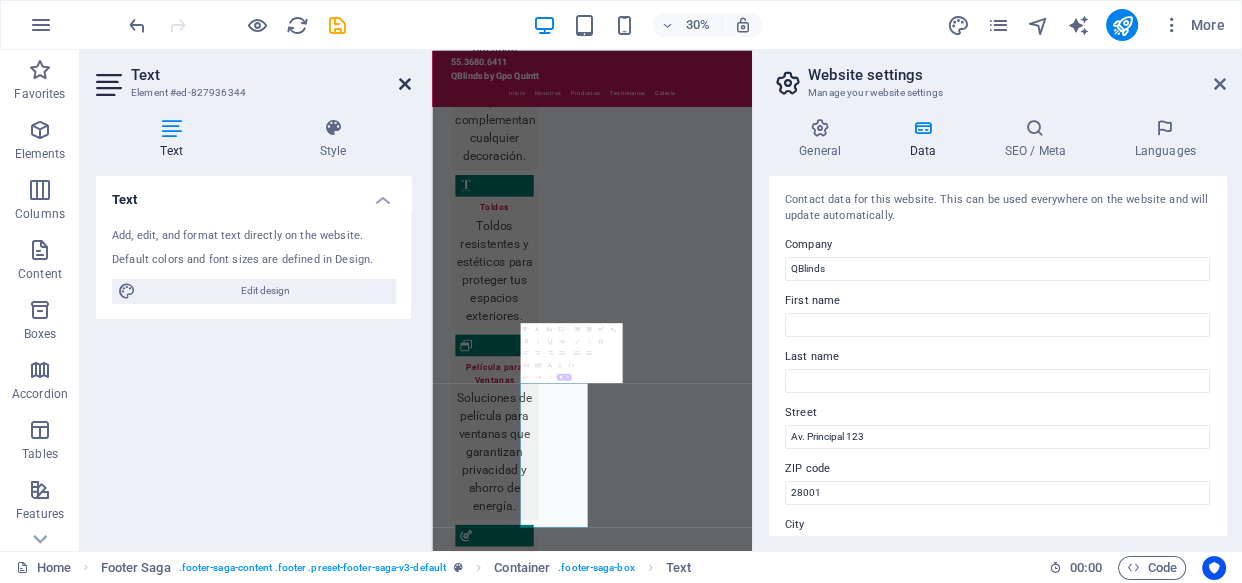 scroll, scrollTop: 5033, scrollLeft: 0, axis: vertical 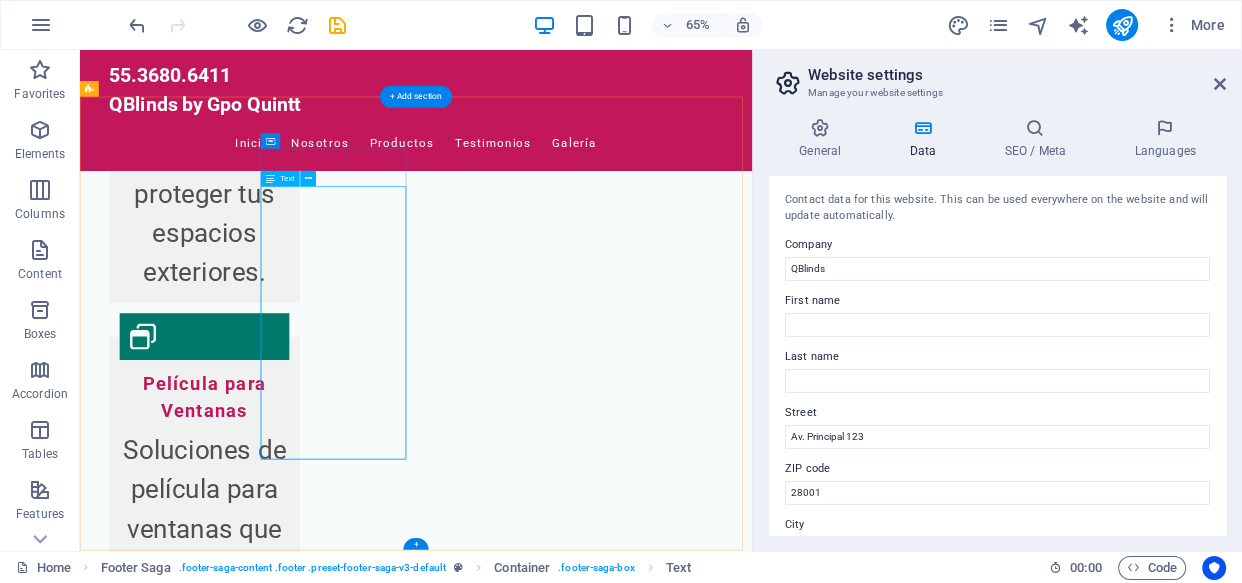 click on "Av. Principal 123 28001   Madrid Phone:  +34 912 345 678 Mobile:  Email:  info@qblinds.com" at bounding box center (208, 5037) 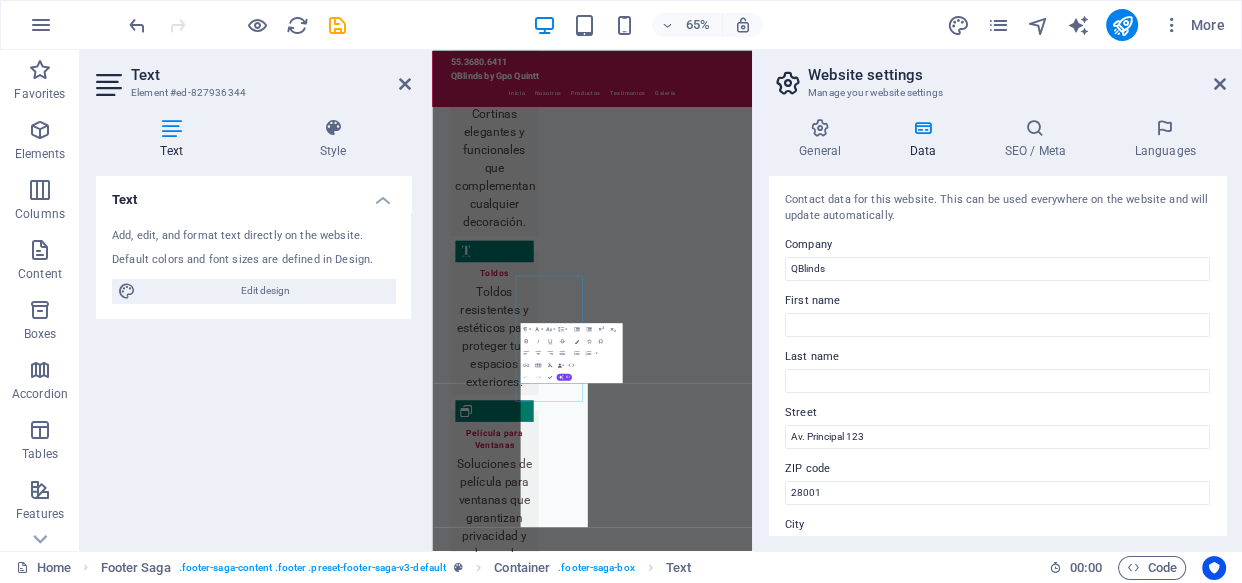 scroll, scrollTop: 4492, scrollLeft: 0, axis: vertical 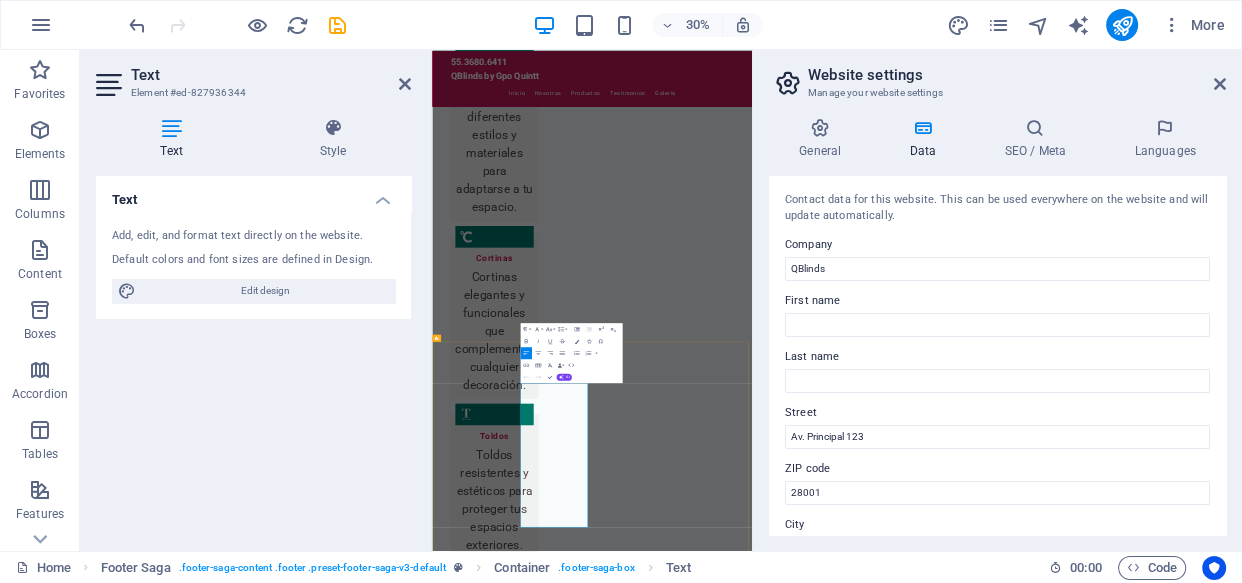 drag, startPoint x: 879, startPoint y: 1262, endPoint x: 731, endPoint y: 1201, distance: 160.07811 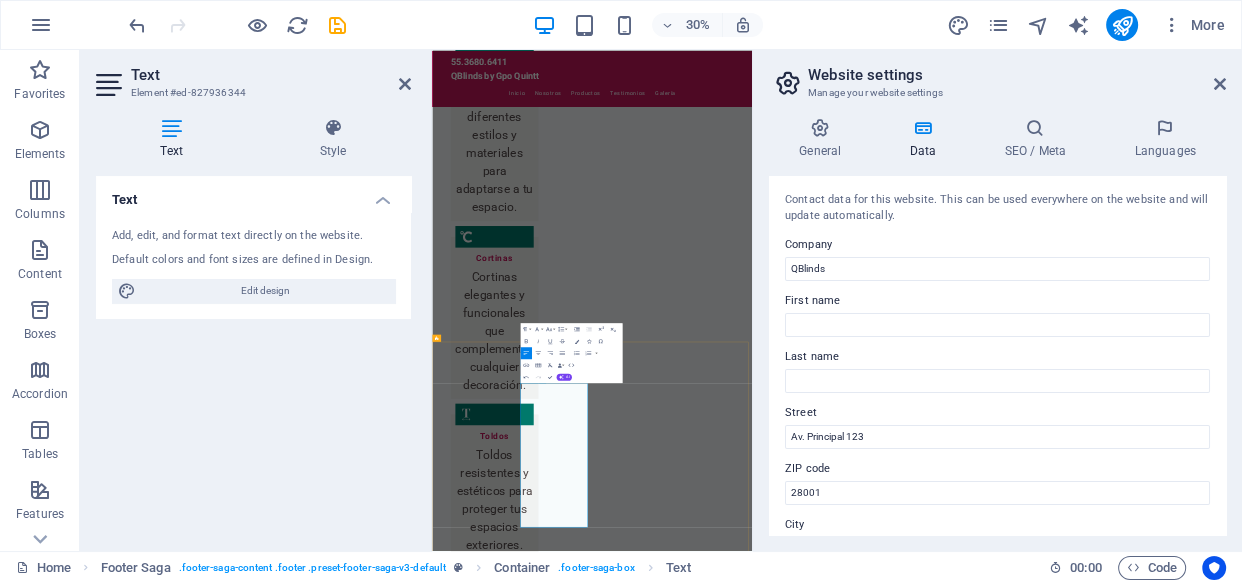 click on "28001" at bounding box center (480, 6292) 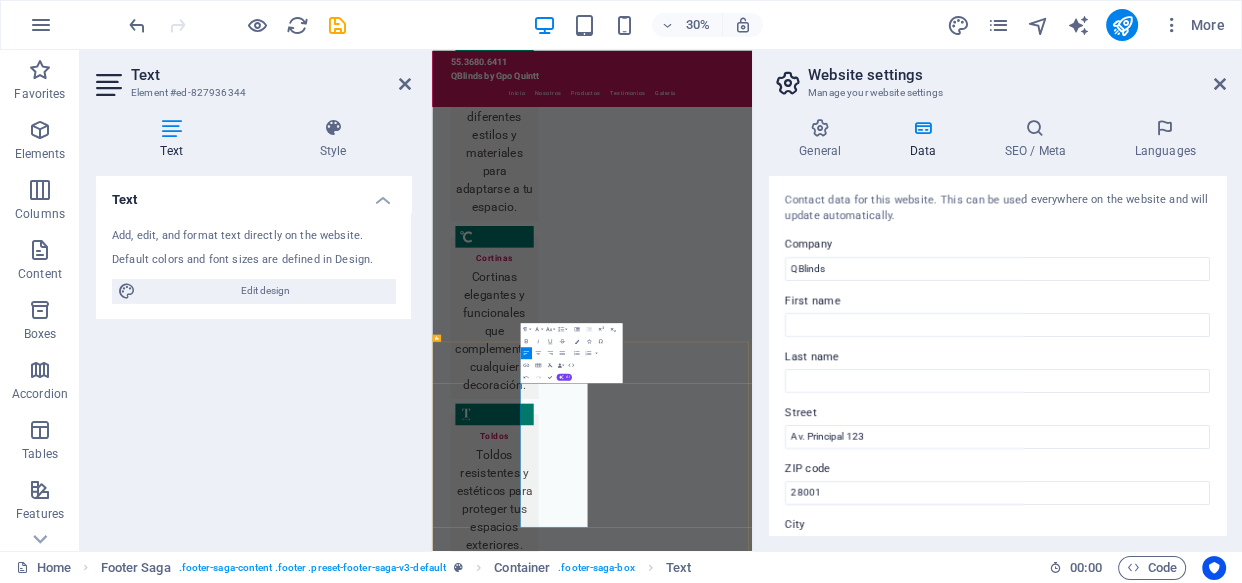 click on "28001" at bounding box center [480, 6292] 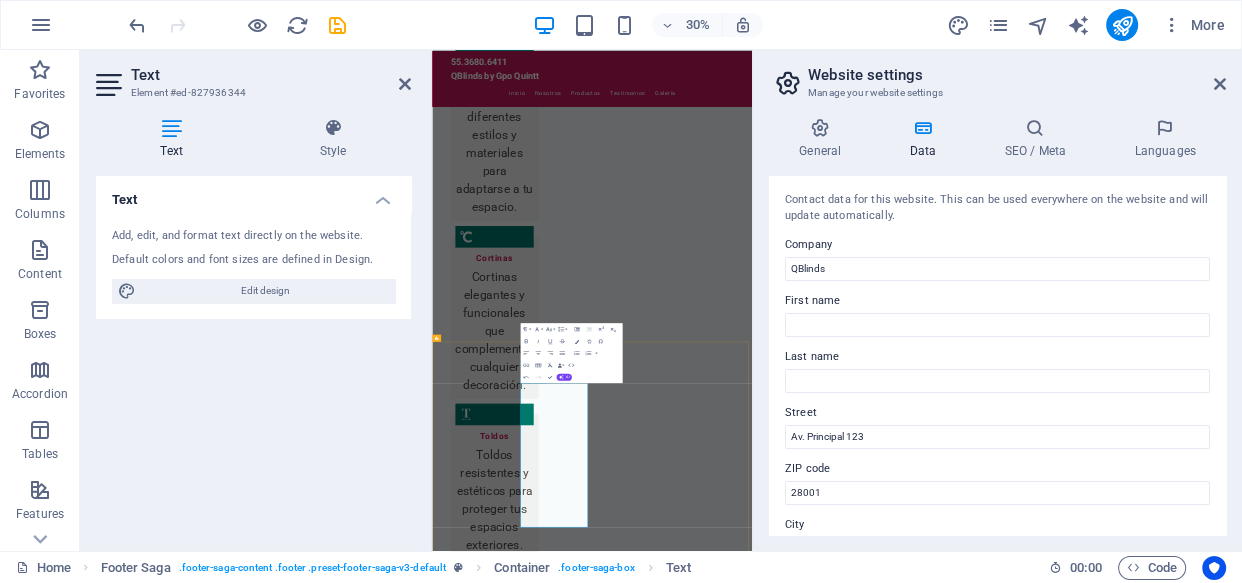 click on "28001" at bounding box center (480, 6292) 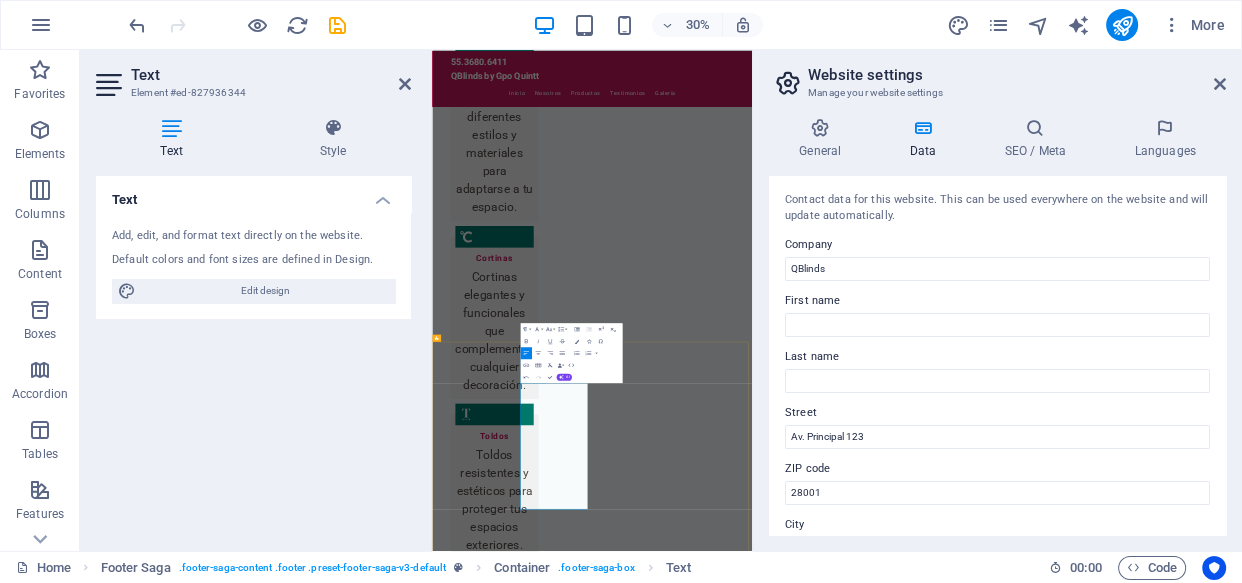 click on "Av. Principal 123" at bounding box center [560, 6227] 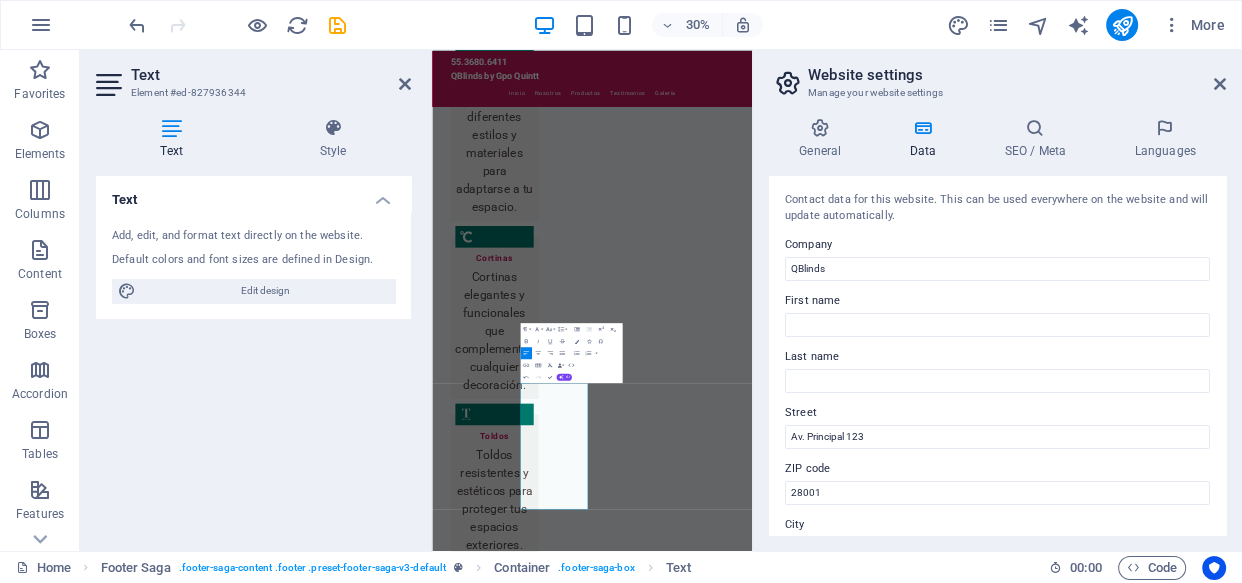 click on "Text Add, edit, and format text directly on the website. Default colors and font sizes are defined in Design. Edit design Alignment Left aligned Centered Right aligned" at bounding box center (253, 355) 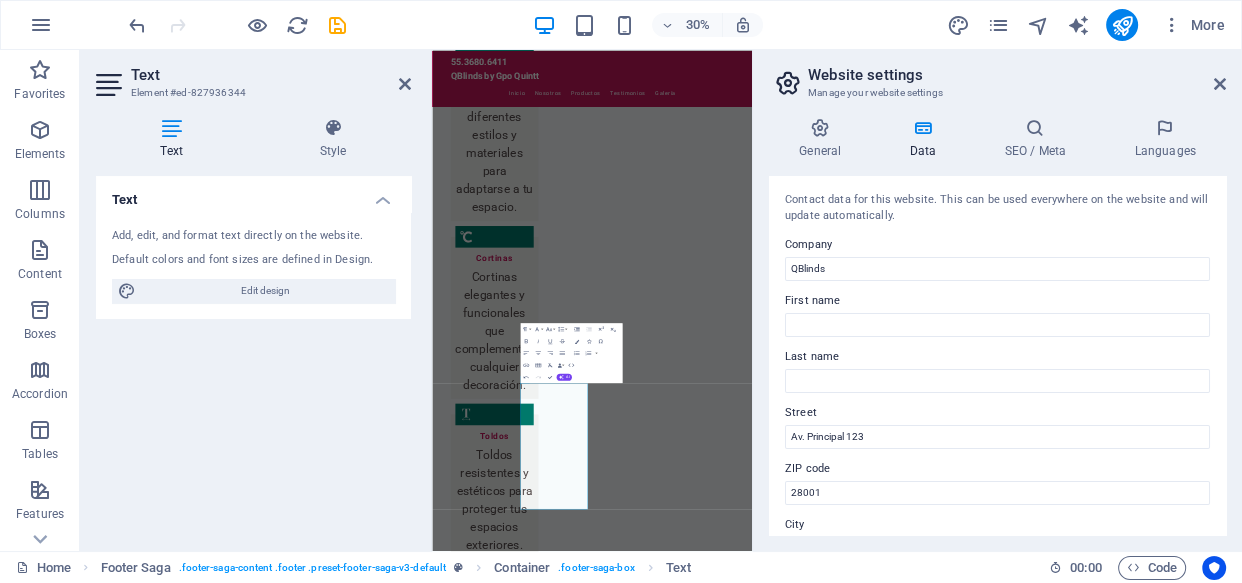 click on "Text Add, edit, and format text directly on the website. Default colors and font sizes are defined in Design. Edit design Alignment Left aligned Centered Right aligned" at bounding box center [253, 355] 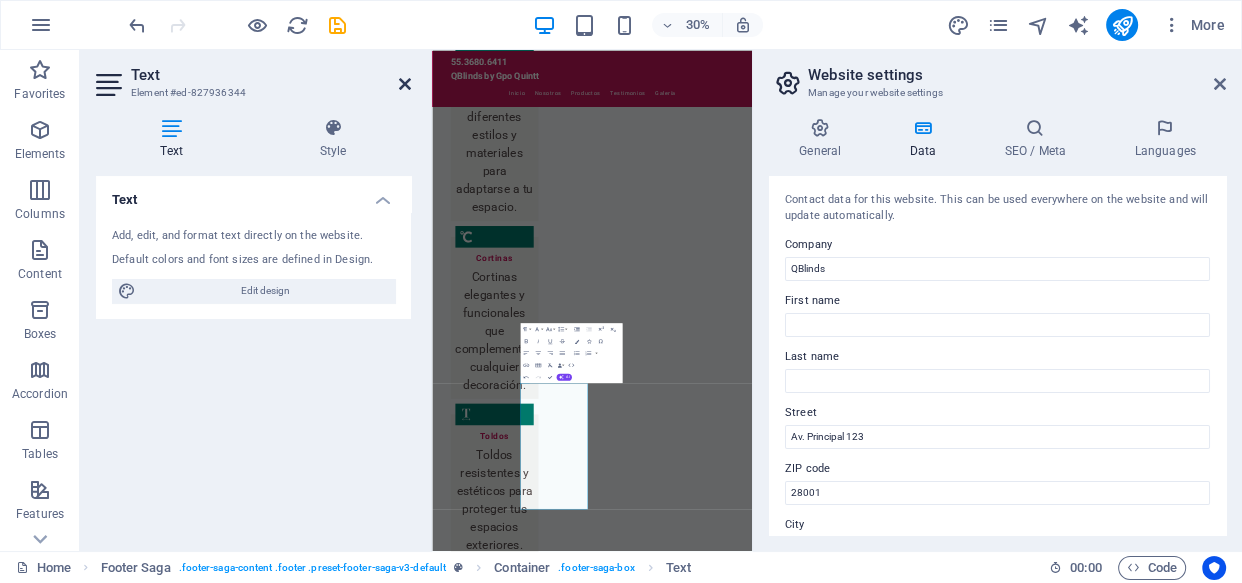 click at bounding box center [405, 84] 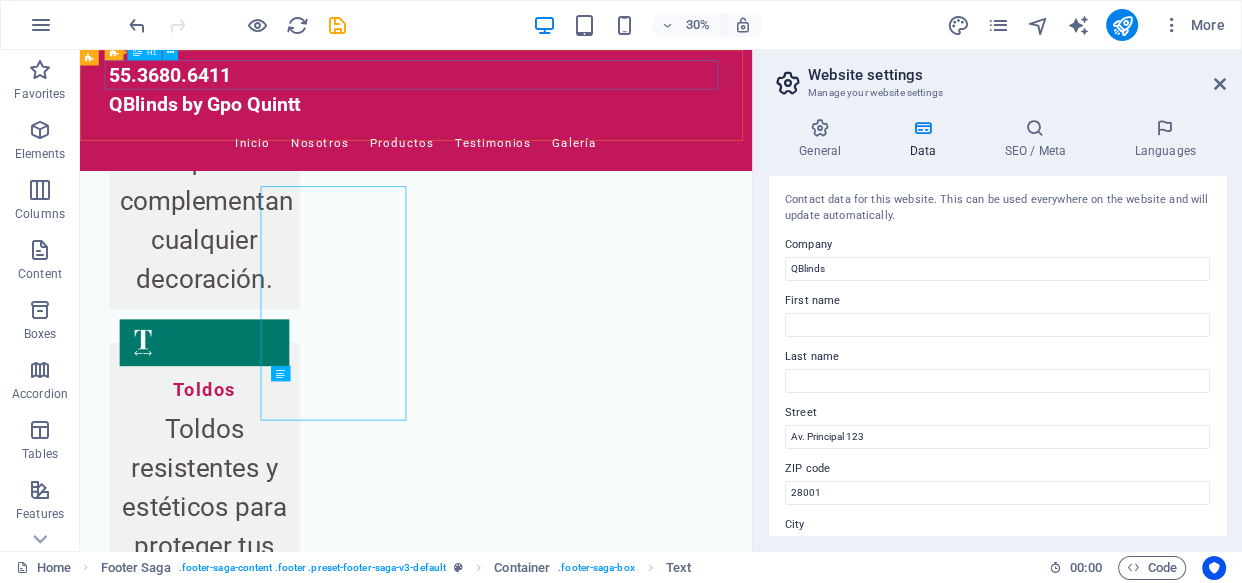 scroll, scrollTop: 5033, scrollLeft: 0, axis: vertical 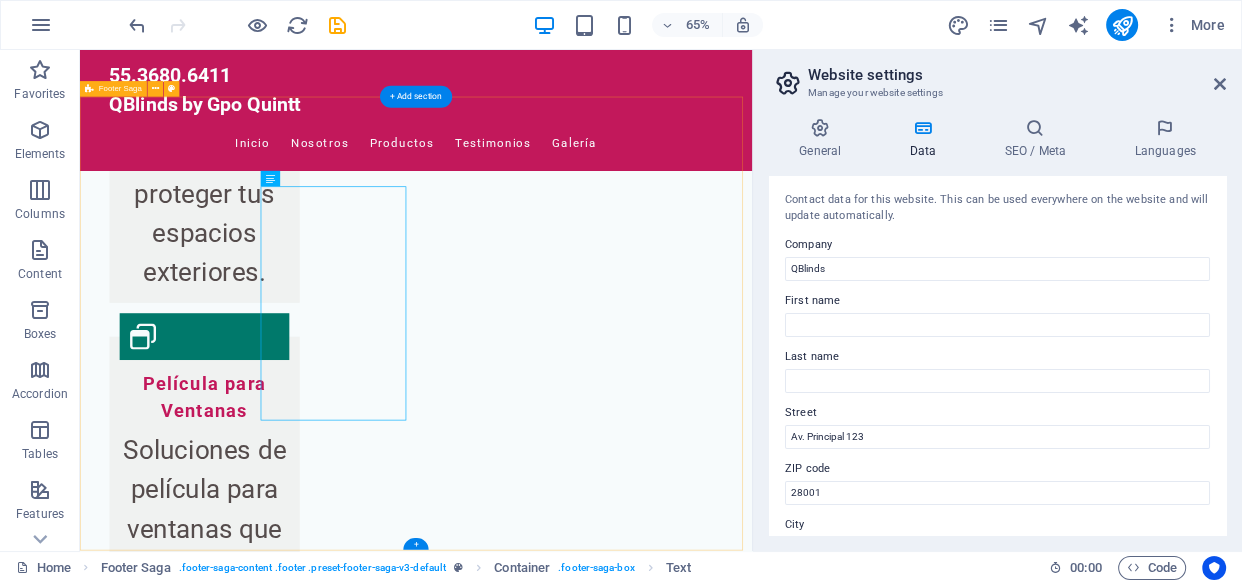 click on "Haz tu Cita QBlinds es tu aliado en protección solar. Contáctanos para más información sobre nuestros productos y servicios. Contacto Av. Principal 123   Phone:  +34 912 345 678 Mobile:  Email:  info@qblinds.com Navigation Inicio Nosotros Servicios Testimonios Galería Legal Notice Privacy Policy Social media Facebook X Instagram" at bounding box center [597, 5219] 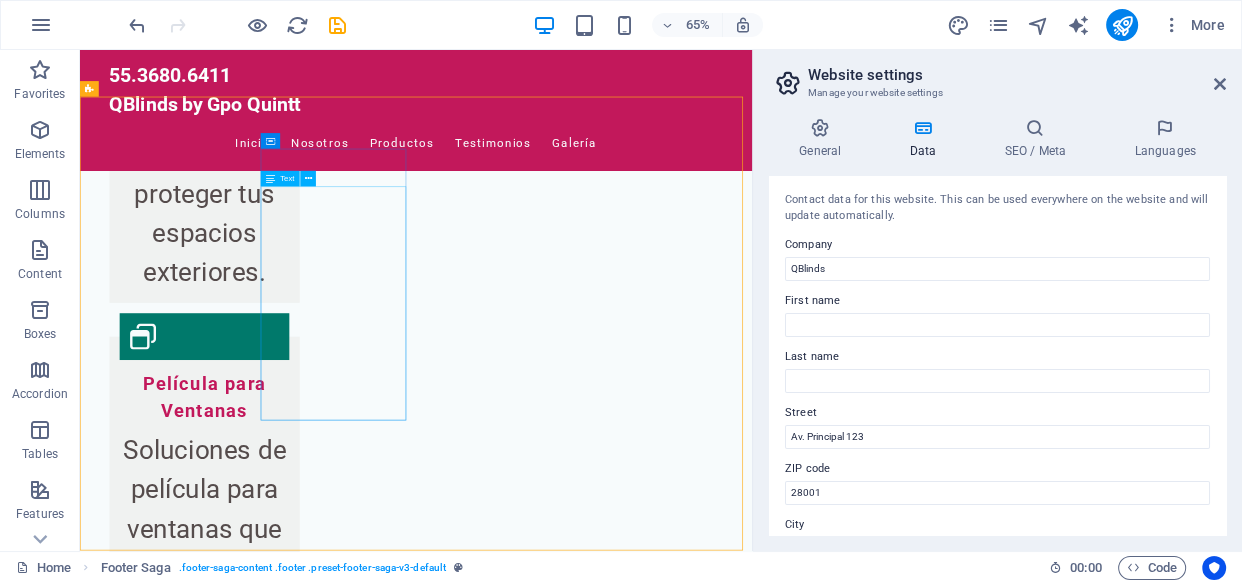 click on "Text" at bounding box center [287, 179] 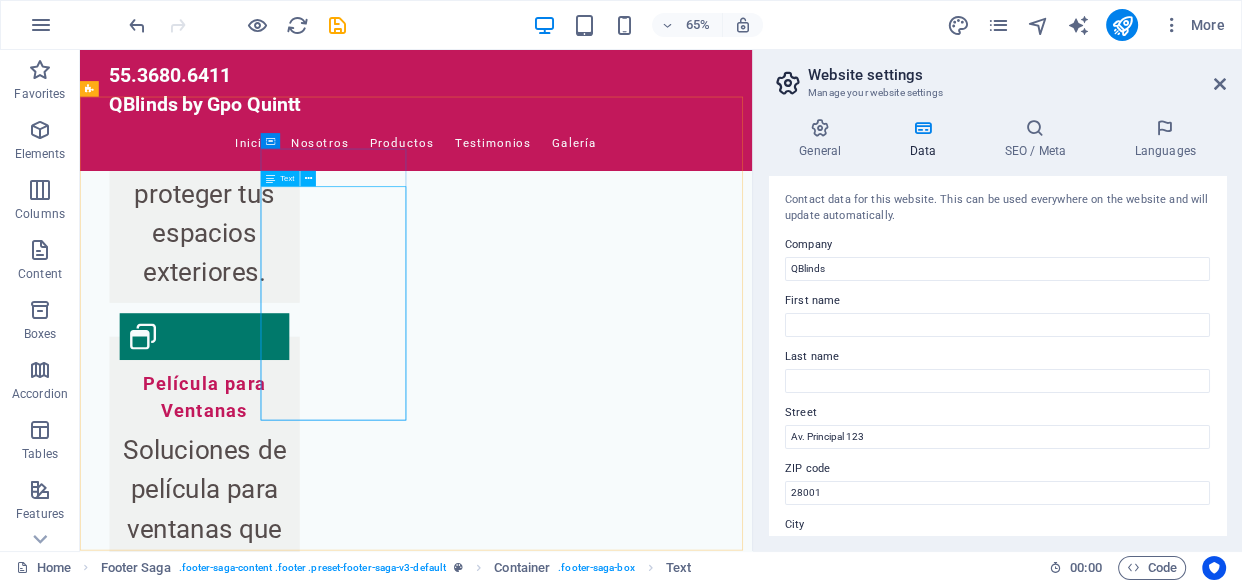 click on "Text" at bounding box center (287, 179) 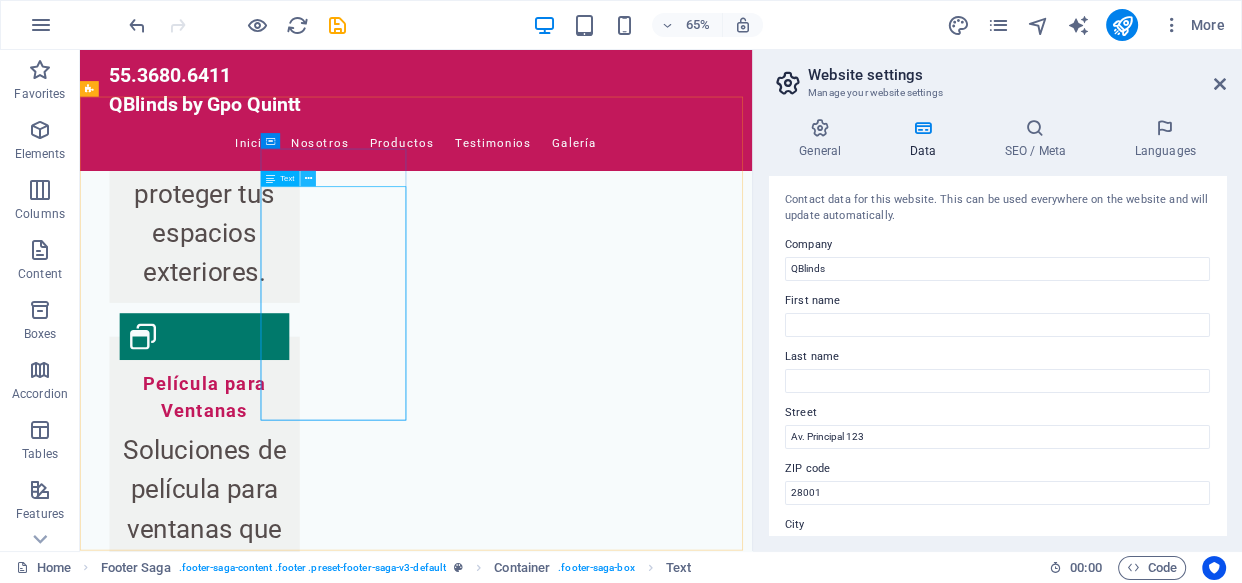 click at bounding box center (308, 179) 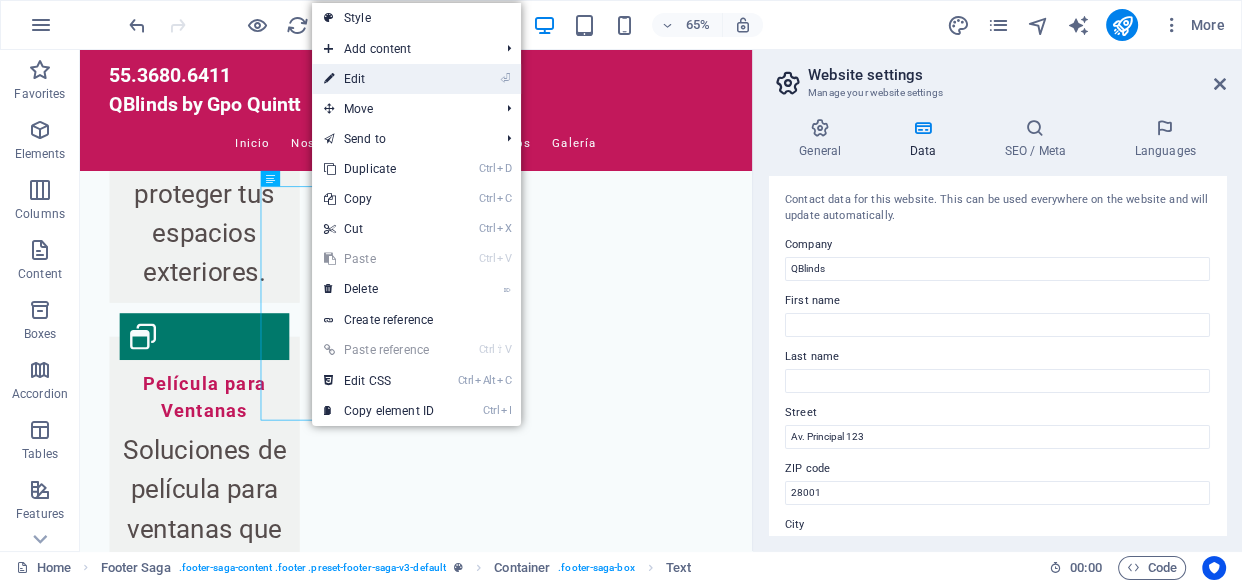 click on "⏎  Edit" at bounding box center [379, 79] 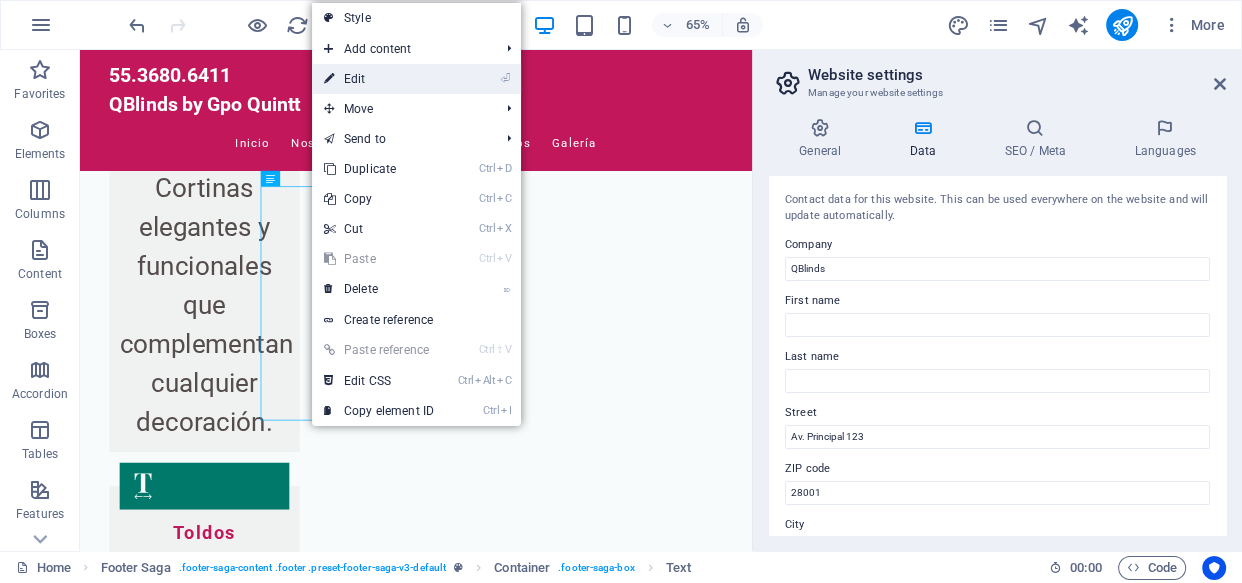 scroll, scrollTop: 4492, scrollLeft: 0, axis: vertical 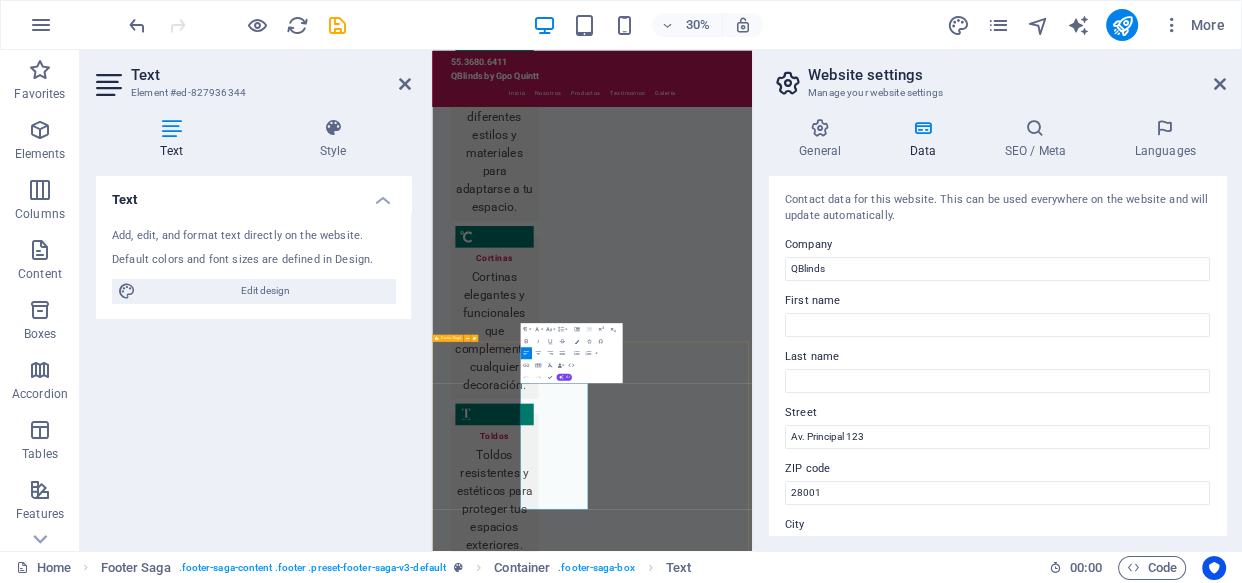 drag, startPoint x: 855, startPoint y: 1549, endPoint x: 722, endPoint y: 1480, distance: 149.83324 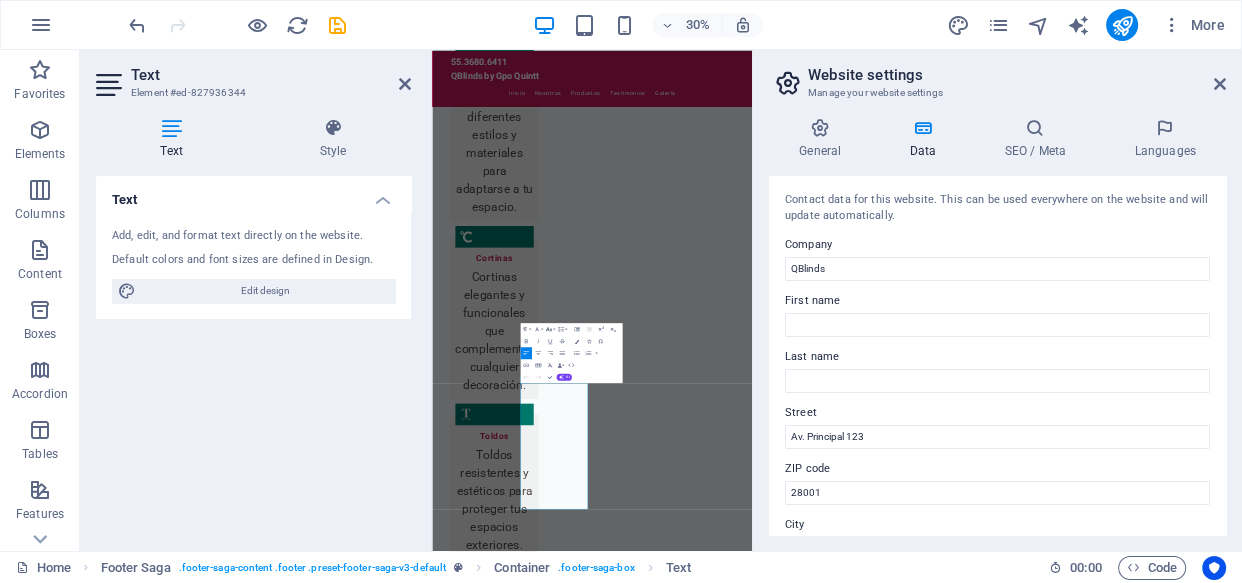 click 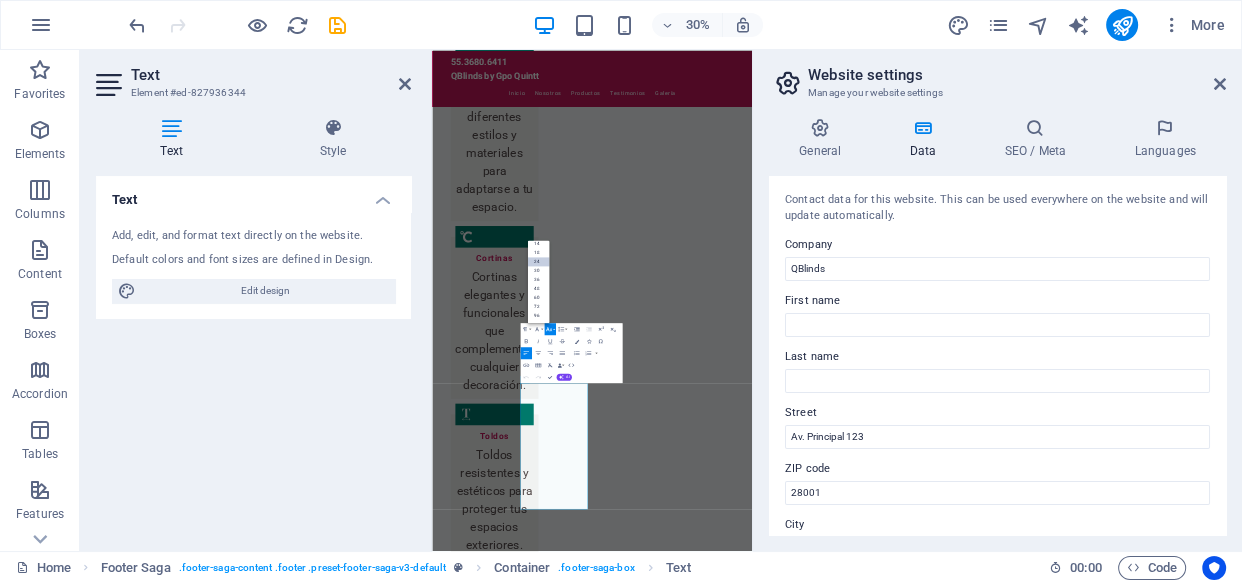 scroll, scrollTop: 160, scrollLeft: 0, axis: vertical 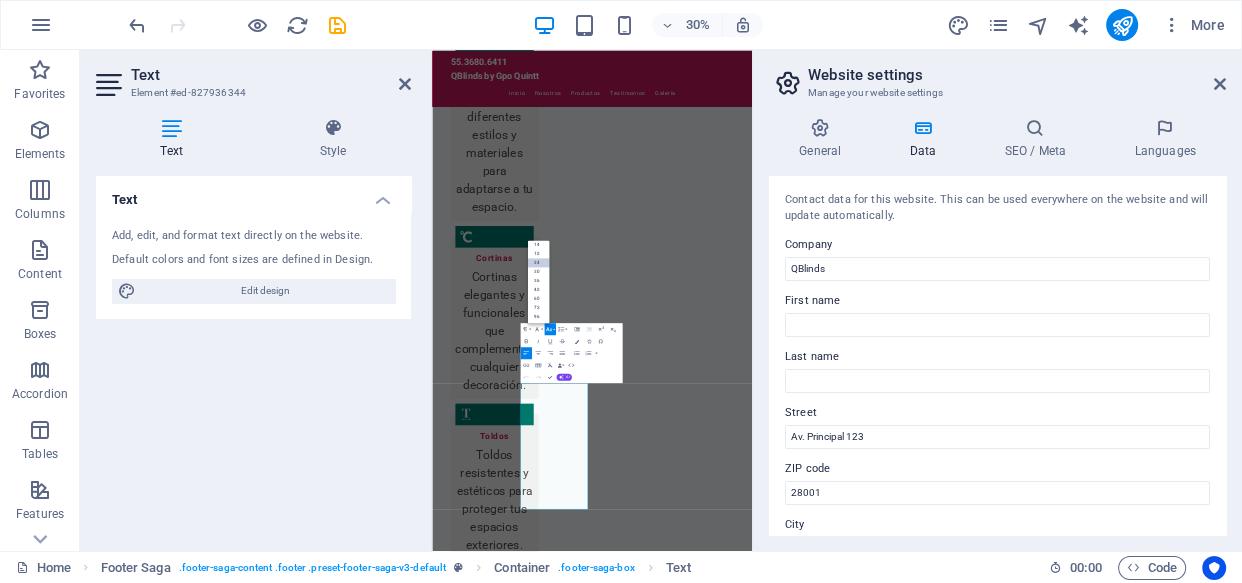 click on "24" at bounding box center [539, 262] 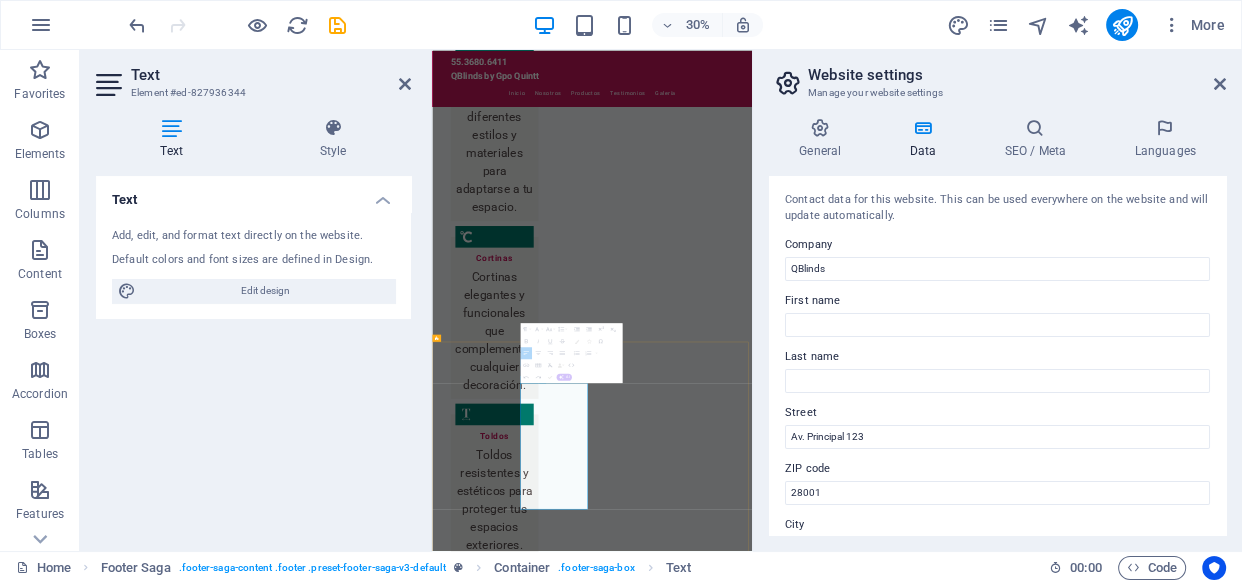 click on "Email:  info@qblinds.com" at bounding box center (560, 6437) 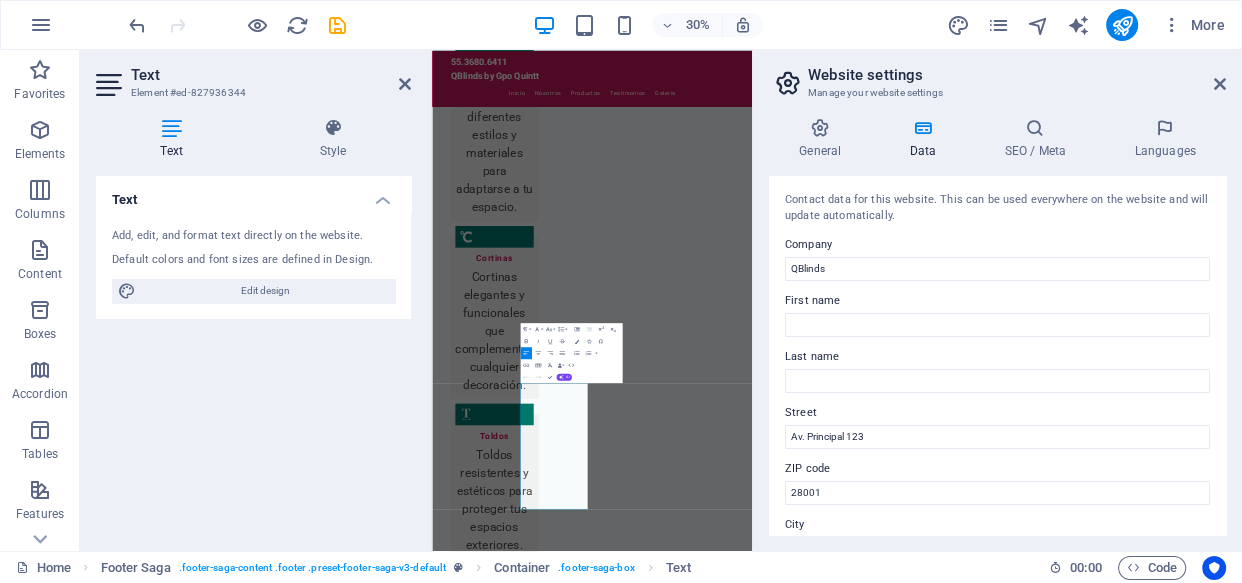 click on "Text Add, edit, and format text directly on the website. Default colors and font sizes are defined in Design. Edit design Alignment Left aligned Centered Right aligned" at bounding box center [253, 355] 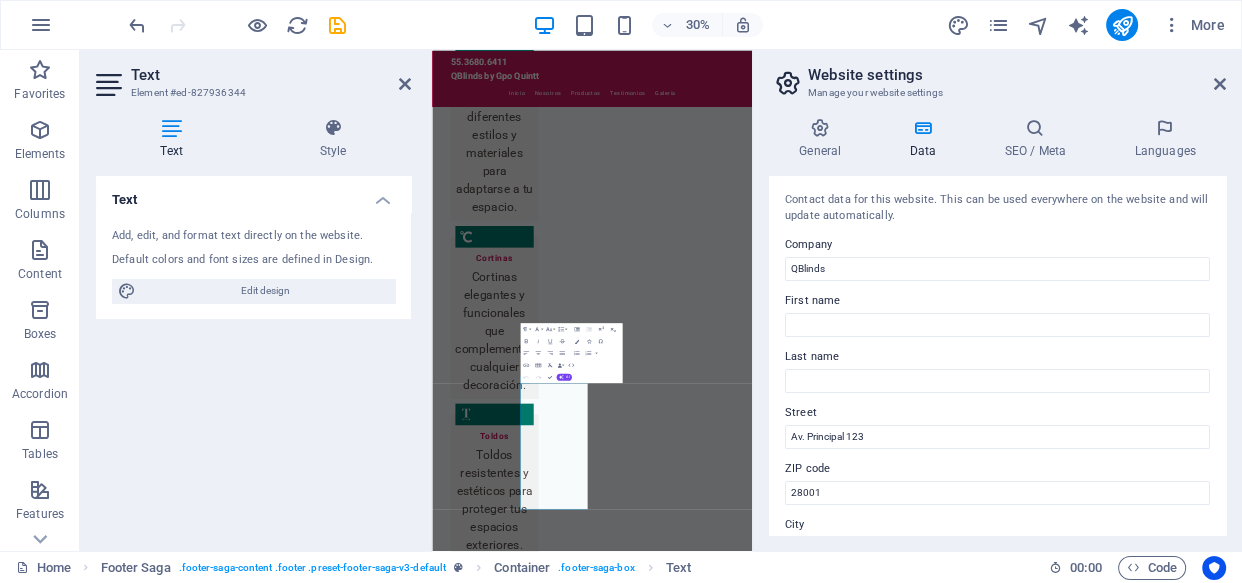 click on "Text Add, edit, and format text directly on the website. Default colors and font sizes are defined in Design. Edit design Alignment Left aligned Centered Right aligned" at bounding box center [253, 355] 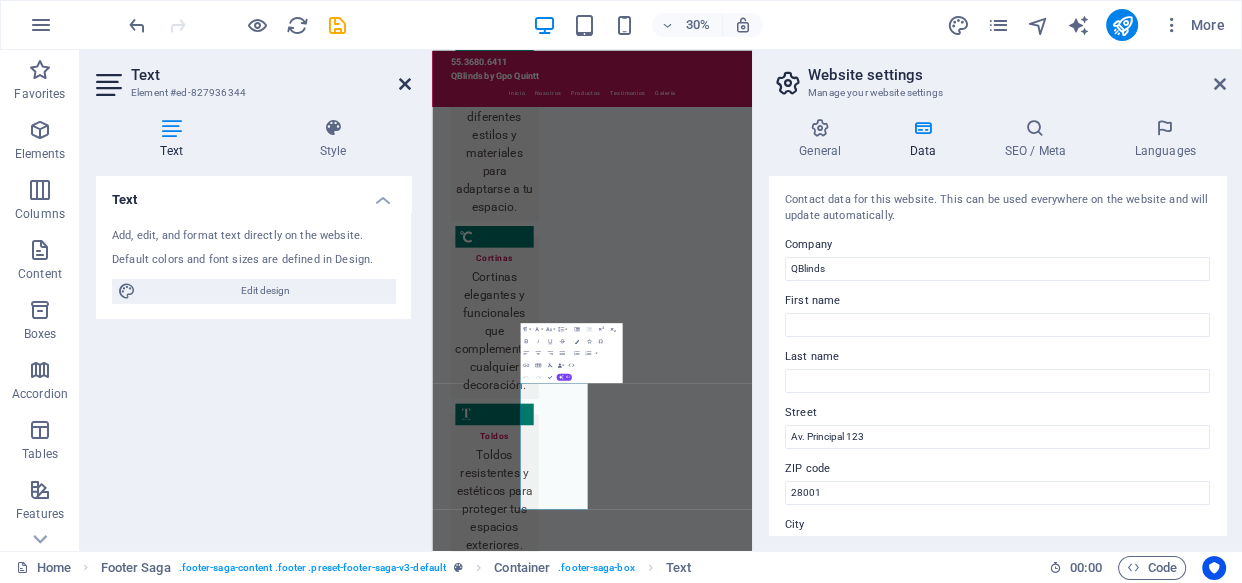 click at bounding box center (405, 84) 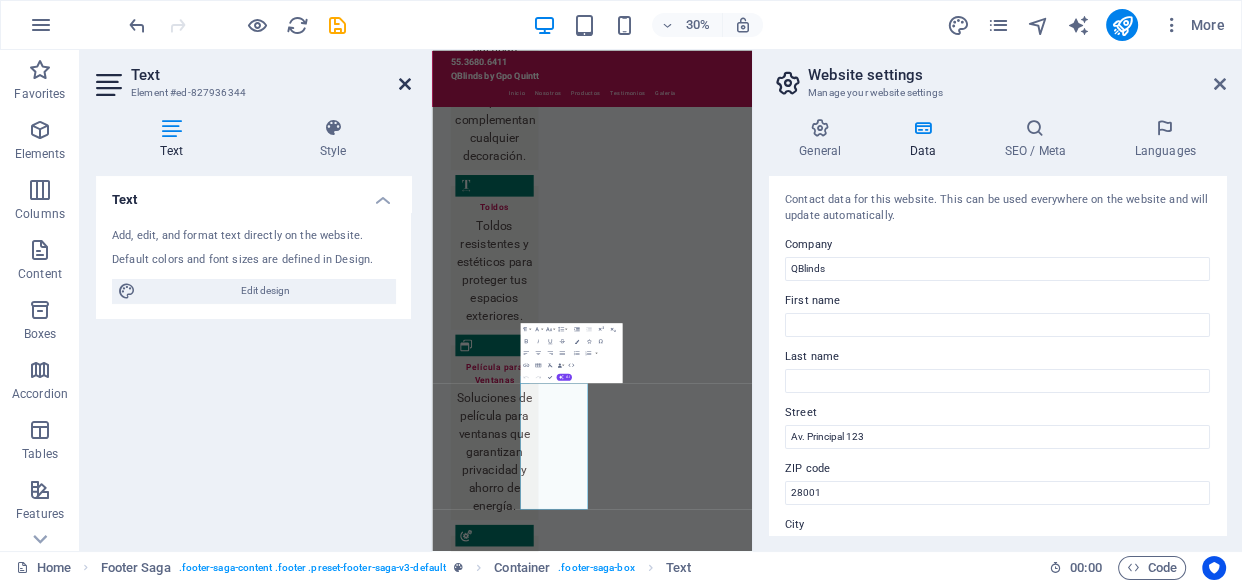 scroll, scrollTop: 5033, scrollLeft: 0, axis: vertical 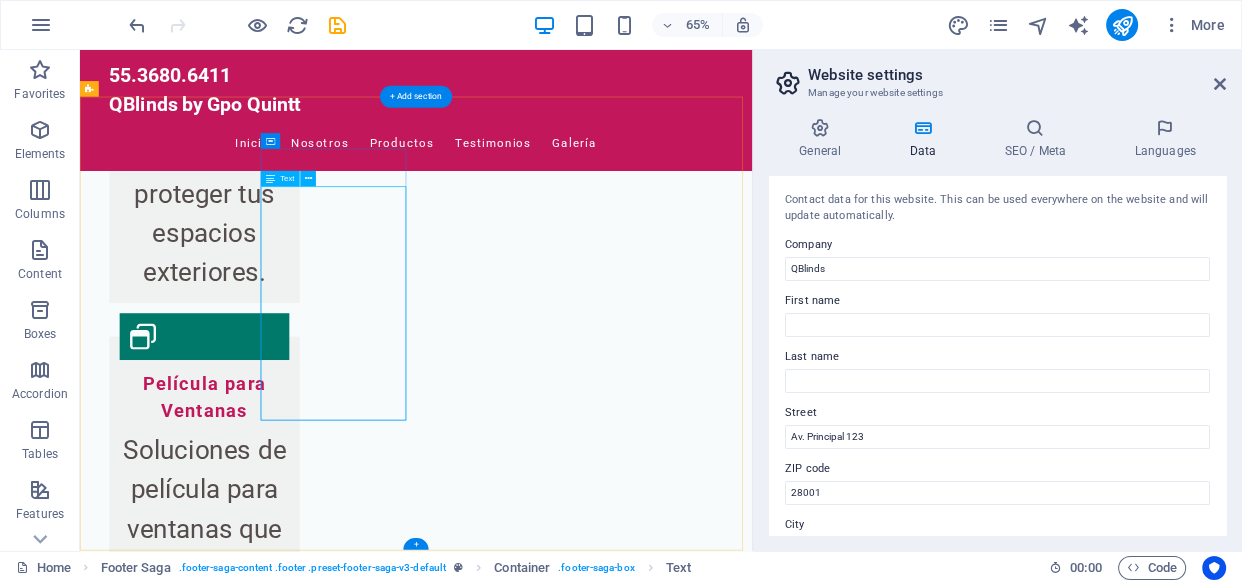click on "Av. Principal 123" at bounding box center [184, 4922] 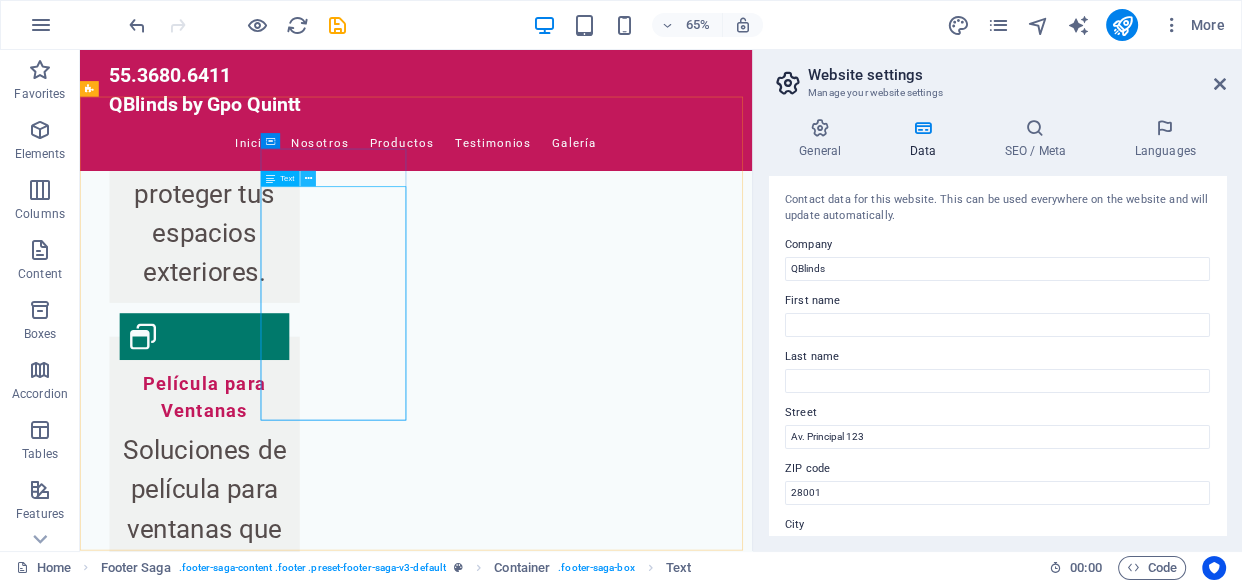 click at bounding box center [308, 179] 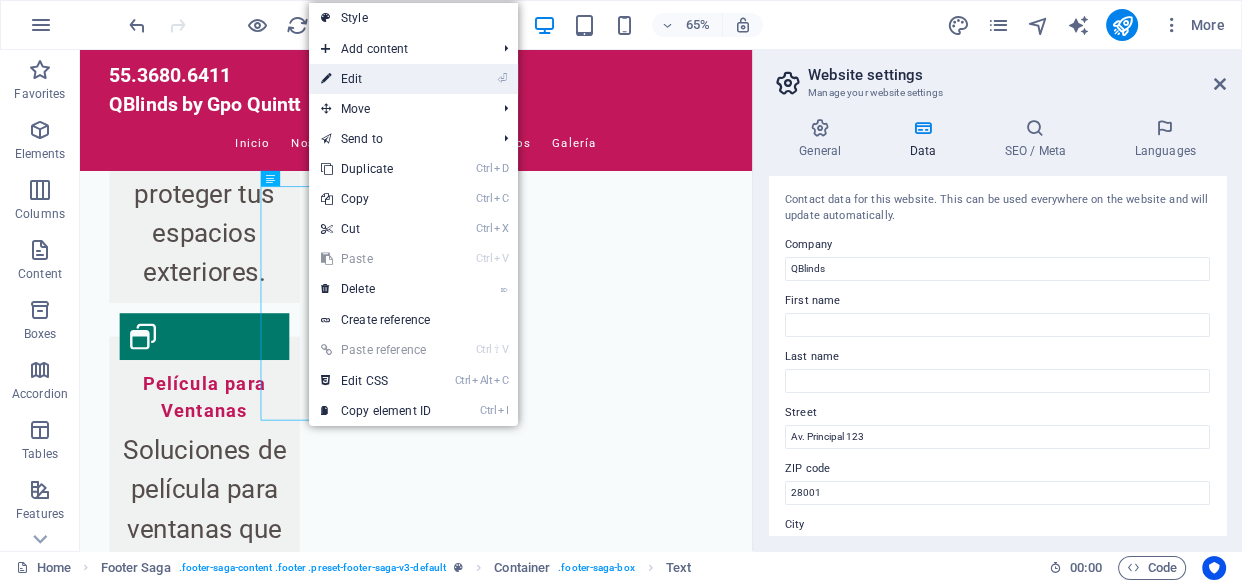 click on "⏎  Edit" at bounding box center (376, 79) 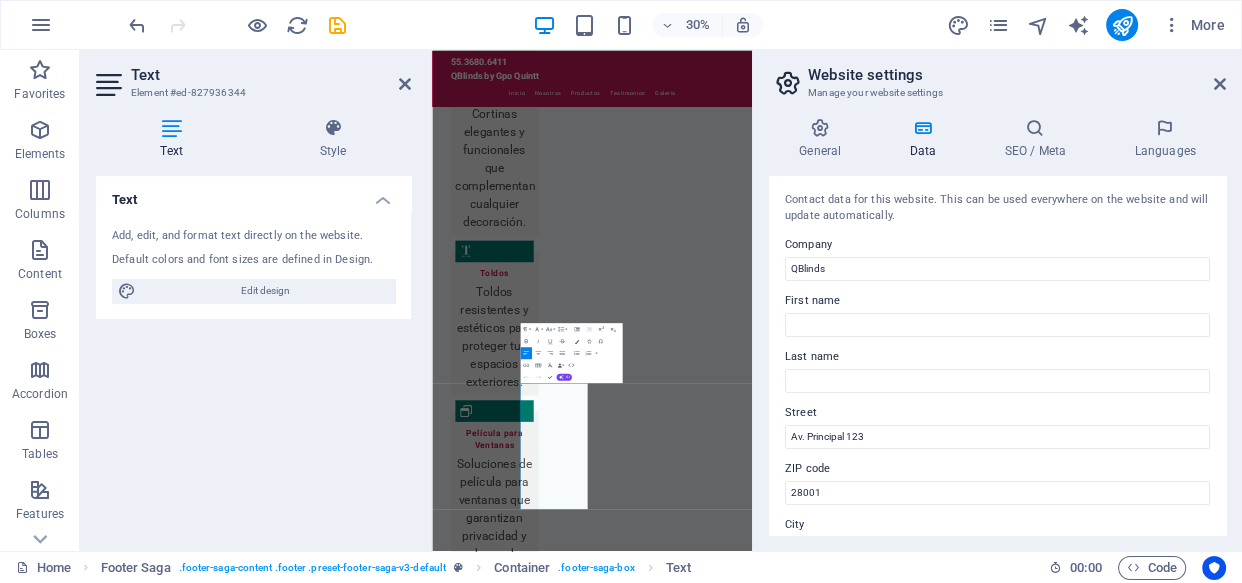 scroll, scrollTop: 4492, scrollLeft: 0, axis: vertical 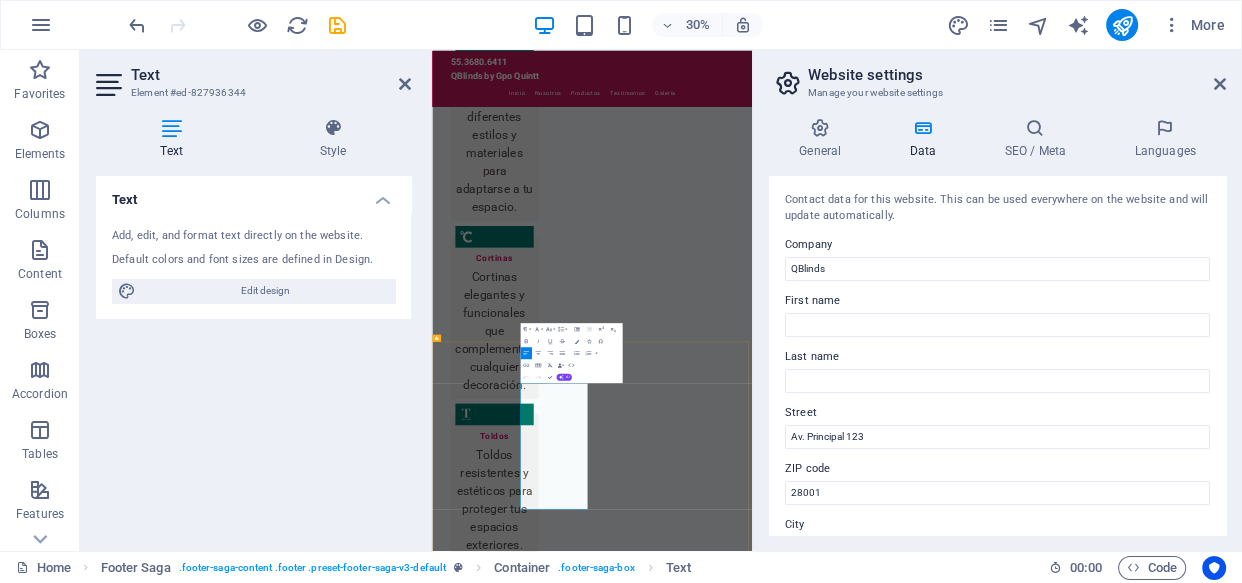 click on "Av. Principal 123" at bounding box center (560, 6227) 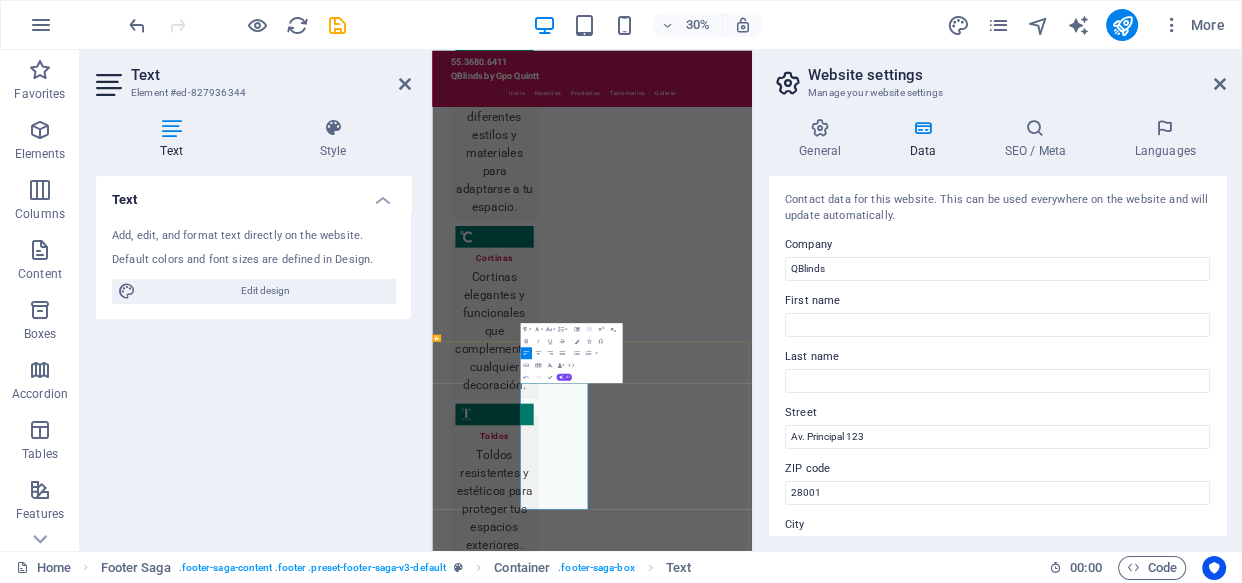 click on "Av. Principal 123" at bounding box center (536, 6232) 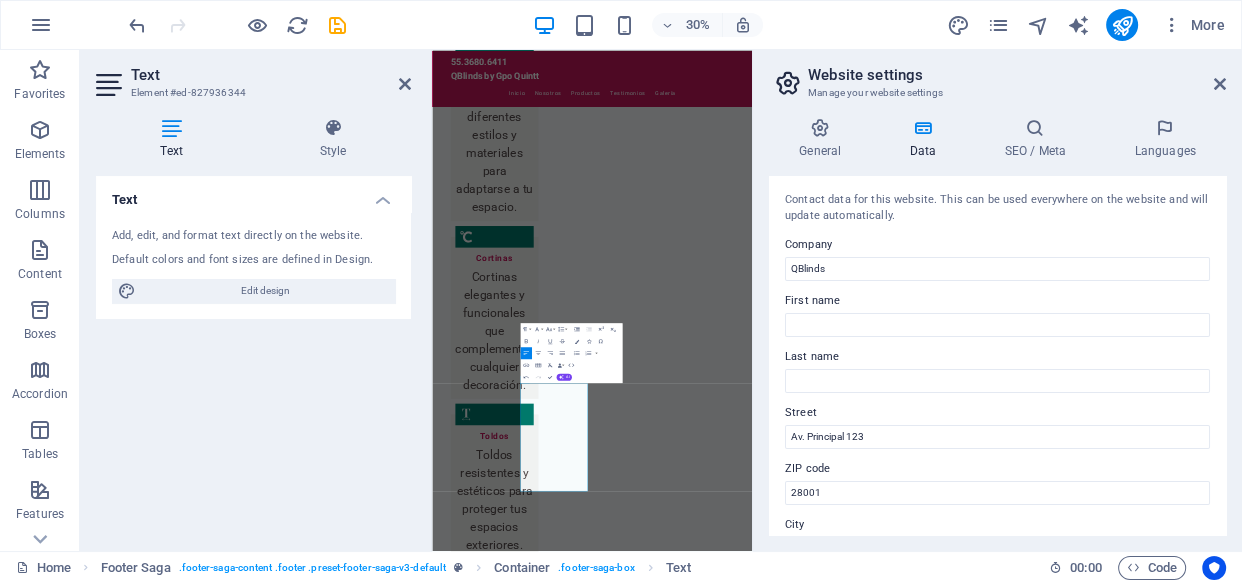 click on "Email:  info@qblinds.com" at bounding box center (560, 6377) 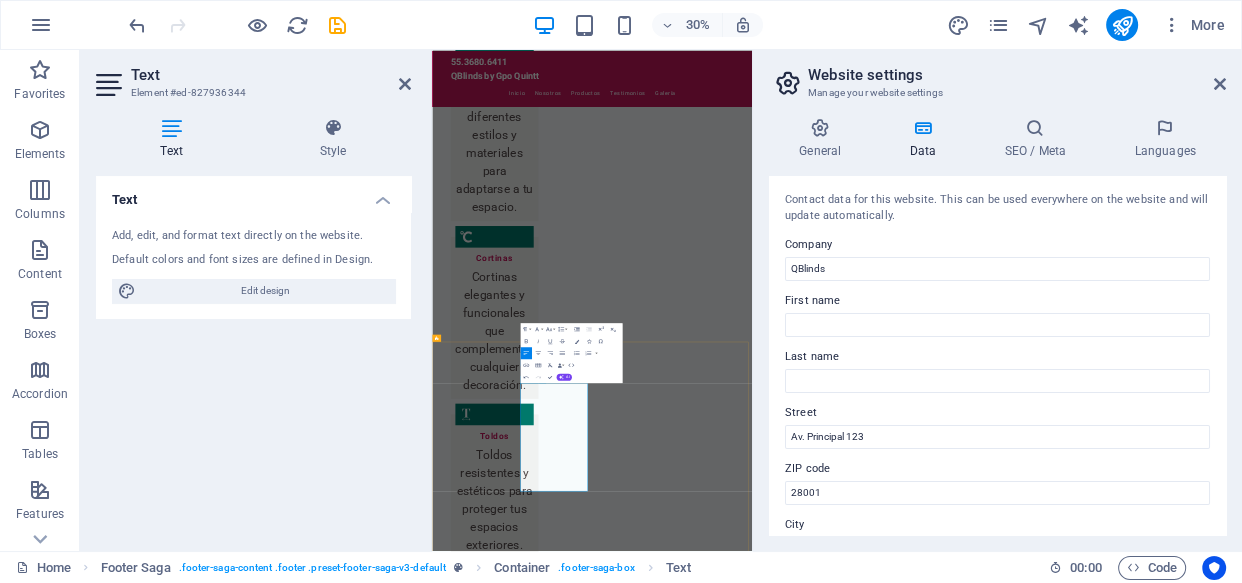 drag, startPoint x: 852, startPoint y: 1492, endPoint x: 752, endPoint y: 1434, distance: 115.60277 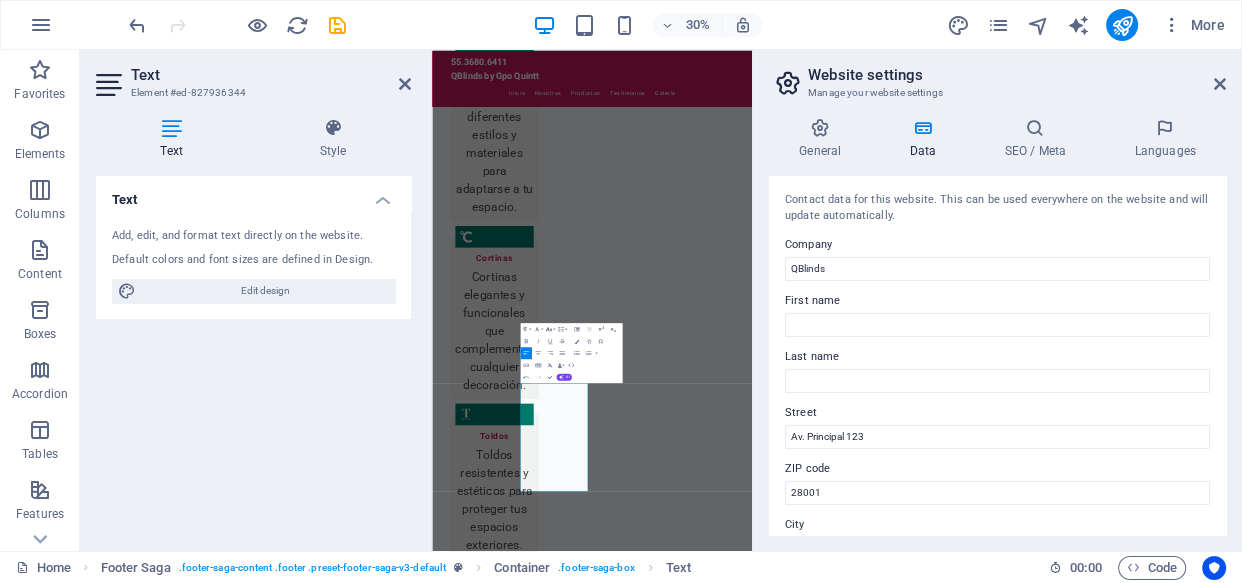 click 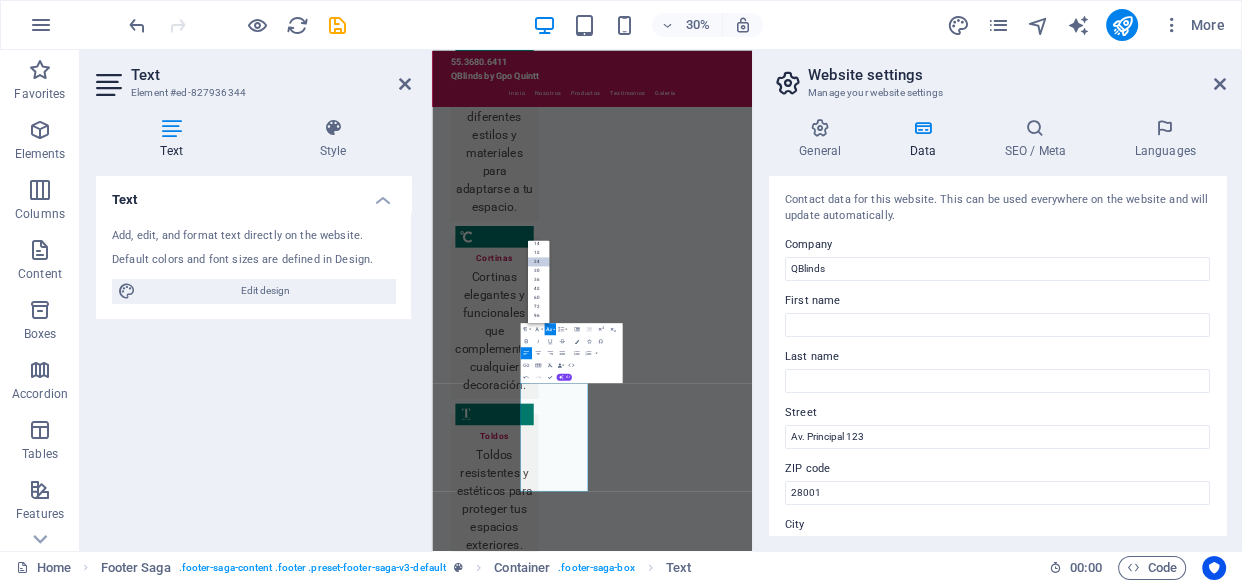 scroll, scrollTop: 160, scrollLeft: 0, axis: vertical 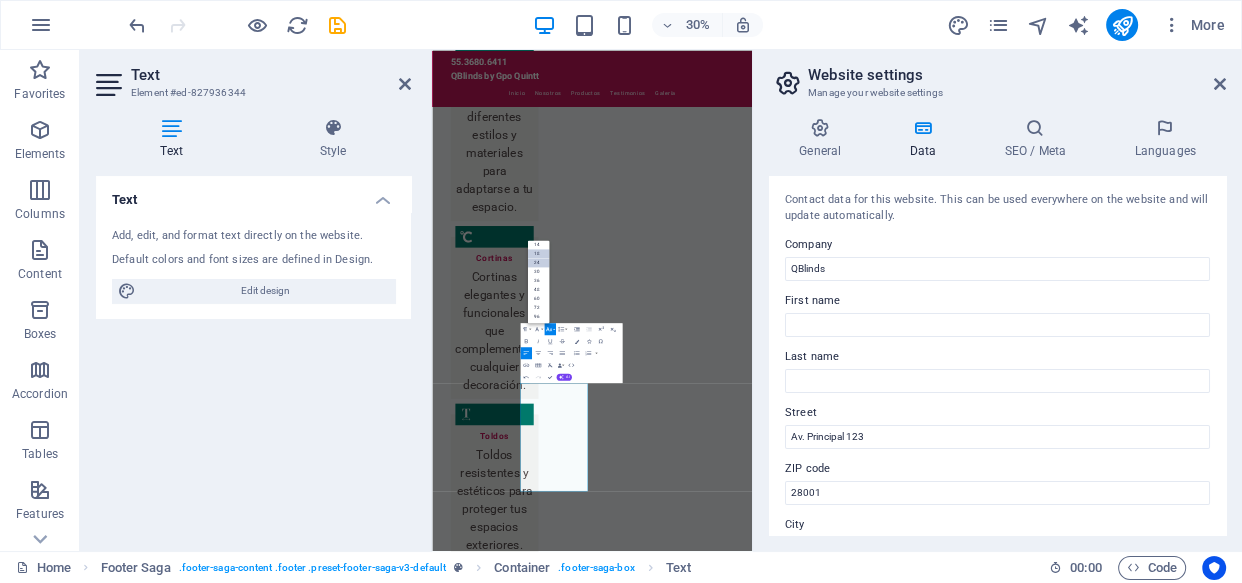click on "18" at bounding box center [539, 253] 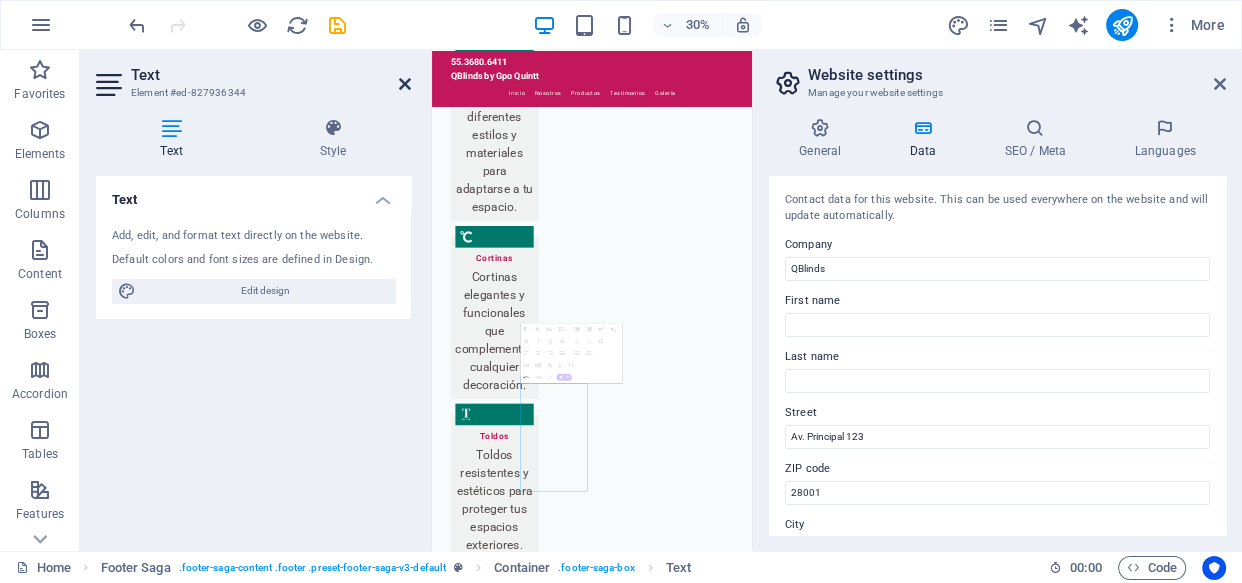 click at bounding box center (405, 84) 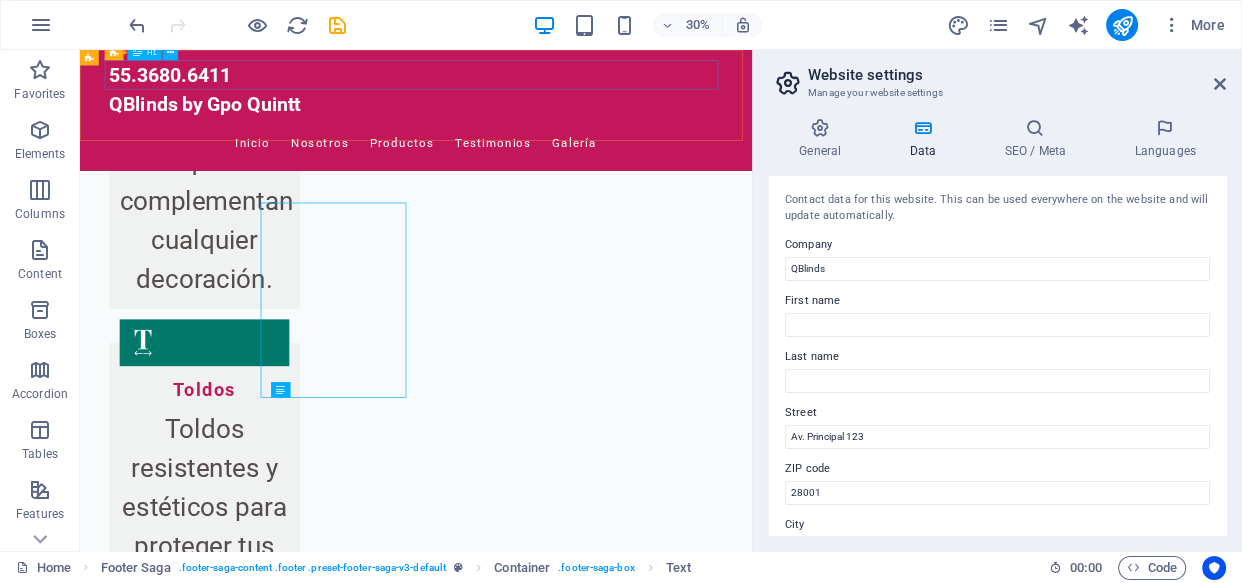 scroll, scrollTop: 5009, scrollLeft: 0, axis: vertical 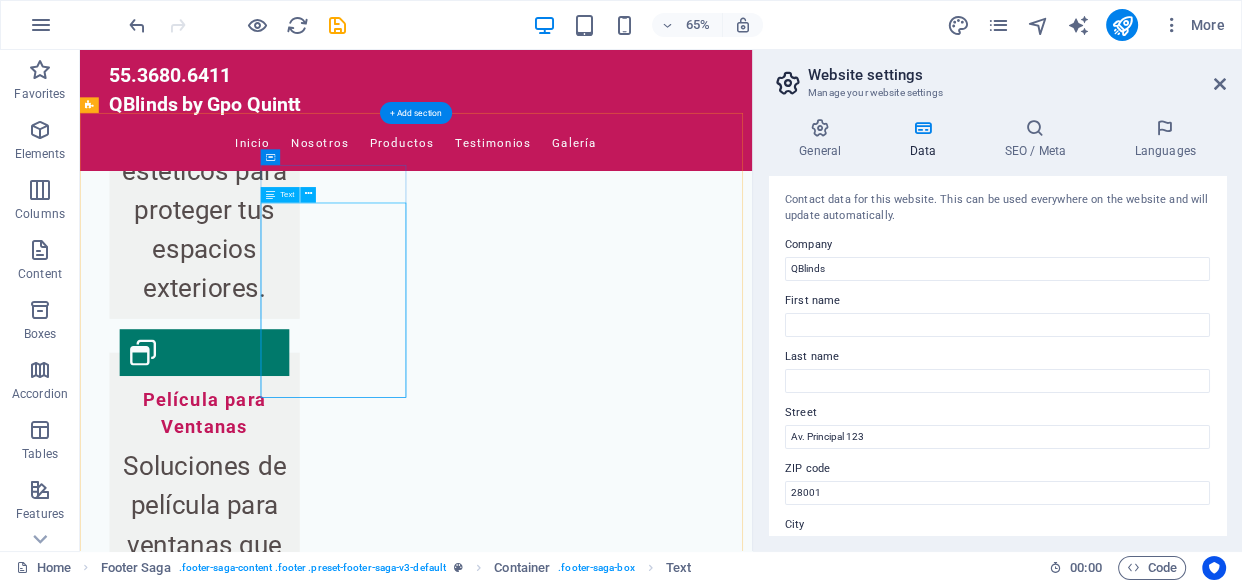 click on "Phone:  +34 912 345 678 Mobile:  Email:  info@qblinds.com" at bounding box center [208, 5001] 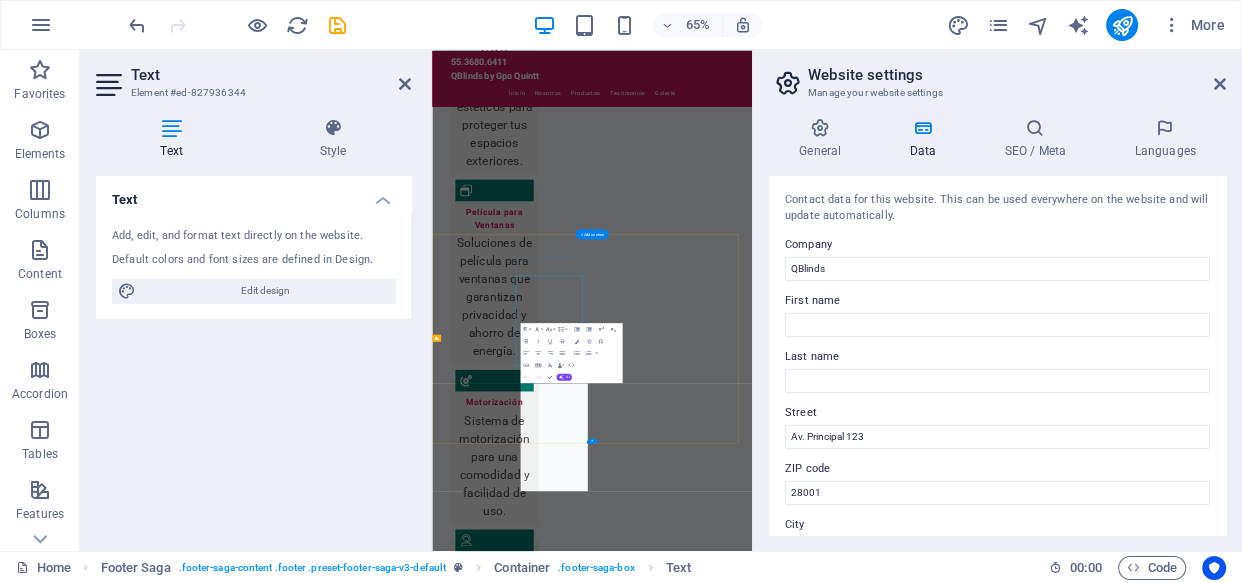 scroll, scrollTop: 4492, scrollLeft: 0, axis: vertical 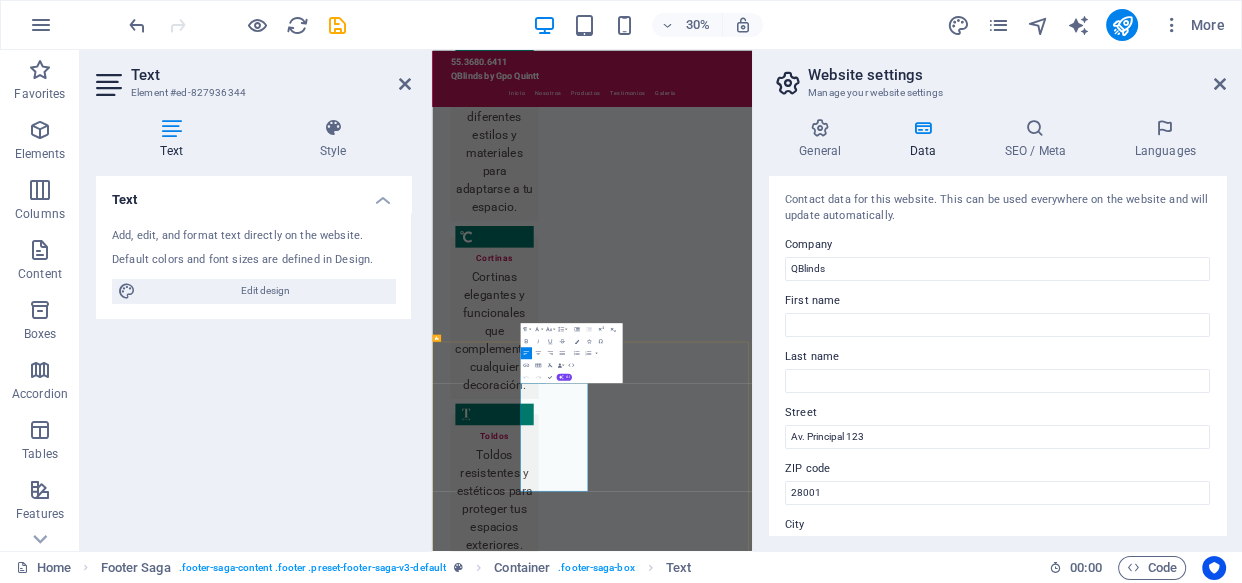 click on "Phone:  +34 912 345 678" at bounding box center [560, 6227] 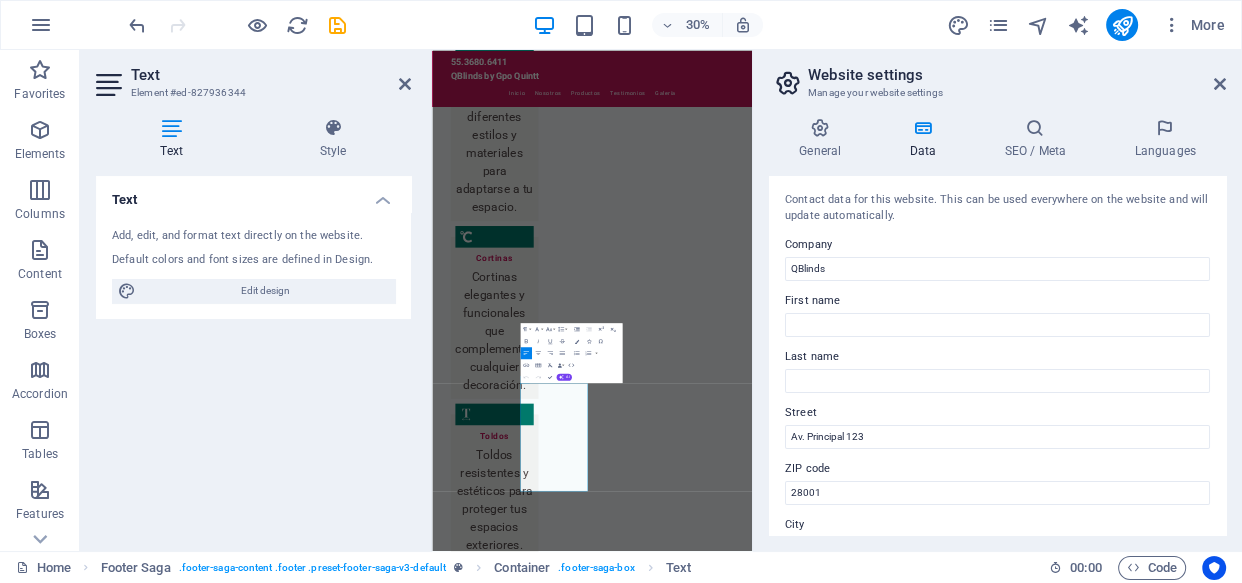 click on "Text Add, edit, and format text directly on the website. Default colors and font sizes are defined in Design. Edit design Alignment Left aligned Centered Right aligned" at bounding box center [253, 355] 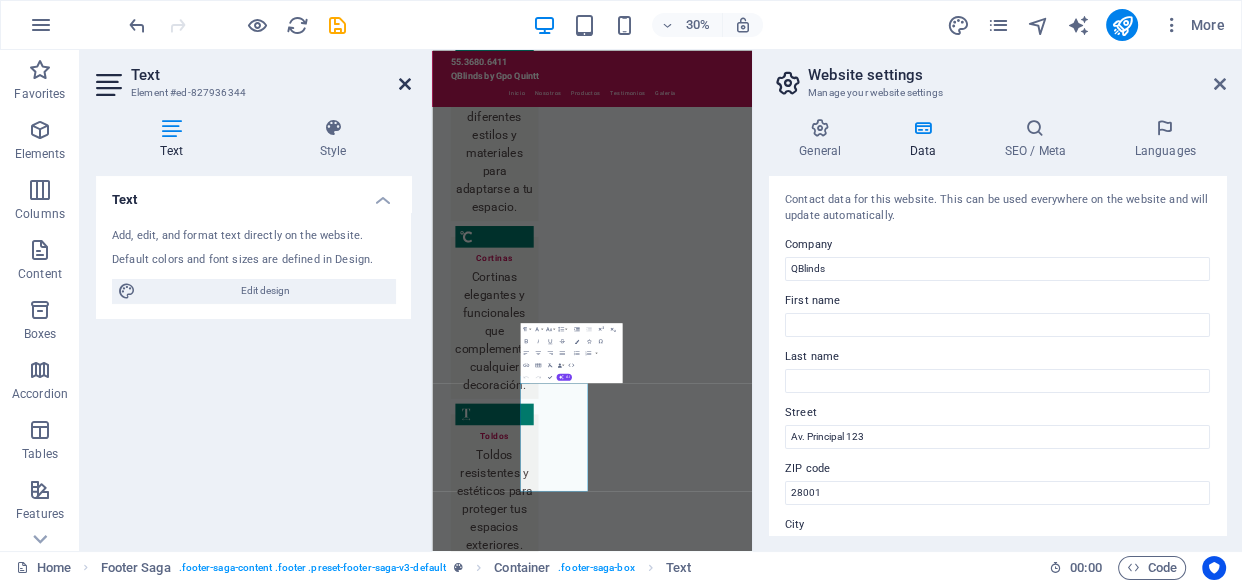 click at bounding box center (405, 84) 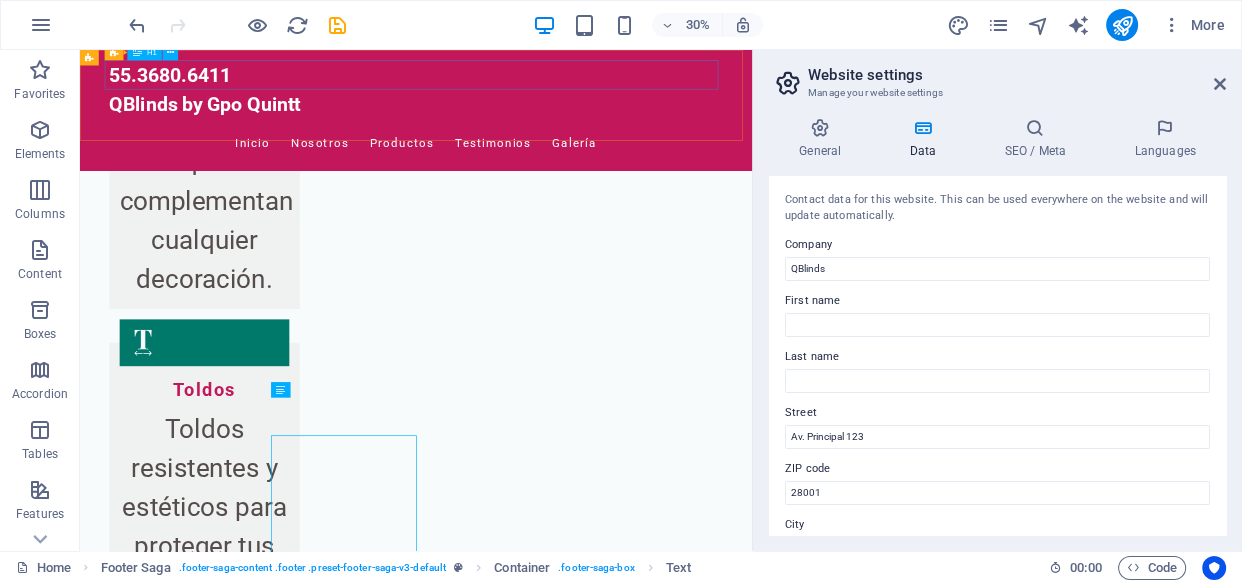 scroll, scrollTop: 5009, scrollLeft: 0, axis: vertical 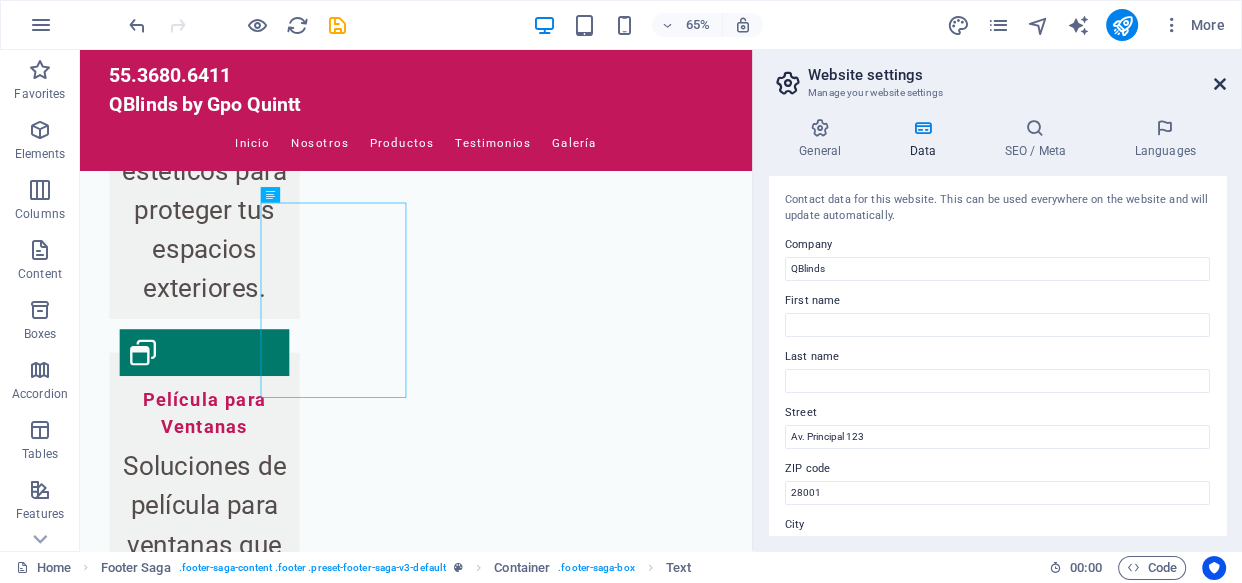 click at bounding box center (1220, 84) 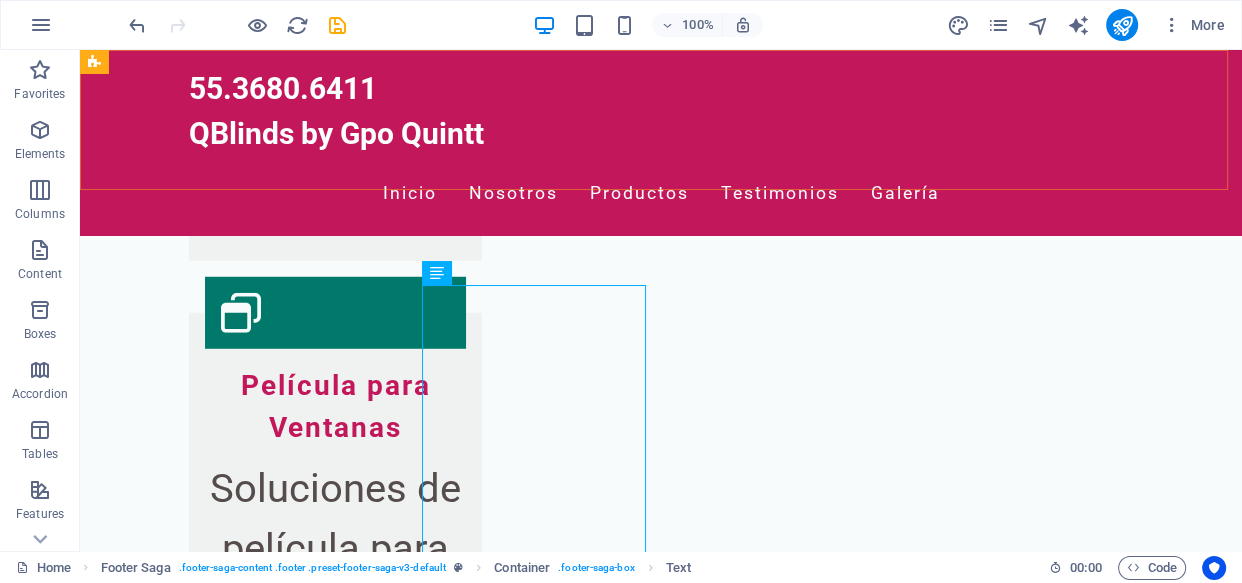 scroll, scrollTop: 5034, scrollLeft: 0, axis: vertical 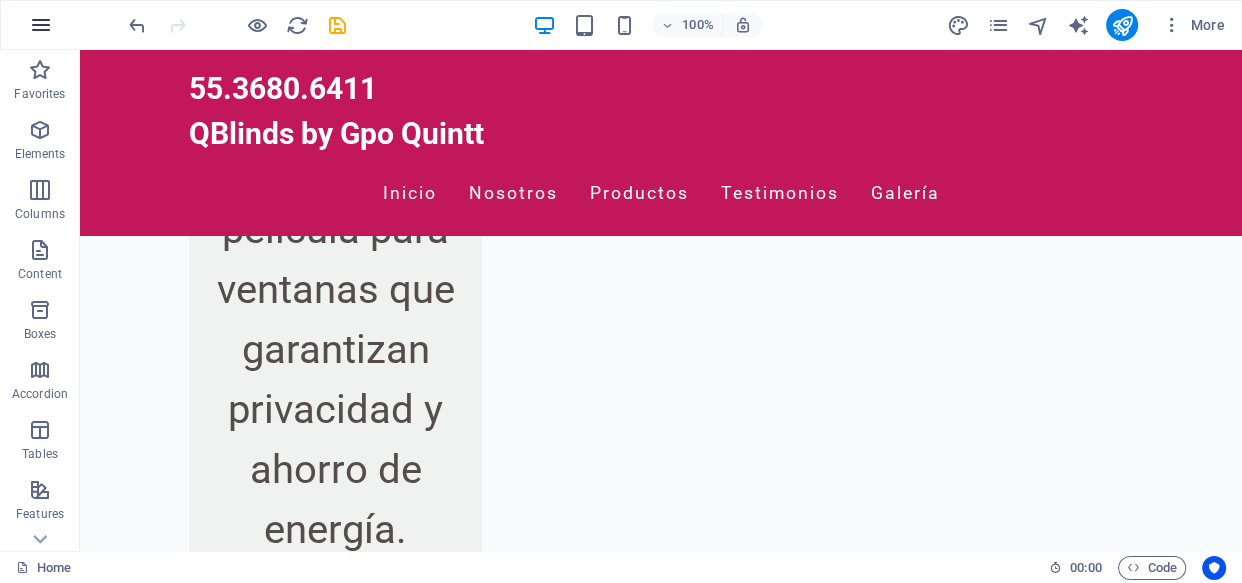 click at bounding box center (41, 25) 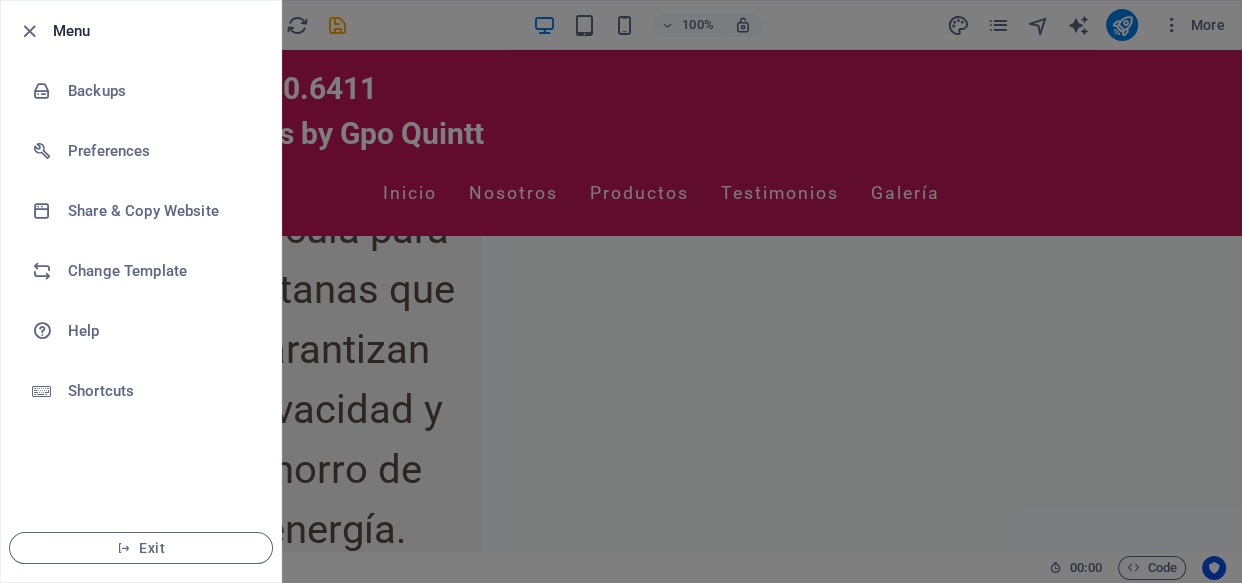 click at bounding box center [621, 291] 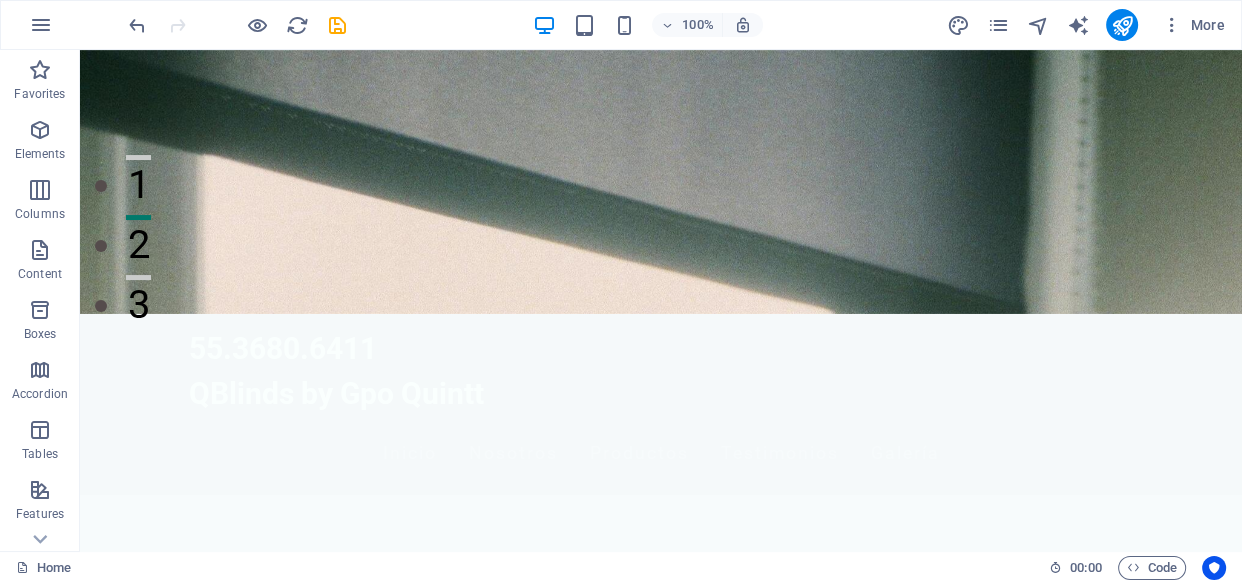 scroll, scrollTop: 0, scrollLeft: 0, axis: both 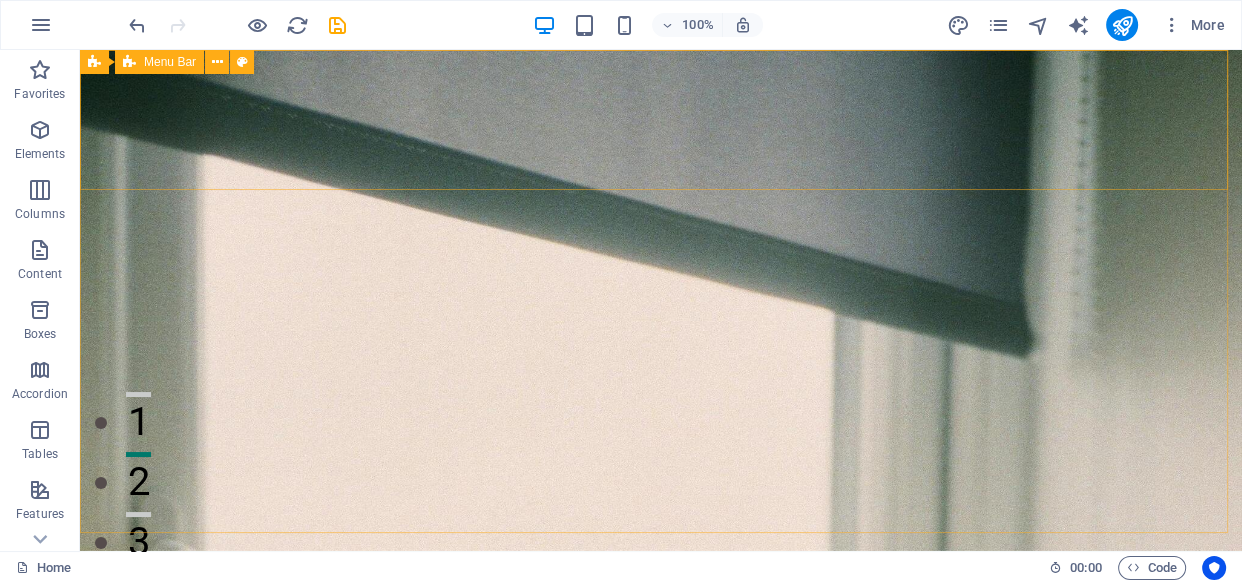 click on "Menu Bar" at bounding box center [170, 62] 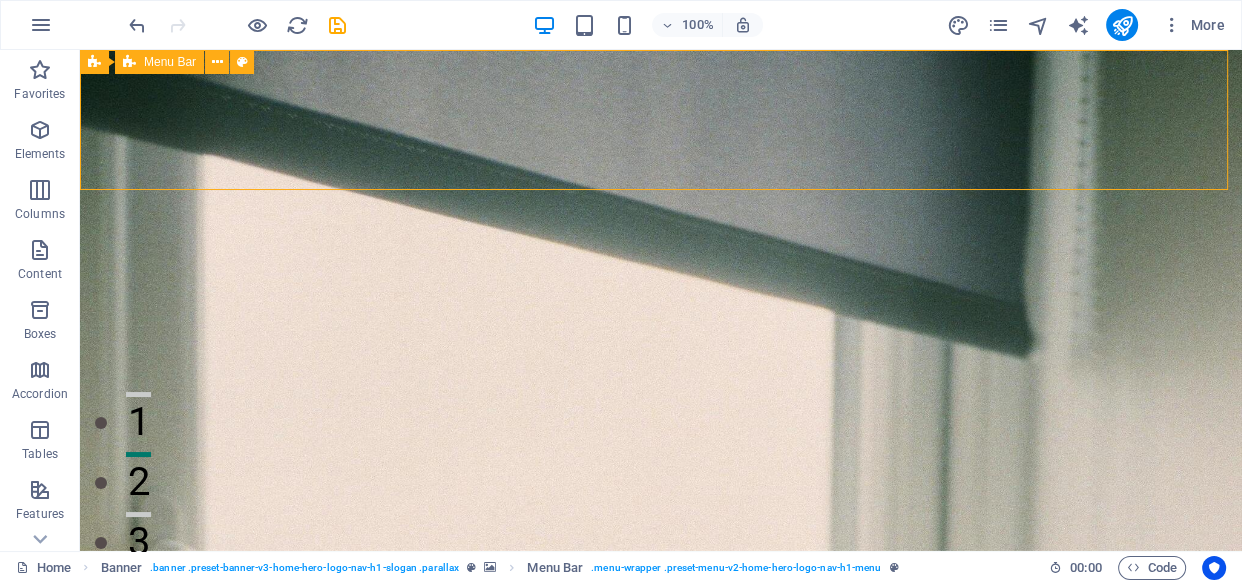 click on "Menu Bar" at bounding box center [170, 62] 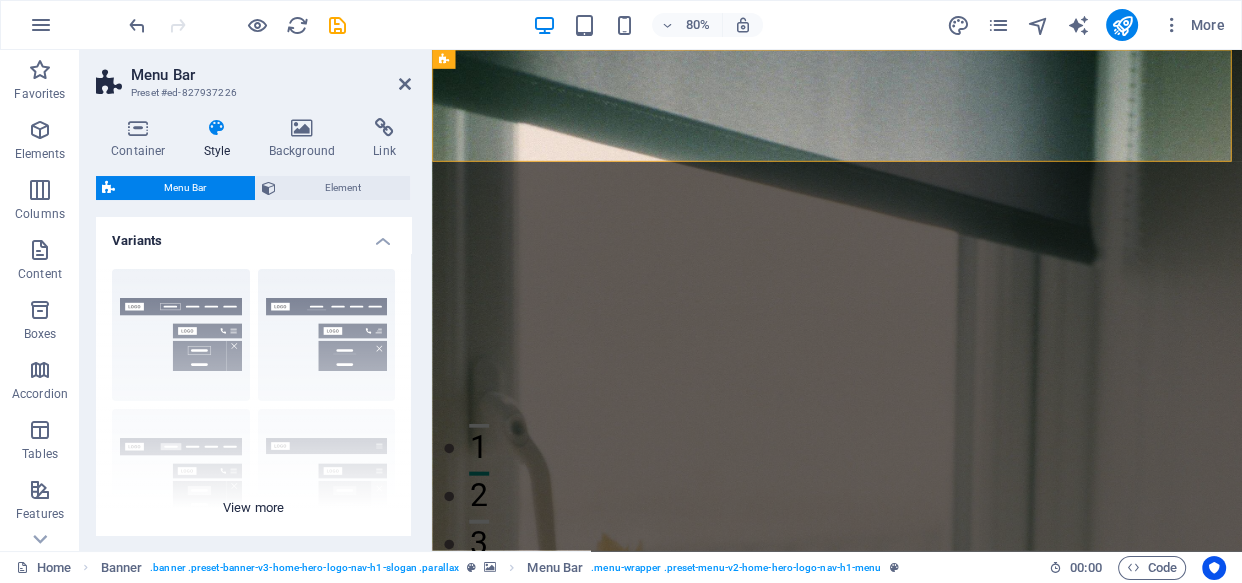 drag, startPoint x: 407, startPoint y: 318, endPoint x: 407, endPoint y: 365, distance: 47 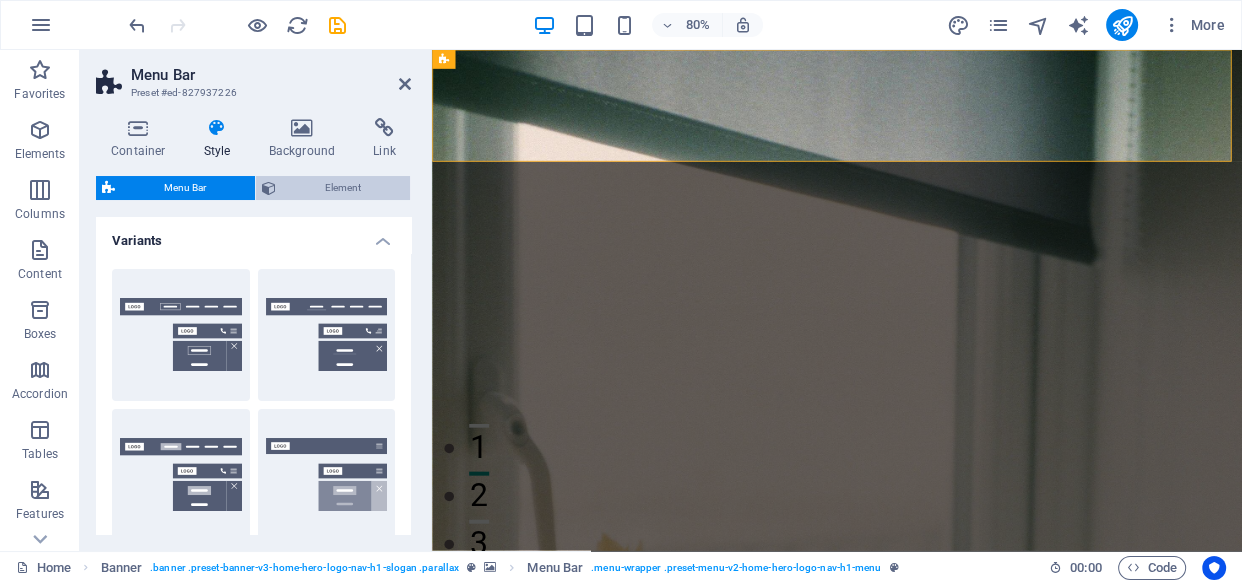 click on "Element" at bounding box center (343, 188) 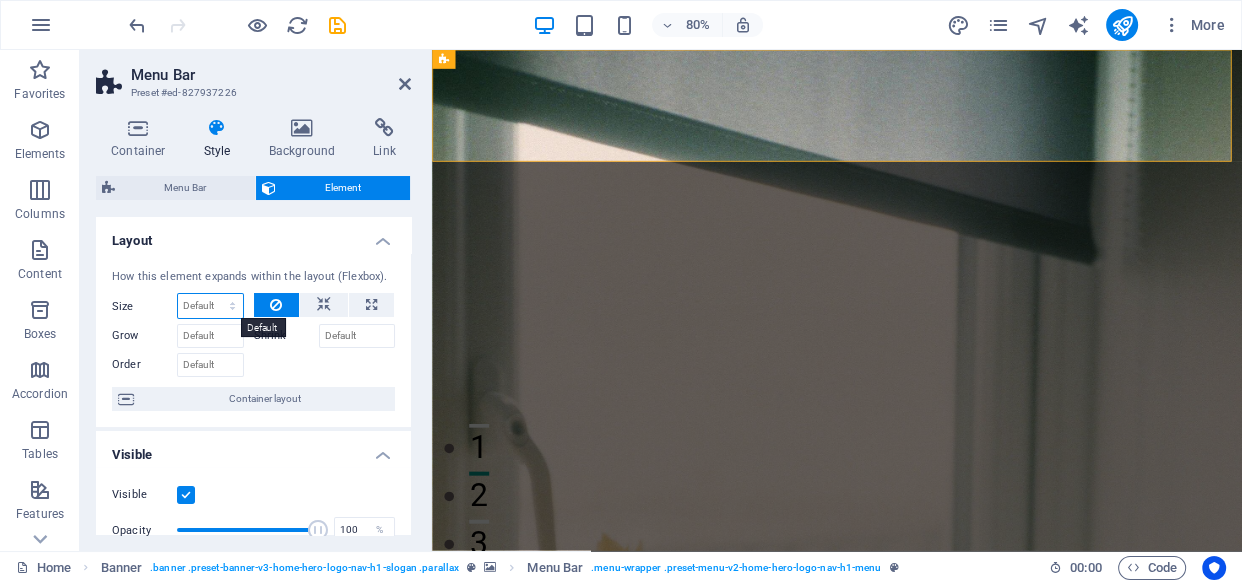 click on "Default auto px % 1/1 1/2 1/3 1/4 1/5 1/6 1/7 1/8 1/9 1/10" at bounding box center (210, 306) 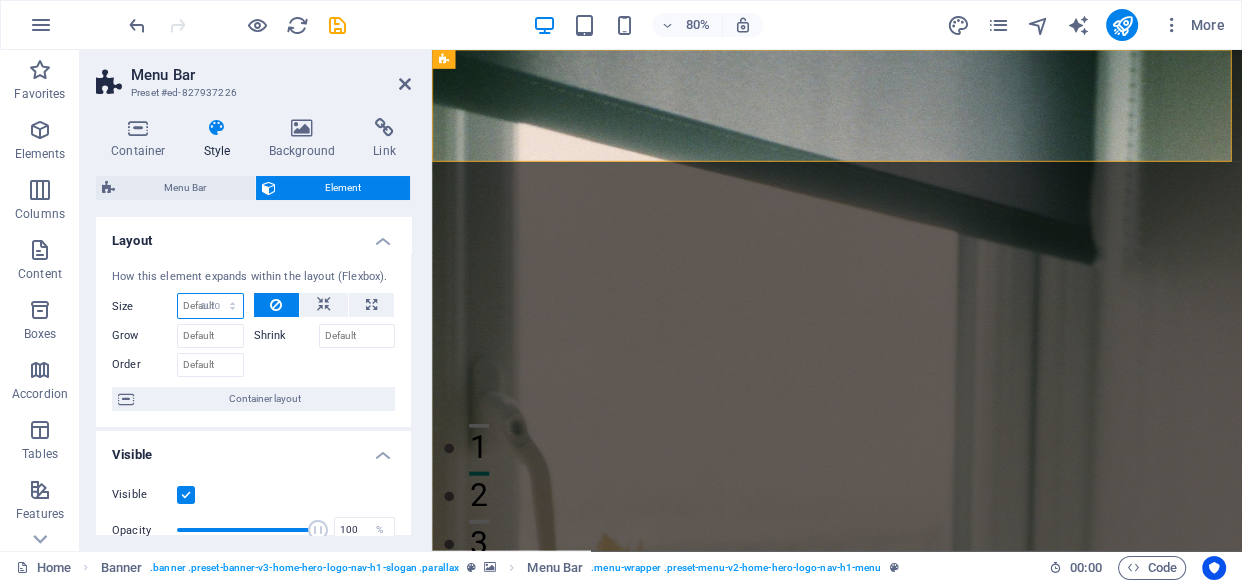 click on "Default auto px % 1/1 1/2 1/3 1/4 1/5 1/6 1/7 1/8 1/9 1/10" at bounding box center (210, 306) 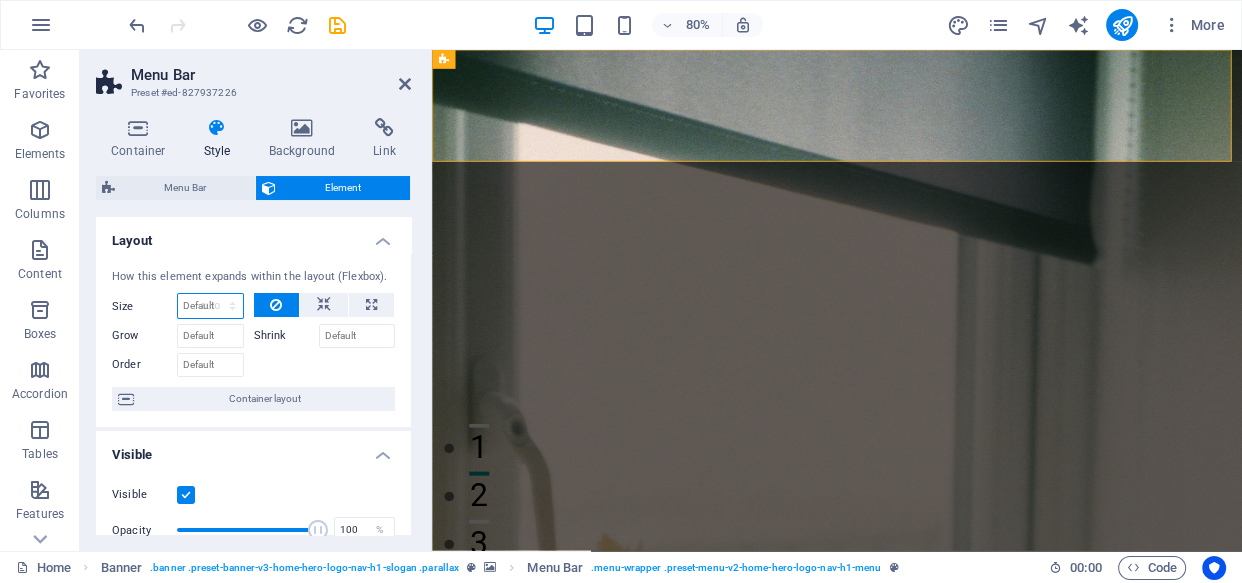 select on "DISABLED_OPTION_VALUE" 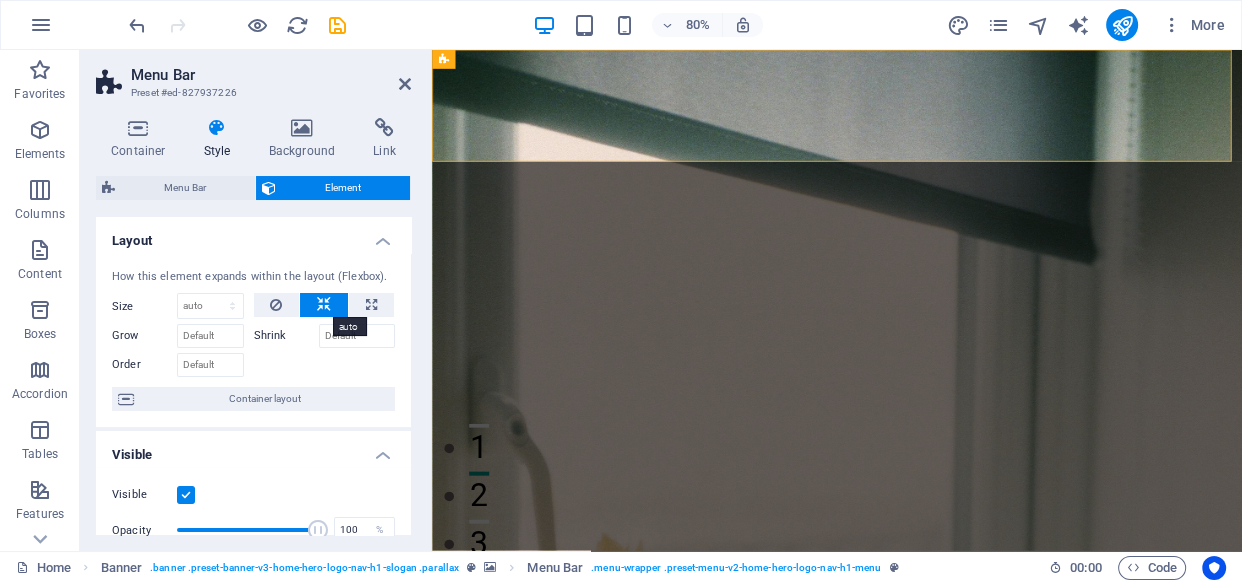 click at bounding box center [324, 305] 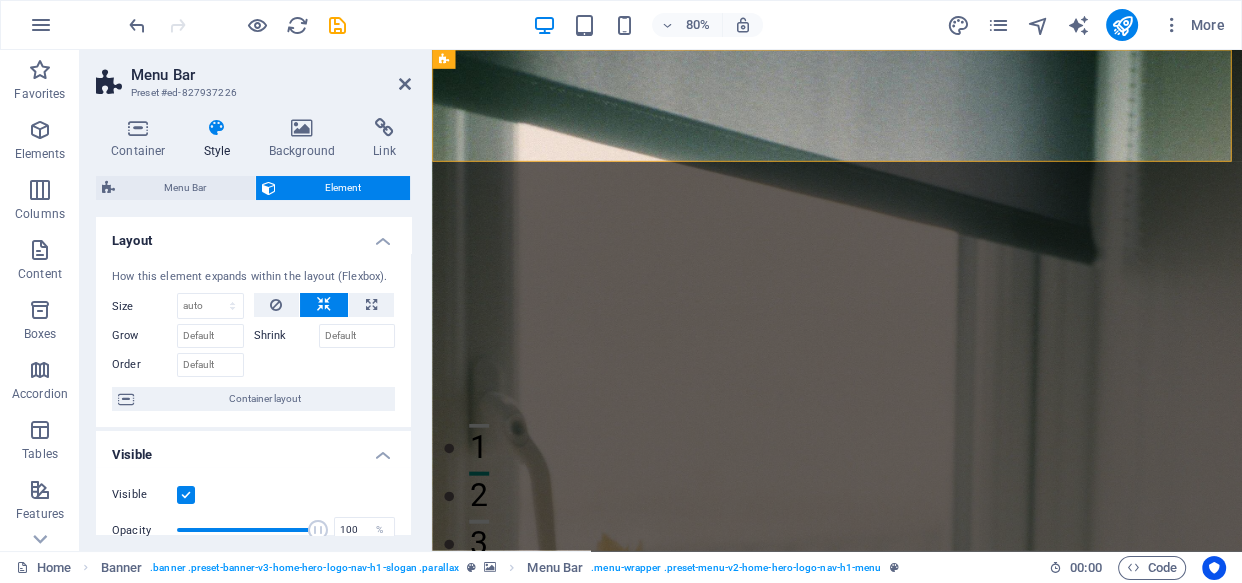 click at bounding box center (324, 305) 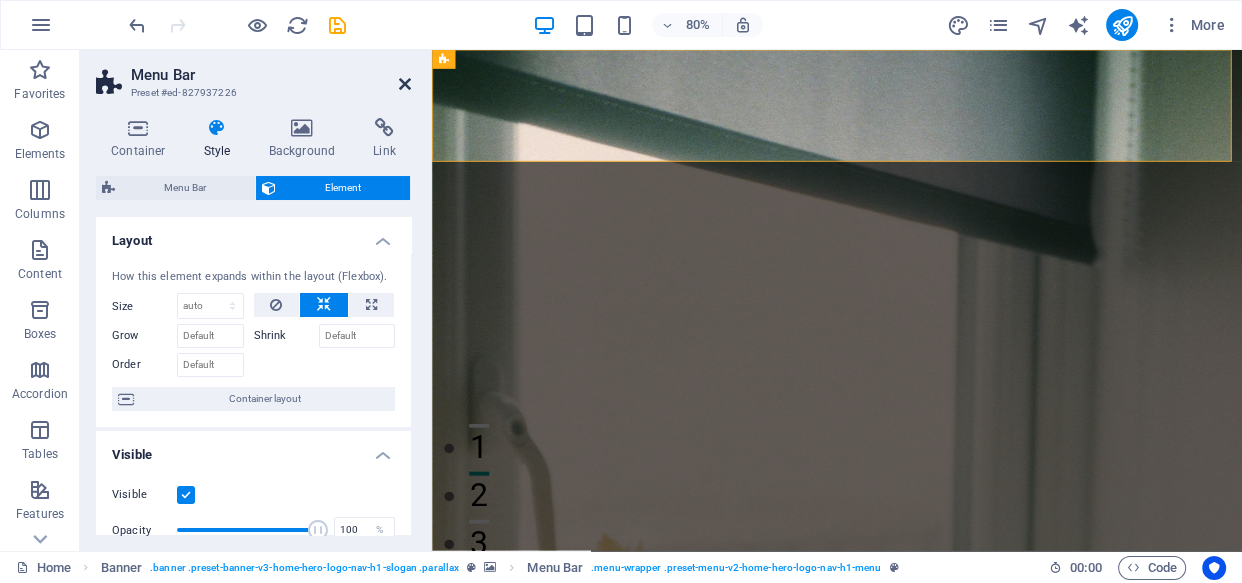 click at bounding box center [405, 84] 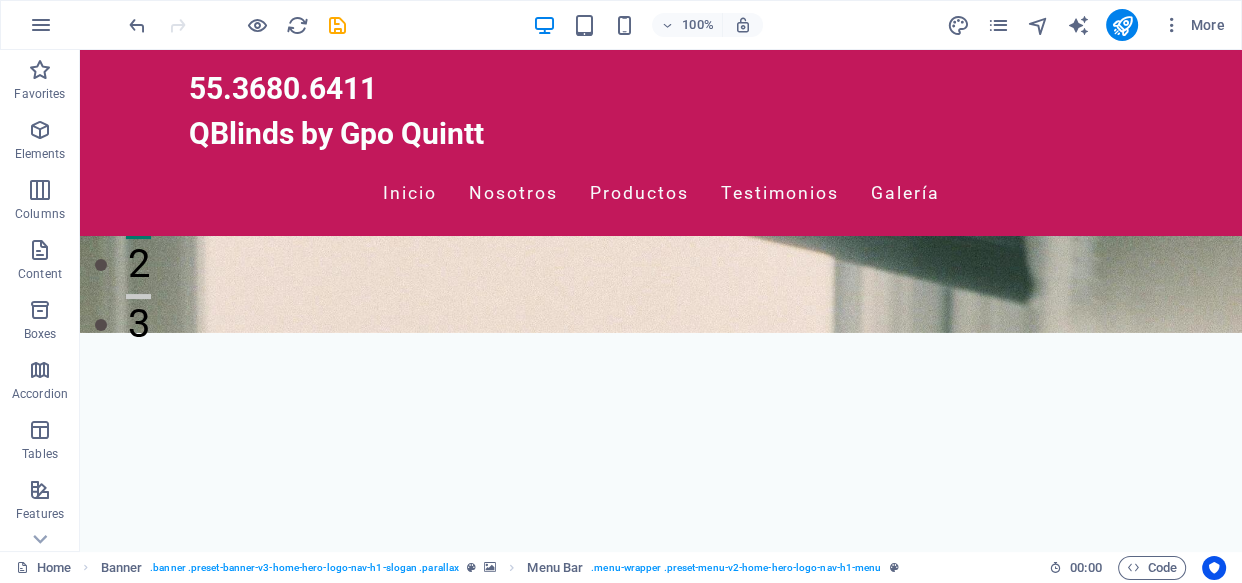 scroll, scrollTop: 290, scrollLeft: 0, axis: vertical 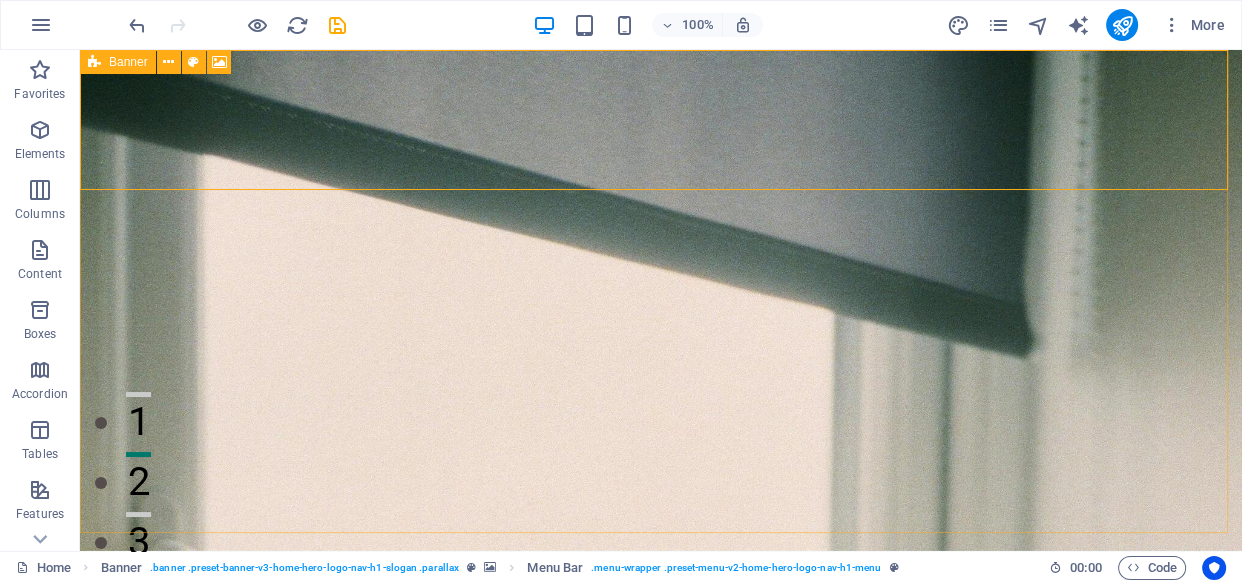 click on "Banner" at bounding box center [128, 62] 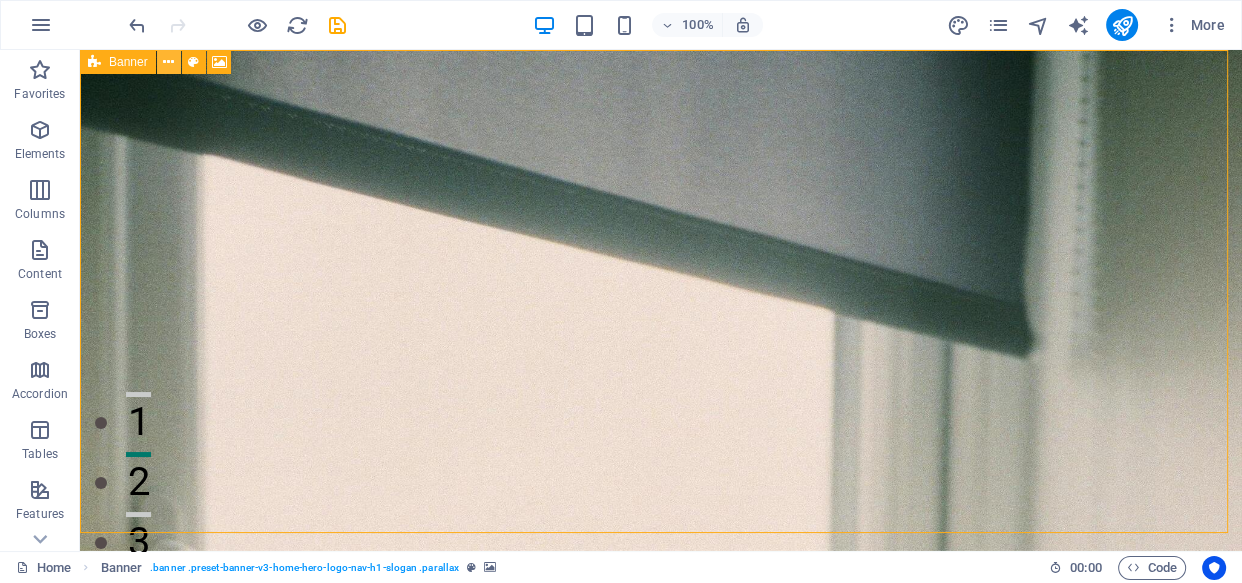 click at bounding box center (168, 62) 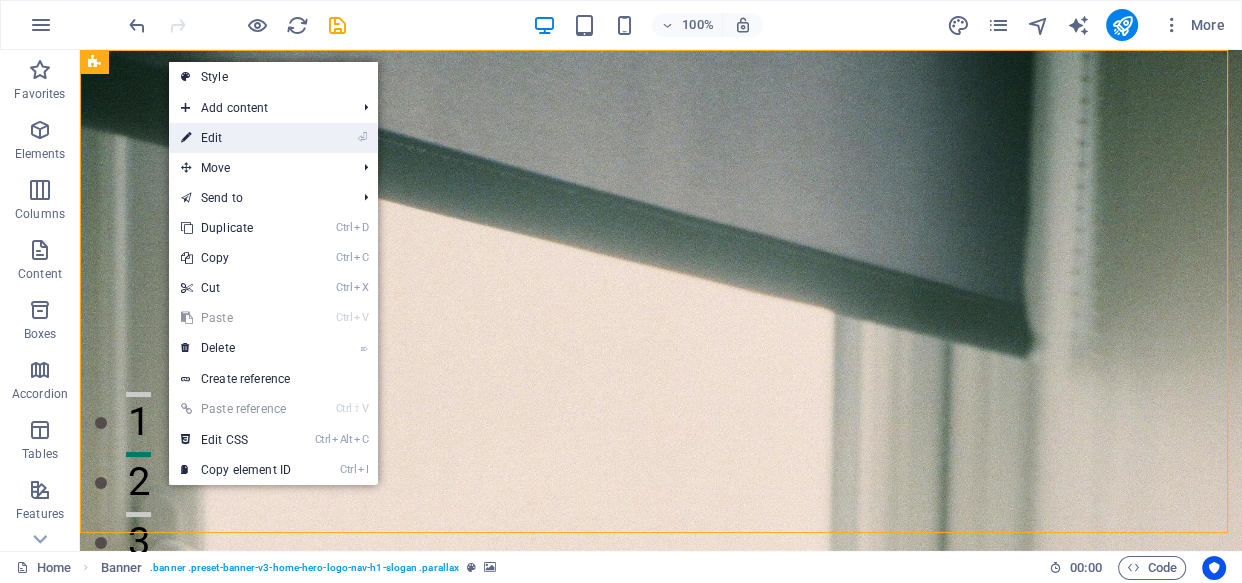 click on "⏎  Edit" at bounding box center (236, 138) 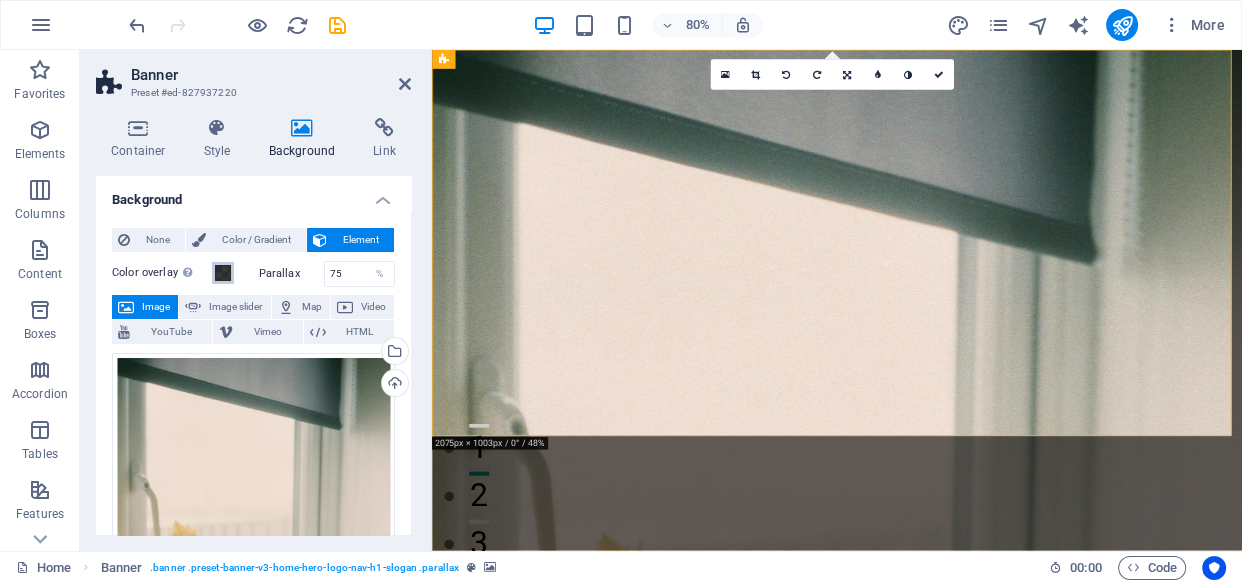 click at bounding box center [223, 273] 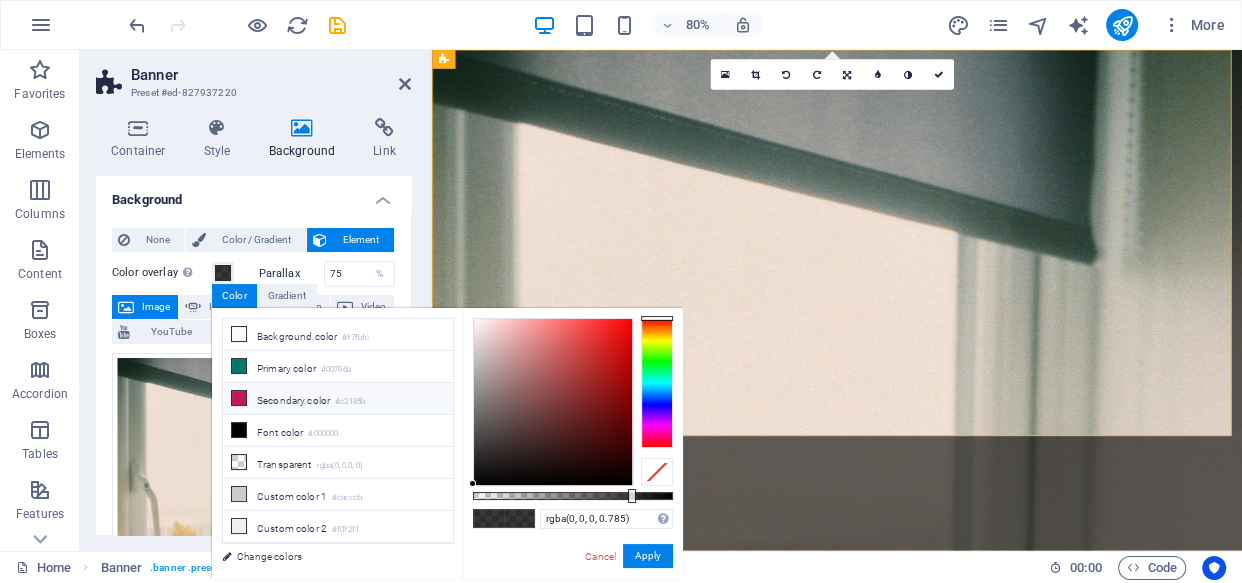 click at bounding box center (239, 398) 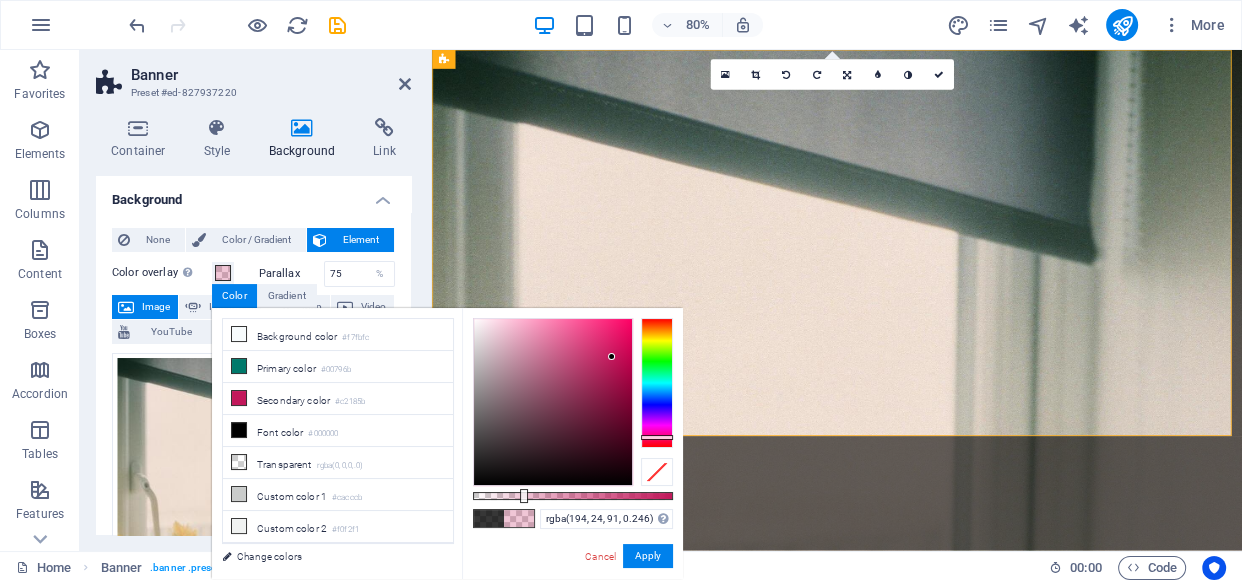 type on "rgba(194, 24, 91, 0.251)" 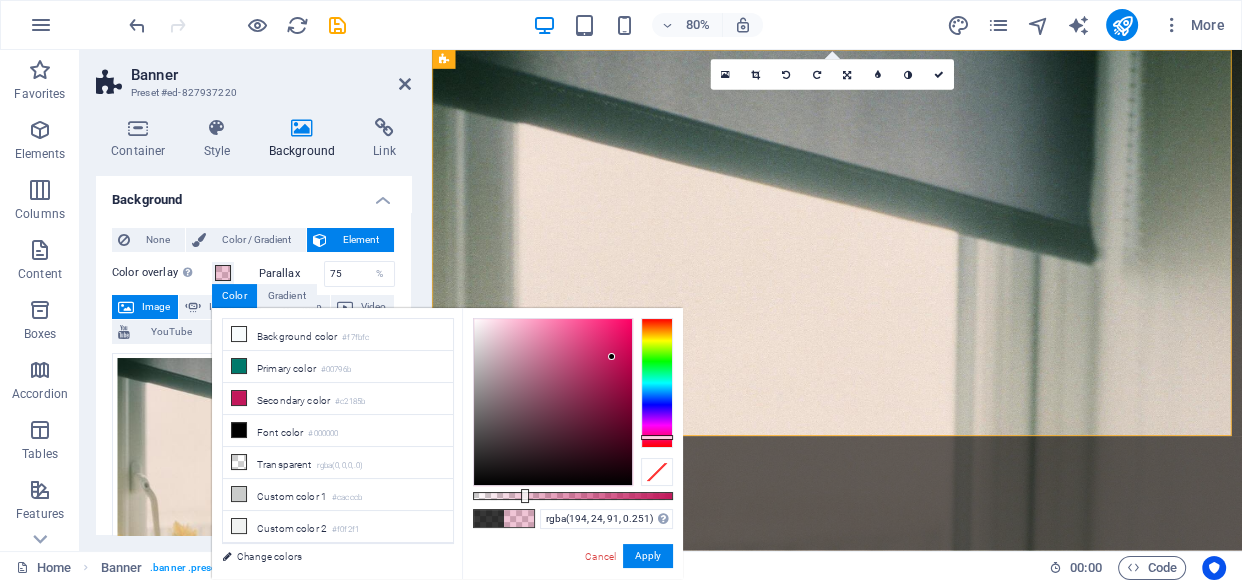 drag, startPoint x: 630, startPoint y: 499, endPoint x: 523, endPoint y: 490, distance: 107.37784 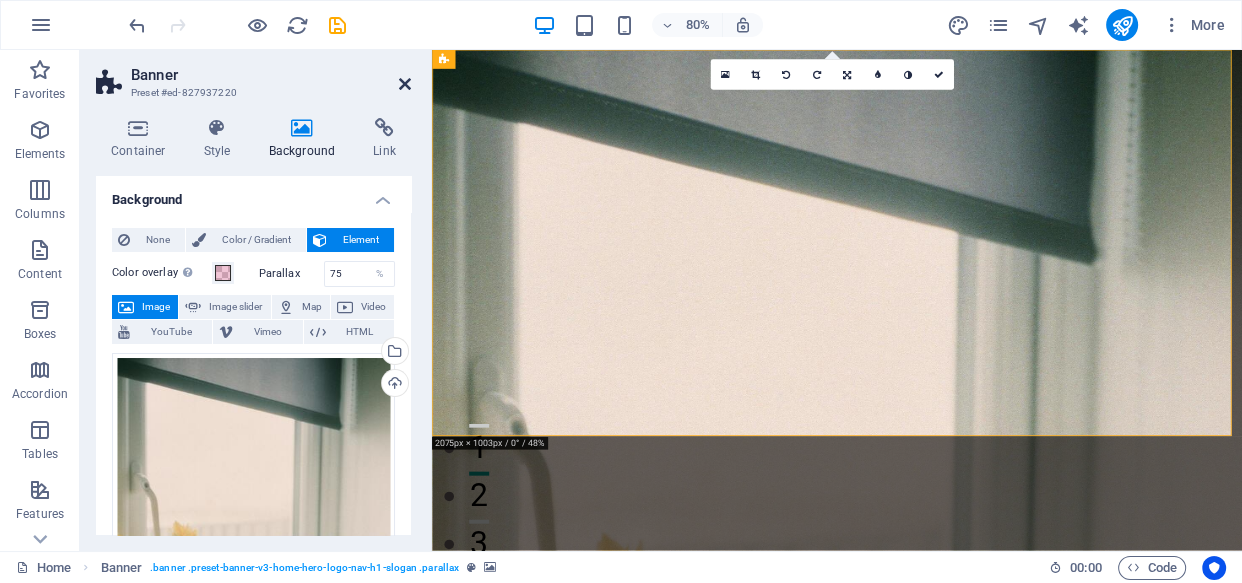 click at bounding box center (405, 84) 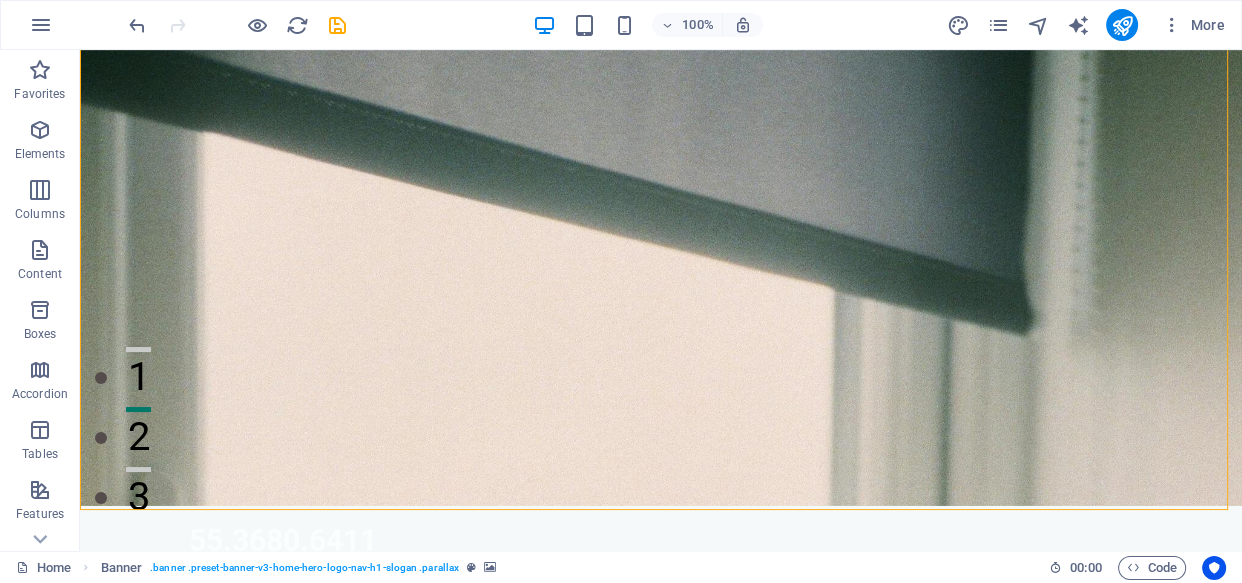scroll, scrollTop: 0, scrollLeft: 0, axis: both 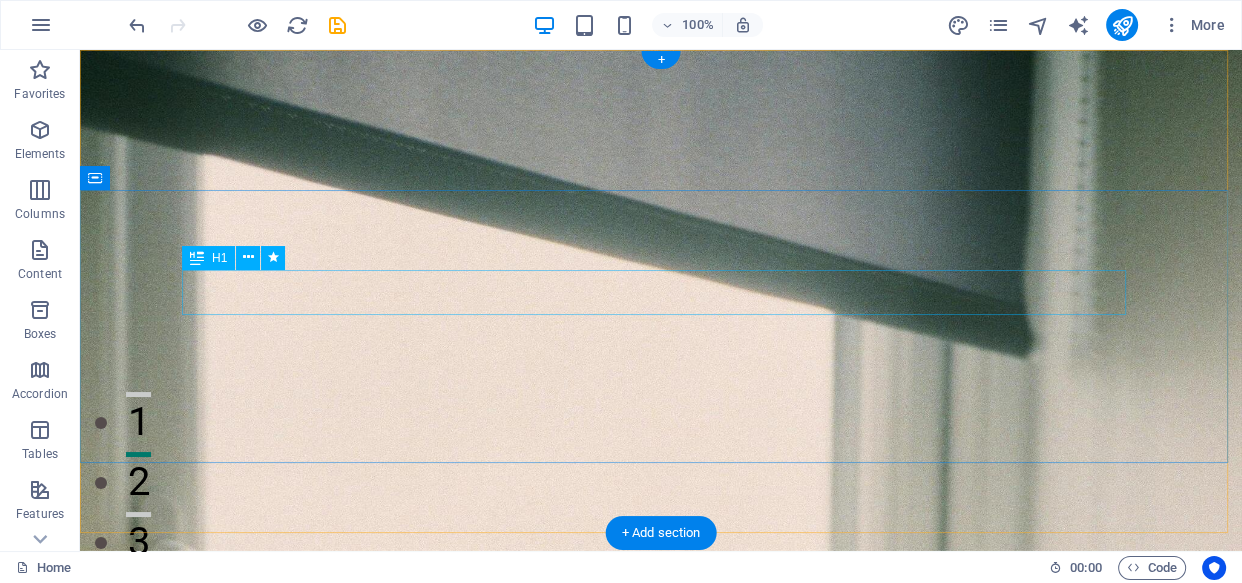 click on "Bienvenido a QBlinds" at bounding box center (661, 834) 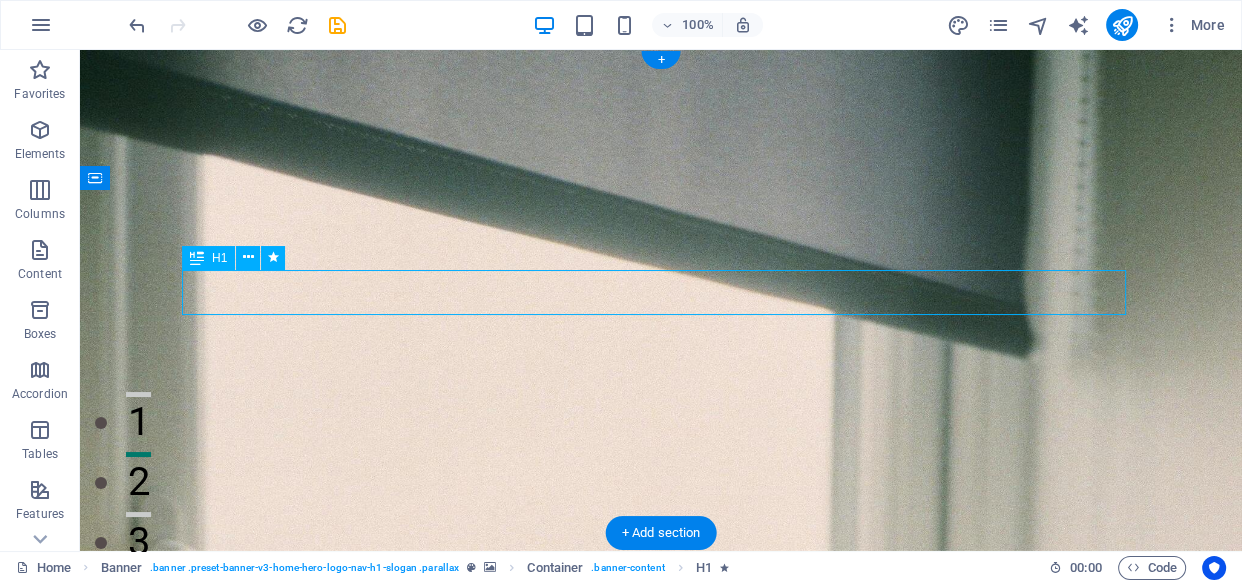 click on "Bienvenido a QBlinds" at bounding box center (661, 834) 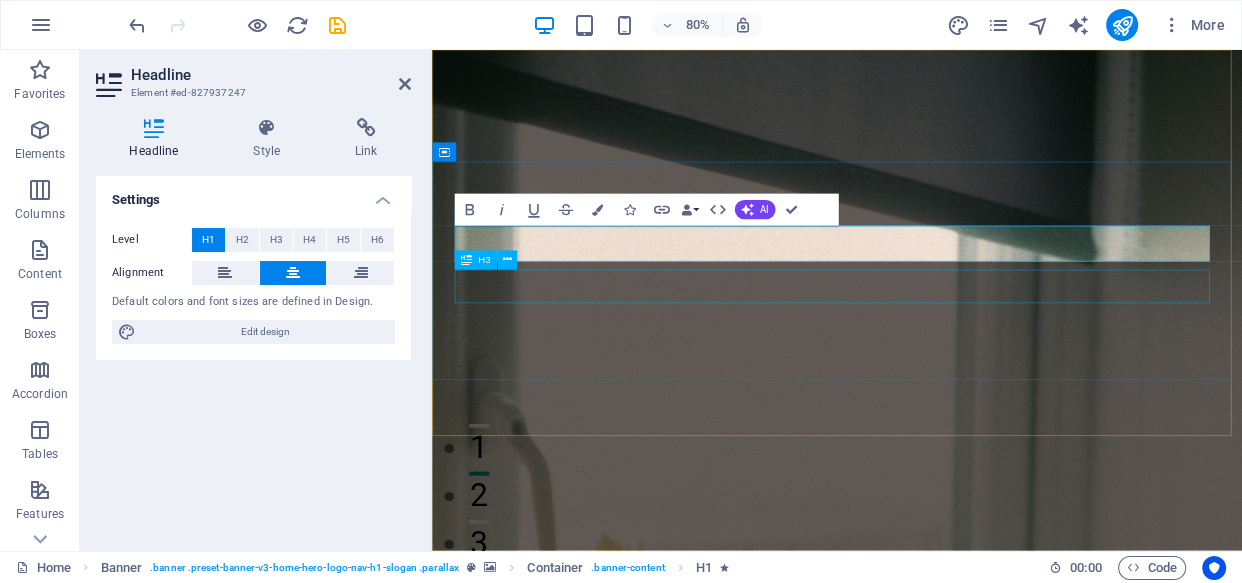 type 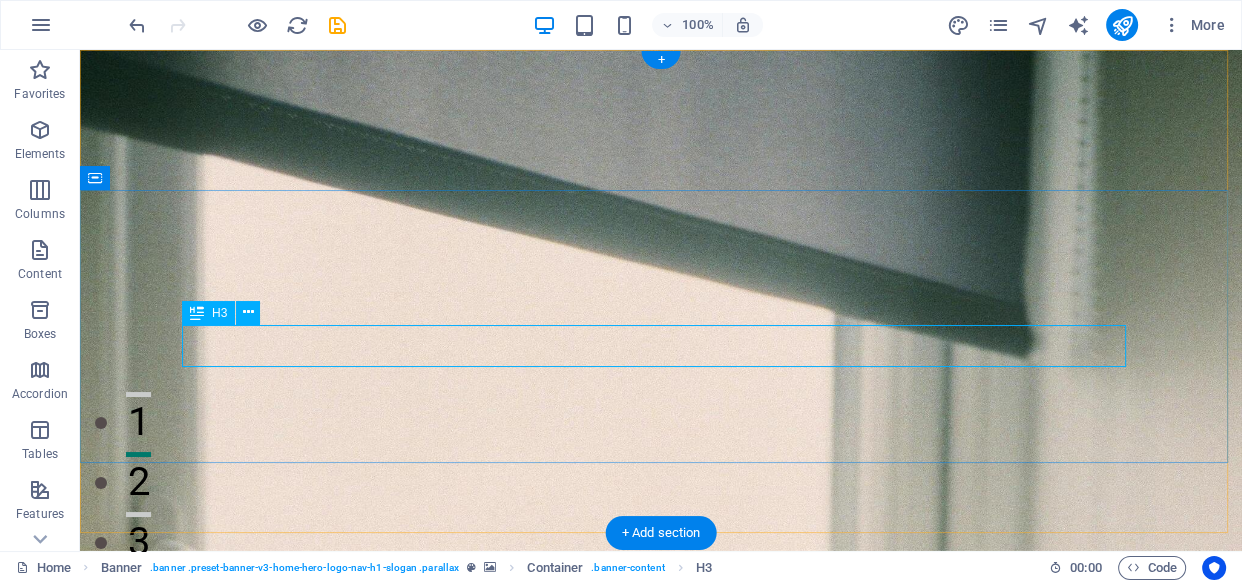 click on "Protección solar con estilo y calidad" at bounding box center (661, 888) 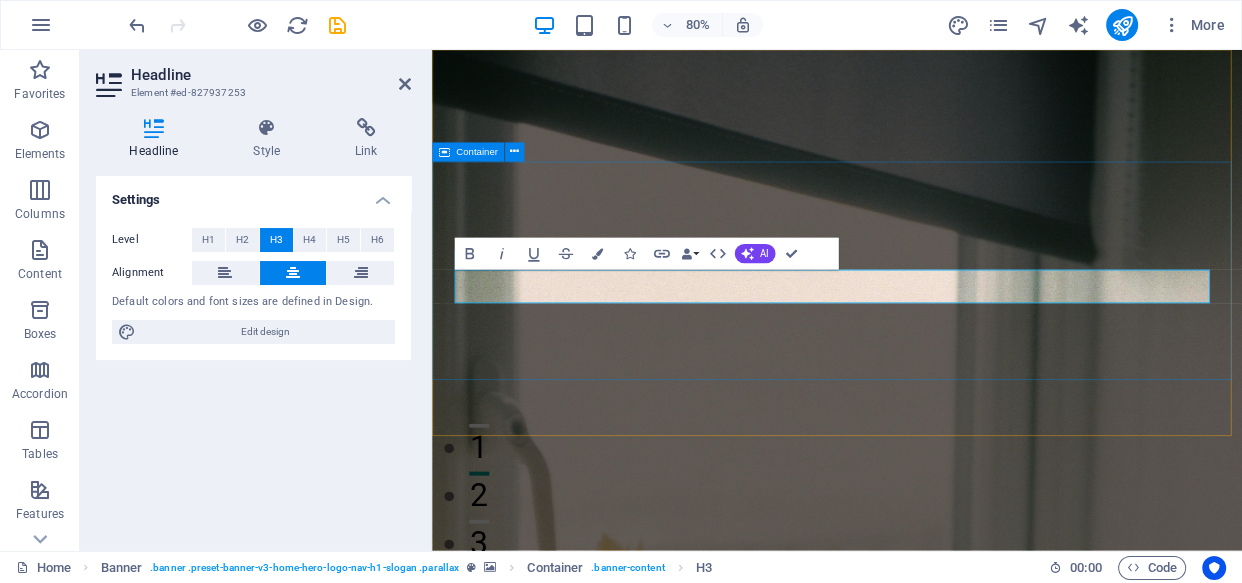 type 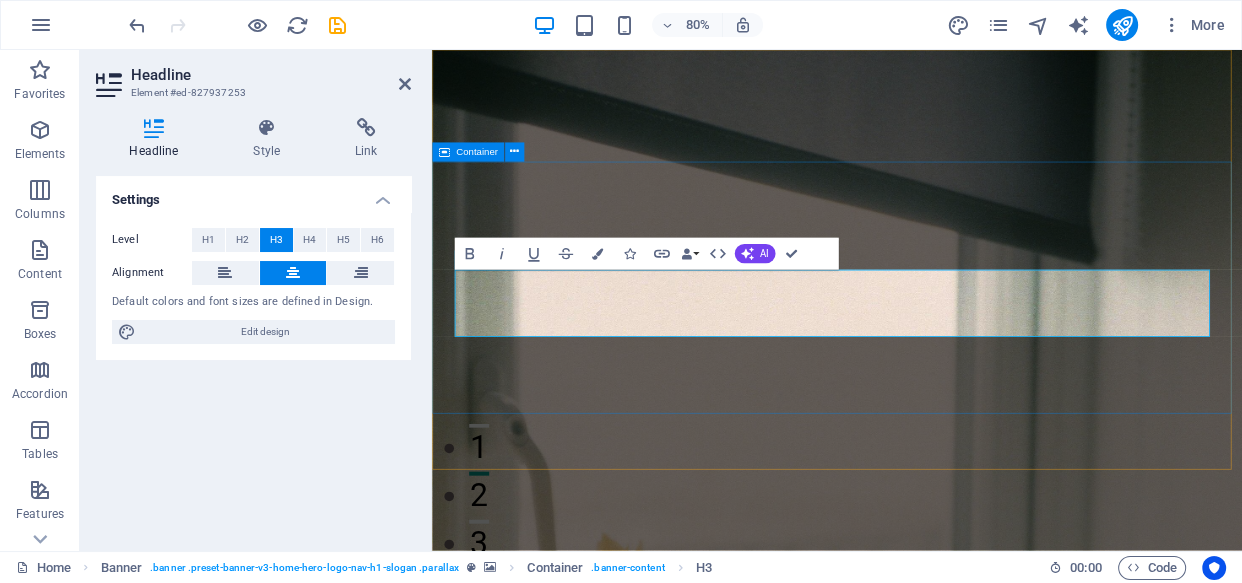 click on "Especialistas en Protección Solar Persianas . Cortinas . Toldos . Película Ventanas . Motorización y màs..." at bounding box center [938, 993] 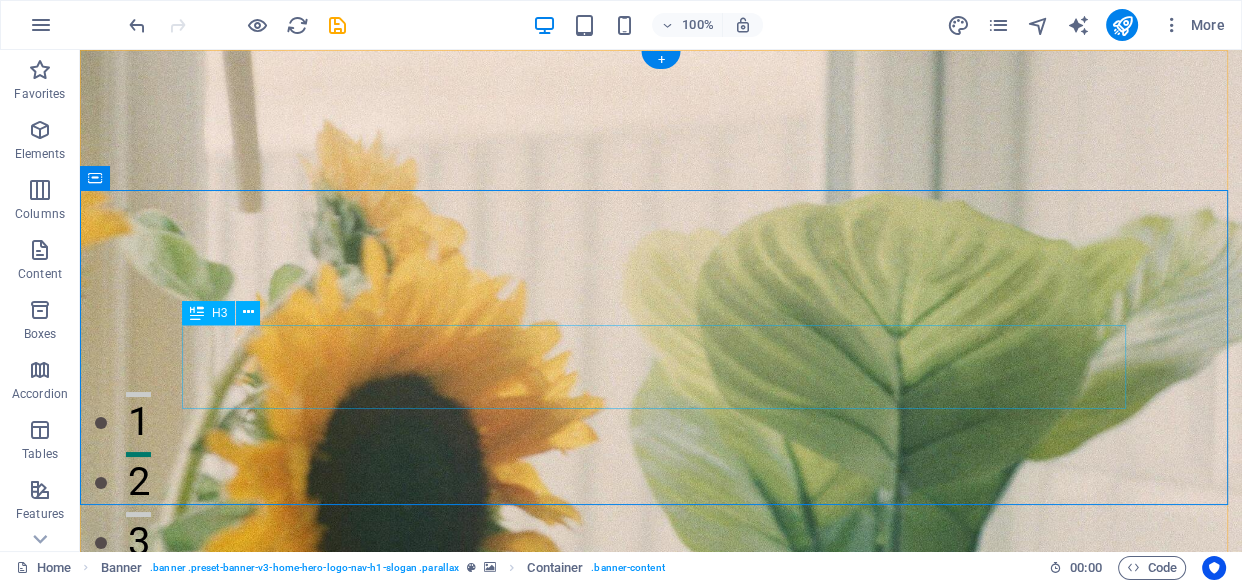 click on "Persianas . Cortinas . Toldos . Película Ventanas . Motorización y màs..." at bounding box center [661, 919] 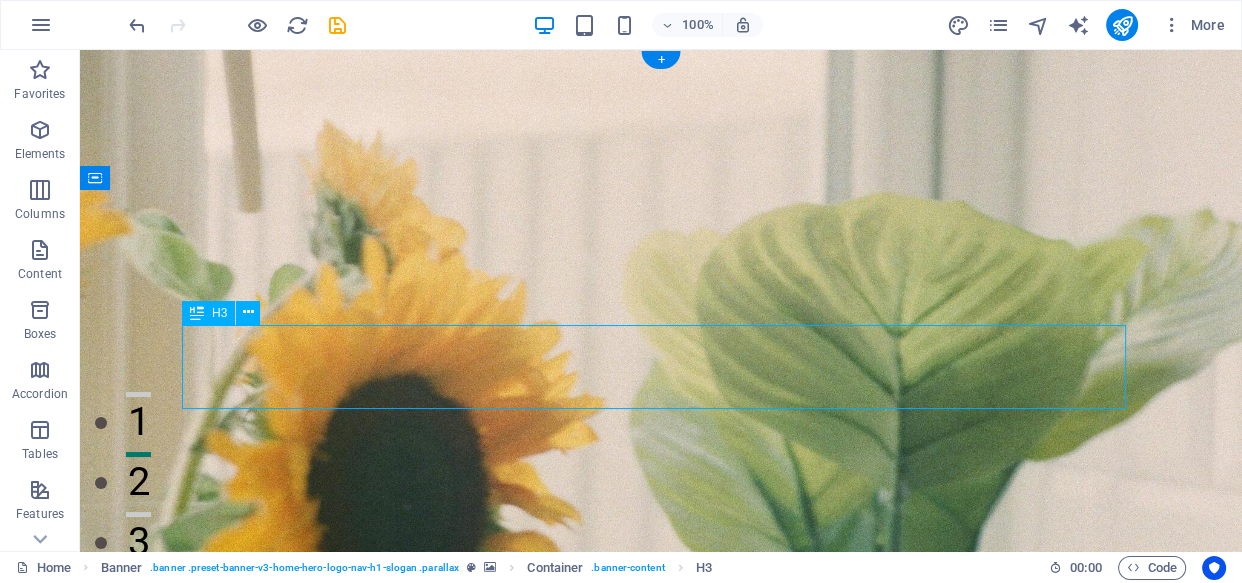 click on "Persianas . Cortinas . Toldos . Película Ventanas . Motorización y màs..." at bounding box center (661, 919) 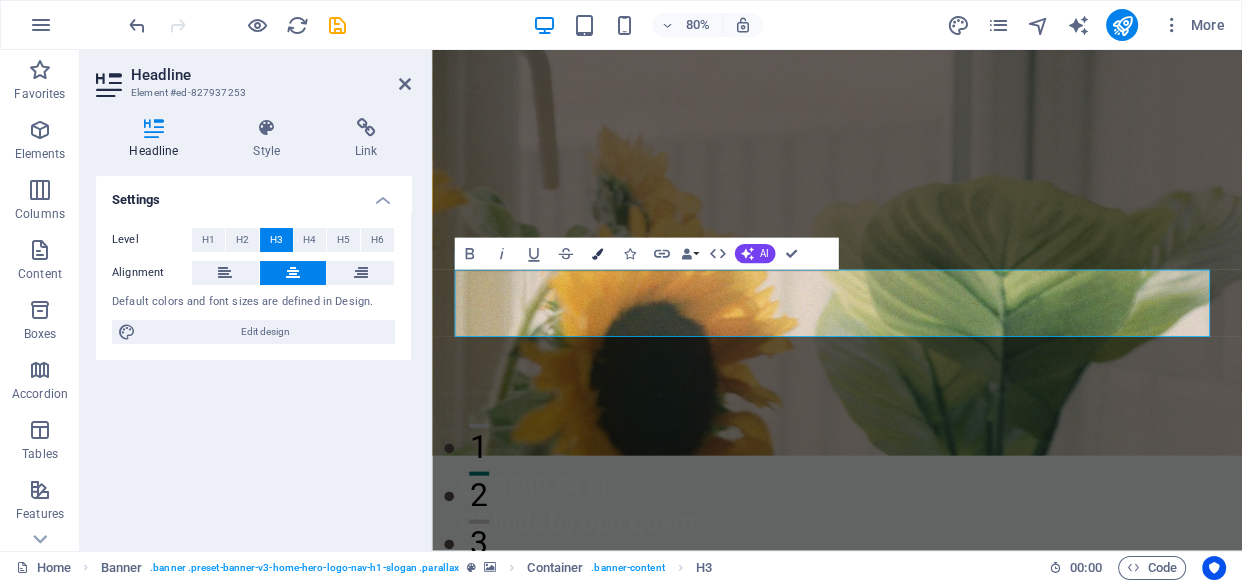 click at bounding box center [597, 253] 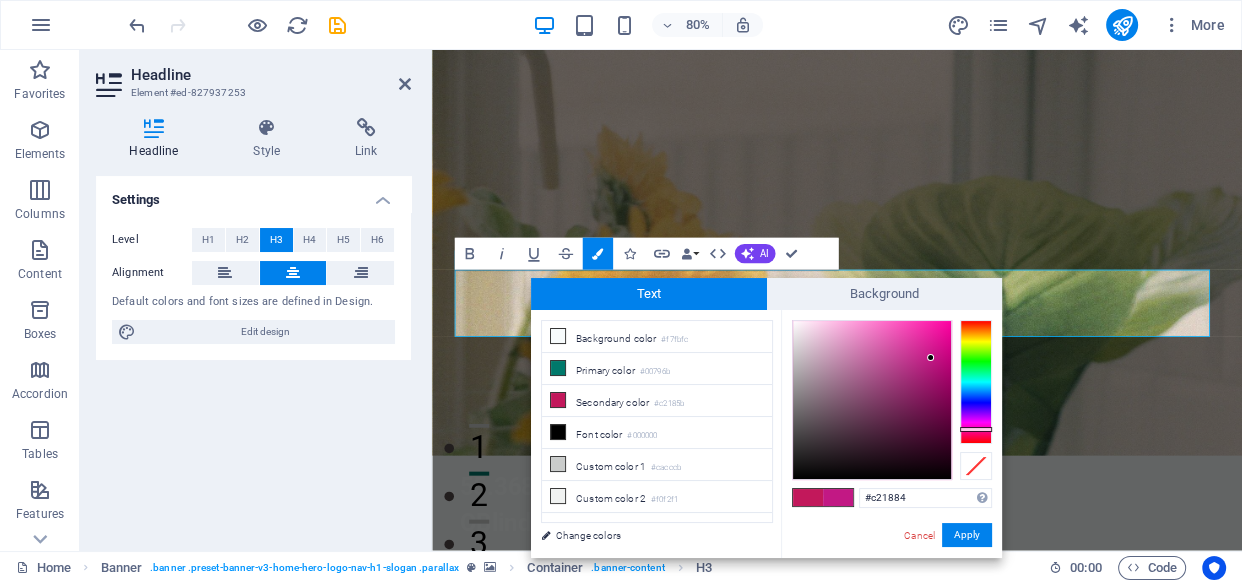 click at bounding box center (976, 429) 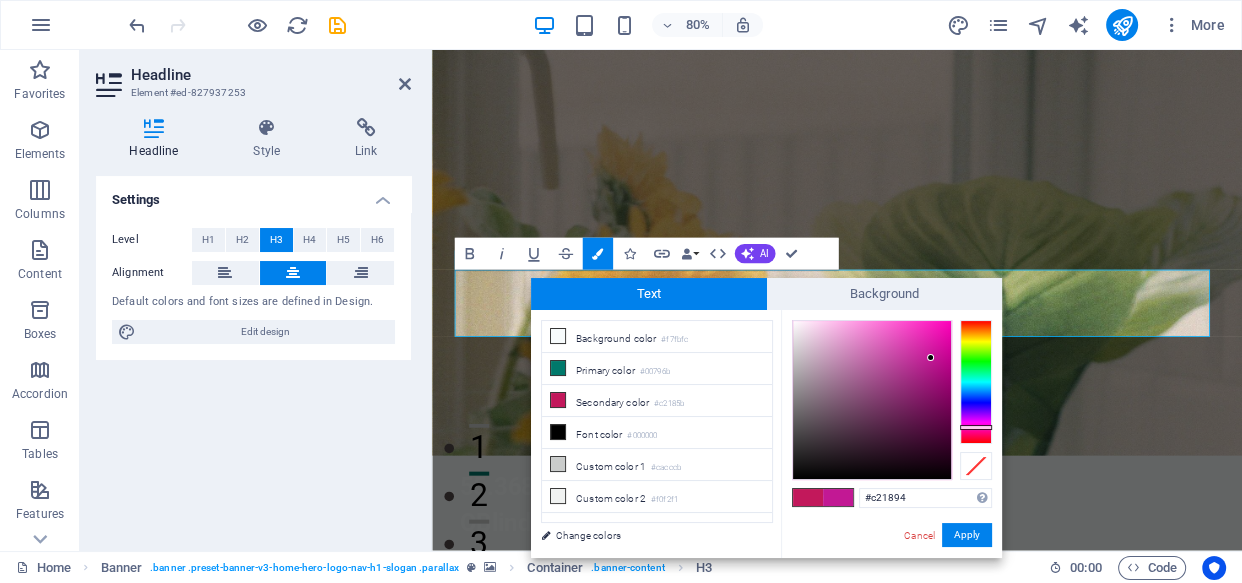click at bounding box center [976, 427] 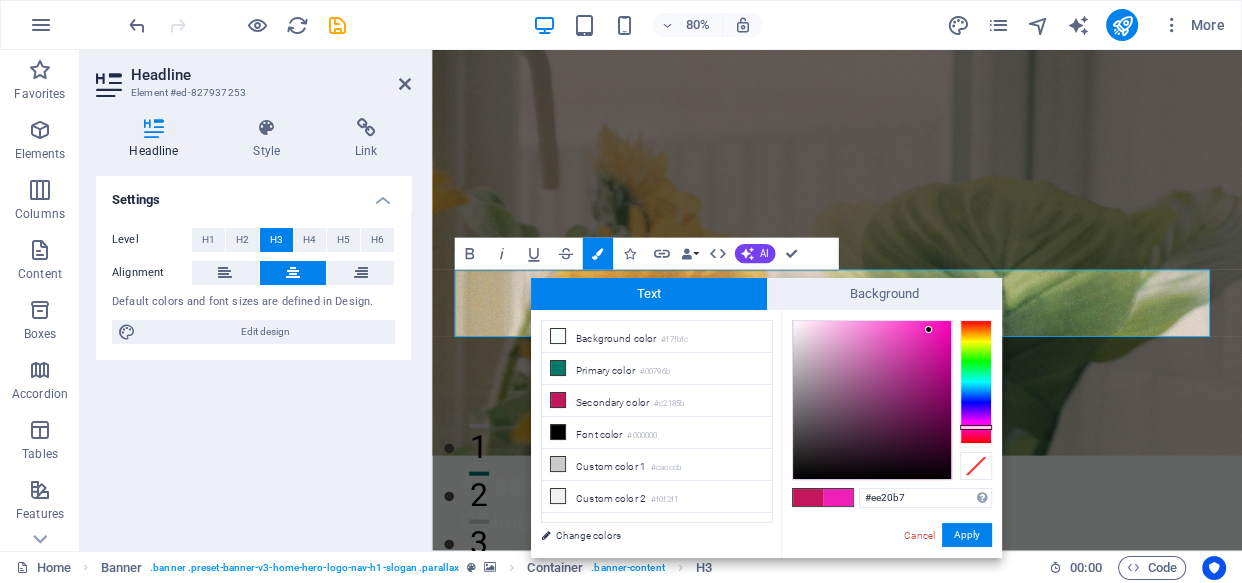 type on "#f020b8" 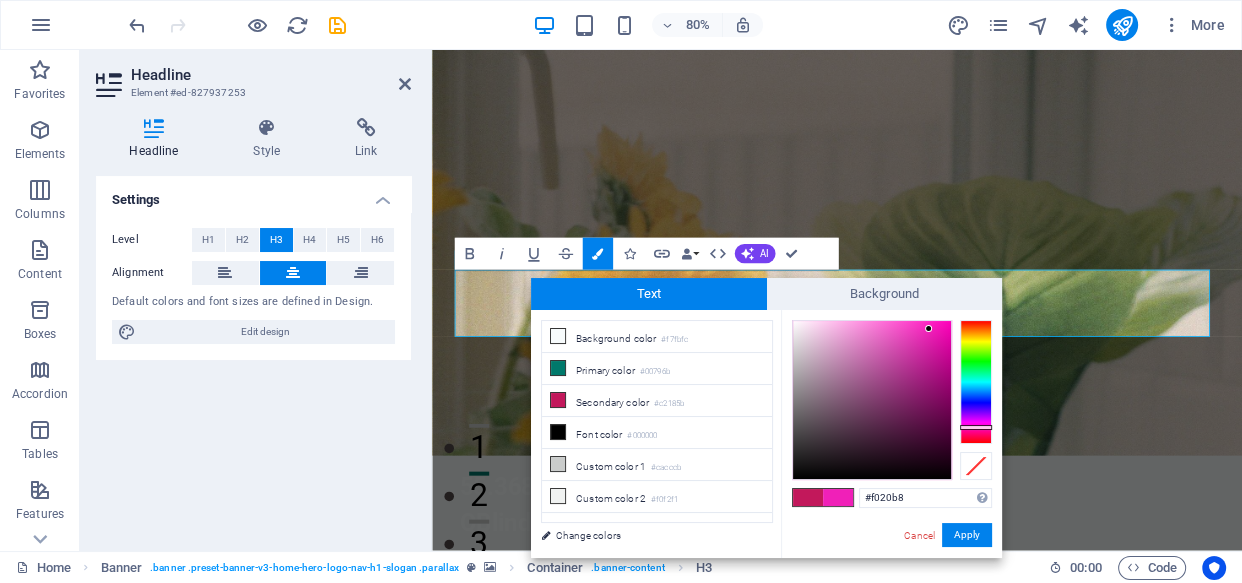 drag, startPoint x: 929, startPoint y: 357, endPoint x: 929, endPoint y: 329, distance: 28 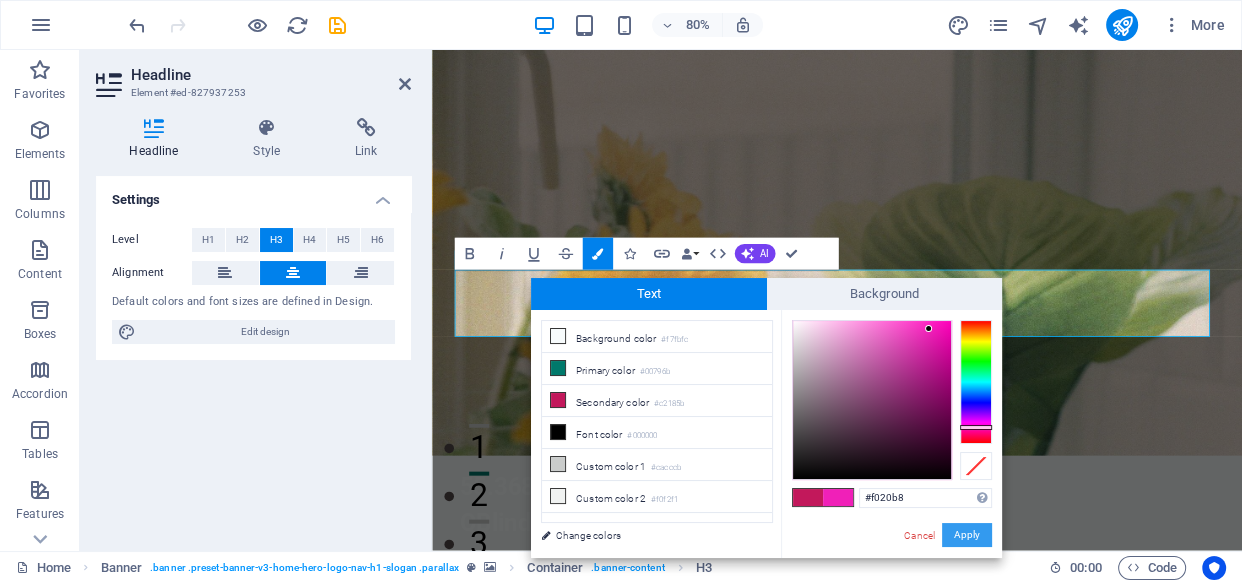 click on "Apply" at bounding box center (967, 535) 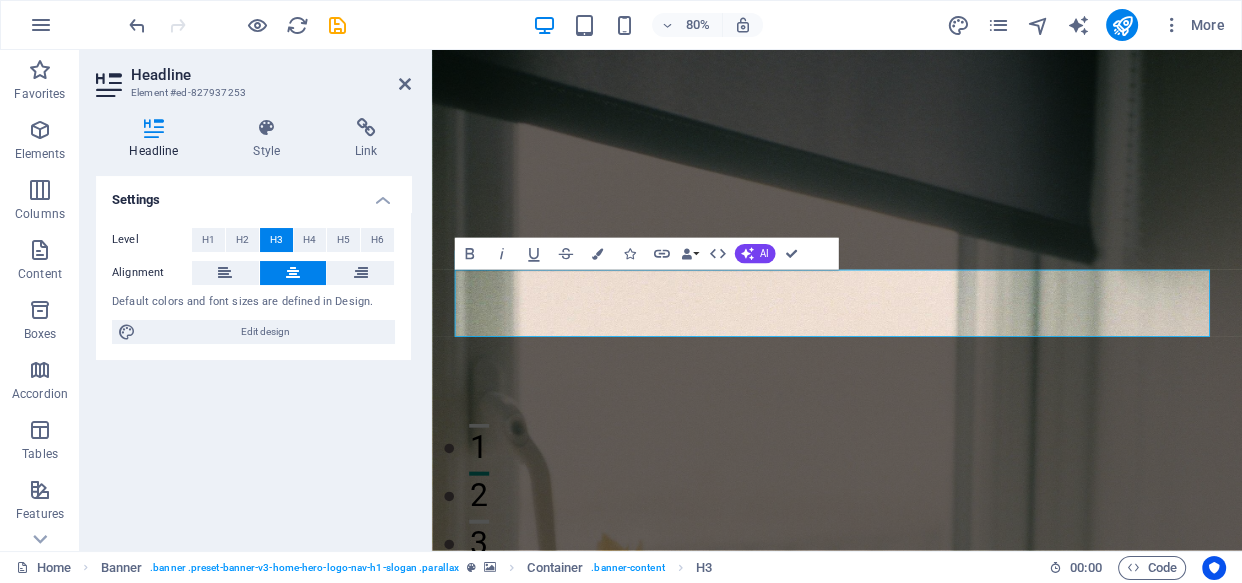 click at bounding box center (938, 363) 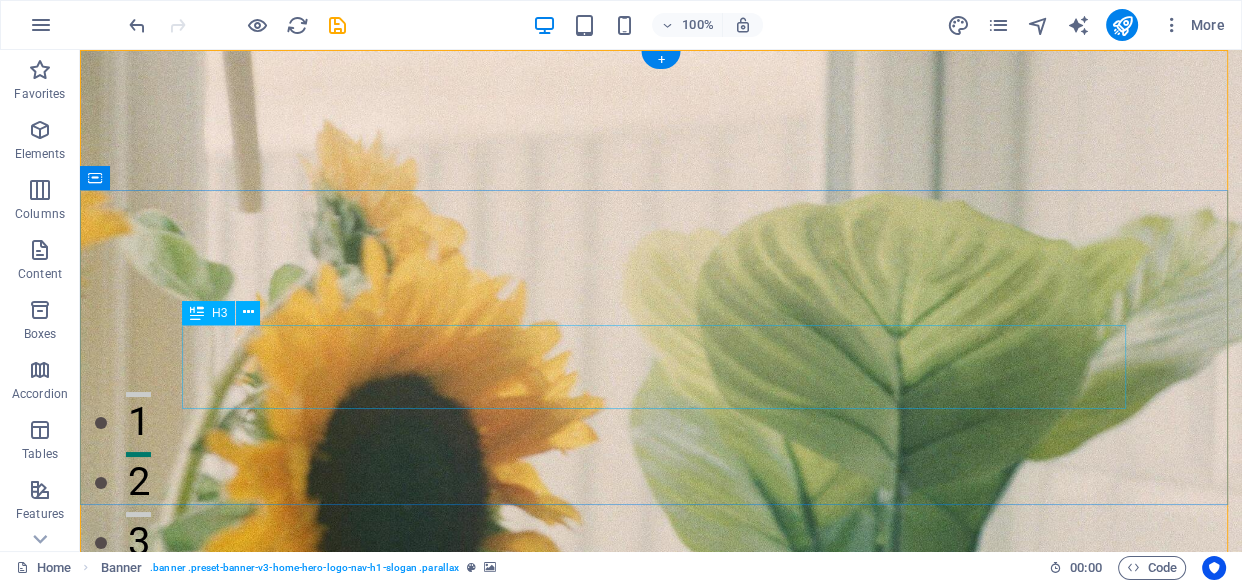 click on "Persianas . Cortinas . Toldos . Película Ventanas . Motorización y màs..." at bounding box center [661, 919] 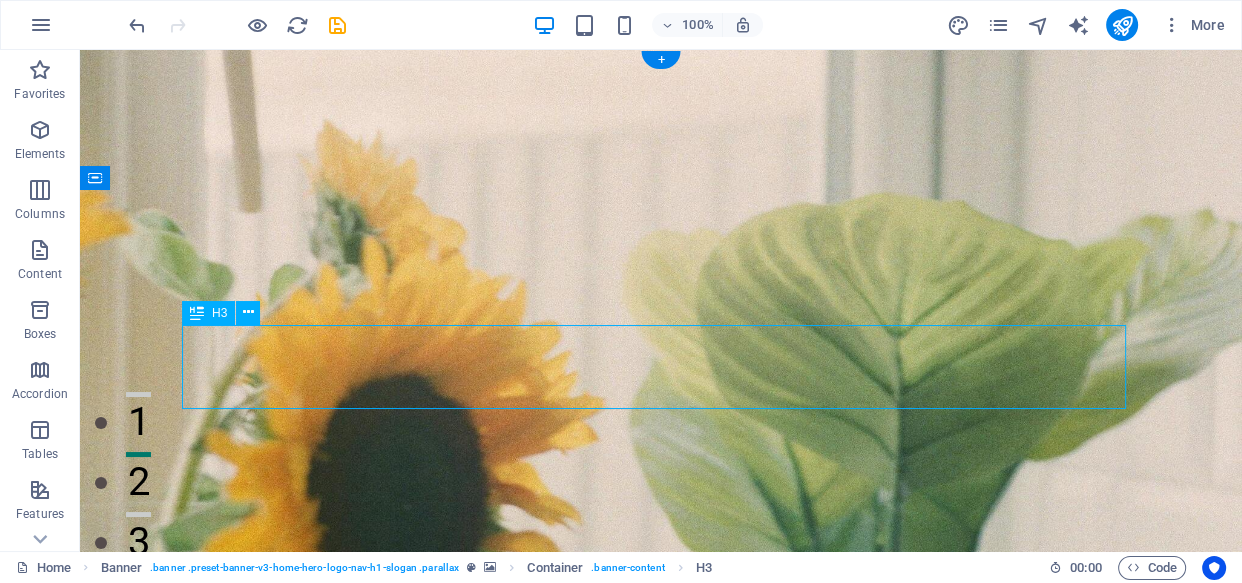 click on "Persianas . Cortinas . Toldos . Película Ventanas . Motorización y màs..." at bounding box center [661, 919] 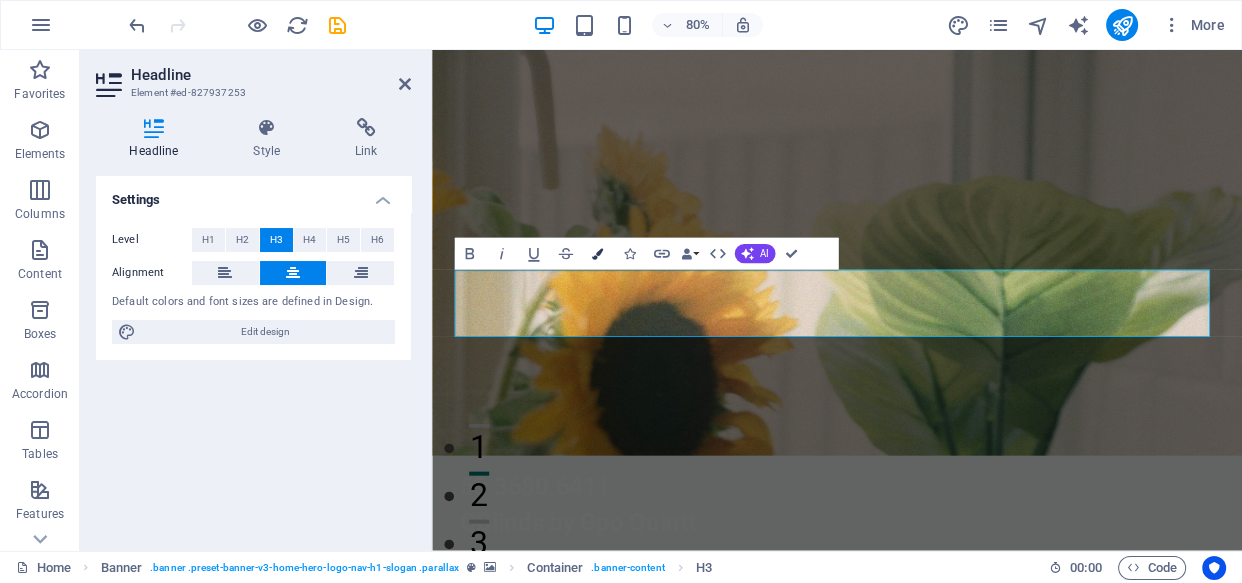 click at bounding box center (597, 253) 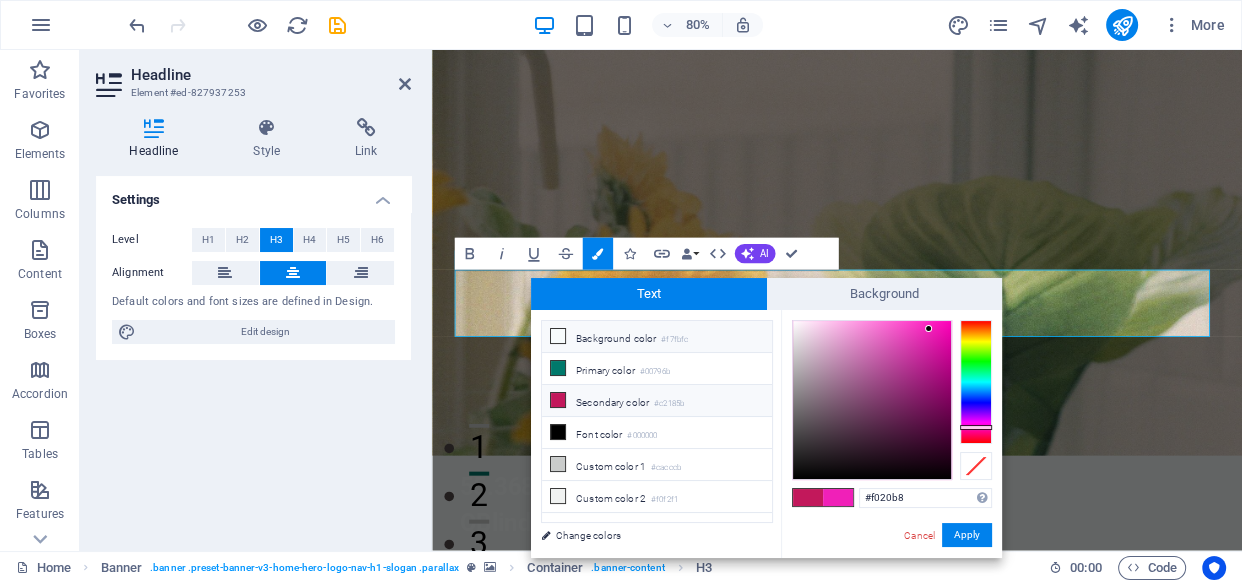 click on "Background color
#f7fbfc" at bounding box center (657, 337) 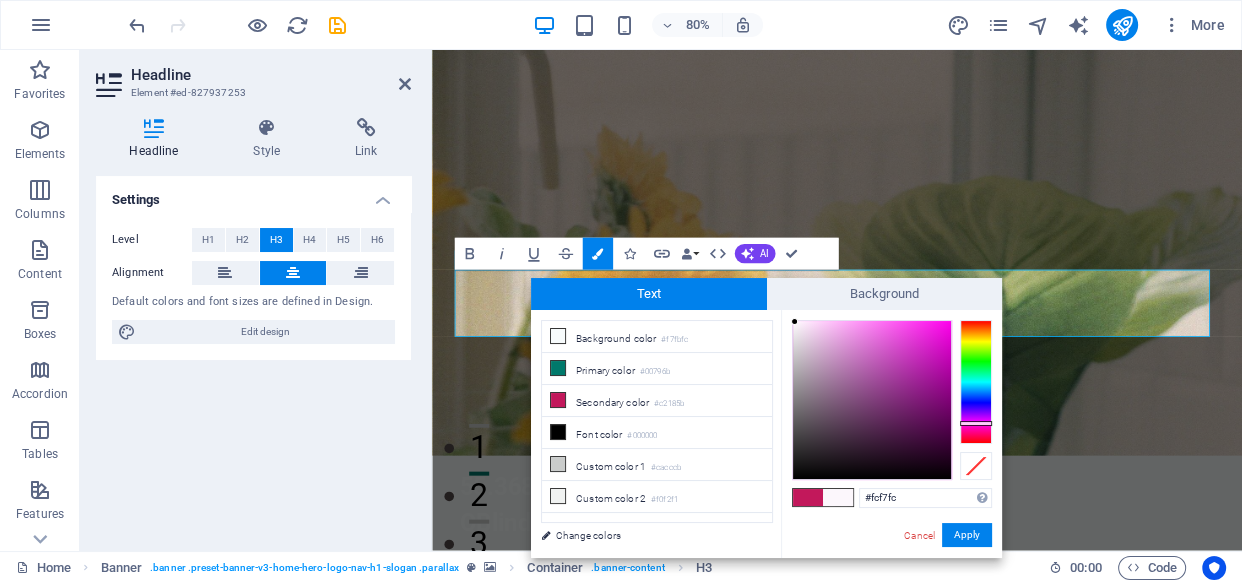 drag, startPoint x: 974, startPoint y: 384, endPoint x: 975, endPoint y: 423, distance: 39.012817 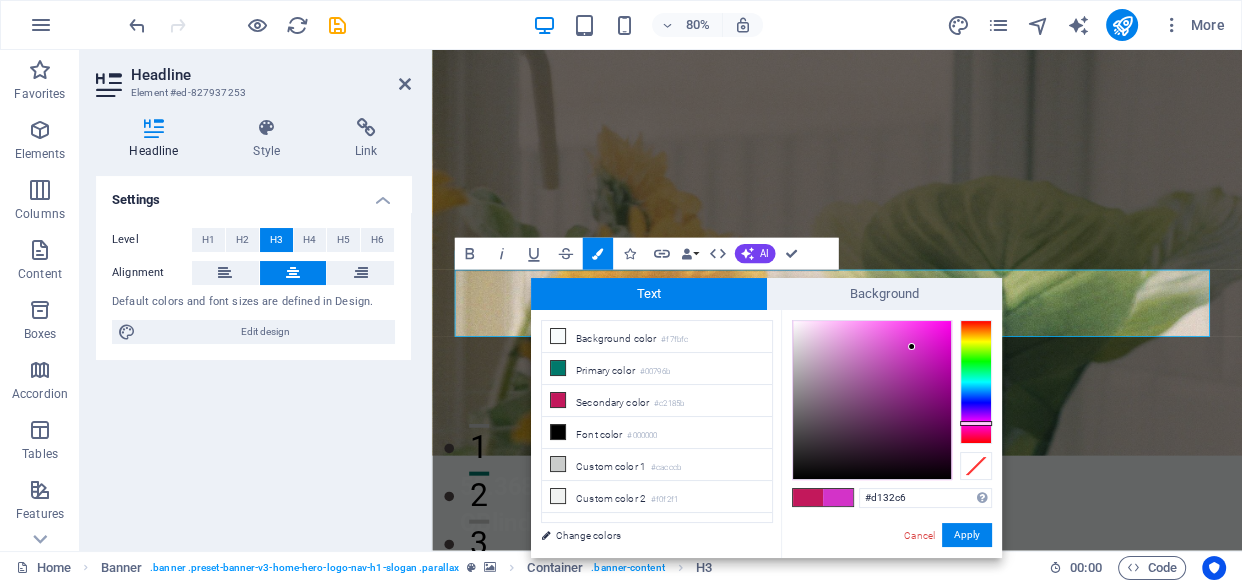 type on "#d032c5" 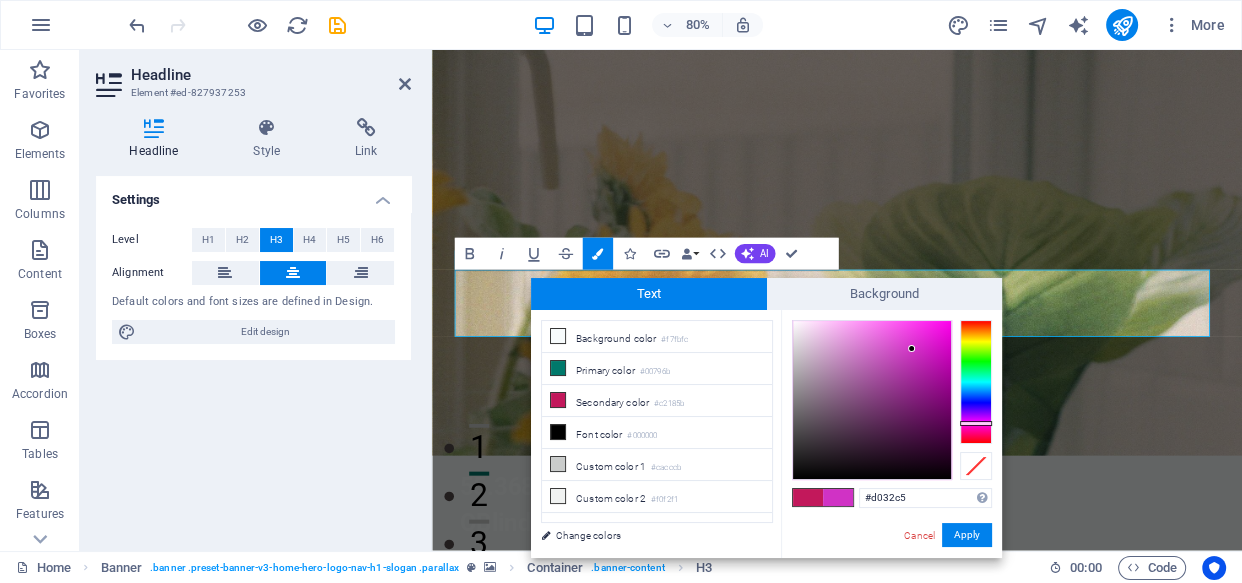 drag, startPoint x: 794, startPoint y: 322, endPoint x: 912, endPoint y: 349, distance: 121.049576 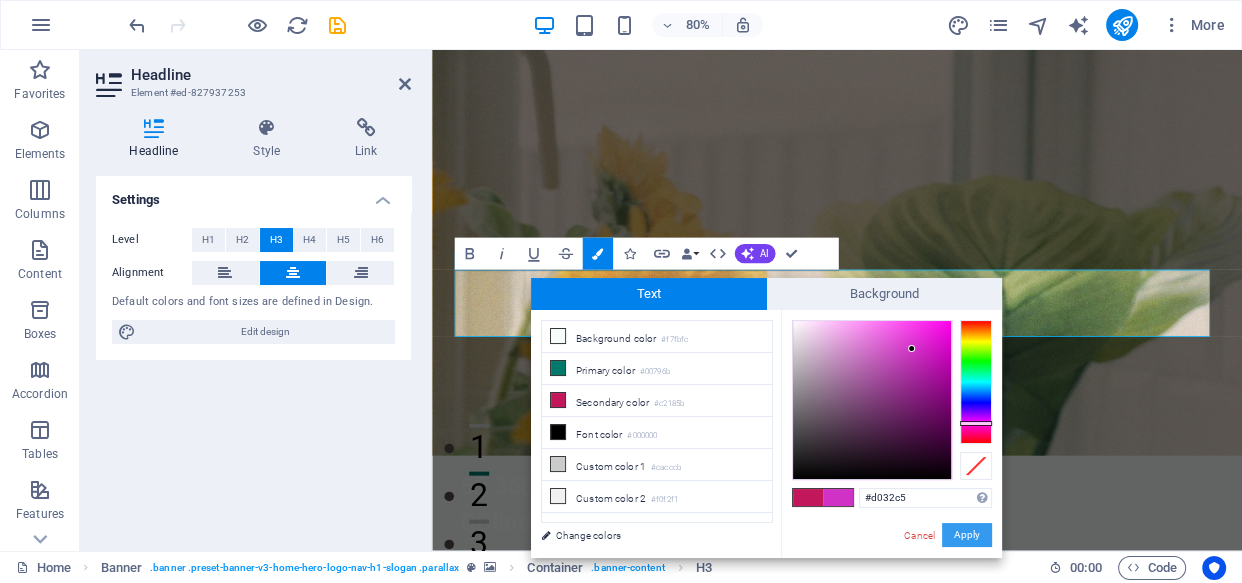 click on "Apply" at bounding box center (967, 535) 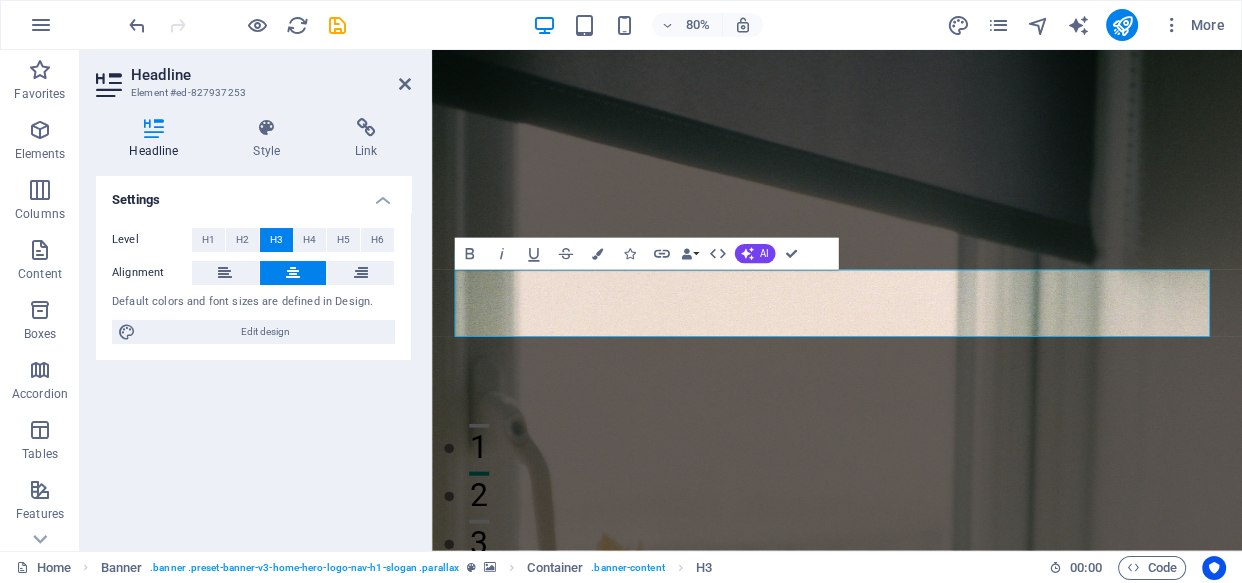 click at bounding box center [938, 363] 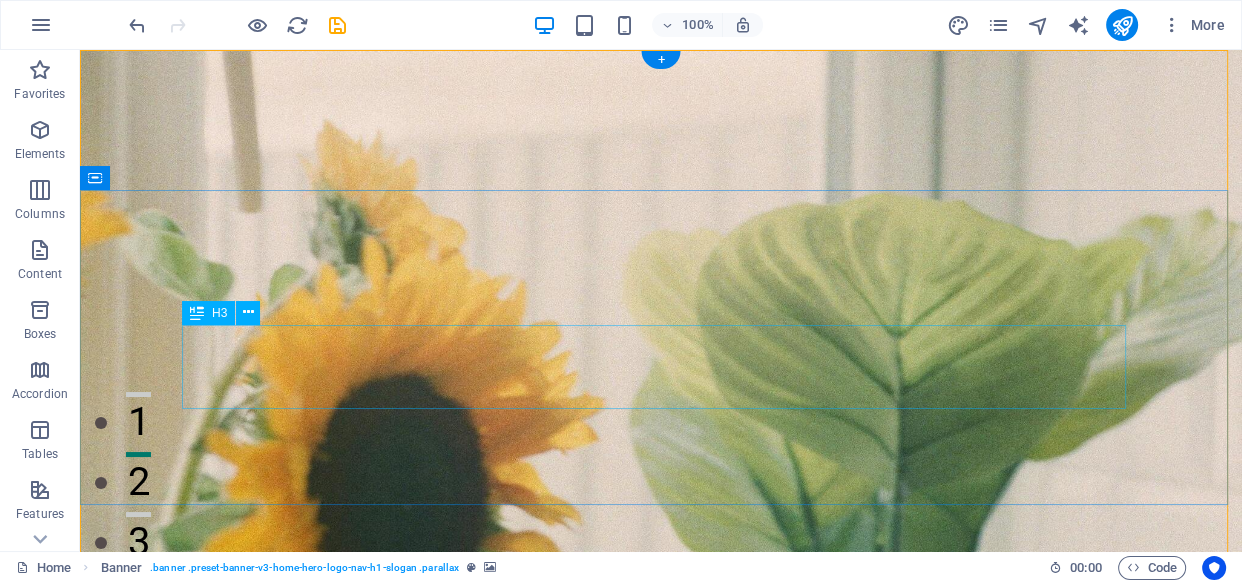 click on "Persianas . Cortinas . Toldos . Película Ventanas . Motorización y màs..." at bounding box center [661, 919] 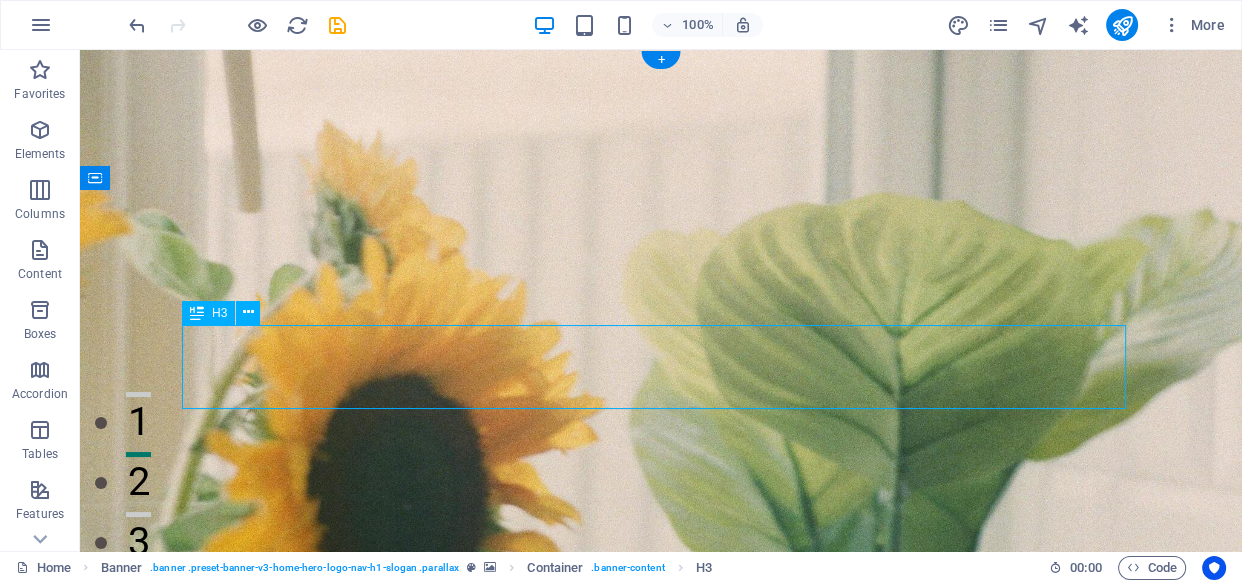 click on "Persianas . Cortinas . Toldos . Película Ventanas . Motorización y màs..." at bounding box center [661, 919] 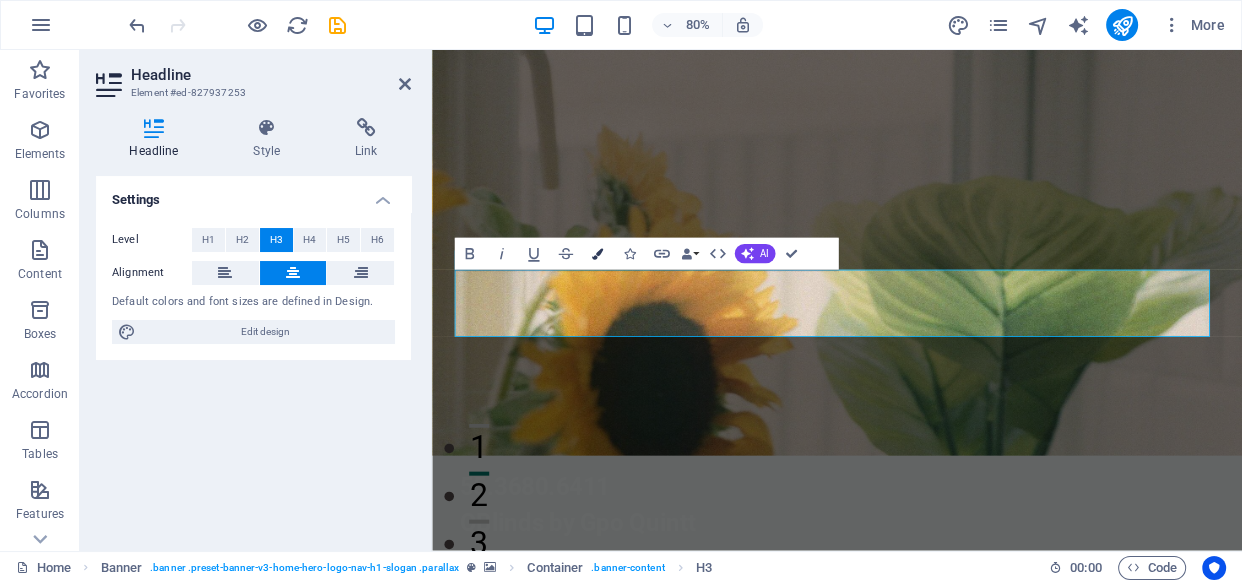 click at bounding box center [597, 253] 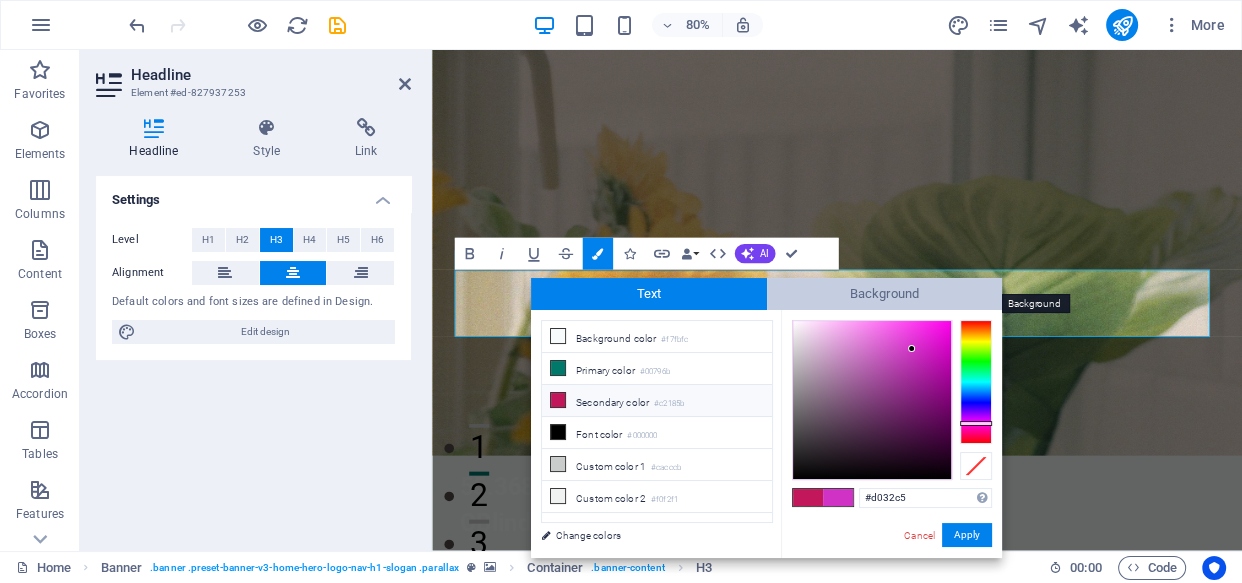 click on "Background" at bounding box center [885, 294] 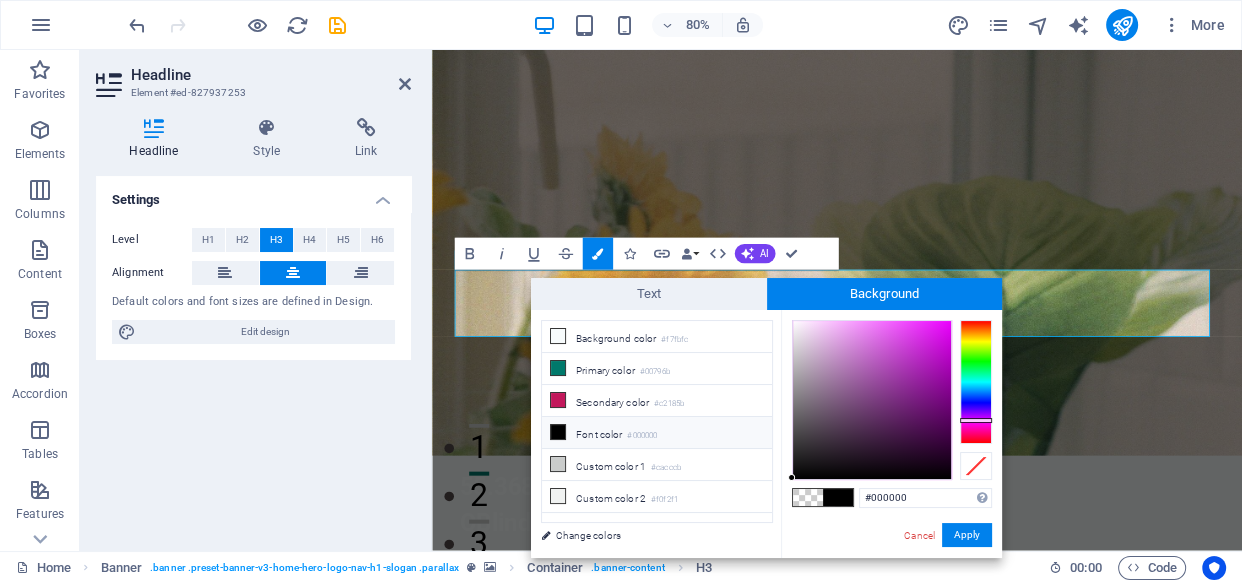 drag, startPoint x: 971, startPoint y: 320, endPoint x: 976, endPoint y: 420, distance: 100.12492 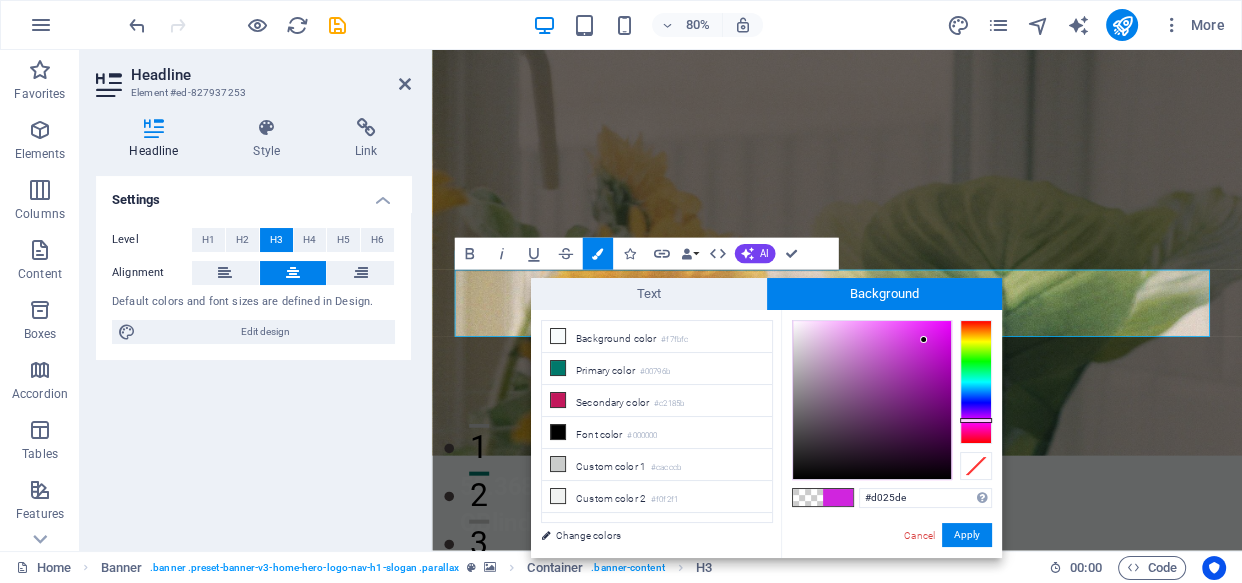 type on "#d023de" 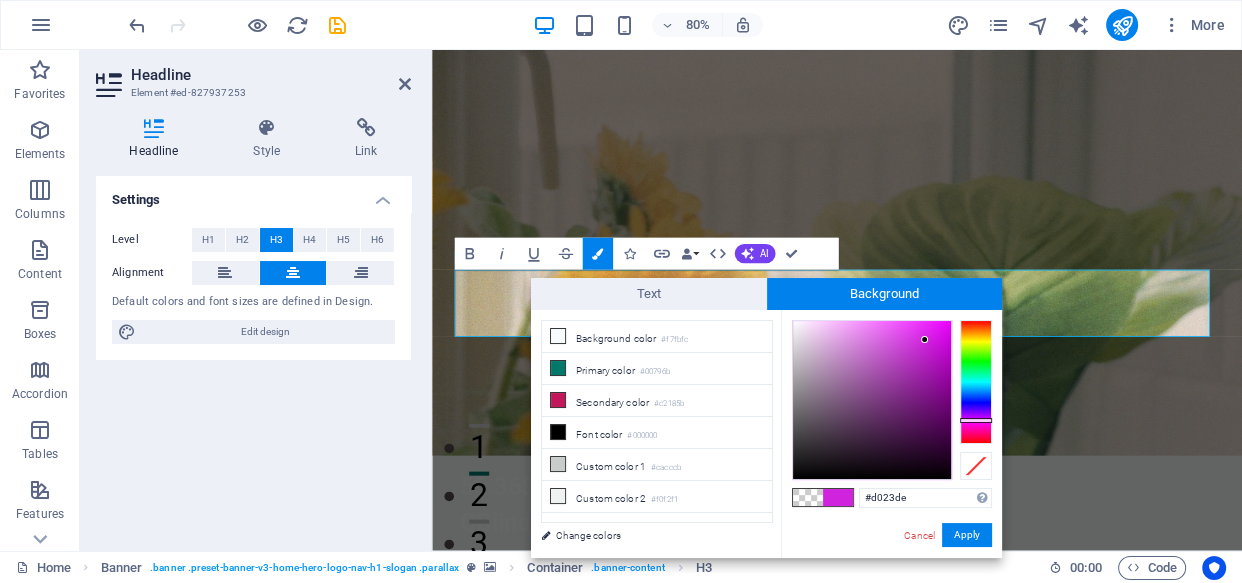 drag, startPoint x: 792, startPoint y: 479, endPoint x: 925, endPoint y: 340, distance: 192.37984 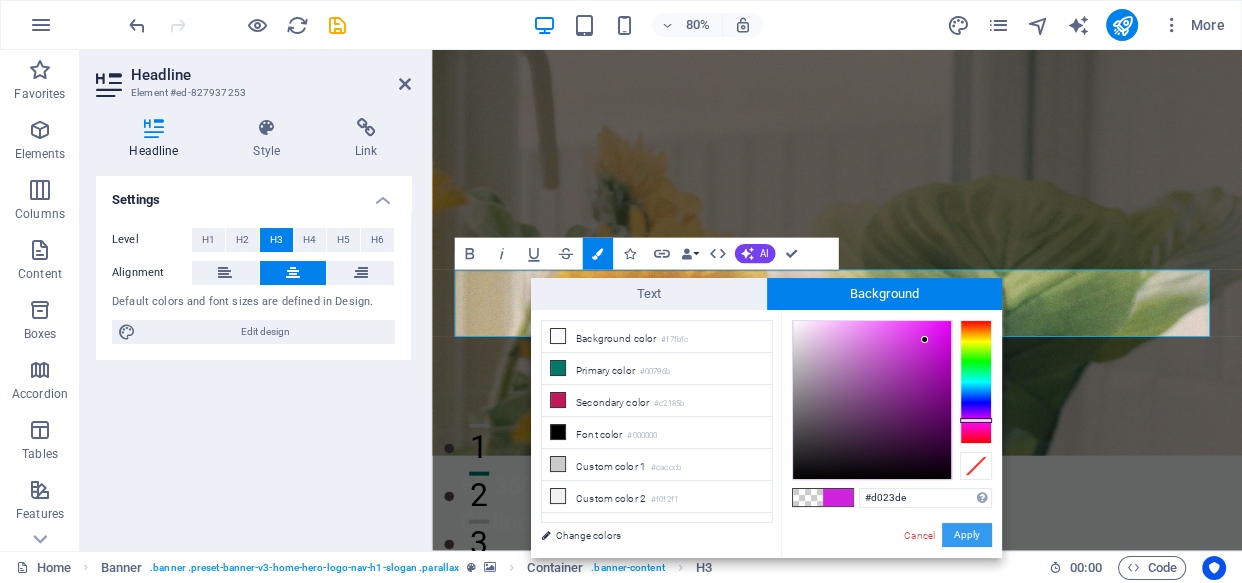 click on "Apply" at bounding box center (967, 535) 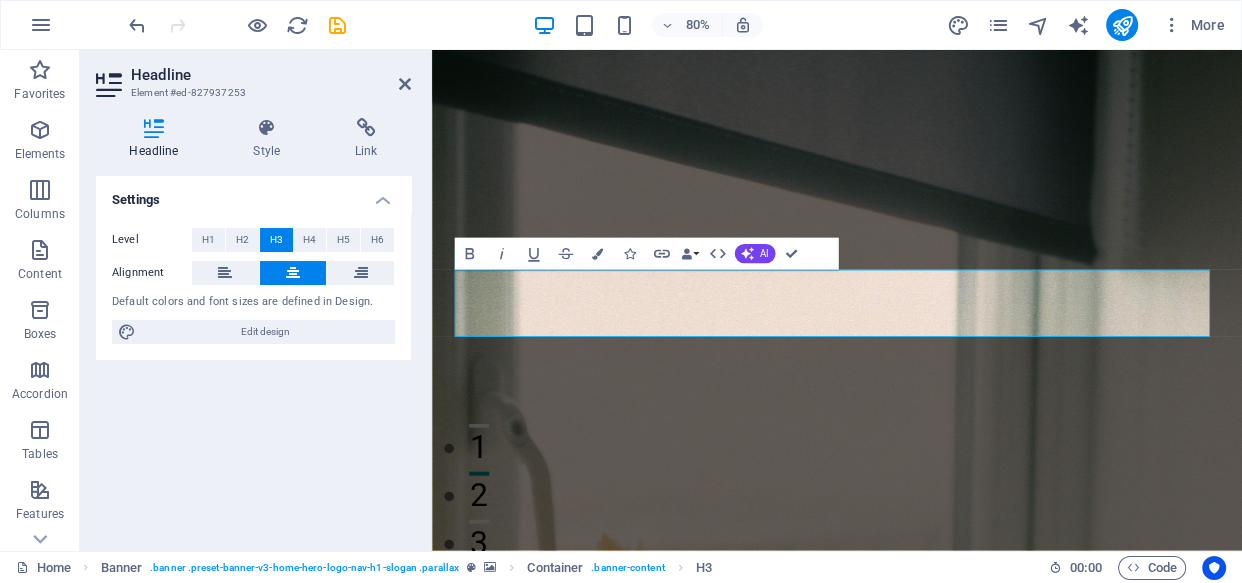 click at bounding box center (938, 363) 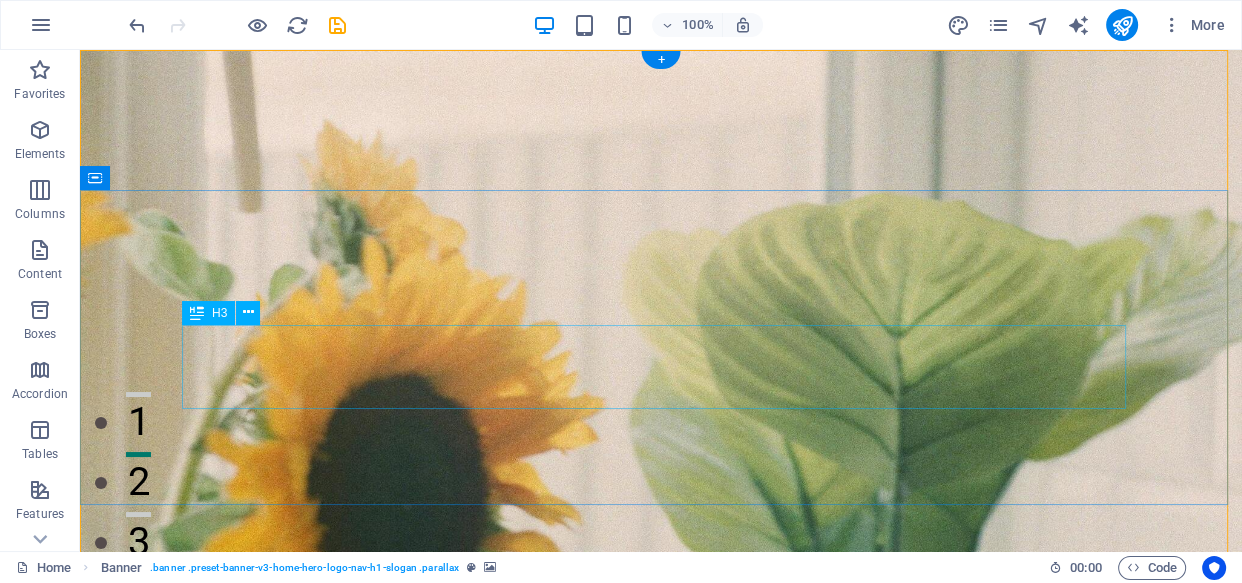 click on "Persianas . Cortinas . Toldos . Película Ventanas . Motorización y màs..." at bounding box center [661, 919] 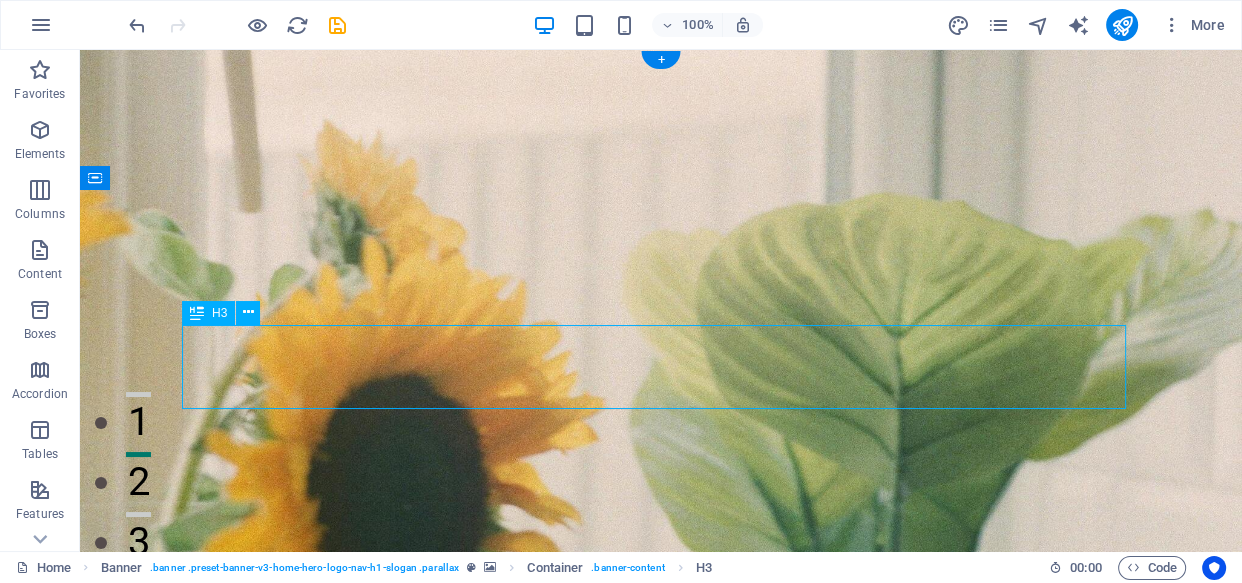click on "Persianas . Cortinas . Toldos . Película Ventanas . Motorización y màs..." at bounding box center (661, 919) 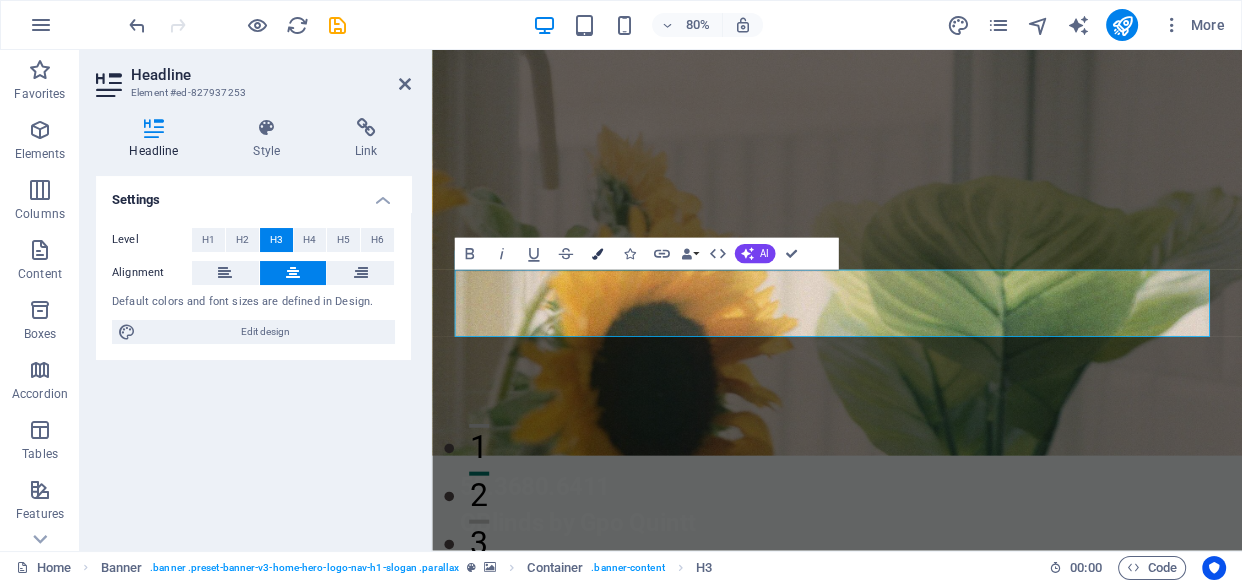 click at bounding box center [597, 253] 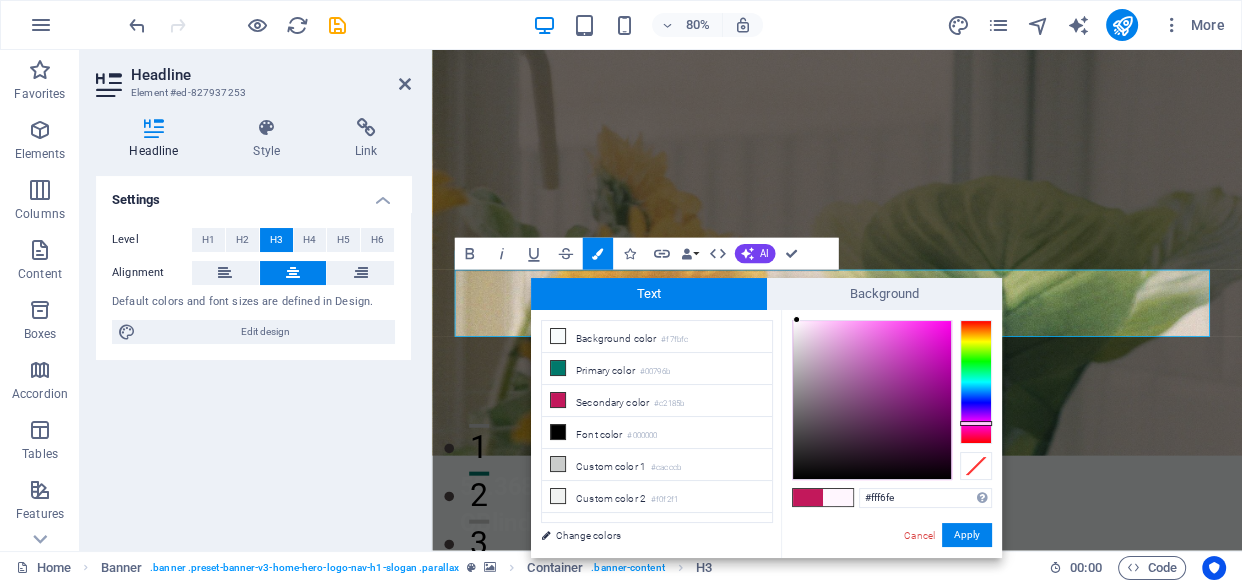 type on "#fff8fe" 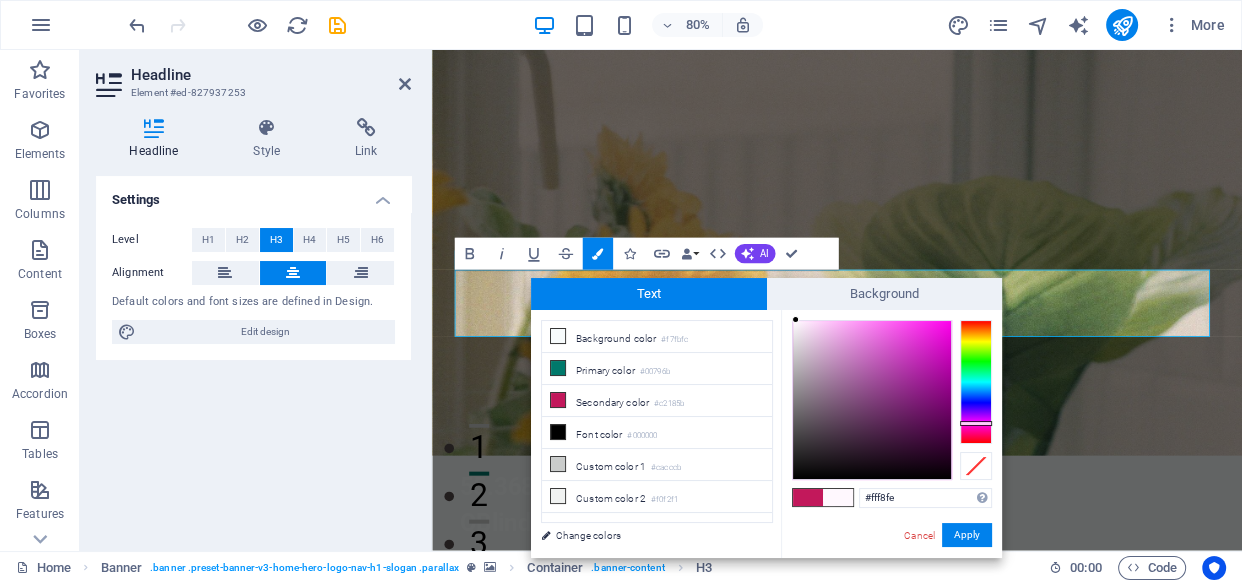 drag, startPoint x: 911, startPoint y: 348, endPoint x: 796, endPoint y: 320, distance: 118.35962 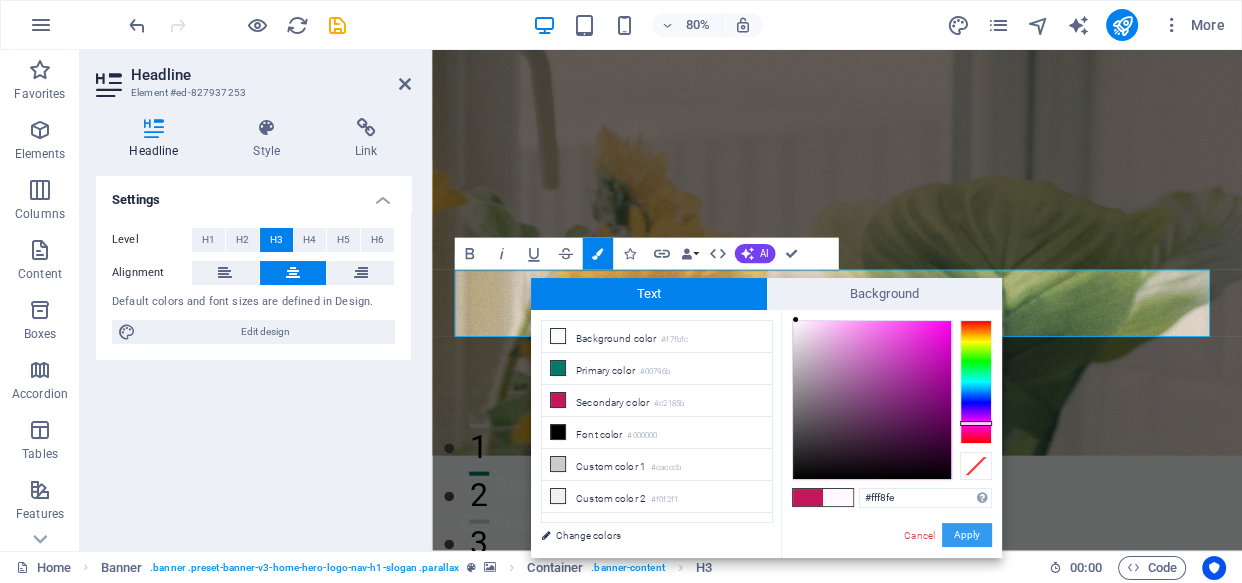 click on "Apply" at bounding box center [967, 535] 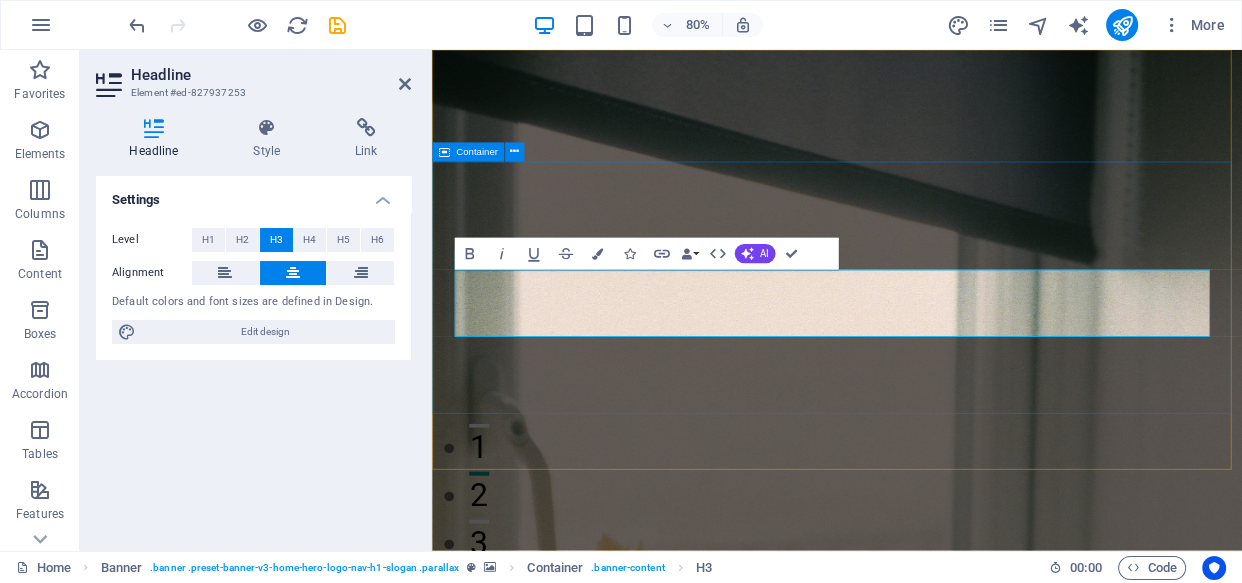 click on "Especialistas en Protección Solar Persianas . Cortinas . Toldos . Película Ventanas . Motorización y màs..." at bounding box center (938, 993) 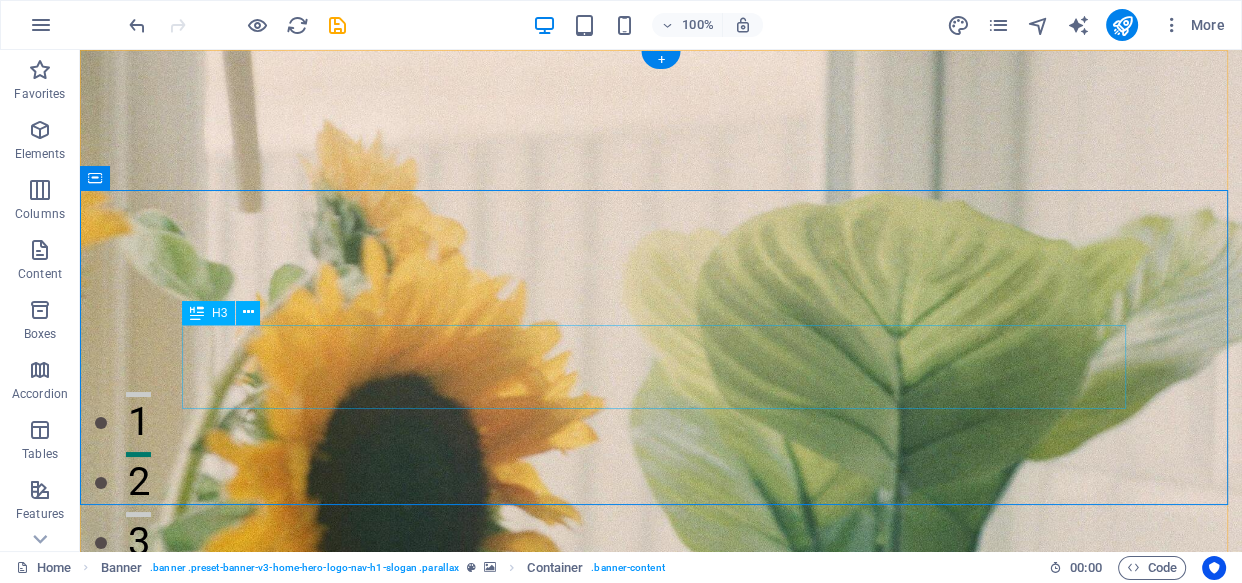 click on "Persianas . Cortinas . Toldos . Película Ventanas . Motorización y màs..." at bounding box center (661, 919) 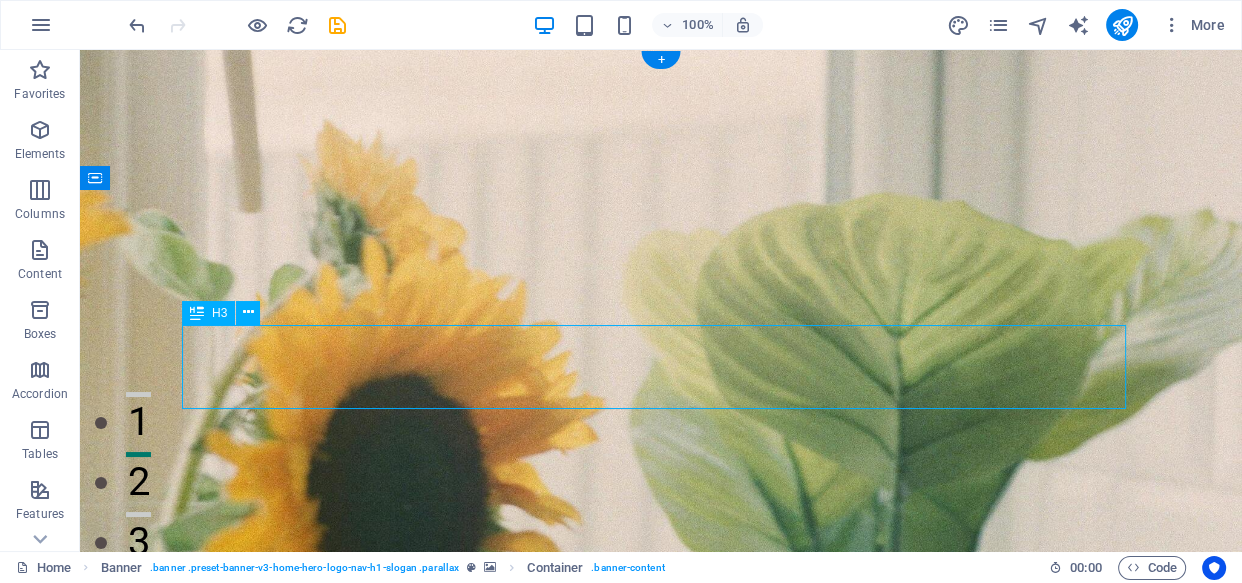 click on "Persianas . Cortinas . Toldos . Película Ventanas . Motorización y màs..." at bounding box center (661, 919) 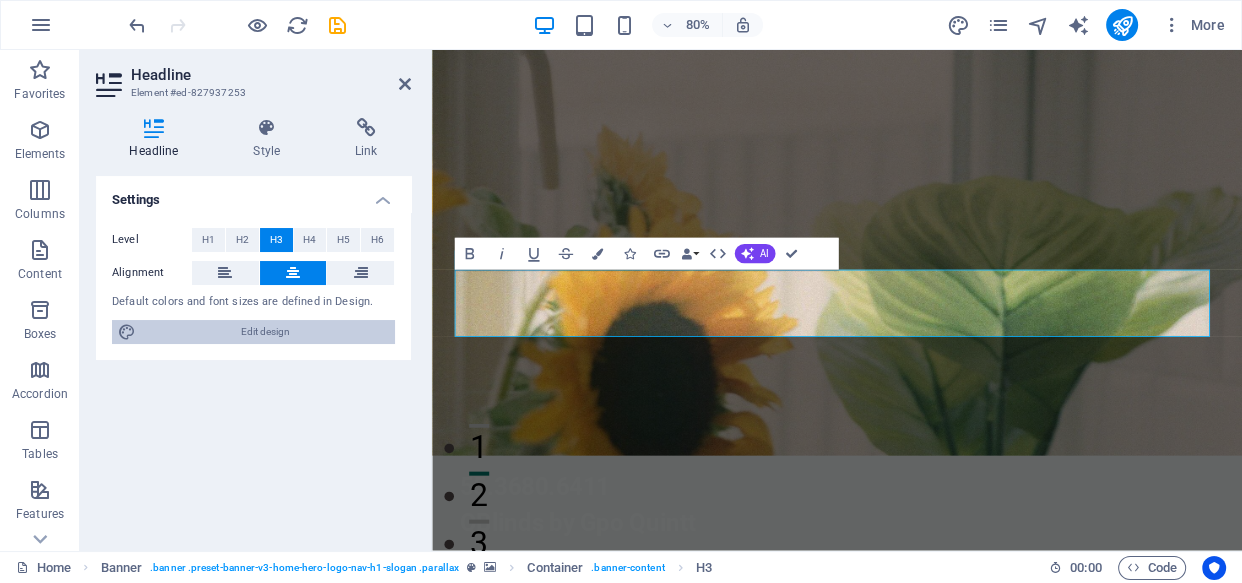 click on "Edit design" at bounding box center (265, 332) 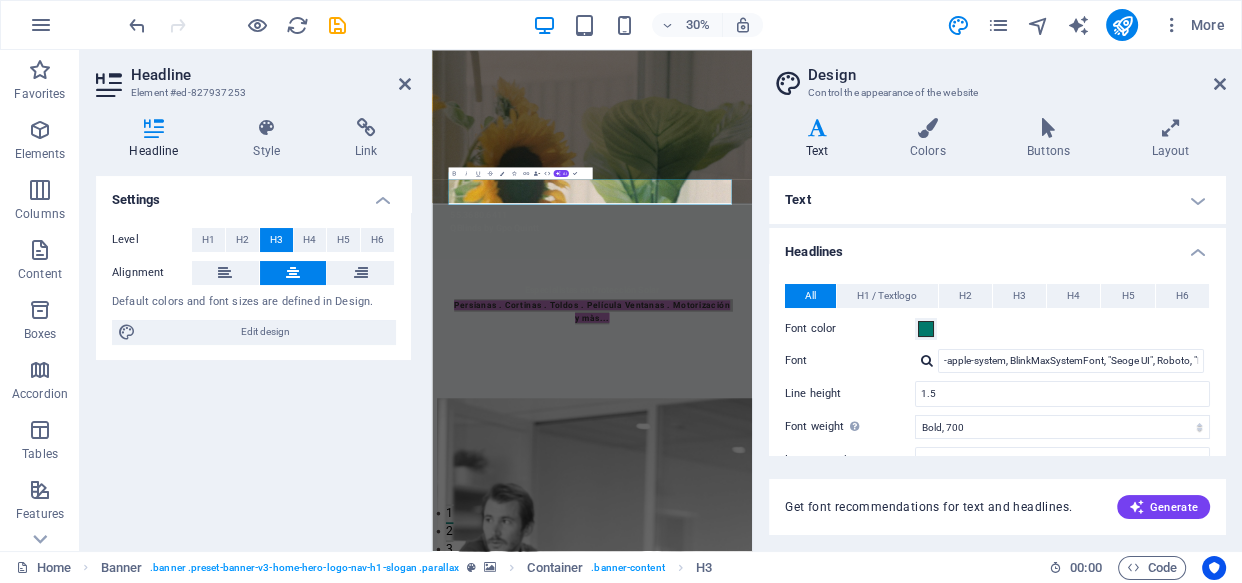 click on "Text" at bounding box center [821, 139] 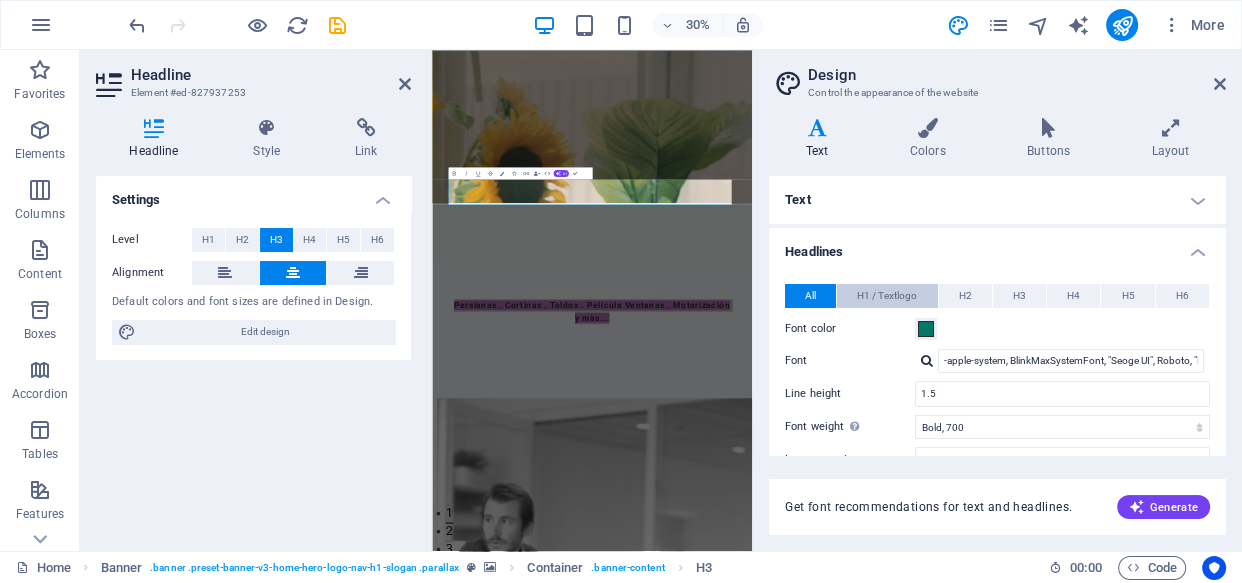 click on "H1 / Textlogo" at bounding box center (887, 296) 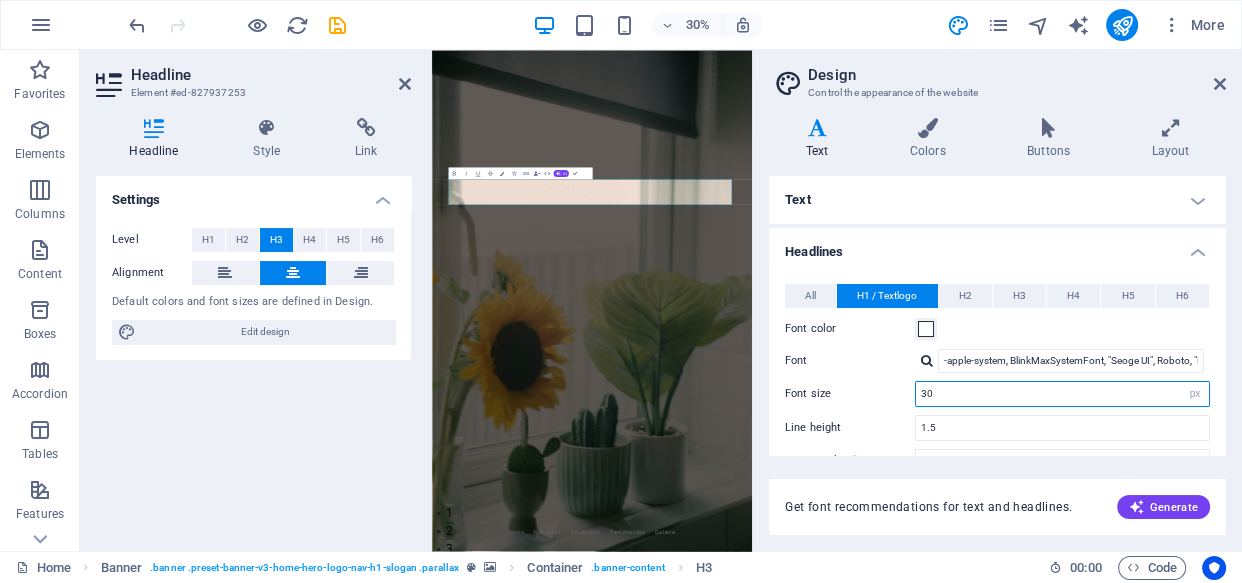 click on "30" at bounding box center [1062, 394] 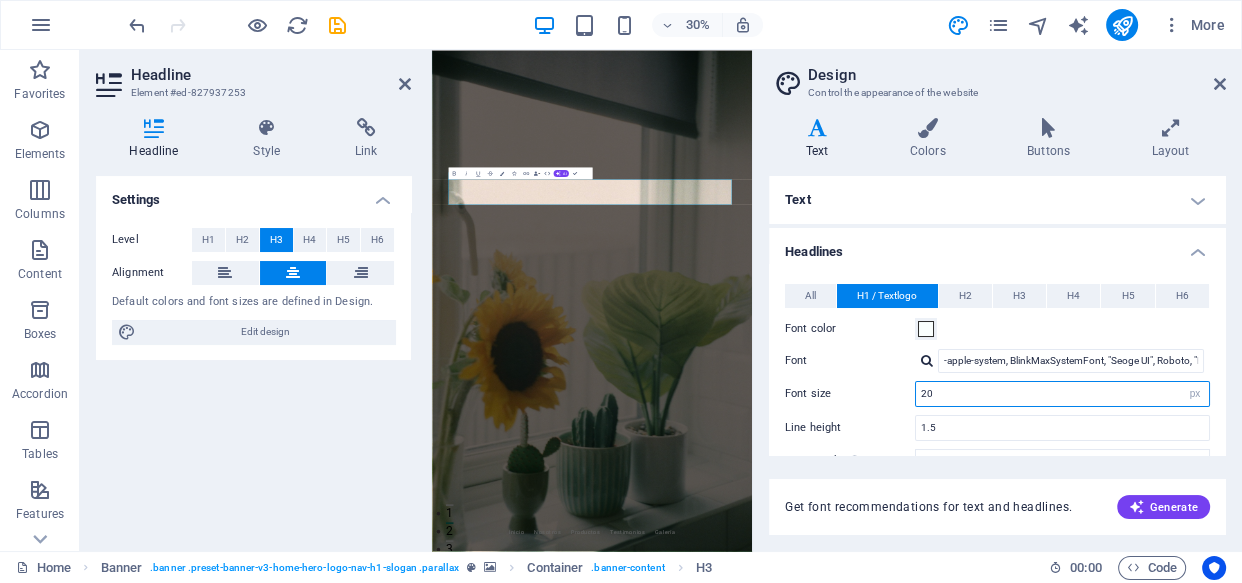 type on "20" 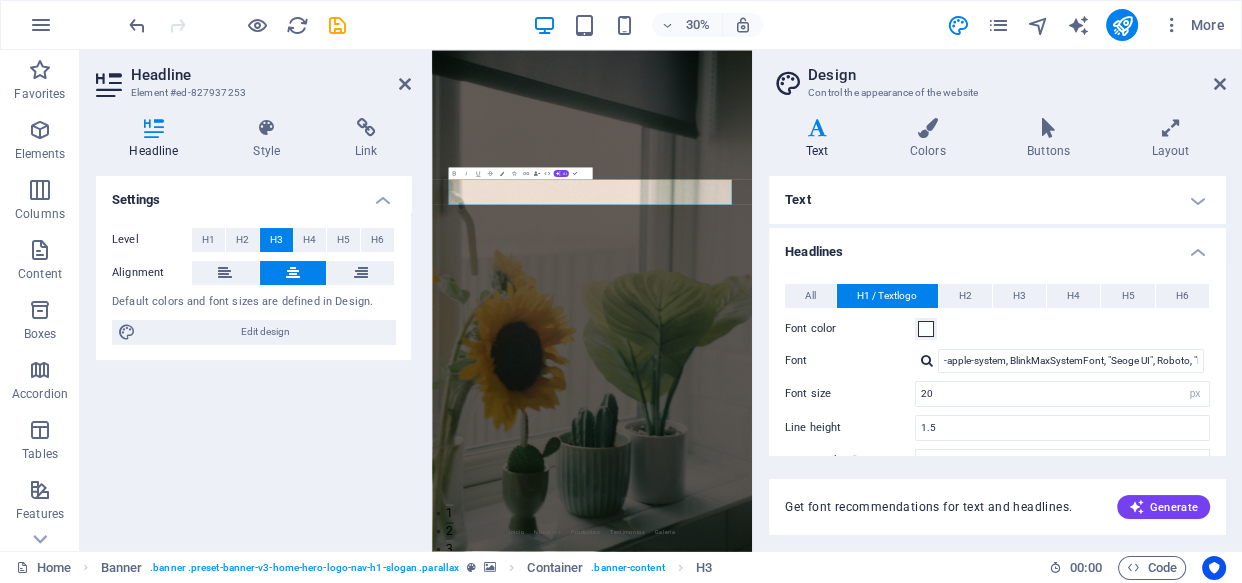 click on "Text" at bounding box center [997, 200] 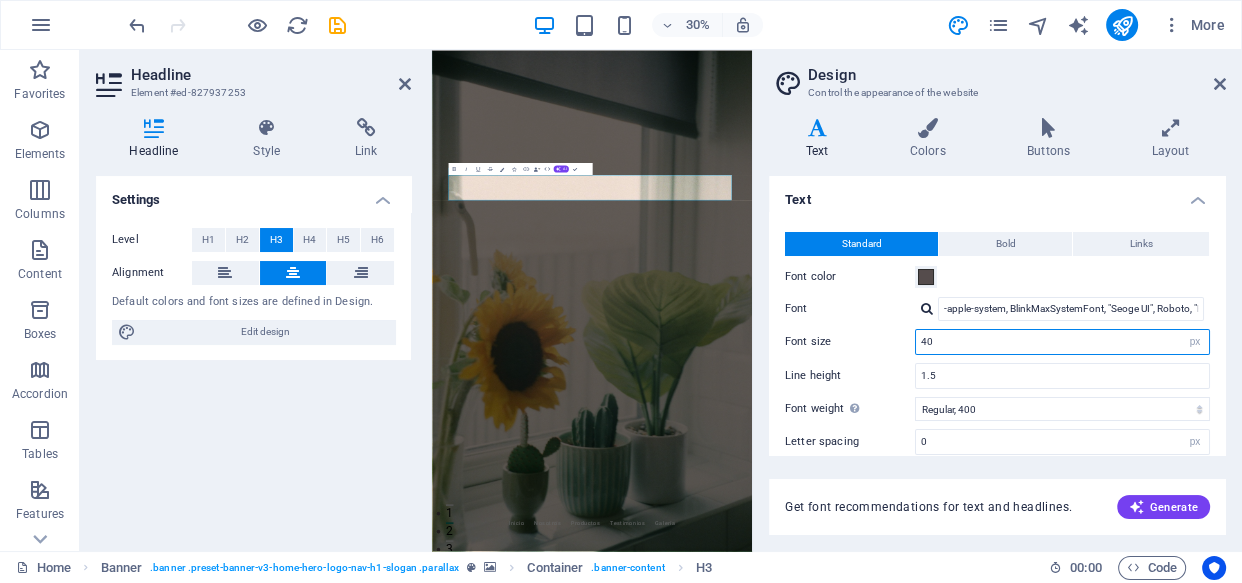 click on "40" at bounding box center (1062, 342) 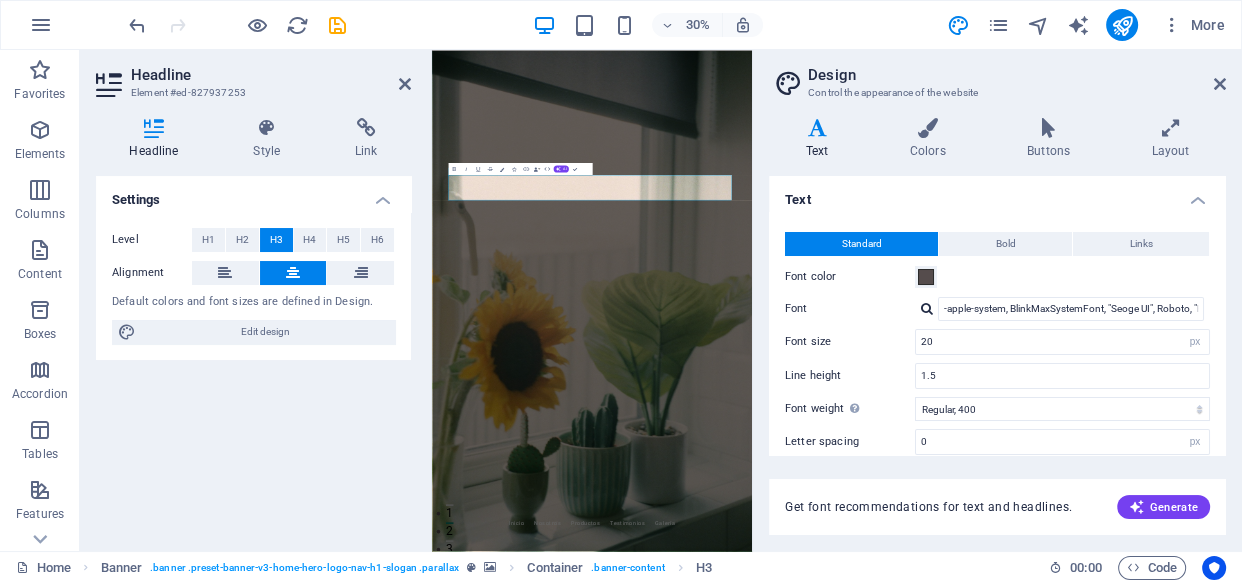 click on "30% More" at bounding box center (621, 25) 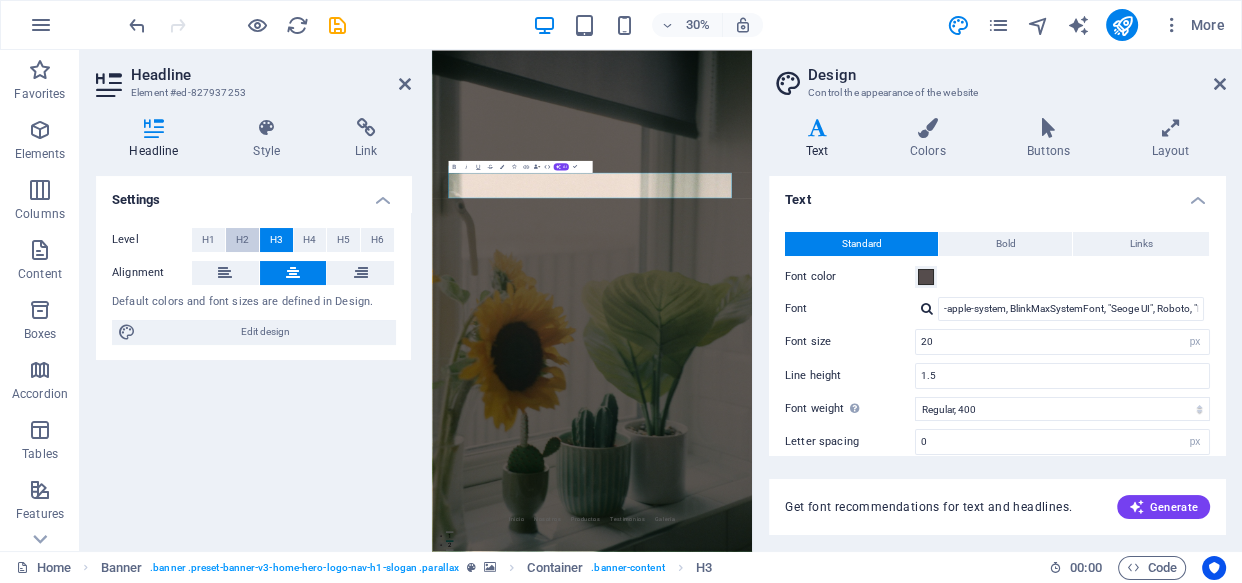 click on "H2" at bounding box center [242, 240] 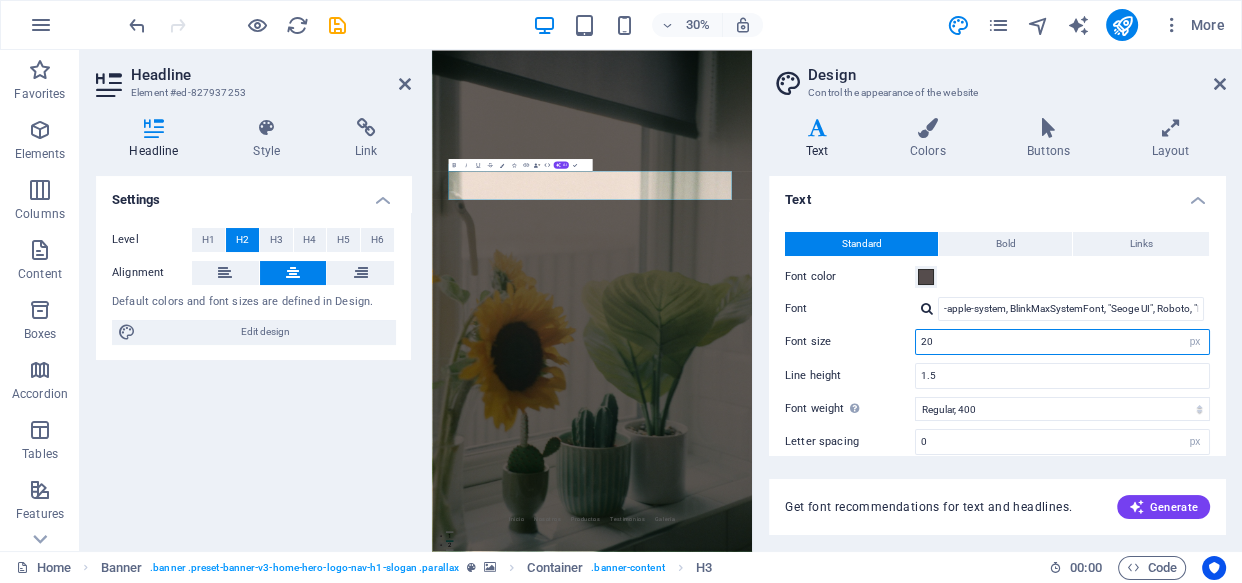 click on "20" at bounding box center (1062, 342) 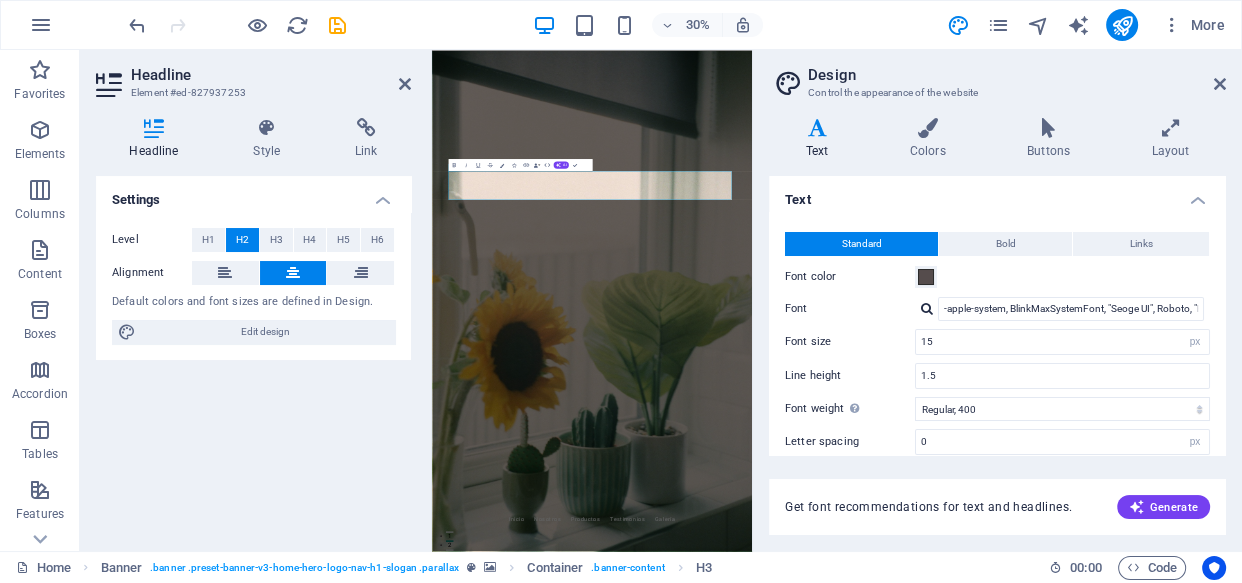 click on "30% More" at bounding box center [679, 25] 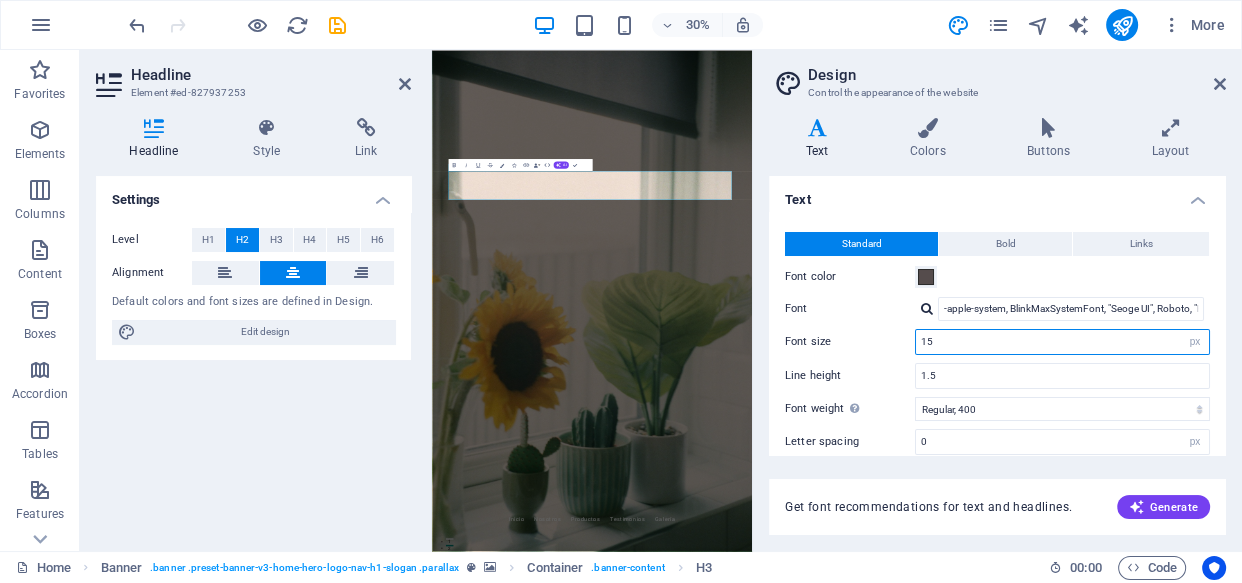click on "15" at bounding box center [1062, 342] 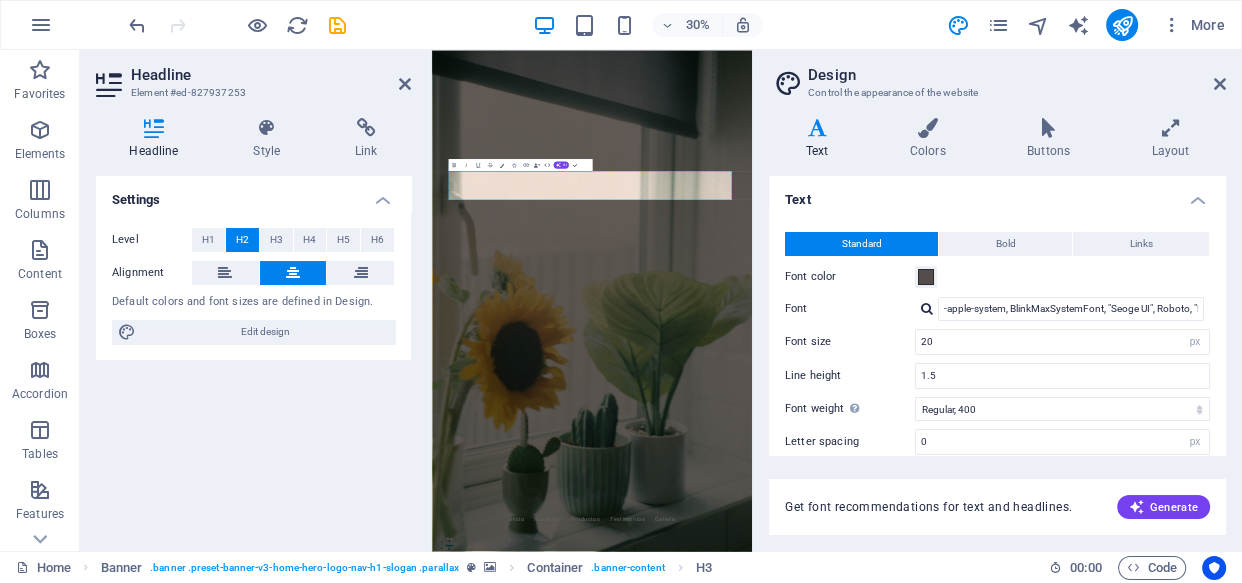 click on "30% More" at bounding box center (679, 25) 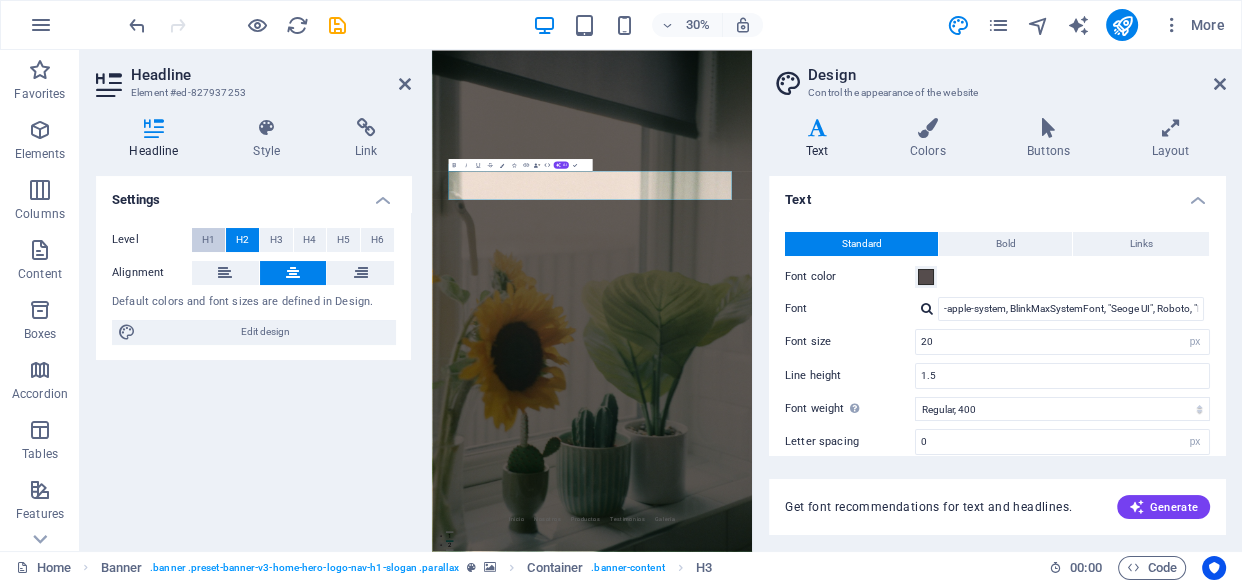 click on "H1" at bounding box center (208, 240) 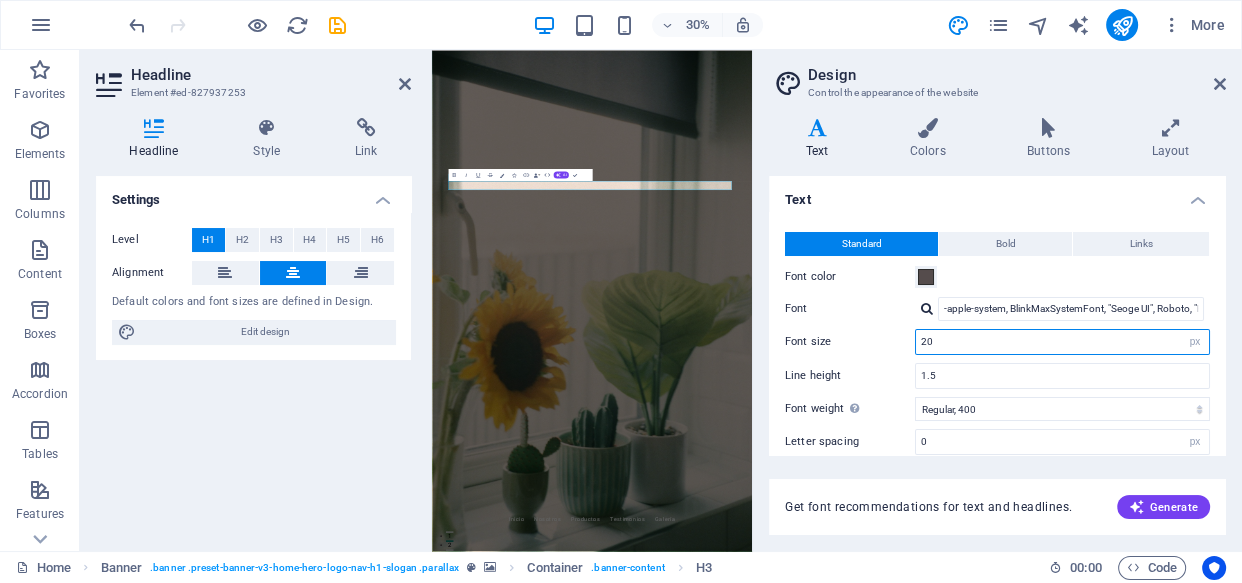 click on "20" at bounding box center (1062, 342) 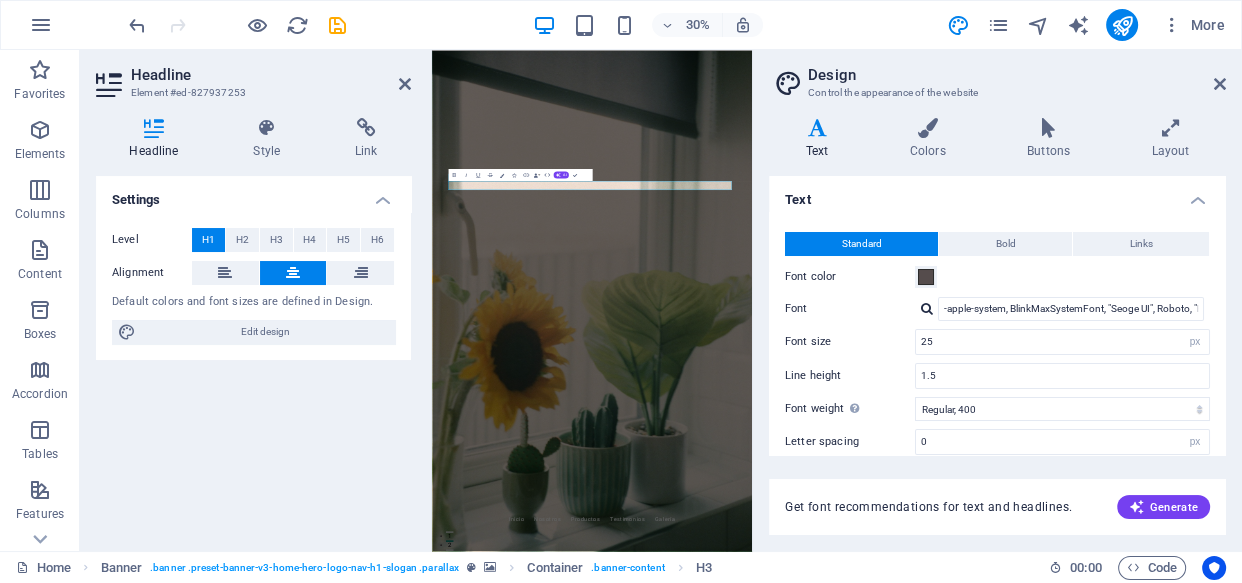 click on "30% More" at bounding box center [679, 25] 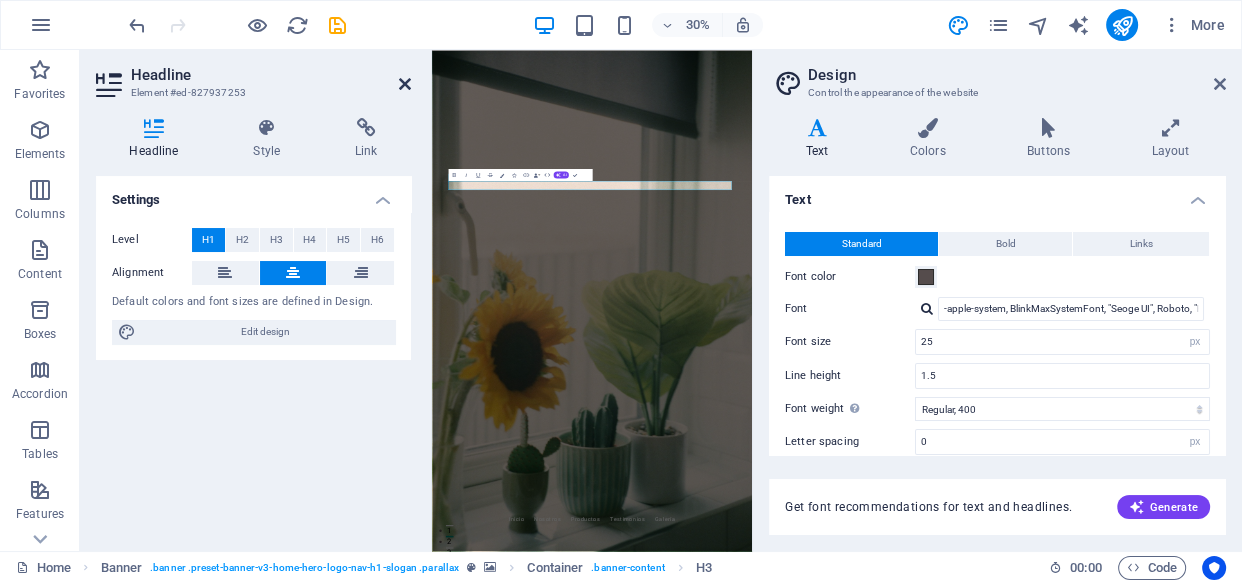 click at bounding box center (405, 84) 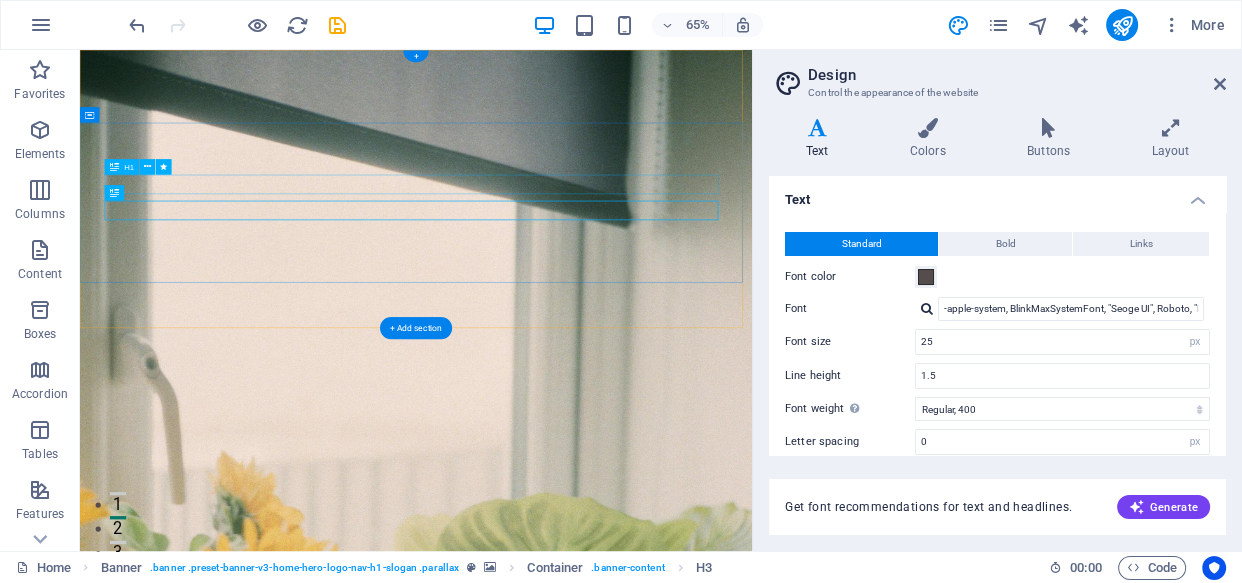 click on "Especialistas en Protección Solar" at bounding box center [597, 1748] 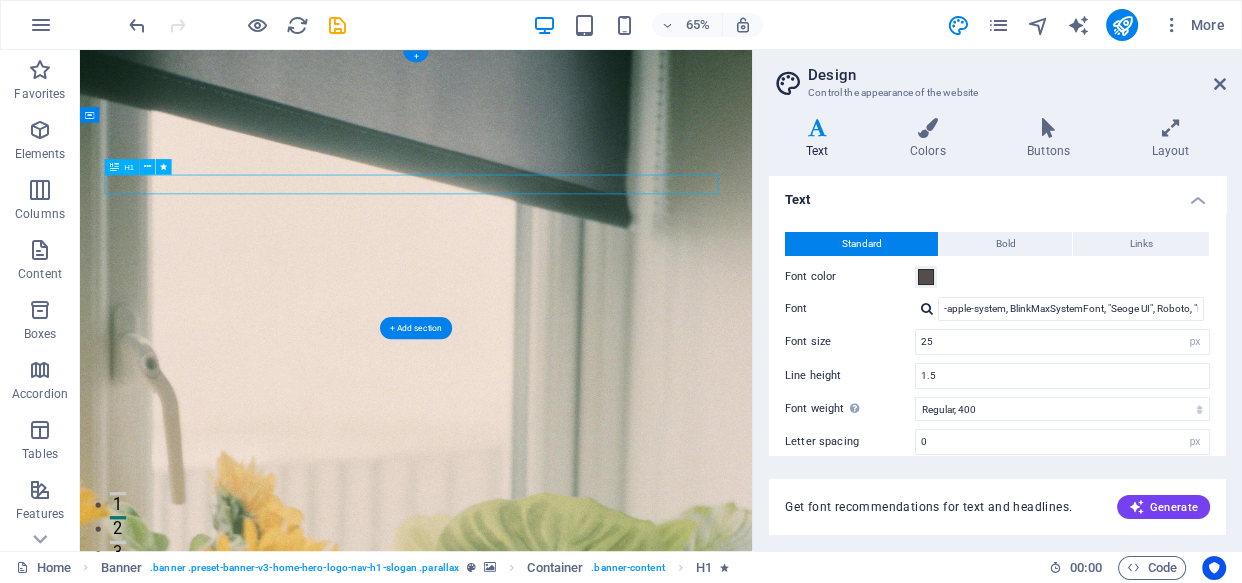 click on "Especialistas en Protección Solar" at bounding box center [597, 1748] 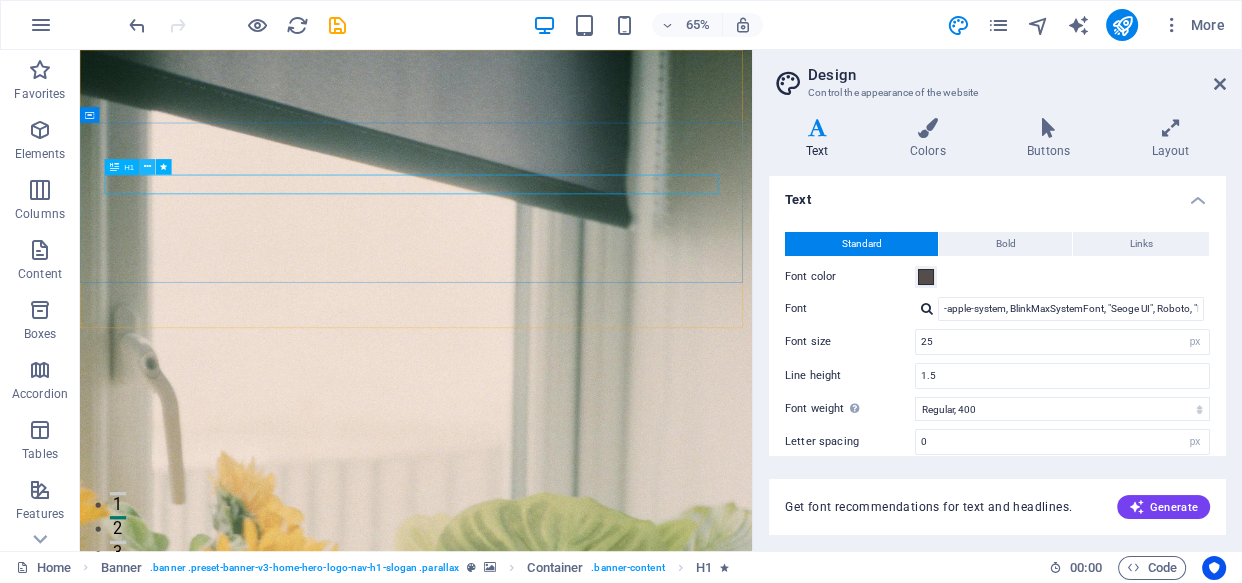 click at bounding box center [147, 167] 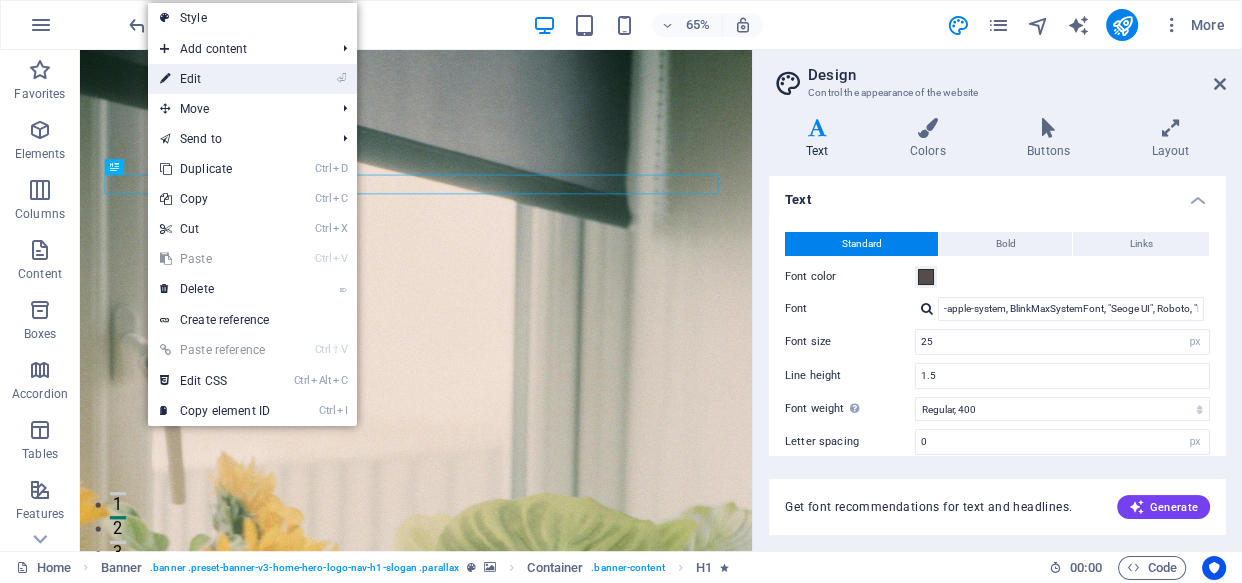 click on "⏎  Edit" at bounding box center (215, 79) 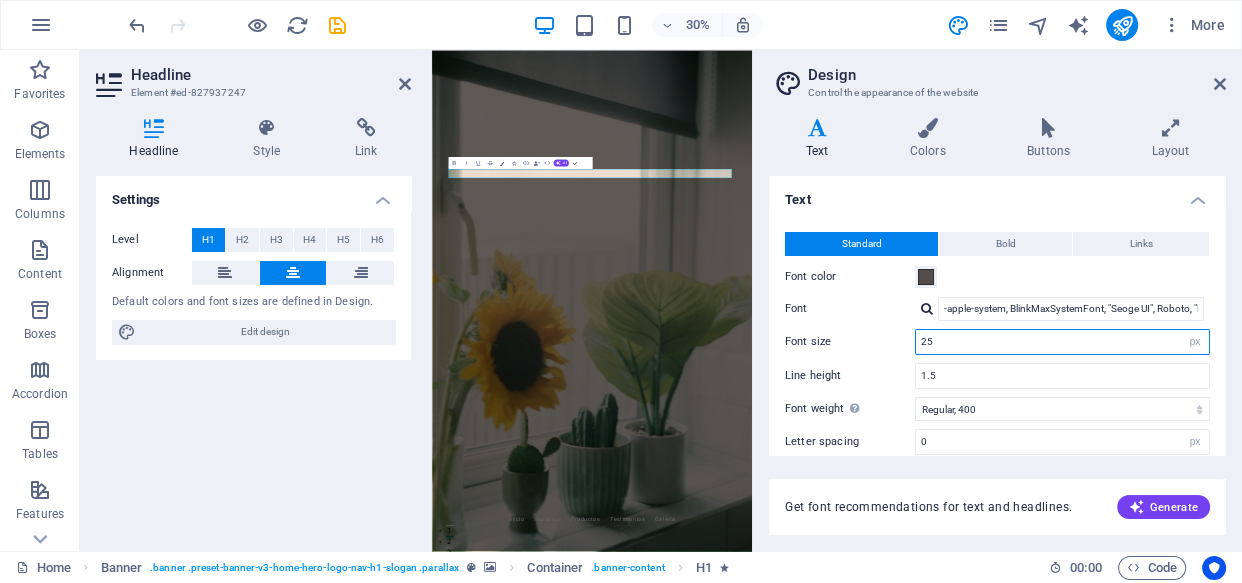 click on "25" at bounding box center (1062, 342) 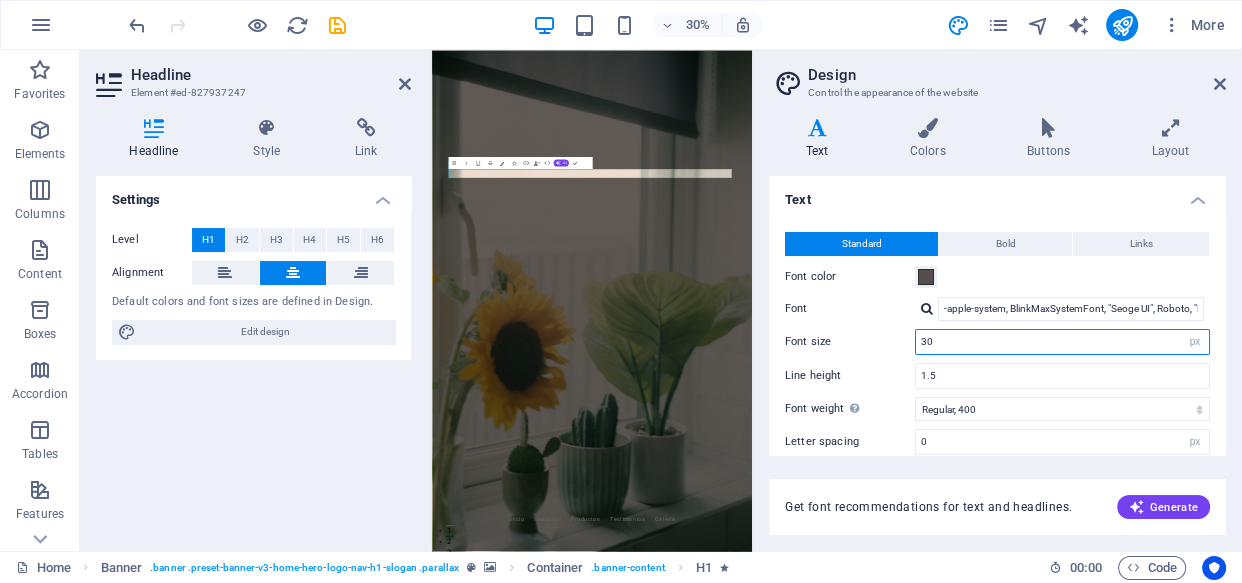 type on "30" 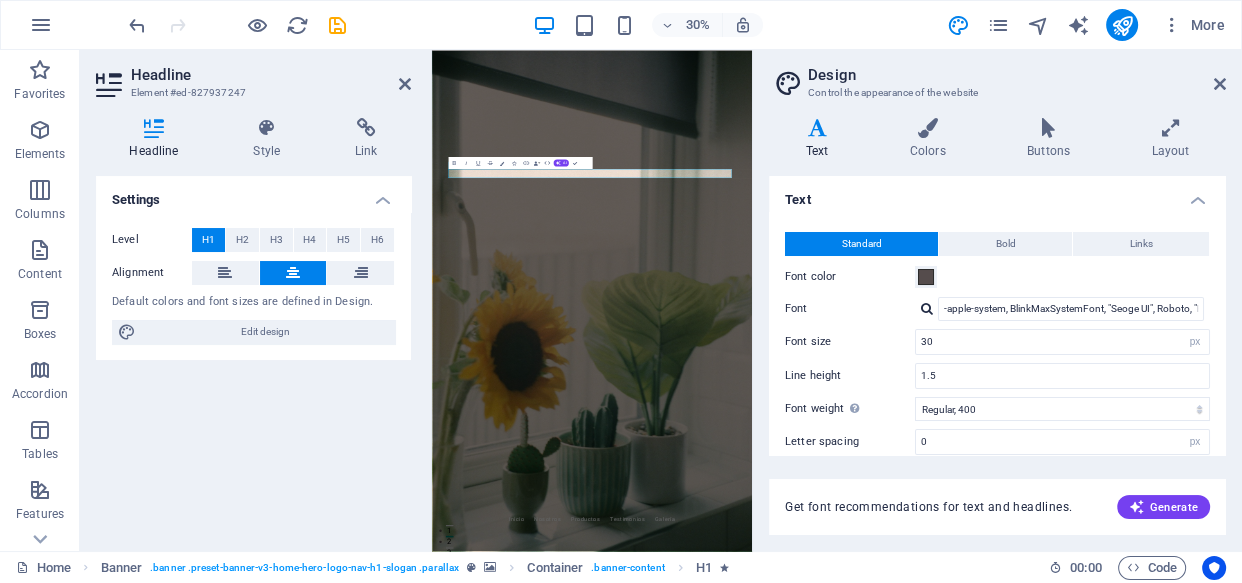 click on "30% More" at bounding box center [621, 25] 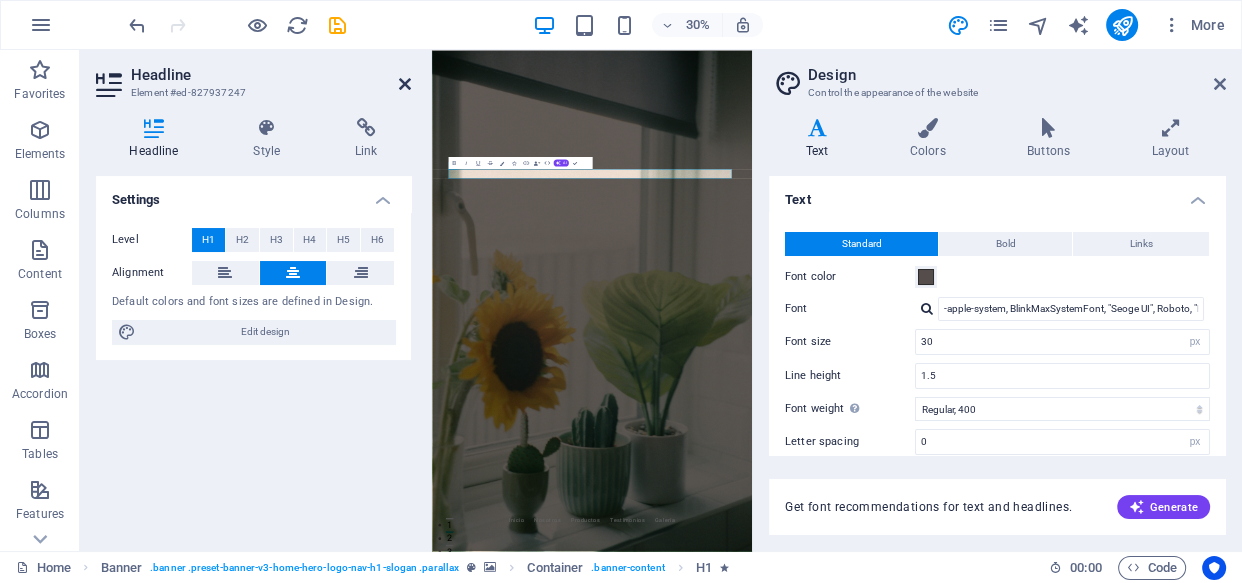 click at bounding box center [405, 84] 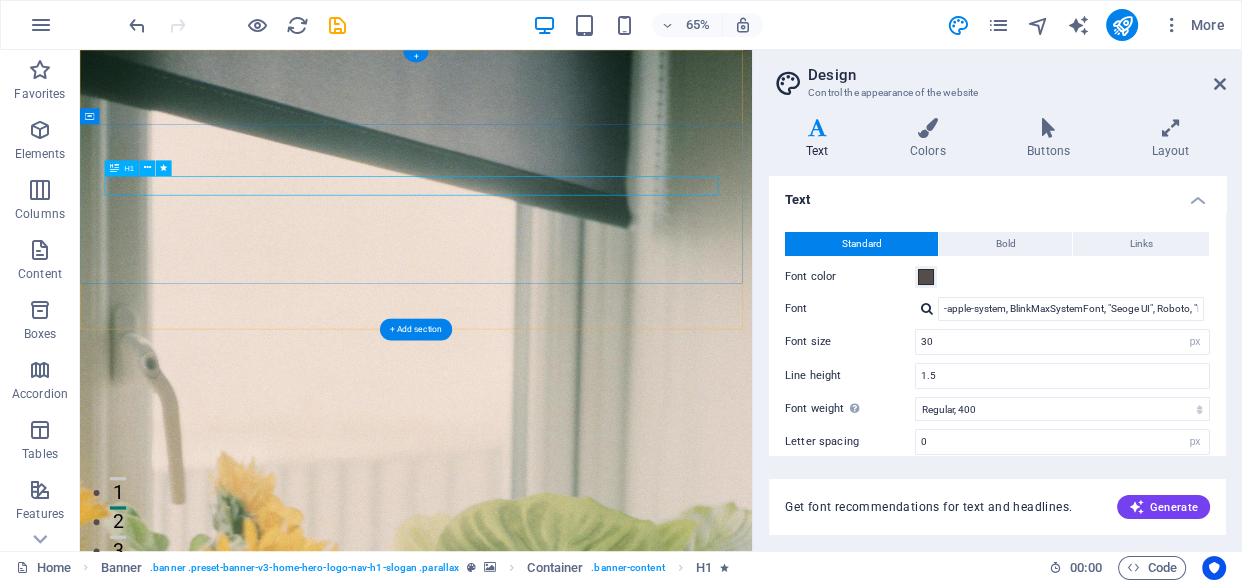click on "Especialistas en Protección Solar" at bounding box center (597, 1751) 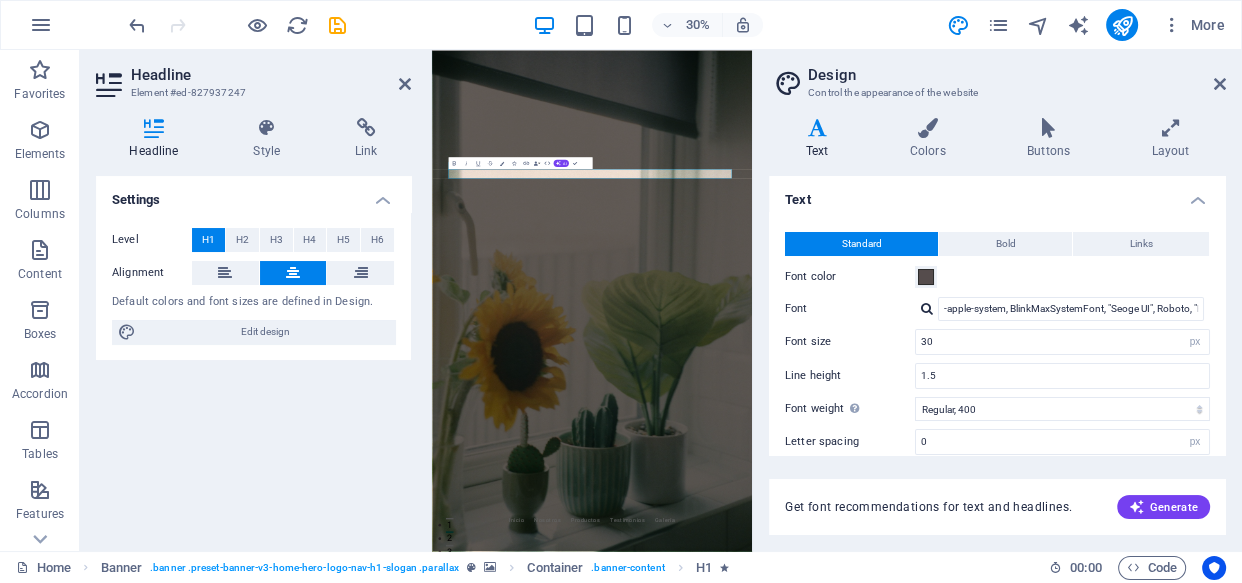click on "Level" at bounding box center (152, 240) 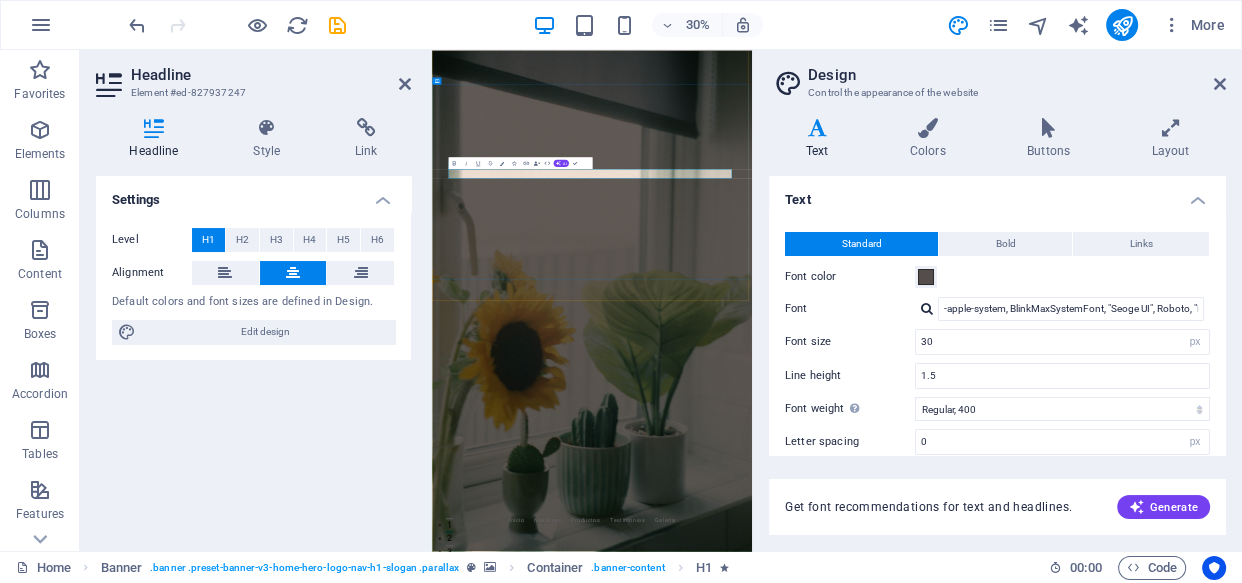 click on "Especialistas en Protección Solar" at bounding box center [966, 1751] 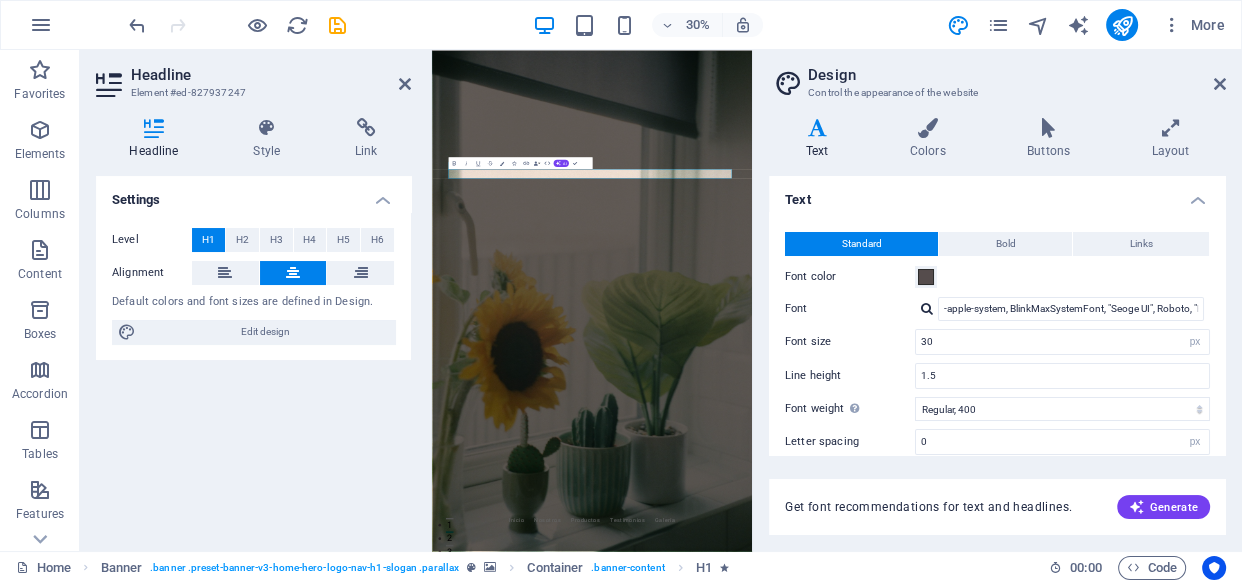 click on "30% More" at bounding box center [679, 25] 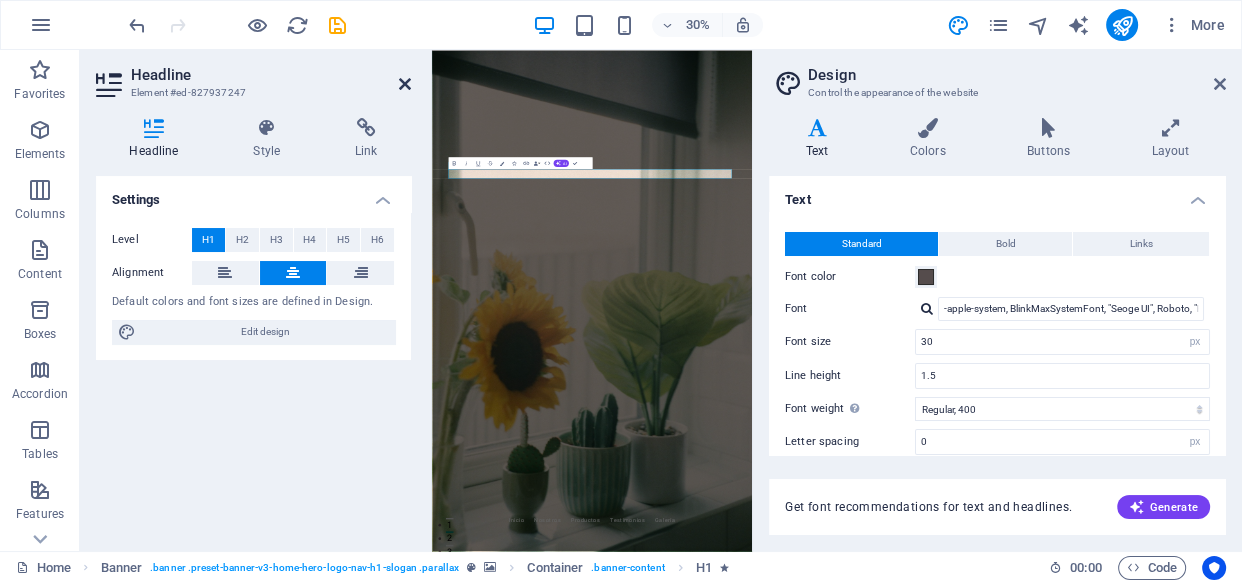 click at bounding box center (405, 84) 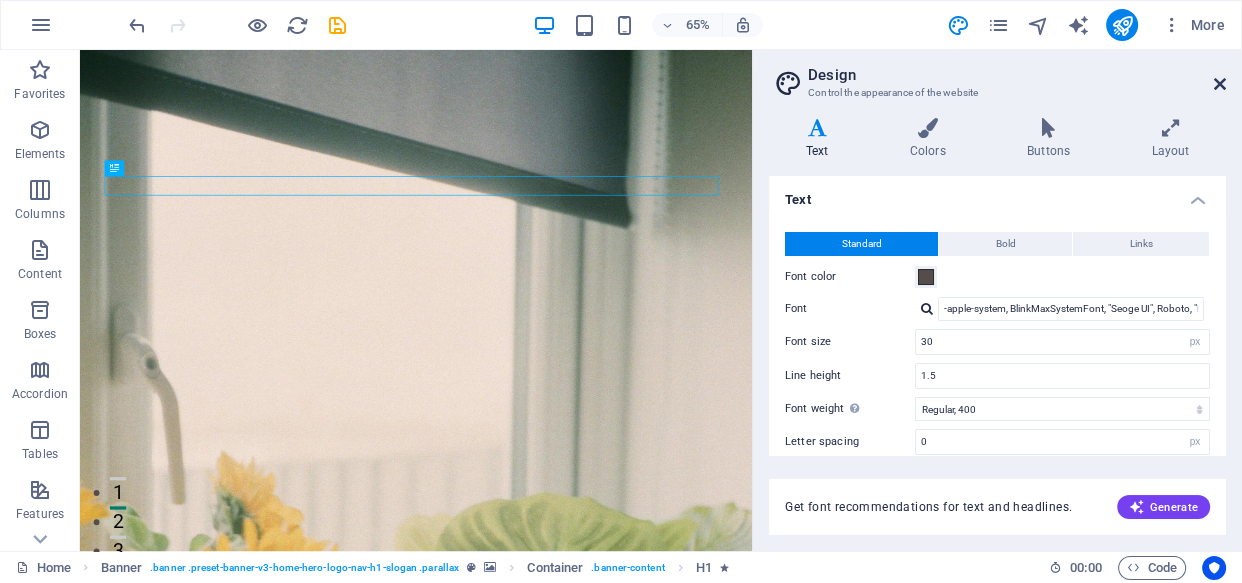 click at bounding box center (1220, 84) 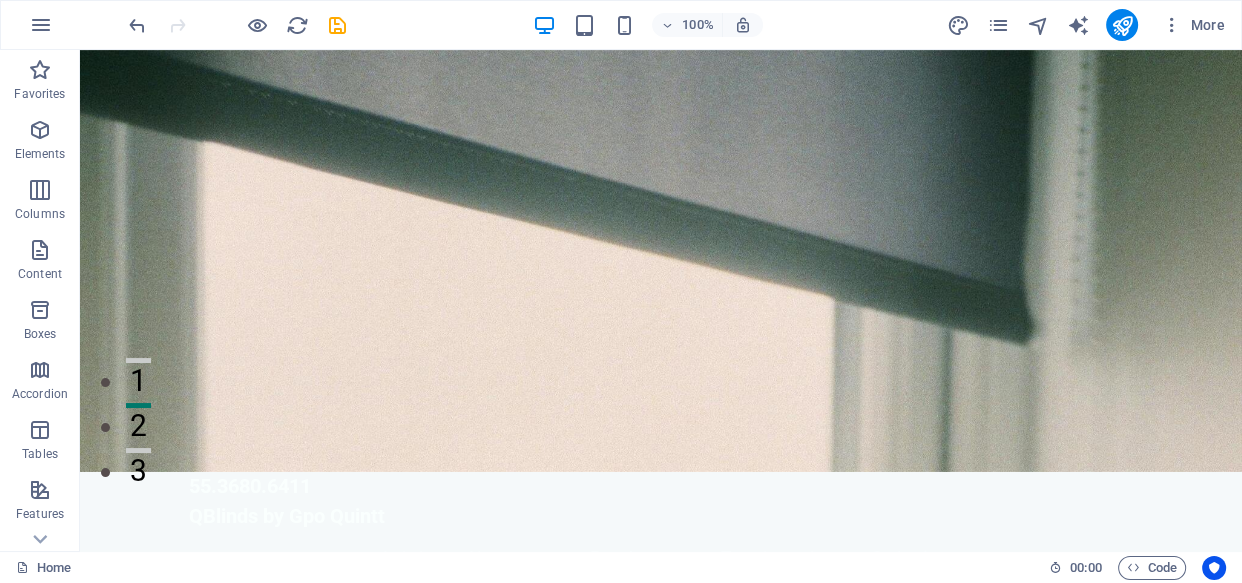 scroll, scrollTop: 17, scrollLeft: 0, axis: vertical 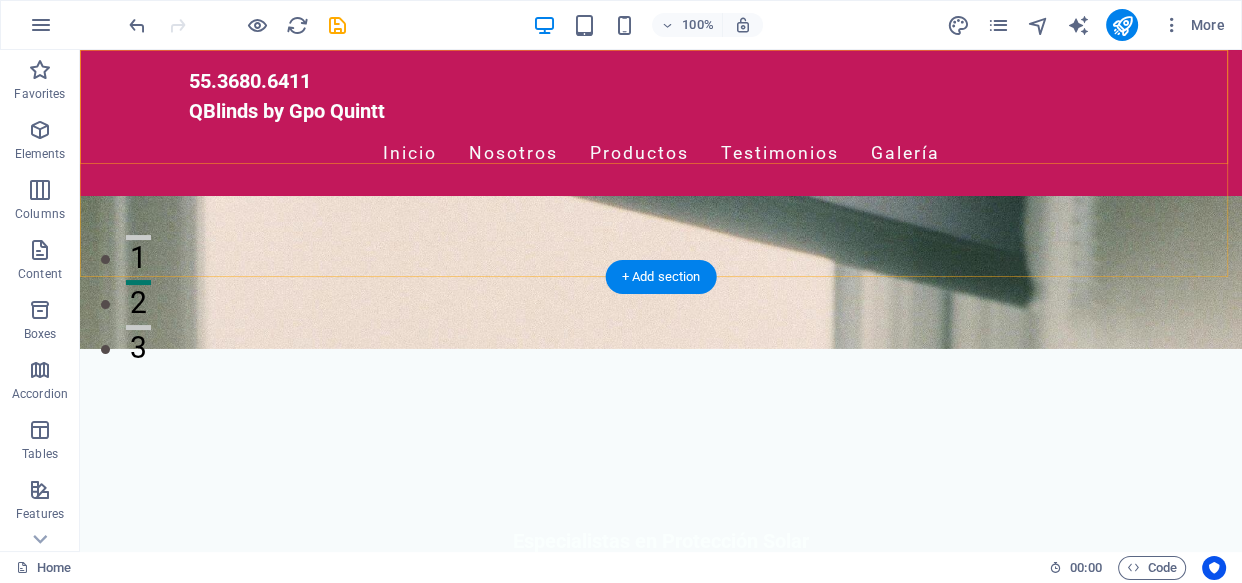 click on "55.3680.6411 QBlinds by Gpo Quintt Inicio Nosotros Productos Testimonios Galería" at bounding box center (661, 122) 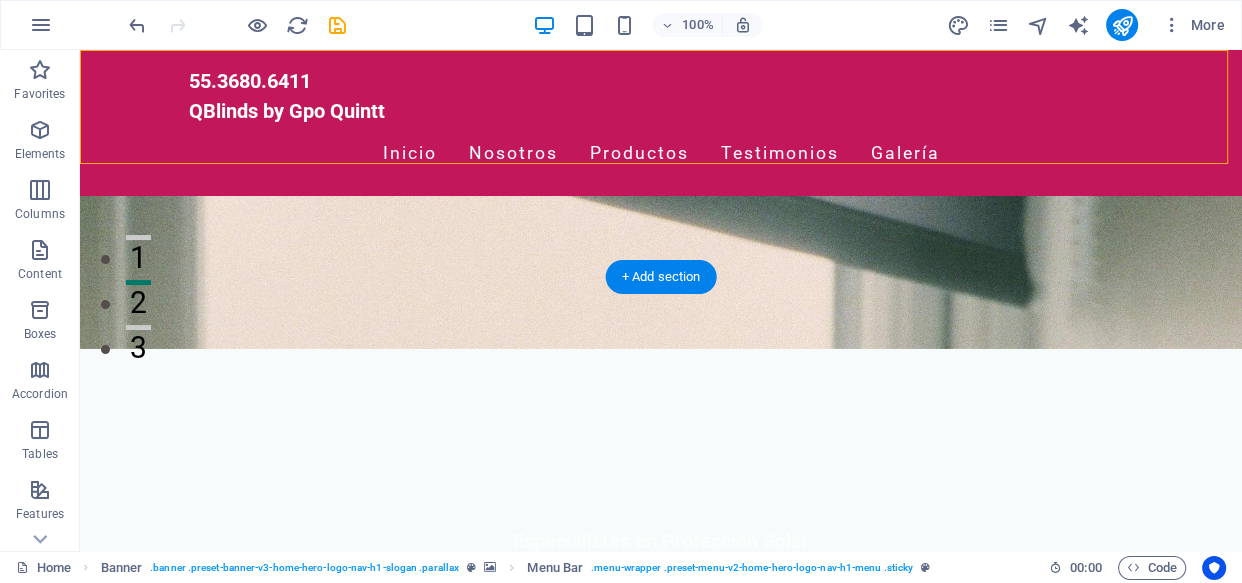 click on "55.3680.6411 QBlinds by Gpo Quintt Inicio Nosotros Productos Testimonios Galería" at bounding box center [661, 122] 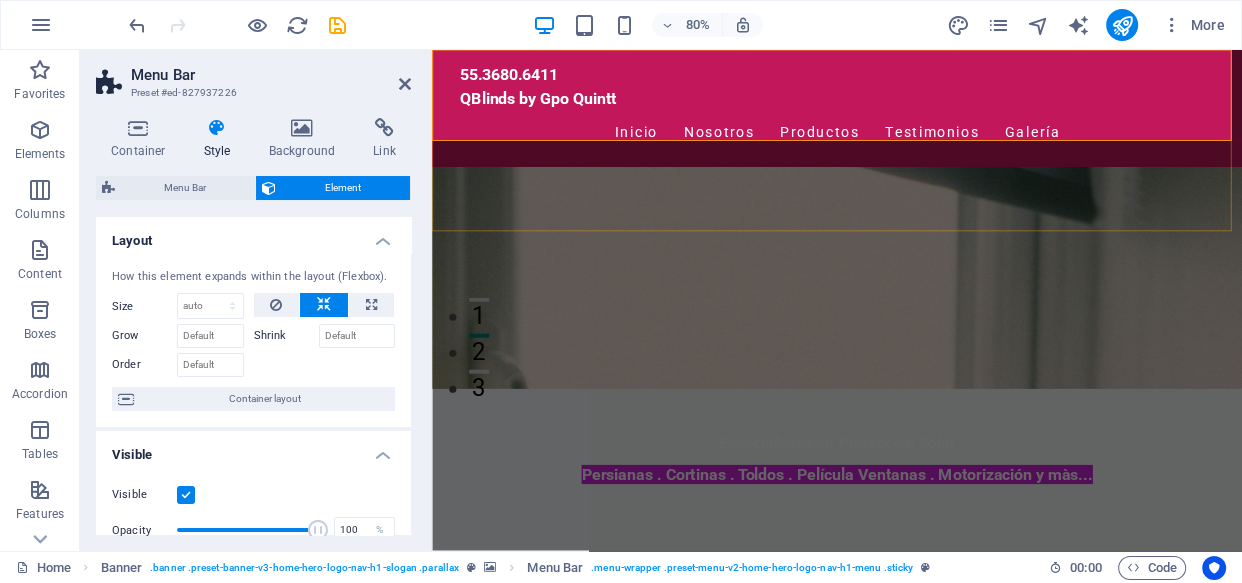 click on "55.3680.6411 QBlinds by Gpo Quintt Inicio Nosotros Productos Testimonios Galería" at bounding box center [938, 122] 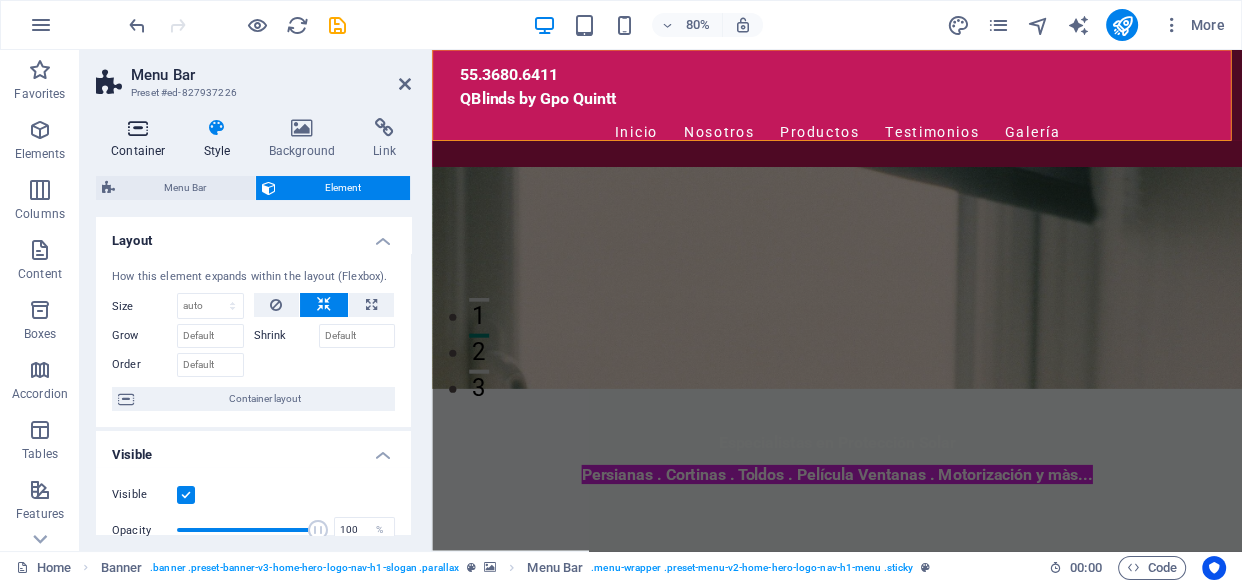 click at bounding box center (138, 128) 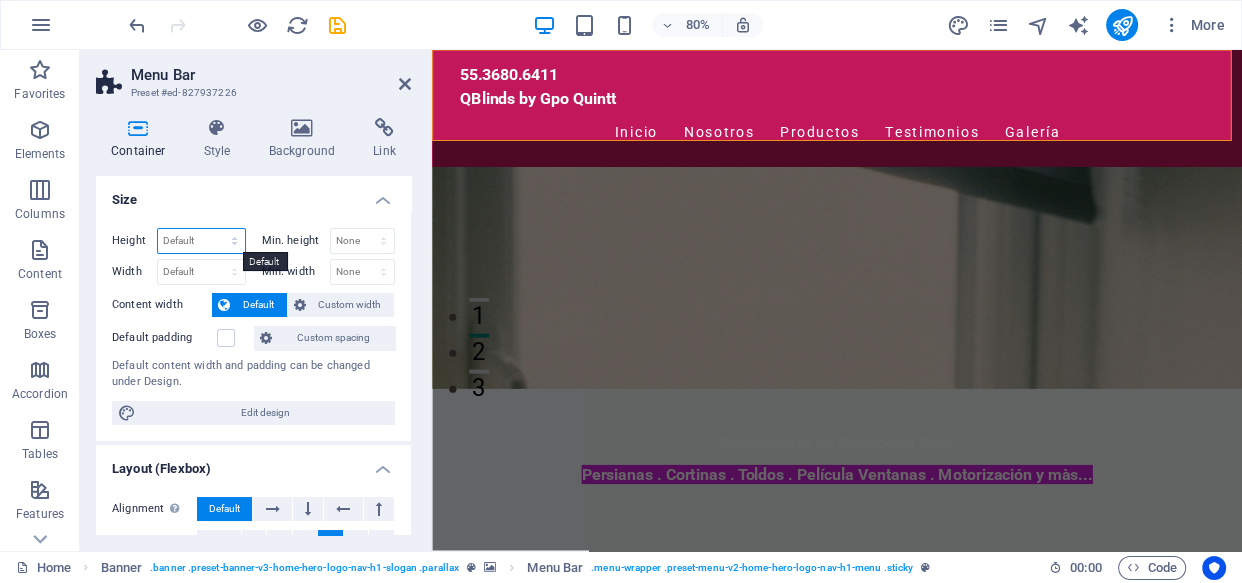 click on "Default px rem % vh vw" at bounding box center (201, 241) 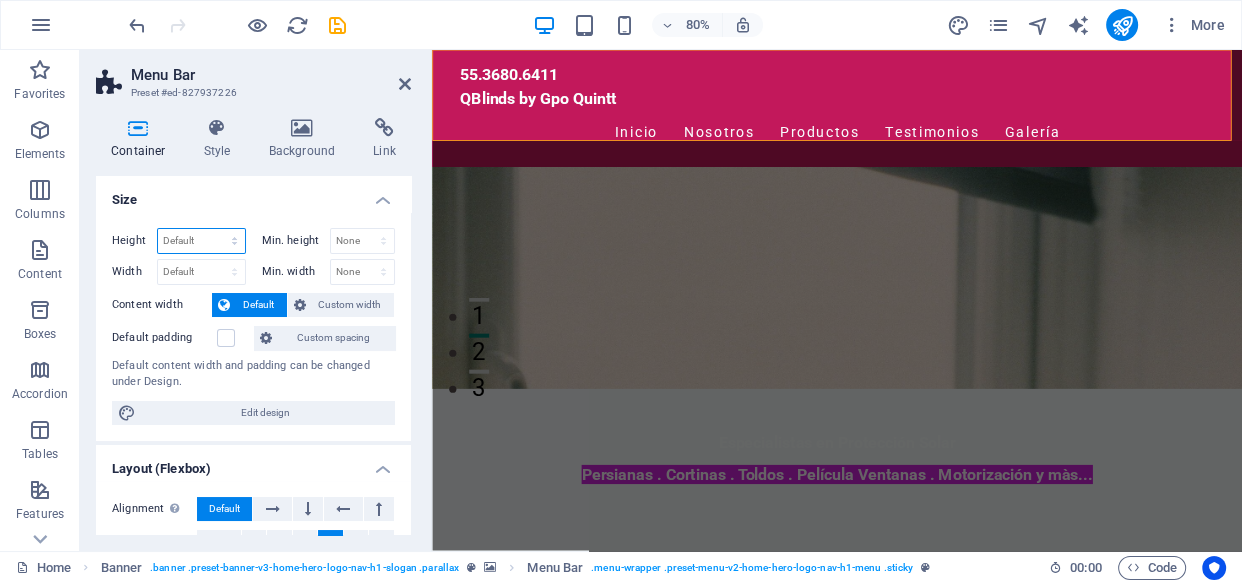 click on "Default px rem % vh vw" at bounding box center (201, 241) 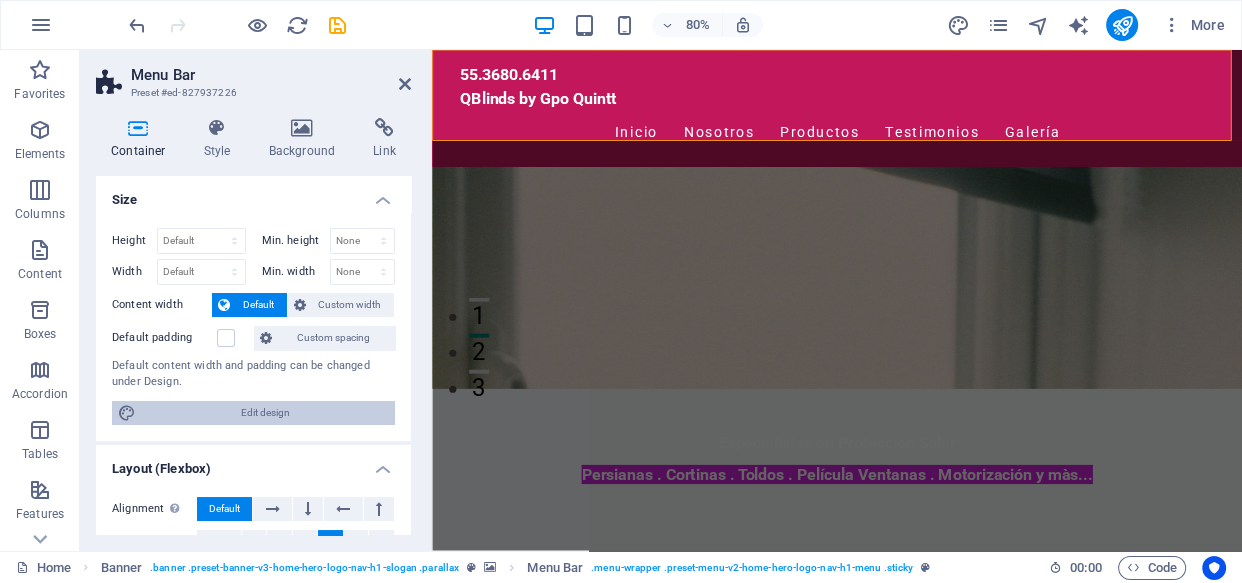 click on "Edit design" at bounding box center (265, 413) 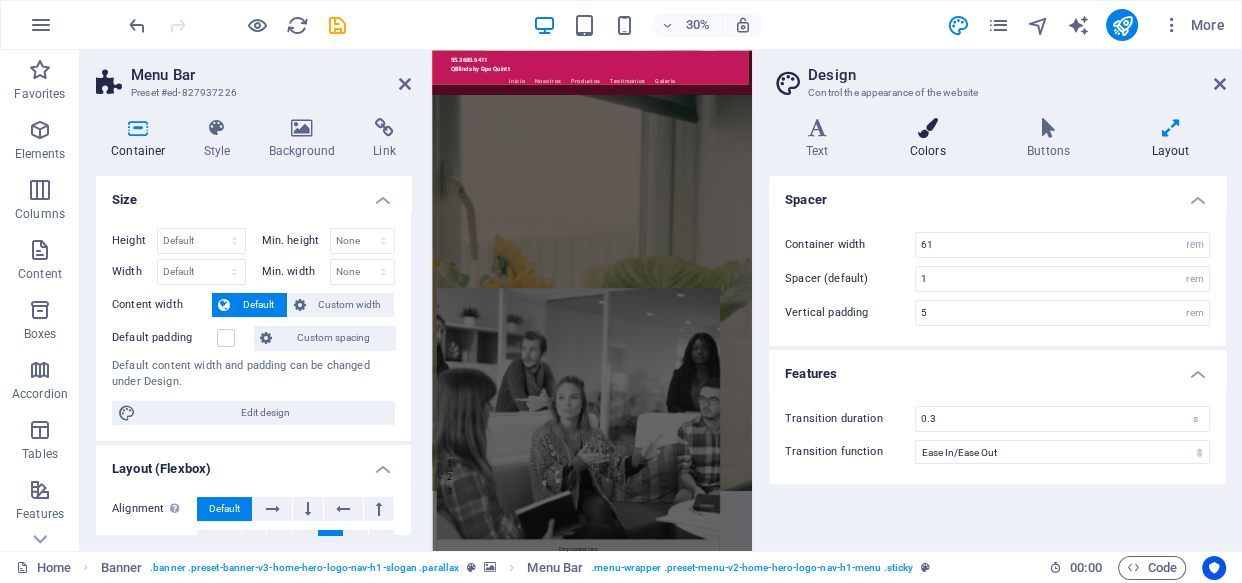 click at bounding box center (927, 128) 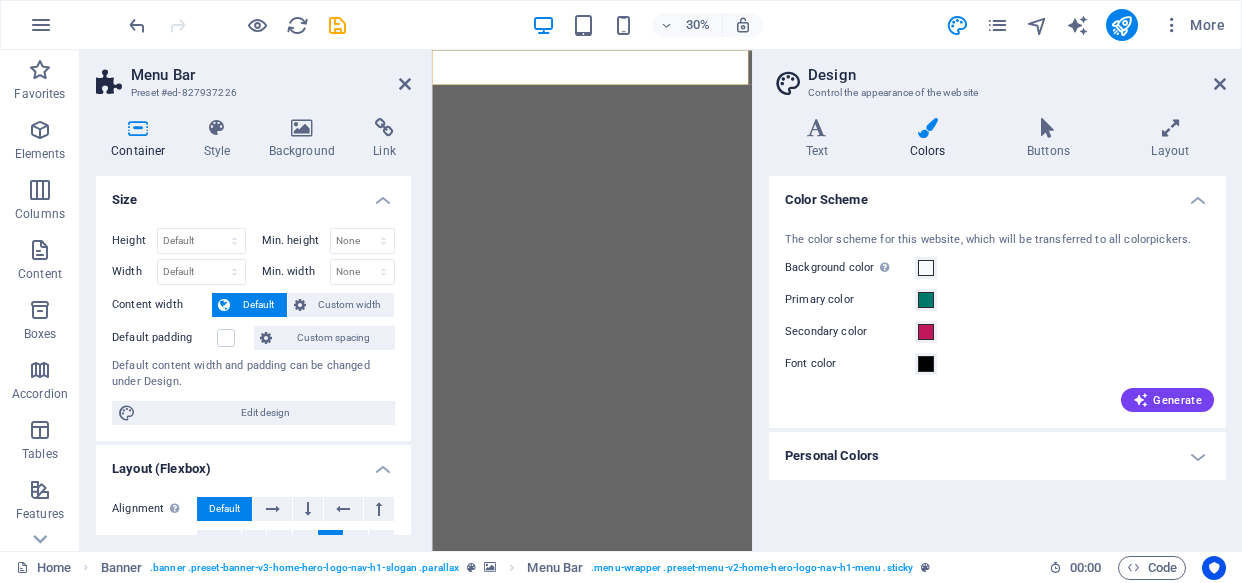 scroll, scrollTop: 0, scrollLeft: 0, axis: both 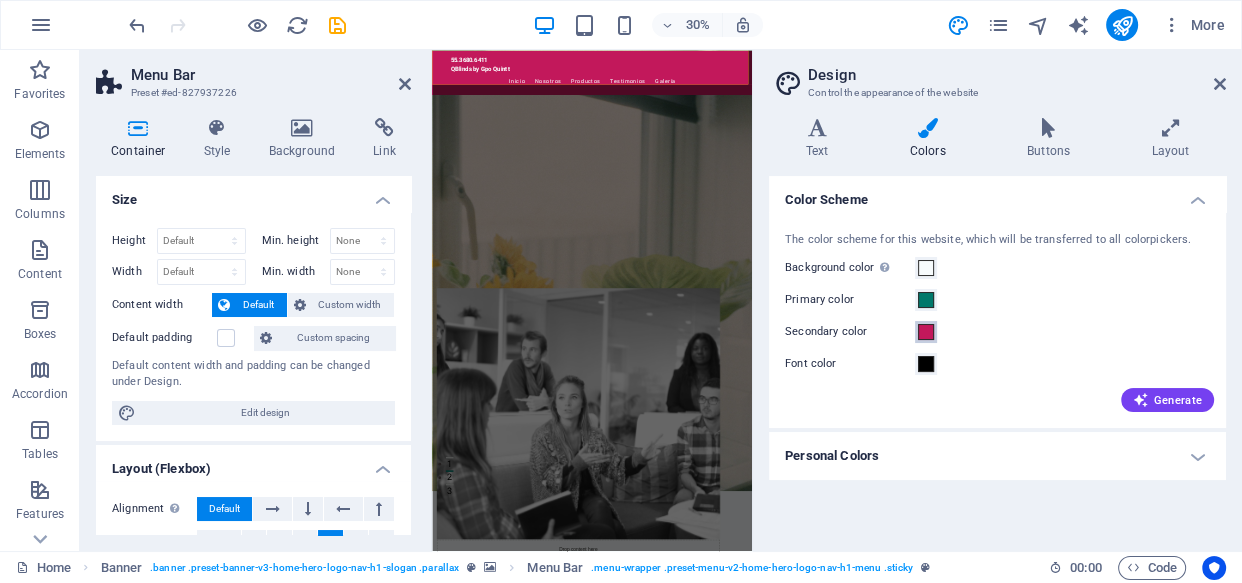 click at bounding box center (926, 332) 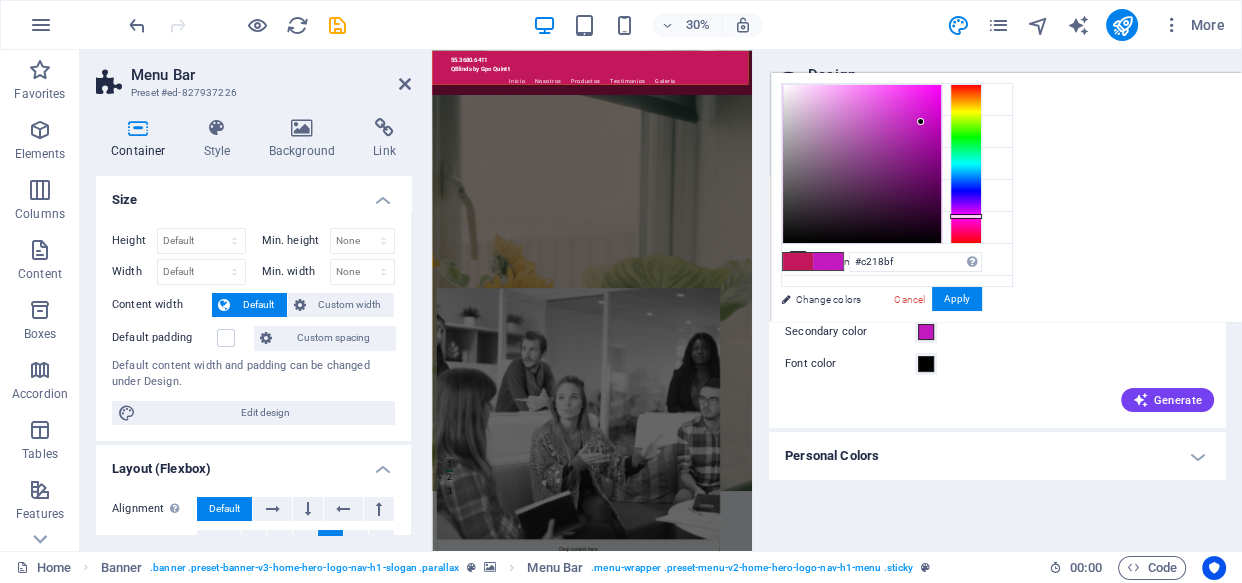 drag, startPoint x: 959, startPoint y: 228, endPoint x: 959, endPoint y: 216, distance: 12 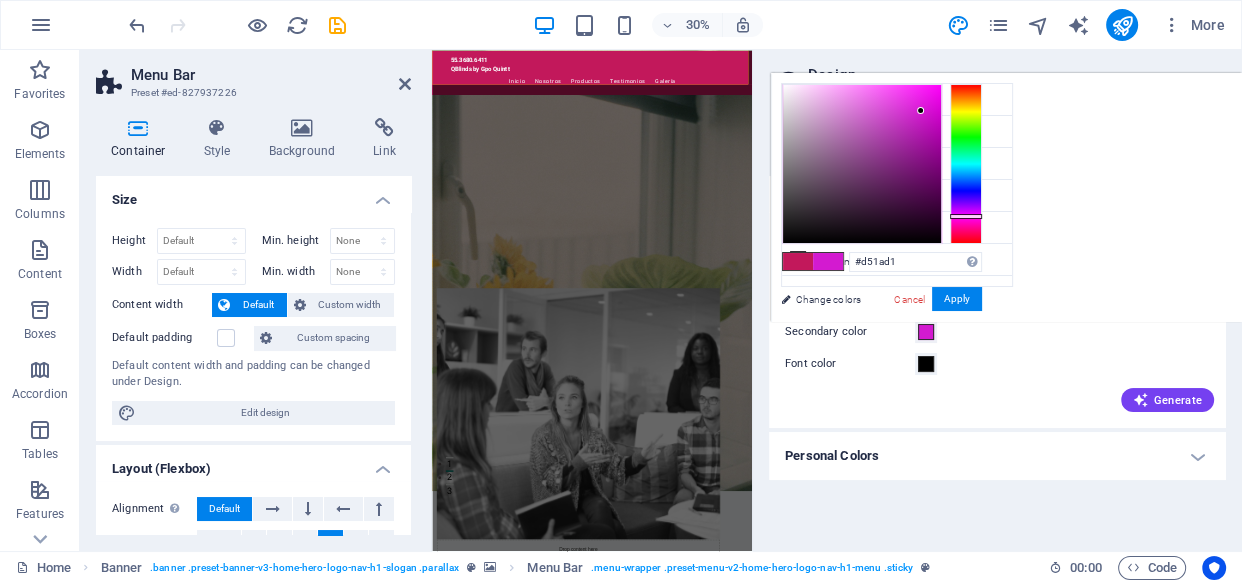 type on "#d61ad3" 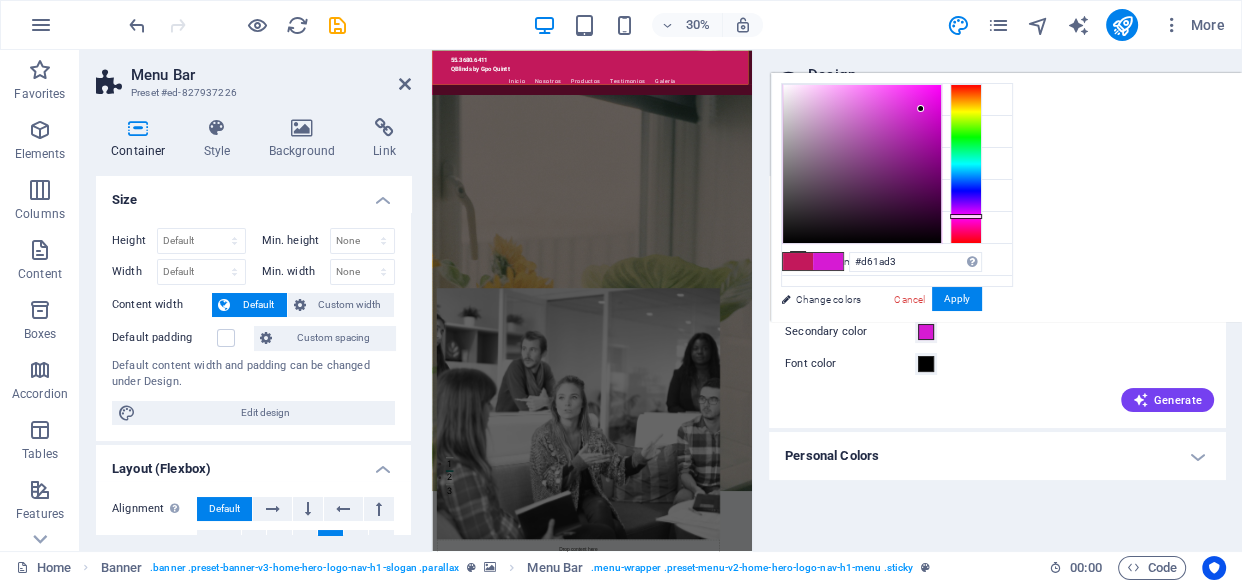 click at bounding box center (920, 108) 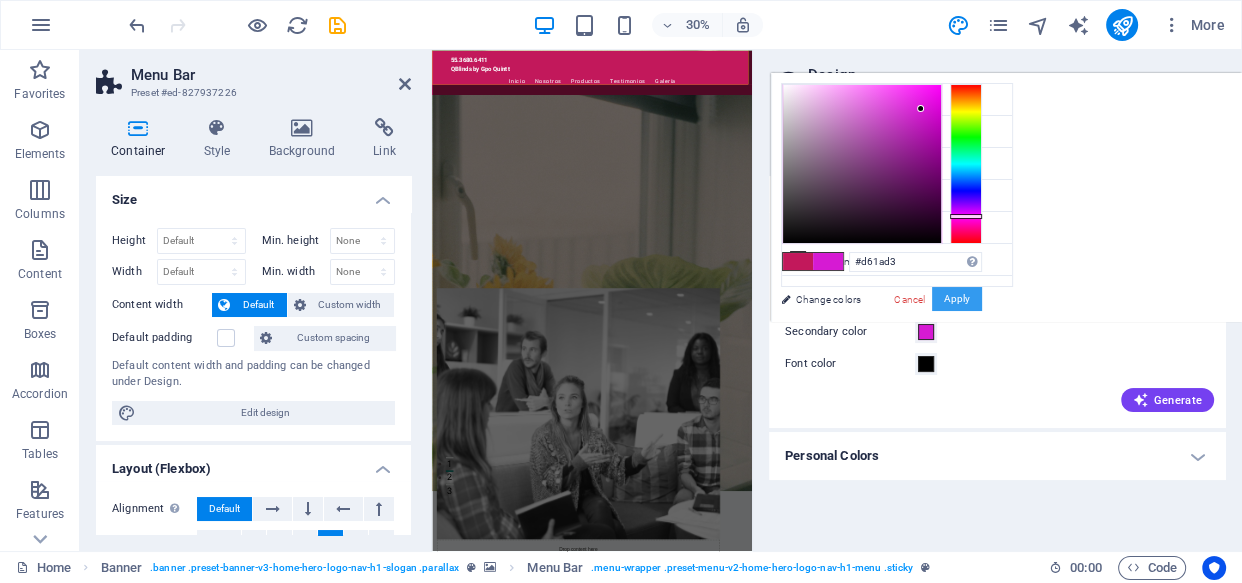 click on "Apply" at bounding box center [957, 299] 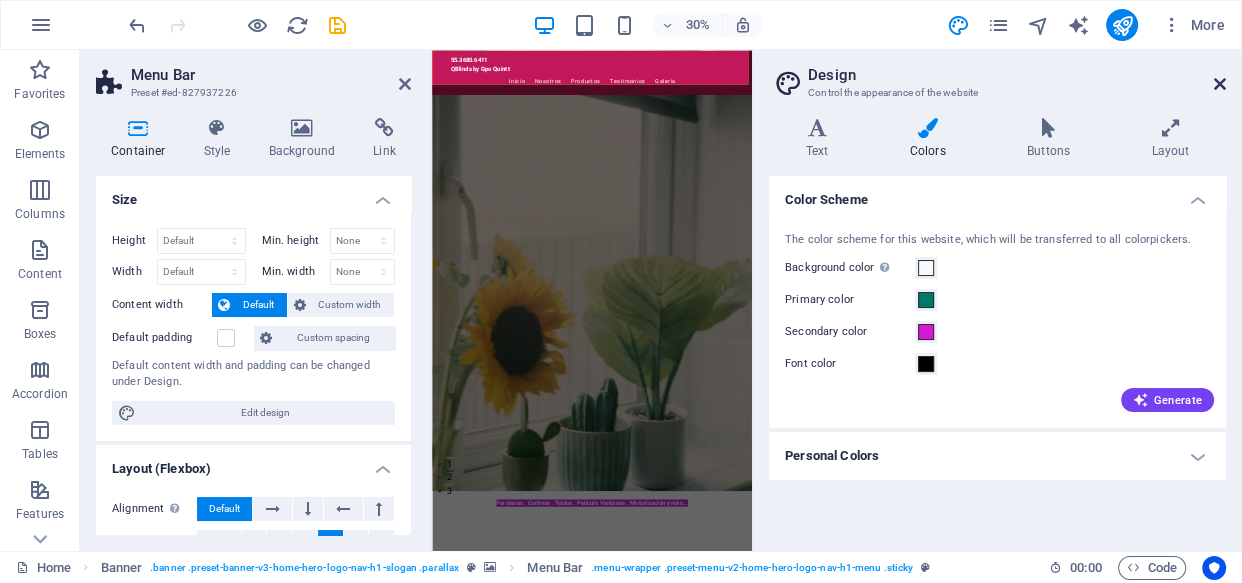 click at bounding box center (1220, 84) 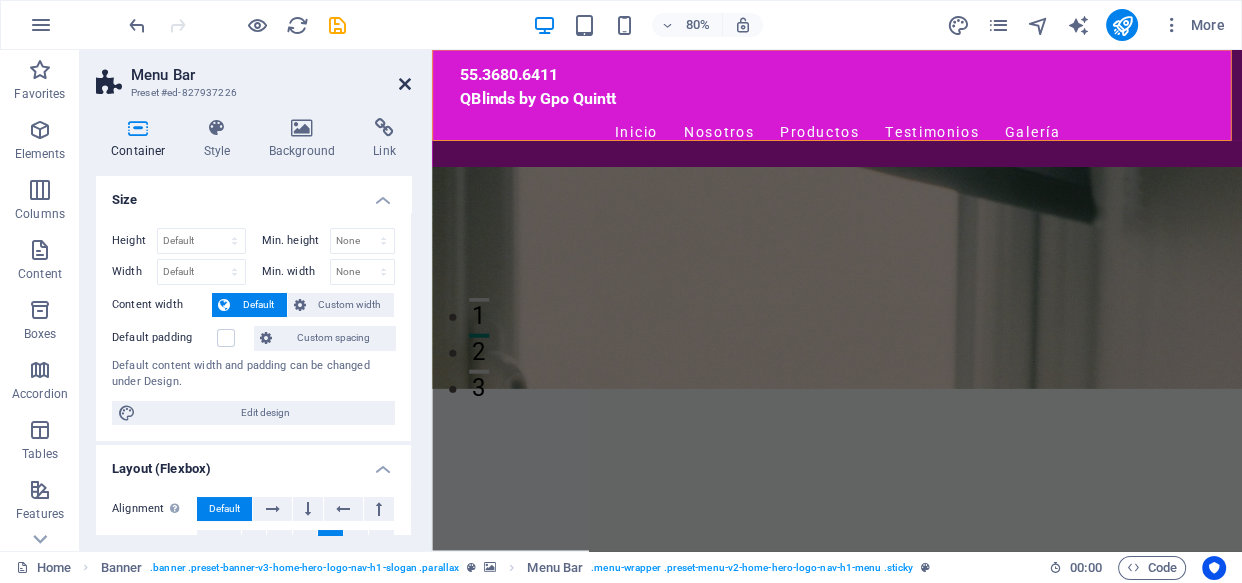 click at bounding box center [405, 84] 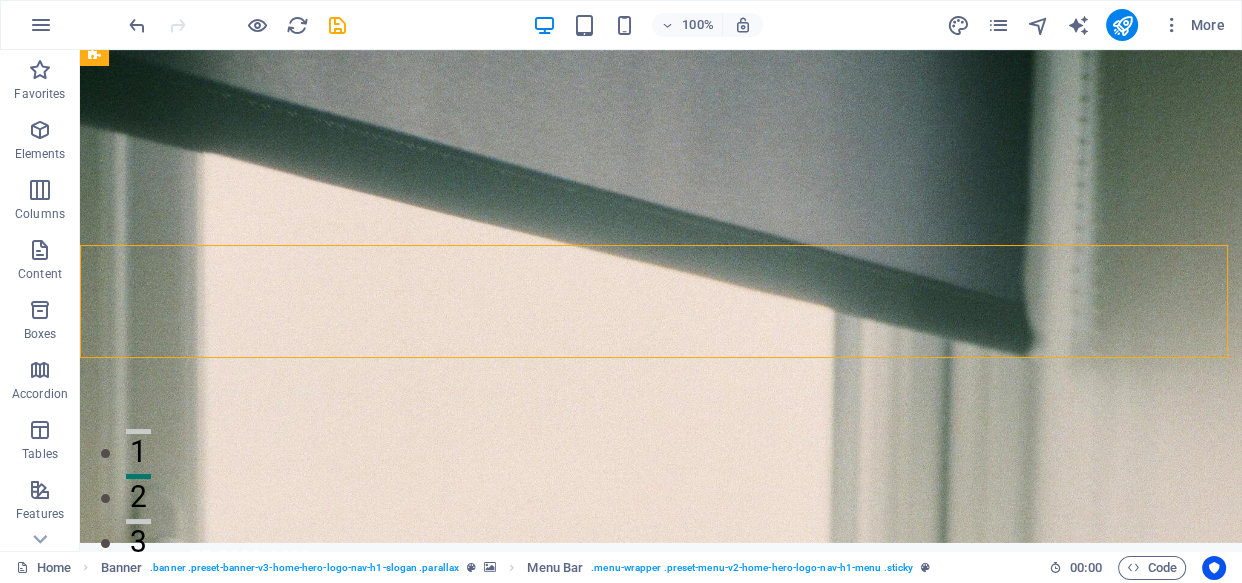 scroll, scrollTop: 0, scrollLeft: 0, axis: both 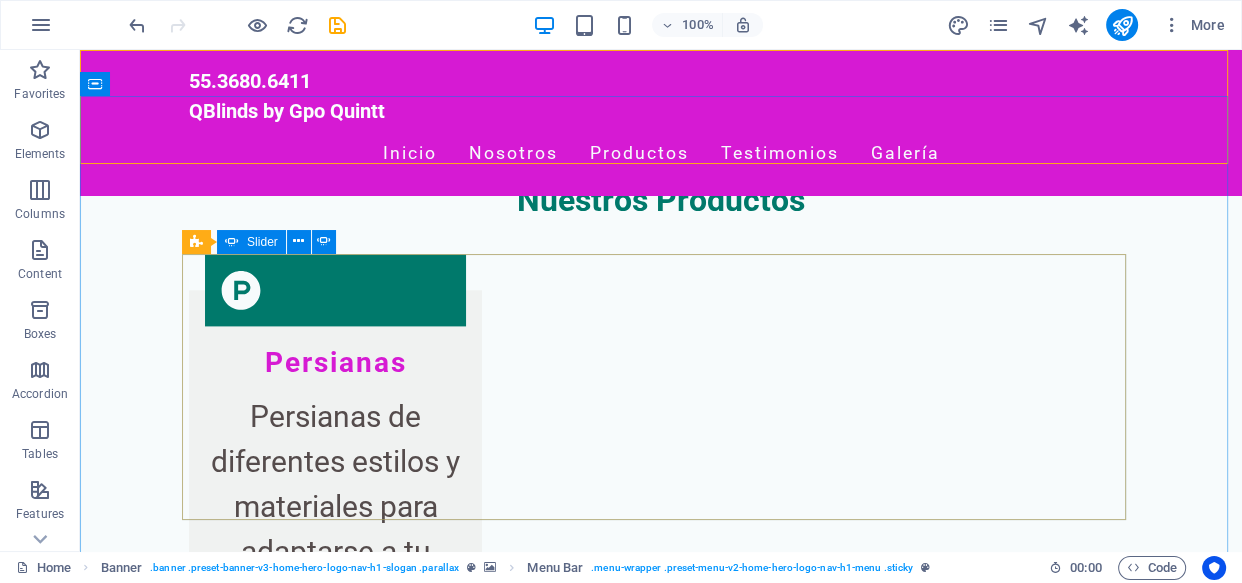 click on "Slider" at bounding box center [262, 242] 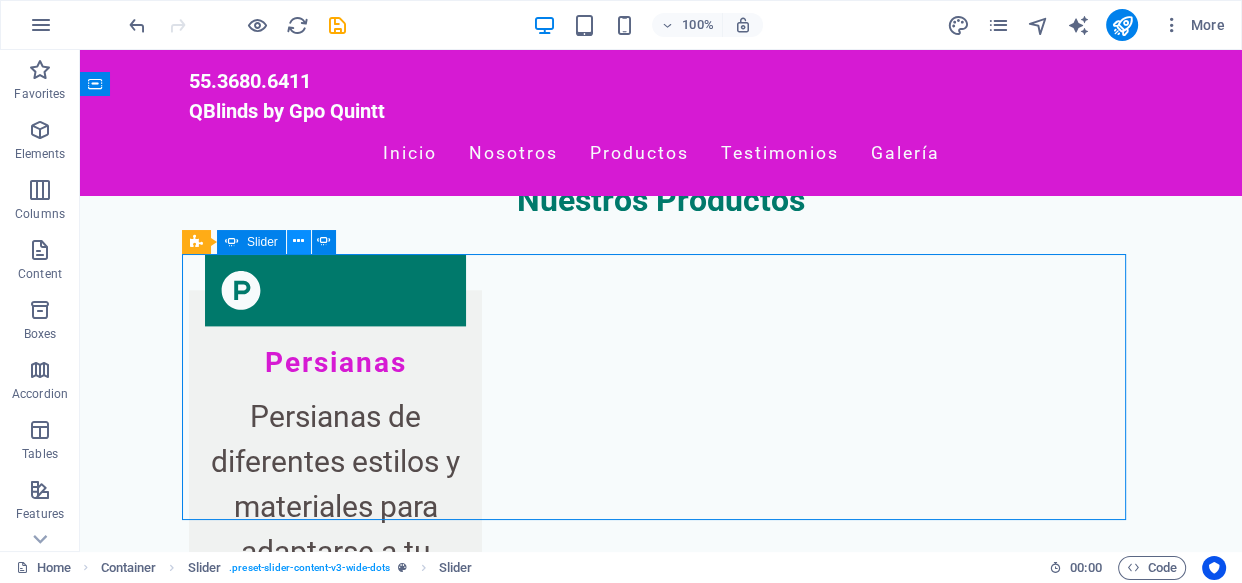 click at bounding box center [298, 241] 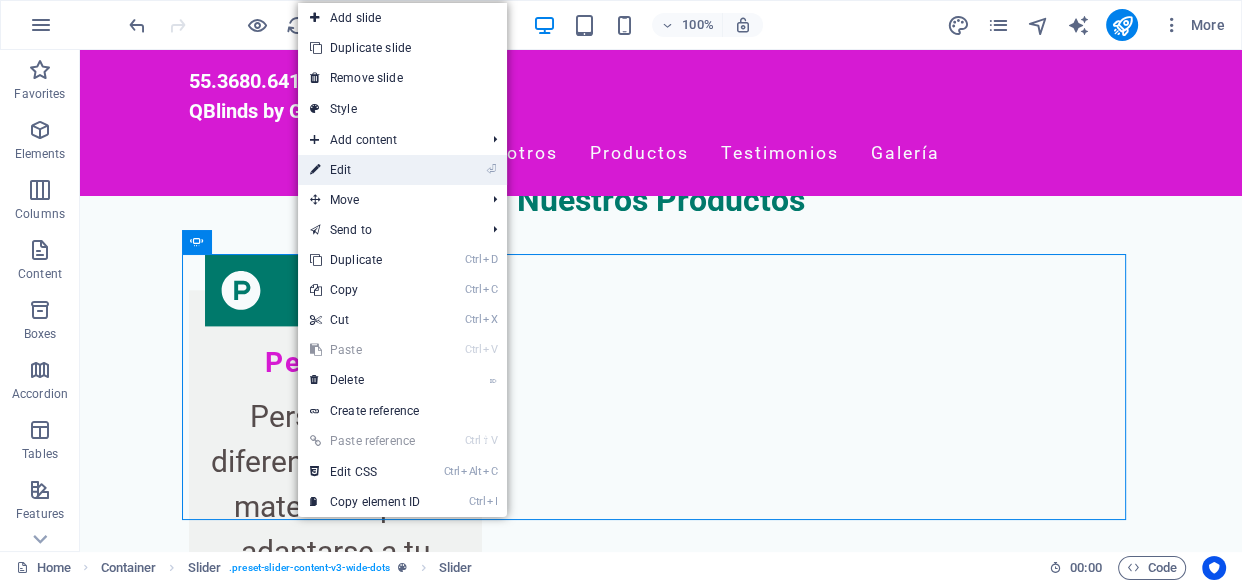 click on "⏎  Edit" at bounding box center (365, 170) 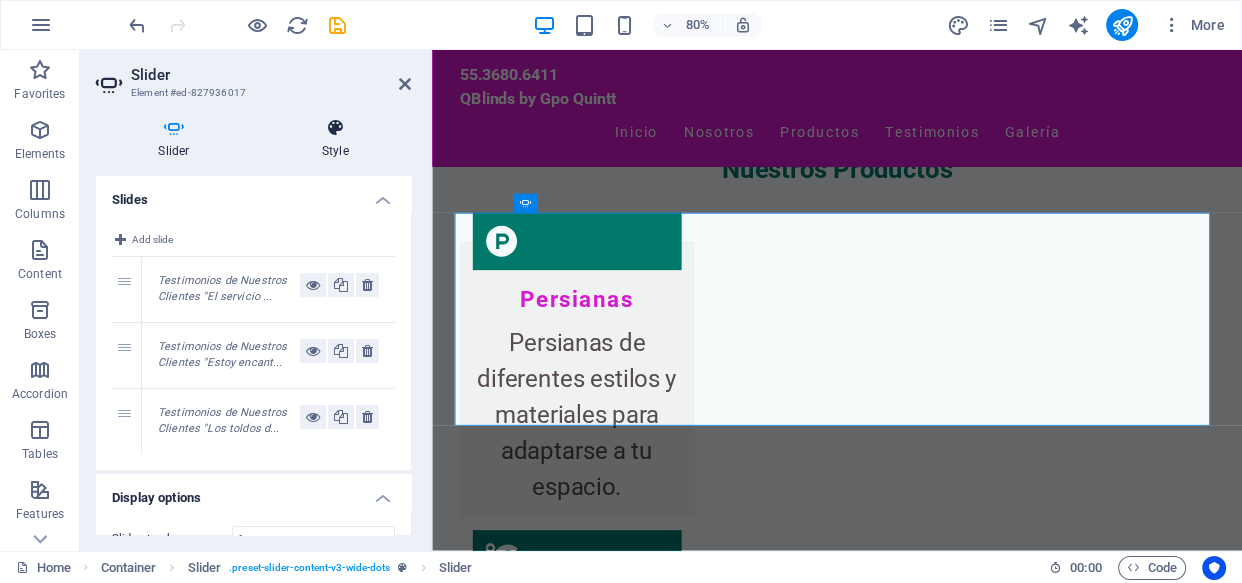 click at bounding box center [335, 128] 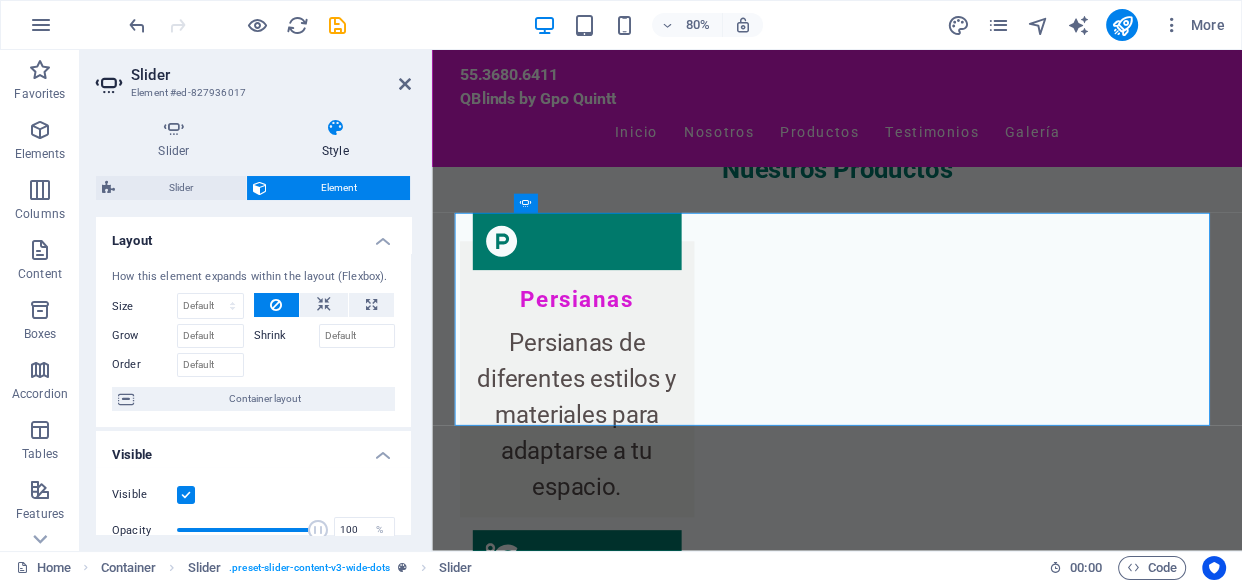 drag, startPoint x: 407, startPoint y: 245, endPoint x: 410, endPoint y: 281, distance: 36.124783 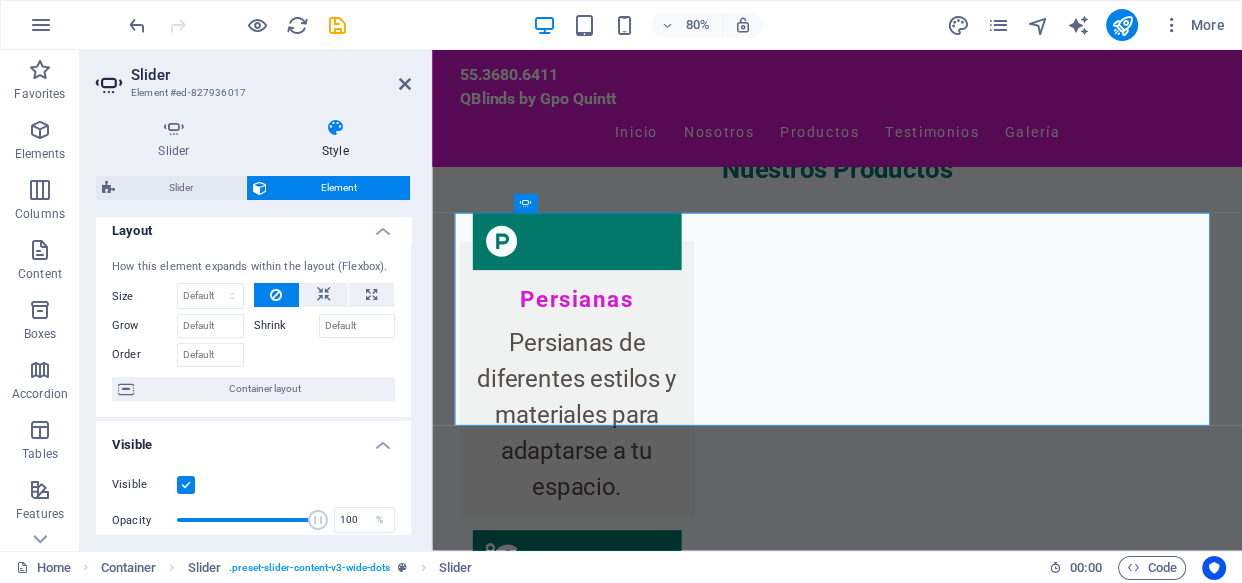 scroll, scrollTop: 21, scrollLeft: 0, axis: vertical 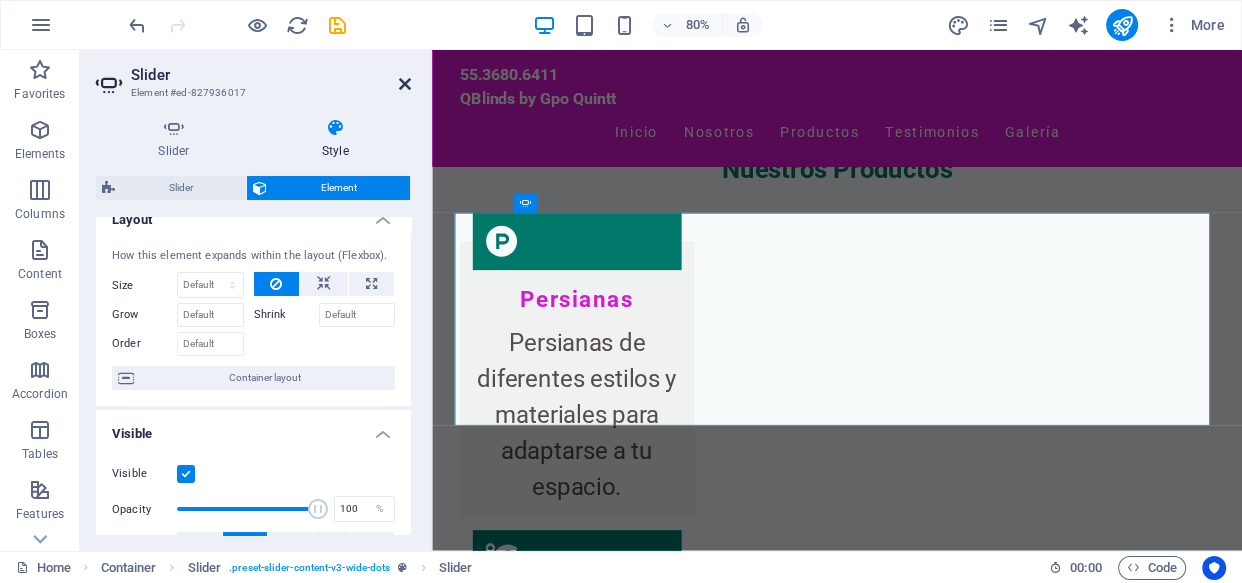 click at bounding box center [405, 84] 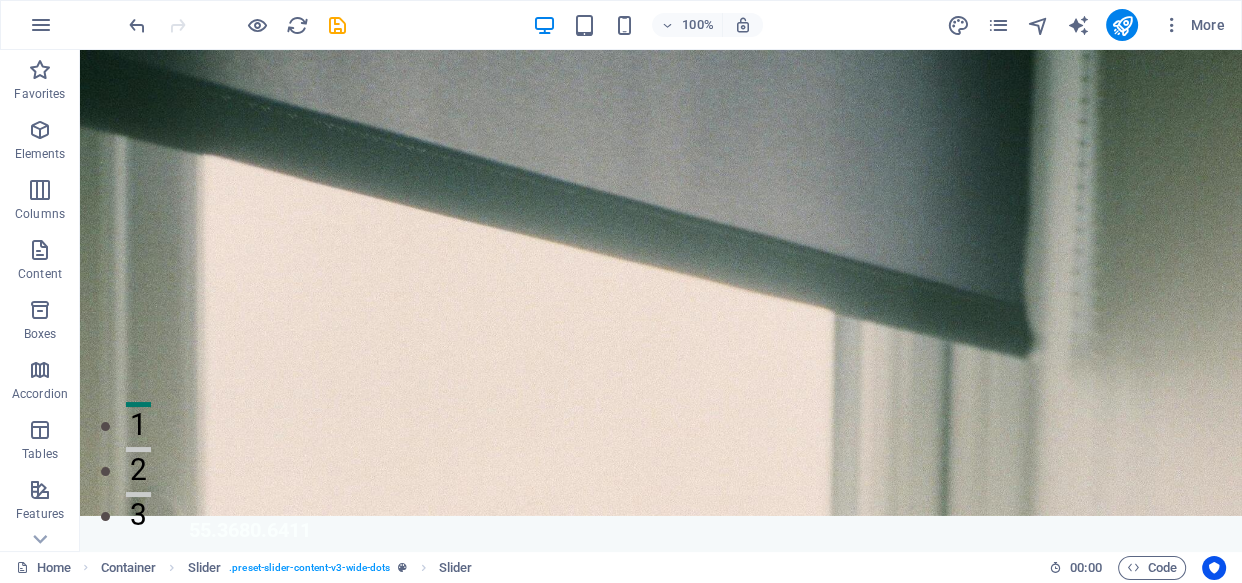 scroll, scrollTop: 0, scrollLeft: 0, axis: both 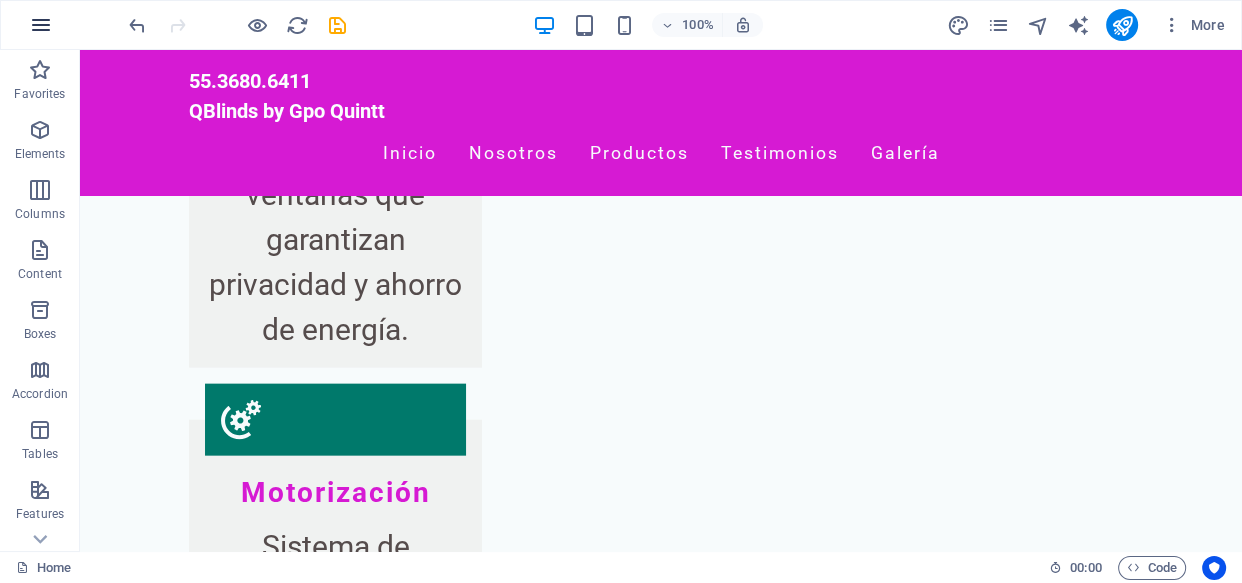 click at bounding box center [41, 25] 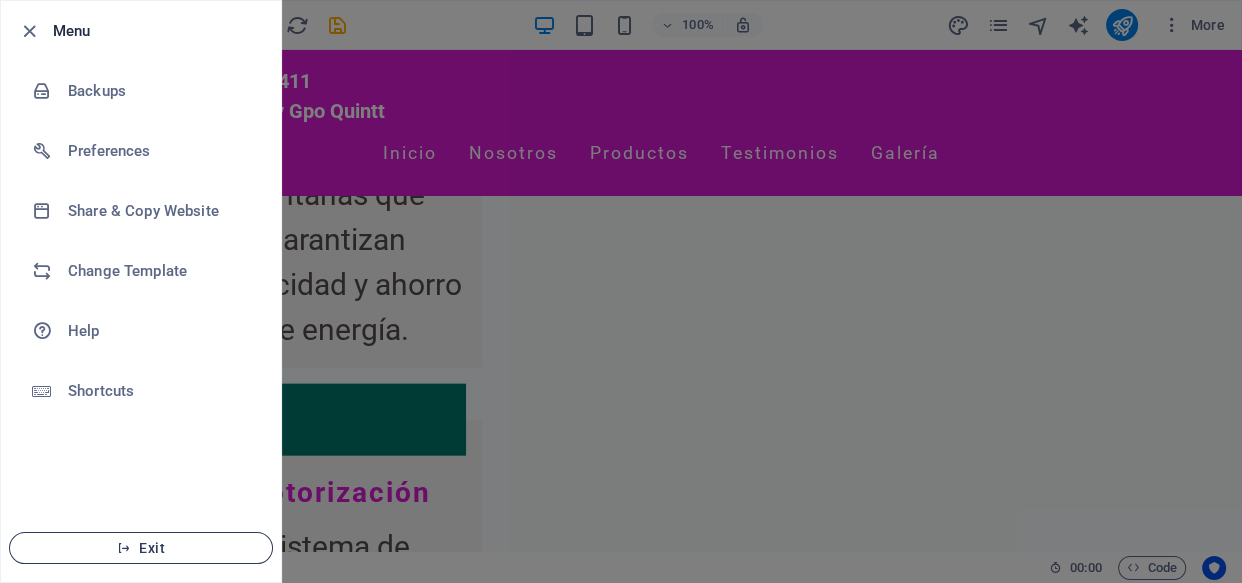 click on "Exit" at bounding box center [141, 548] 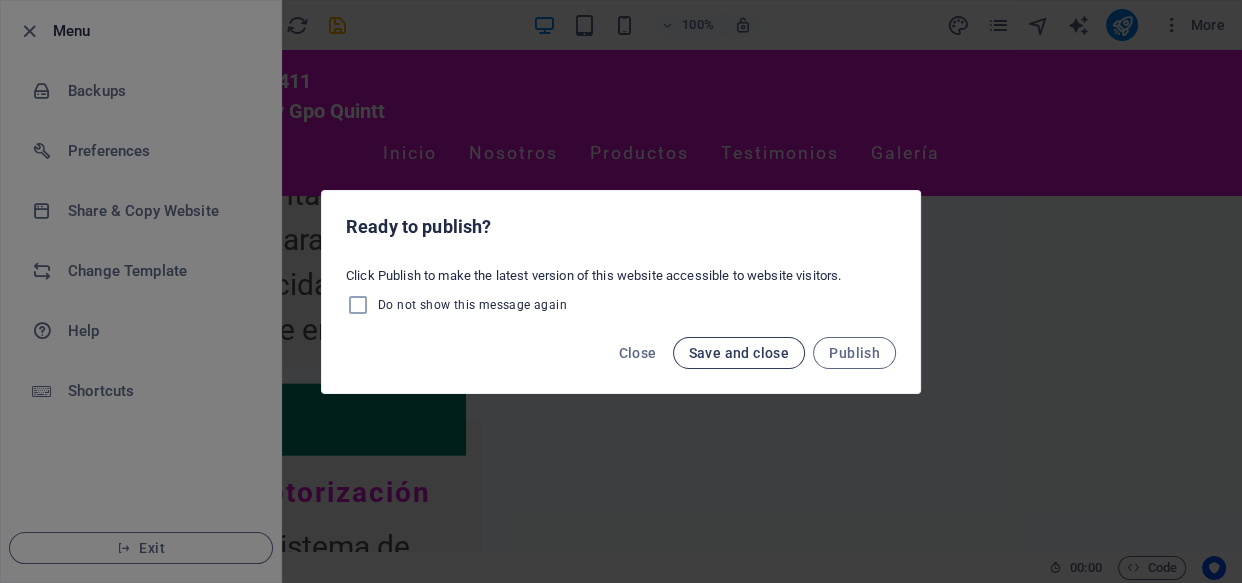 click on "Save and close" at bounding box center [739, 353] 